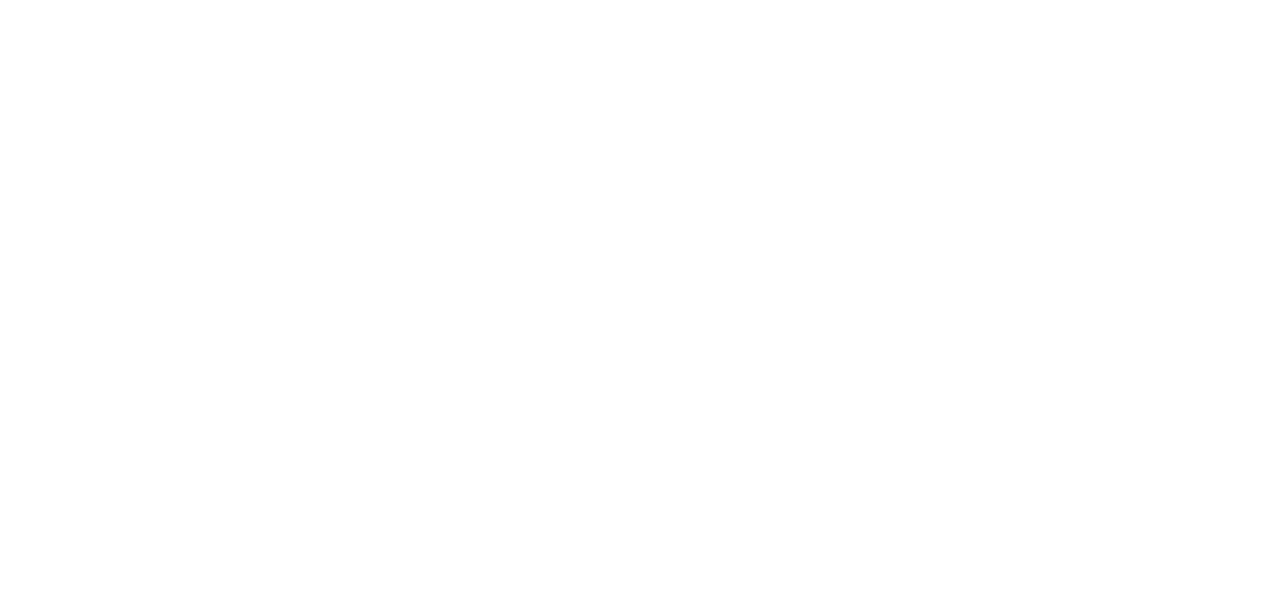 scroll, scrollTop: 0, scrollLeft: 0, axis: both 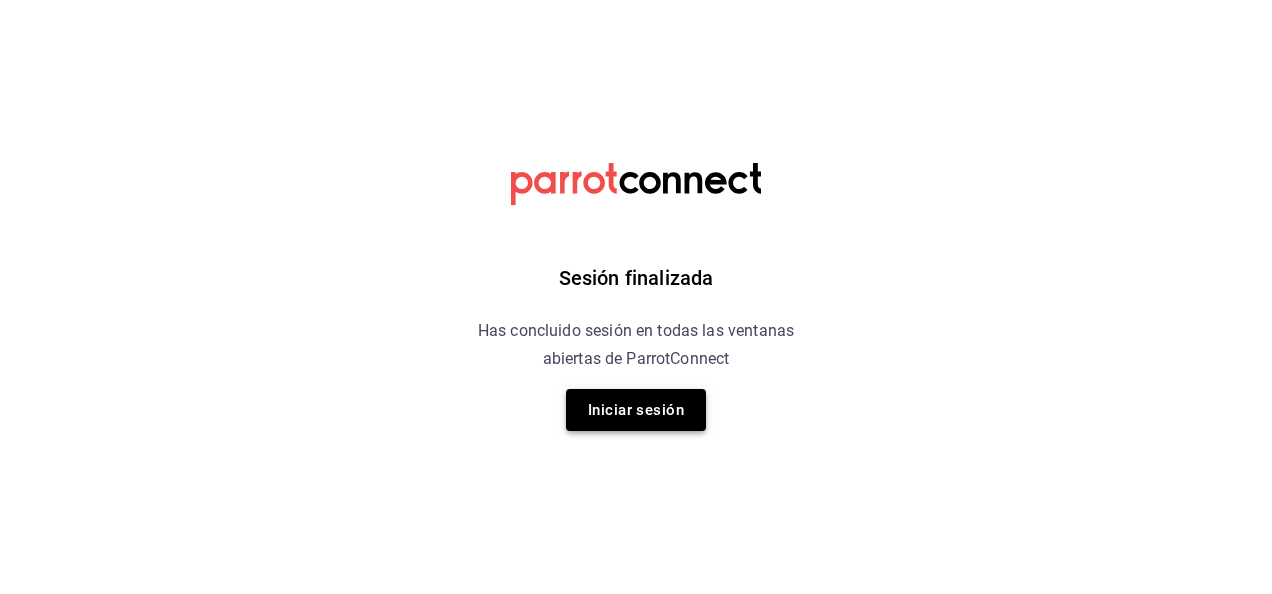 click on "Iniciar sesión" at bounding box center (636, 410) 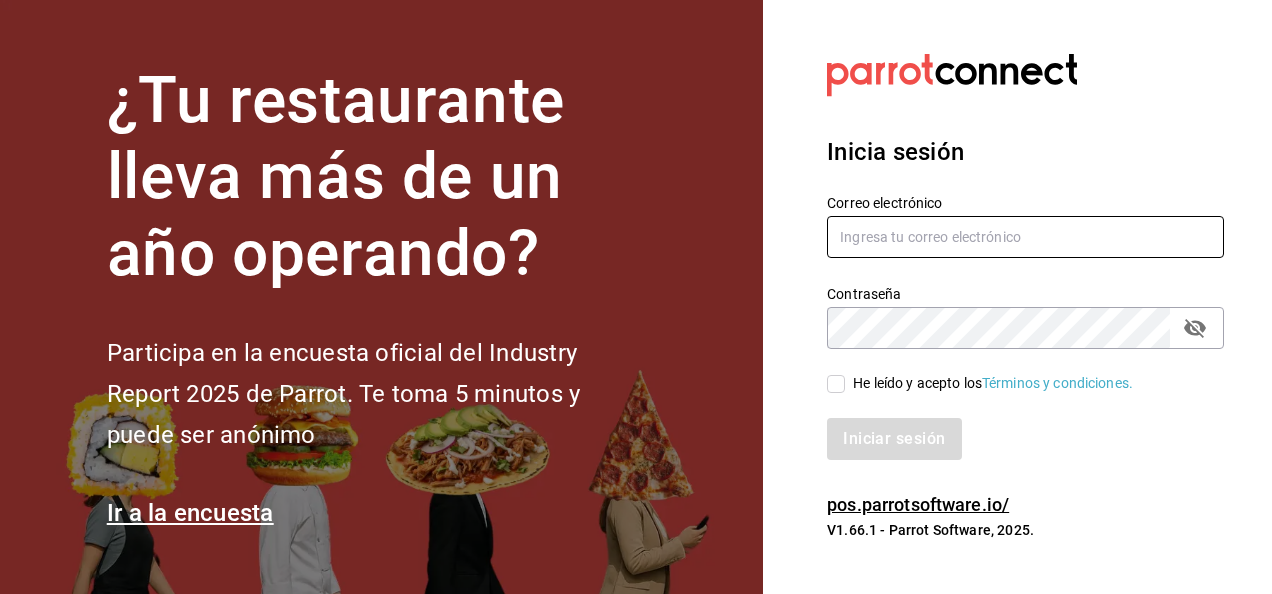 type on "fake6543321@gmail.com" 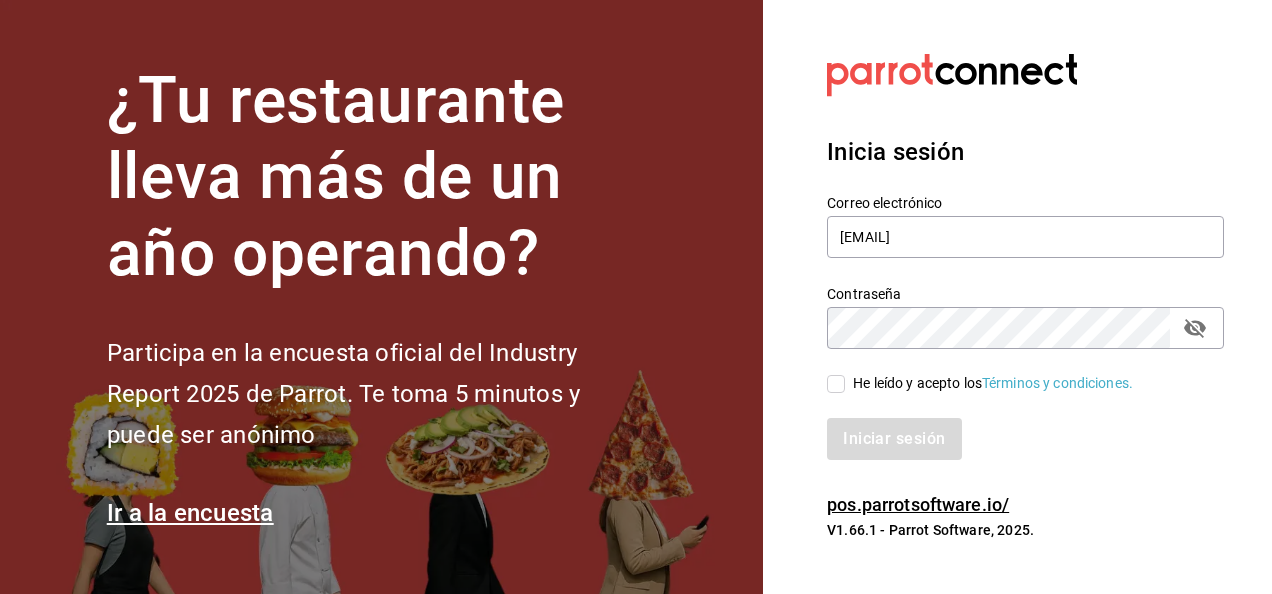 click on "He leído y acepto los  Términos y condiciones." at bounding box center [836, 384] 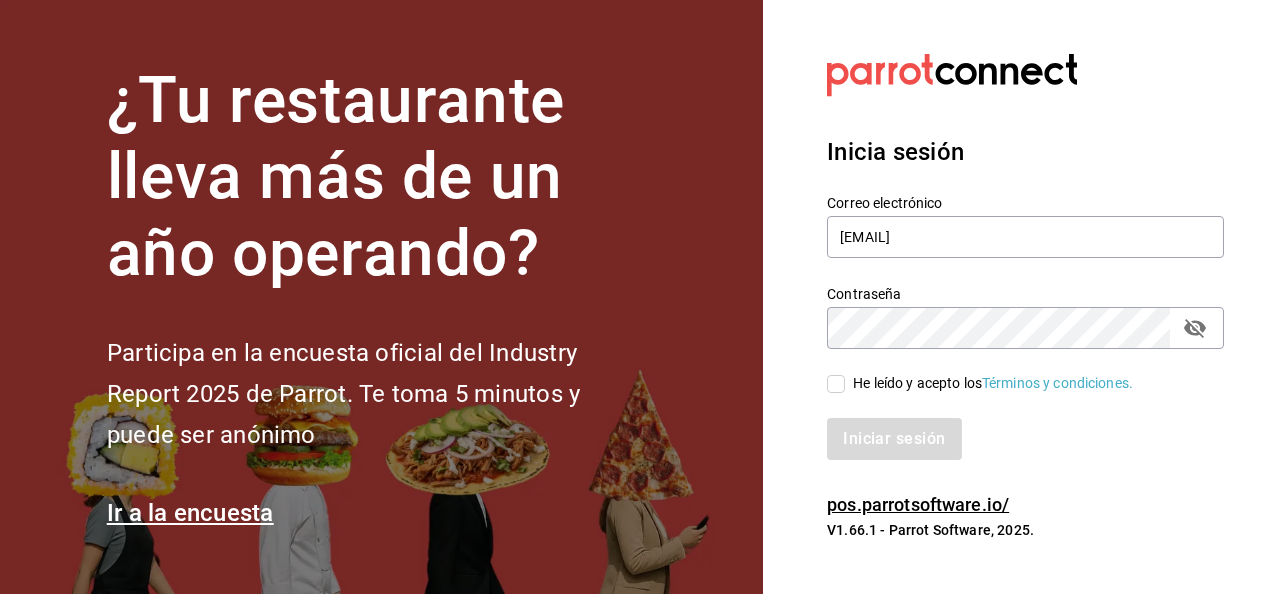 checkbox on "true" 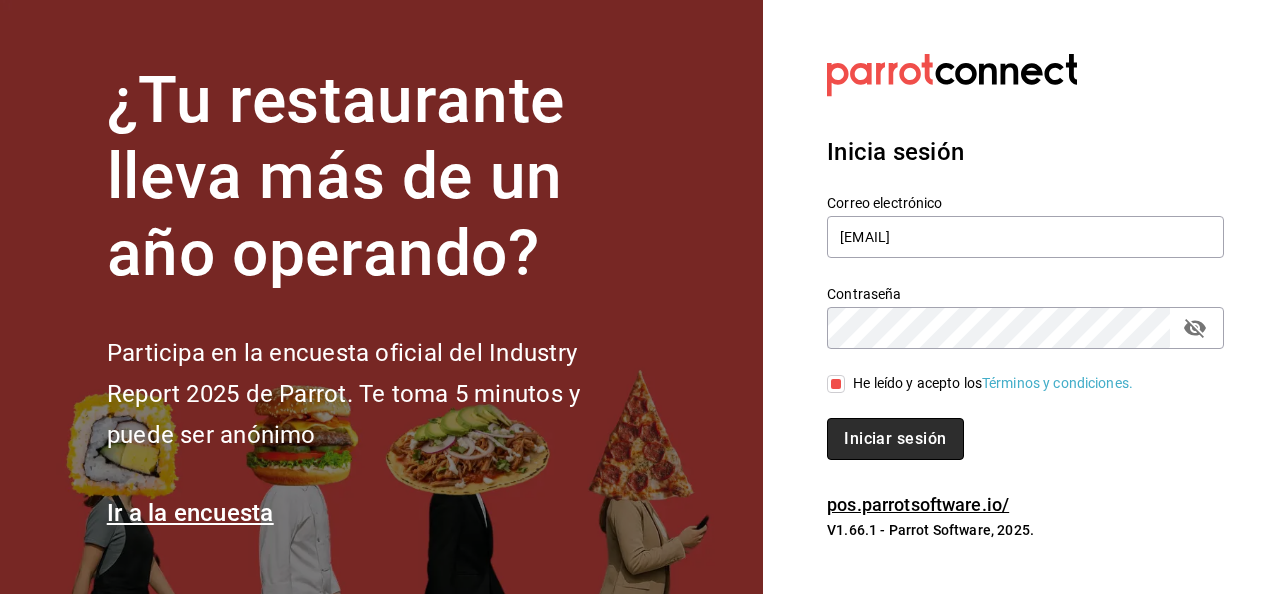 click on "Iniciar sesión" at bounding box center (895, 439) 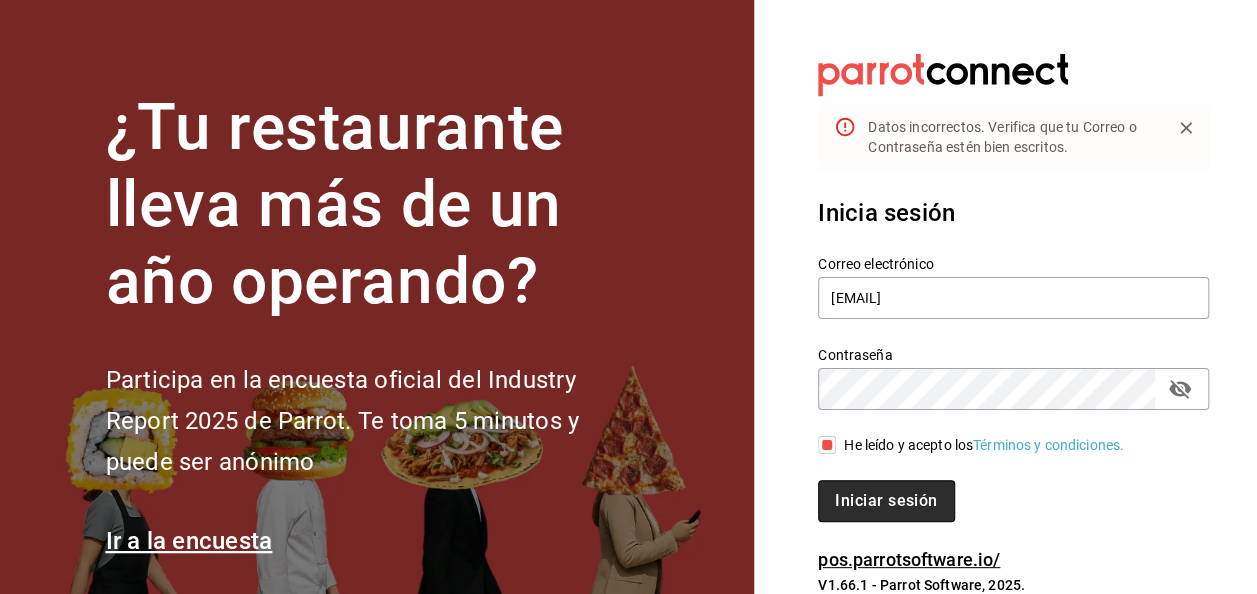 click on "Iniciar sesión" at bounding box center [886, 501] 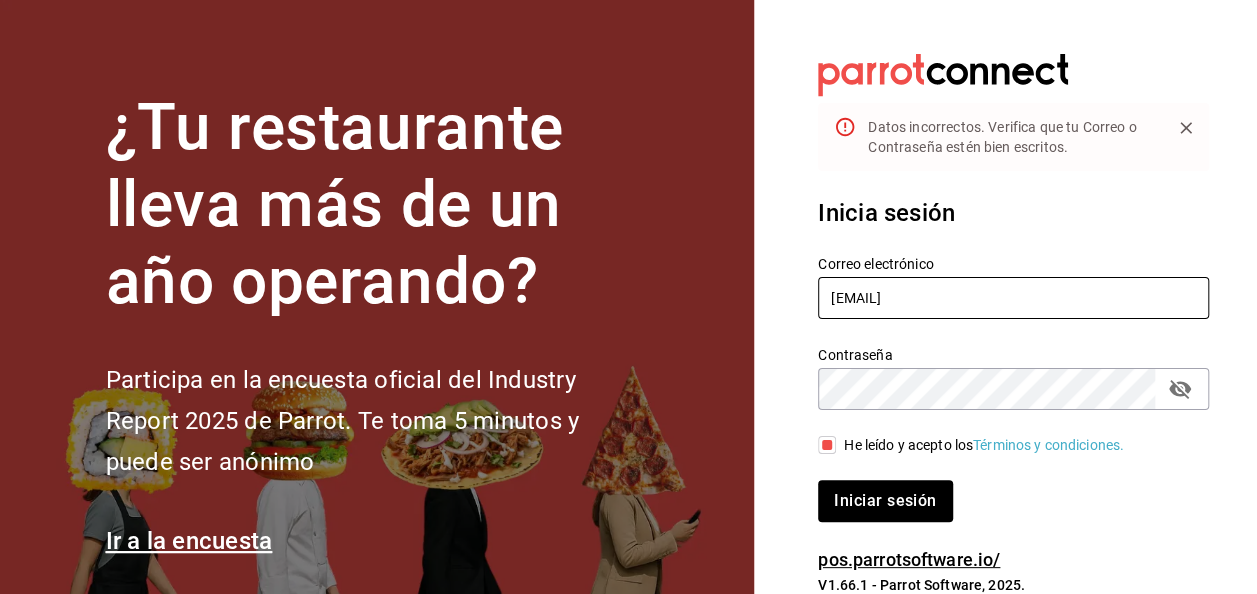 drag, startPoint x: 1006, startPoint y: 298, endPoint x: 606, endPoint y: 282, distance: 400.3199 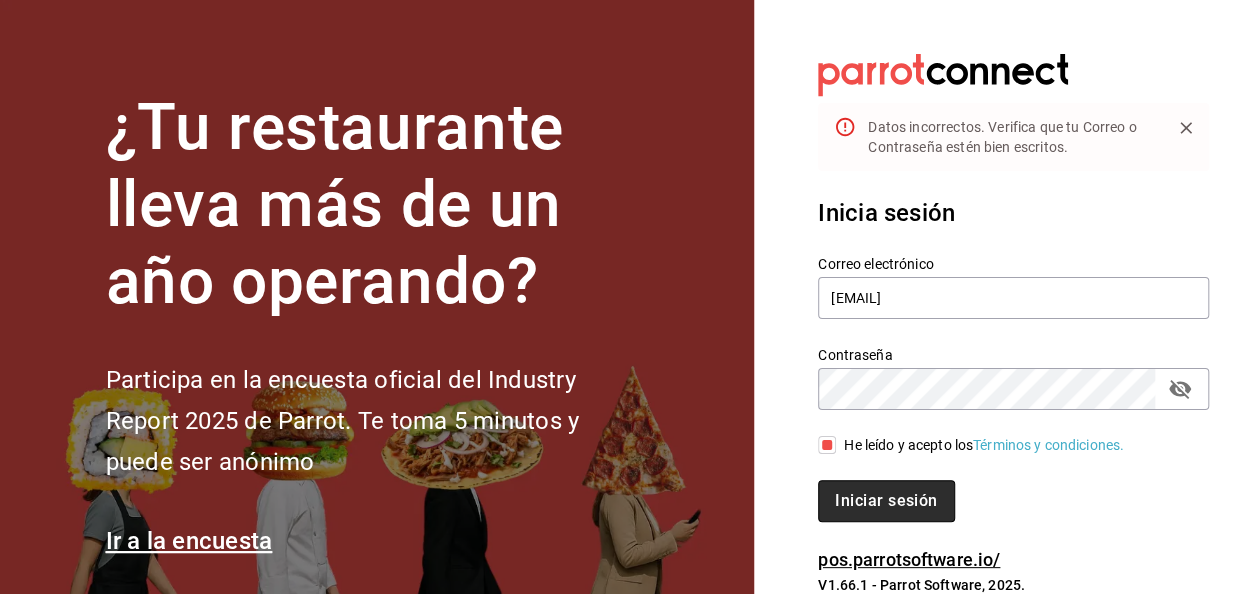 click on "Iniciar sesión" at bounding box center [886, 501] 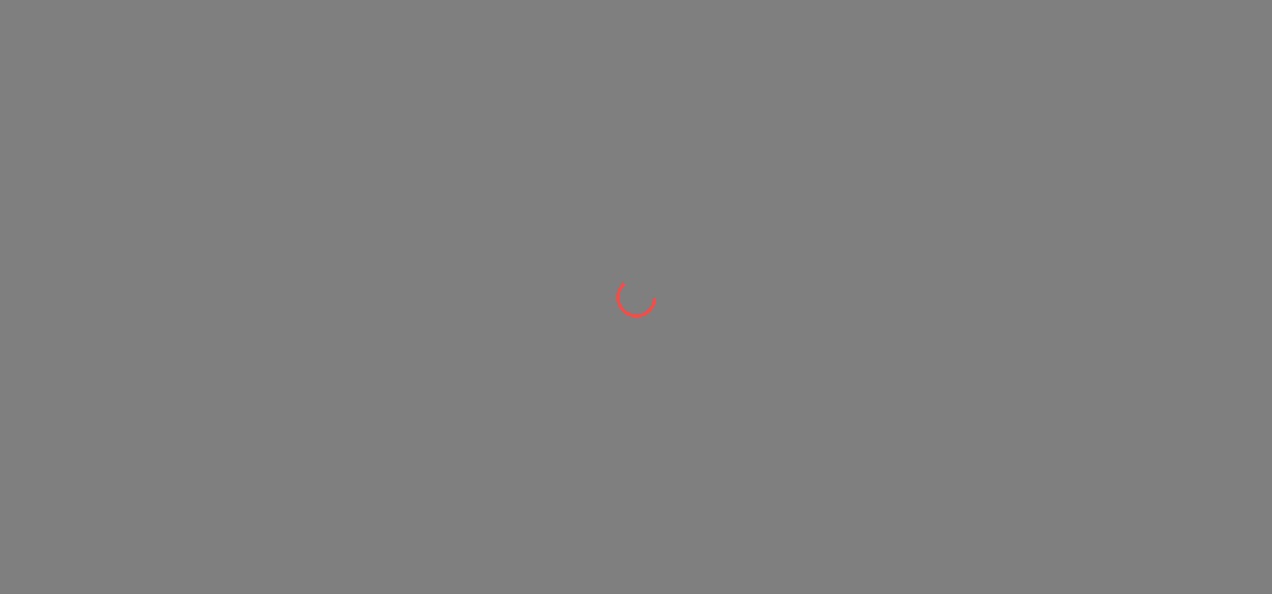 scroll, scrollTop: 0, scrollLeft: 0, axis: both 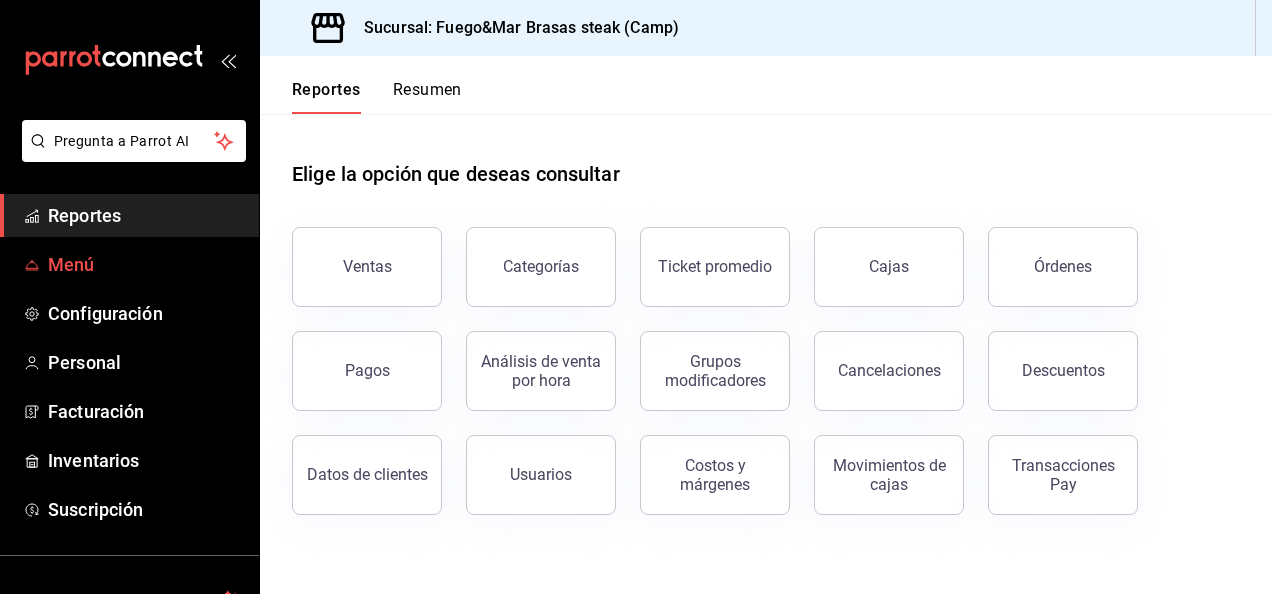 click on "Menú" at bounding box center (145, 264) 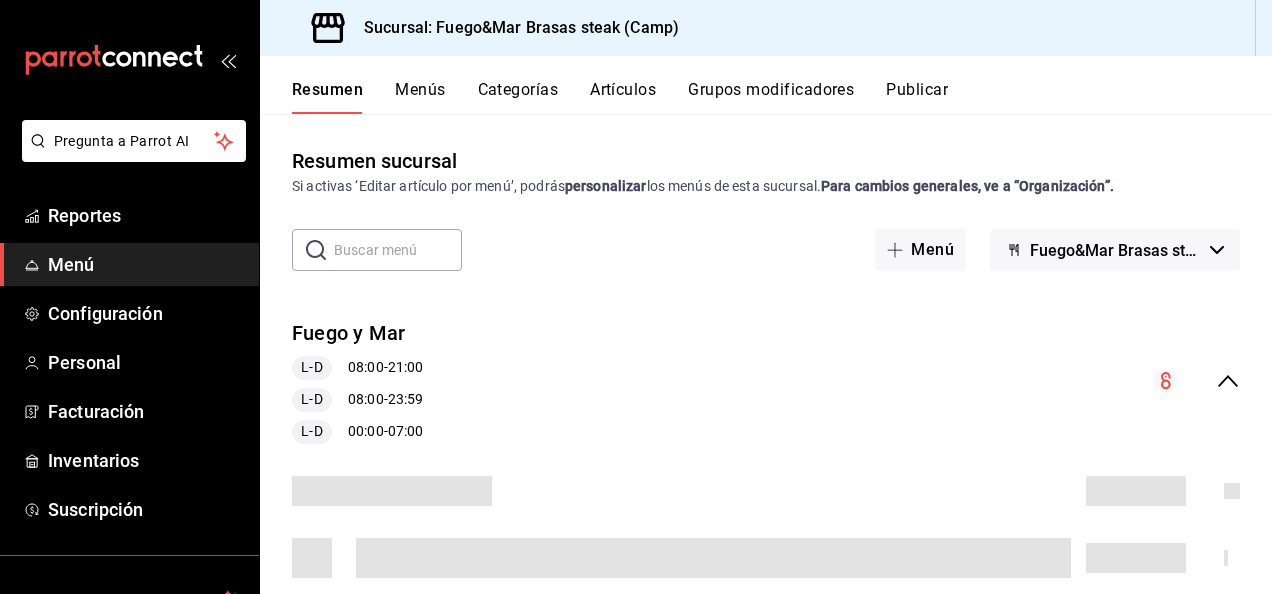 click on "Artículos" at bounding box center (623, 97) 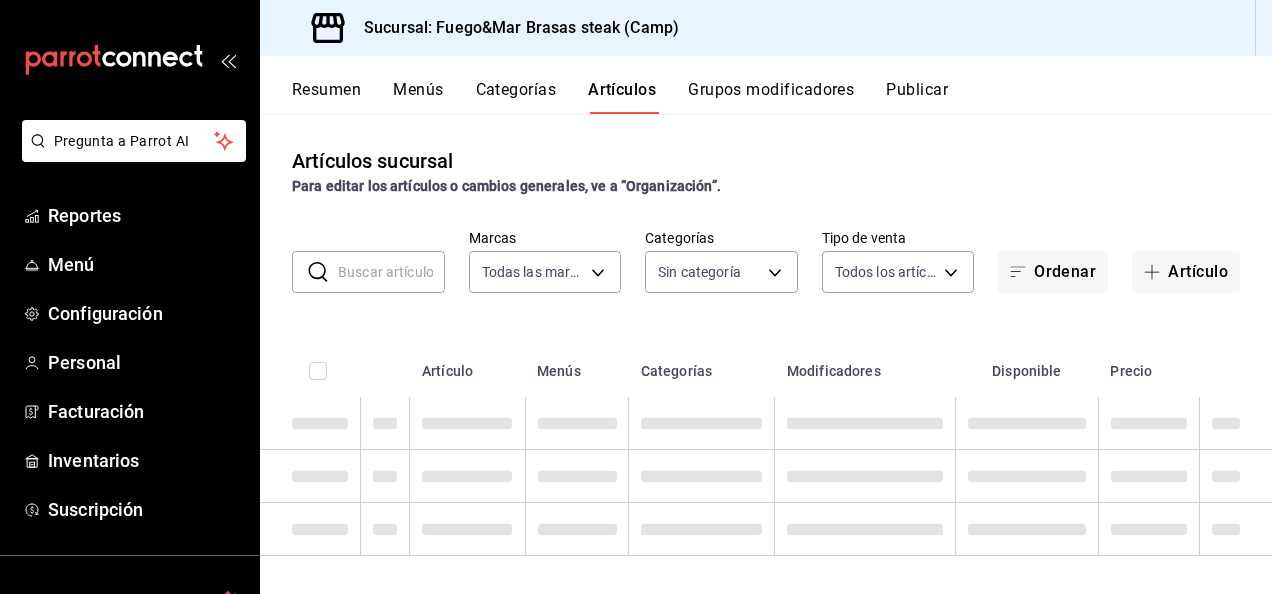 type on "34642819-79bc-44a0-a972-e216a15f5f6e" 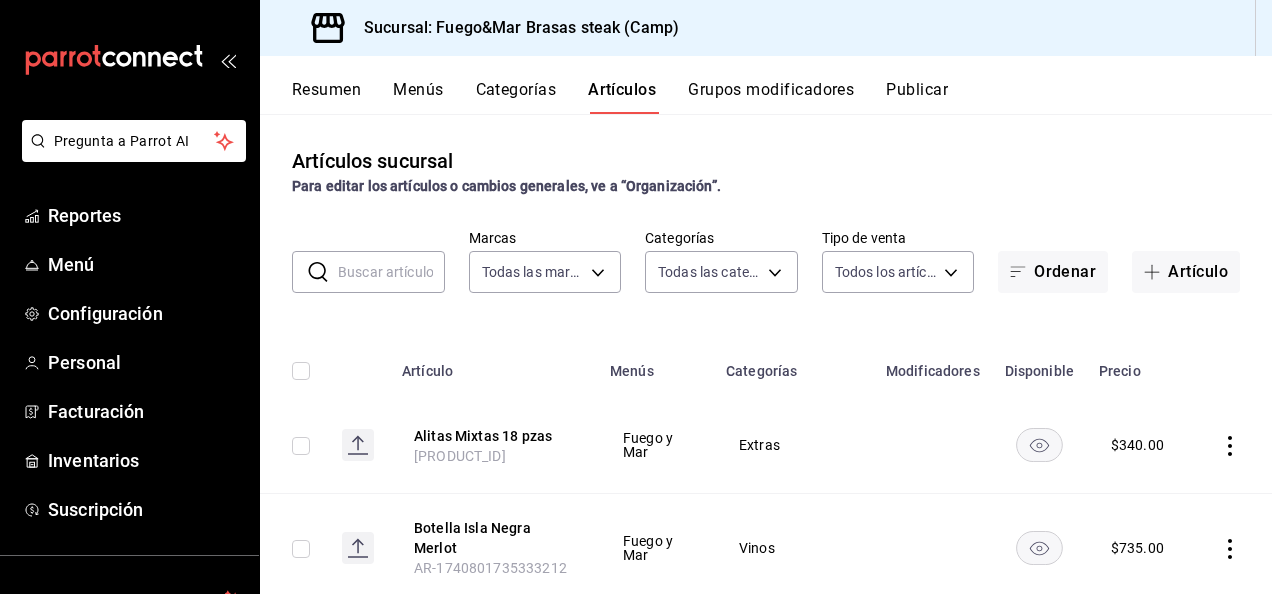 type on "2a3dbf7d-3db7-42d5-9d0c-af810529731f,d603b75e-700d-4a2c-9fe4-66c539196e4f,66832d80-6d18-4194-b06a-8052cd942260,b9986ebe-b554-42e3-bb73-40df44e97f0d,7dfe1e4f-4336-498f-8d33-0ad2c4e94241,59ab272c-7d68-4002-9226-06f6efb81871,8369cfdc-3c42-4a16-94e3-4867e78dead9,56098ac0-5c15-411b-8c45-500598a0c626,17a2c5bb-1961-43e4-89ea-2137dbb6c538,216295a0-2f02-48b4-a9c8-123932190bf2,f0aeffc0-0bac-4cbe-9013-cc76e2f8993f,6147fd30-6ff6-4924-93ec-0f82bddd78d6,830bd652-6797-45cd-a0e4-fb3f91661796,ec19c0eb-458b-43ca-a36a-308d8c2037c1,16e9516b-a4de-4fd7-9e43-9ac0c1731786,3c95f8e0-aefd-41e7-85bc-70f25146bb8a,638b000b-be13-4bec-951c-c955ab138fd9,7b263a90-ba77-410e-ae3c-21f39cd43bc8,f03ee0a5-ee81-44a3-8b4e-499a83eb88a0,e07b5029-fd60-4a30-8f17-7d9cea16578d,dc731430-2259-47bb-b505-d8125583718c,007614ac-3980-4a9f-b559-b0d05ab577a8,05e98e67-97ba-4812-a711-171910fbc8c2,716c1a84-93ef-4246-8c8d-1ba1a311ead9,c6d82c72-d10f-4fbc-afb8-88b7b76fb143,2e0b7aef-bd04-4948-9663-84ec5f3f12da,8823a705-3460-4136-a9e9-d6356985930c,7caffb1c-89f8-4e45-ae4..." 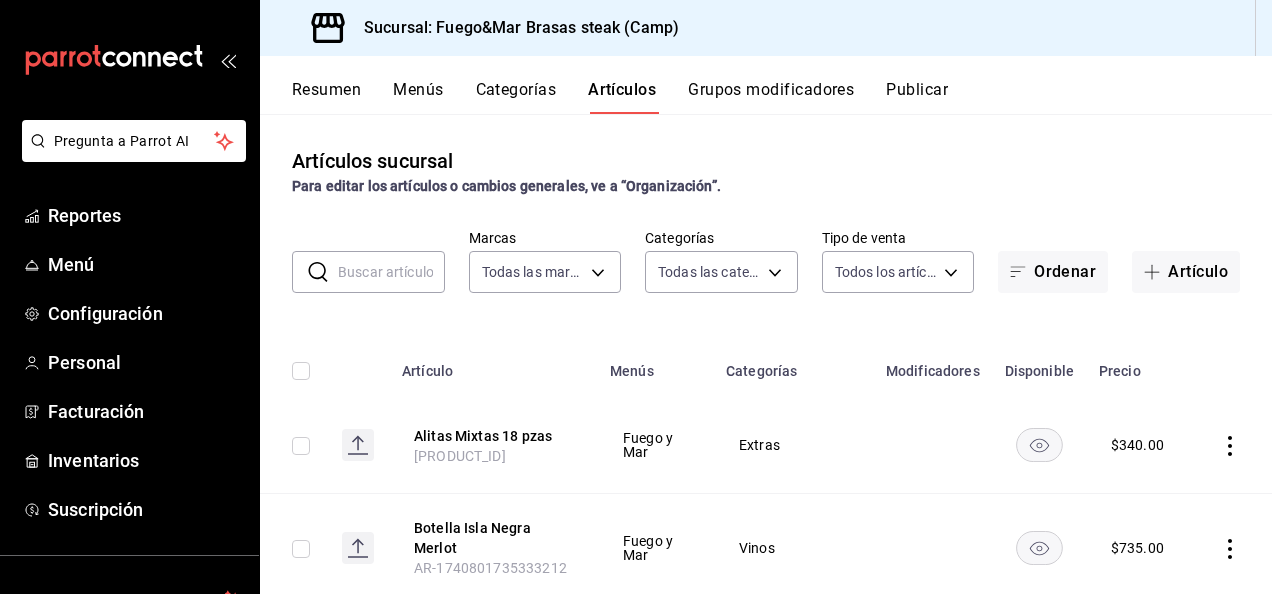 click at bounding box center [391, 272] 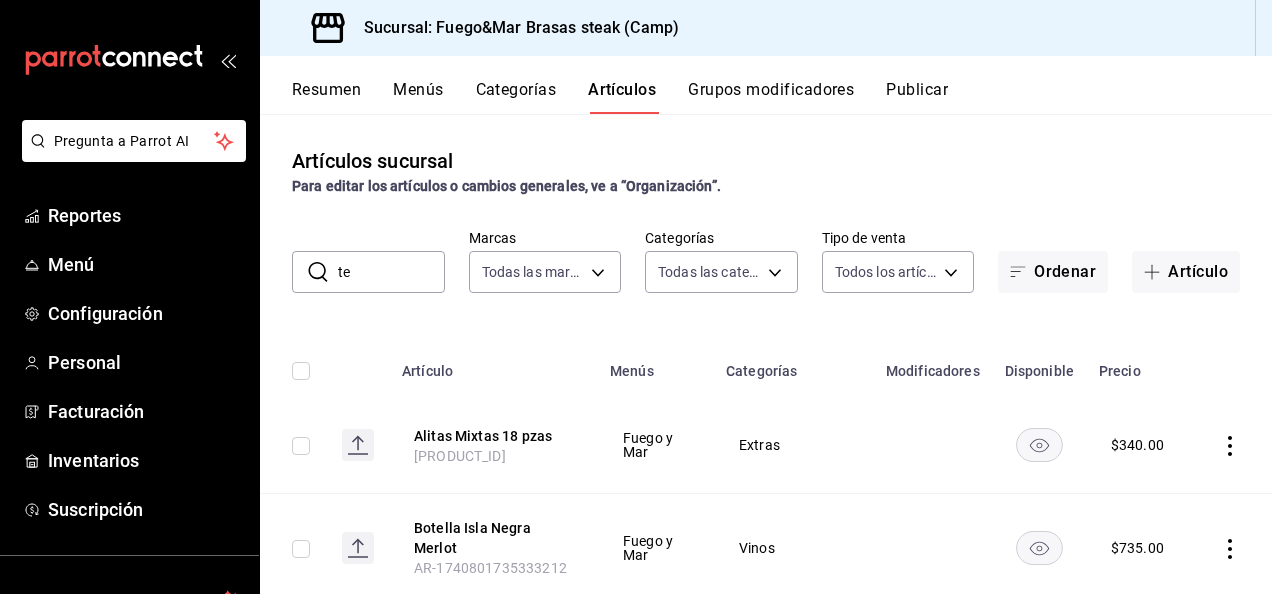 type on "t" 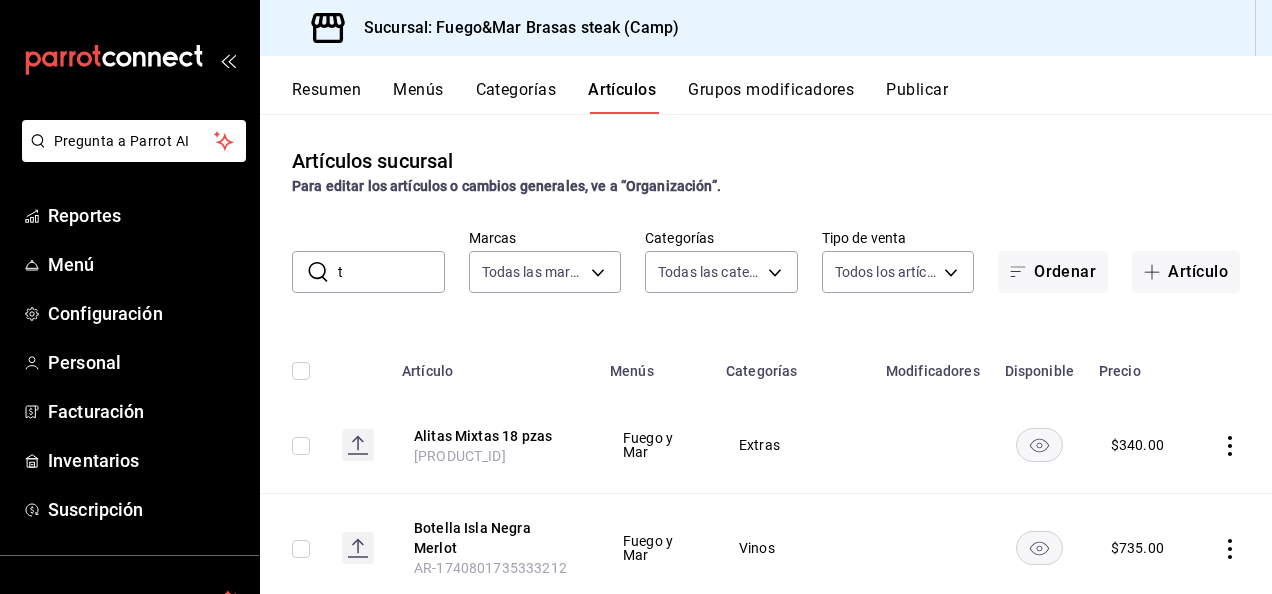 type 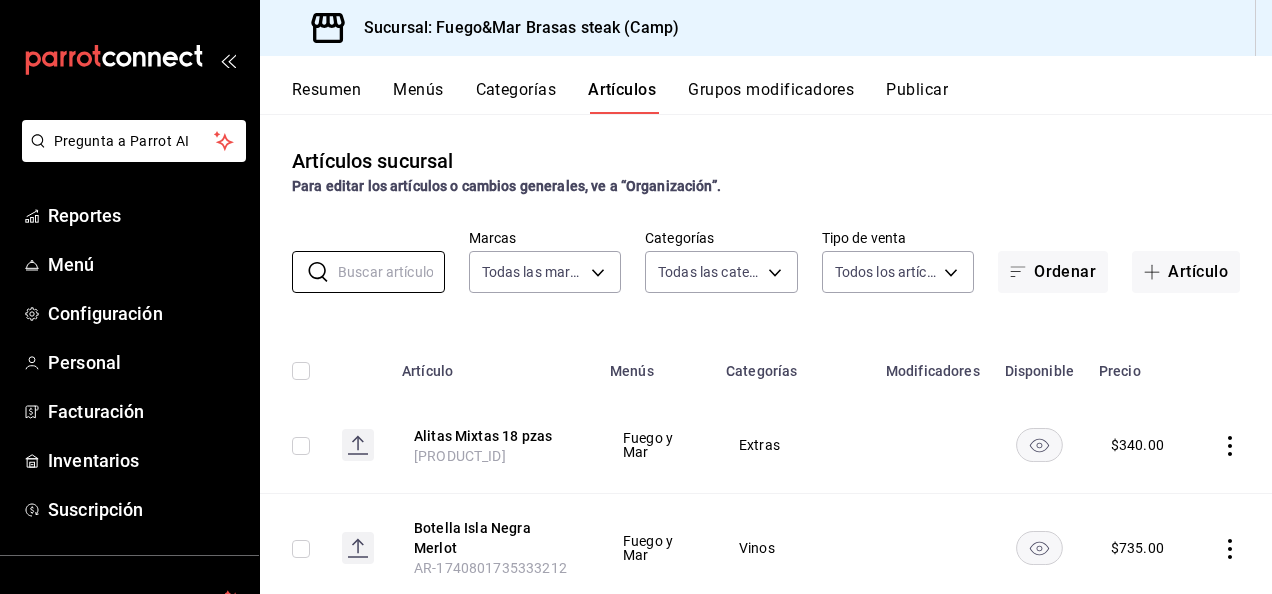 click on "Grupos modificadores" at bounding box center (771, 97) 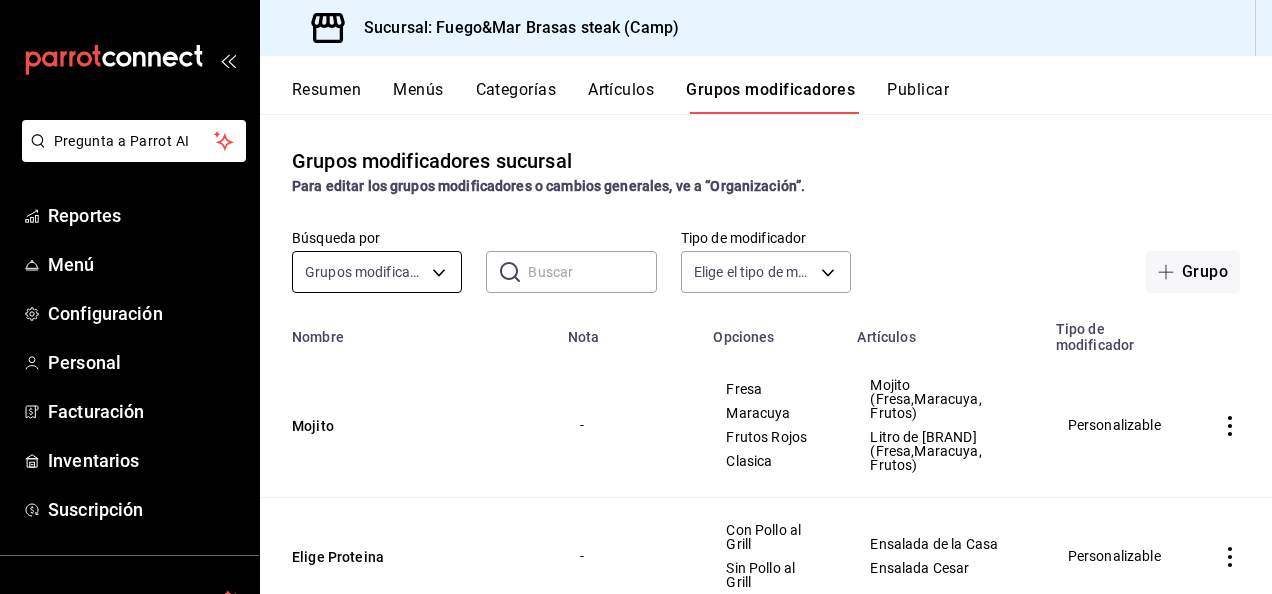 click on "Pregunta a Parrot AI Reportes   Menú   Configuración   Personal   Facturación   Inventarios   Suscripción   Ayuda Recomienda Parrot   Arturo Marín   Sugerir nueva función   Sucursal: Fuego&Mar Brasas steak (Camp) Resumen Menús Categorías Artículos Grupos modificadores Publicar Grupos modificadores sucursal Para editar los grupos modificadores o cambios generales, ve a “Organización”. Búsqueda por Grupos modificadores GROUP ​ ​ Tipo de modificador Elige el tipo de modificador Grupo Nombre Nota Opciones Artículos Tipo de modificador Mojito - Fresa Maracuya Frutos Rojos Clasica Mojito (Fresa,Maracuya, Frutos) Litro de Mojito (Fresa,Maracuya, Frutos) Personalizable Elige Proteina - Con Pollo al Grill Sin Pollo al Grill Ensalada de la Casa Ensalada Cesar Personalizable Cubetazo 5 cervezas XX Lager Tecate Ligth Indio Tecate Roja - Personalizable Servicio Extra de Jugo-Agua 1 Lt. de Jugo más 1 Agua Mineral Agua Mineral Jugo de Uva (Jumex) 1 Litro Jugo de Arándano 1 Litro Personalizable Malibu -" at bounding box center (636, 297) 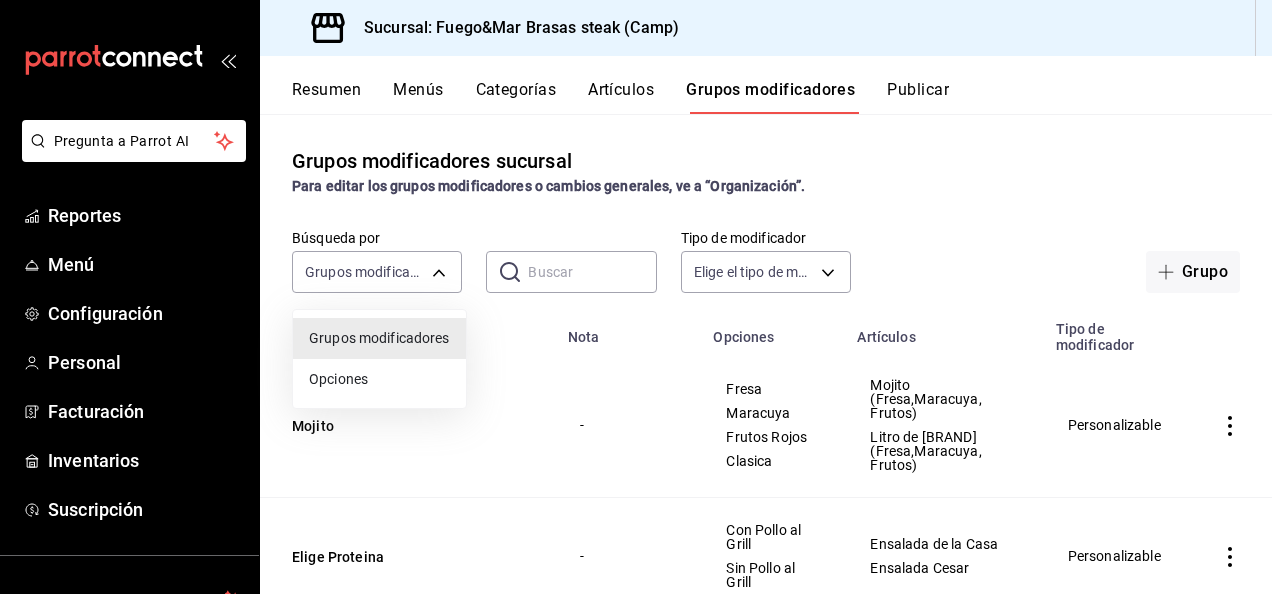 click at bounding box center [636, 297] 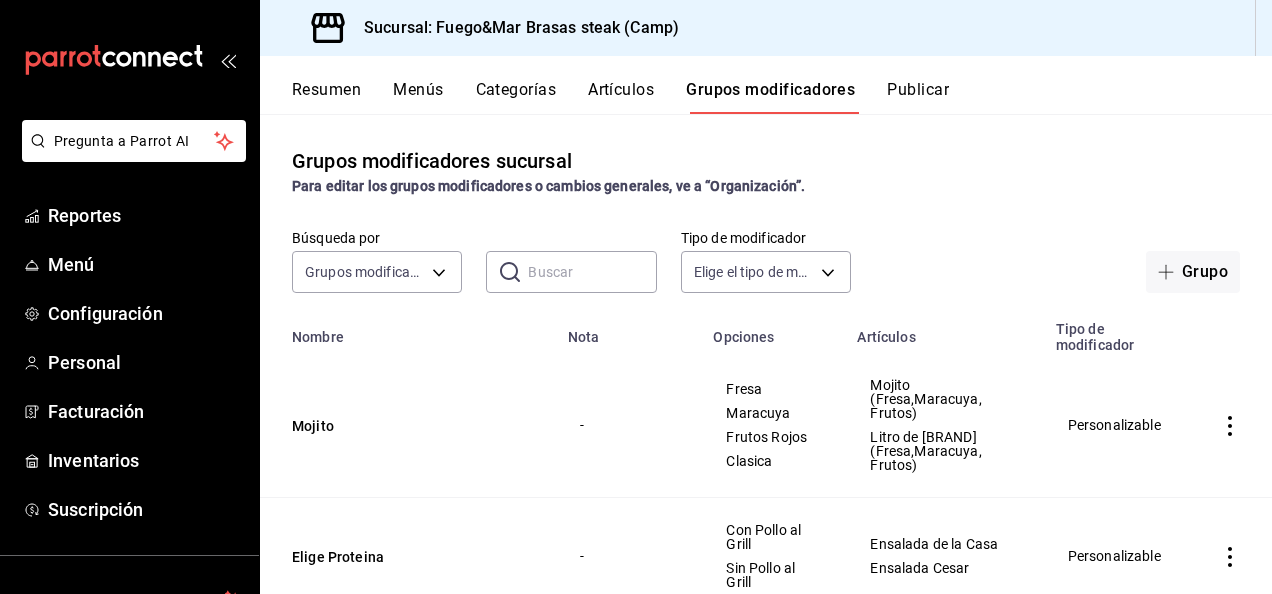 click at bounding box center (592, 272) 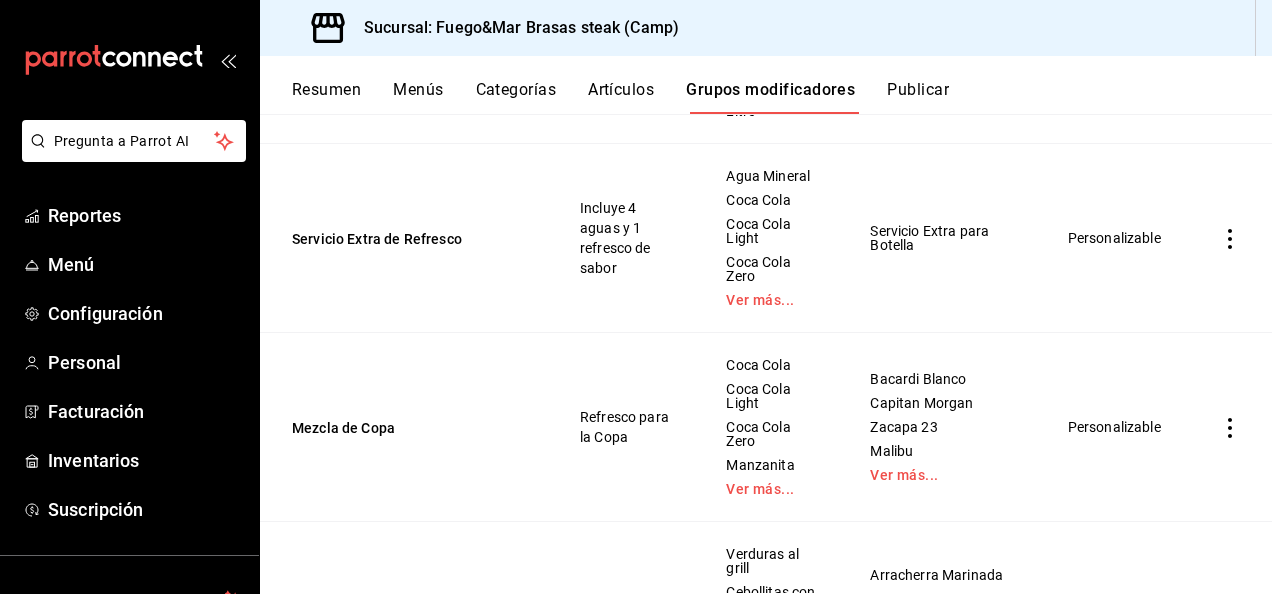 scroll, scrollTop: 476, scrollLeft: 0, axis: vertical 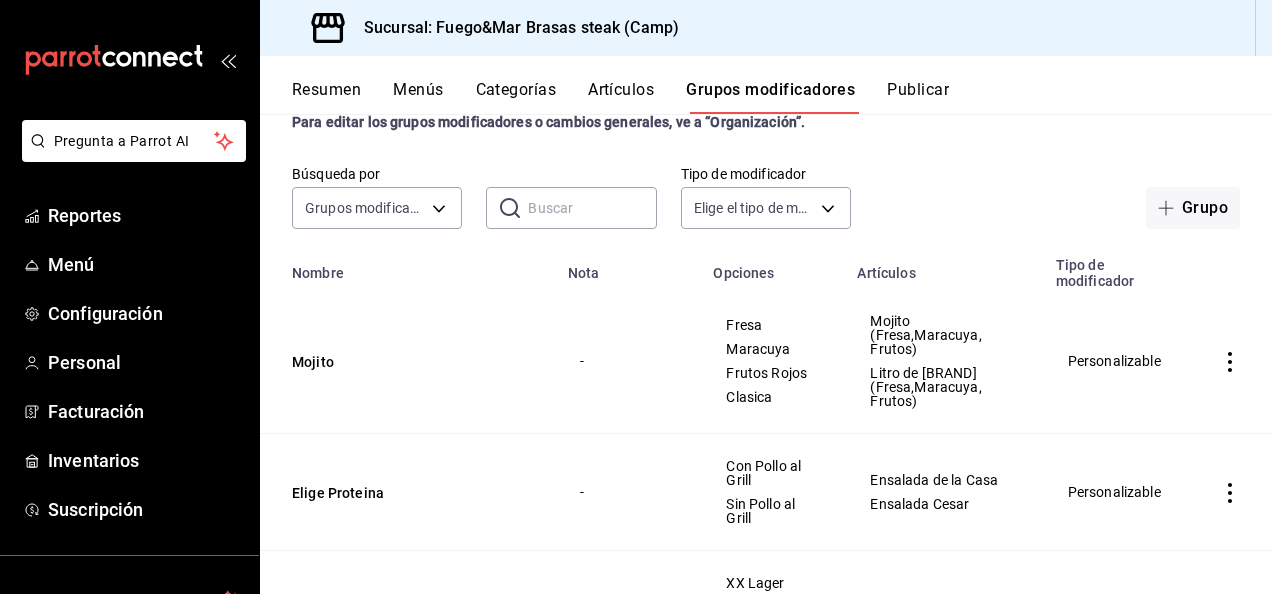 click at bounding box center [592, 208] 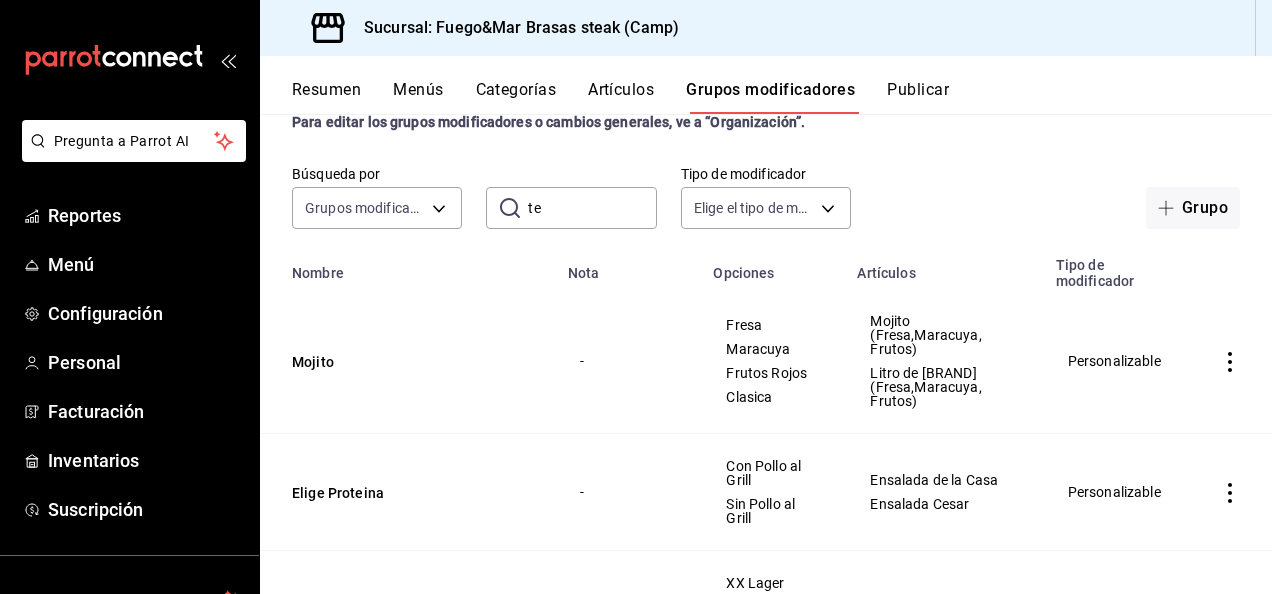 type on "t" 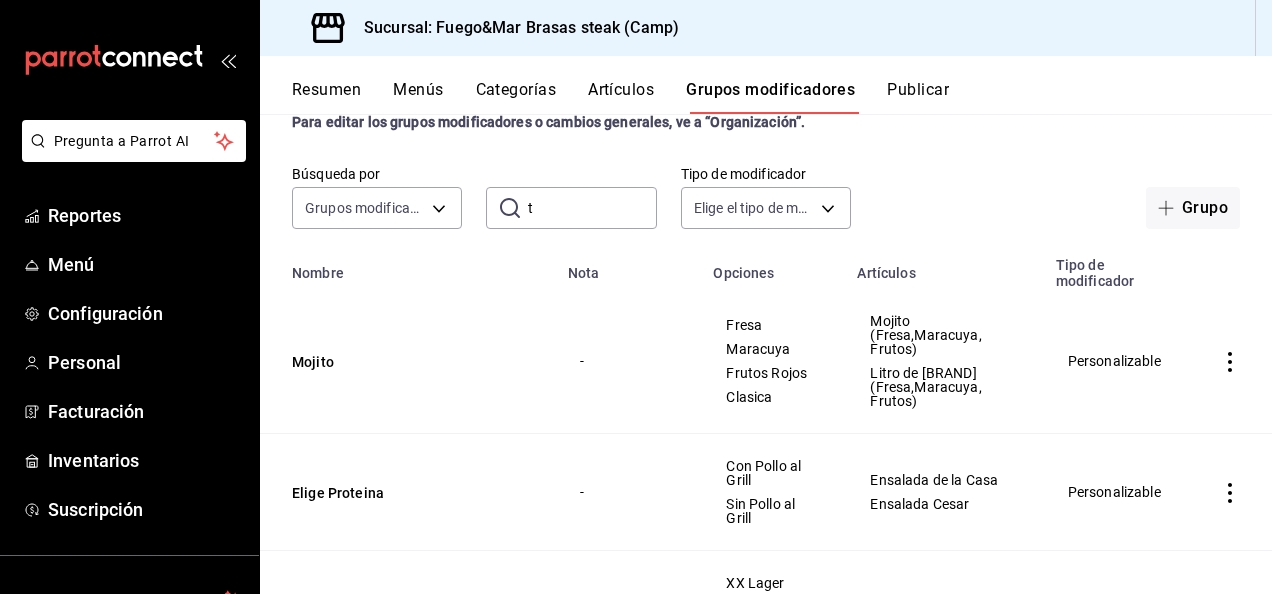 type 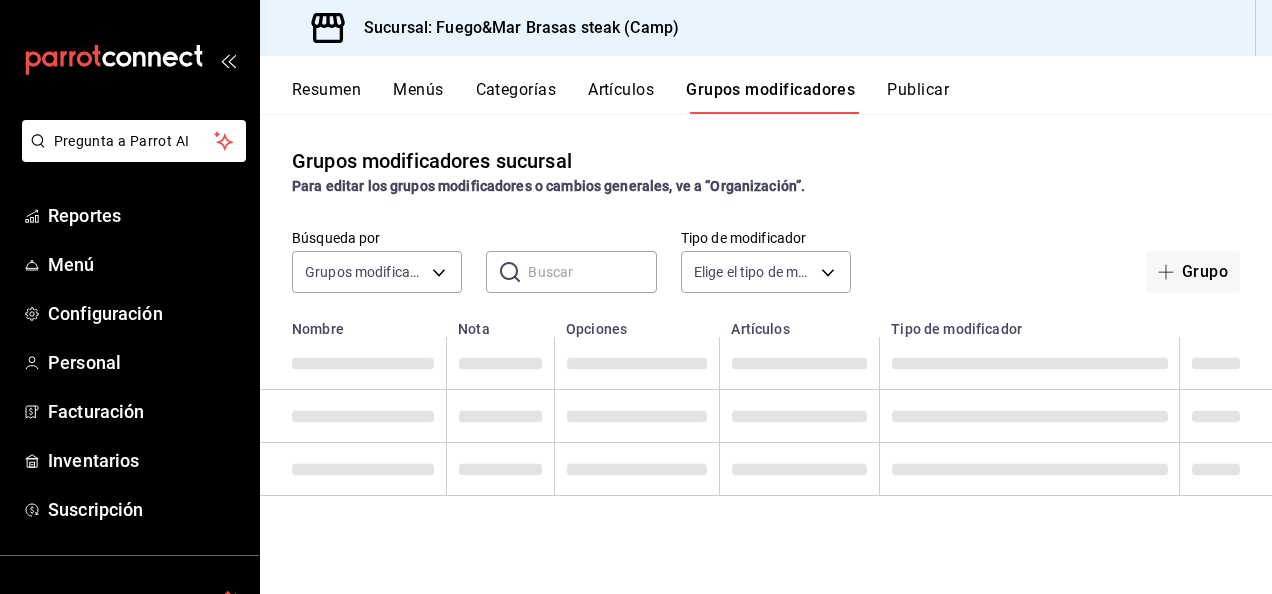 scroll, scrollTop: 0, scrollLeft: 0, axis: both 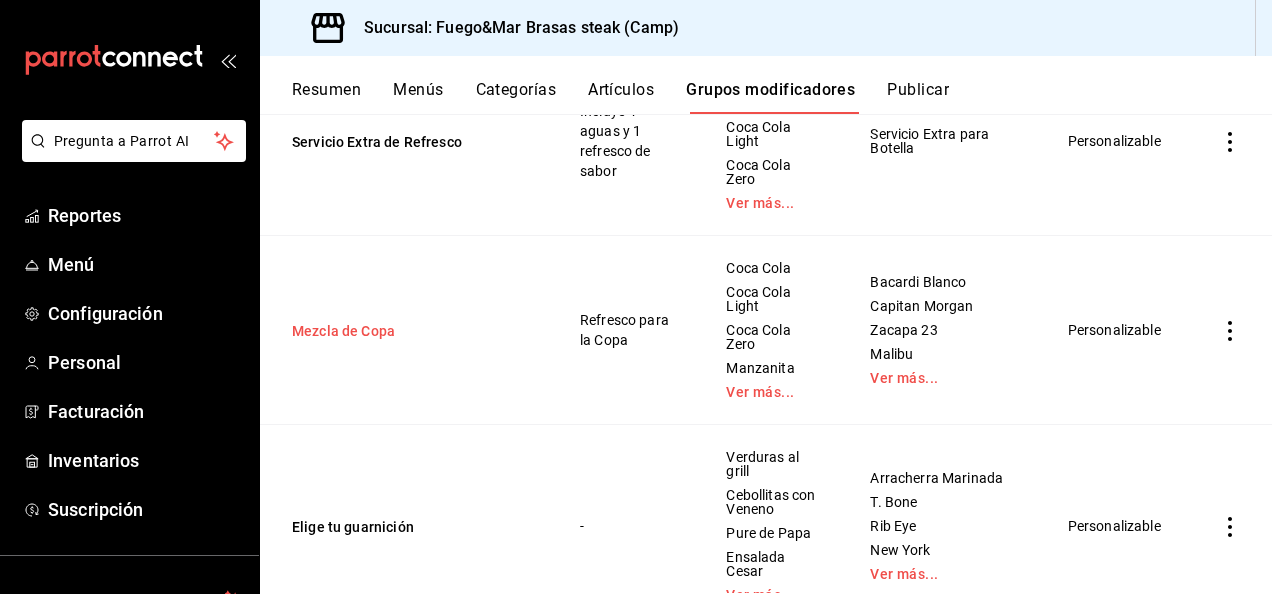 click on "Mezcla de Copa" at bounding box center (412, 331) 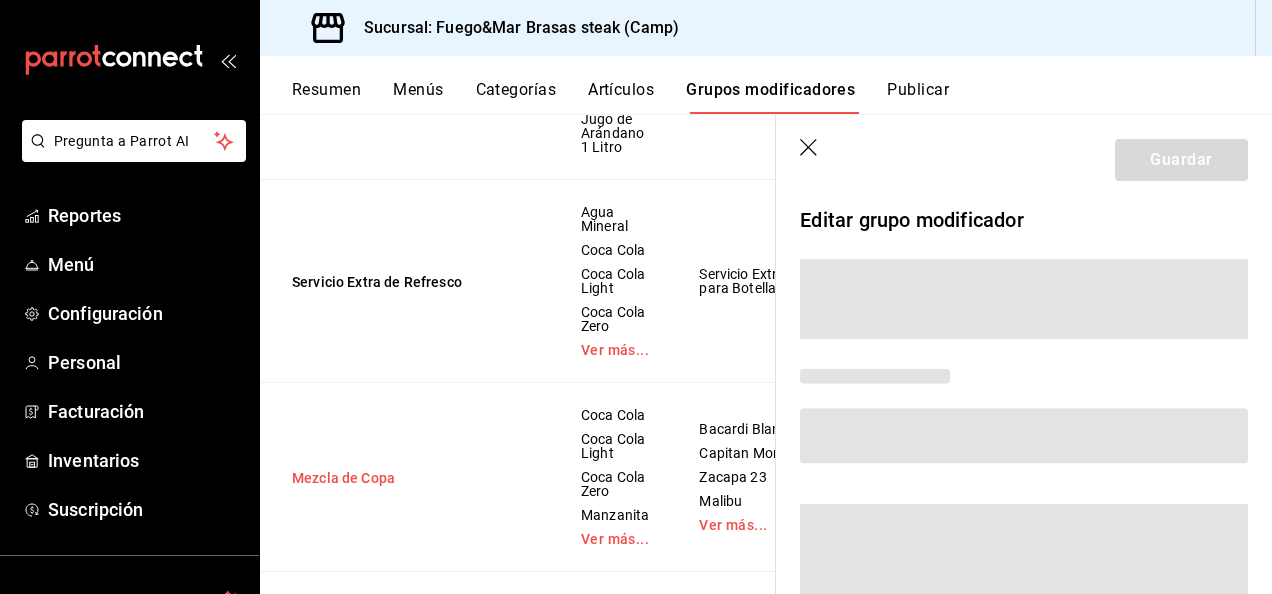 scroll, scrollTop: 752, scrollLeft: 0, axis: vertical 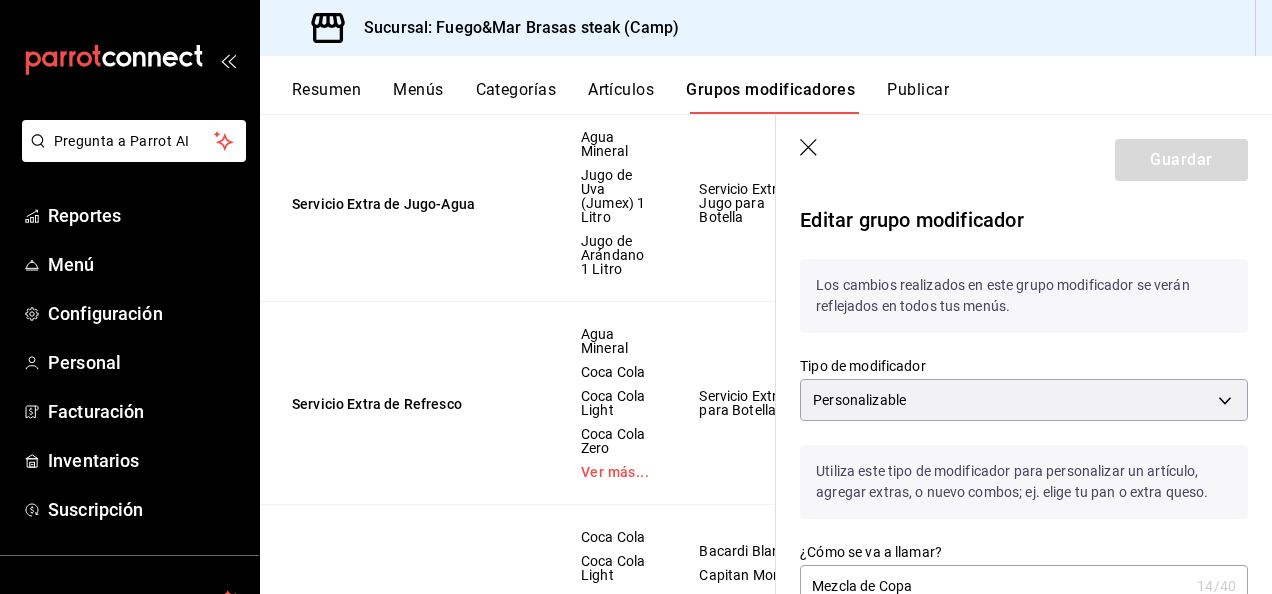 drag, startPoint x: 1263, startPoint y: 186, endPoint x: 1160, endPoint y: 84, distance: 144.95862 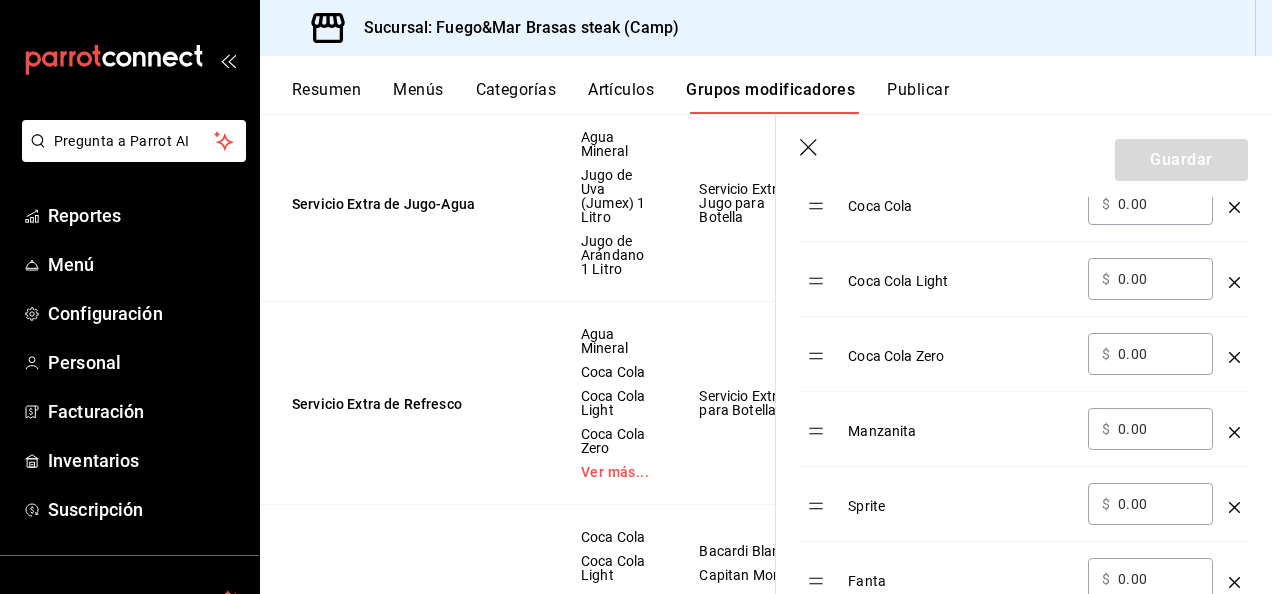 scroll, scrollTop: 732, scrollLeft: 0, axis: vertical 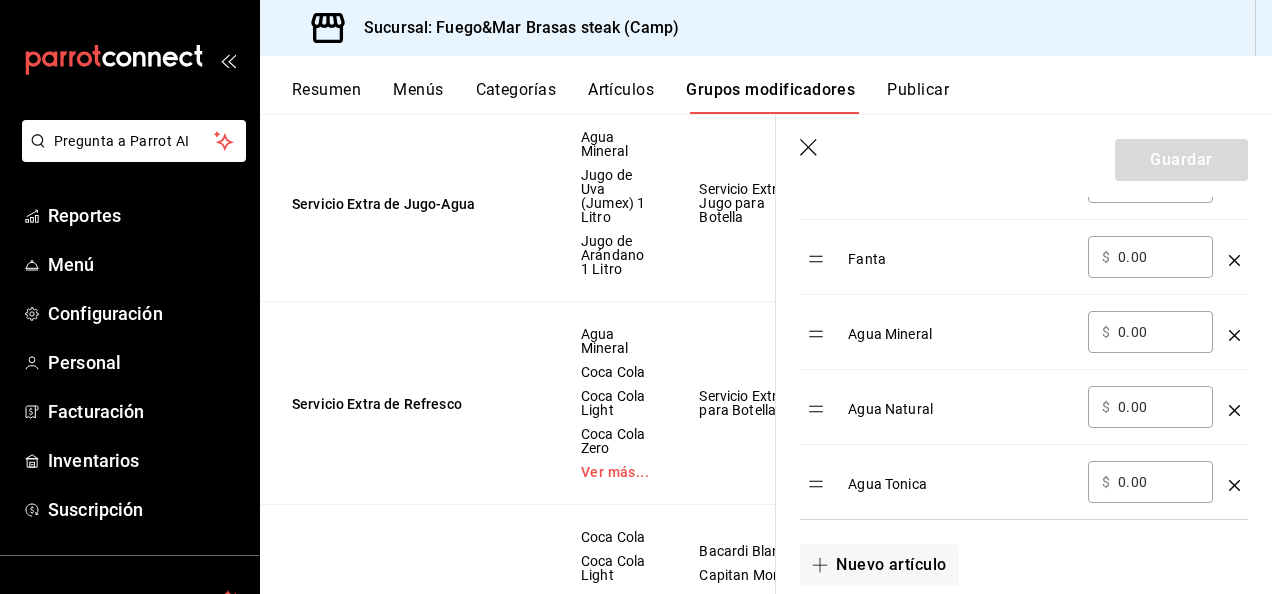click 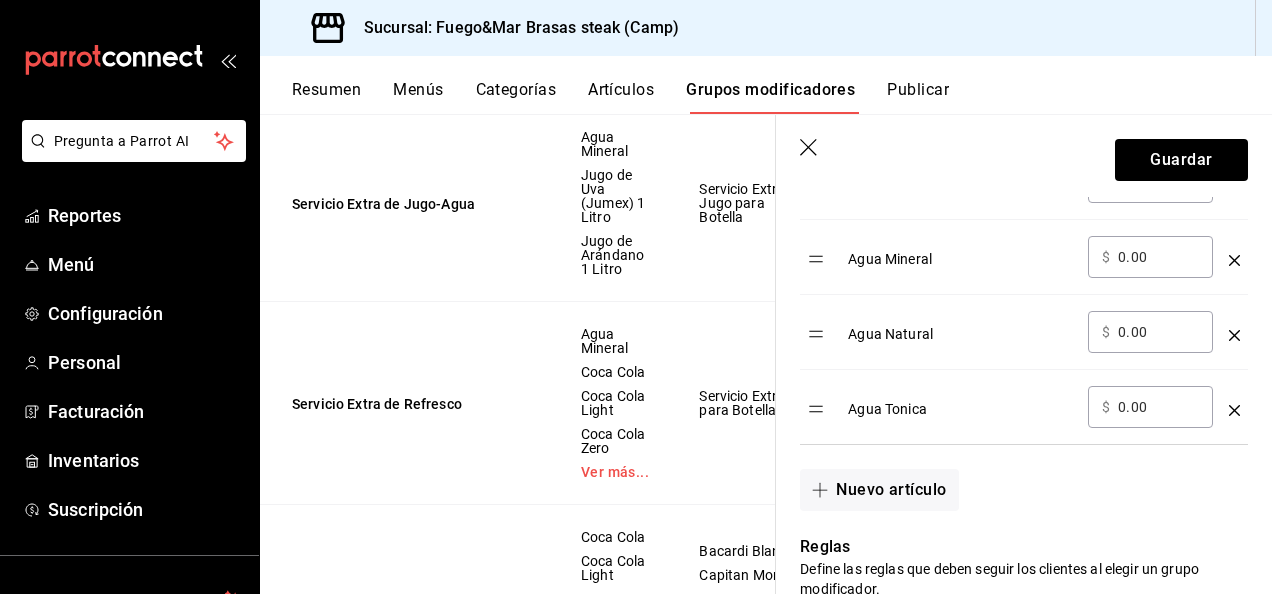click 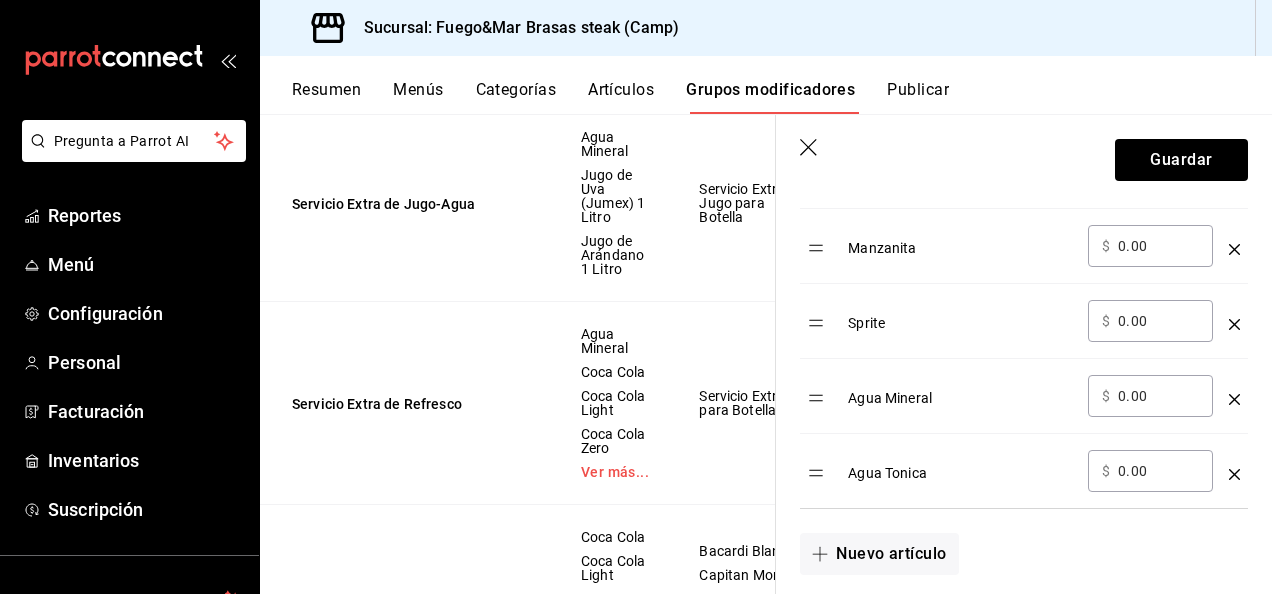 scroll, scrollTop: 899, scrollLeft: 0, axis: vertical 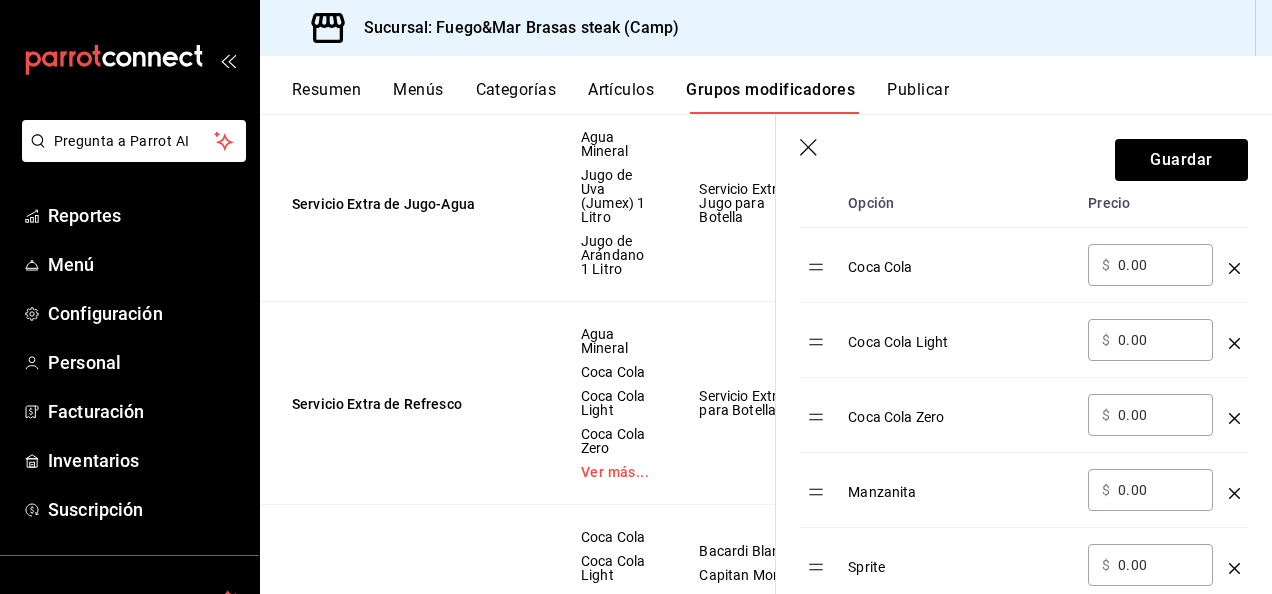 click 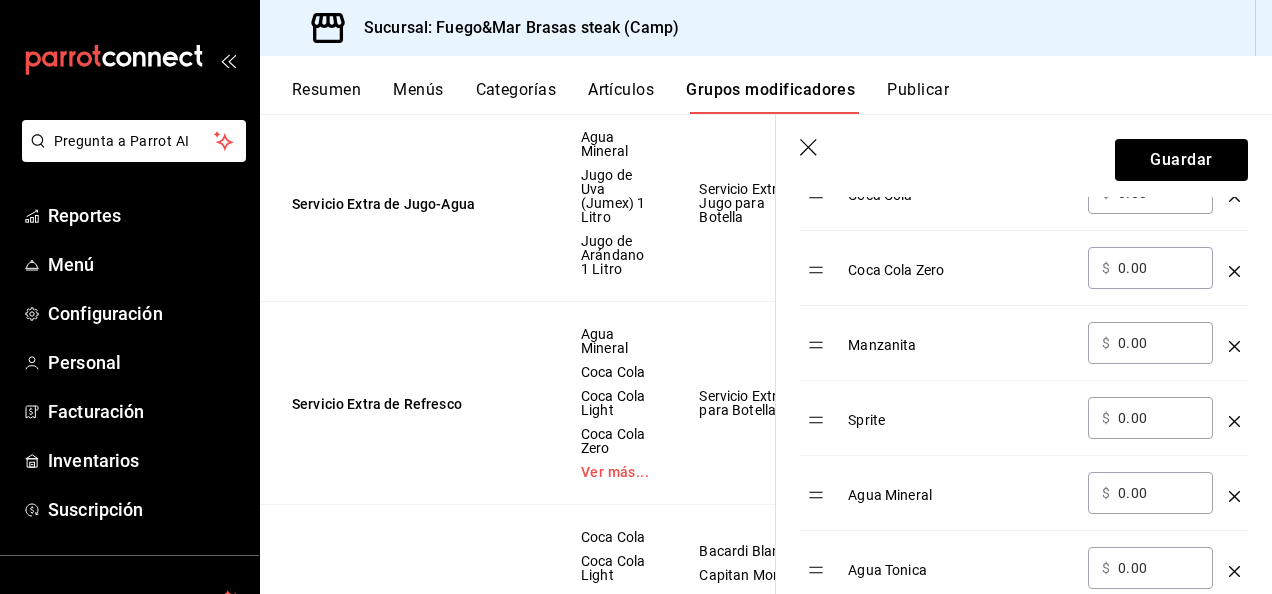 scroll, scrollTop: 754, scrollLeft: 0, axis: vertical 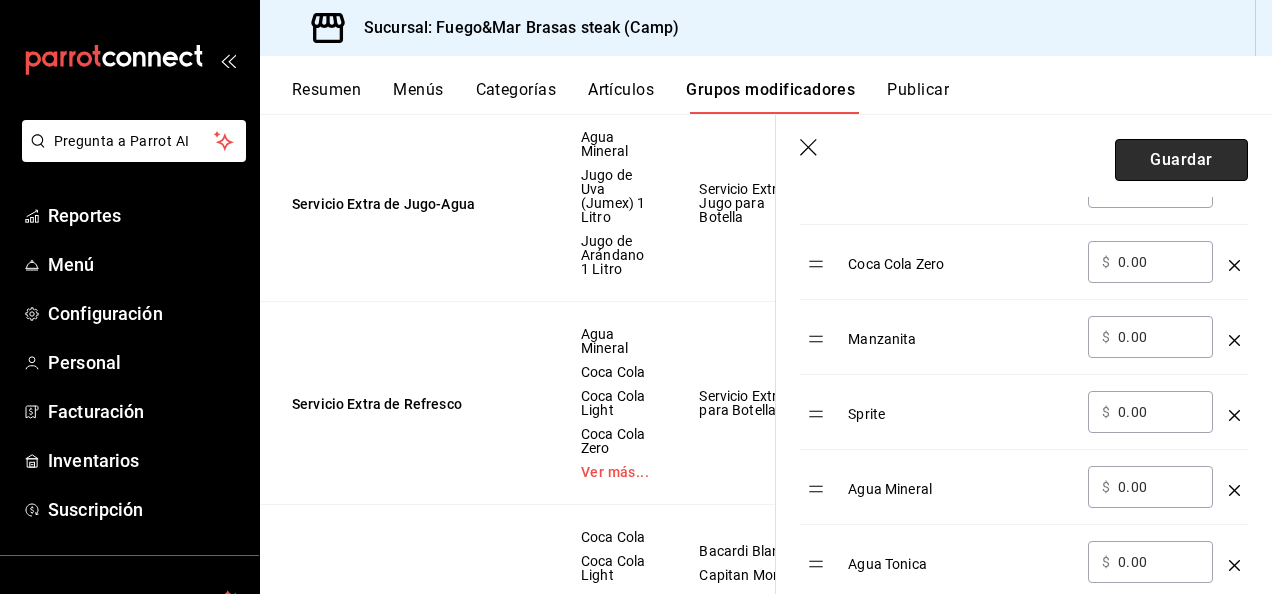click on "Guardar" at bounding box center (1181, 160) 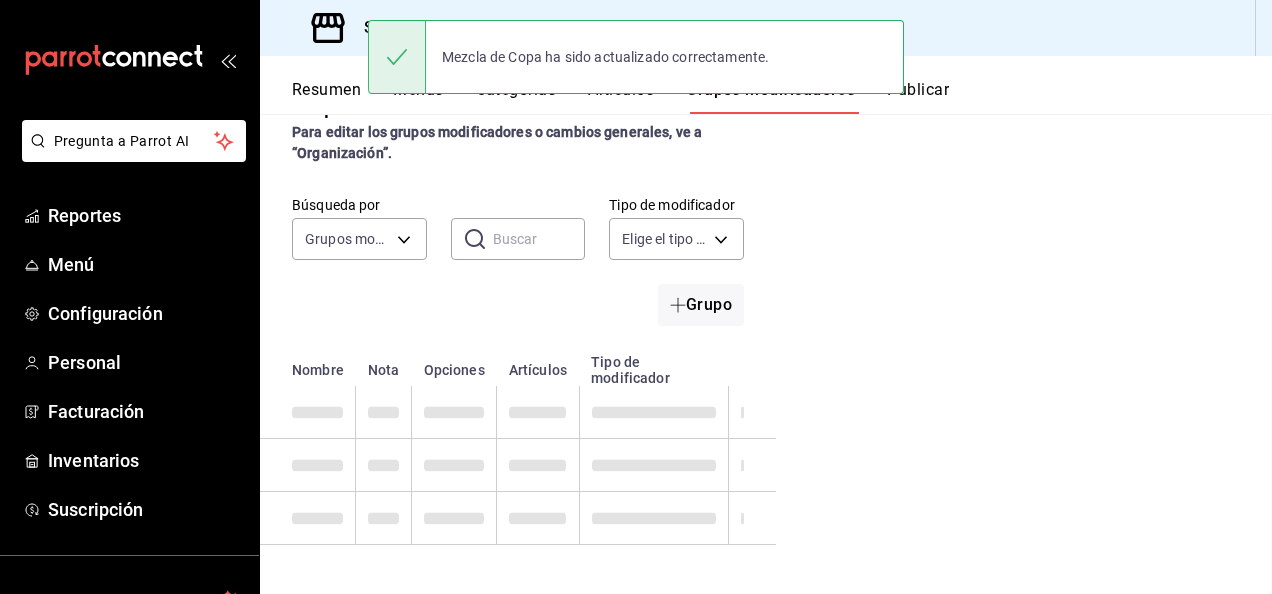 scroll, scrollTop: 0, scrollLeft: 0, axis: both 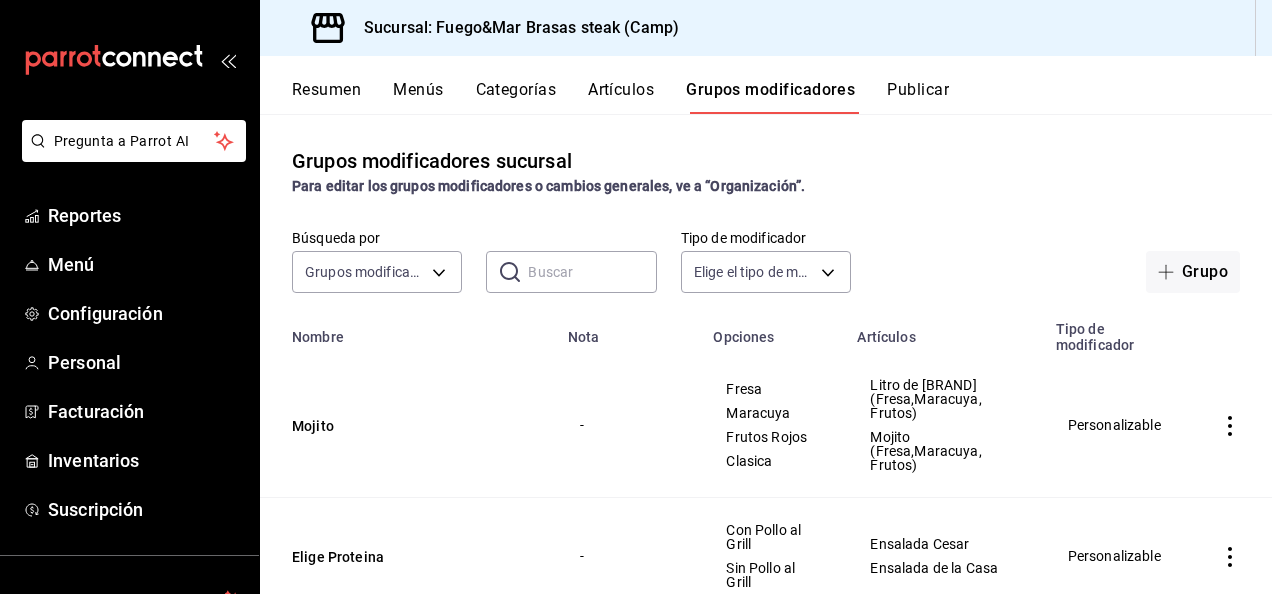 click on "Artículos" at bounding box center (621, 97) 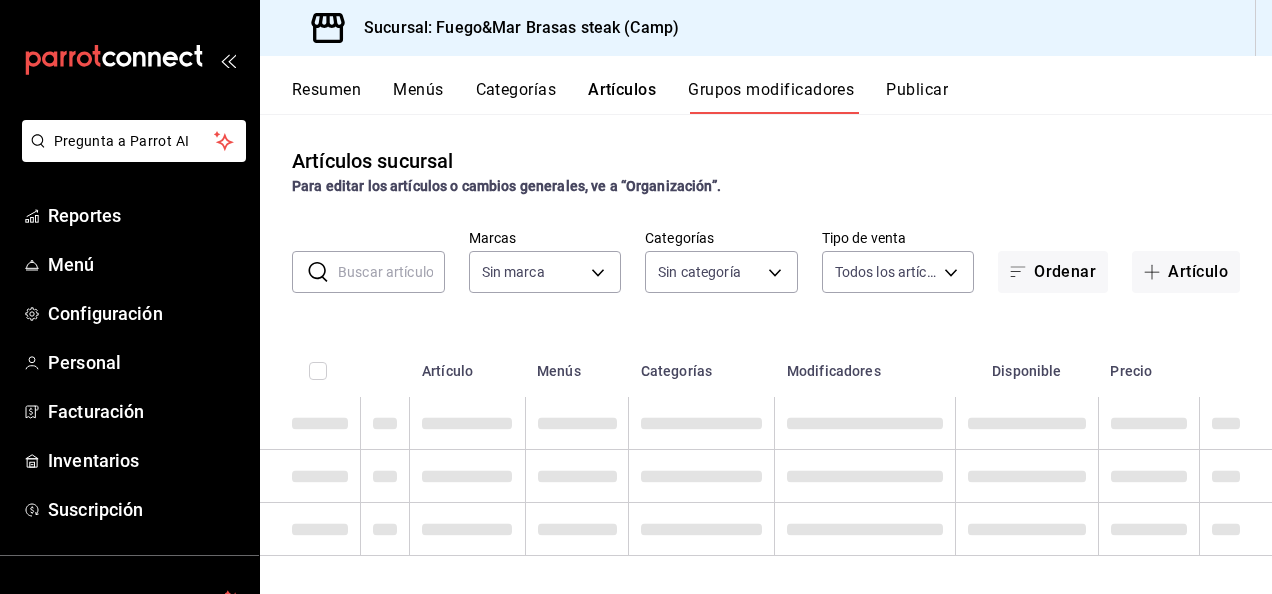 type on "34642819-79bc-44a0-a972-e216a15f5f6e" 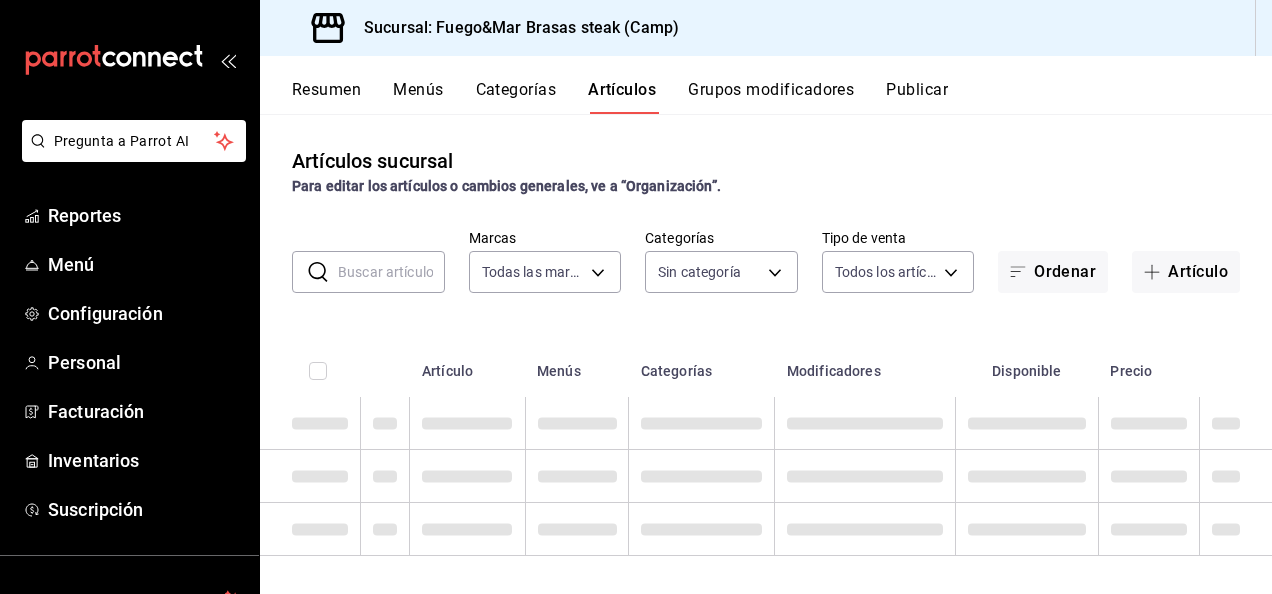 type on "34642819-79bc-44a0-a972-e216a15f5f6e" 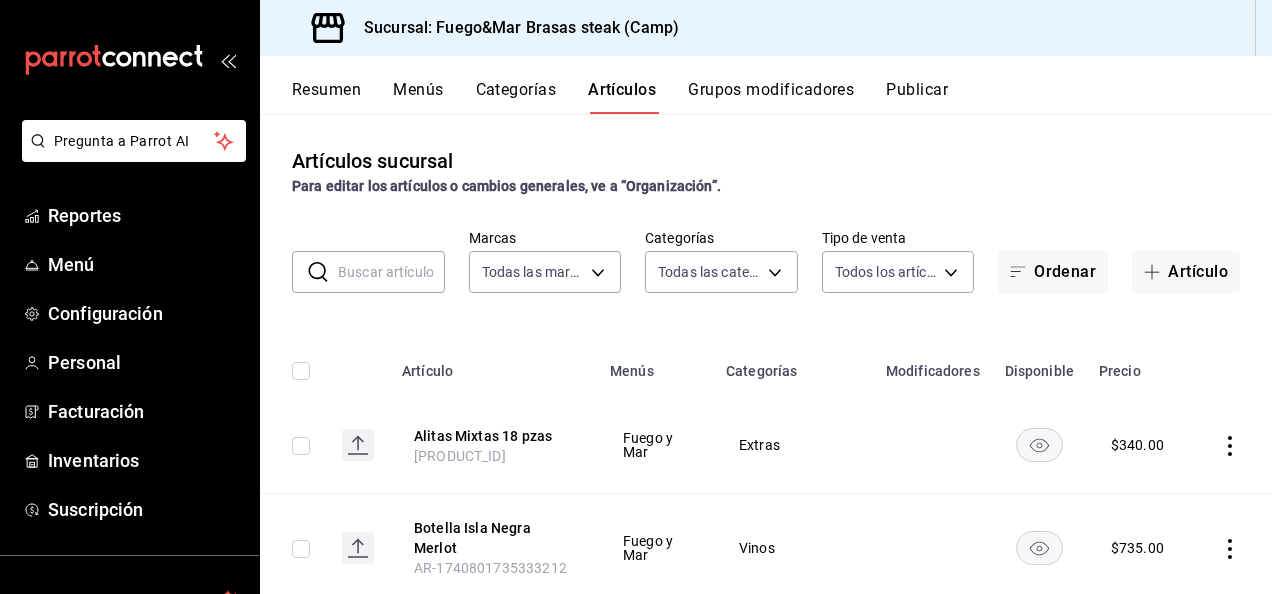 type on "2a3dbf7d-3db7-42d5-9d0c-af810529731f,d603b75e-700d-4a2c-9fe4-66c539196e4f,66832d80-6d18-4194-b06a-8052cd942260,b9986ebe-b554-42e3-bb73-40df44e97f0d,7dfe1e4f-4336-498f-8d33-0ad2c4e94241,59ab272c-7d68-4002-9226-06f6efb81871,8369cfdc-3c42-4a16-94e3-4867e78dead9,56098ac0-5c15-411b-8c45-500598a0c626,17a2c5bb-1961-43e4-89ea-2137dbb6c538,216295a0-2f02-48b4-a9c8-123932190bf2,f0aeffc0-0bac-4cbe-9013-cc76e2f8993f,6147fd30-6ff6-4924-93ec-0f82bddd78d6,830bd652-6797-45cd-a0e4-fb3f91661796,ec19c0eb-458b-43ca-a36a-308d8c2037c1,16e9516b-a4de-4fd7-9e43-9ac0c1731786,3c95f8e0-aefd-41e7-85bc-70f25146bb8a,638b000b-be13-4bec-951c-c955ab138fd9,7b263a90-ba77-410e-ae3c-21f39cd43bc8,f03ee0a5-ee81-44a3-8b4e-499a83eb88a0,e07b5029-fd60-4a30-8f17-7d9cea16578d,dc731430-2259-47bb-b505-d8125583718c,007614ac-3980-4a9f-b559-b0d05ab577a8,05e98e67-97ba-4812-a711-171910fbc8c2,716c1a84-93ef-4246-8c8d-1ba1a311ead9,c6d82c72-d10f-4fbc-afb8-88b7b76fb143,2e0b7aef-bd04-4948-9663-84ec5f3f12da,8823a705-3460-4136-a9e9-d6356985930c,7caffb1c-89f8-4e45-ae4..." 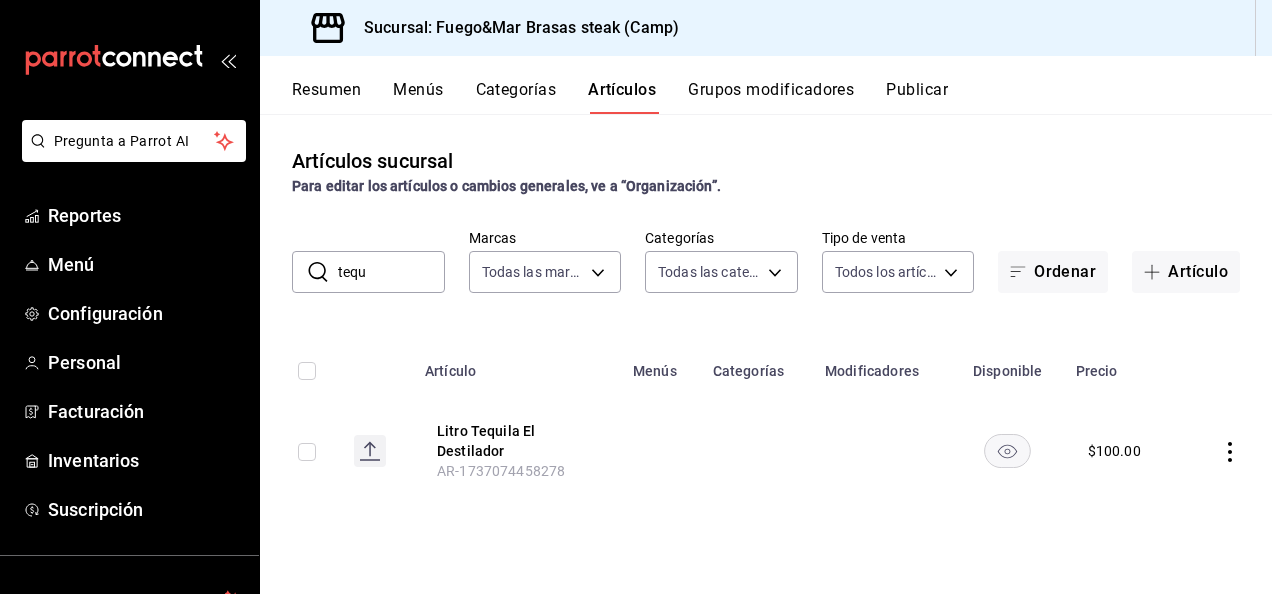 click on "Artículos sucursal Para editar los artículos o cambios generales, ve a “Organización”." at bounding box center (766, 171) 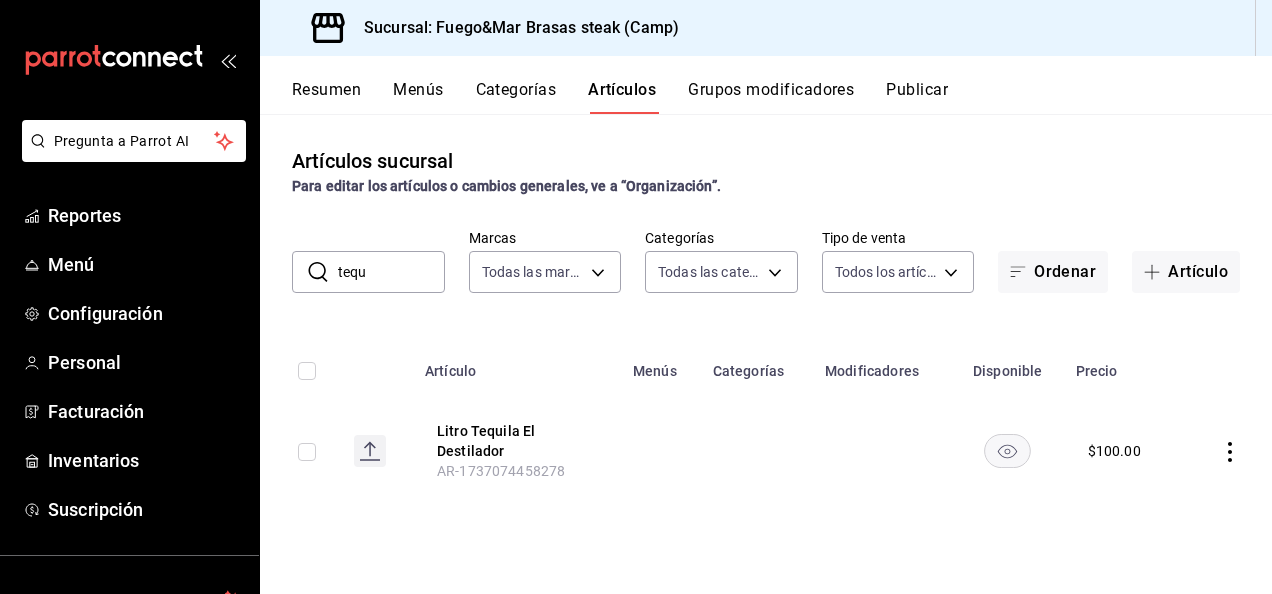 click on "tequ" at bounding box center (391, 272) 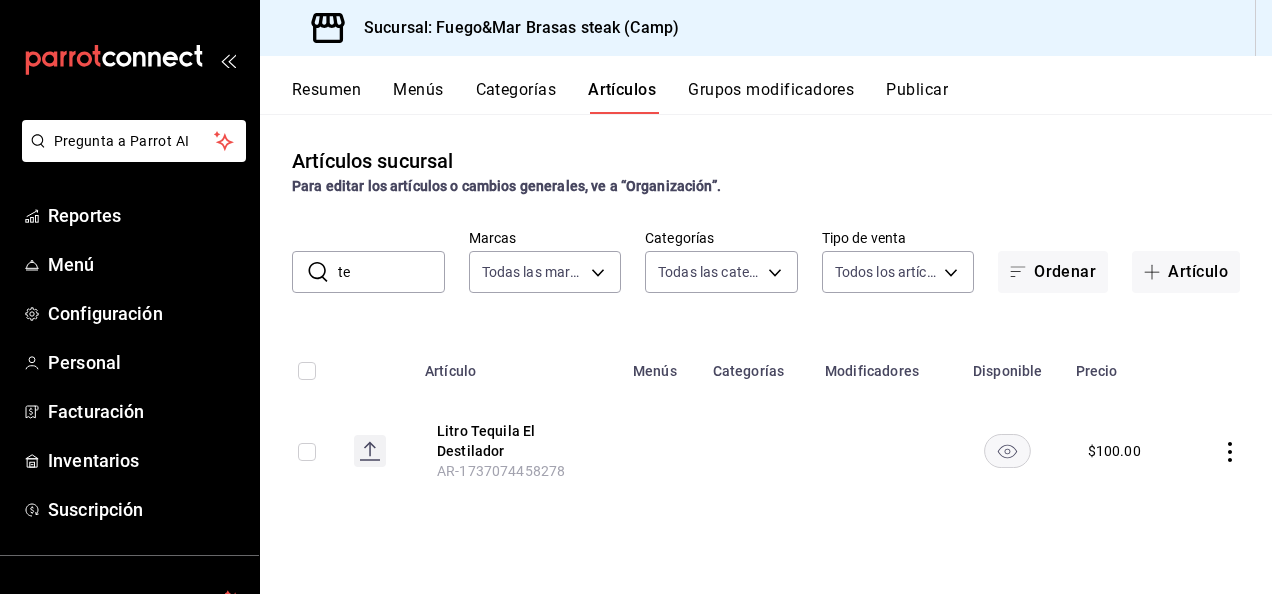 type on "t" 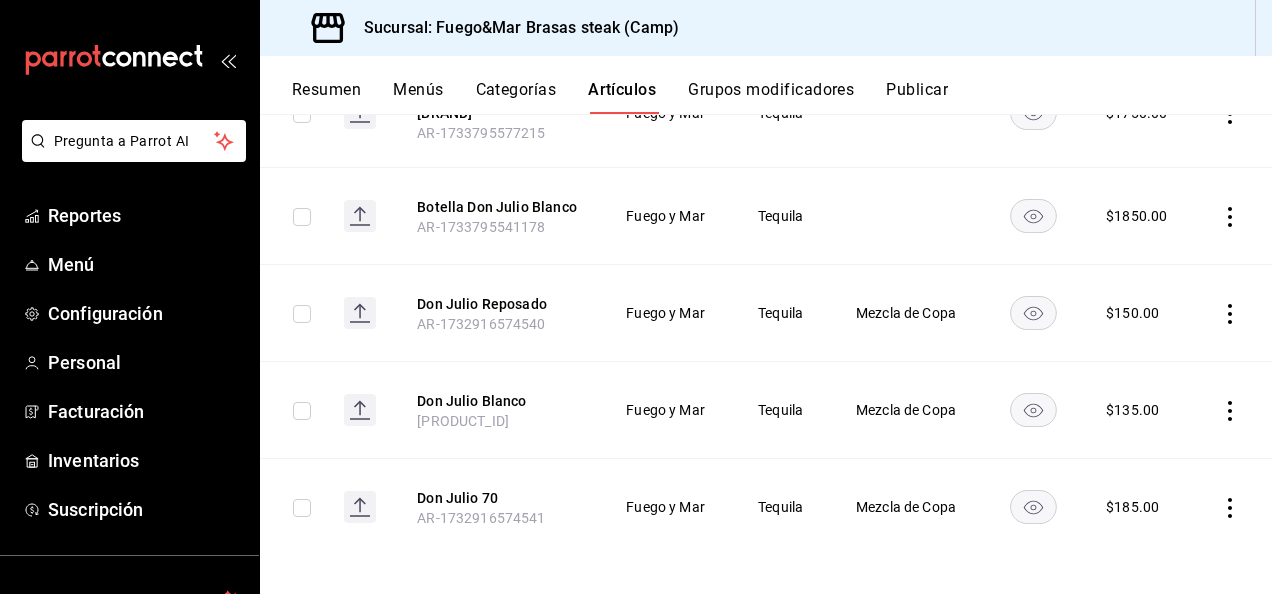 scroll, scrollTop: 439, scrollLeft: 0, axis: vertical 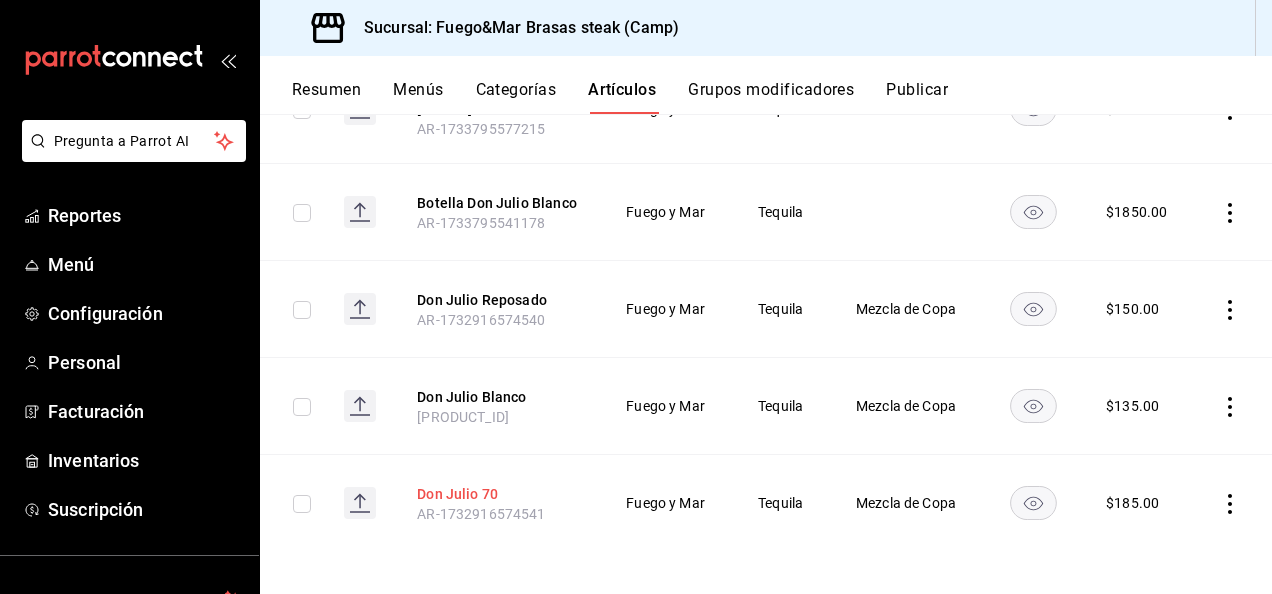 type on "don julio" 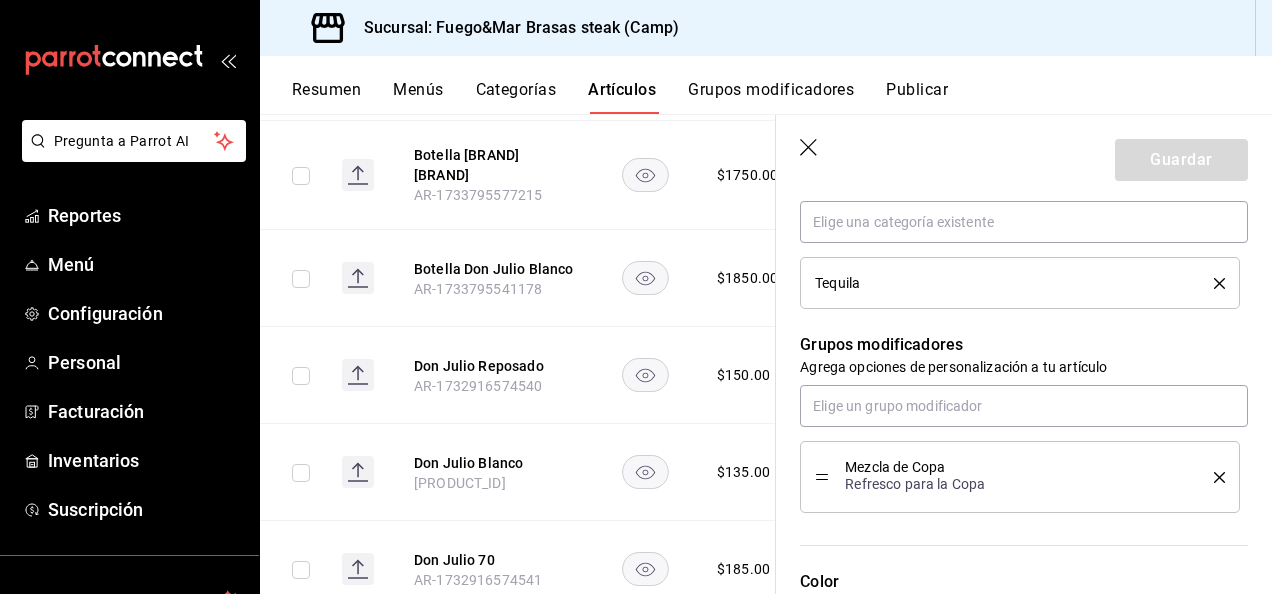 scroll, scrollTop: 800, scrollLeft: 0, axis: vertical 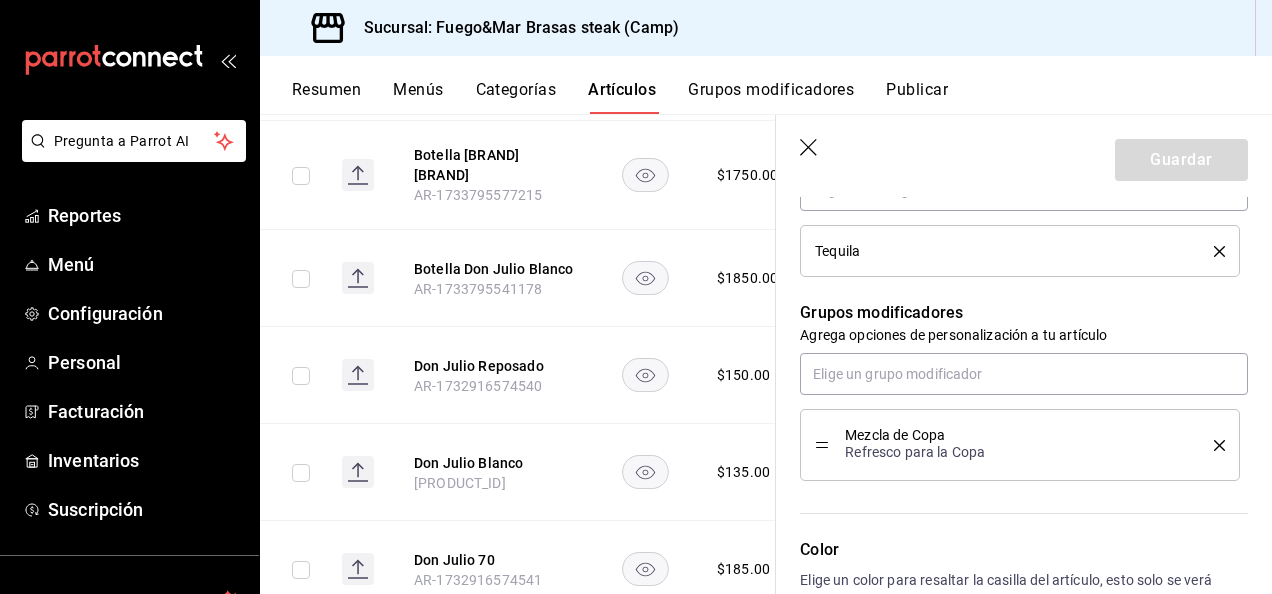 click 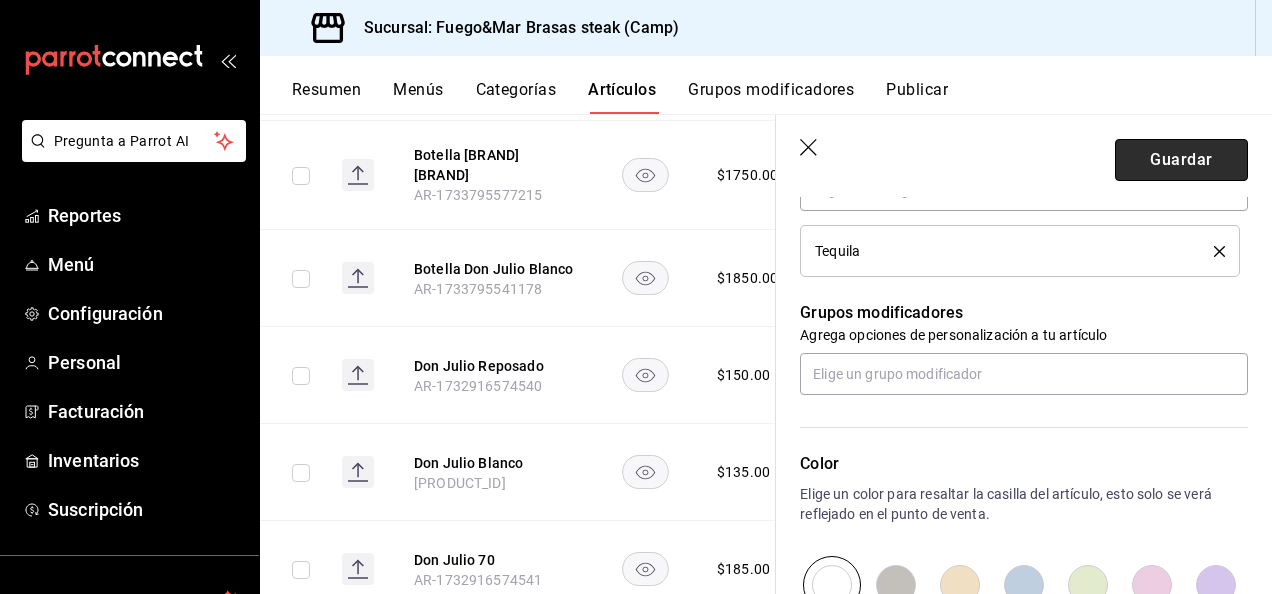 click on "Guardar" at bounding box center (1181, 160) 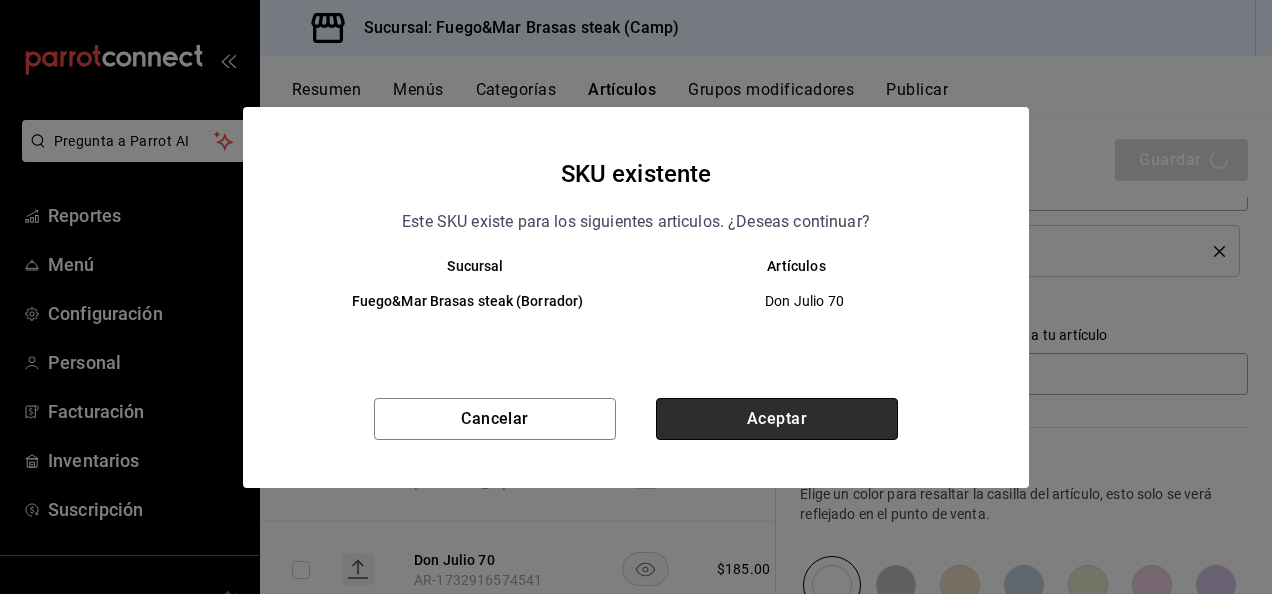 click on "Aceptar" at bounding box center [777, 419] 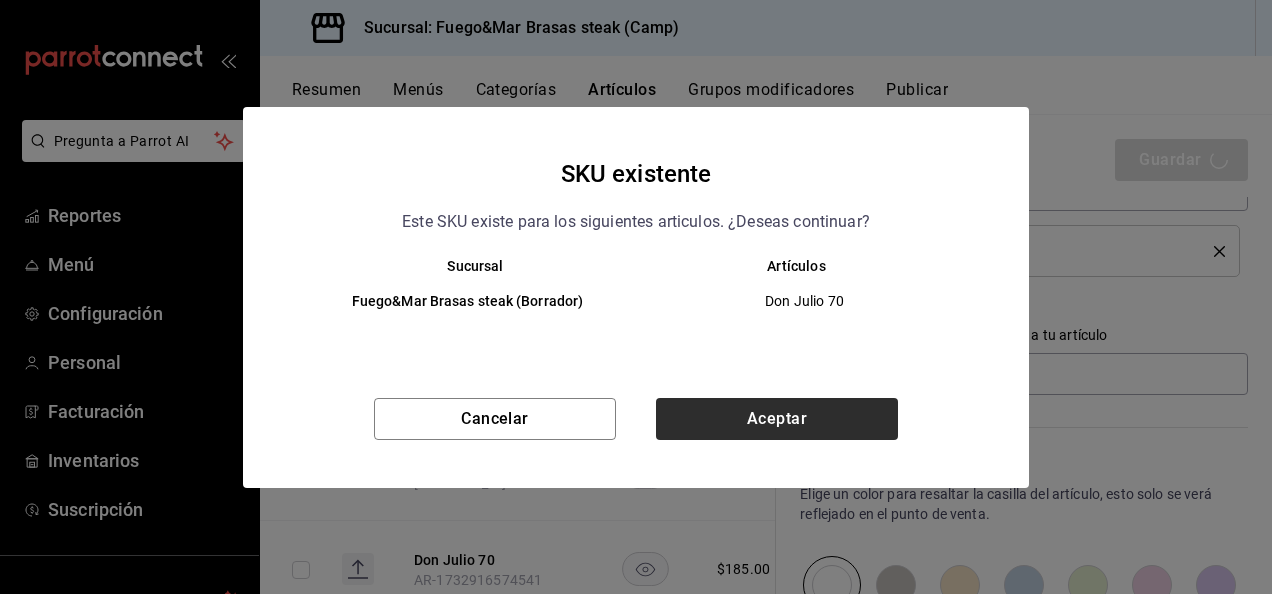 type on "x" 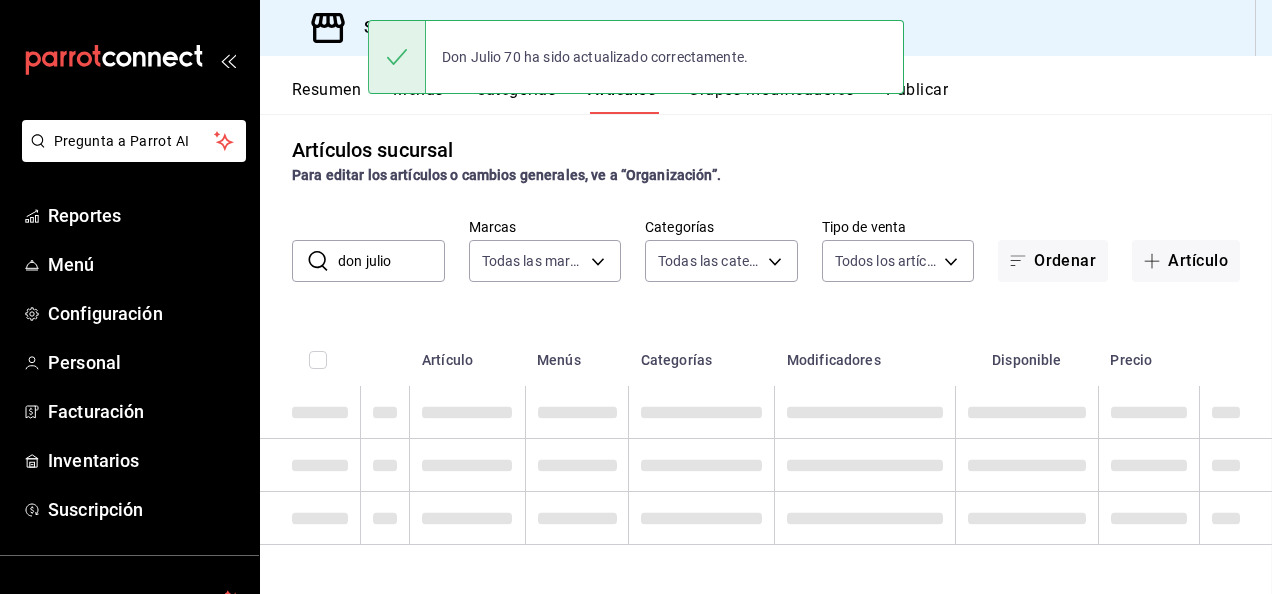 scroll, scrollTop: 10, scrollLeft: 0, axis: vertical 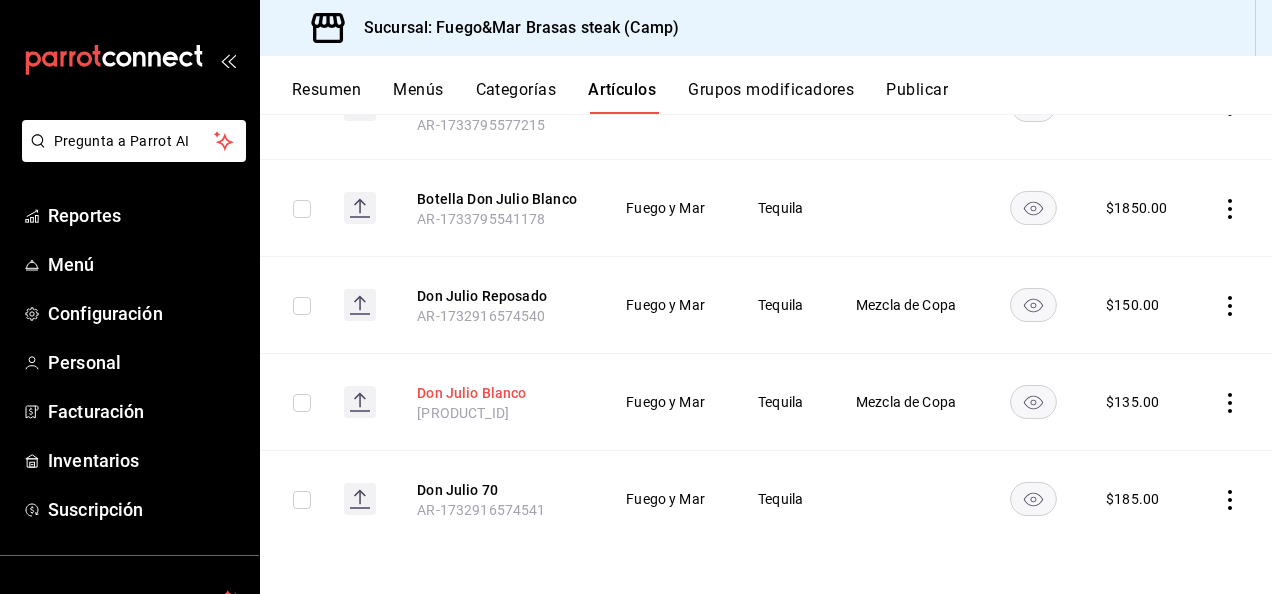 click on "Don Julio Blanco" at bounding box center [497, 393] 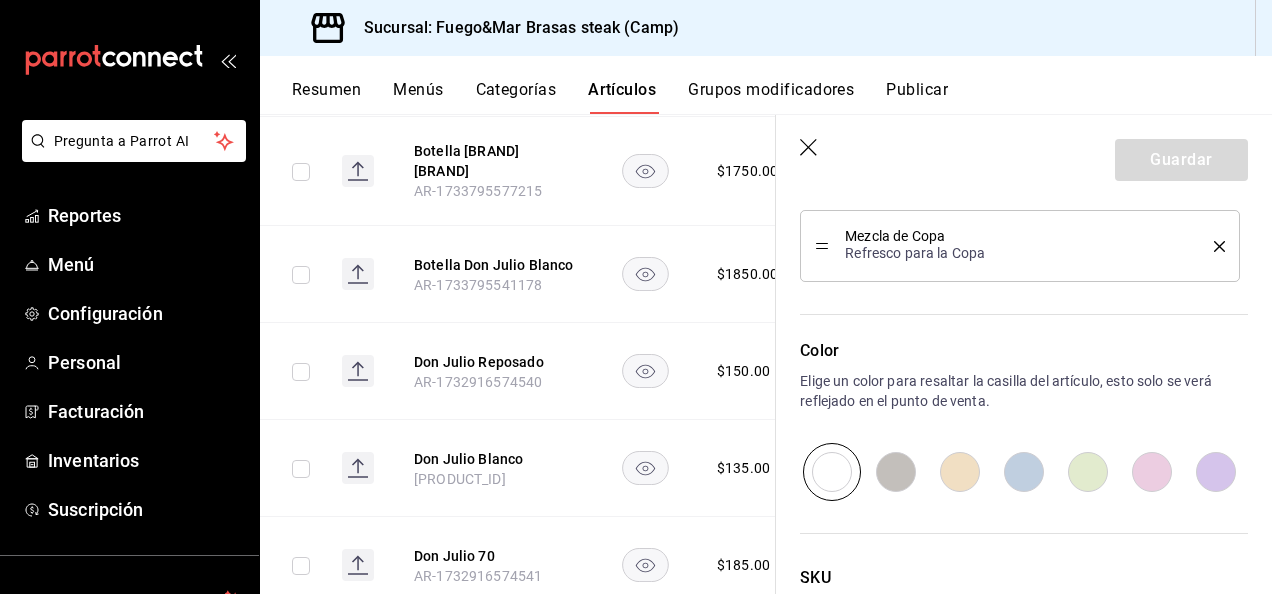 scroll, scrollTop: 864, scrollLeft: 0, axis: vertical 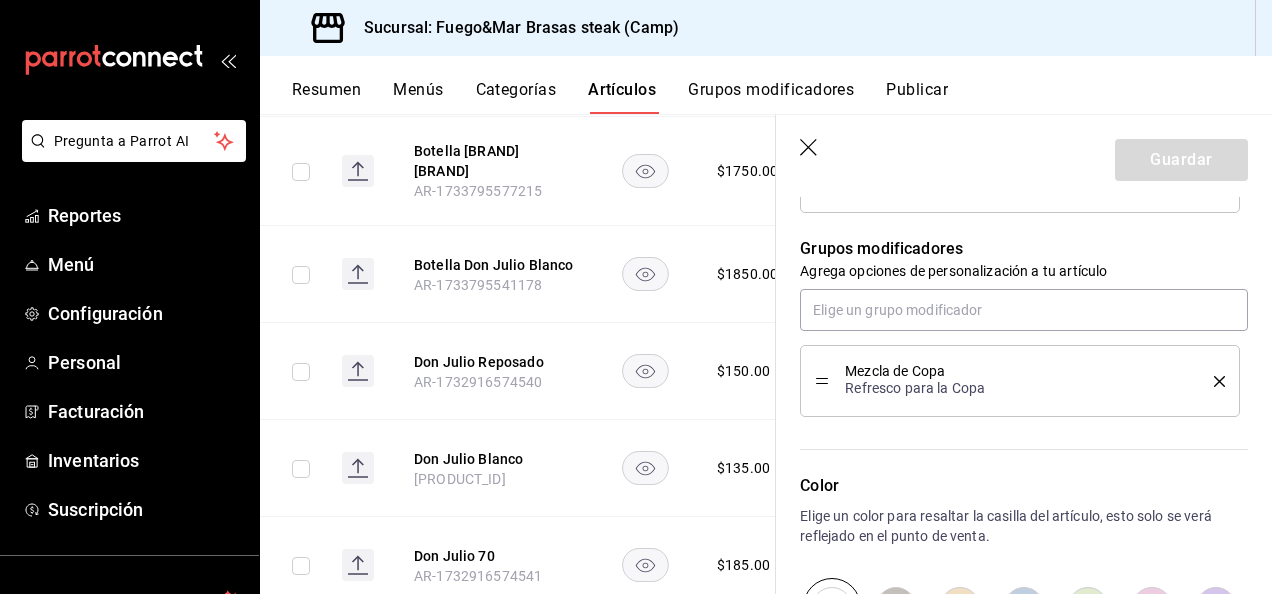 click 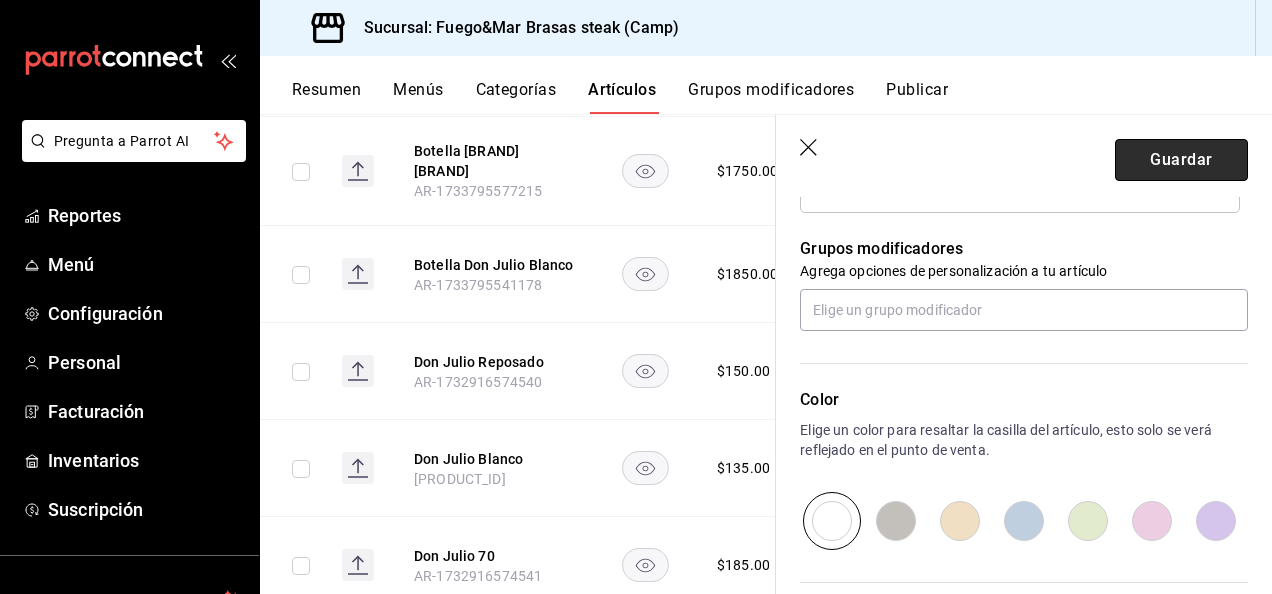 click on "Guardar" at bounding box center [1181, 160] 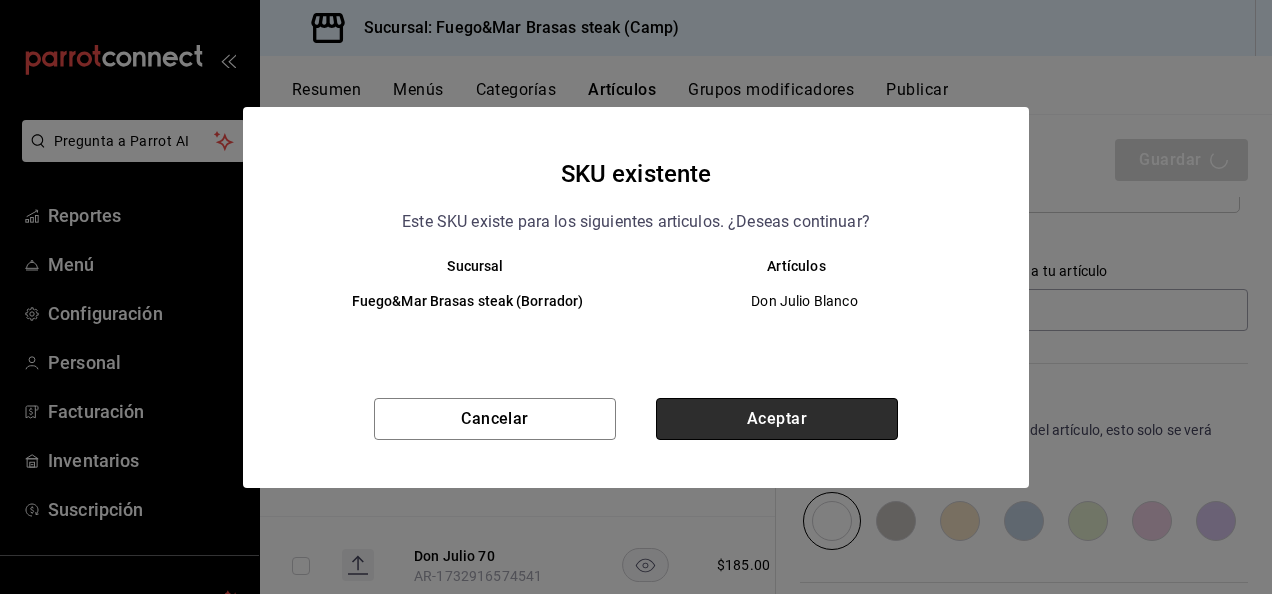 click on "Aceptar" at bounding box center (777, 419) 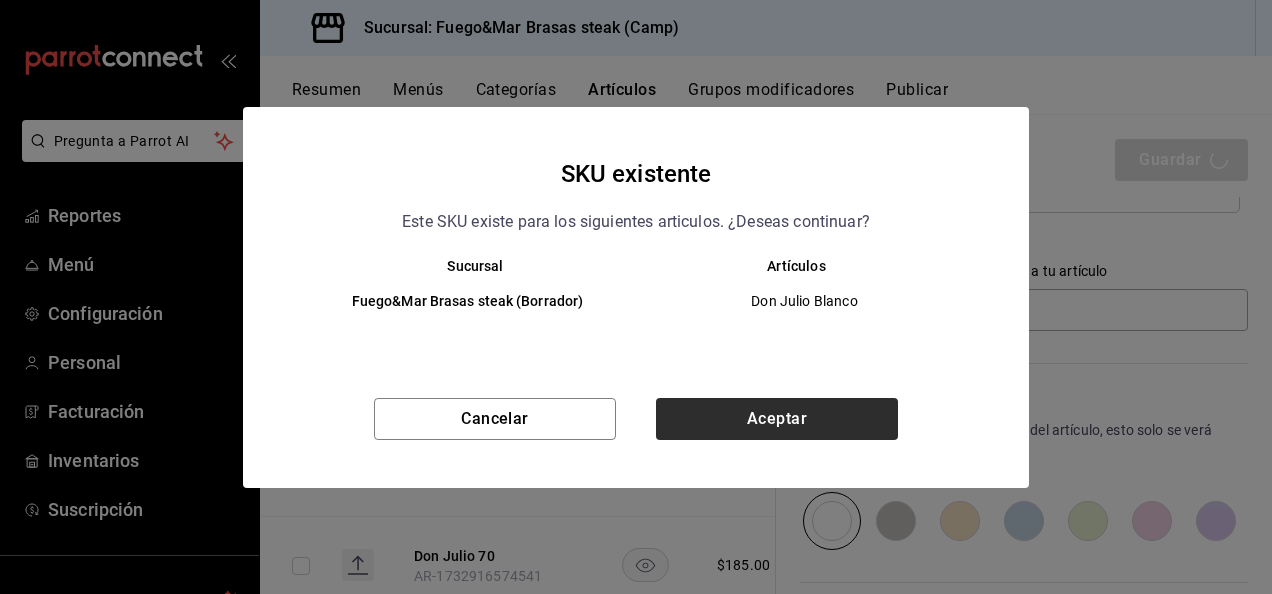 type on "x" 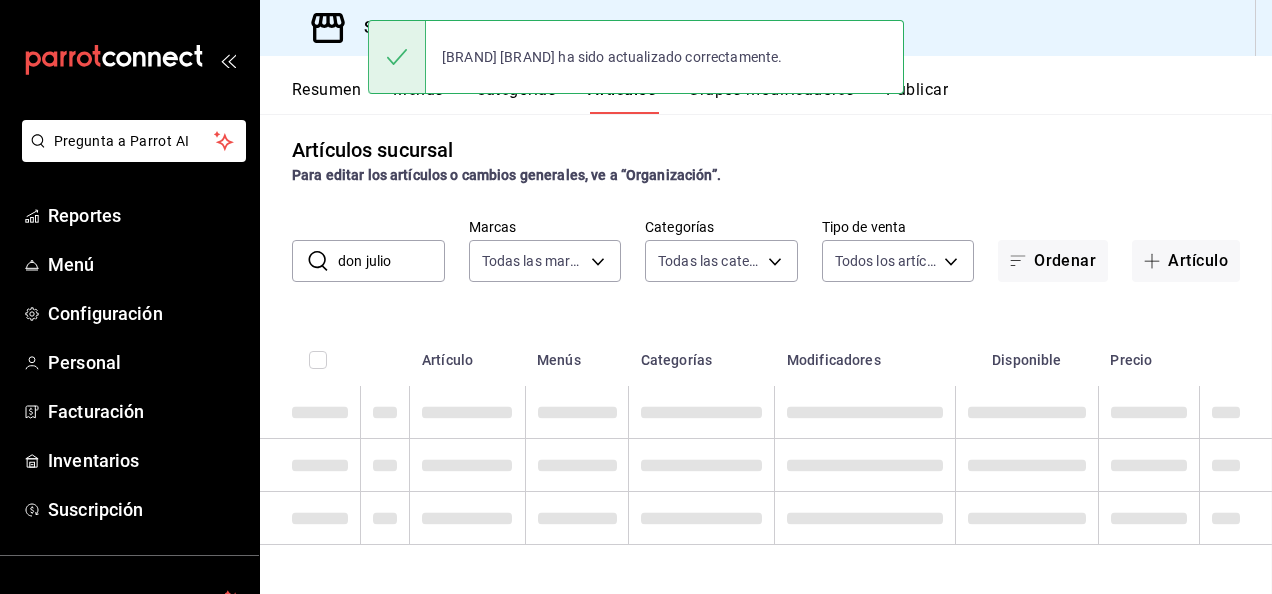 scroll, scrollTop: 10, scrollLeft: 0, axis: vertical 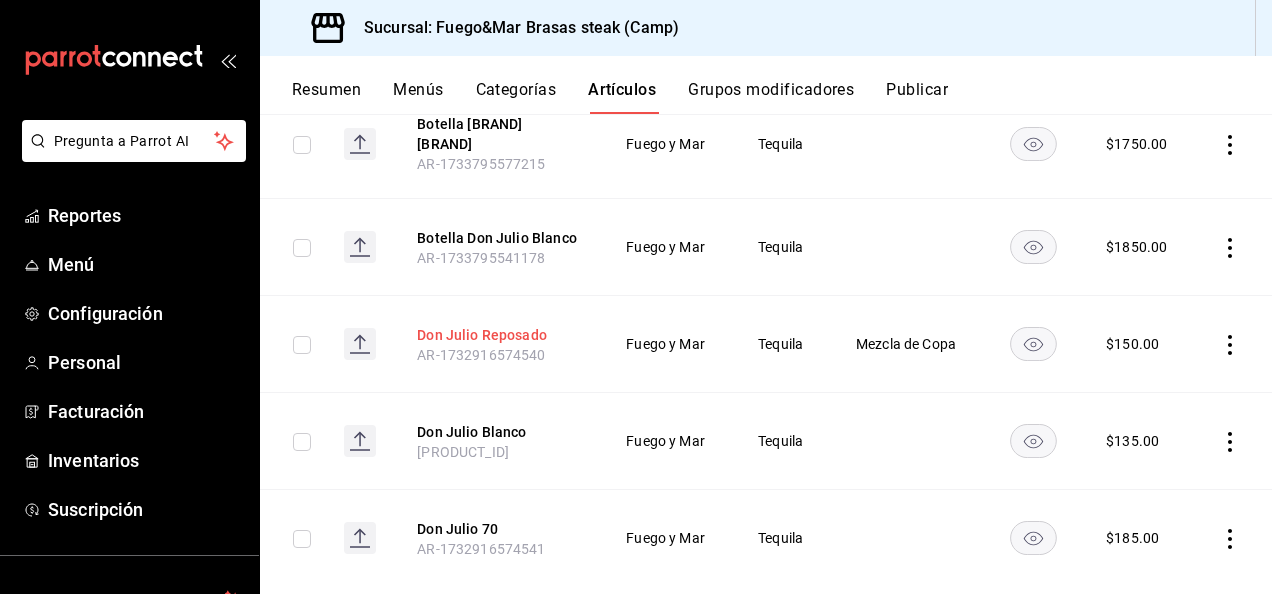 click on "Don Julio Reposado" at bounding box center (497, 335) 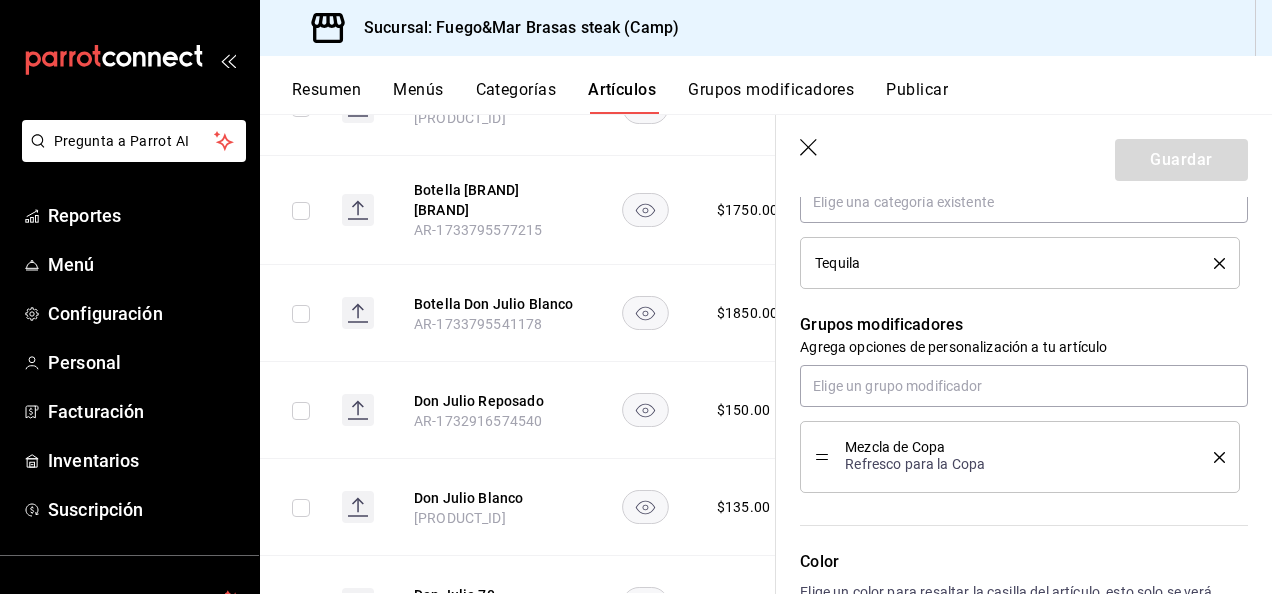 scroll, scrollTop: 1002, scrollLeft: 0, axis: vertical 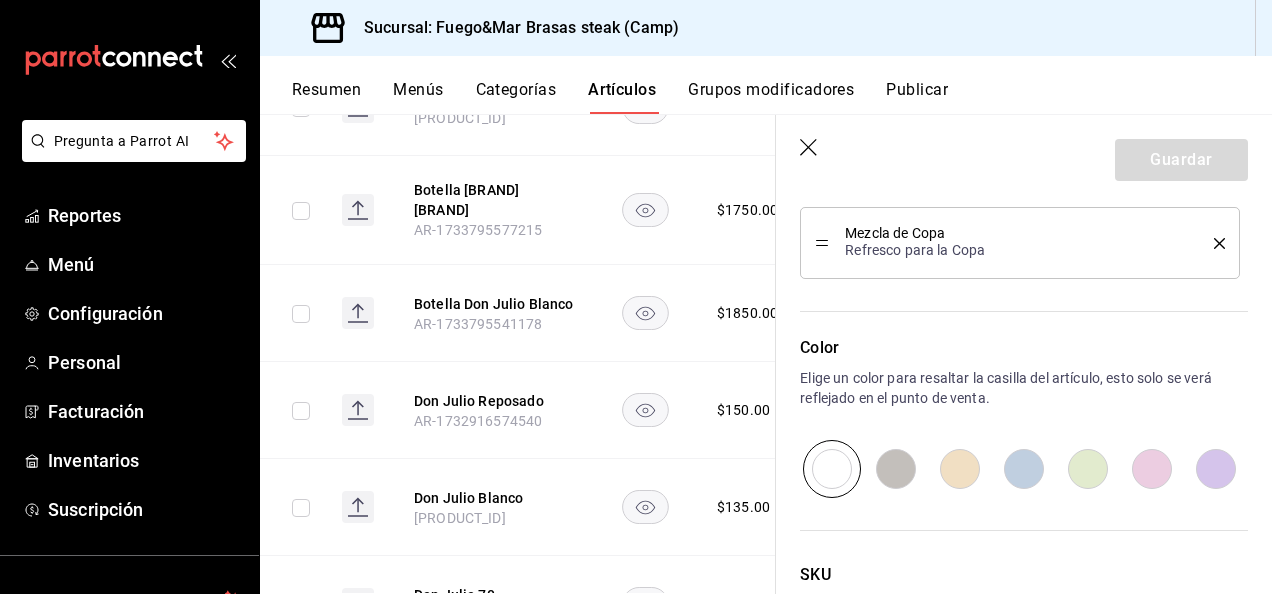 click 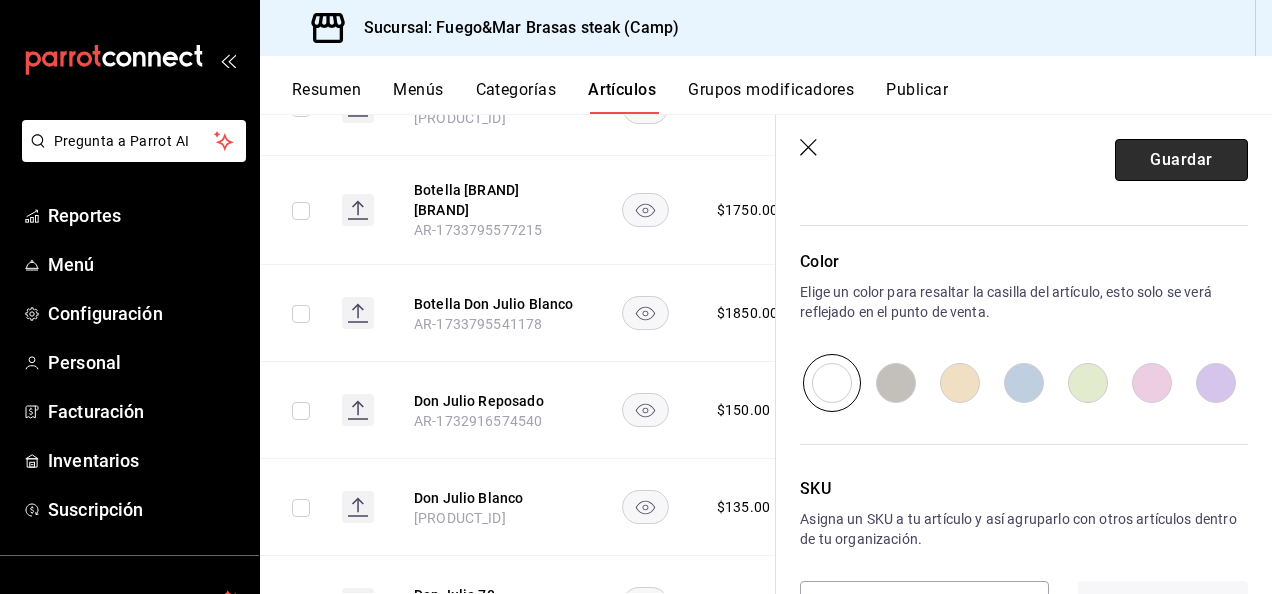 click on "Guardar" at bounding box center (1181, 160) 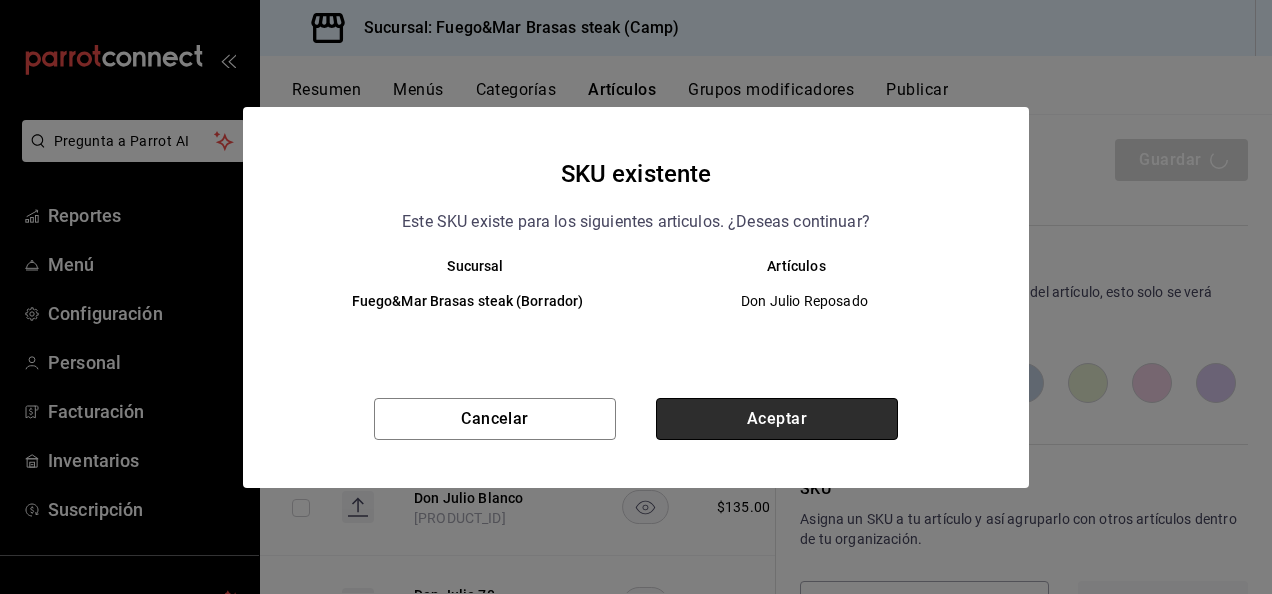 click on "Aceptar" at bounding box center [777, 419] 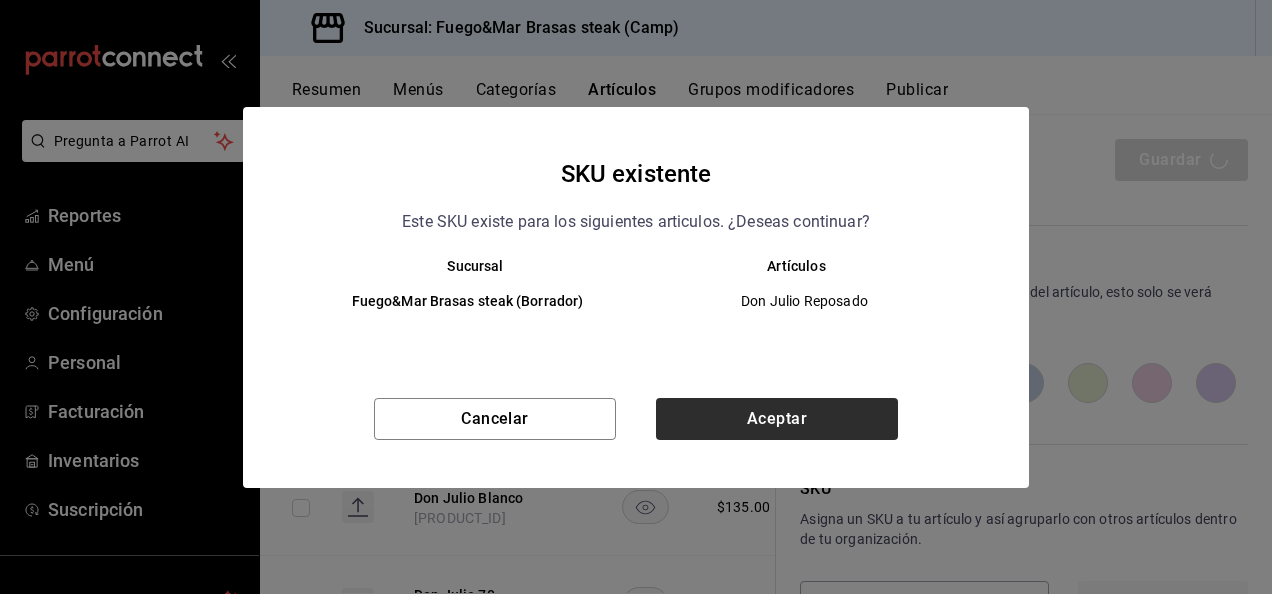 type on "x" 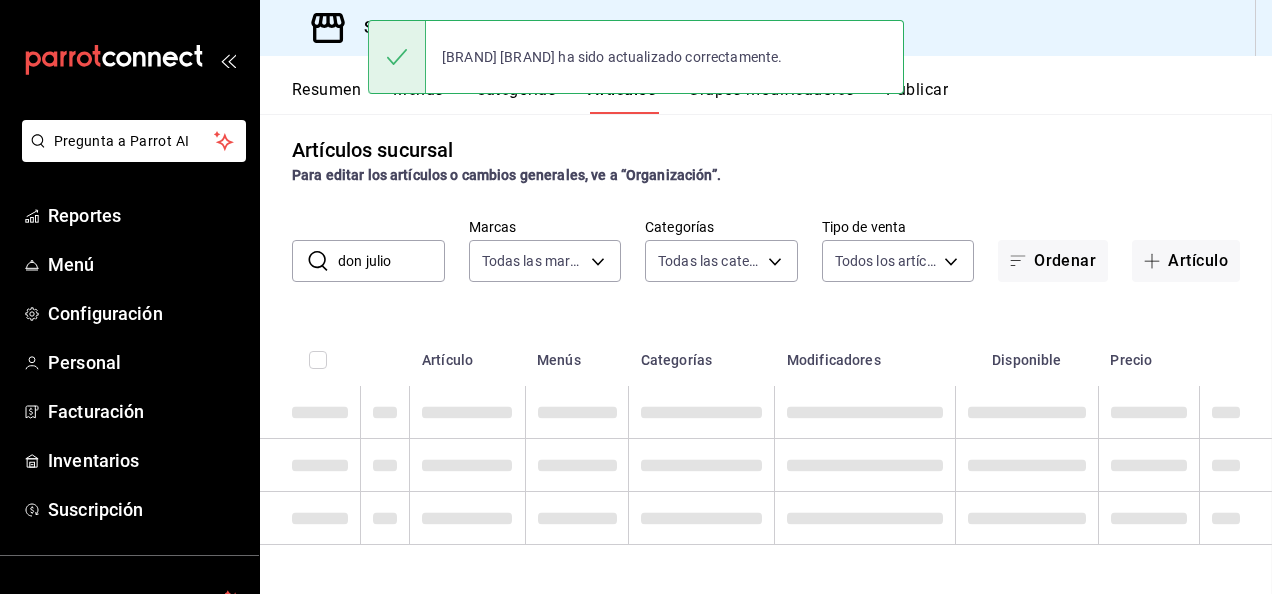 scroll, scrollTop: 10, scrollLeft: 0, axis: vertical 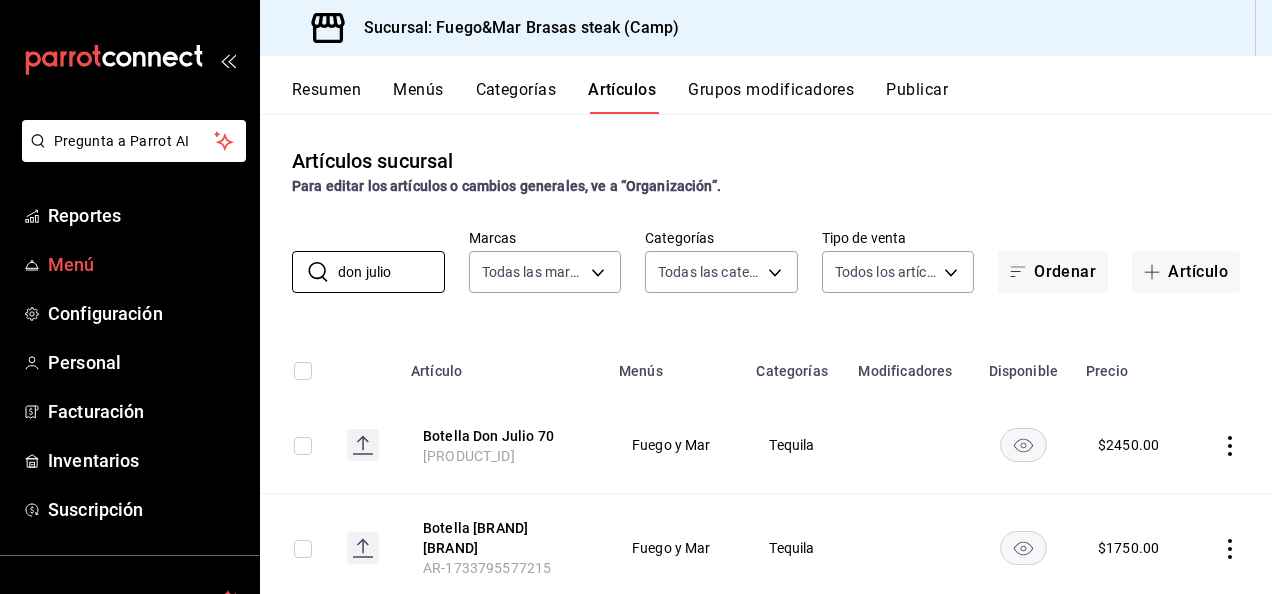 drag, startPoint x: 402, startPoint y: 278, endPoint x: 181, endPoint y: 255, distance: 222.1936 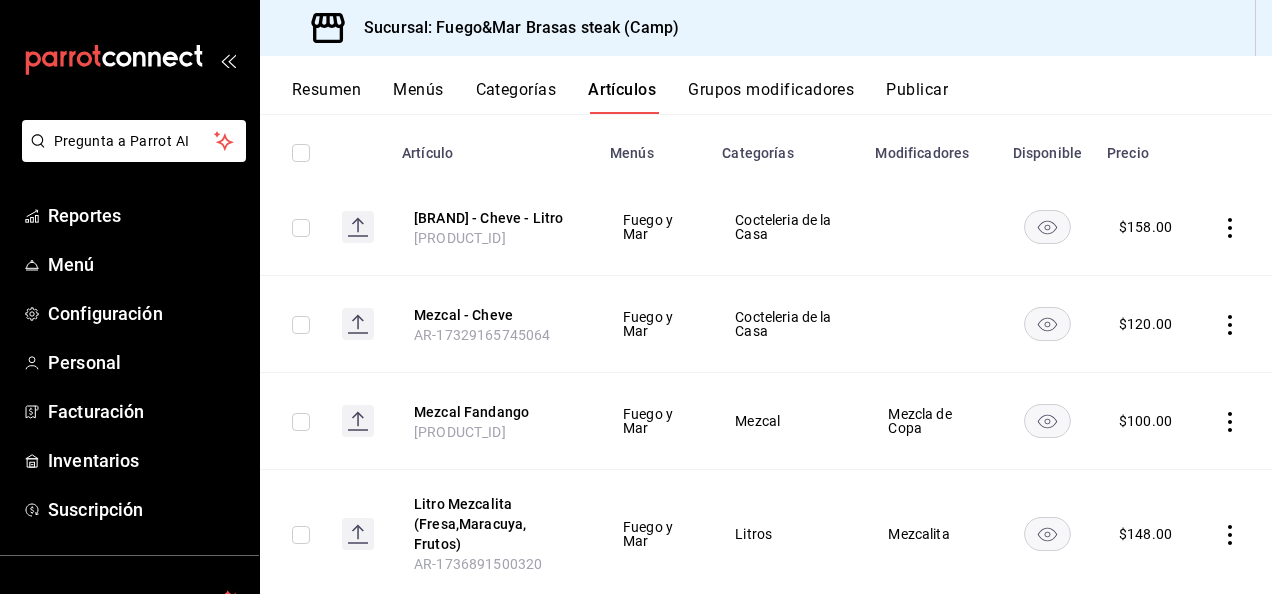 scroll, scrollTop: 220, scrollLeft: 0, axis: vertical 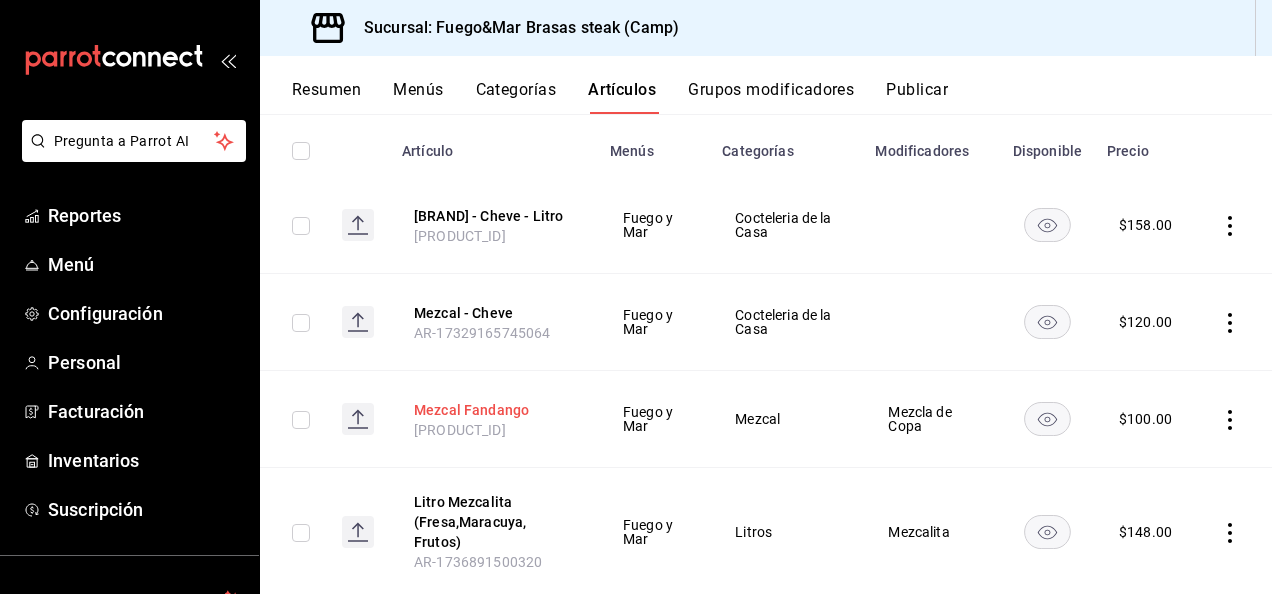 click on "Mezcal Fandango" at bounding box center [494, 410] 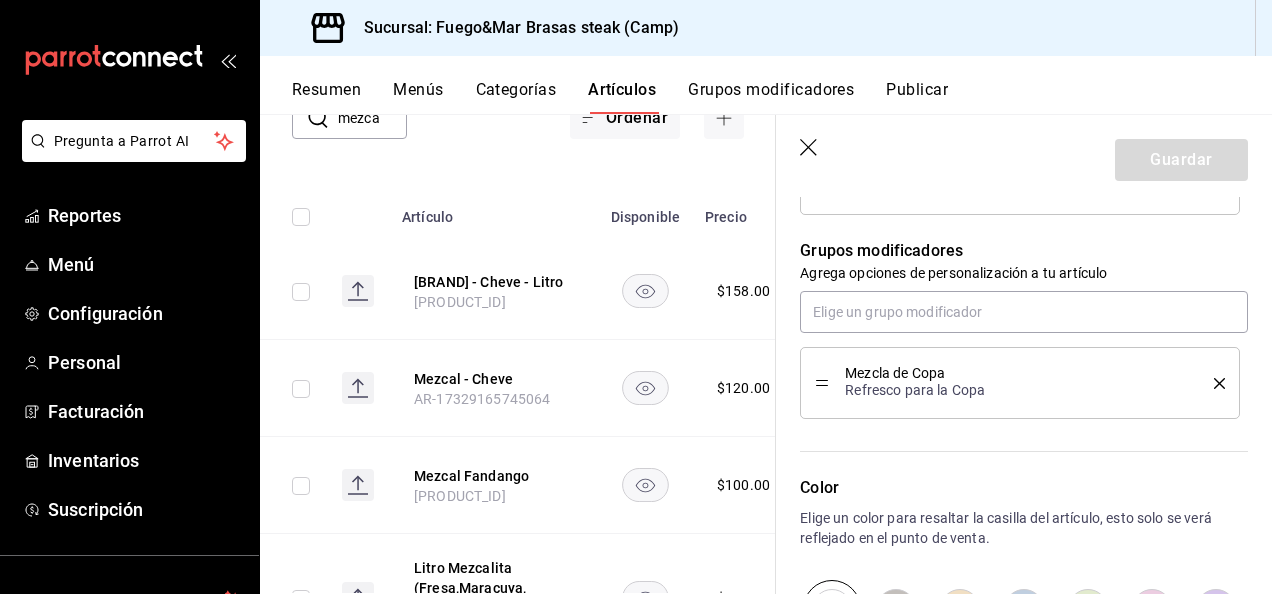 scroll, scrollTop: 859, scrollLeft: 0, axis: vertical 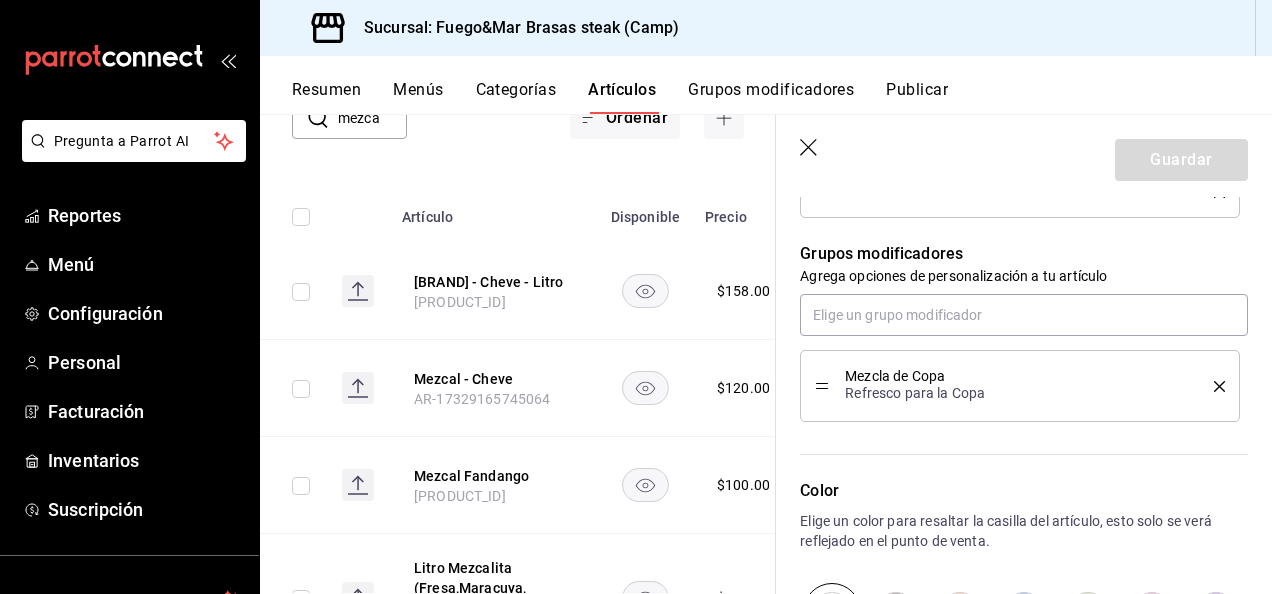 click 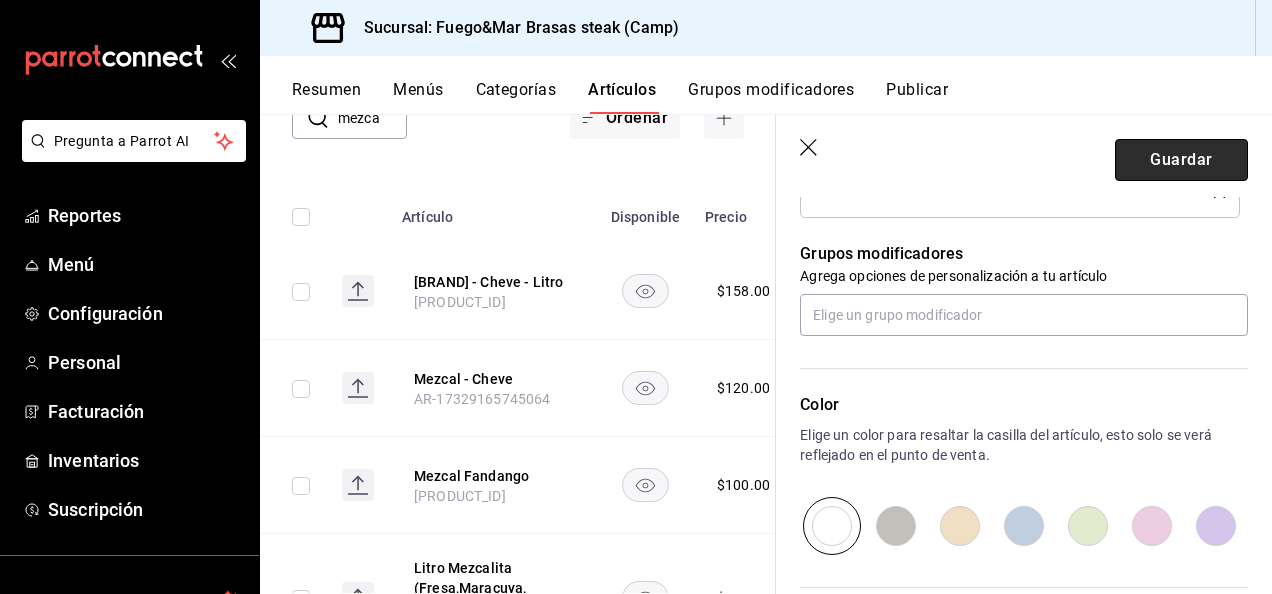 click on "Guardar" at bounding box center (1181, 160) 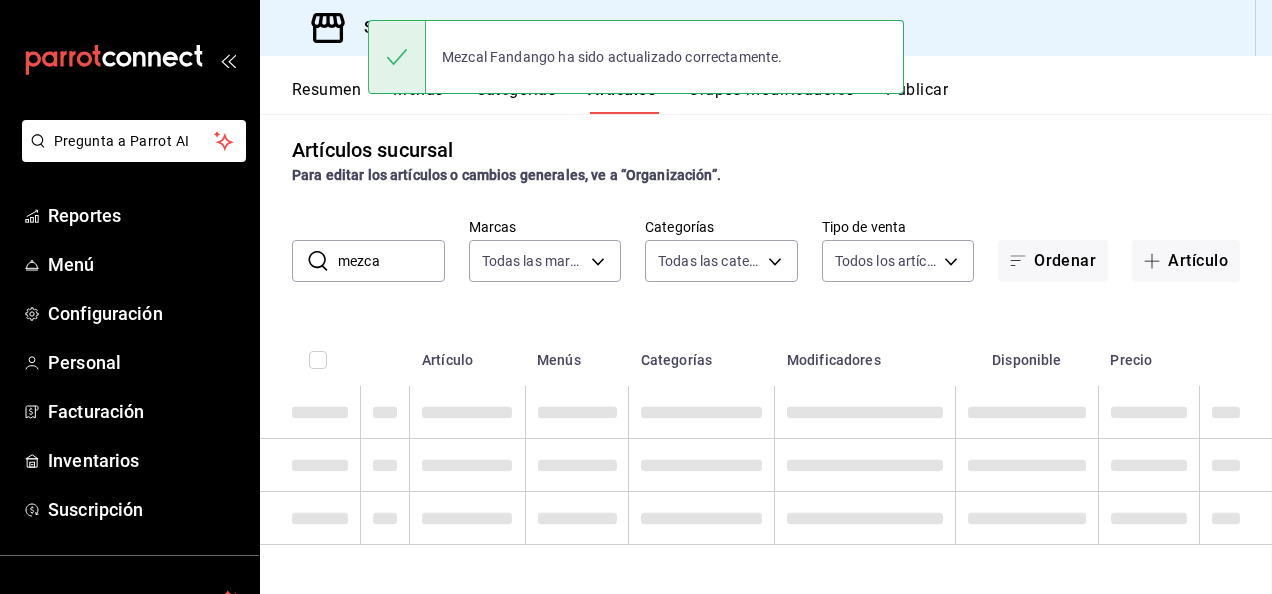 scroll, scrollTop: 10, scrollLeft: 0, axis: vertical 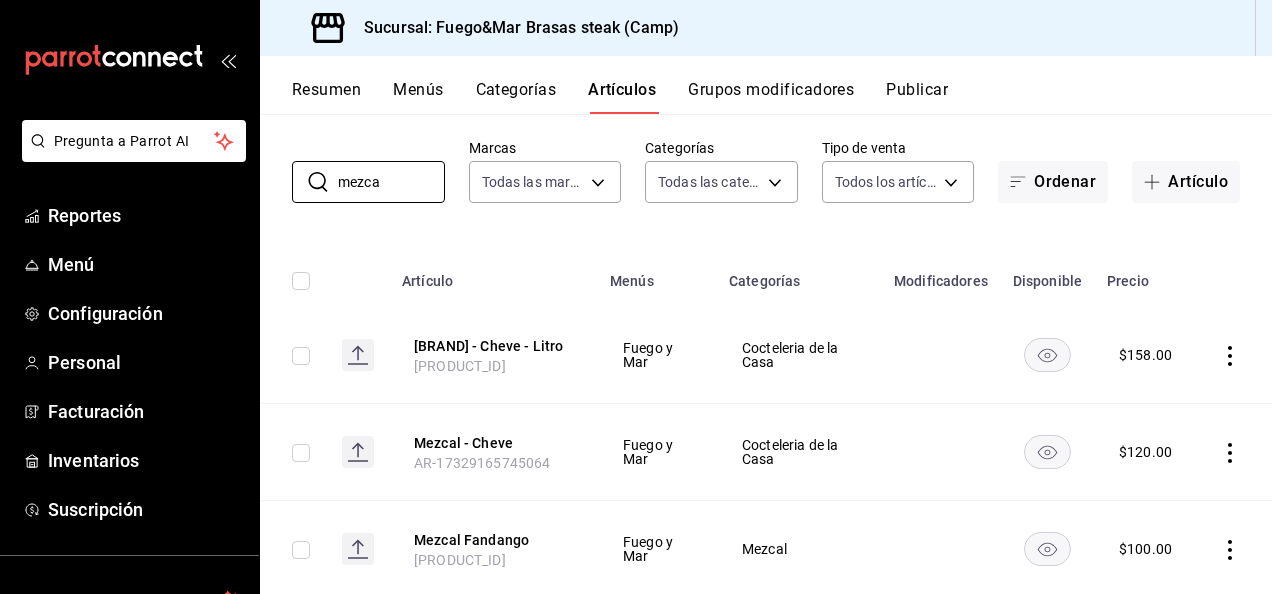drag, startPoint x: 404, startPoint y: 170, endPoint x: 144, endPoint y: 168, distance: 260.0077 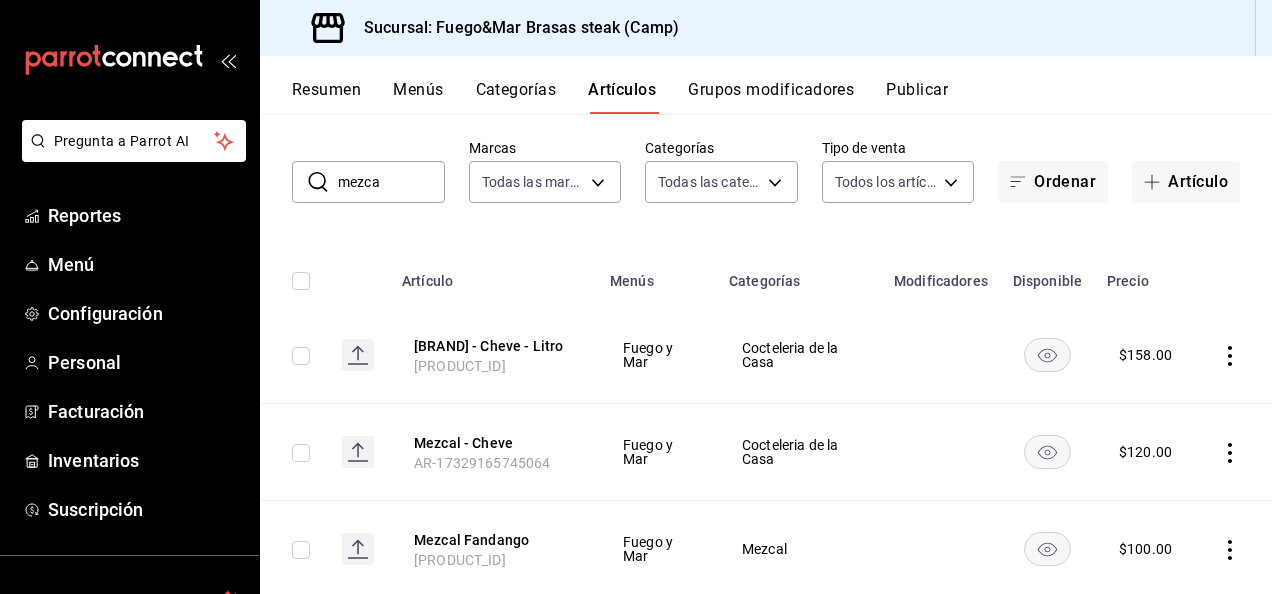 click on "Pregunta a Parrot AI" at bounding box center (129, 157) 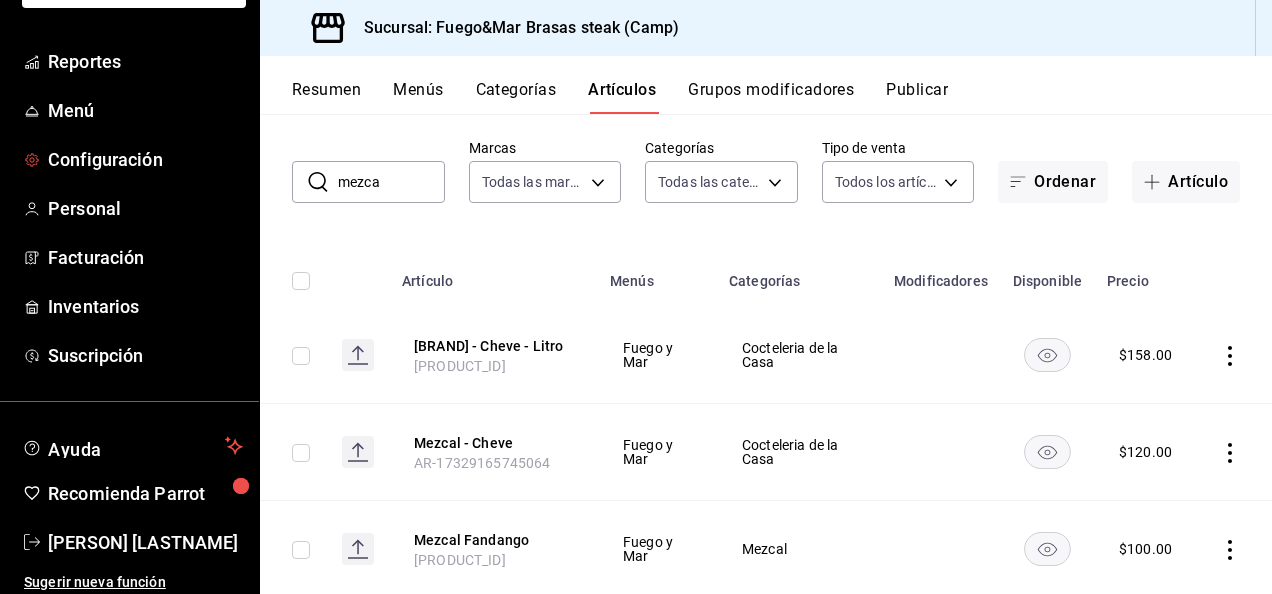 scroll, scrollTop: 160, scrollLeft: 0, axis: vertical 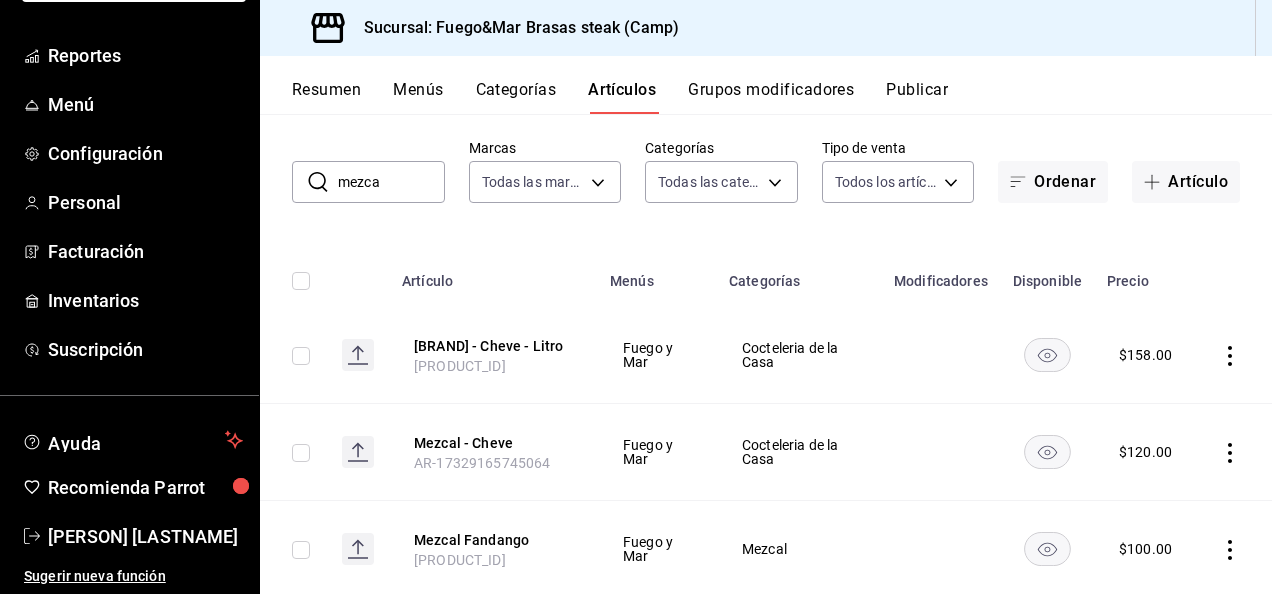 click on "mezca" at bounding box center [391, 182] 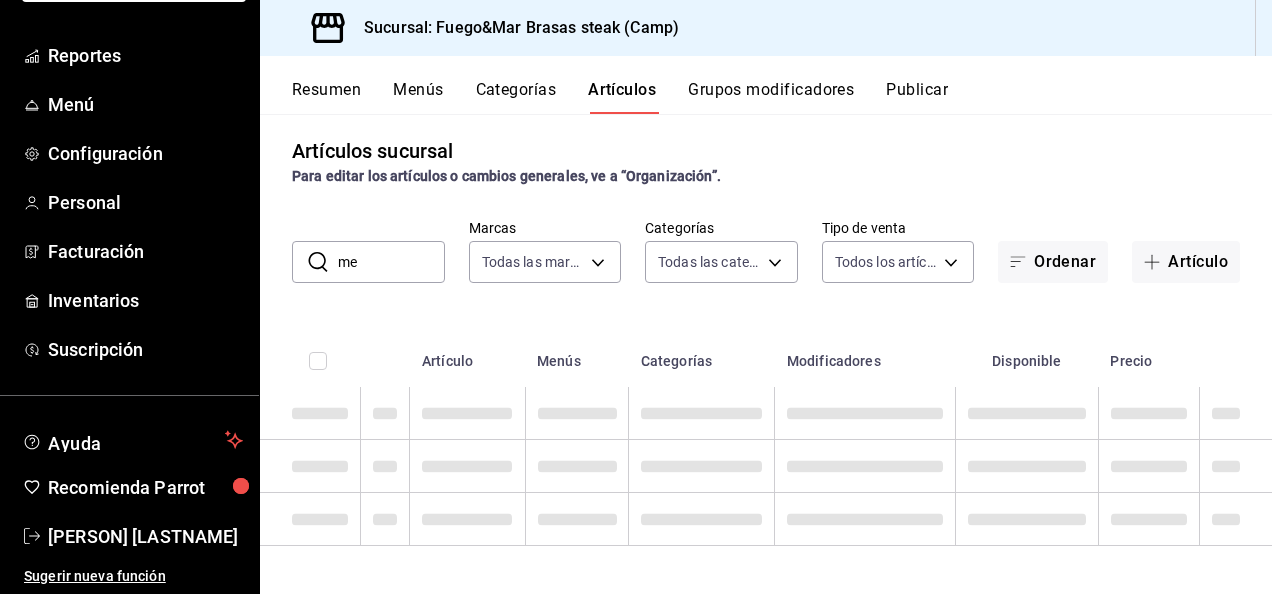 type on "m" 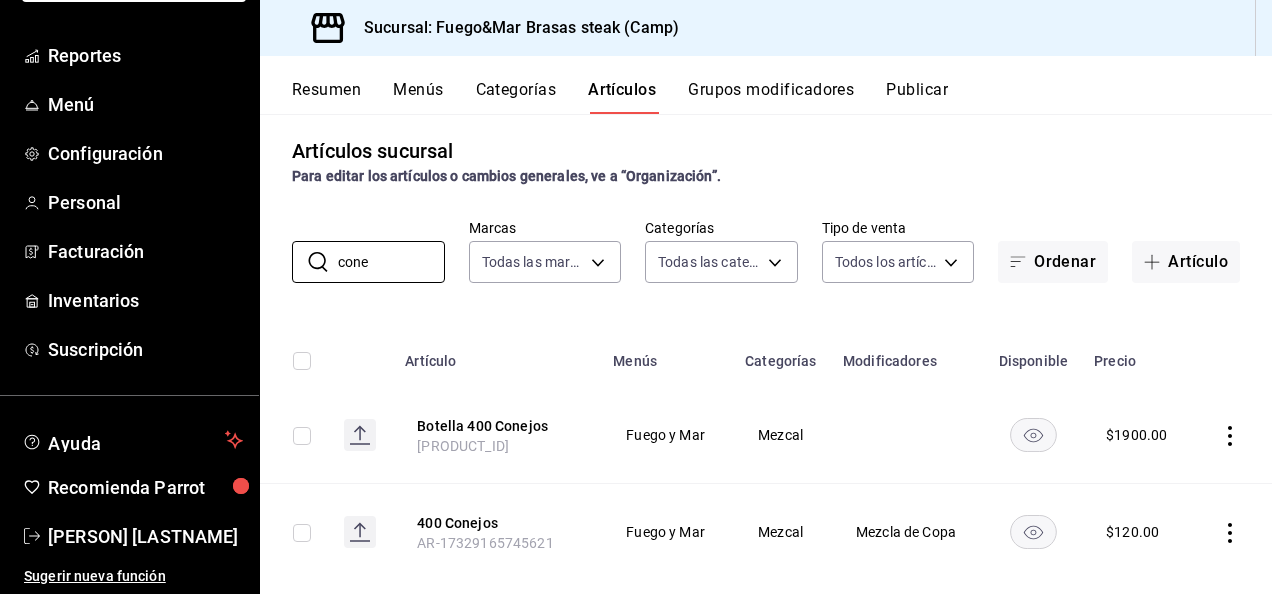 scroll, scrollTop: 44, scrollLeft: 0, axis: vertical 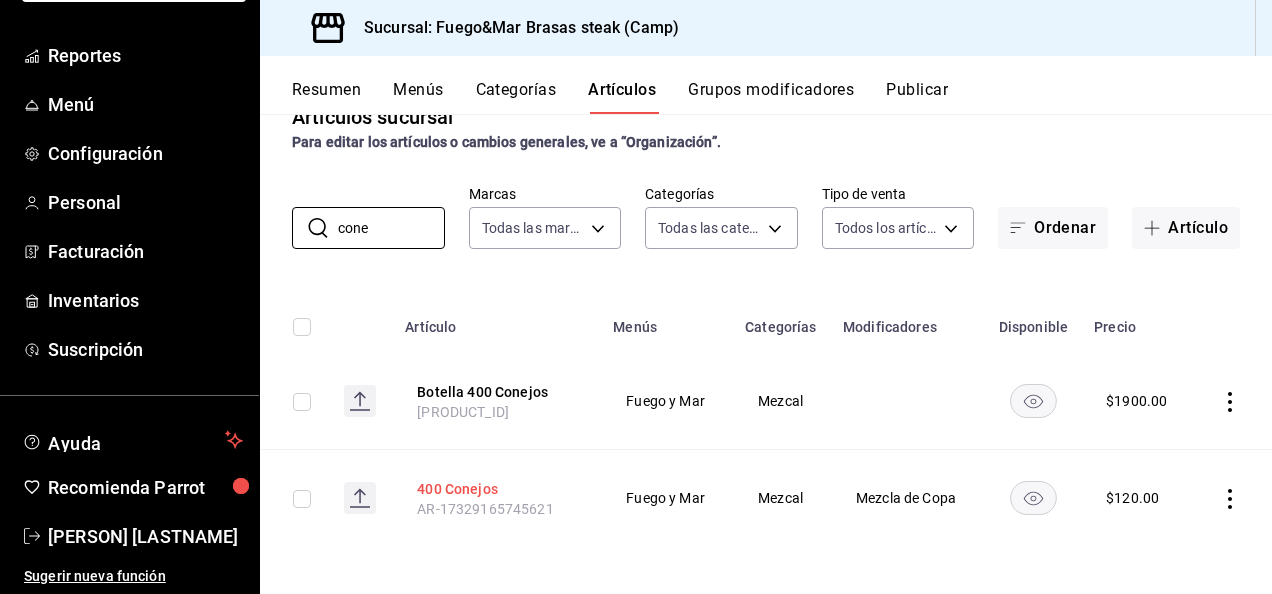 type on "cone" 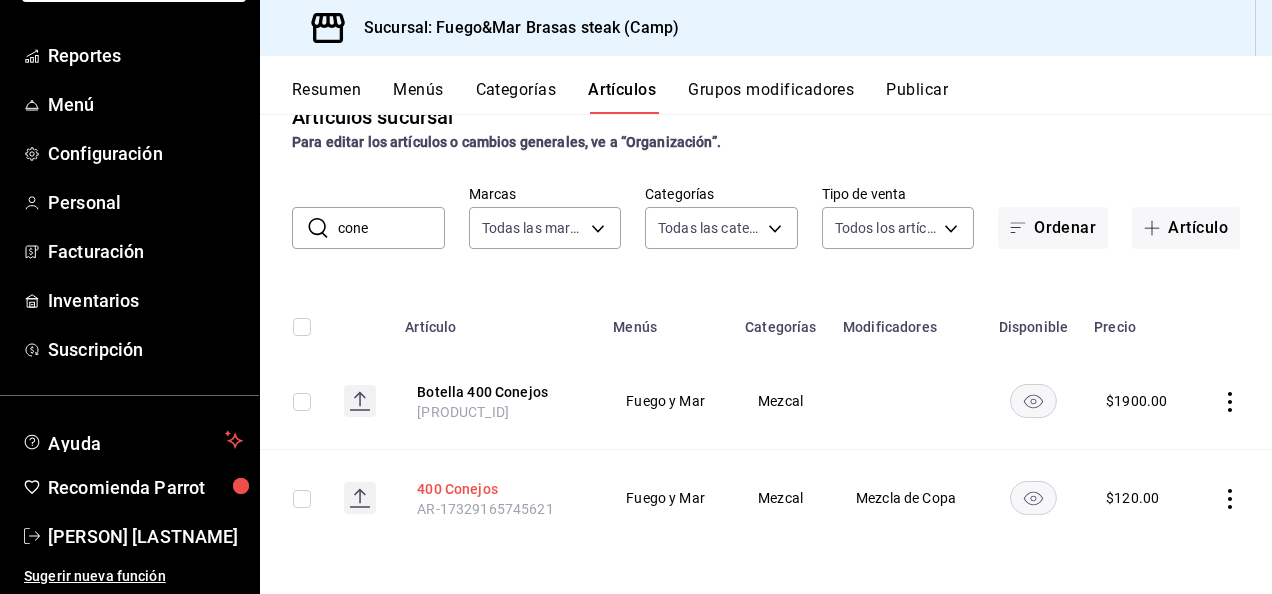click on "400 Conejos" at bounding box center (497, 489) 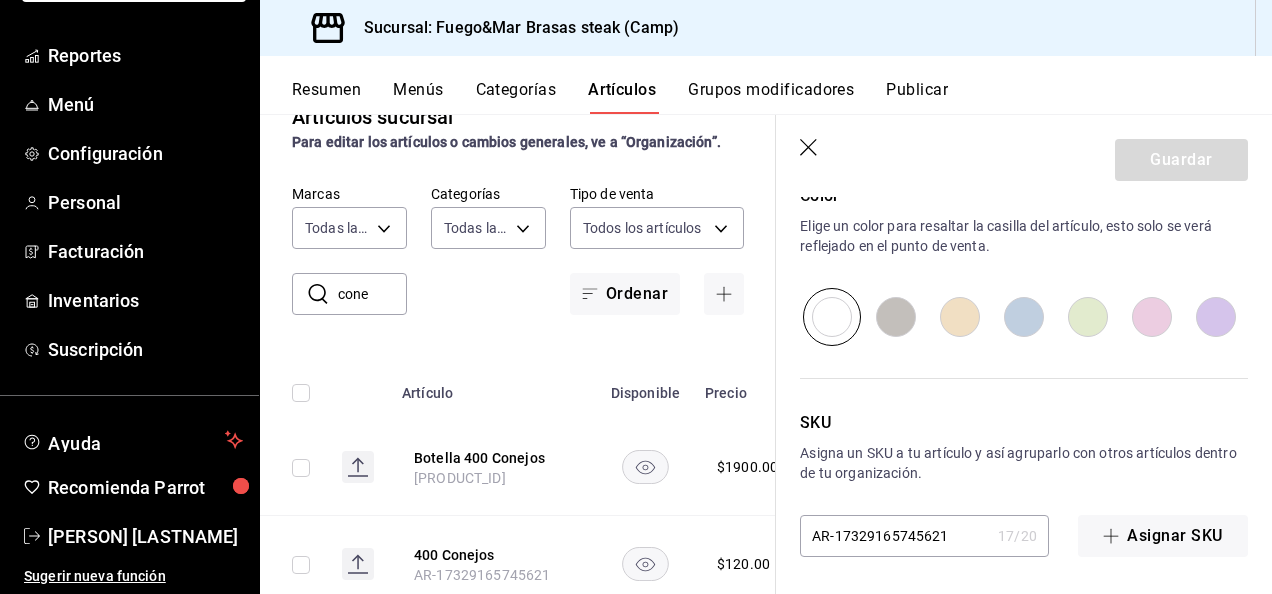 scroll, scrollTop: 994, scrollLeft: 0, axis: vertical 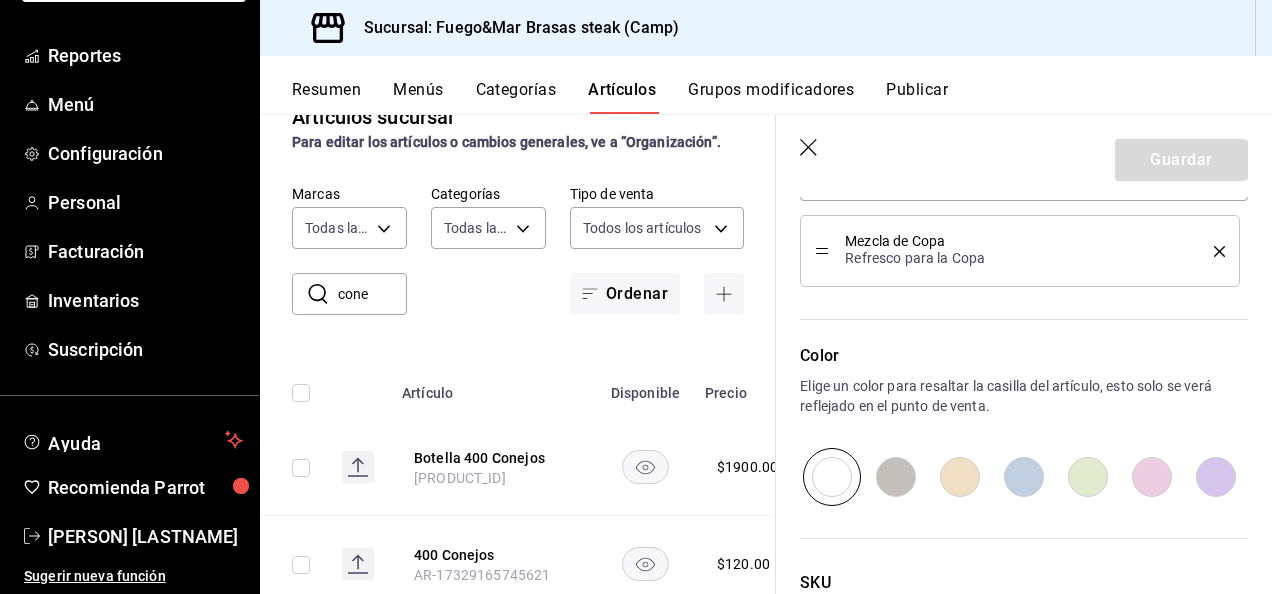 click 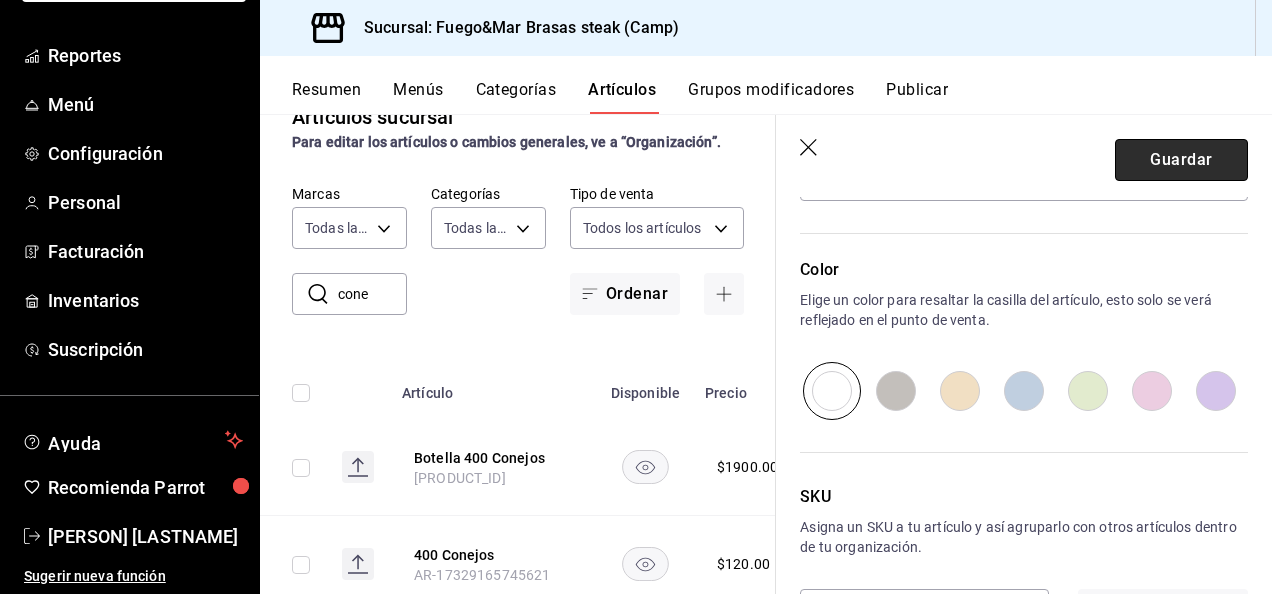click on "Guardar" at bounding box center [1181, 160] 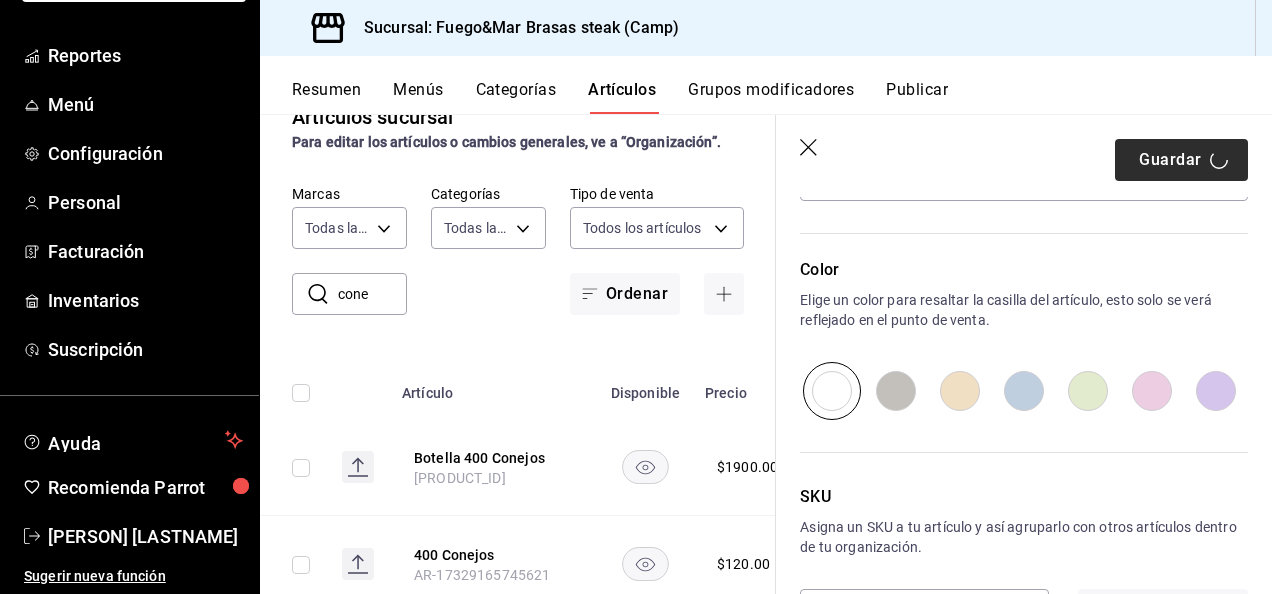 type on "x" 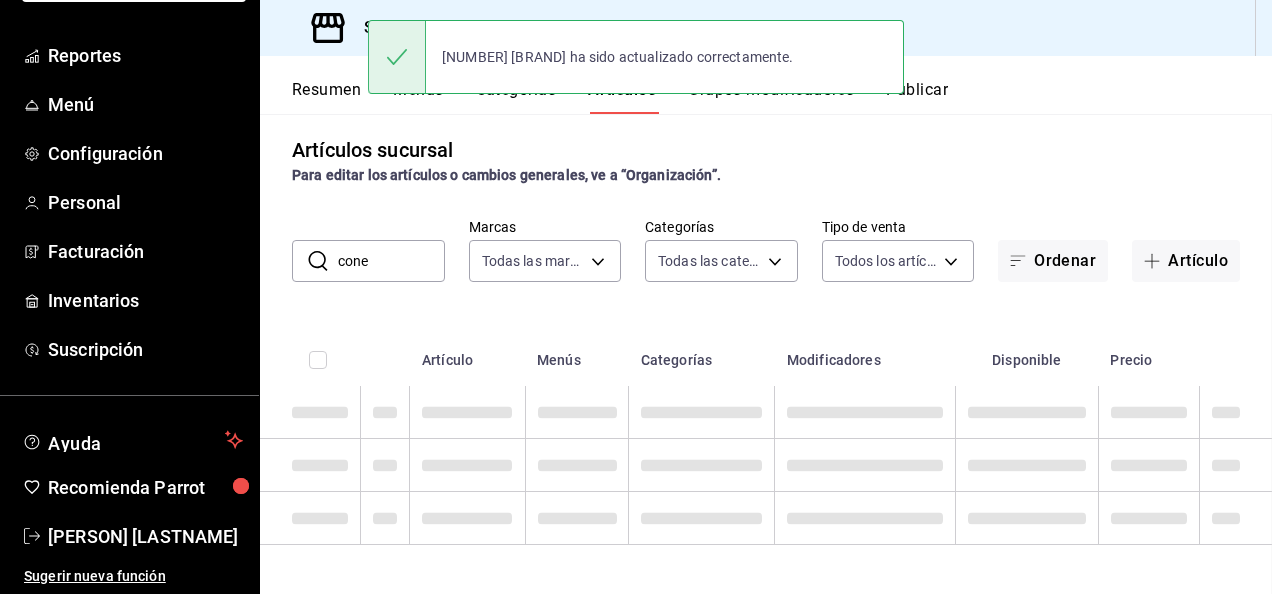 scroll, scrollTop: 0, scrollLeft: 0, axis: both 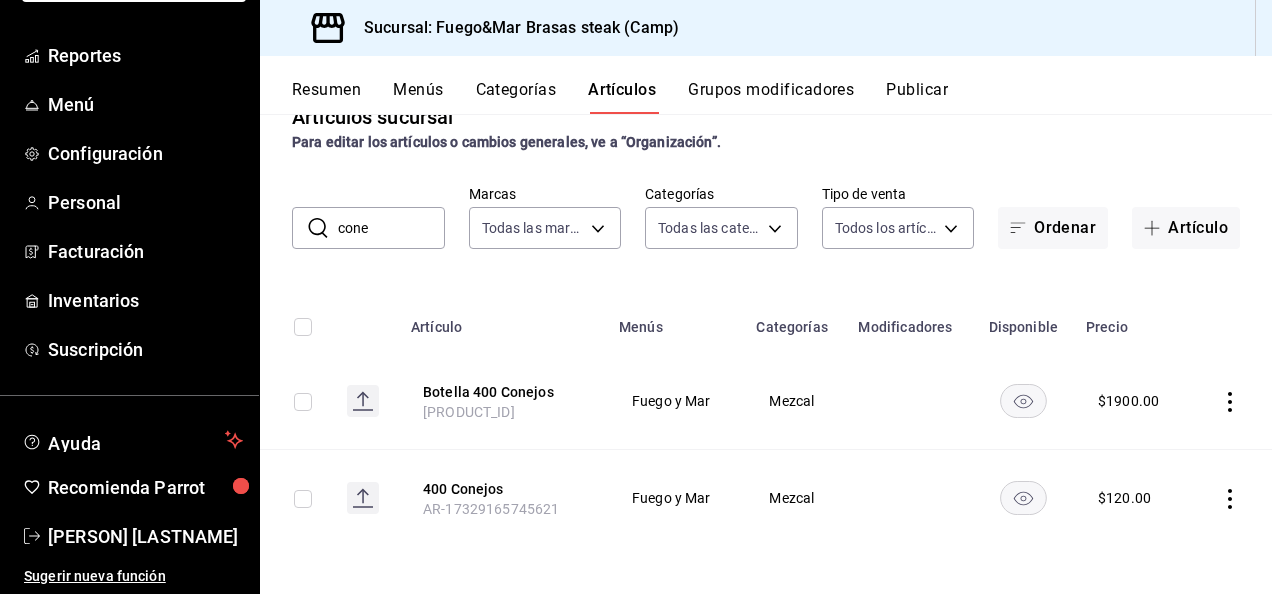 click on "cone" at bounding box center [391, 228] 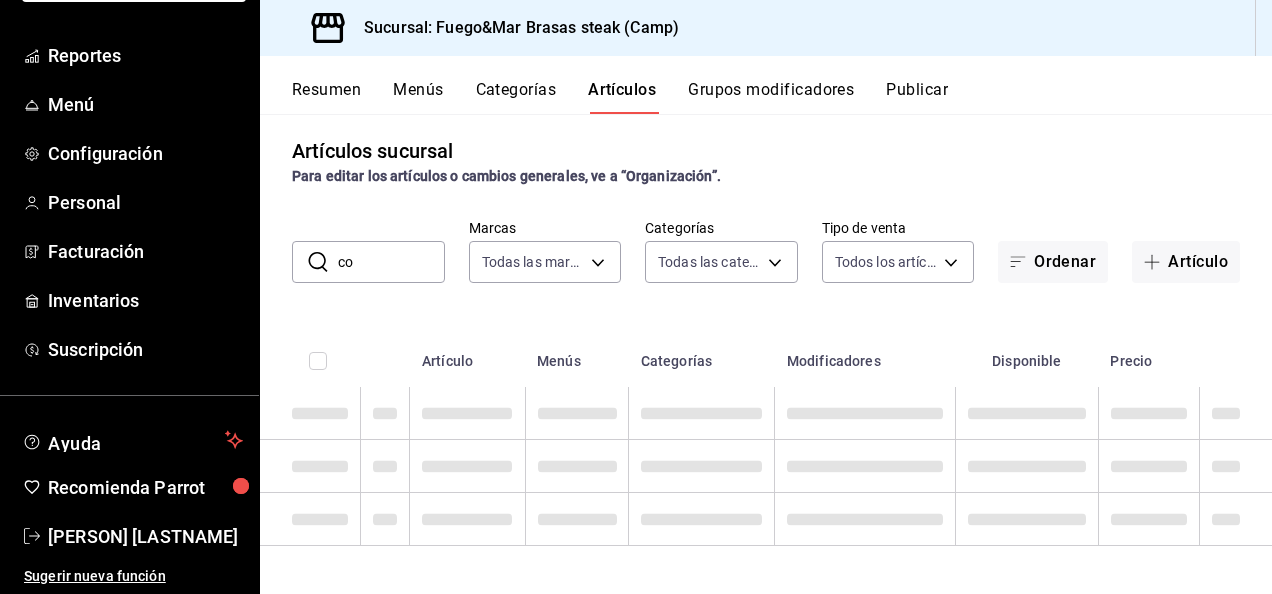 type on "c" 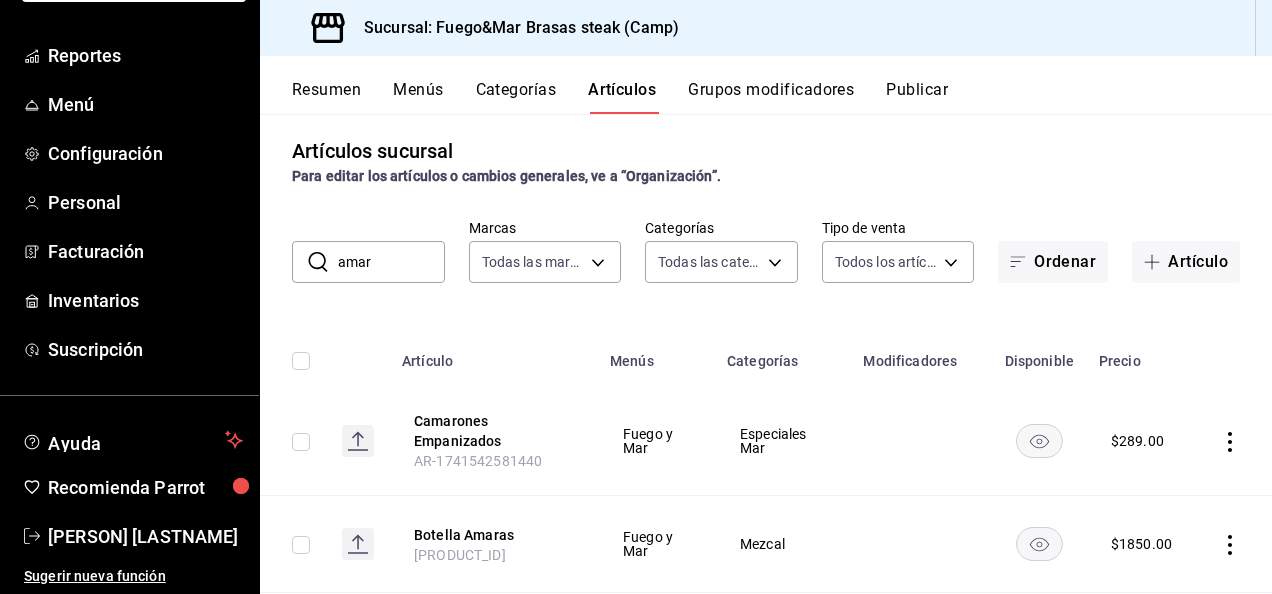 scroll, scrollTop: 44, scrollLeft: 0, axis: vertical 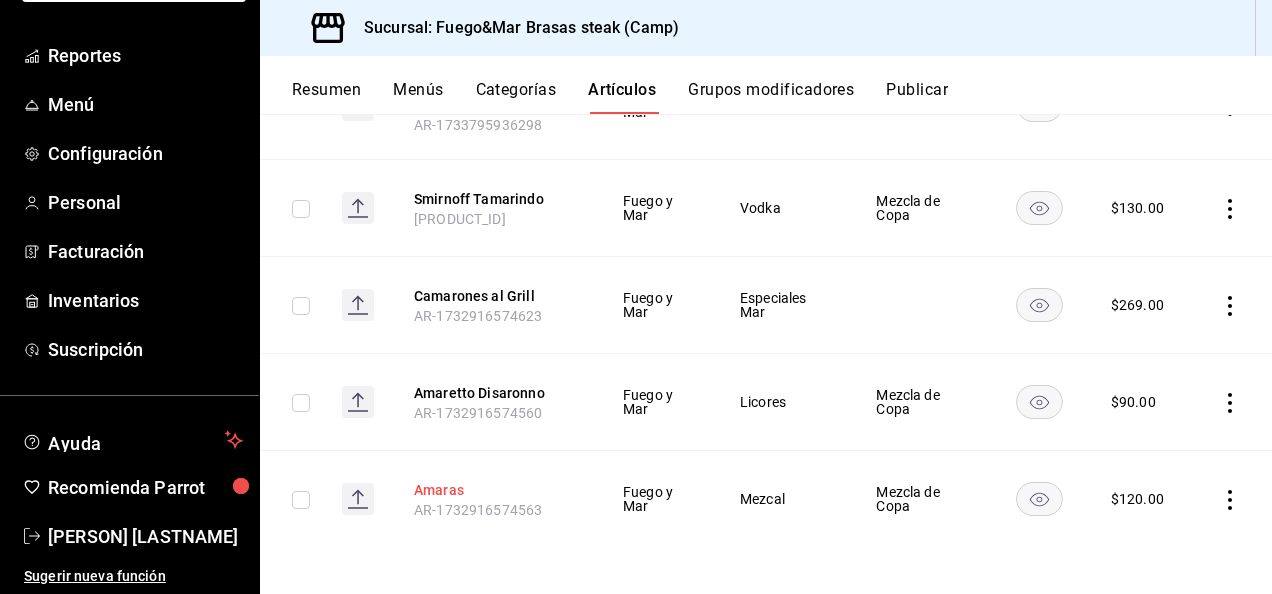 type on "amar" 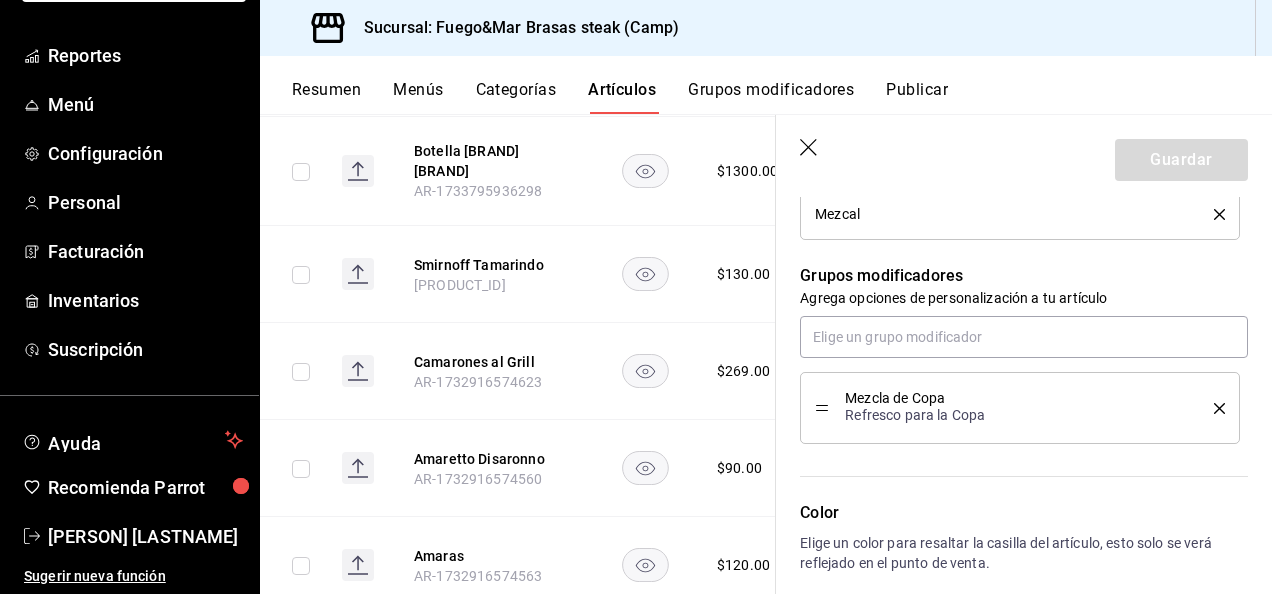 scroll, scrollTop: 842, scrollLeft: 0, axis: vertical 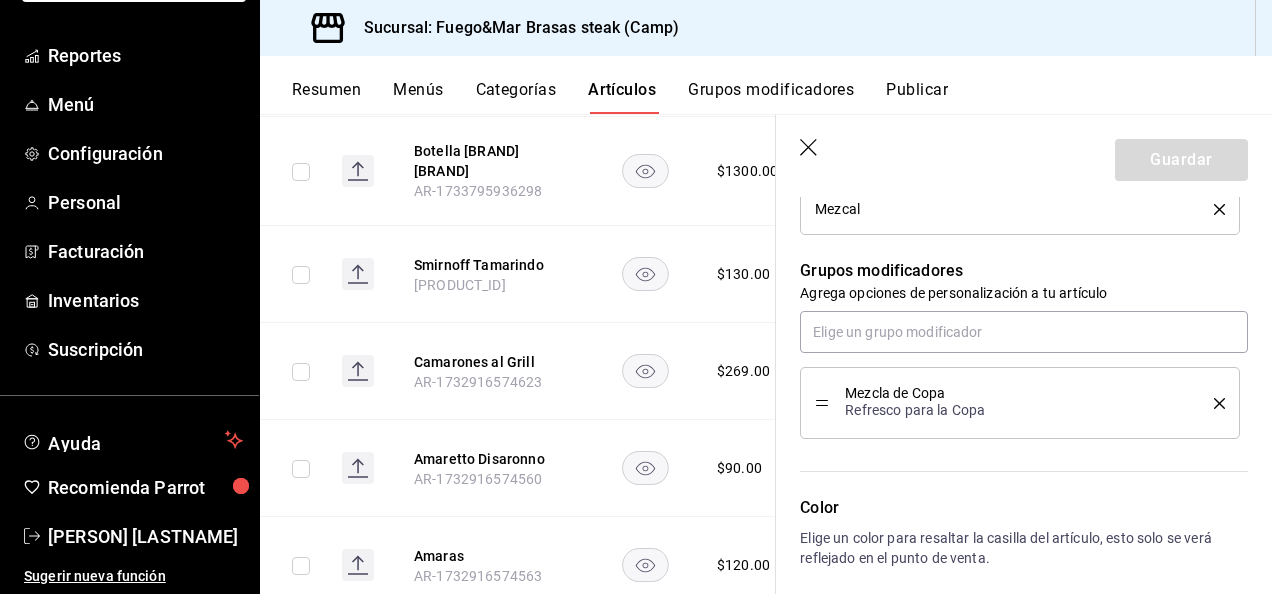 click 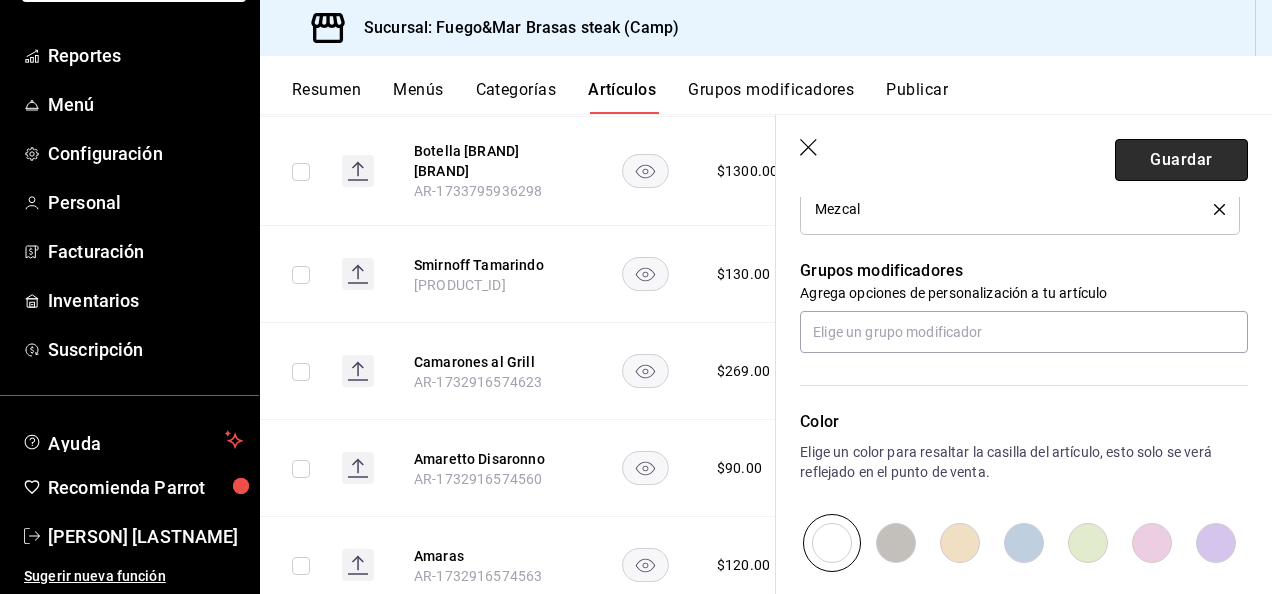 click on "Guardar" at bounding box center [1181, 160] 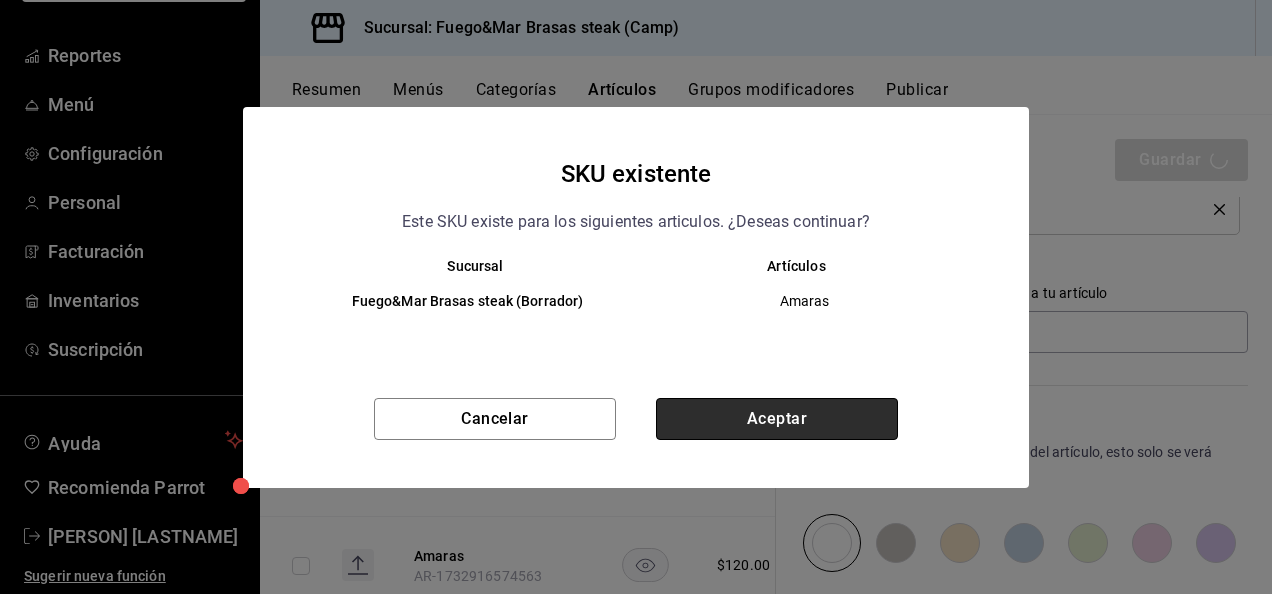 click on "Aceptar" at bounding box center (777, 419) 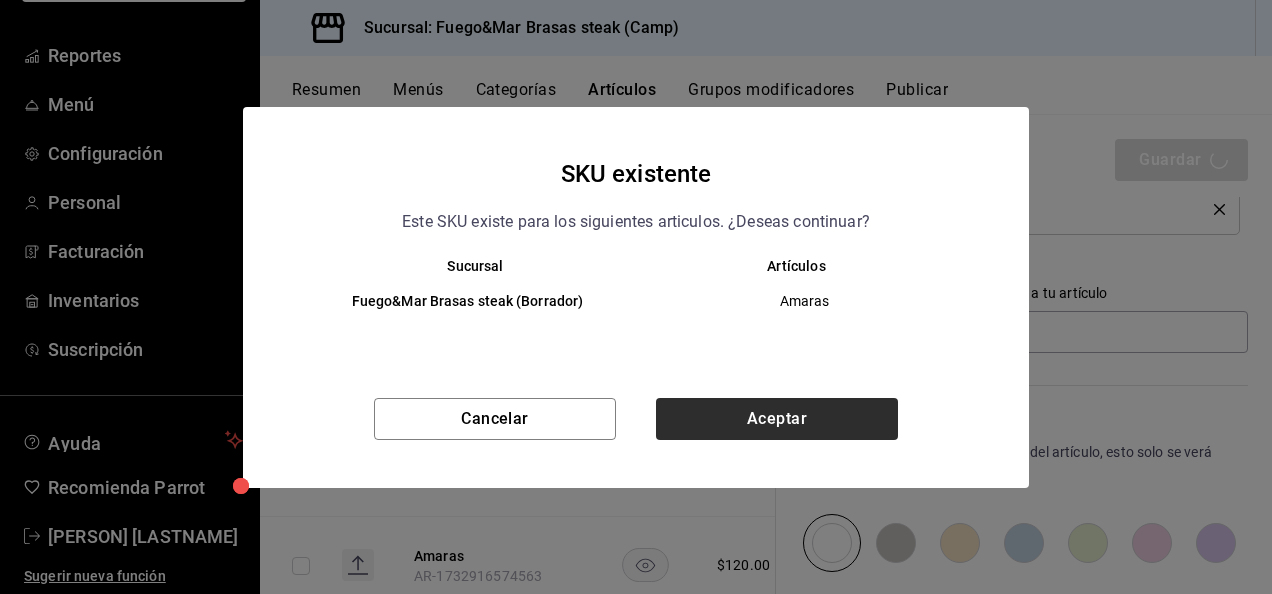 type on "x" 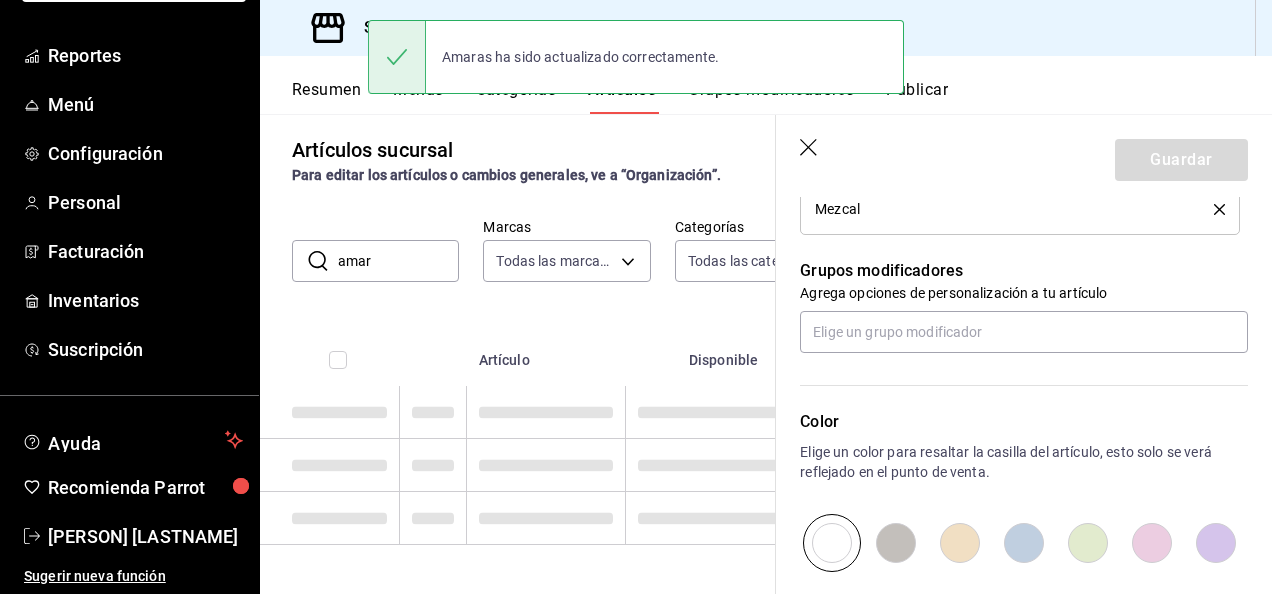 scroll, scrollTop: 10, scrollLeft: 0, axis: vertical 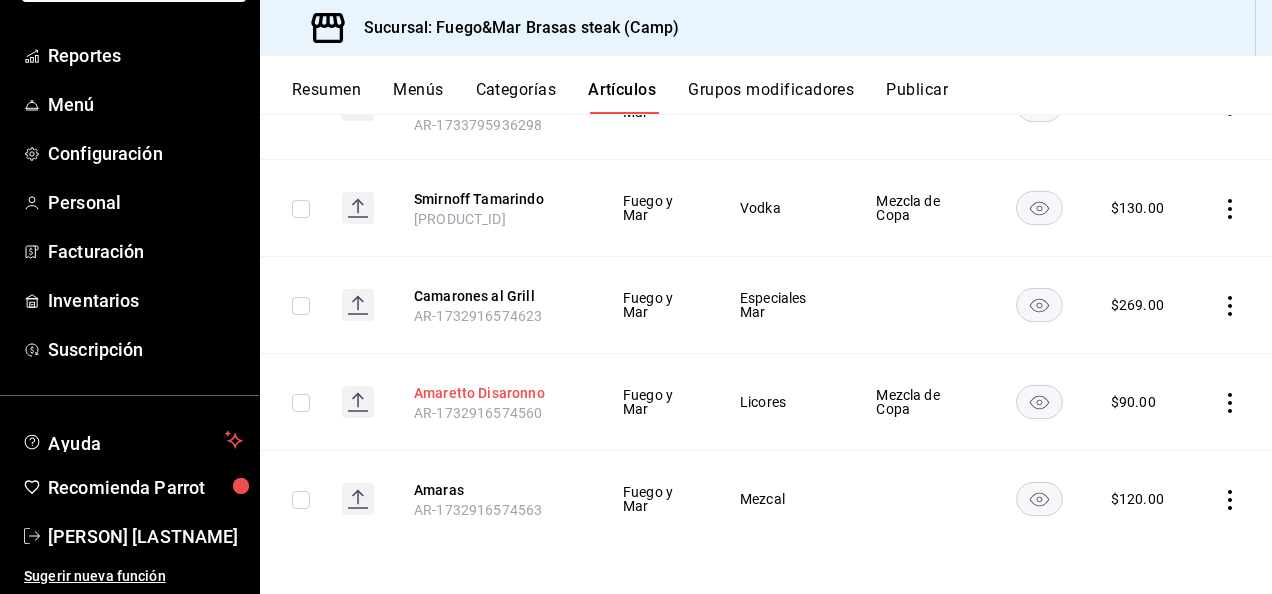 click on "Amaretto Disaronno" at bounding box center (494, 393) 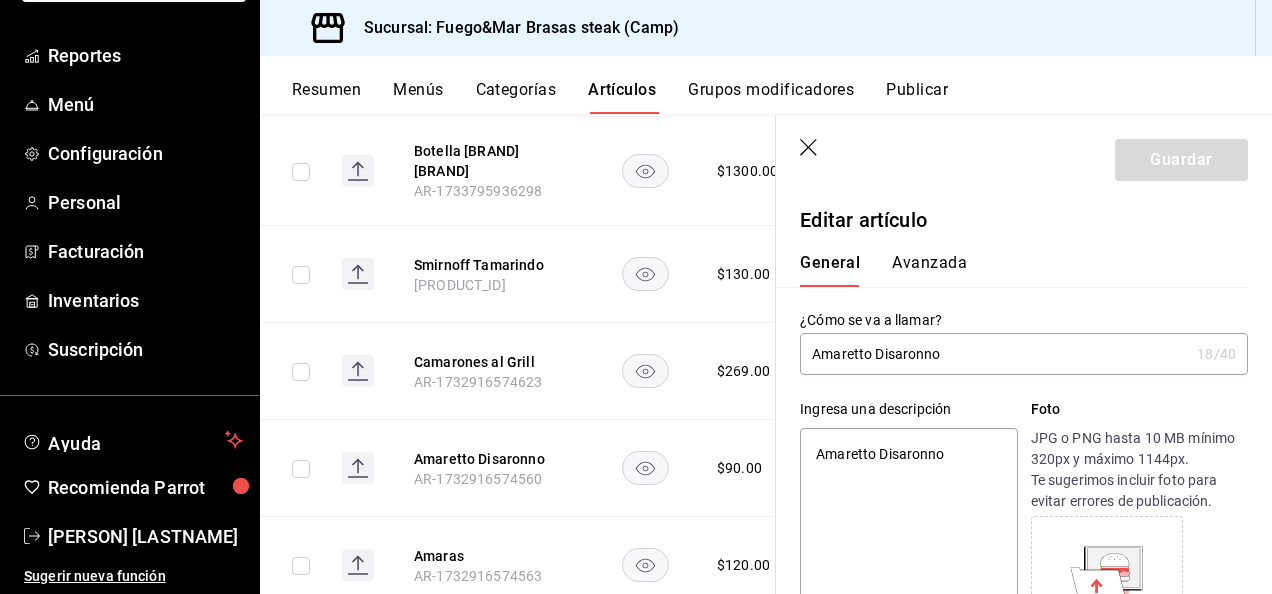 type on "x" 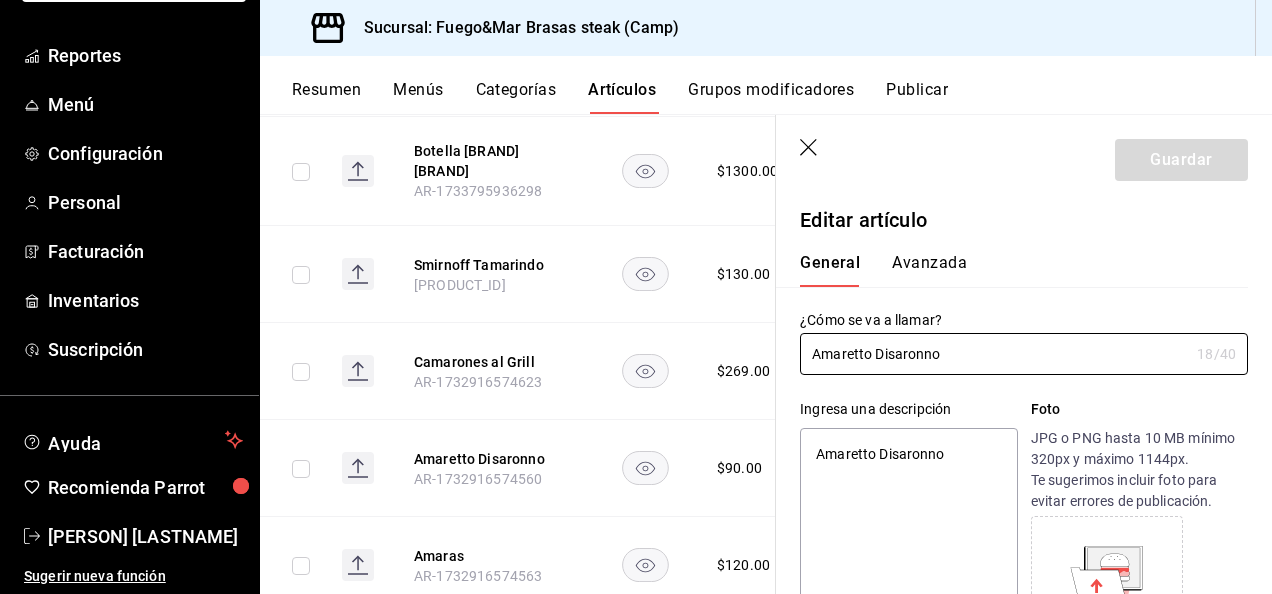 scroll, scrollTop: 916, scrollLeft: 0, axis: vertical 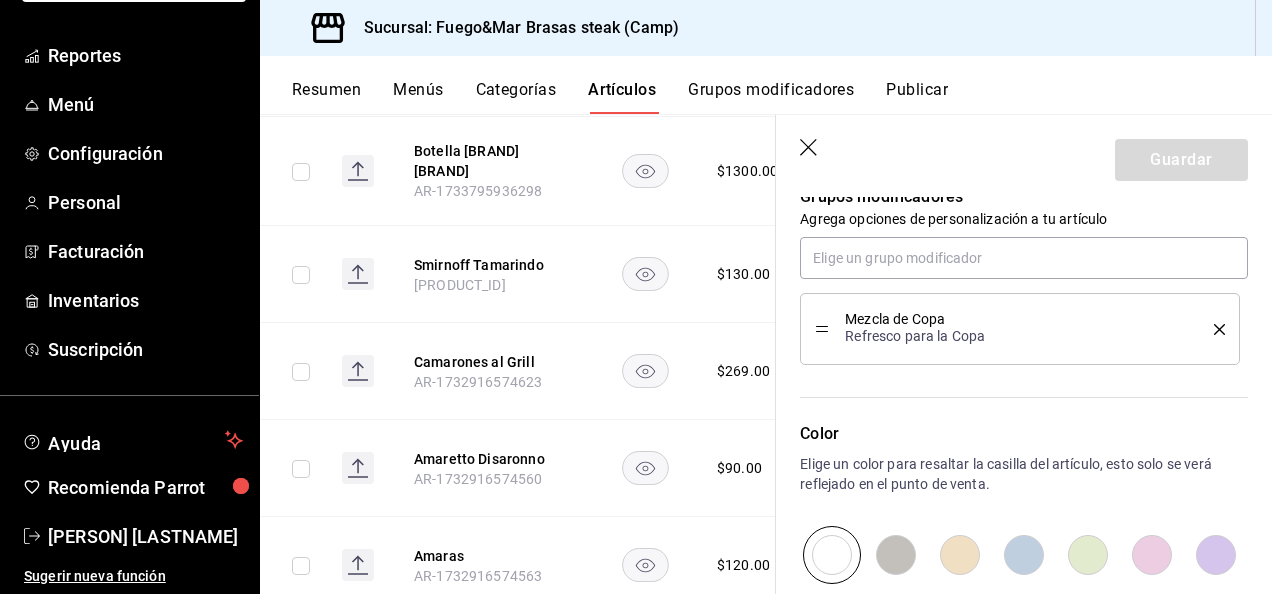 click 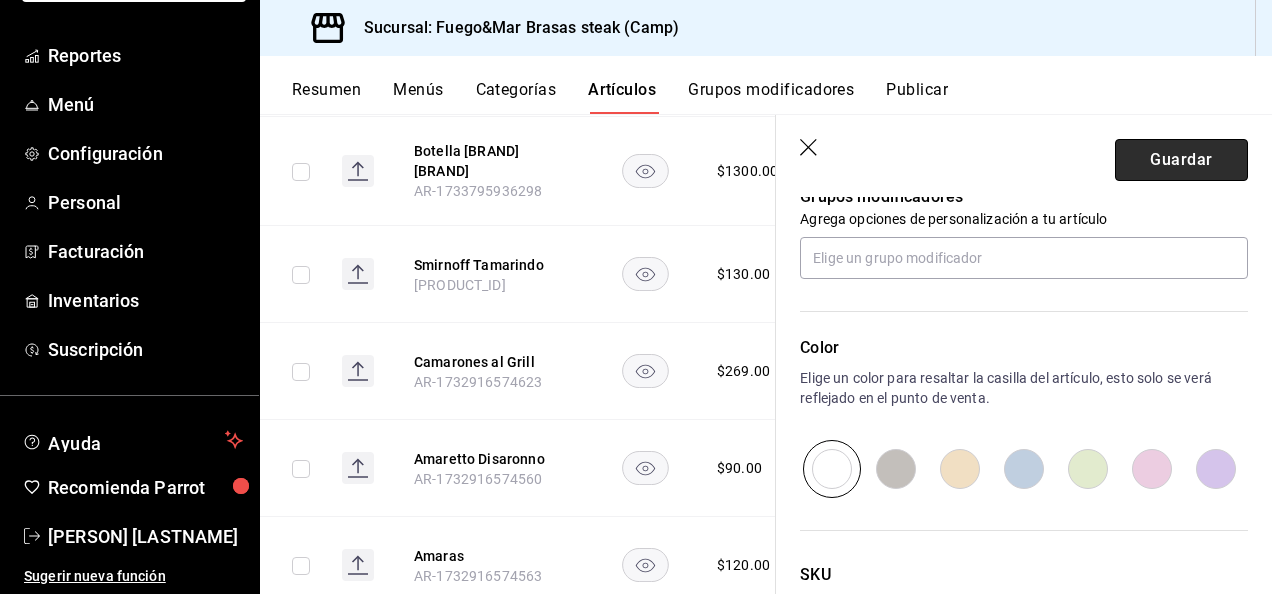click on "Guardar" at bounding box center [1181, 160] 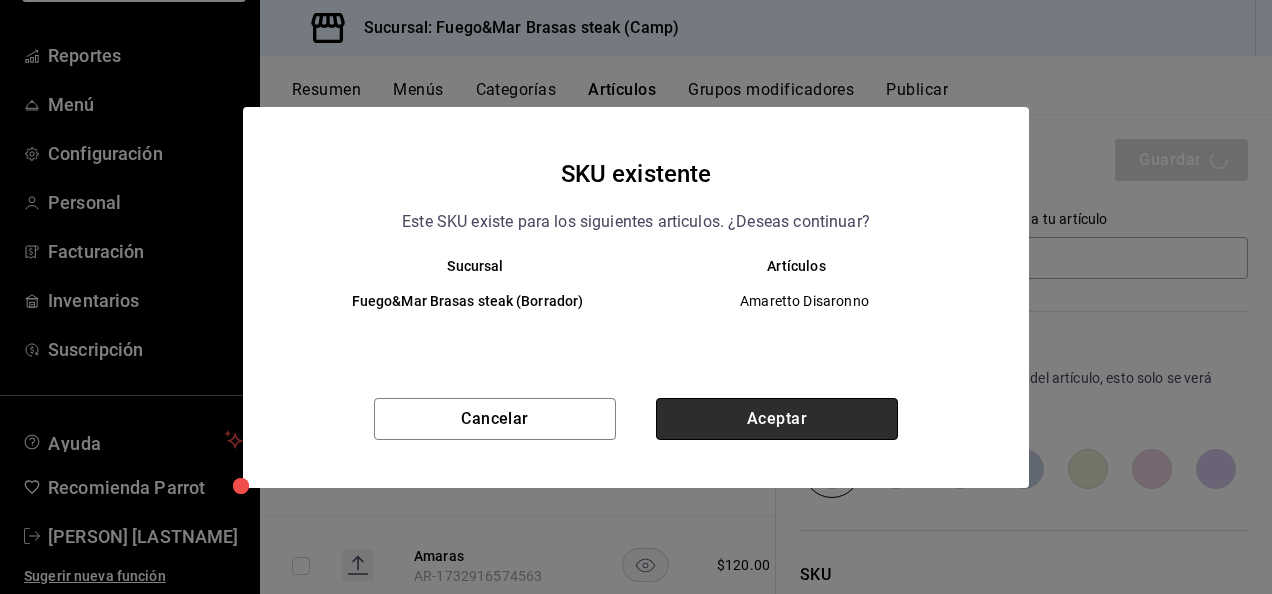 click on "Aceptar" at bounding box center [777, 419] 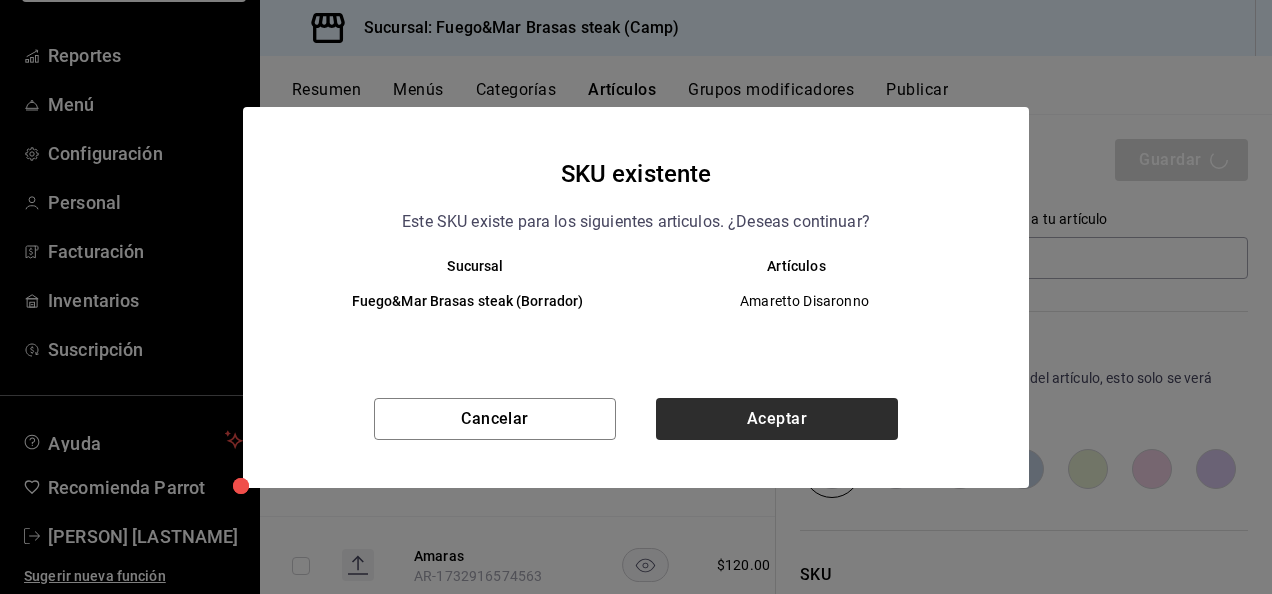 type on "x" 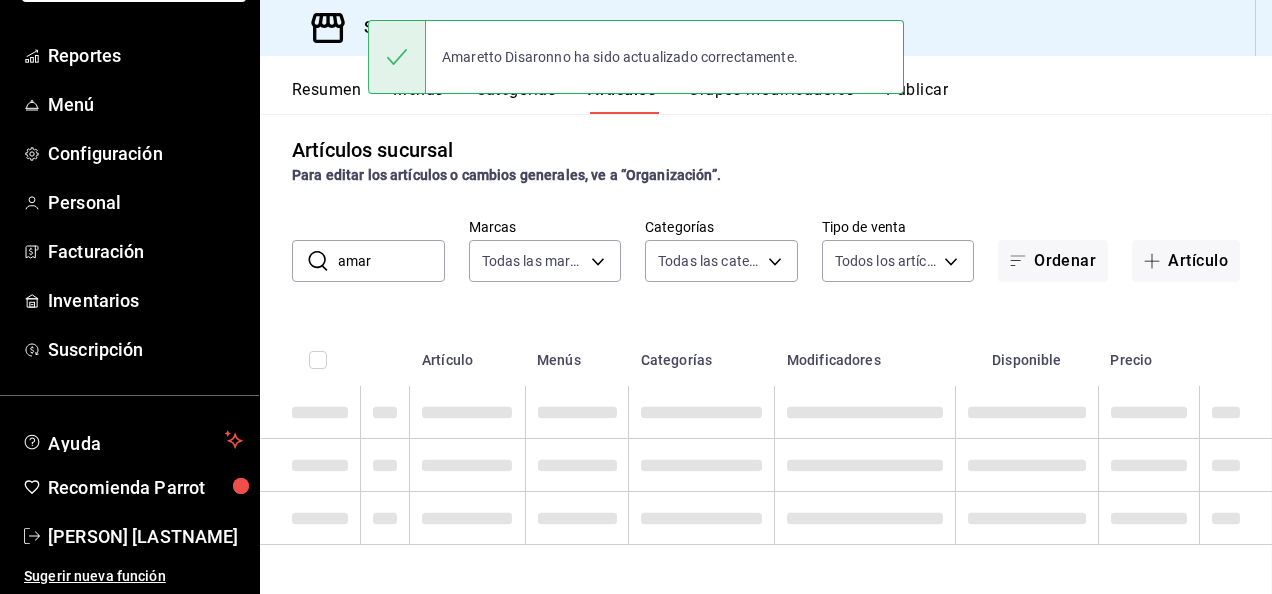scroll, scrollTop: 10, scrollLeft: 0, axis: vertical 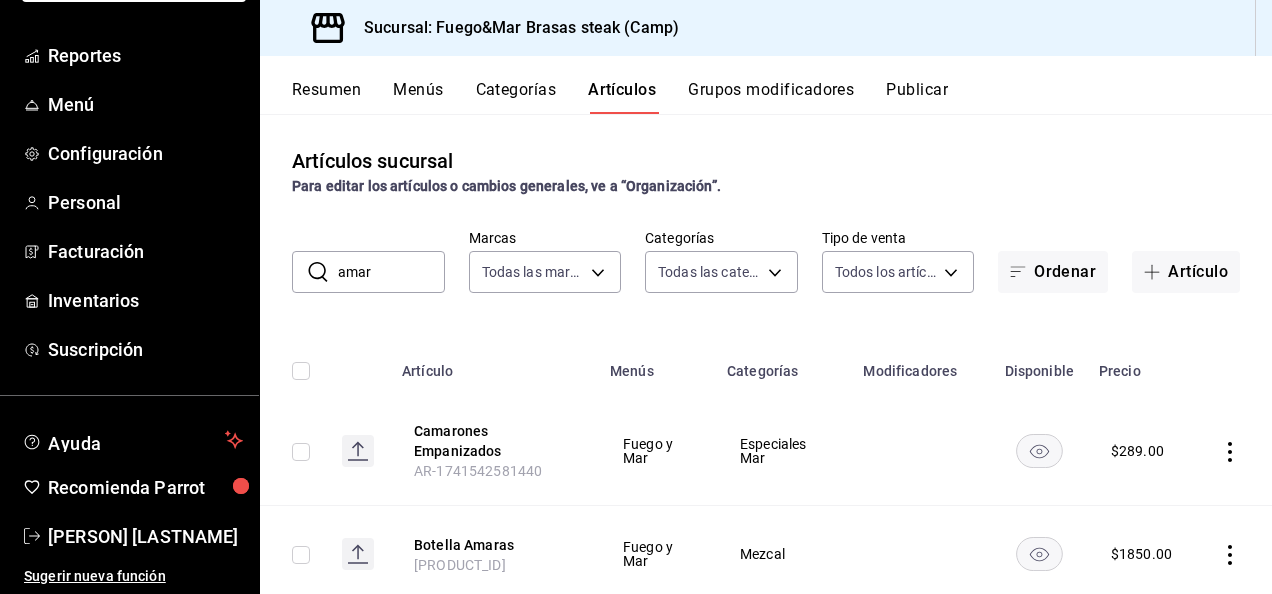 click on "amar" at bounding box center [391, 272] 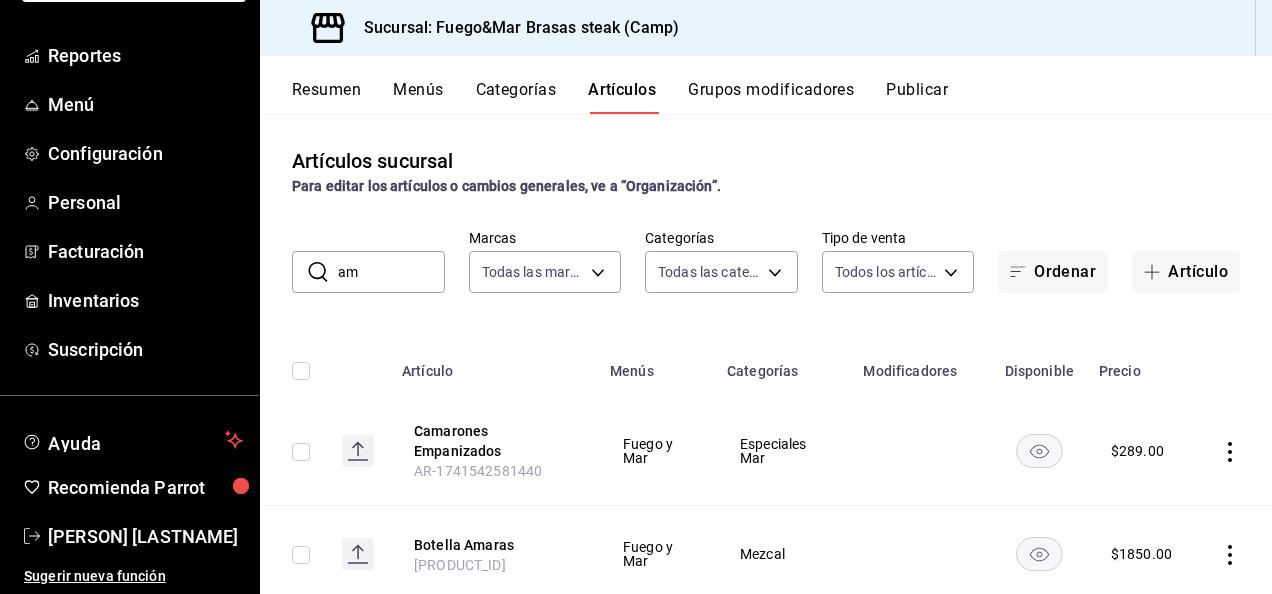 type on "a" 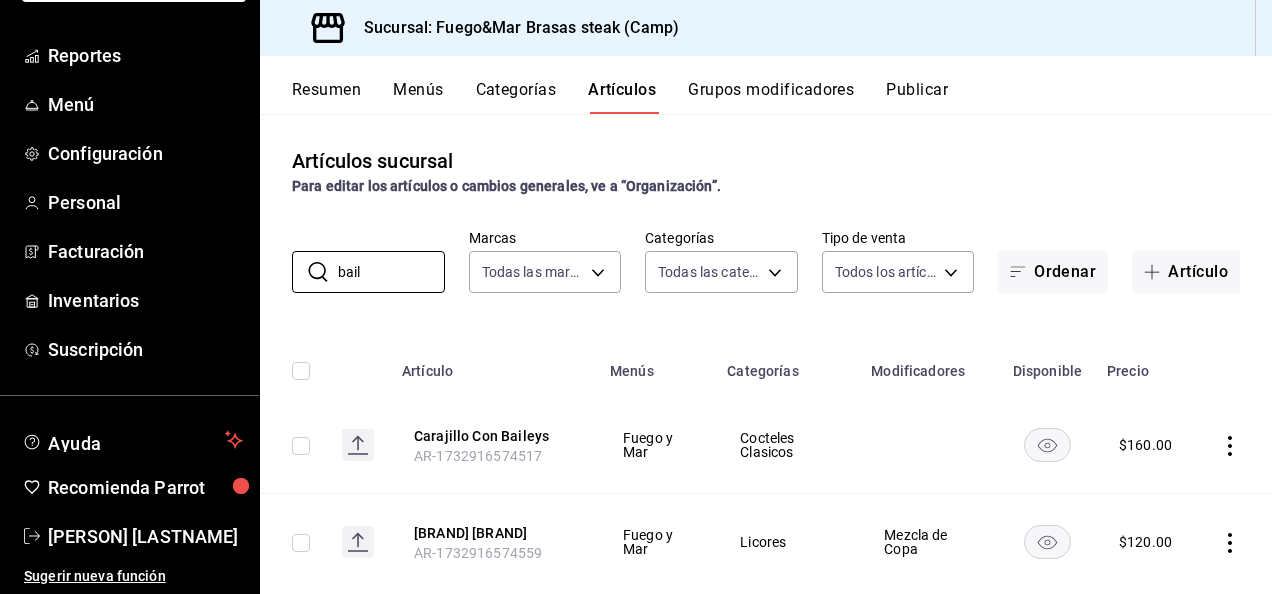 scroll, scrollTop: 44, scrollLeft: 0, axis: vertical 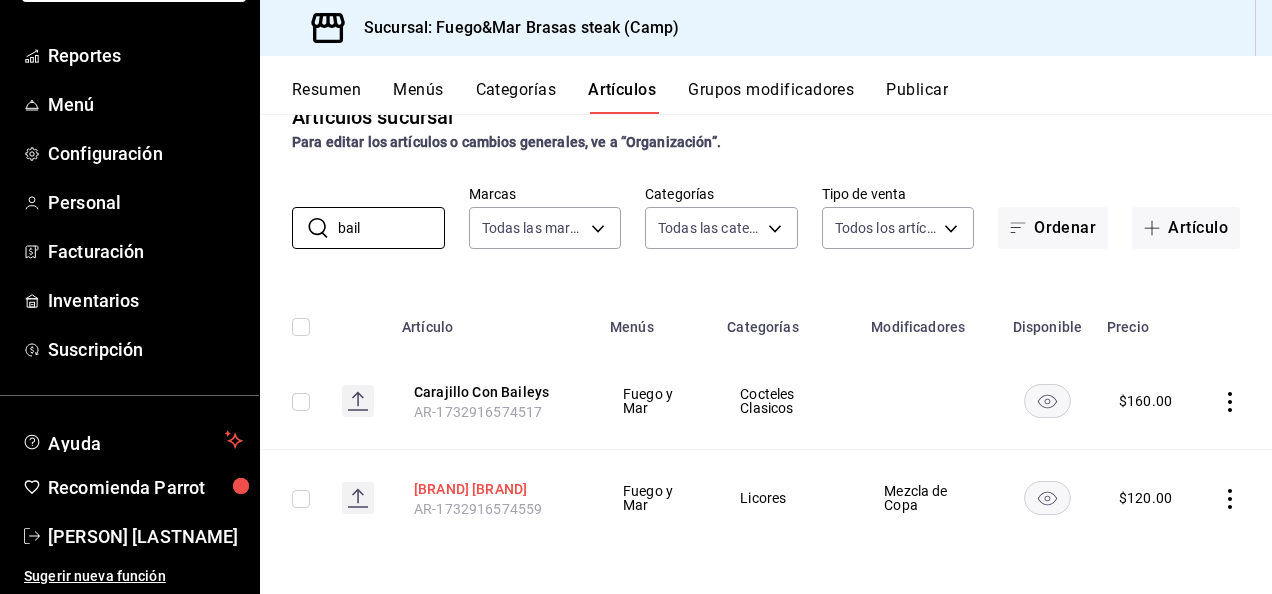 type on "bail" 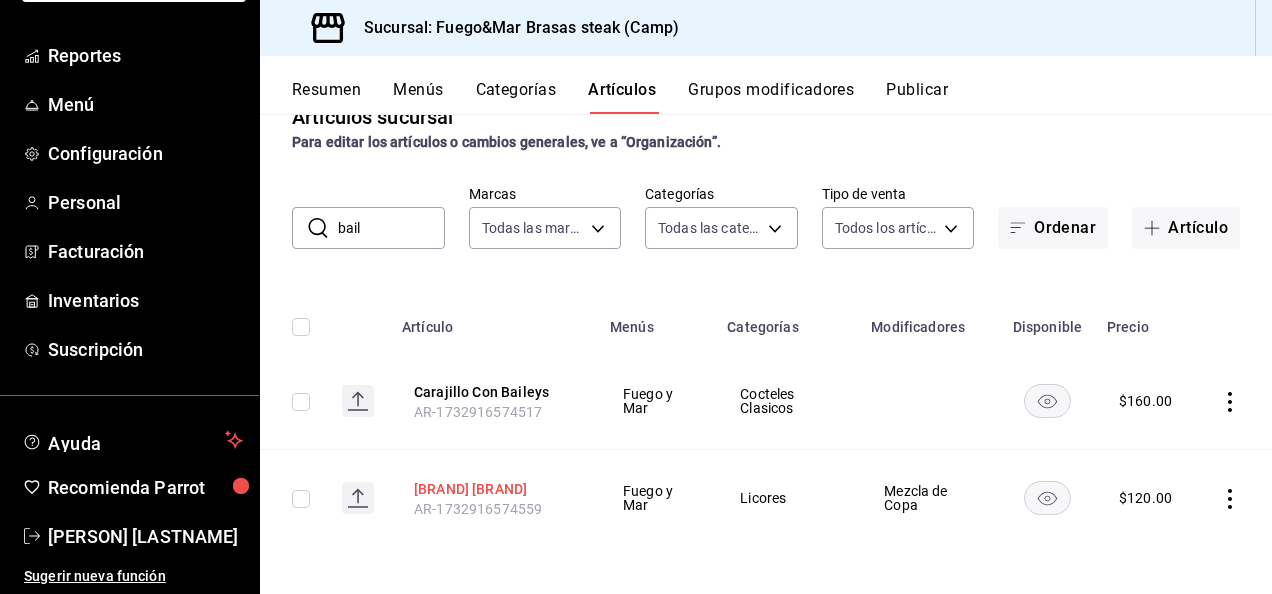 click on "Baileys Original" at bounding box center (494, 489) 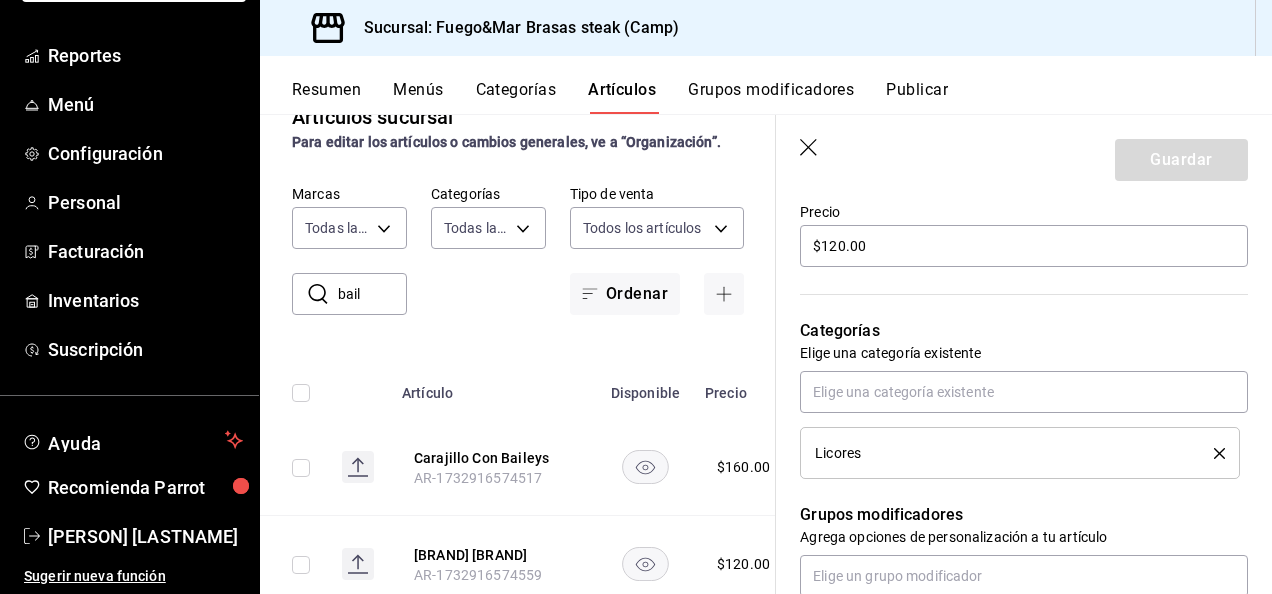 scroll, scrollTop: 923, scrollLeft: 0, axis: vertical 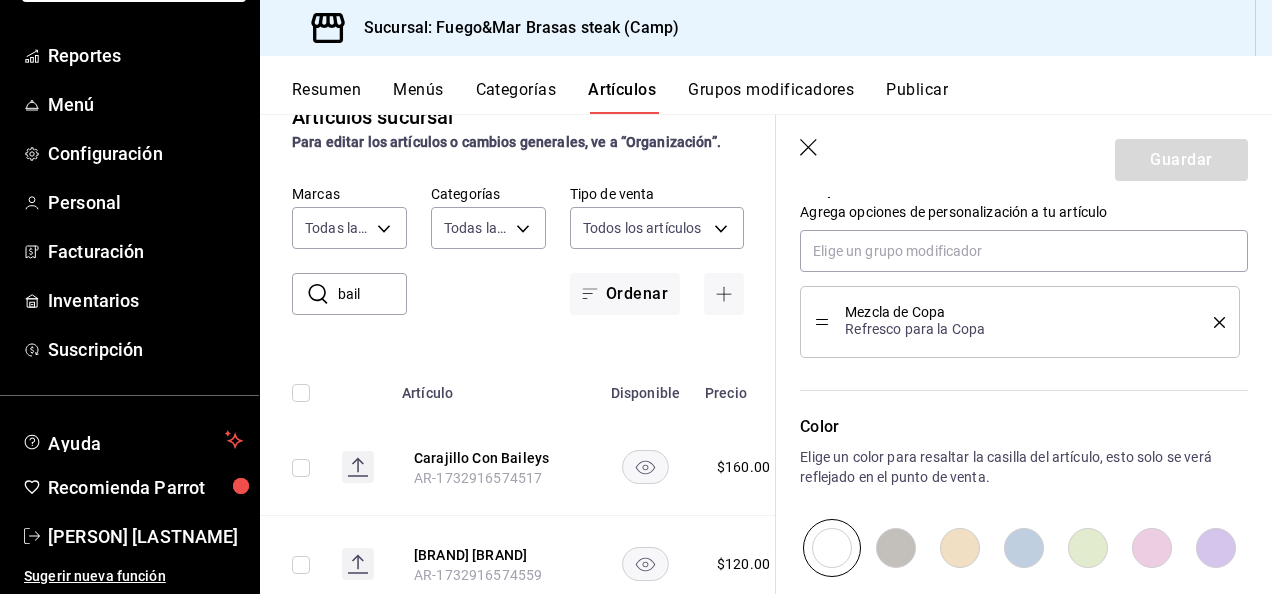 click 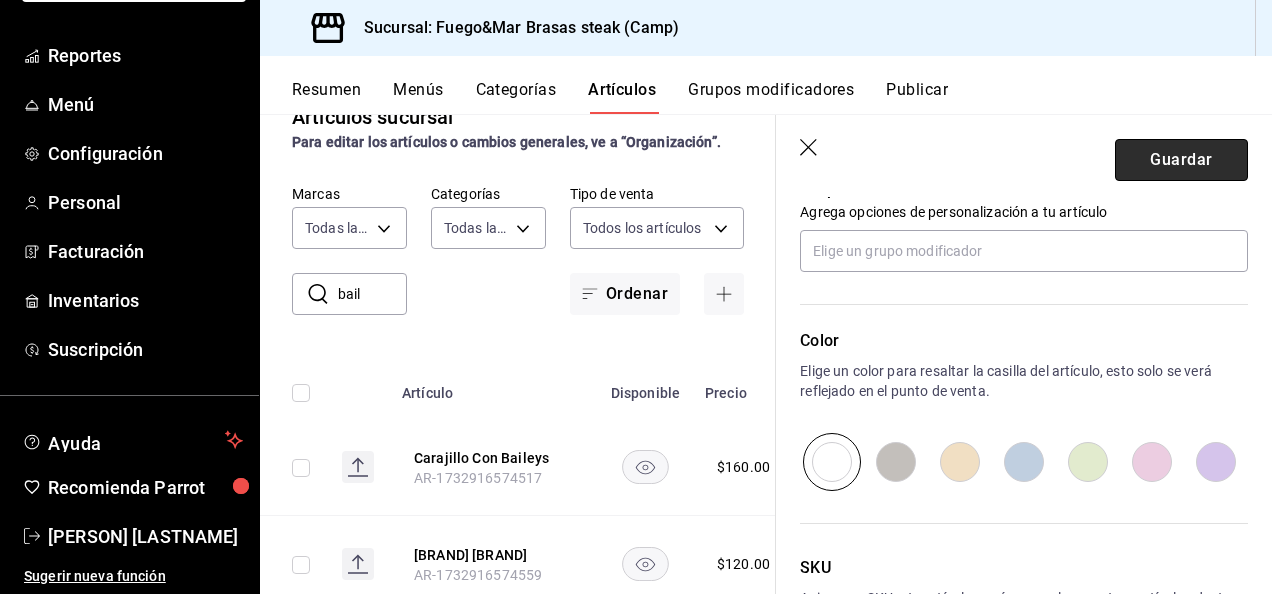 click on "Guardar" at bounding box center [1181, 160] 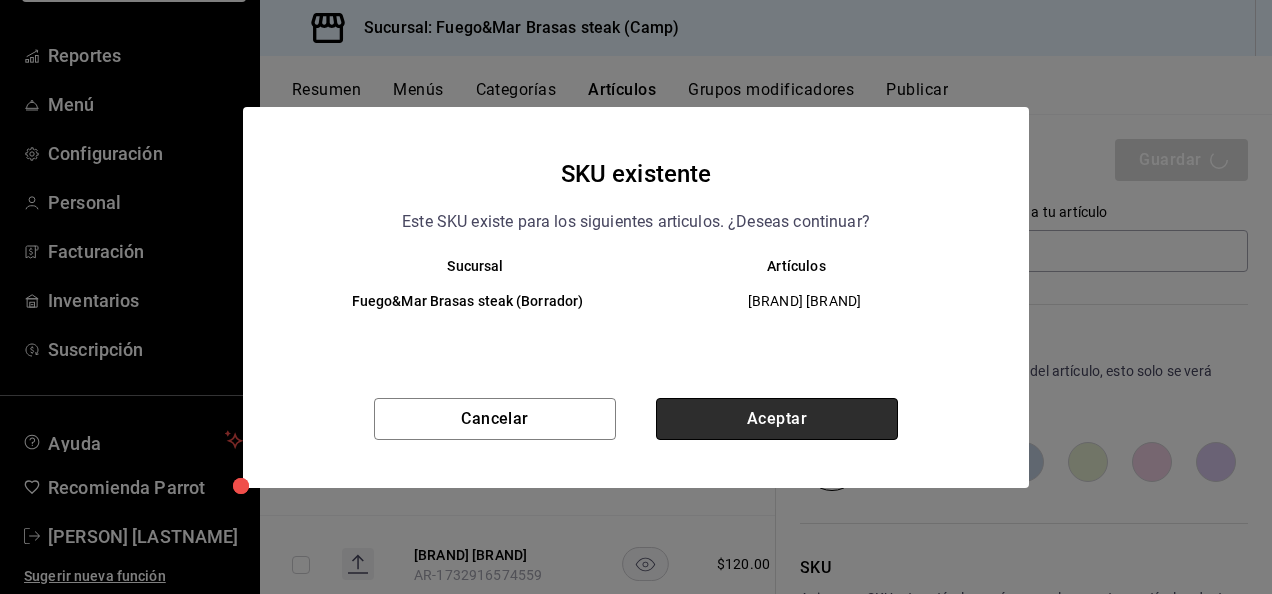 click on "Aceptar" at bounding box center [777, 419] 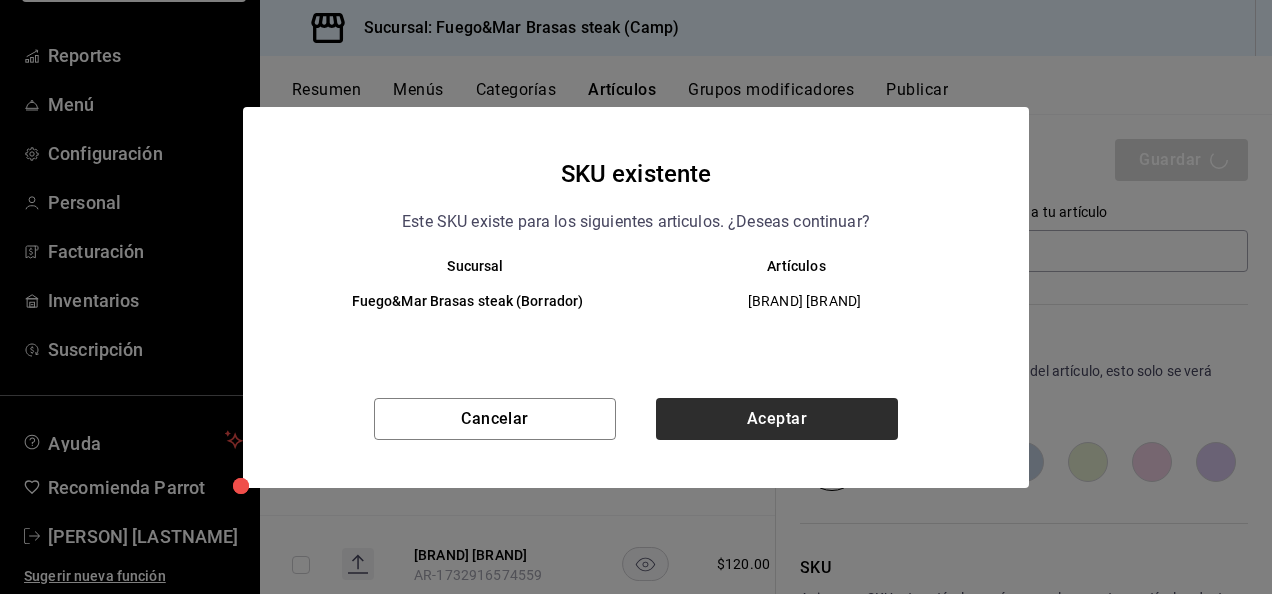 type on "x" 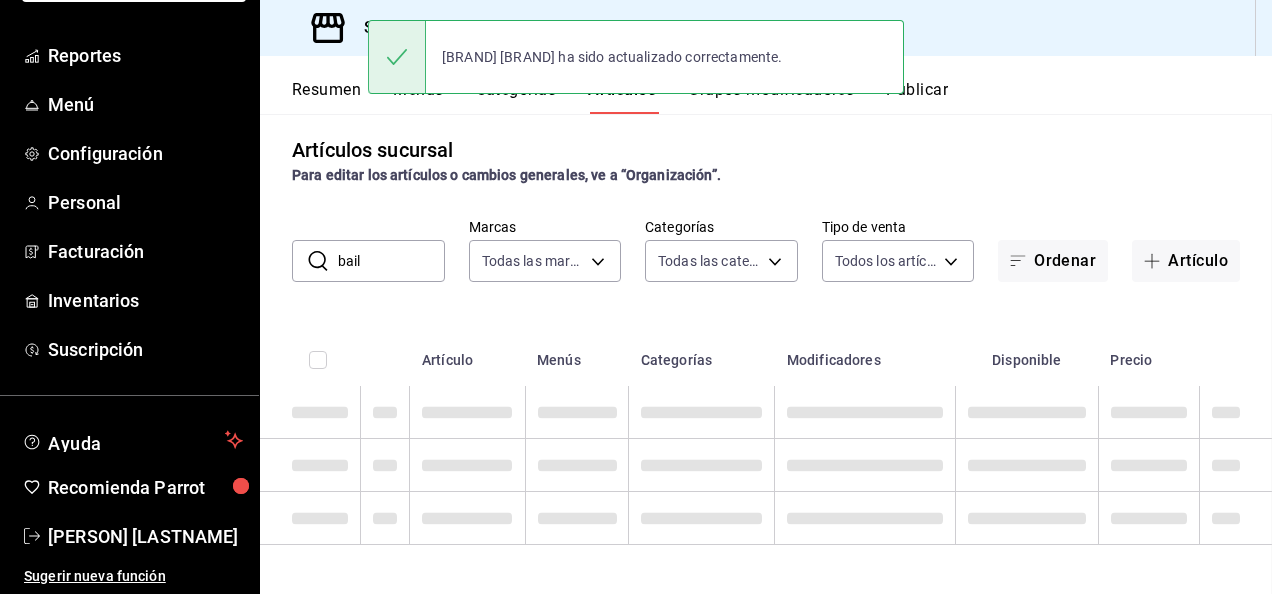 scroll, scrollTop: 10, scrollLeft: 0, axis: vertical 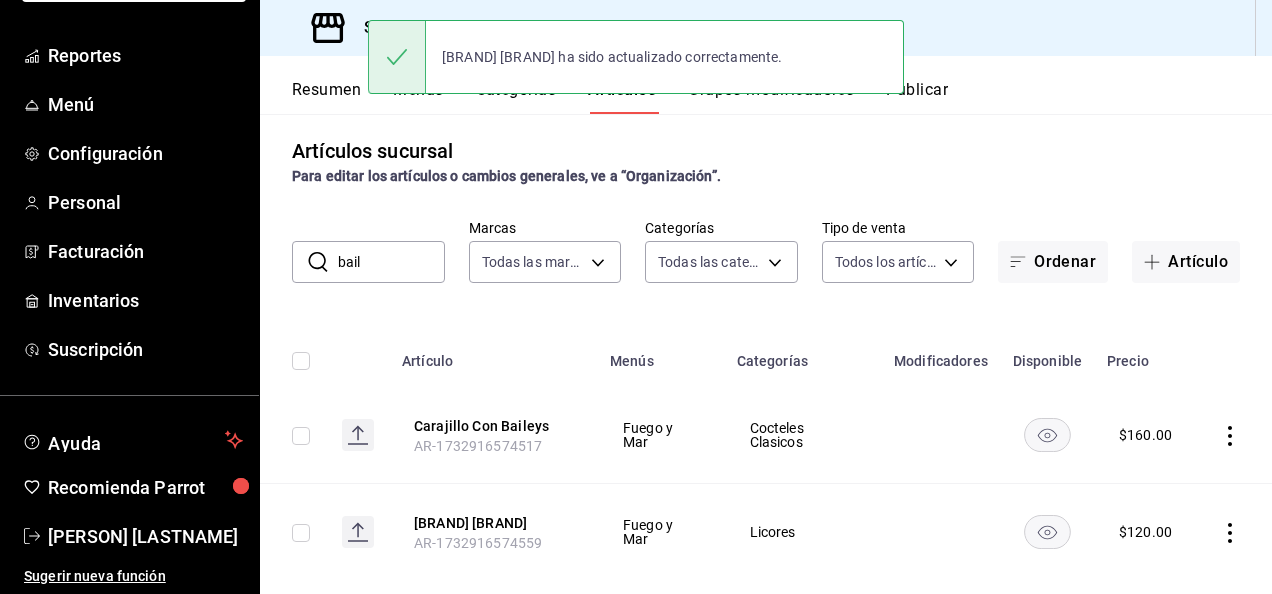 click on "bail" at bounding box center (391, 262) 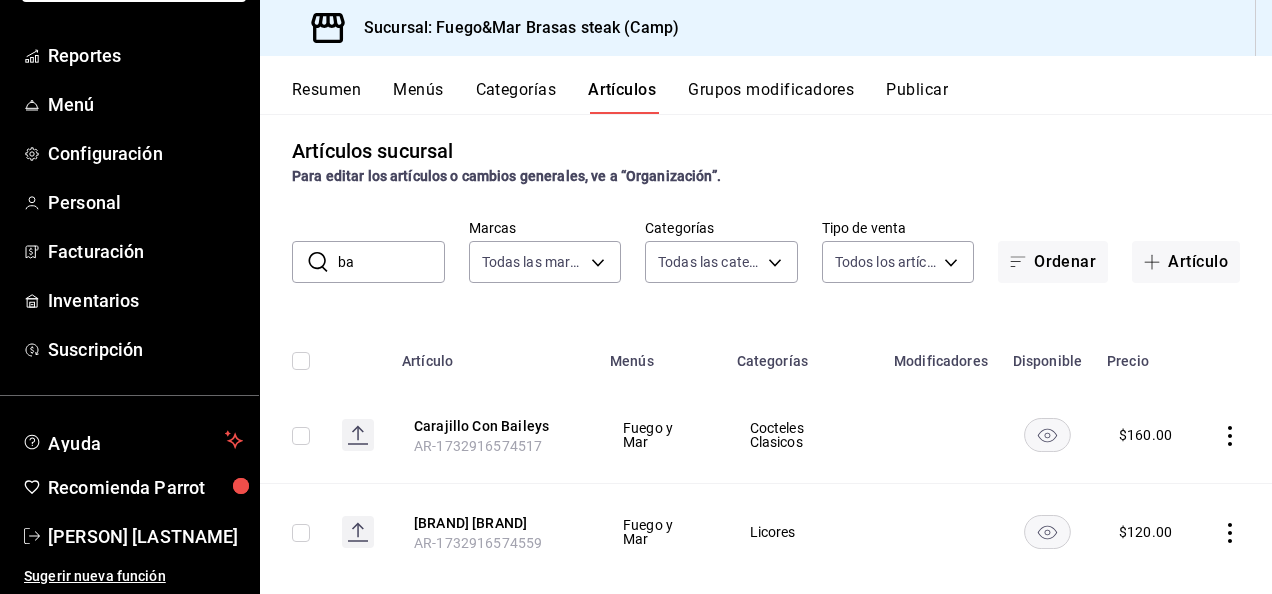 type on "b" 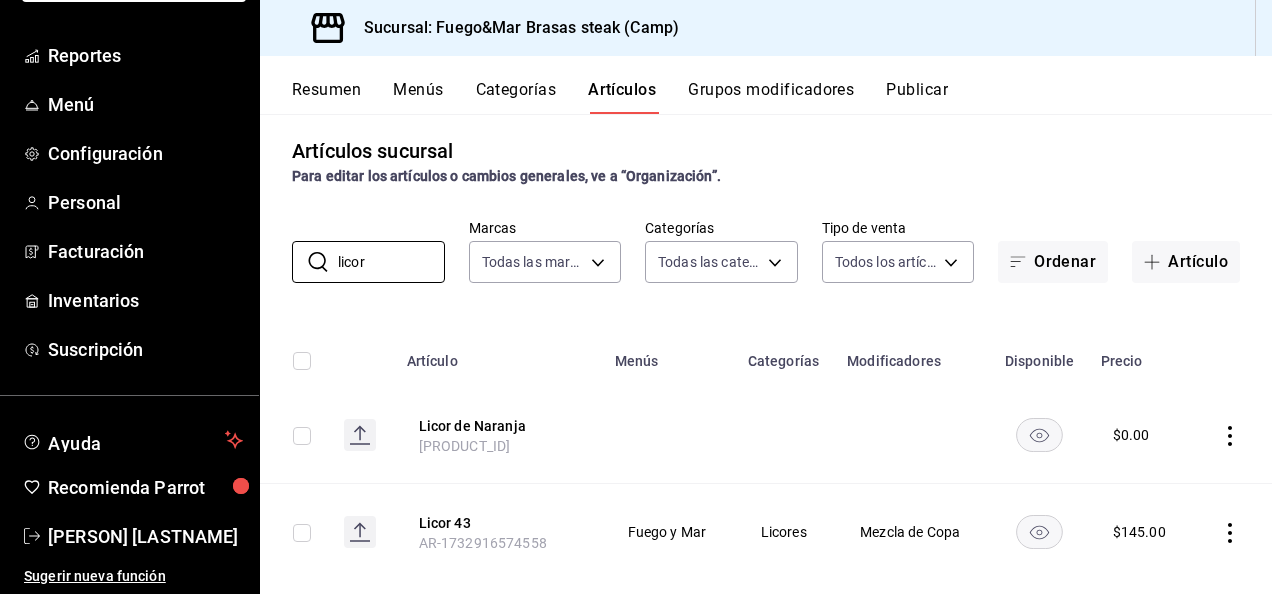 scroll, scrollTop: 44, scrollLeft: 0, axis: vertical 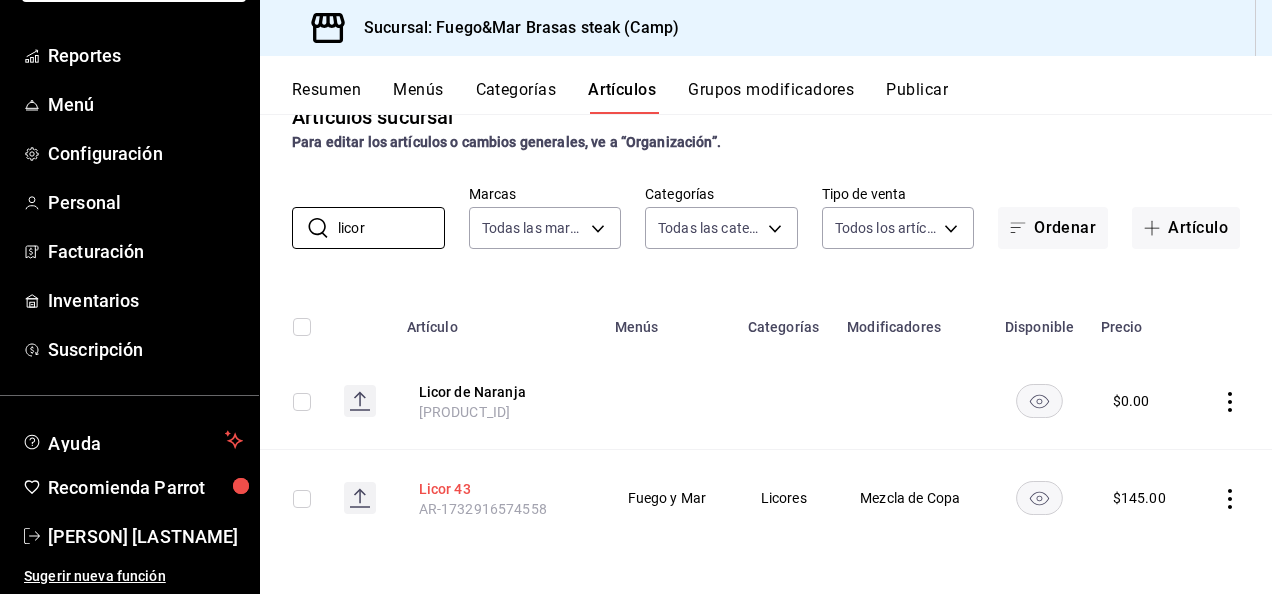type on "licor" 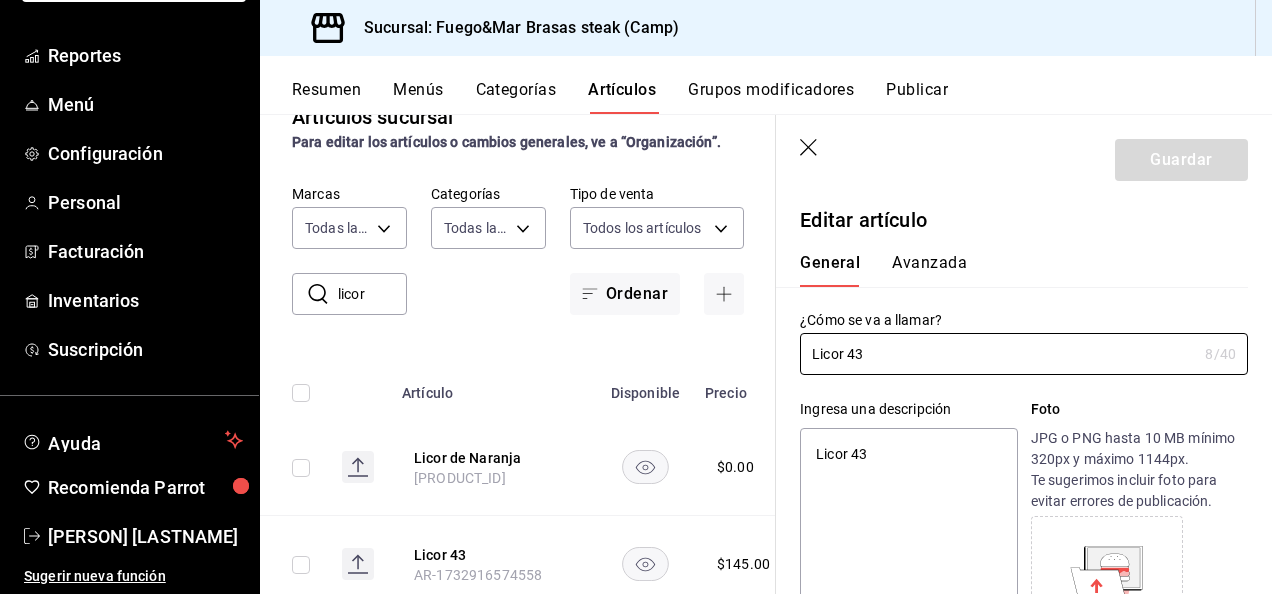 type on "x" 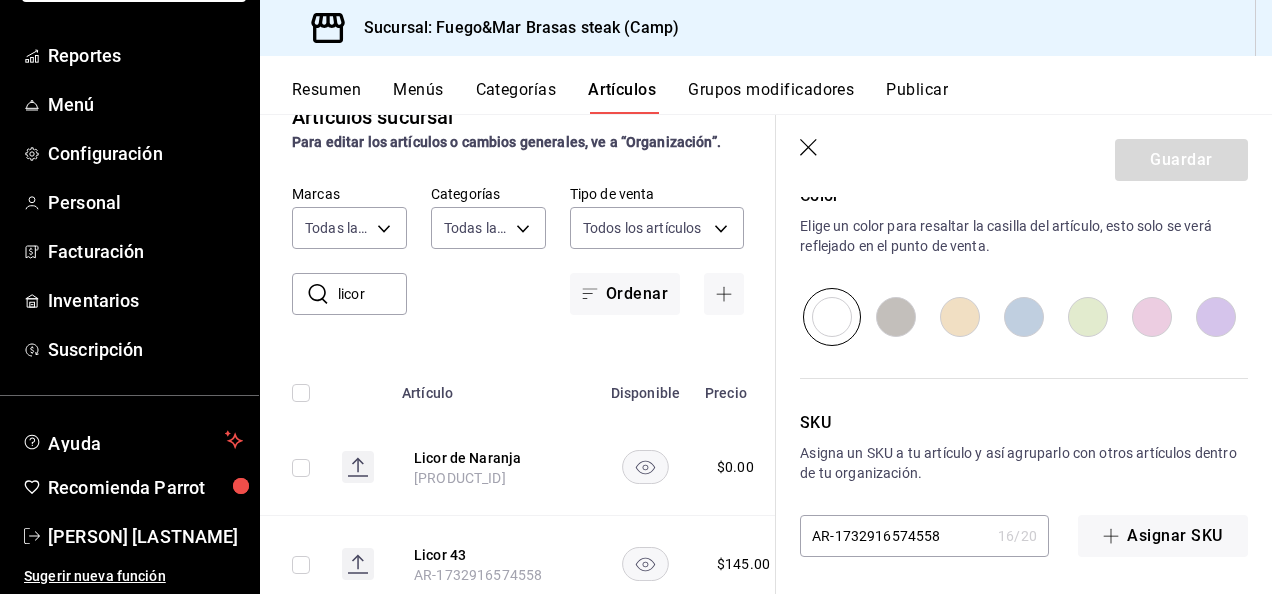 scroll, scrollTop: 864, scrollLeft: 0, axis: vertical 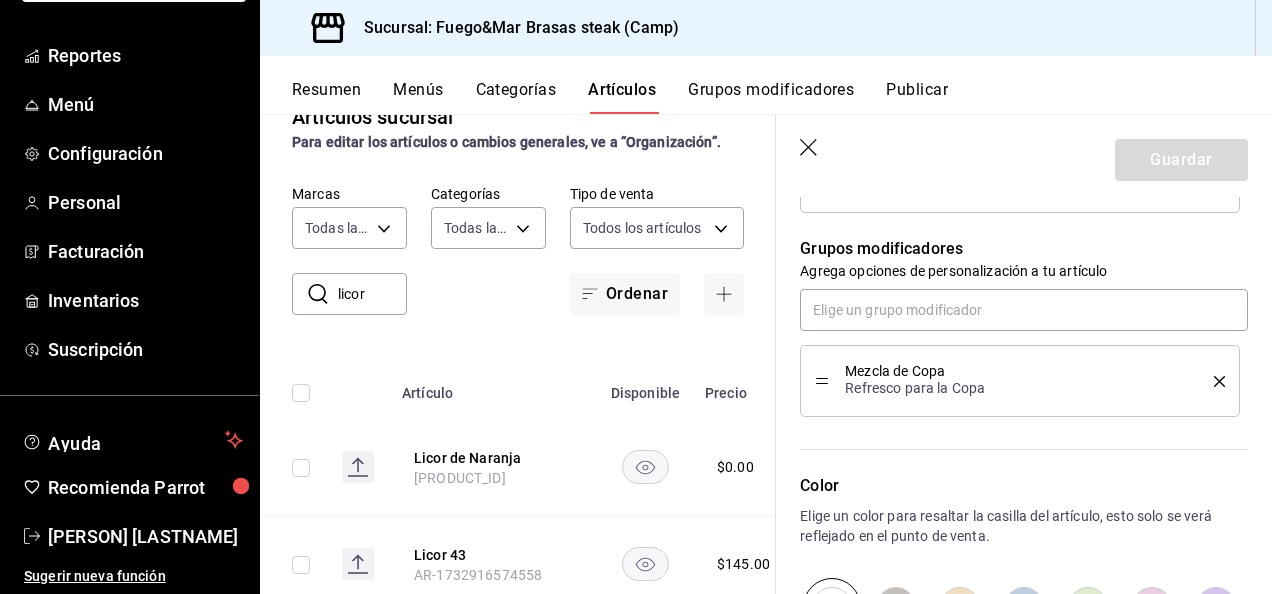 click 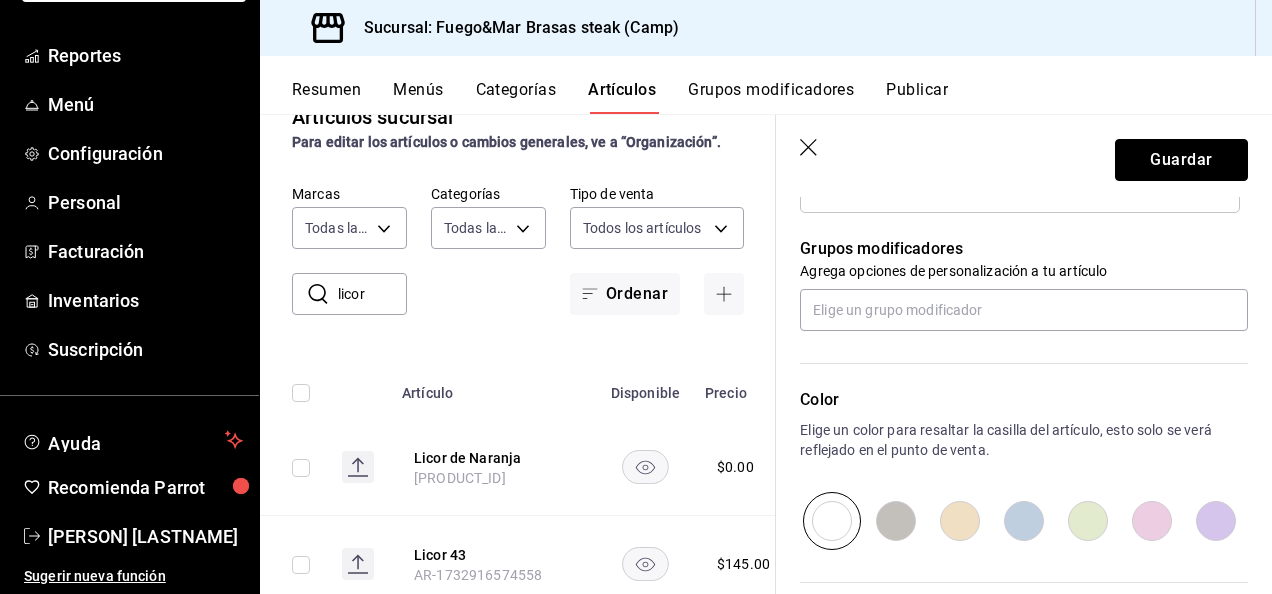 click on "Guardar" at bounding box center [1181, 160] 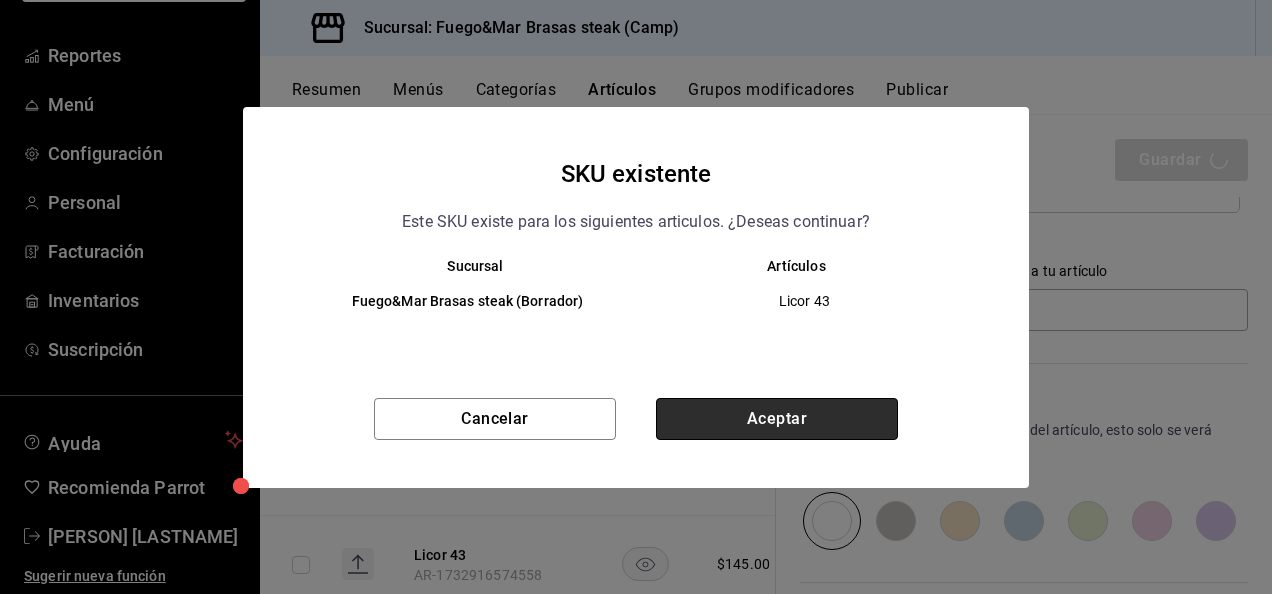 click on "Aceptar" at bounding box center [777, 419] 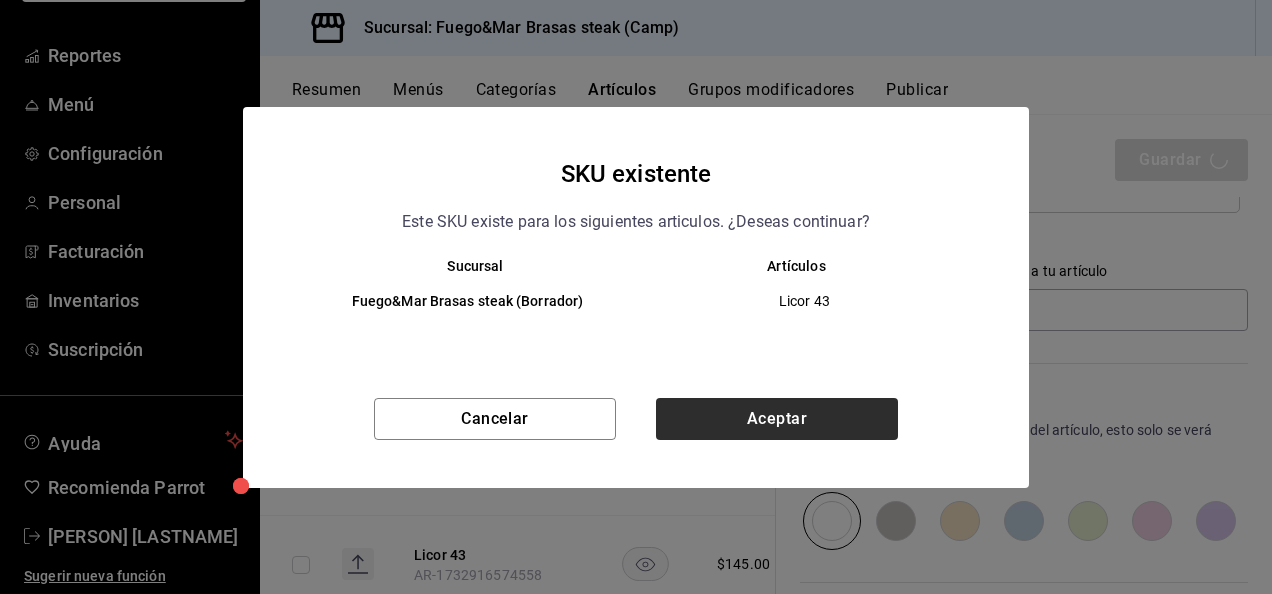 type on "x" 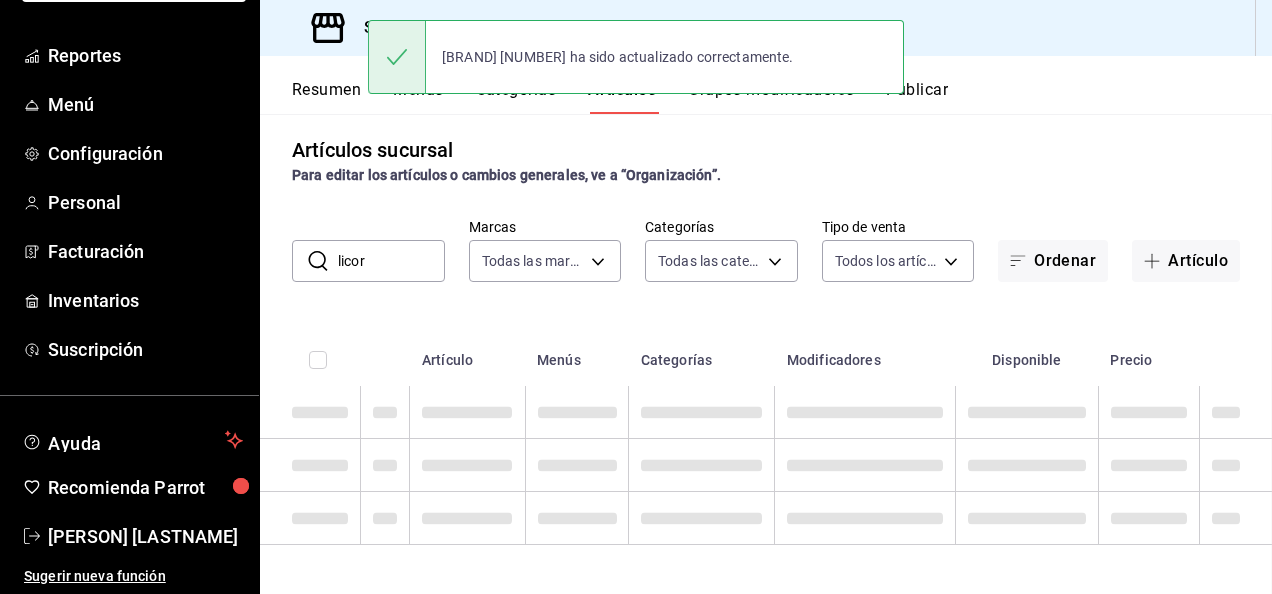 scroll, scrollTop: 10, scrollLeft: 0, axis: vertical 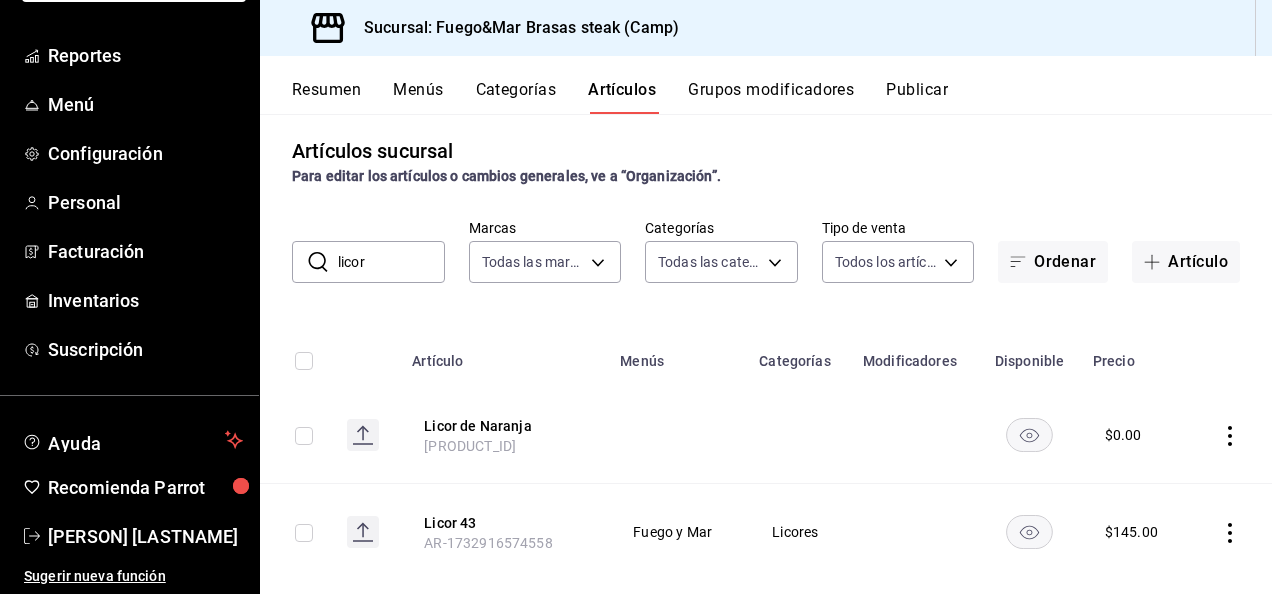 click on "licor" at bounding box center (391, 262) 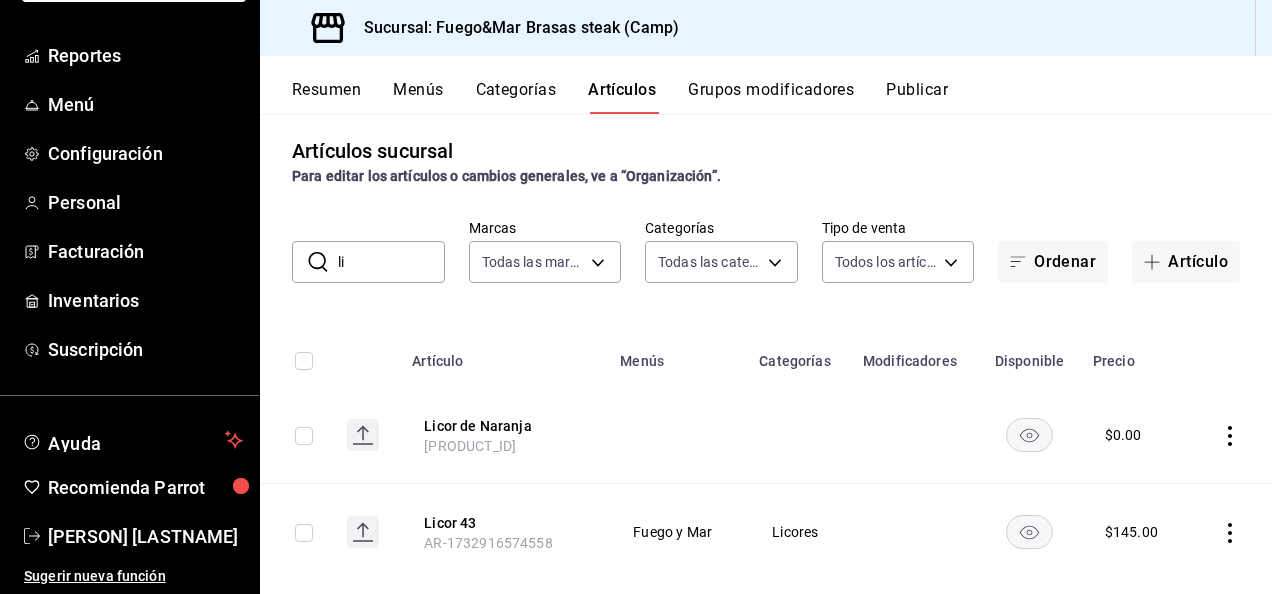 type on "l" 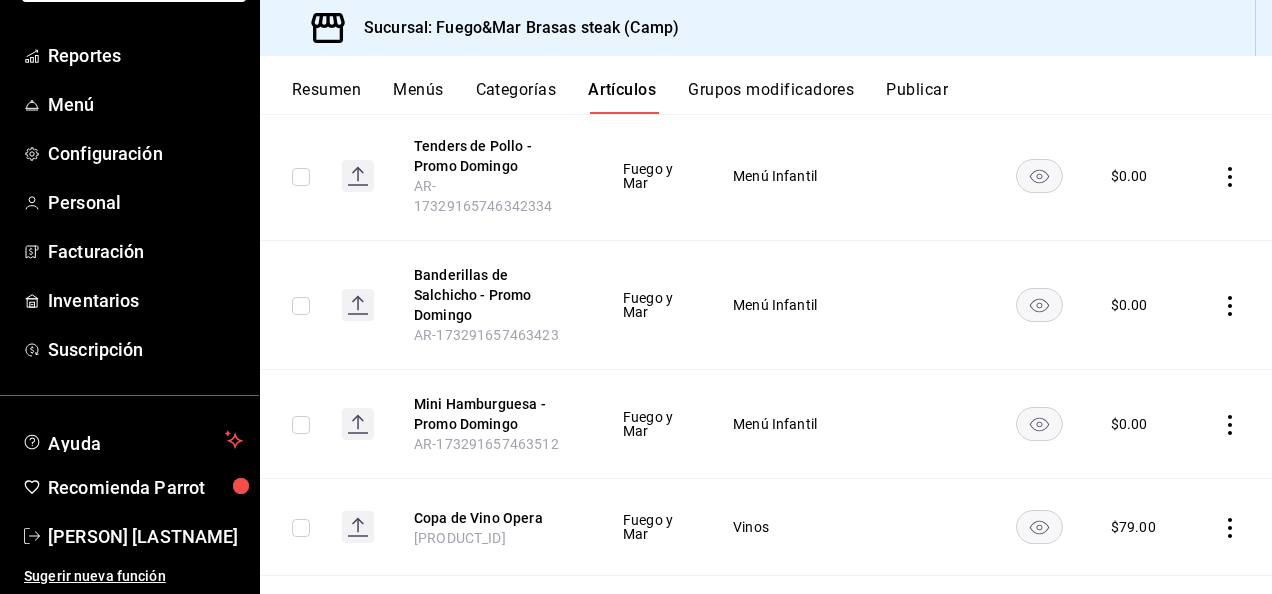 scroll, scrollTop: 0, scrollLeft: 0, axis: both 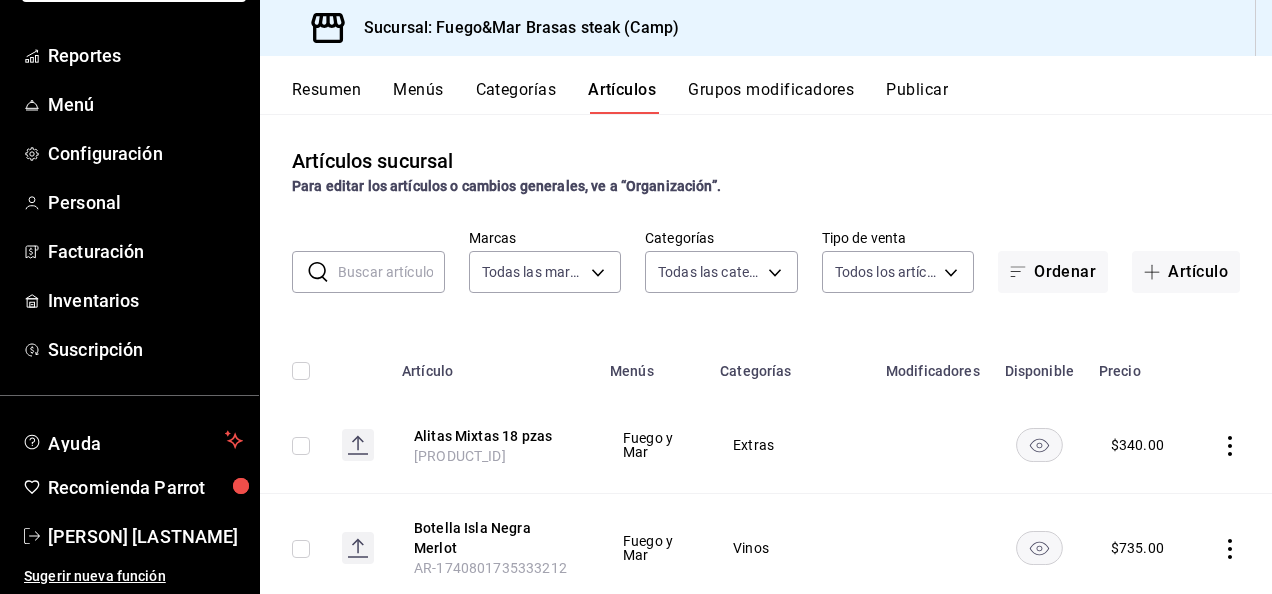 type on "t" 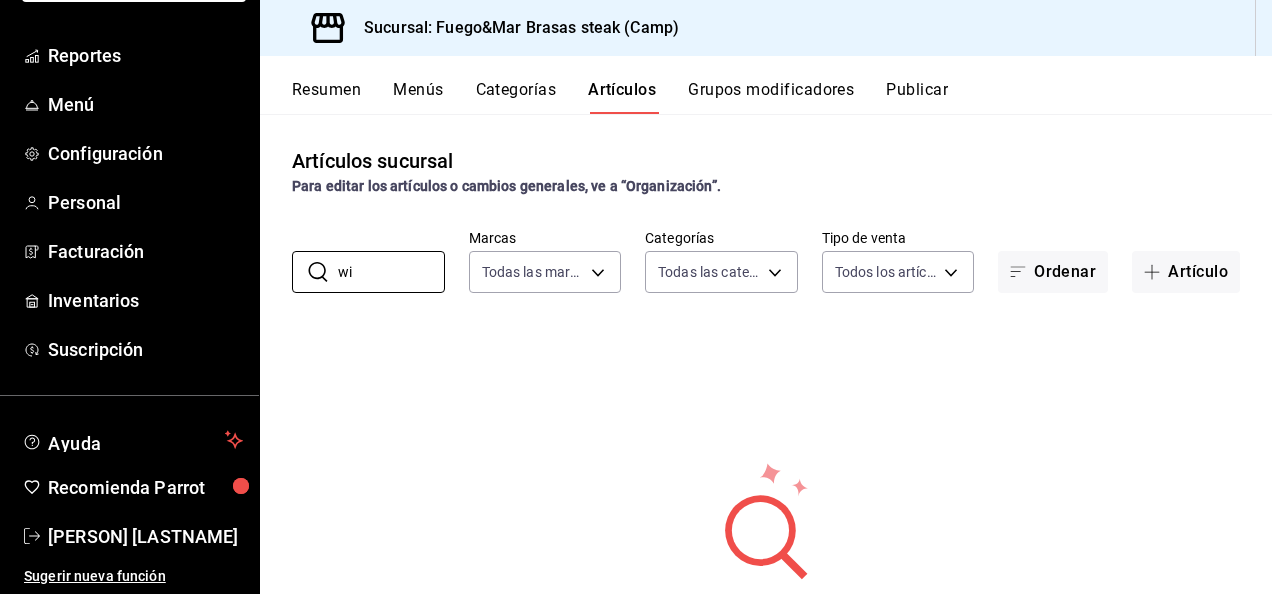 type on "w" 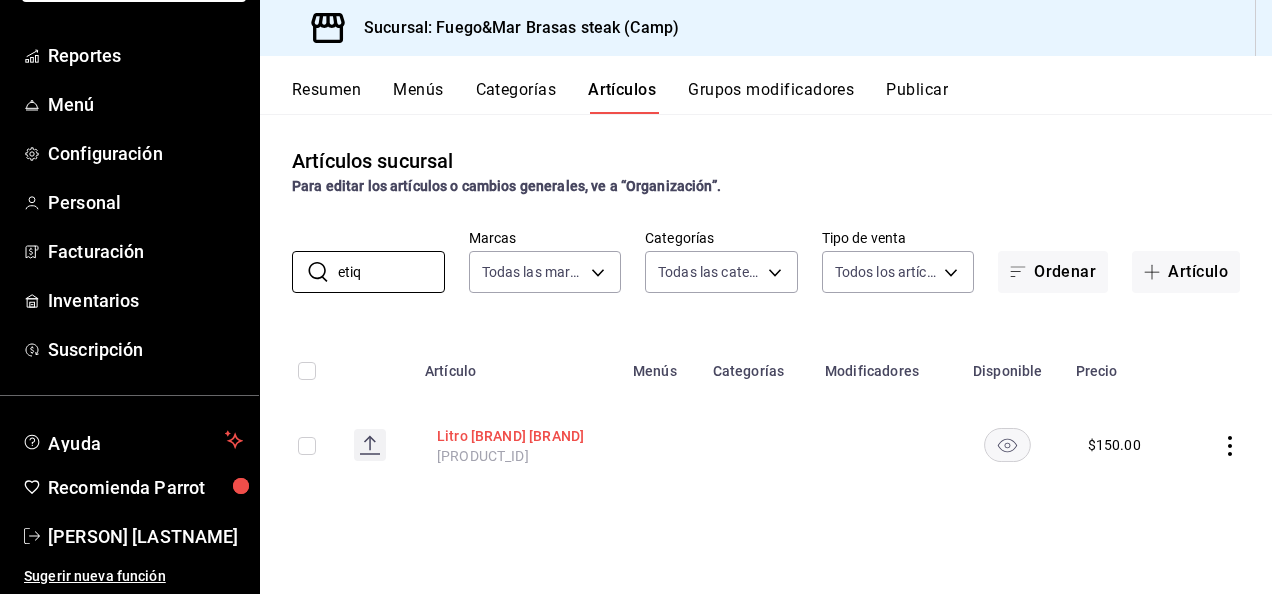 click on "Litro Whisky Etiqueta Roja" at bounding box center (517, 436) 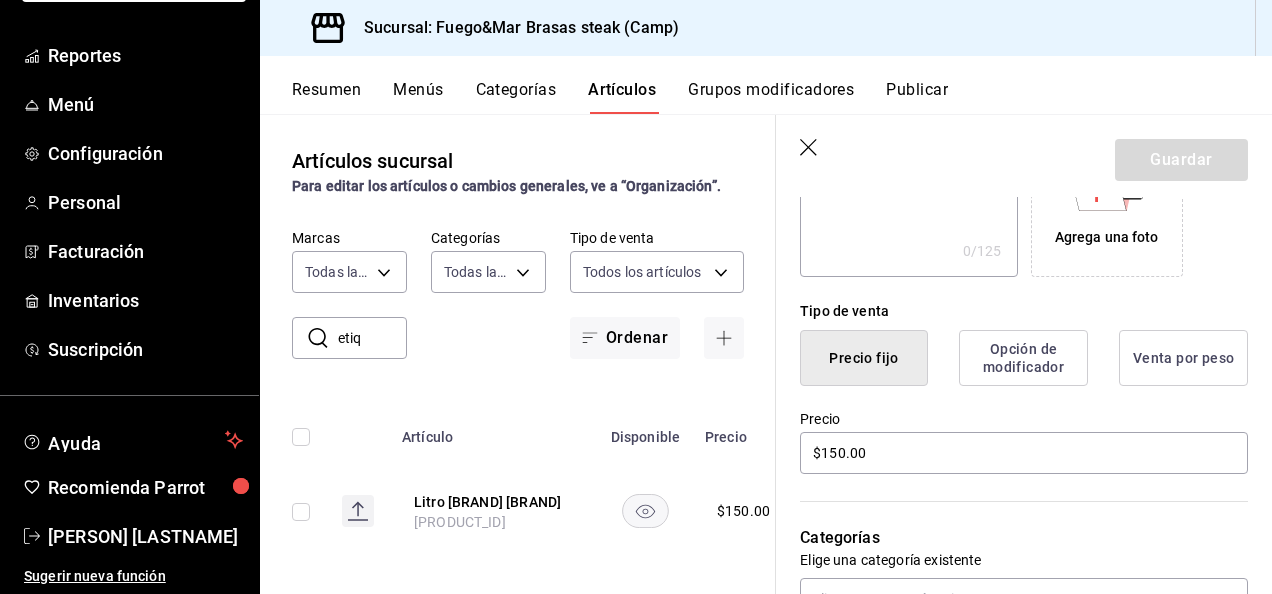 scroll, scrollTop: 454, scrollLeft: 0, axis: vertical 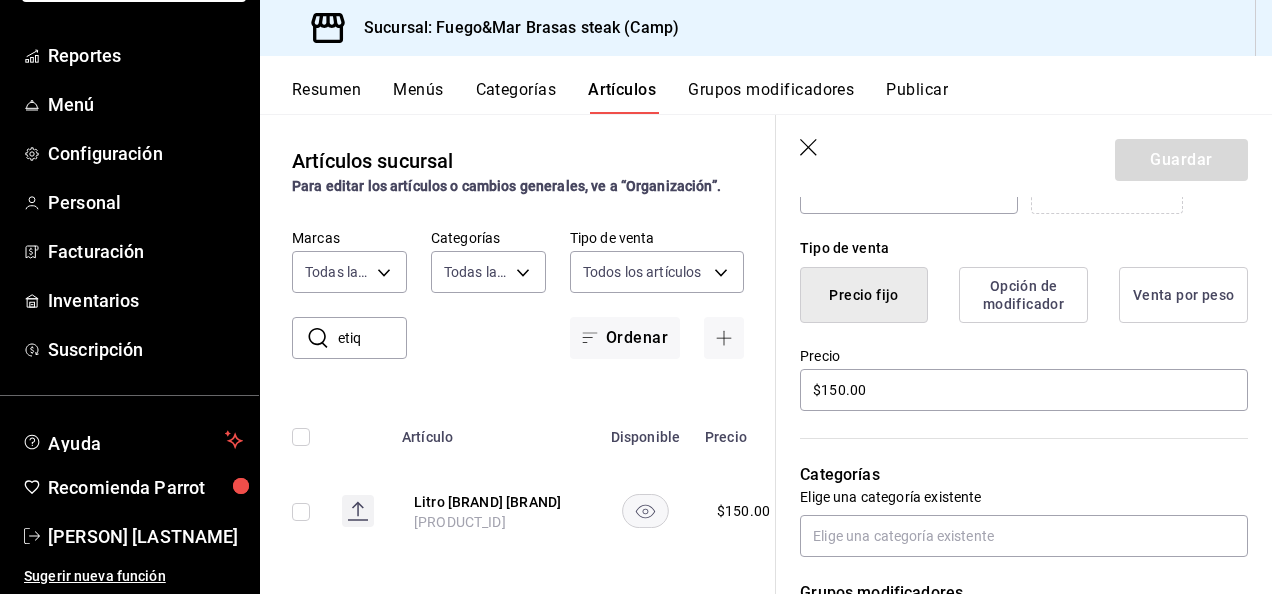click on "Opción de modificador" at bounding box center (1023, 295) 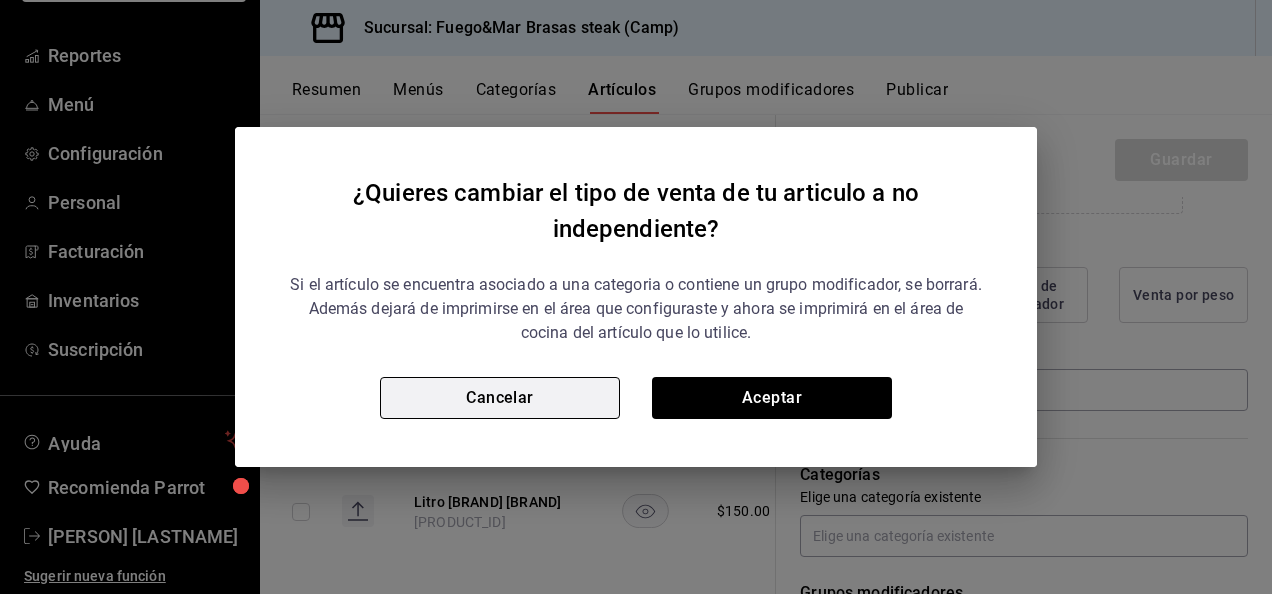 click on "Cancelar" at bounding box center [500, 398] 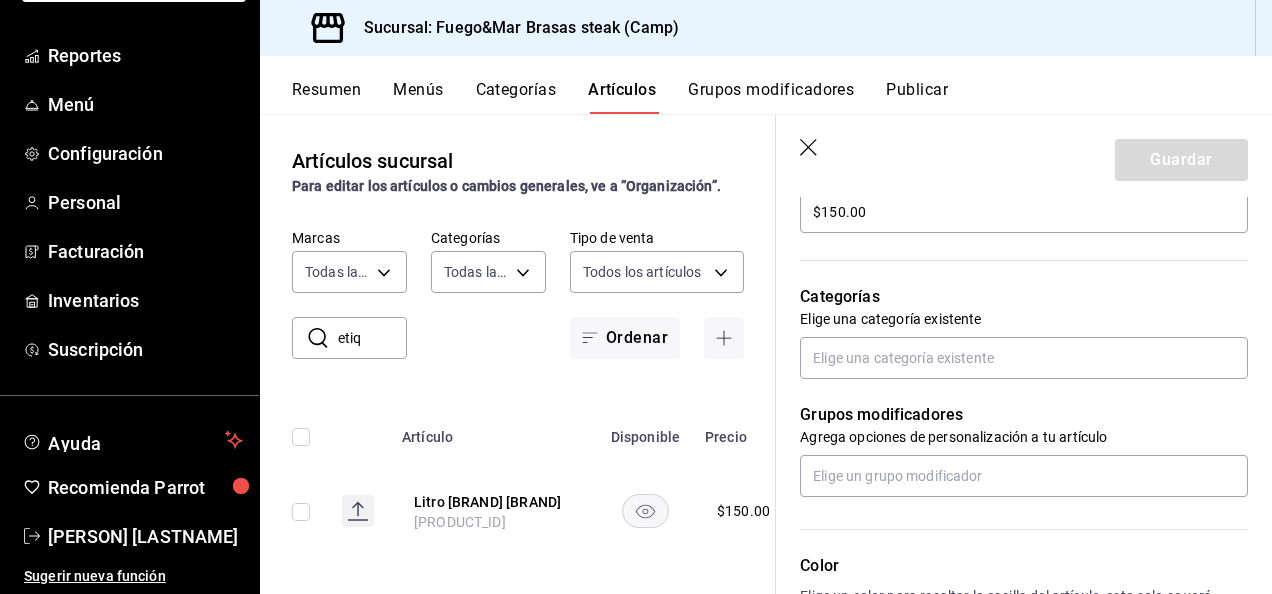 scroll, scrollTop: 637, scrollLeft: 0, axis: vertical 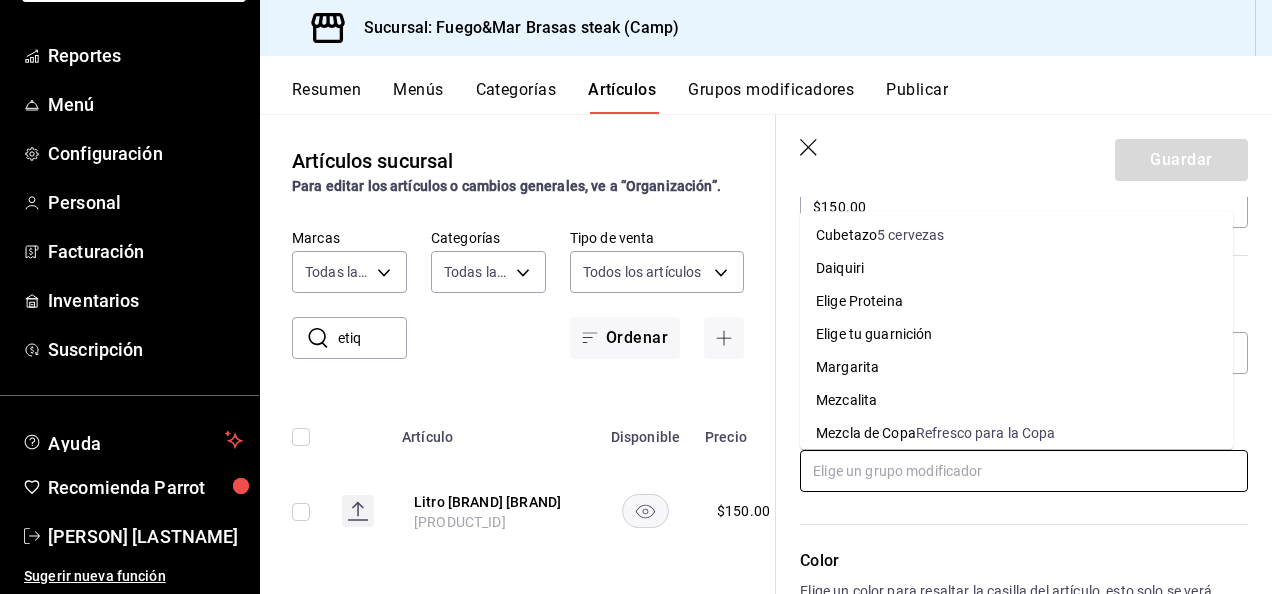 click at bounding box center [1024, 471] 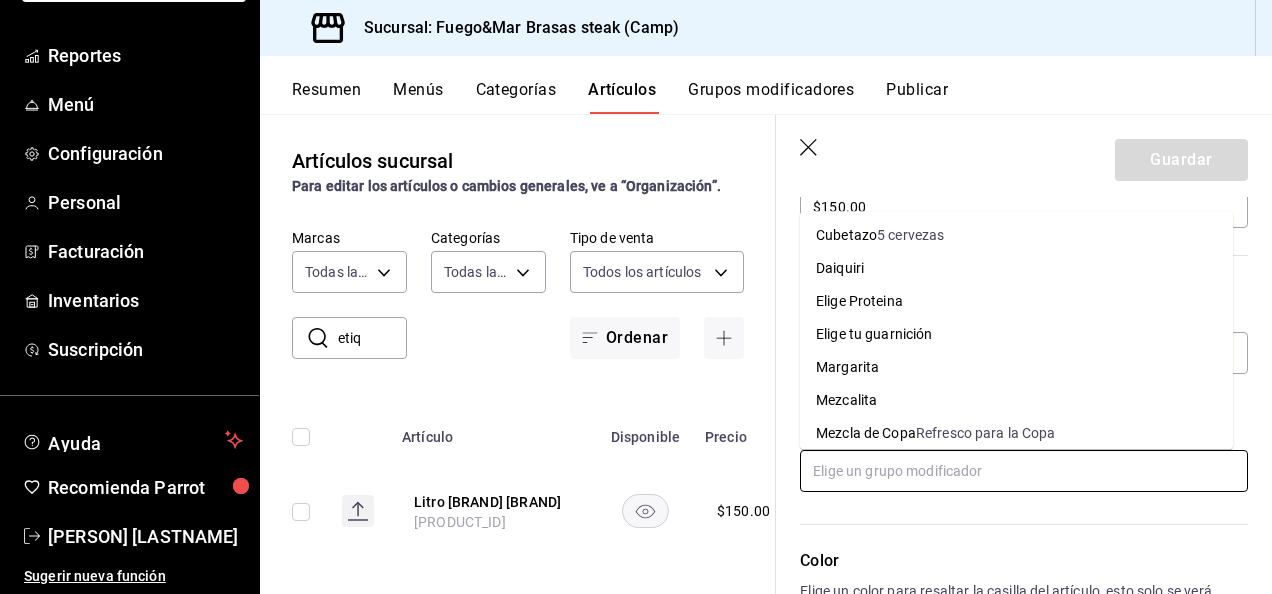 click on "Refresco para la Copa" at bounding box center [986, 434] 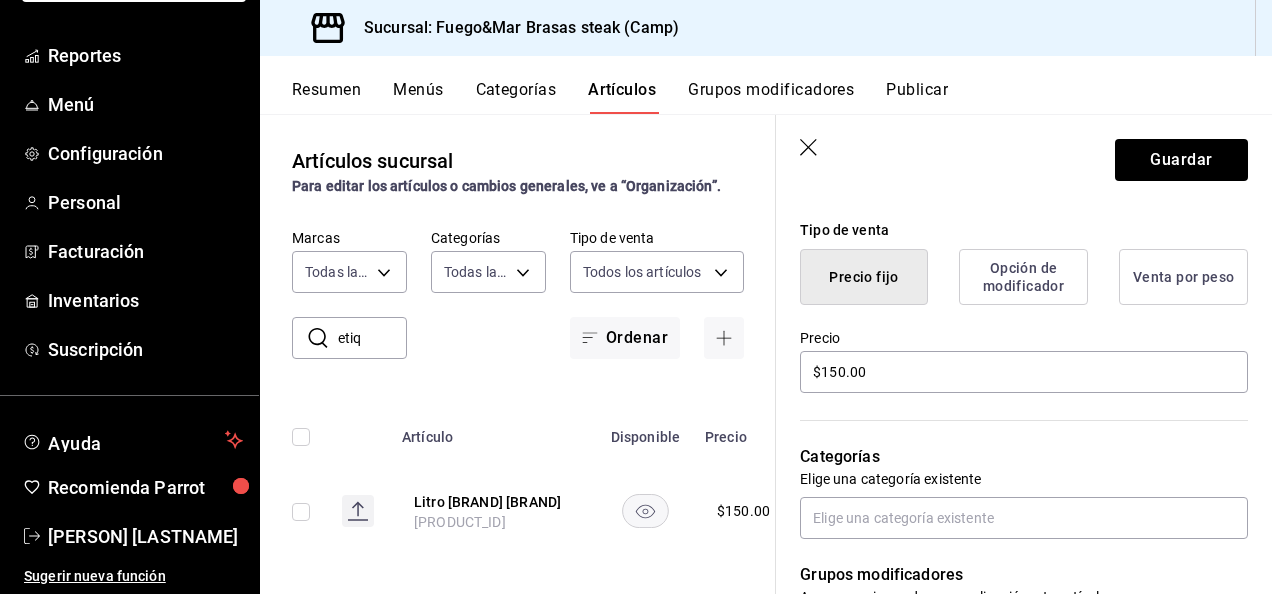 scroll, scrollTop: 452, scrollLeft: 0, axis: vertical 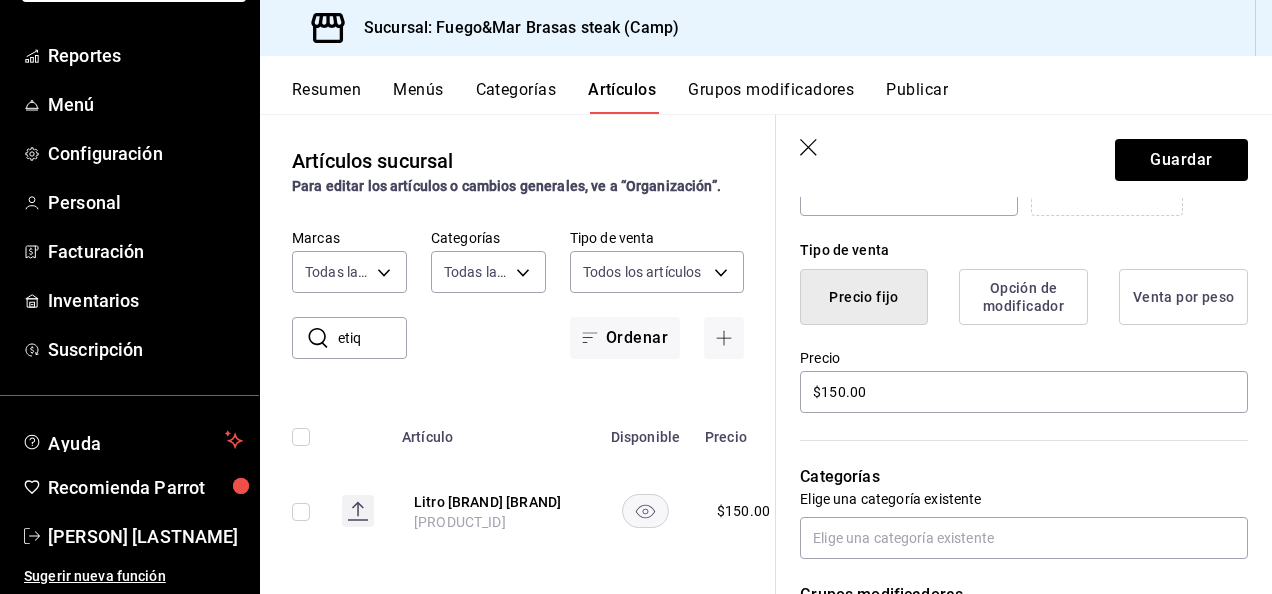 click on "Opción de modificador" at bounding box center [1023, 297] 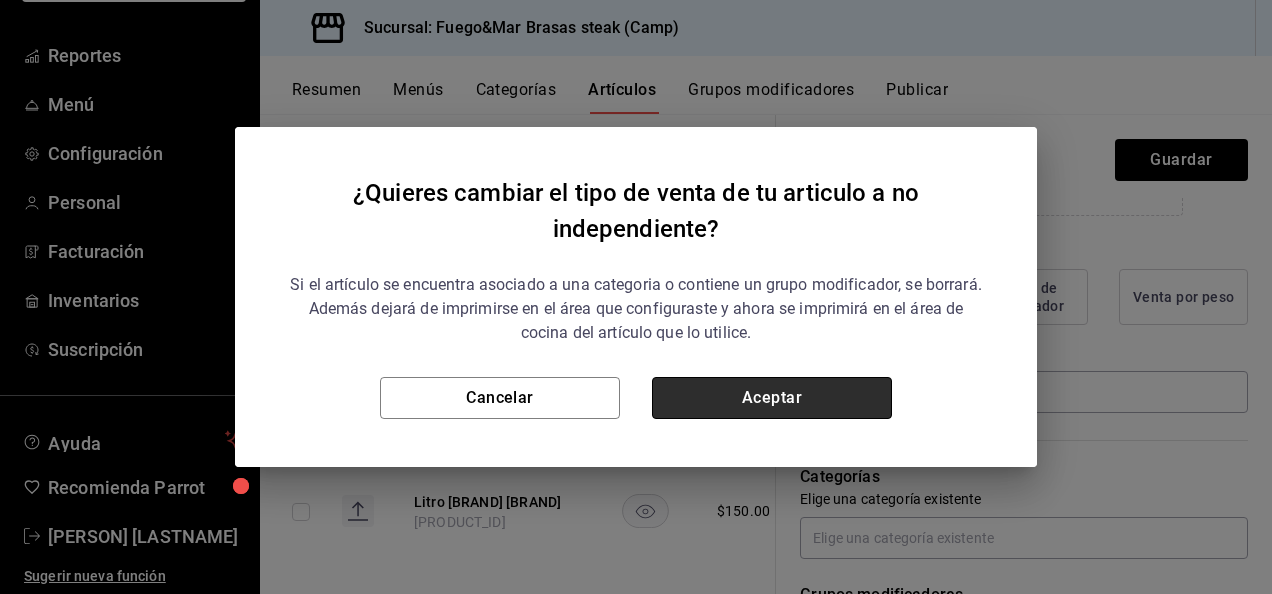 click on "Aceptar" at bounding box center [772, 398] 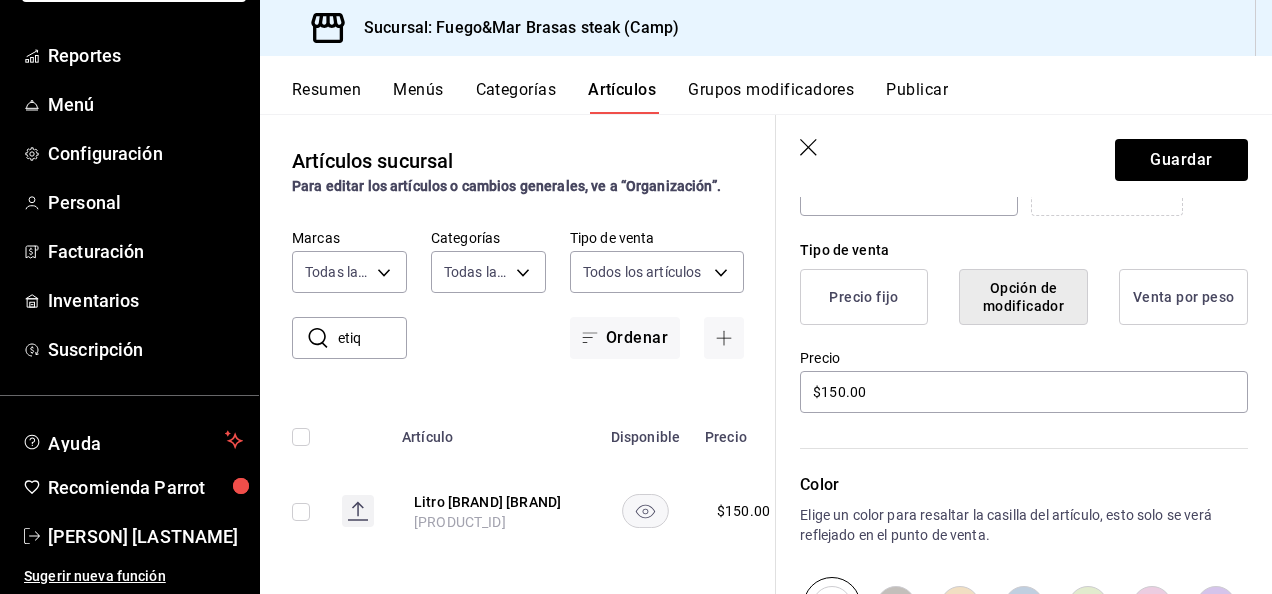 click on "Opción de modificador" at bounding box center [1023, 297] 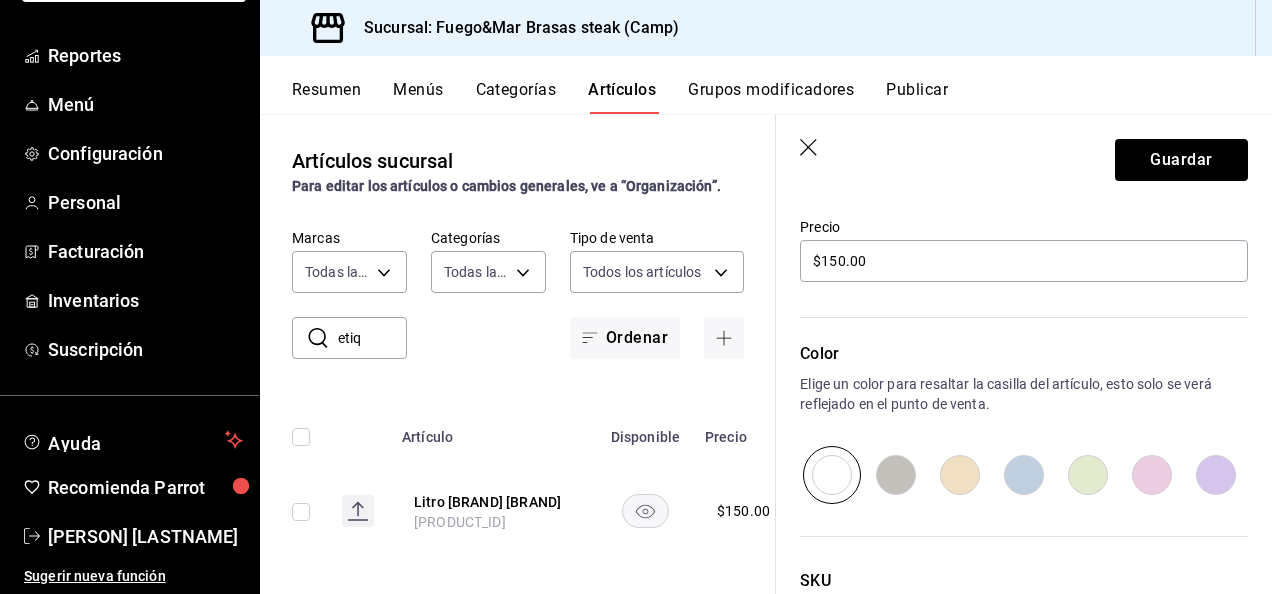 scroll, scrollTop: 261, scrollLeft: 0, axis: vertical 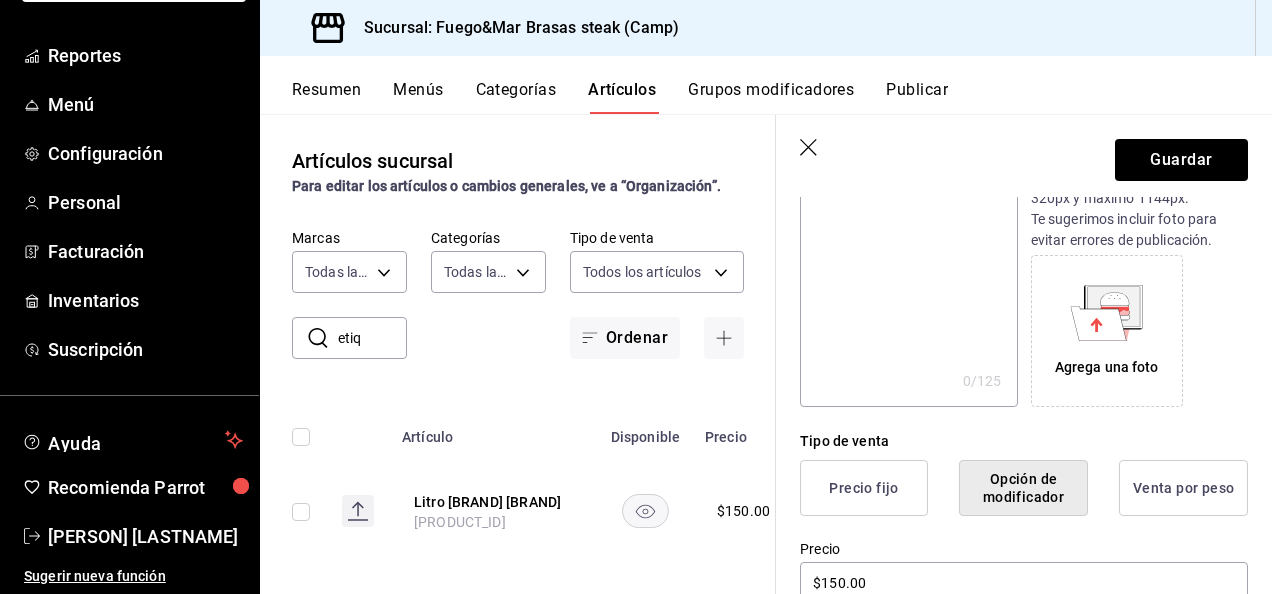 click on "Precio fijo" at bounding box center (864, 488) 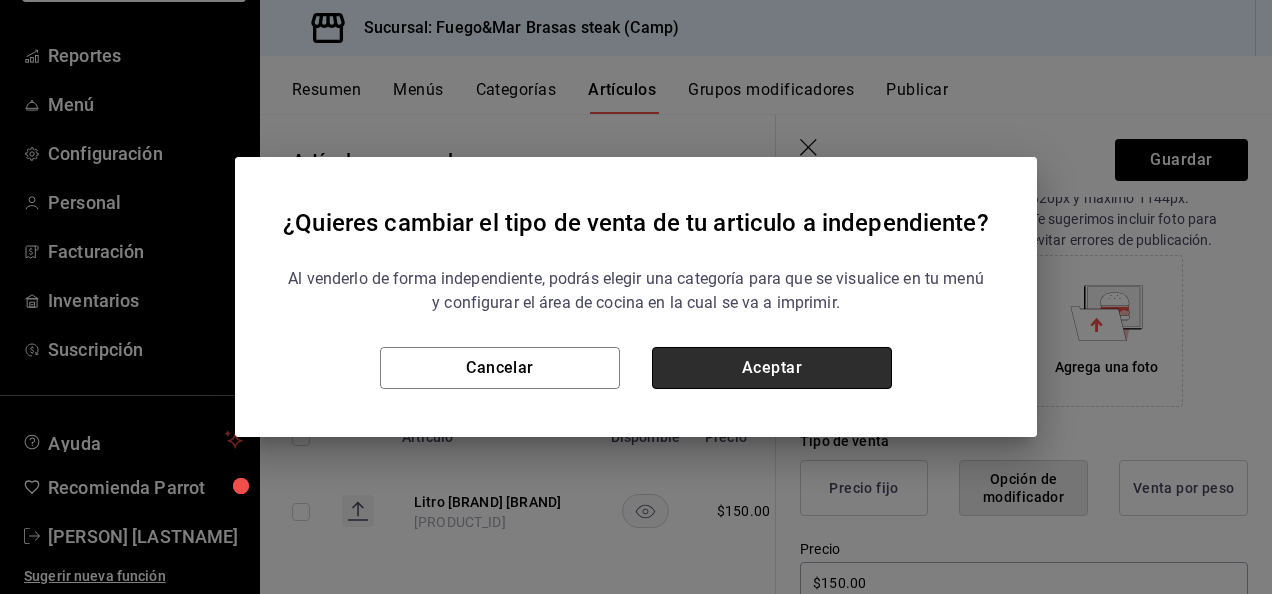 click on "Aceptar" at bounding box center (772, 368) 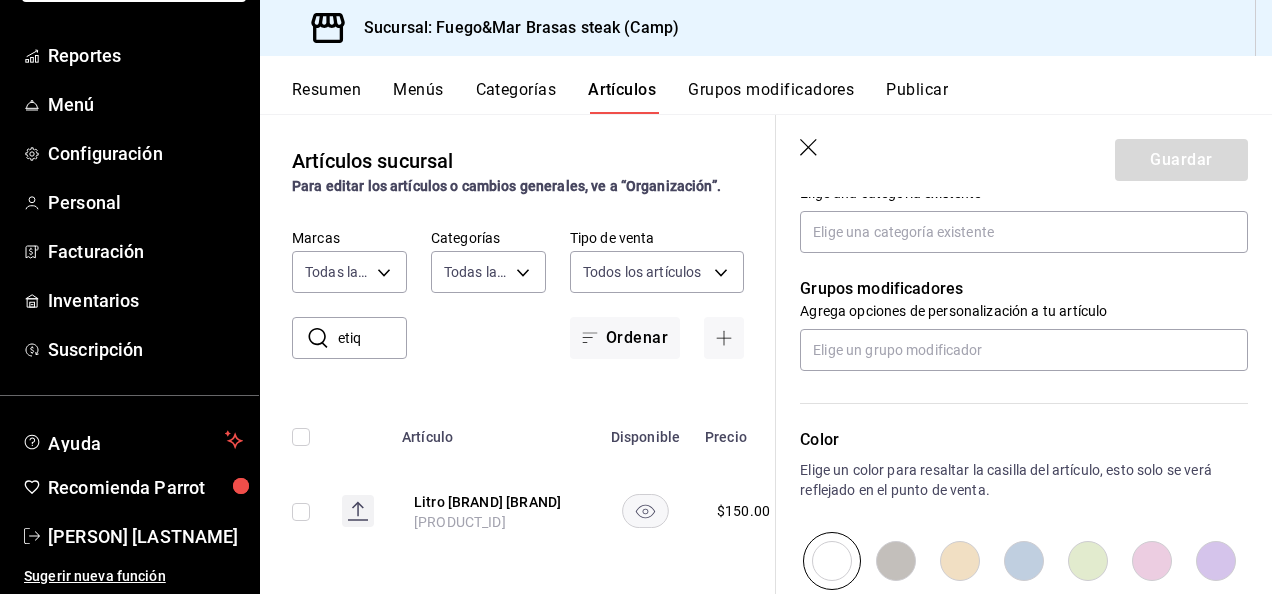 scroll, scrollTop: 746, scrollLeft: 0, axis: vertical 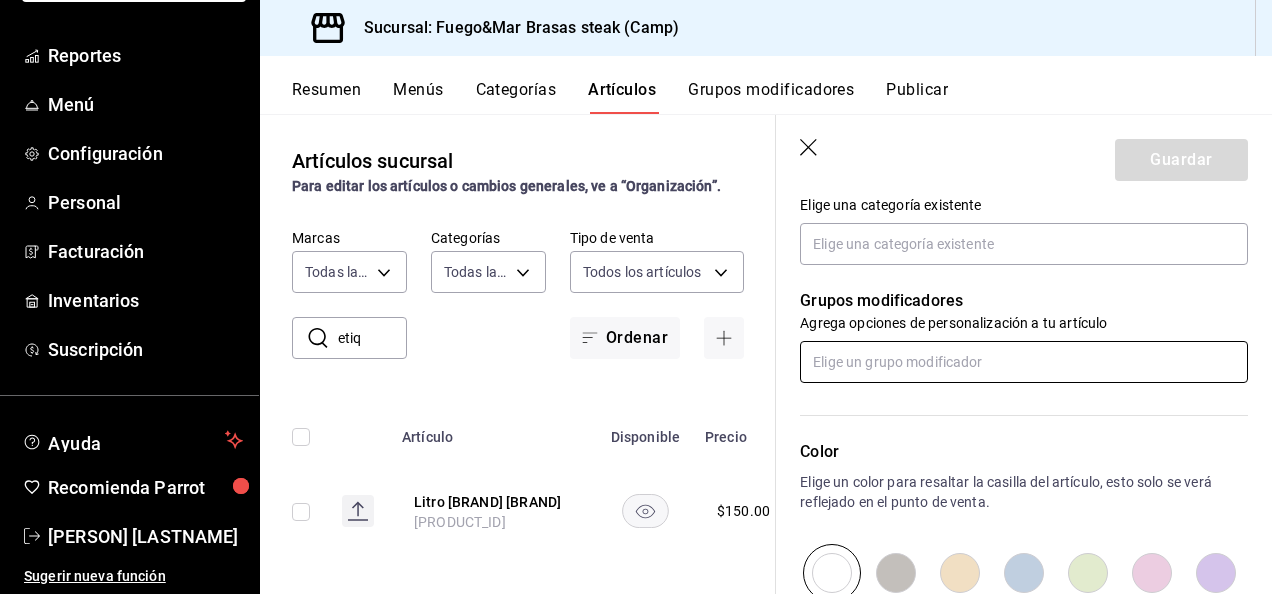 click at bounding box center (1024, 362) 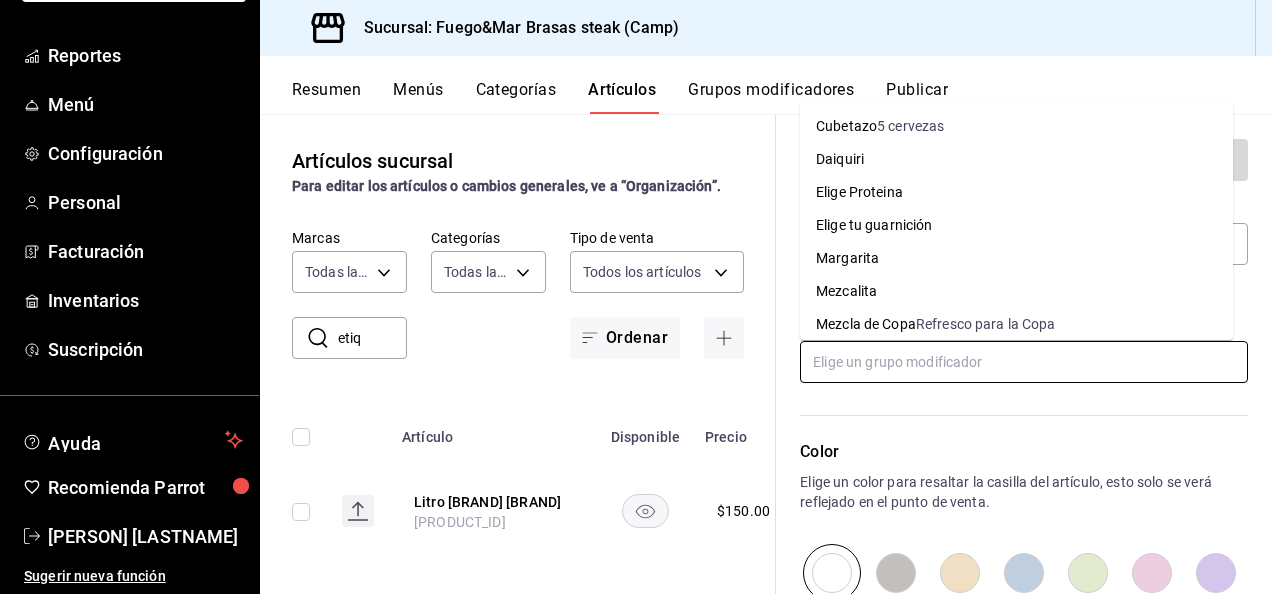click on "Refresco para la Copa" at bounding box center [986, 324] 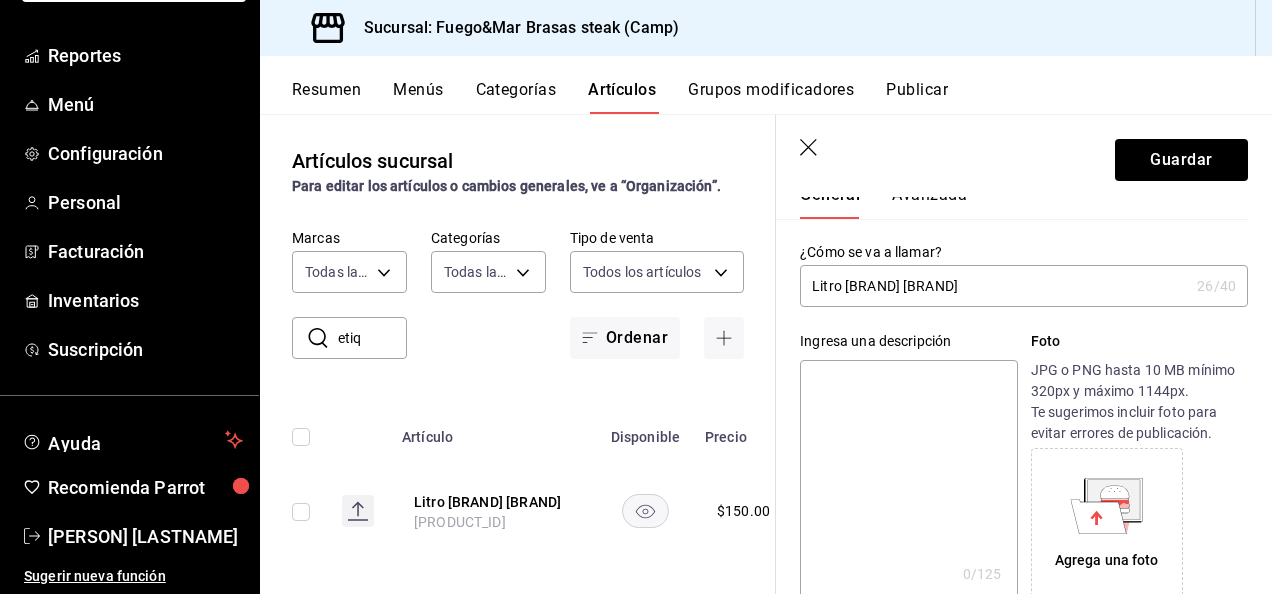 scroll, scrollTop: 0, scrollLeft: 0, axis: both 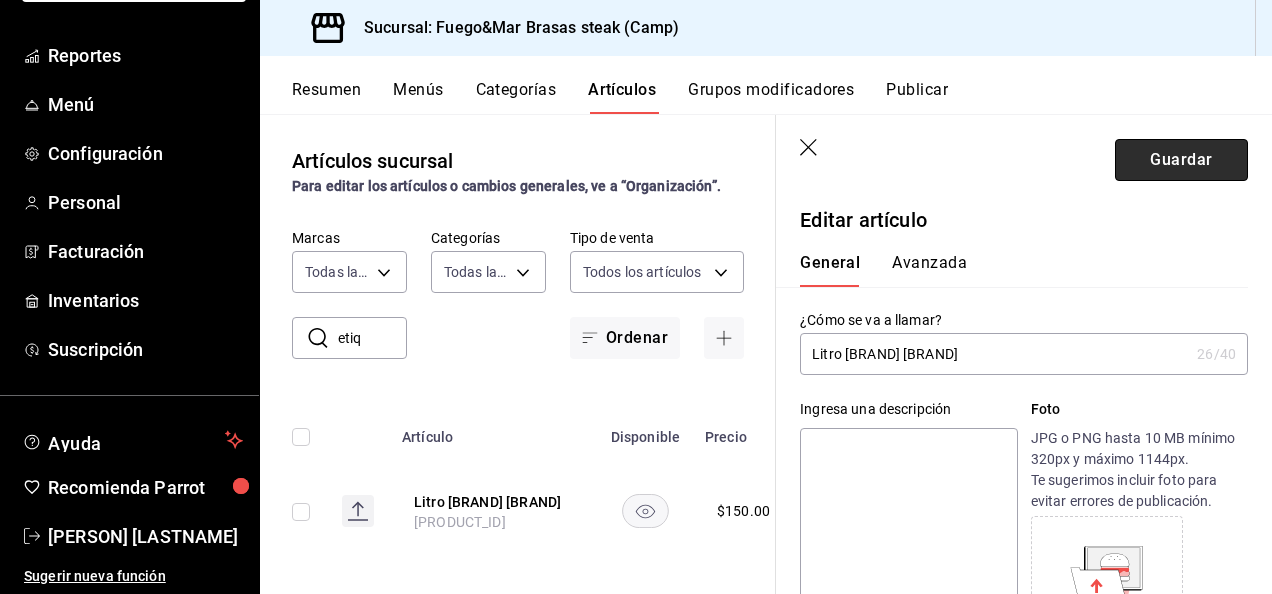 click on "Guardar" at bounding box center [1181, 160] 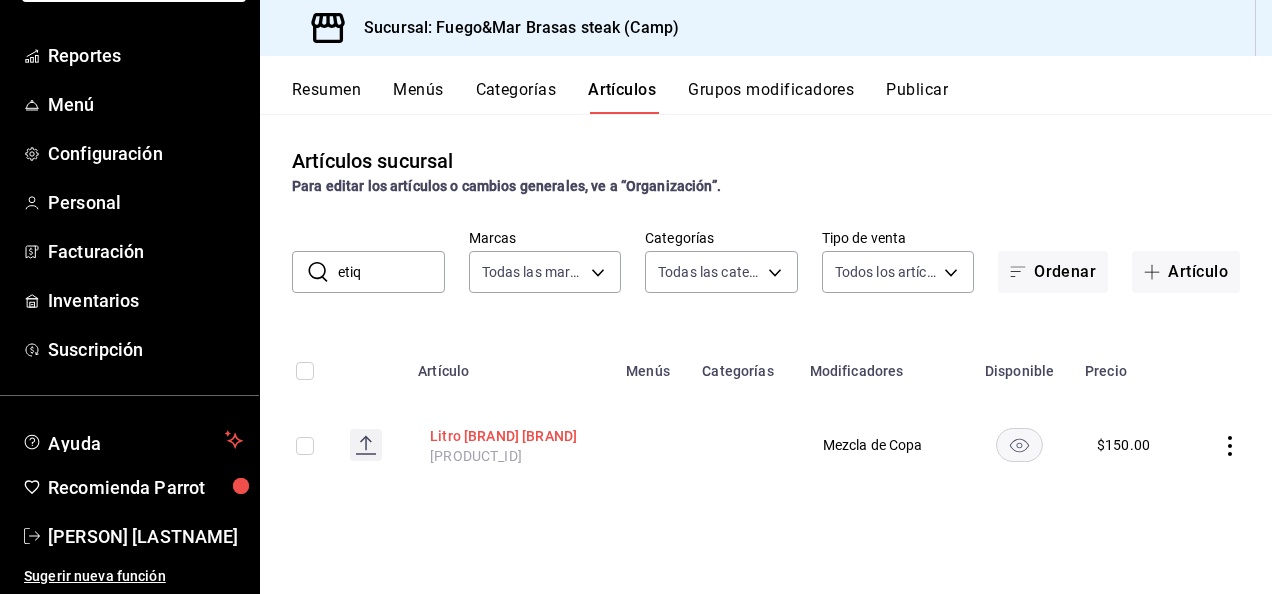click on "Litro Whisky Etiqueta Roja" at bounding box center (510, 436) 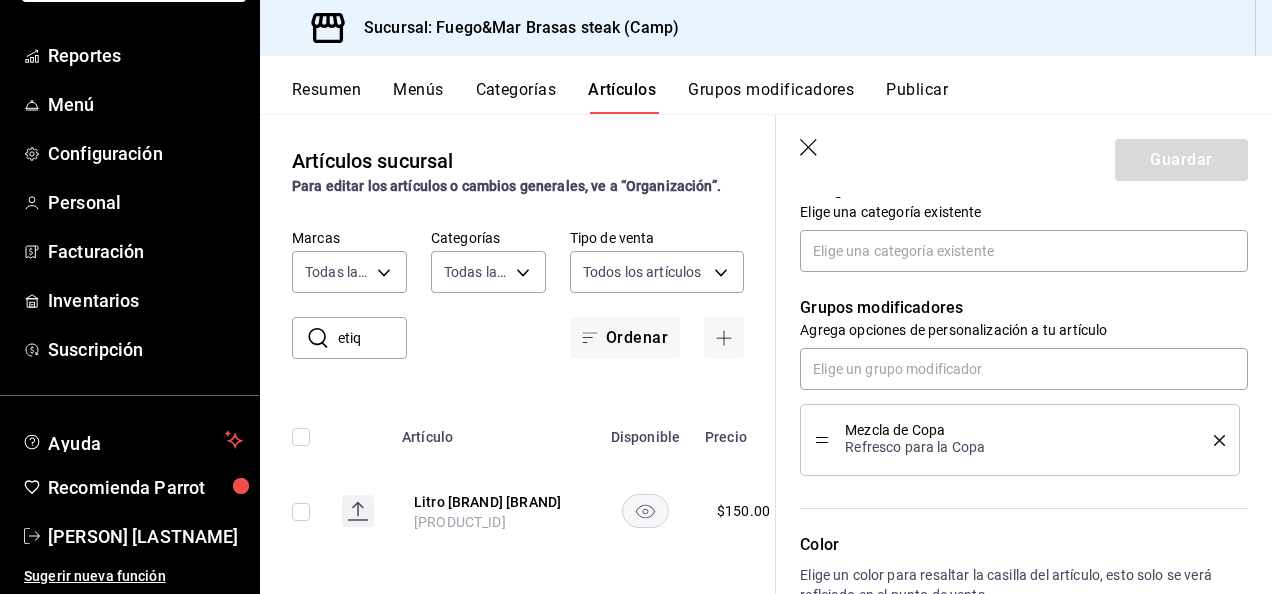 scroll, scrollTop: 746, scrollLeft: 0, axis: vertical 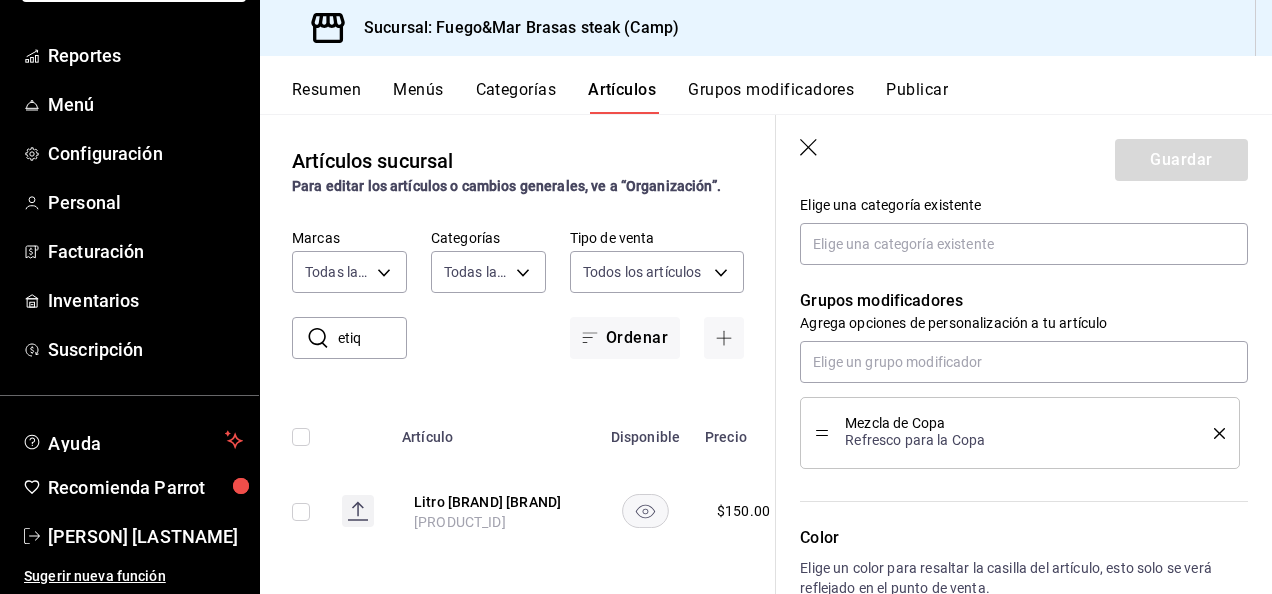click 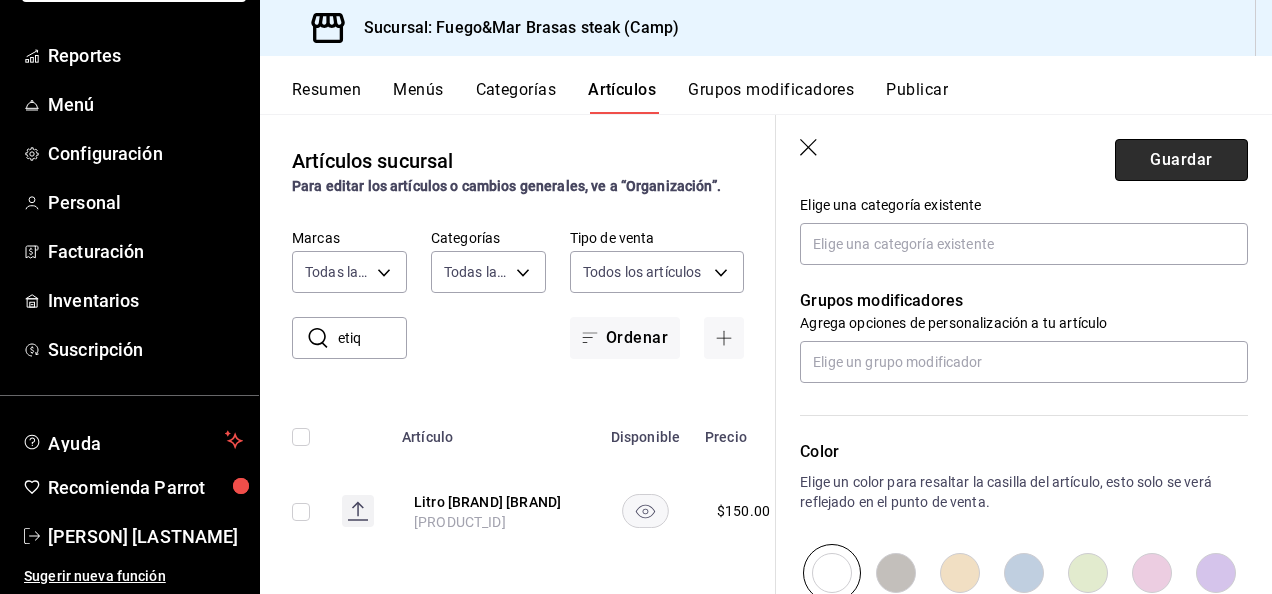 click on "Guardar" at bounding box center [1181, 160] 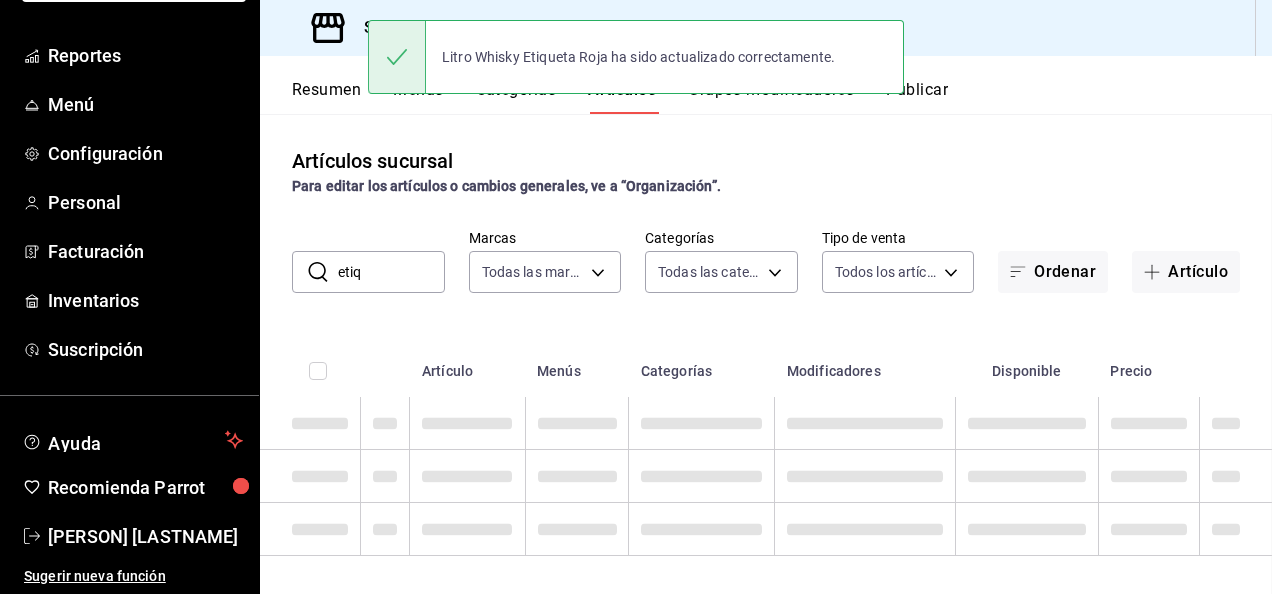 scroll, scrollTop: 0, scrollLeft: 0, axis: both 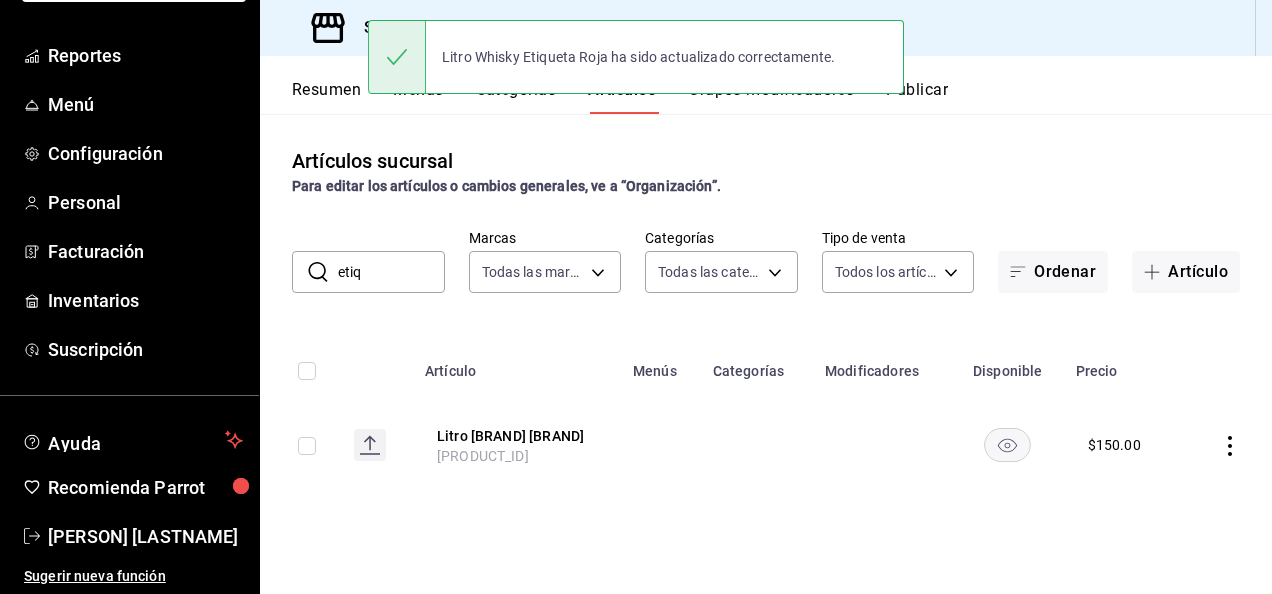 click on "etiq" at bounding box center [391, 272] 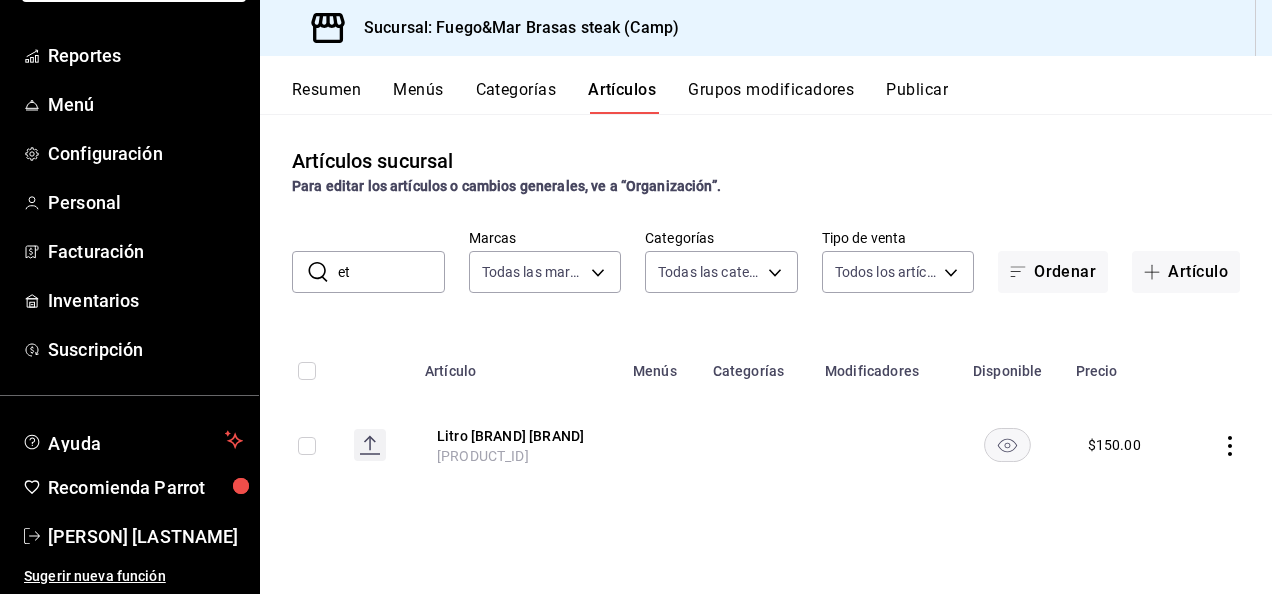 type on "e" 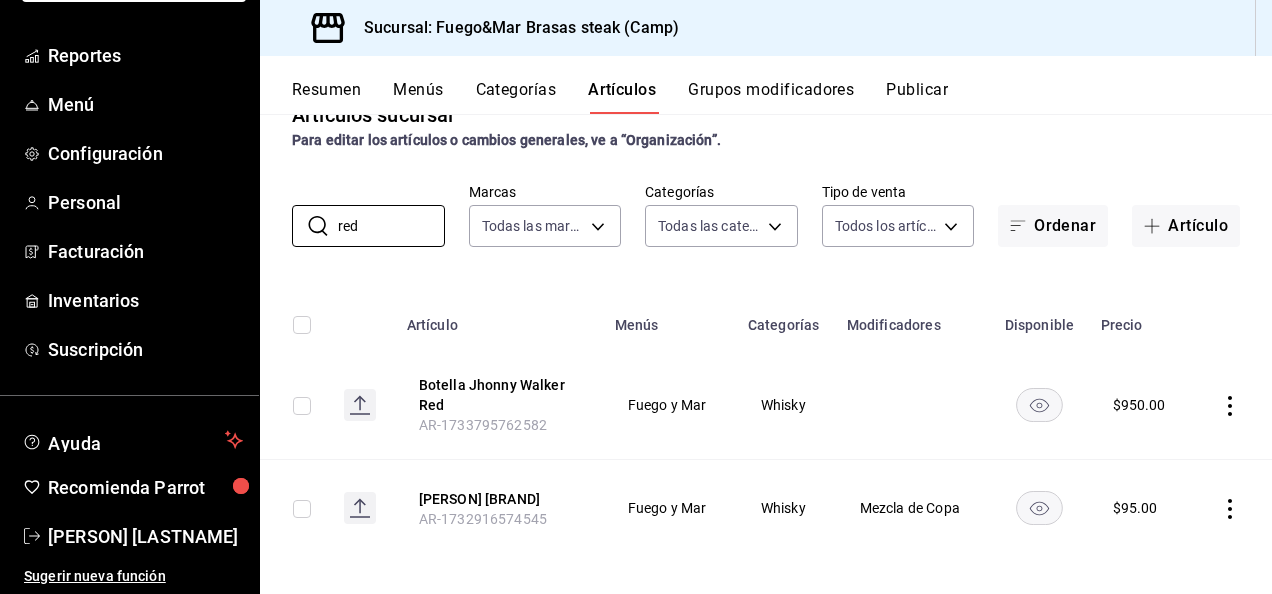 scroll, scrollTop: 56, scrollLeft: 0, axis: vertical 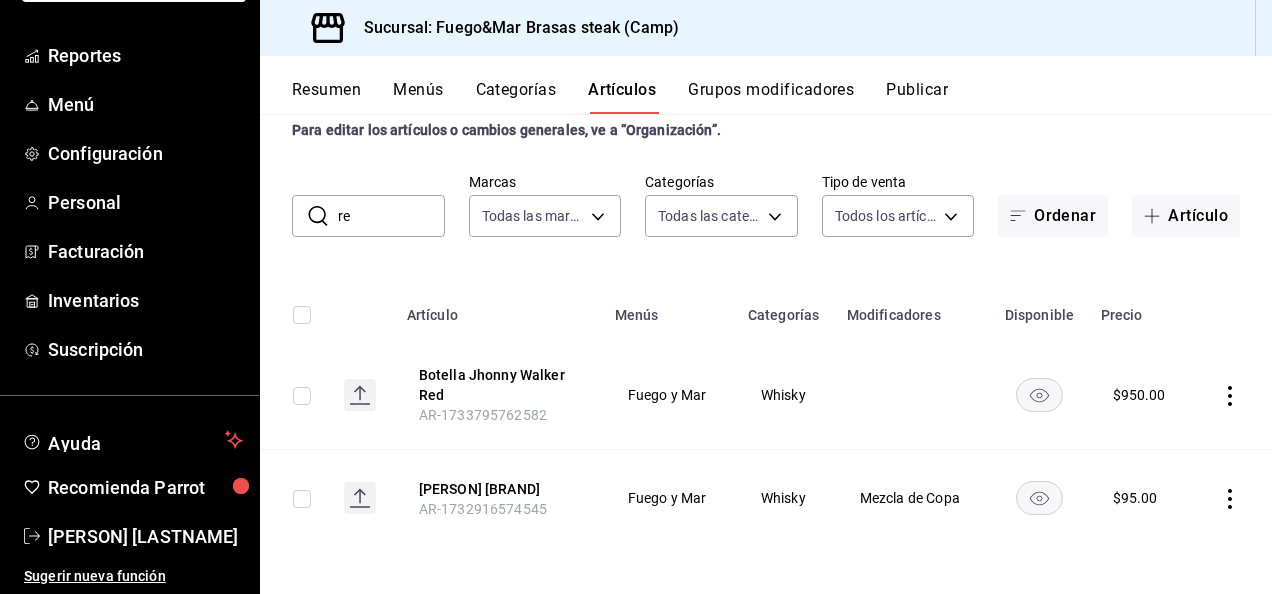 type on "r" 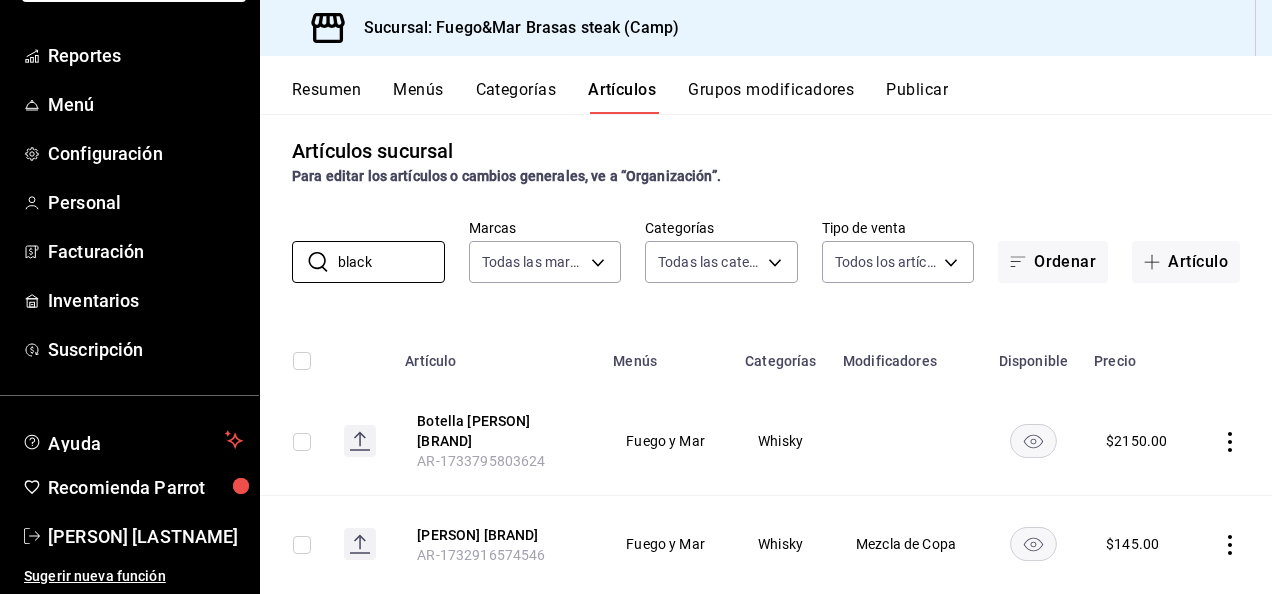 scroll, scrollTop: 56, scrollLeft: 0, axis: vertical 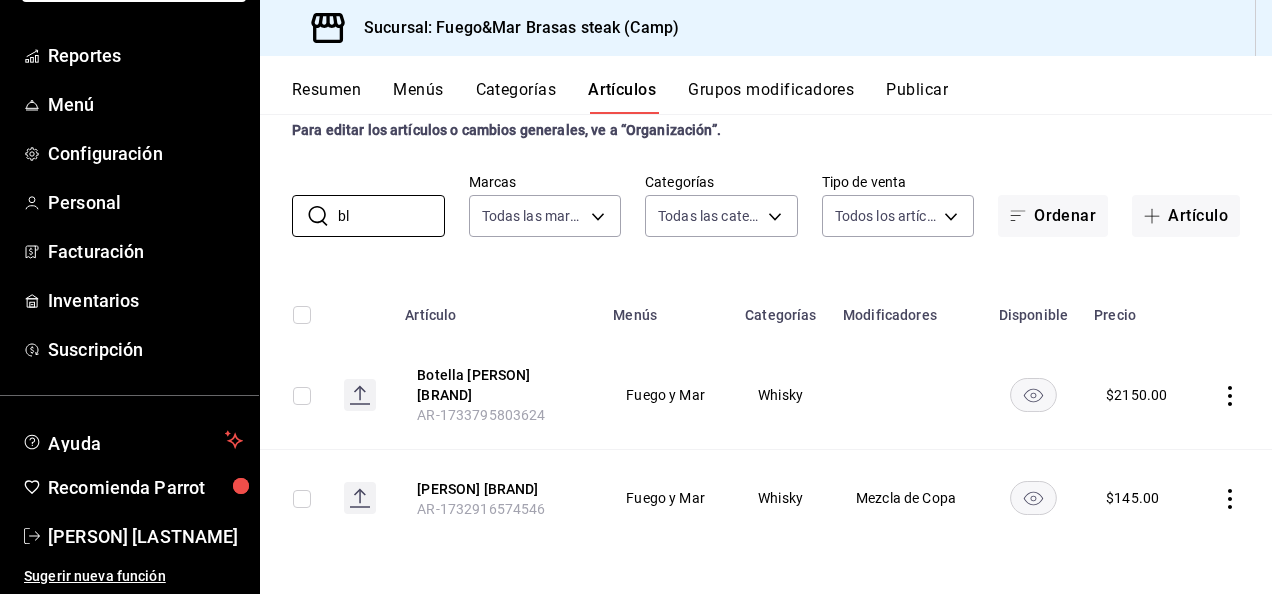 type on "b" 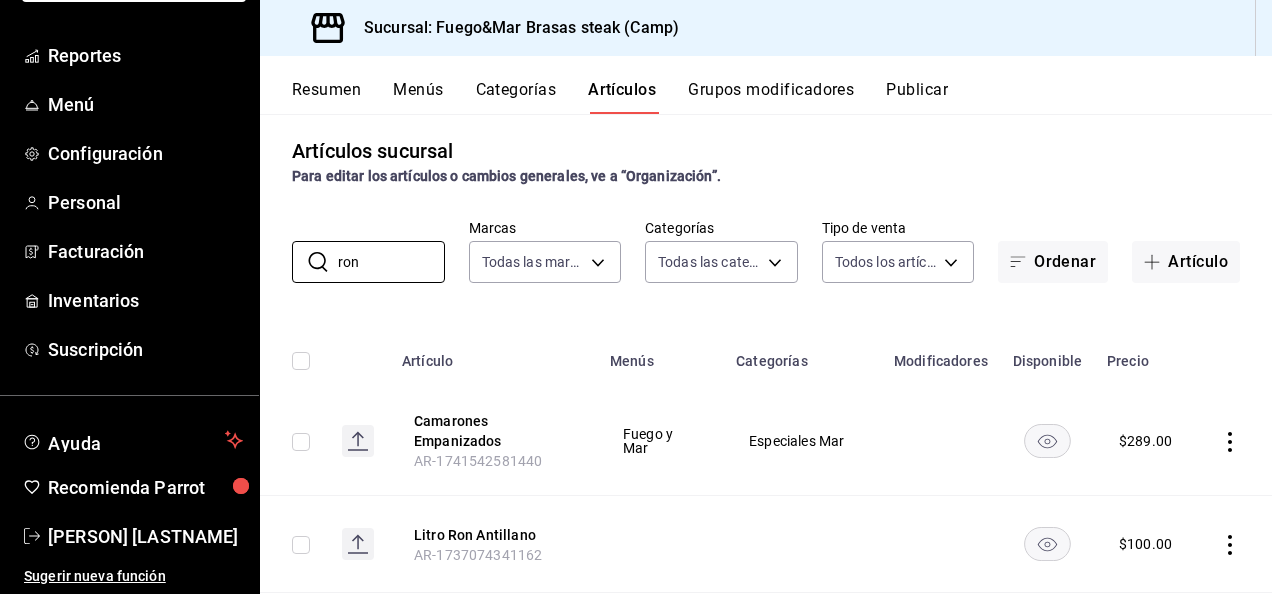 scroll, scrollTop: 56, scrollLeft: 0, axis: vertical 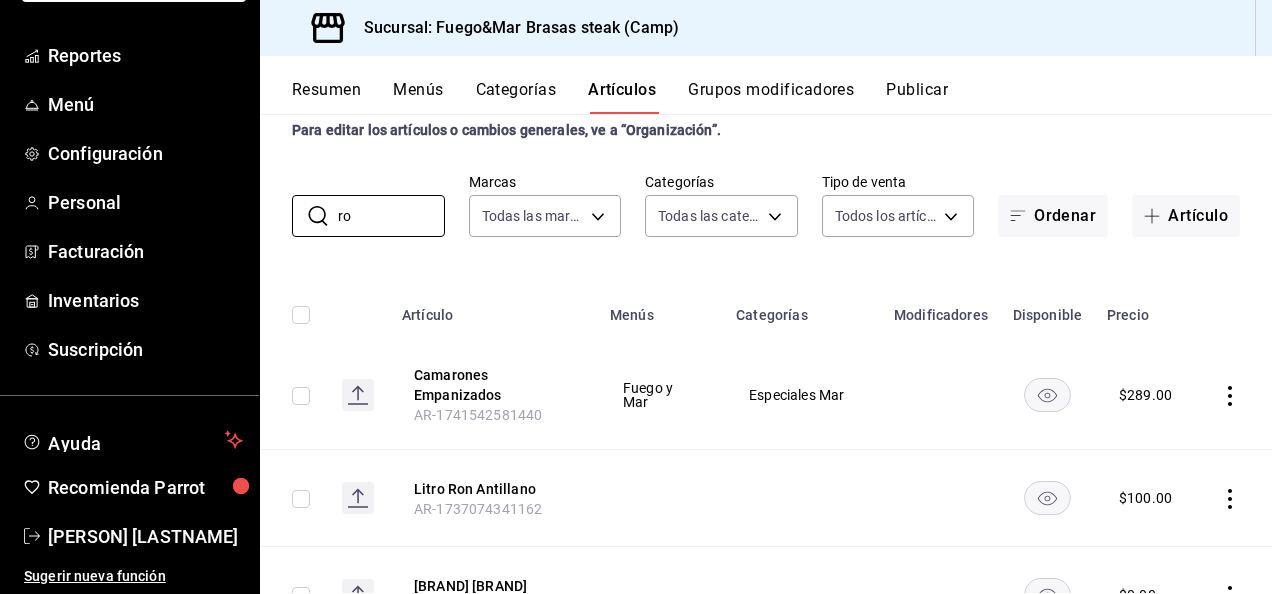 type on "r" 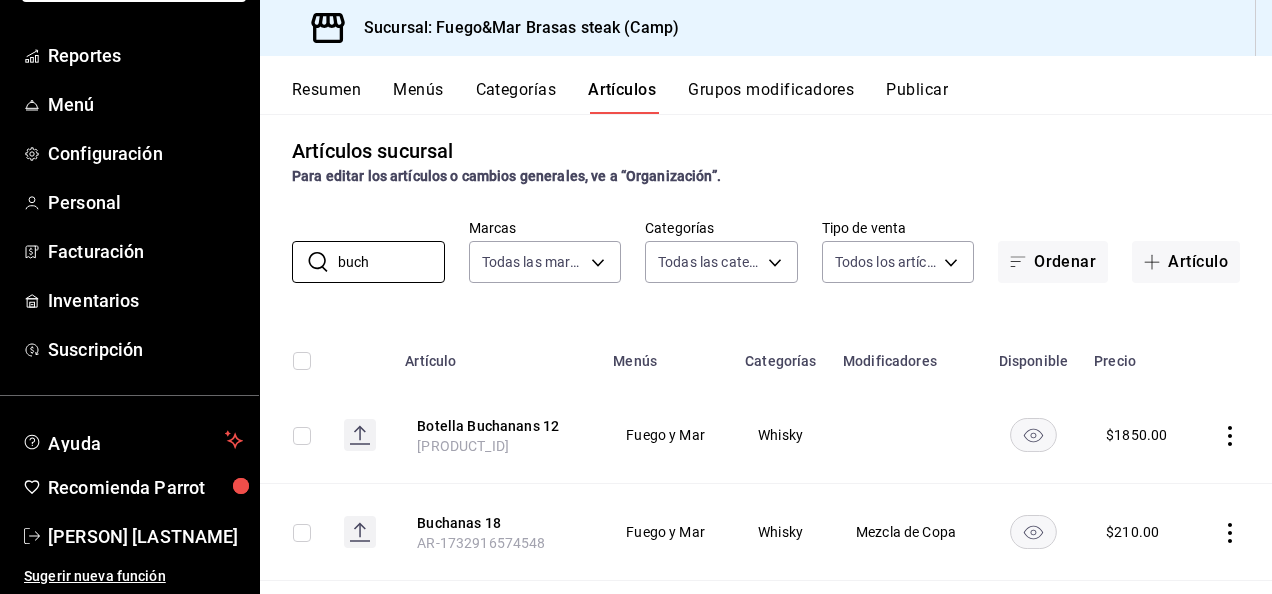 scroll, scrollTop: 56, scrollLeft: 0, axis: vertical 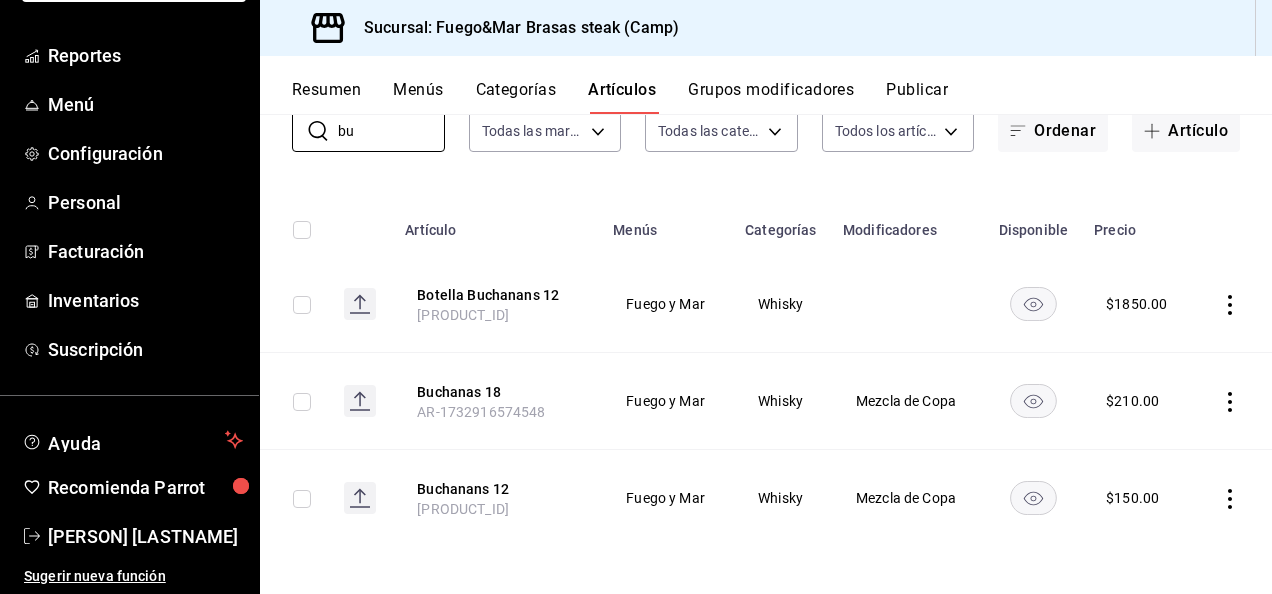 type on "b" 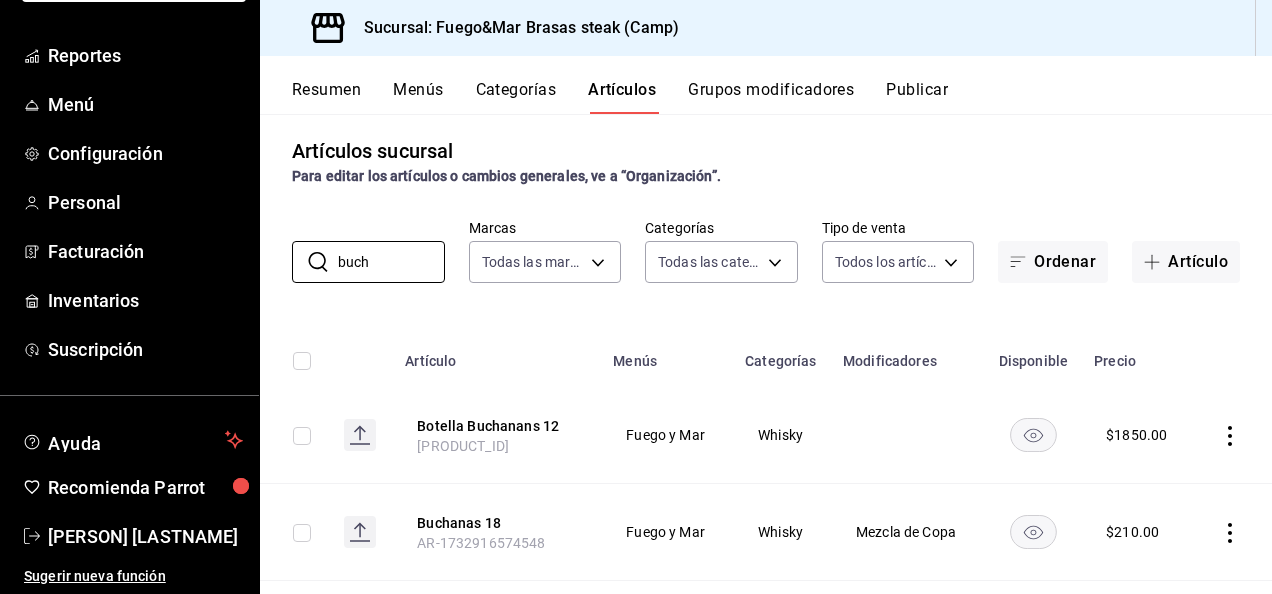 scroll, scrollTop: 141, scrollLeft: 0, axis: vertical 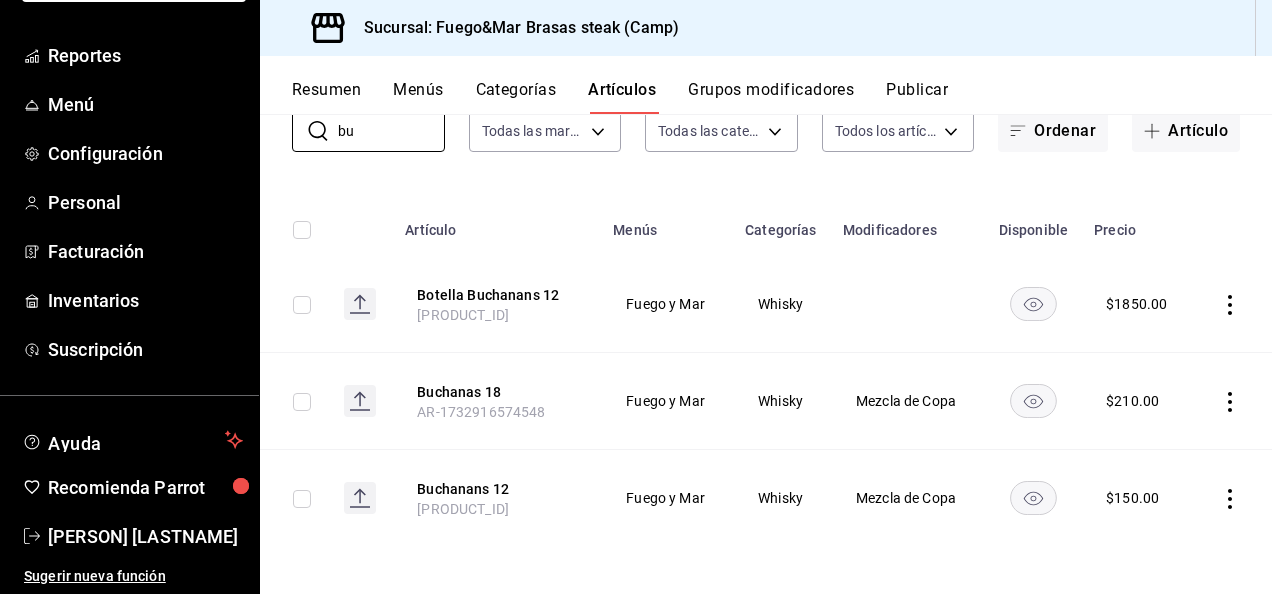 type on "b" 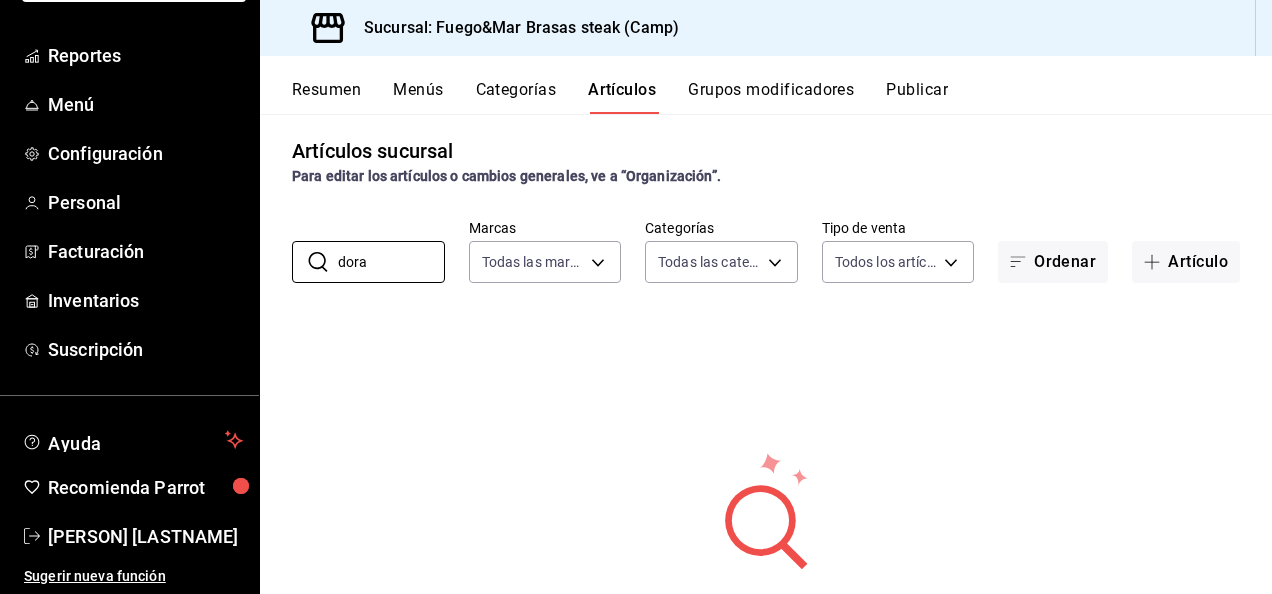 scroll, scrollTop: 141, scrollLeft: 0, axis: vertical 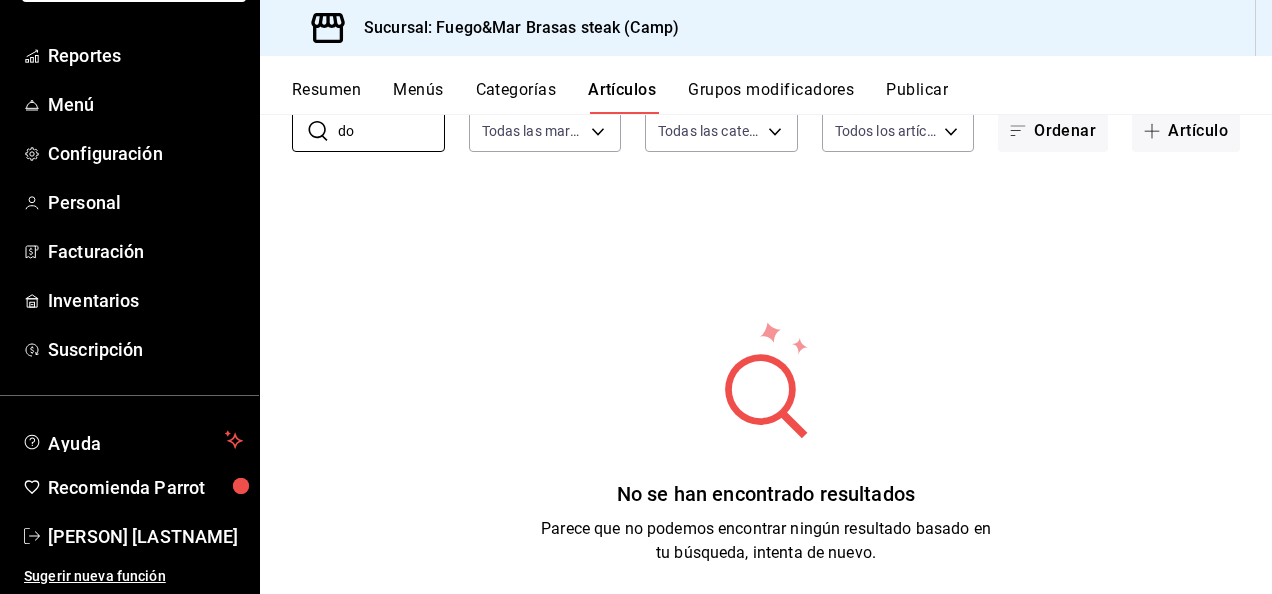 type on "d" 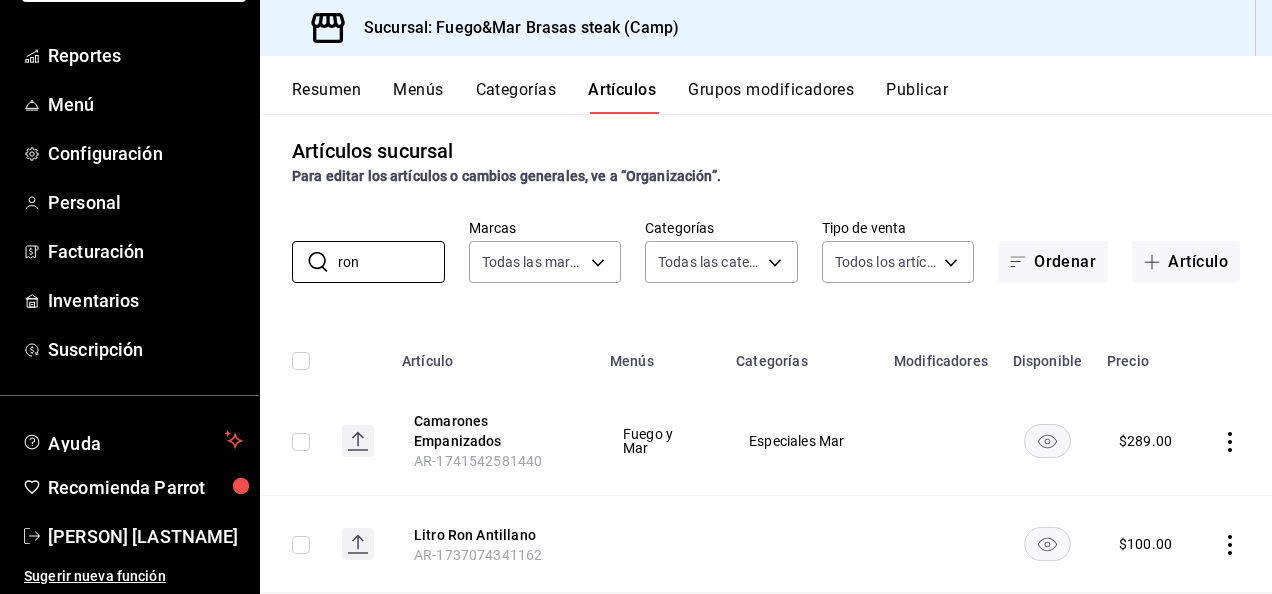 scroll, scrollTop: 141, scrollLeft: 0, axis: vertical 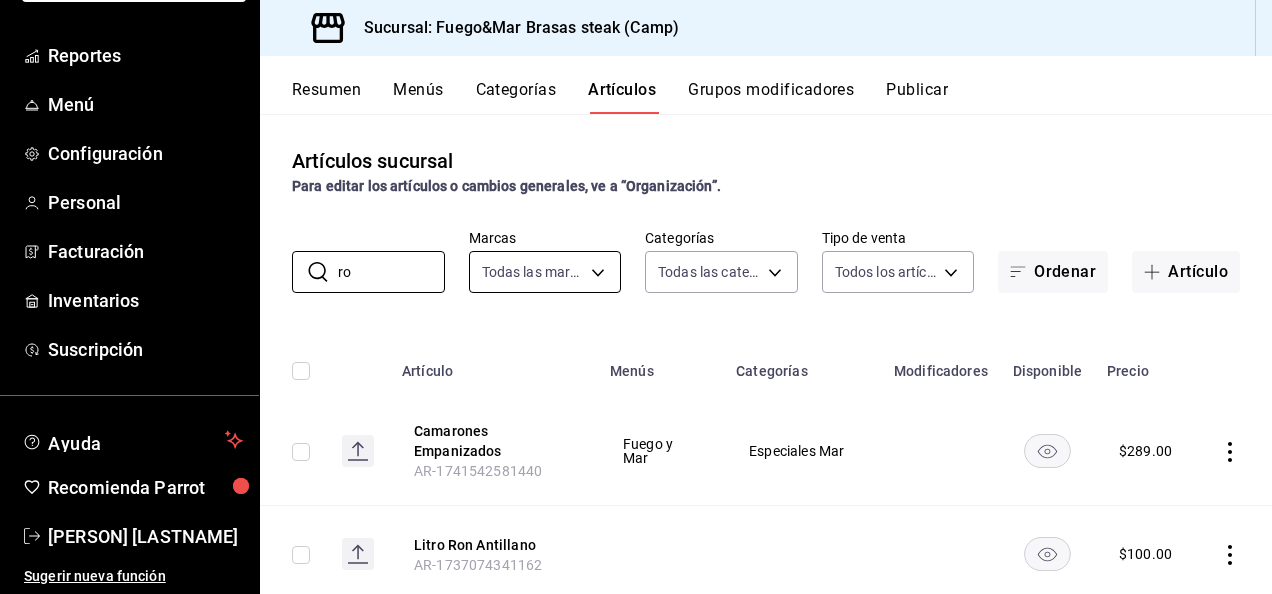 type on "r" 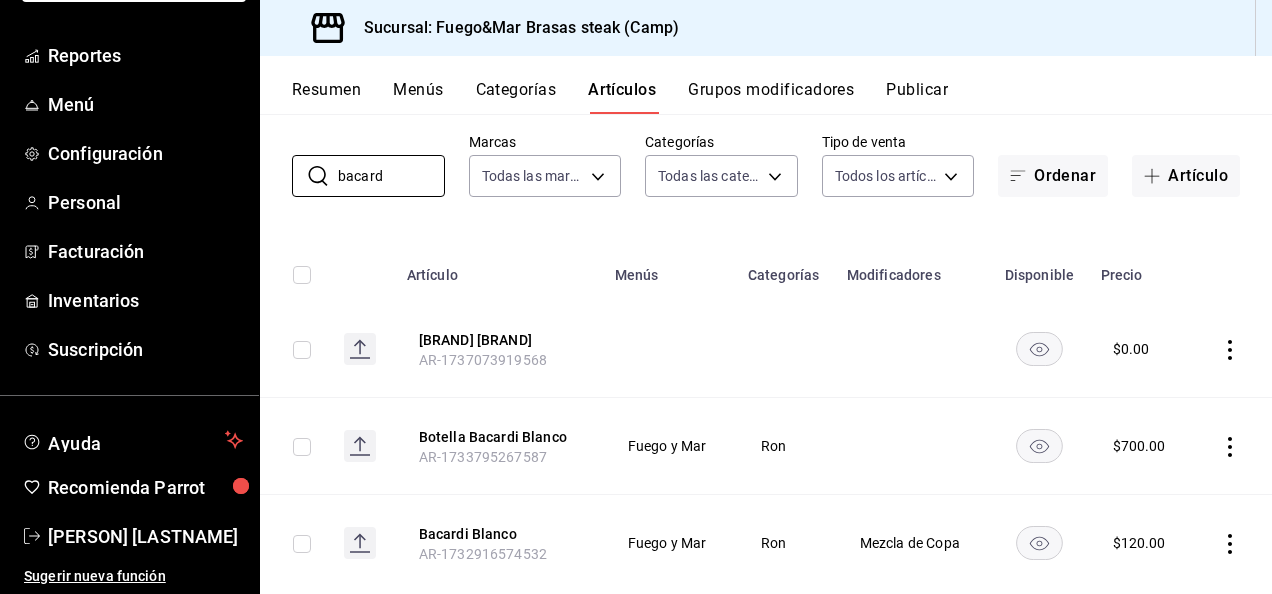 scroll, scrollTop: 141, scrollLeft: 0, axis: vertical 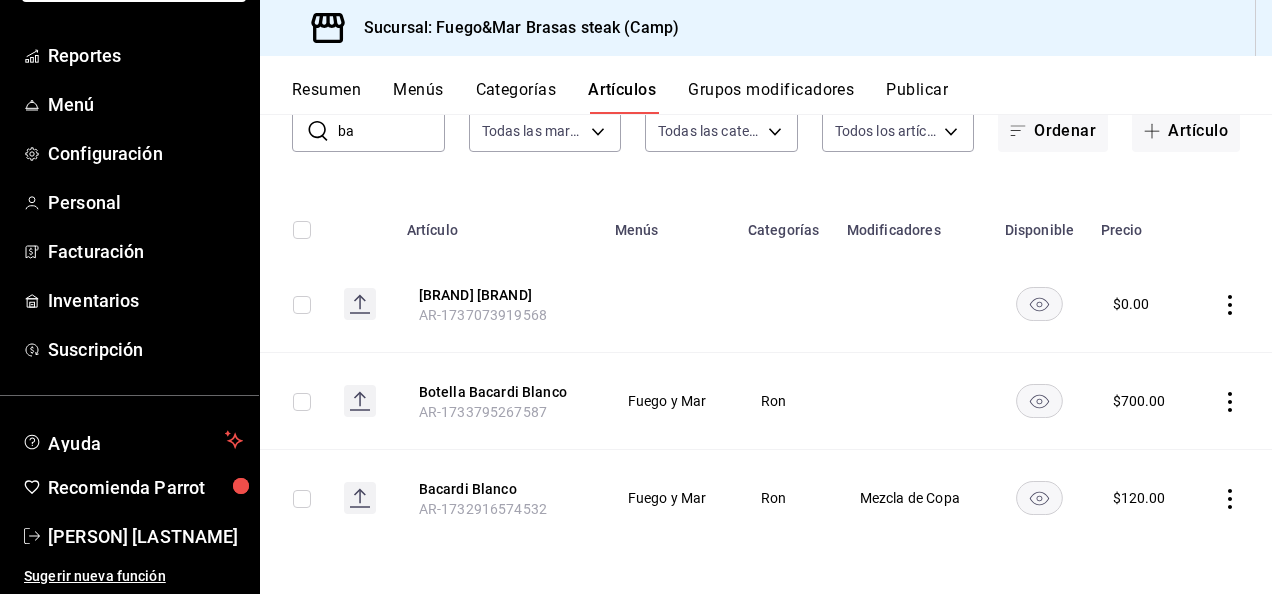 type on "b" 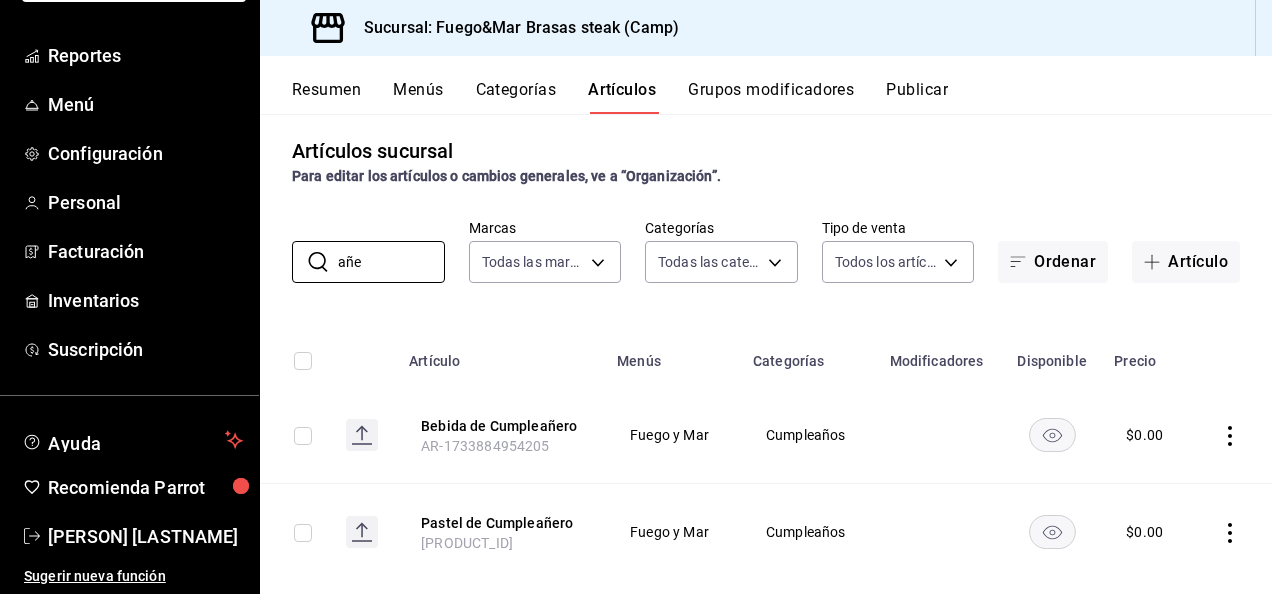 scroll, scrollTop: 44, scrollLeft: 0, axis: vertical 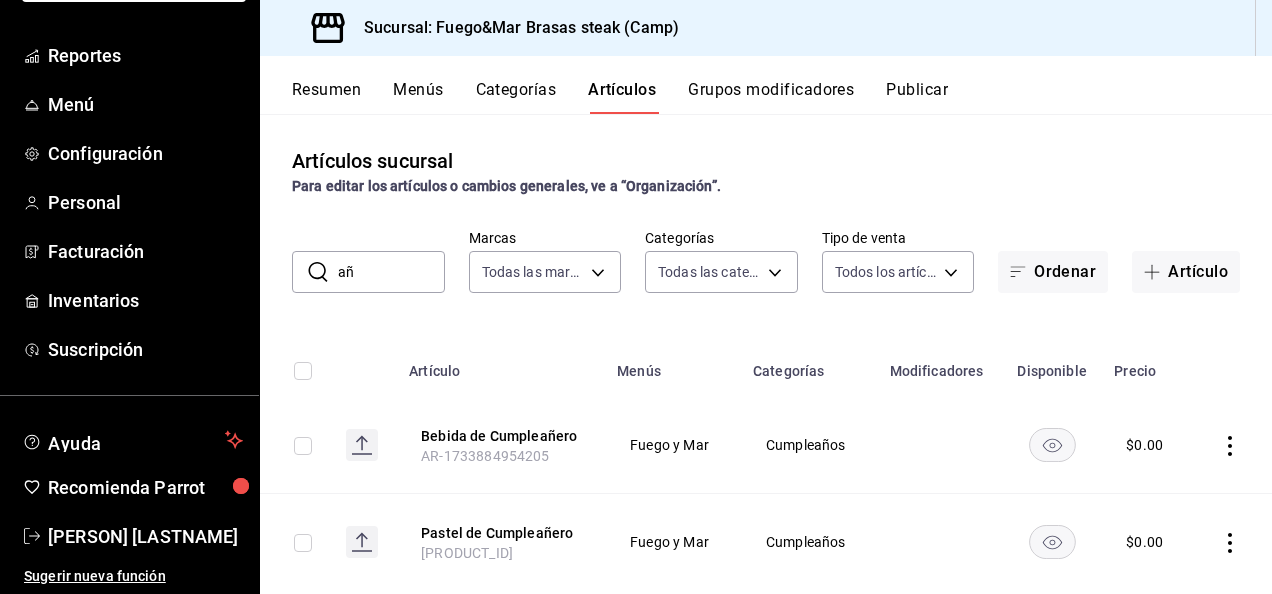 type on "a" 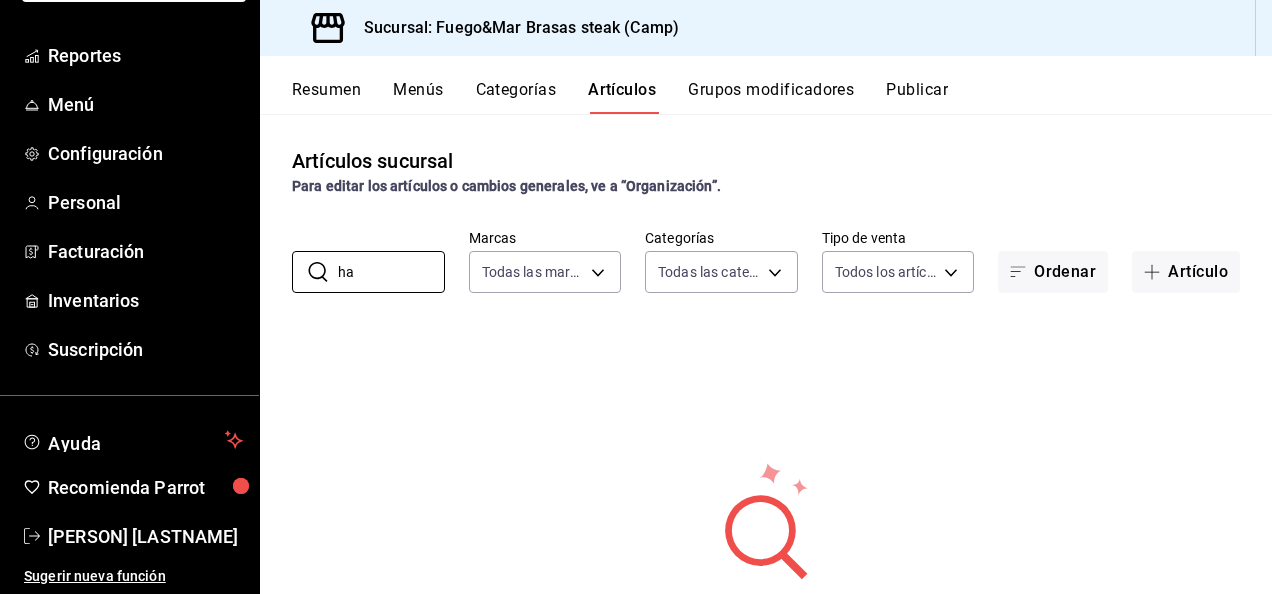 type on "h" 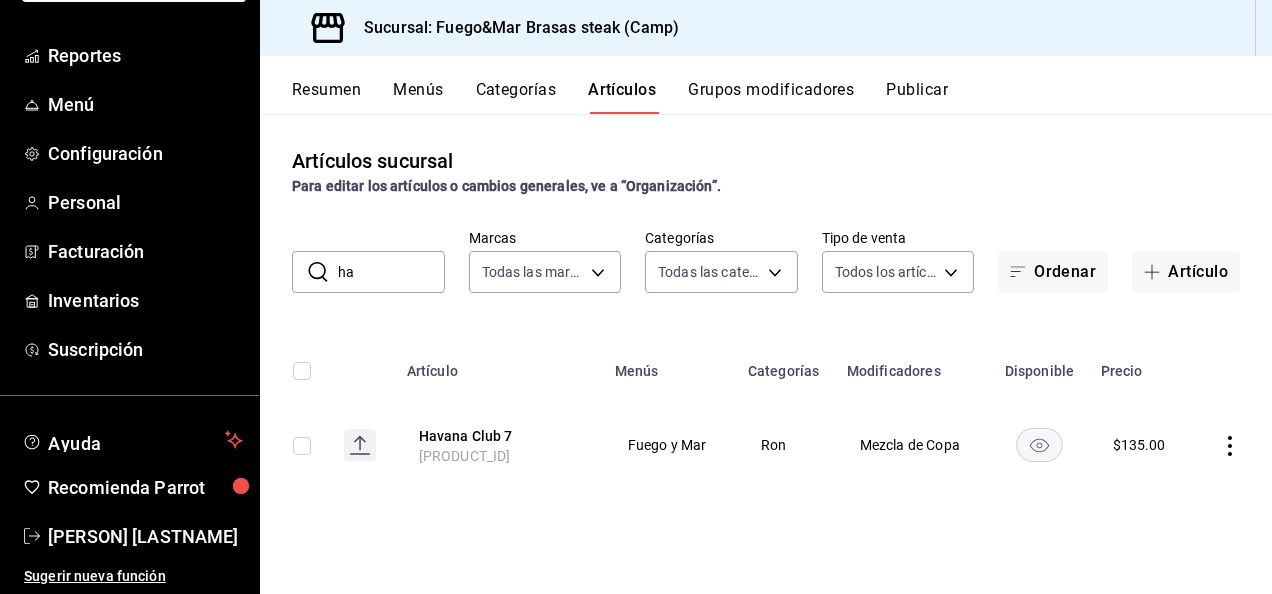 type on "h" 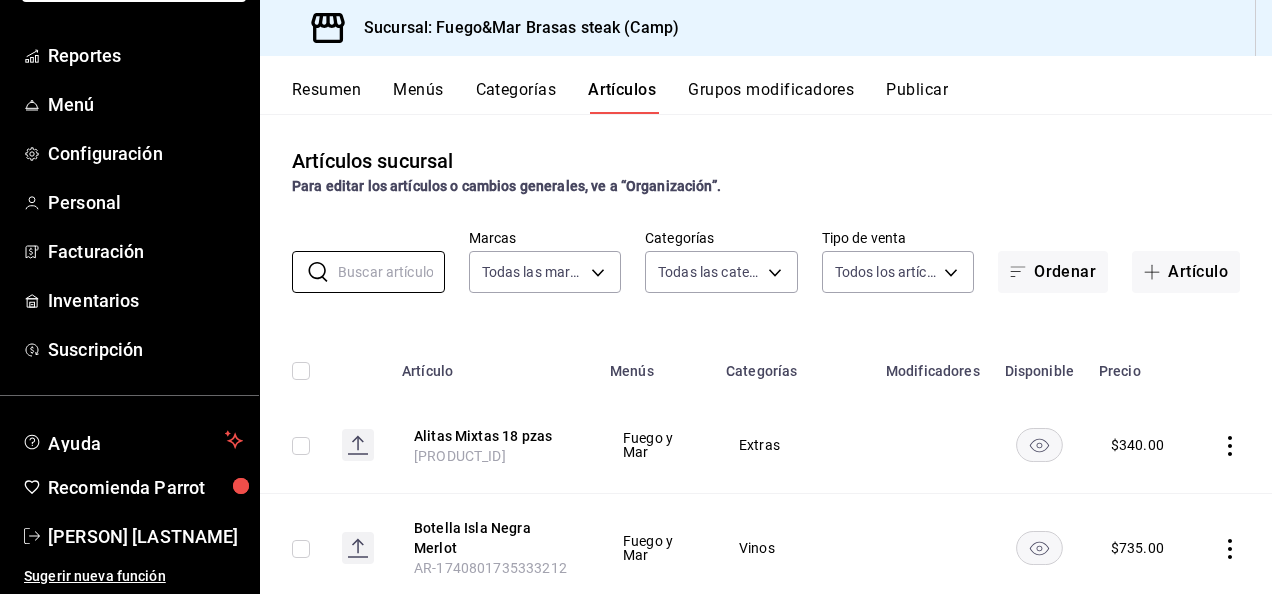 type 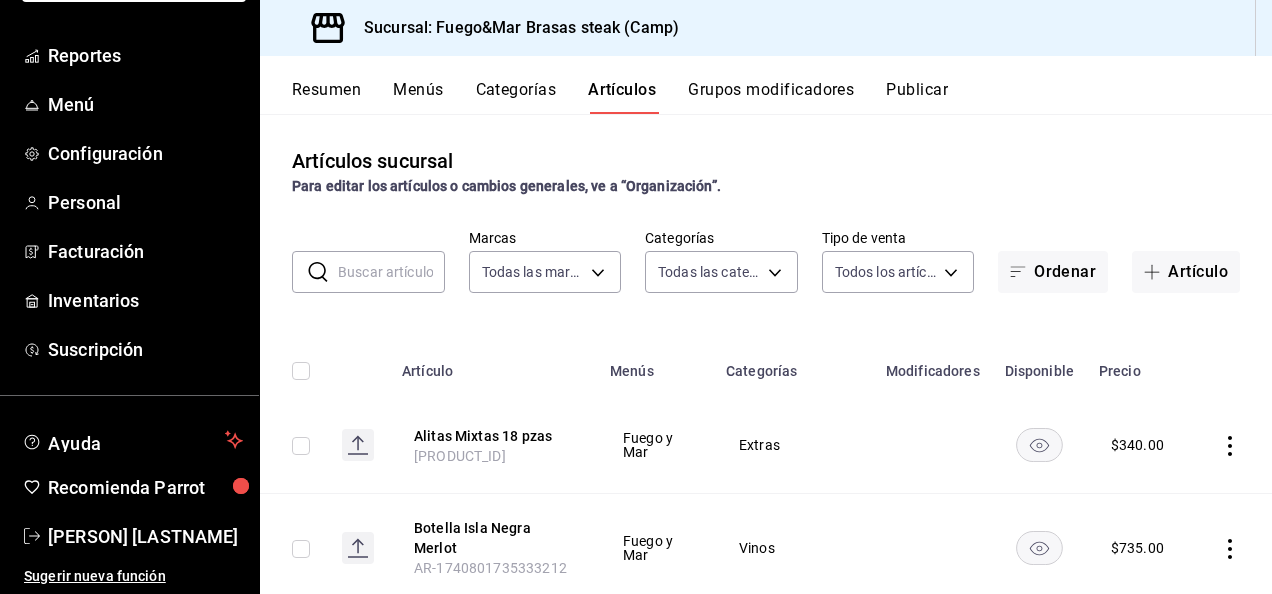 click on "Categorías" at bounding box center (516, 97) 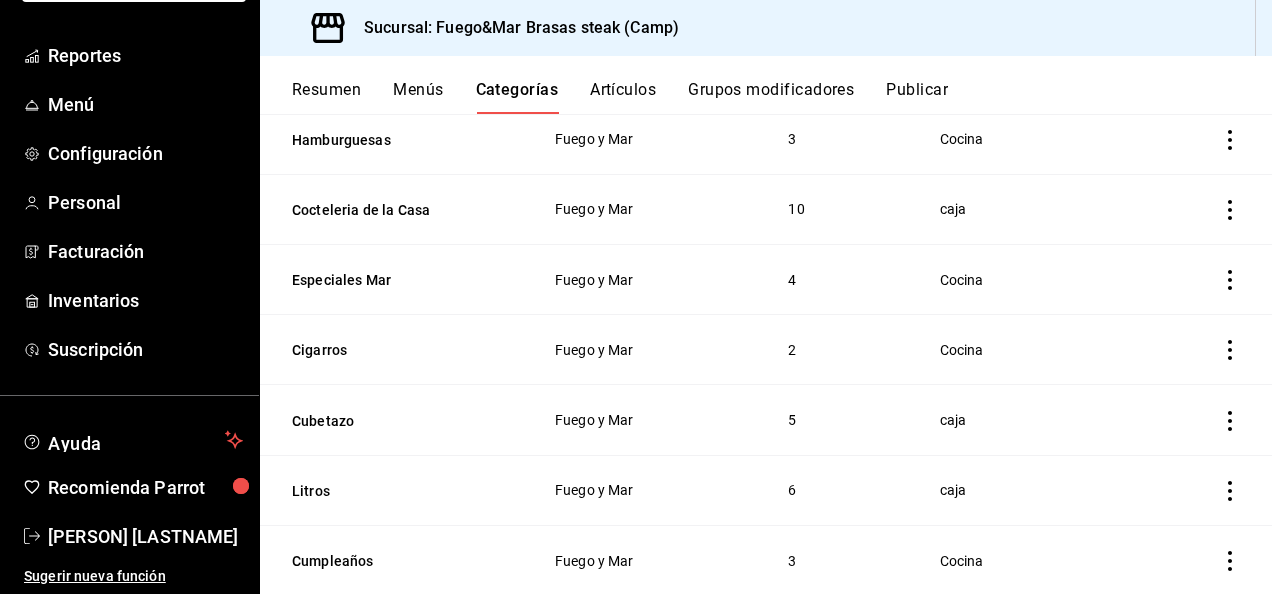 scroll, scrollTop: 284, scrollLeft: 0, axis: vertical 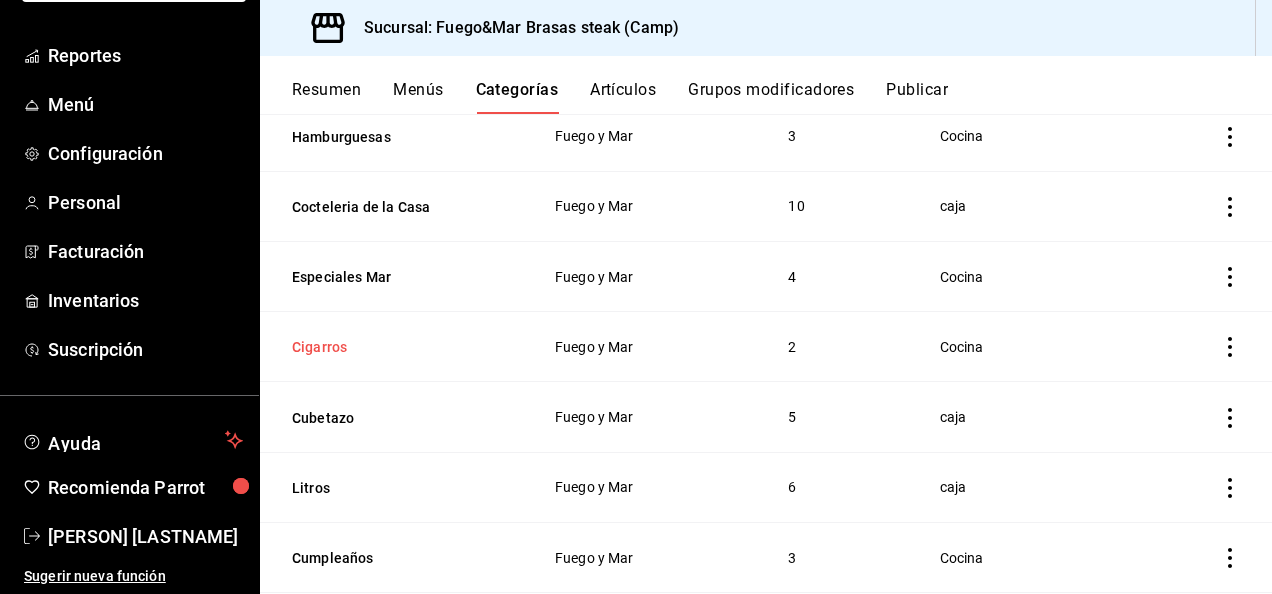 click on "Cigarros" at bounding box center [392, 347] 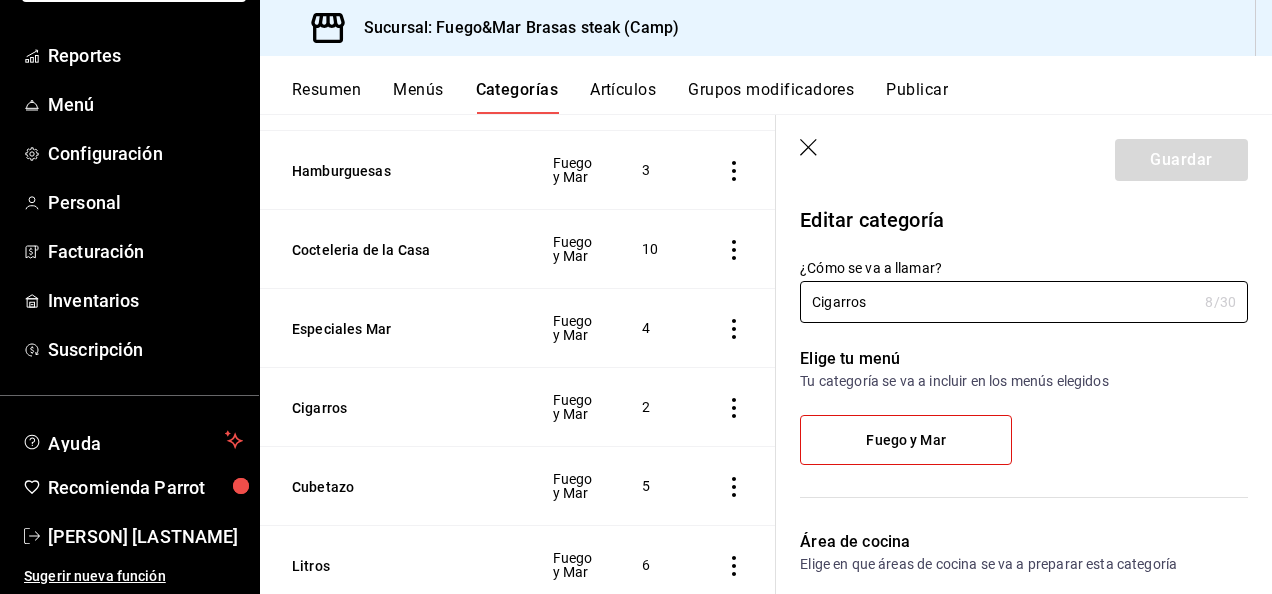click 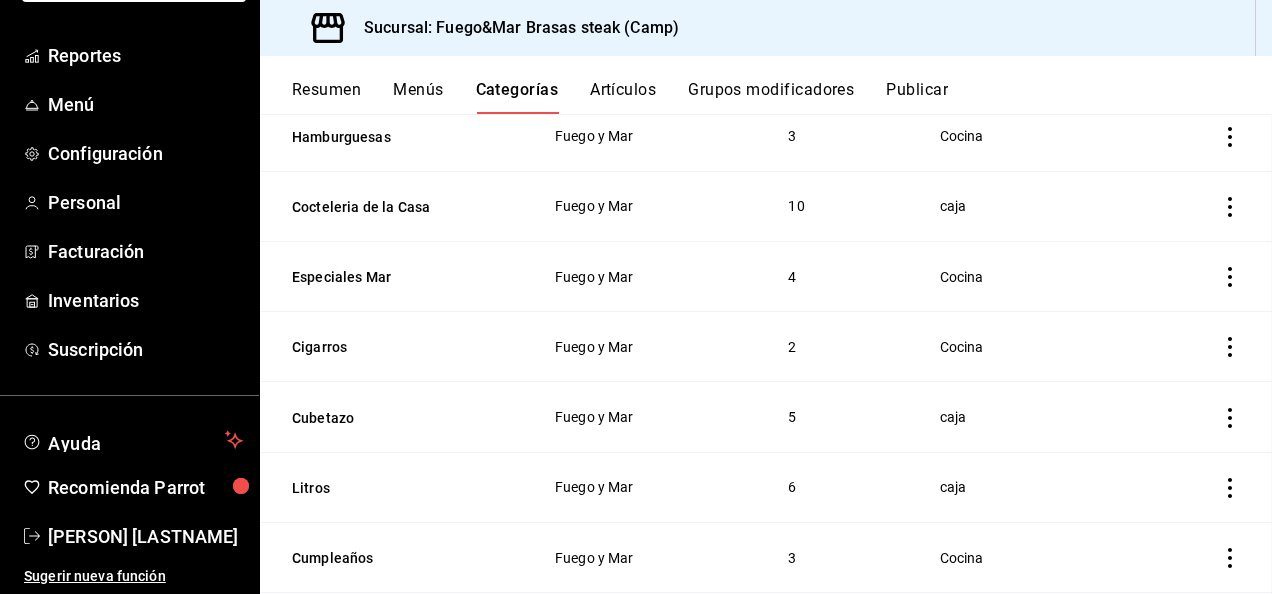 scroll, scrollTop: 300, scrollLeft: 0, axis: vertical 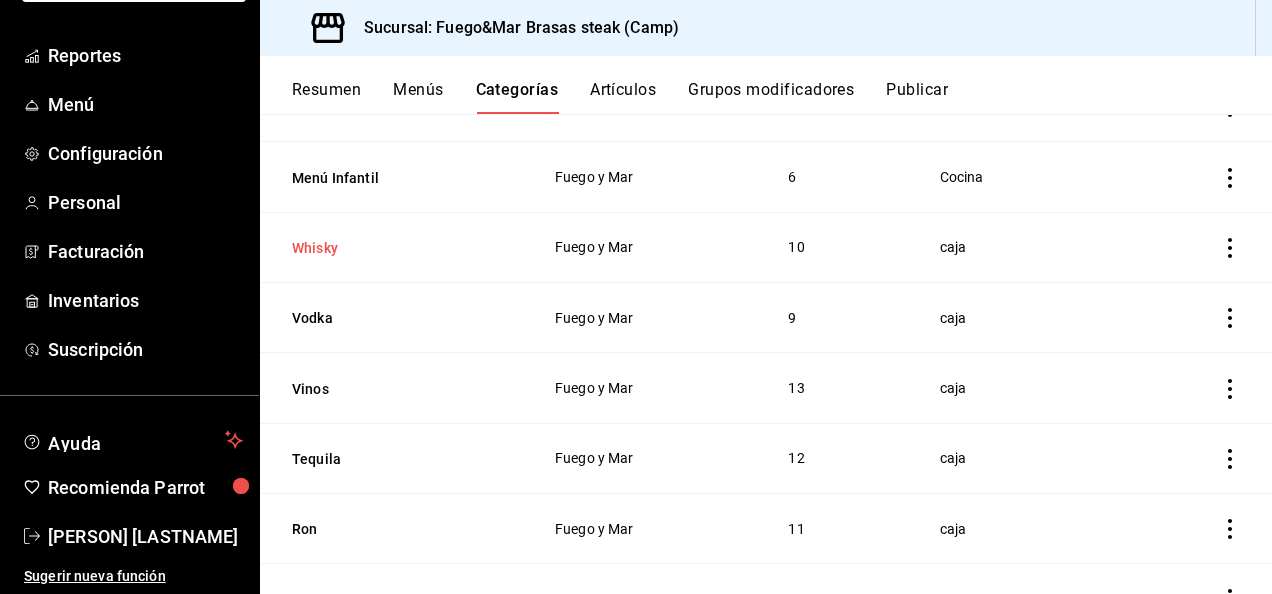 click on "Whisky" at bounding box center [392, 248] 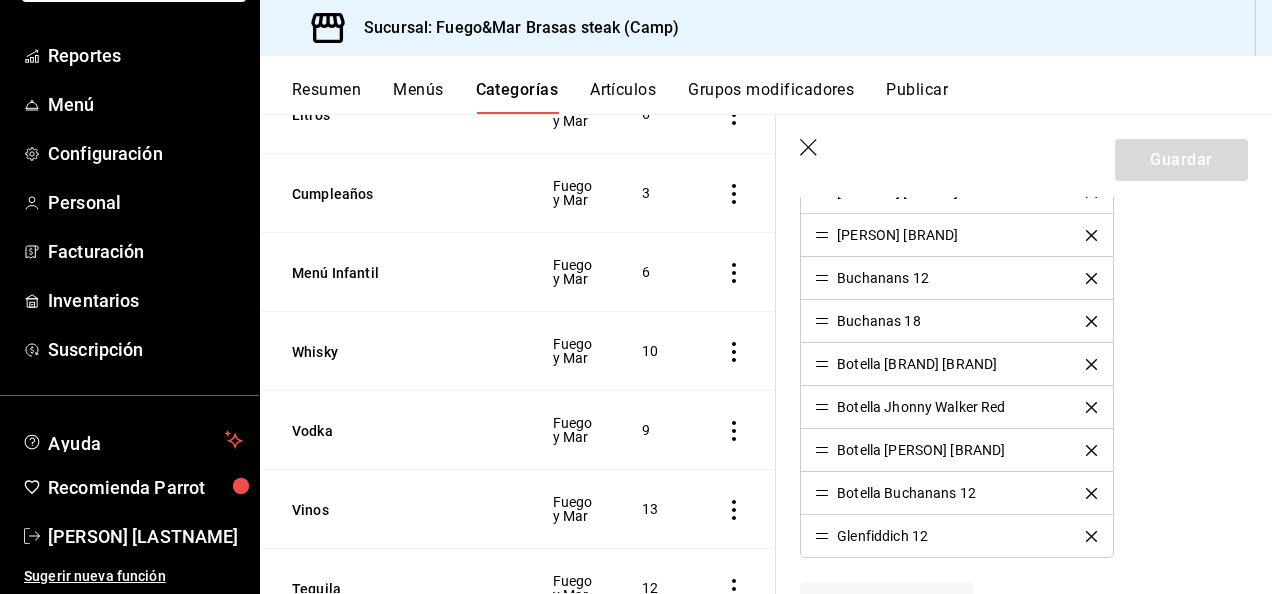 scroll, scrollTop: 0, scrollLeft: 0, axis: both 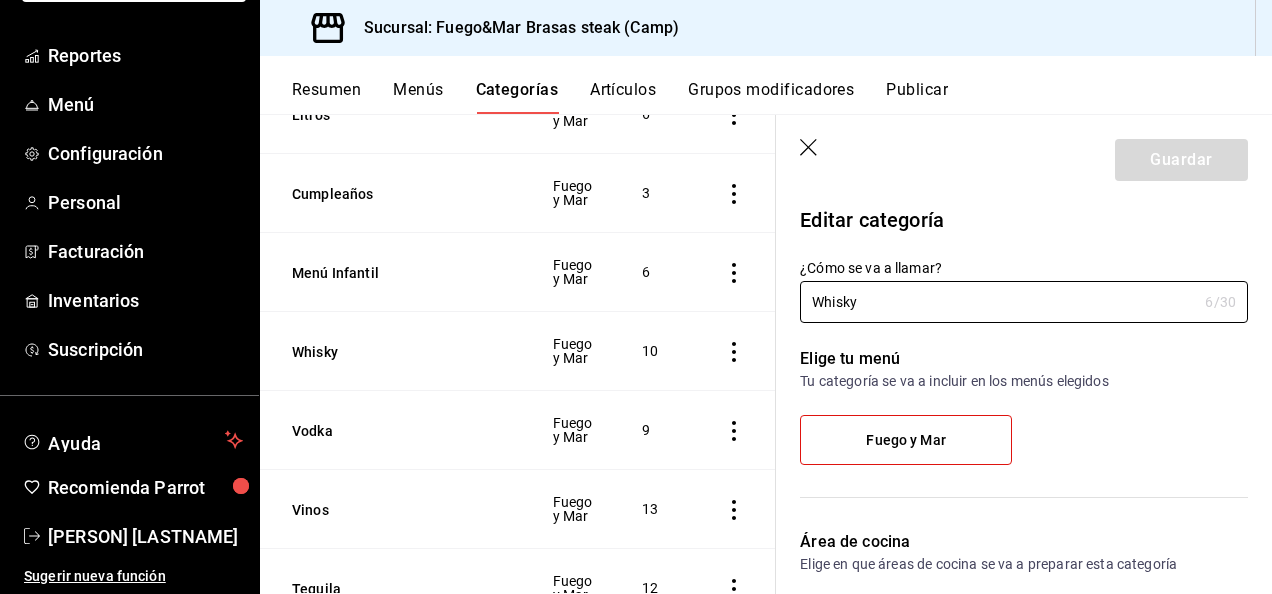click on "Artículos" at bounding box center [623, 97] 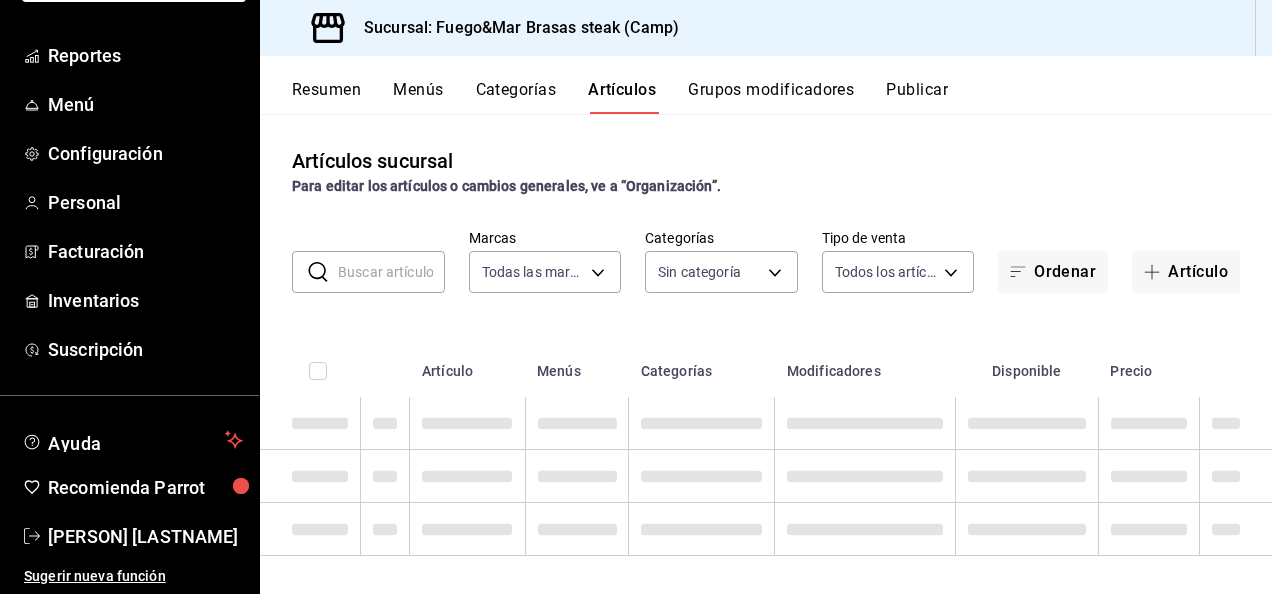 type on "34642819-79bc-44a0-a972-e216a15f5f6e" 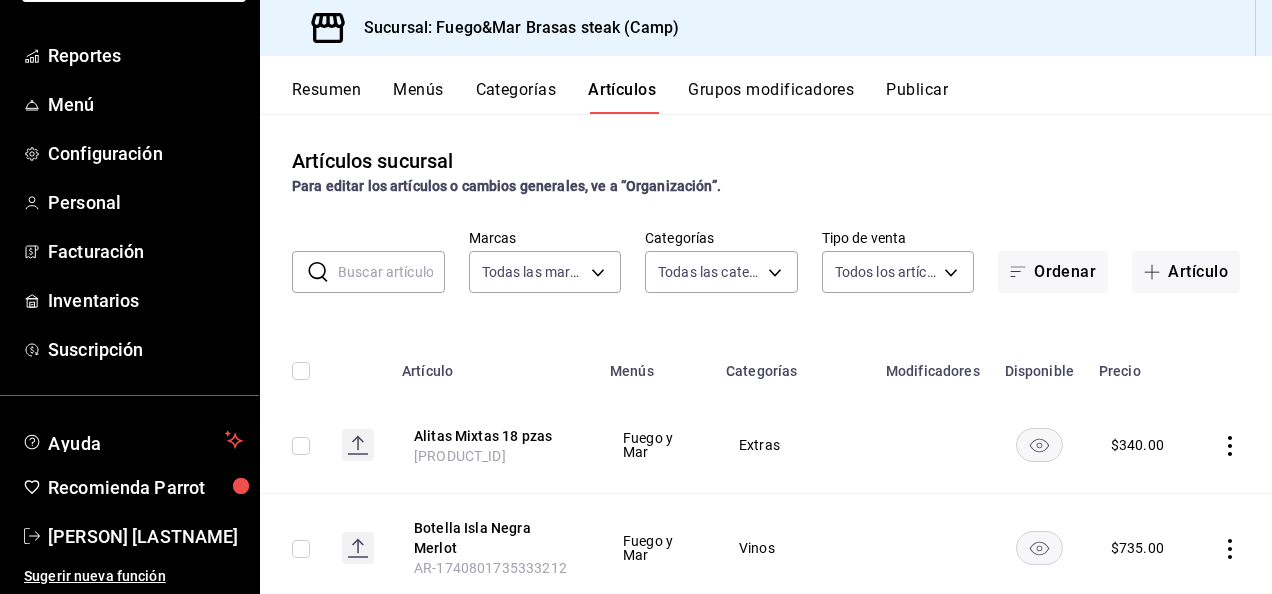type on "2a3dbf7d-3db7-42d5-9d0c-af810529731f,d603b75e-700d-4a2c-9fe4-66c539196e4f,66832d80-6d18-4194-b06a-8052cd942260,b9986ebe-b554-42e3-bb73-40df44e97f0d,7dfe1e4f-4336-498f-8d33-0ad2c4e94241,59ab272c-7d68-4002-9226-06f6efb81871,8369cfdc-3c42-4a16-94e3-4867e78dead9,56098ac0-5c15-411b-8c45-500598a0c626,17a2c5bb-1961-43e4-89ea-2137dbb6c538,216295a0-2f02-48b4-a9c8-123932190bf2,f0aeffc0-0bac-4cbe-9013-cc76e2f8993f,6147fd30-6ff6-4924-93ec-0f82bddd78d6,830bd652-6797-45cd-a0e4-fb3f91661796,ec19c0eb-458b-43ca-a36a-308d8c2037c1,16e9516b-a4de-4fd7-9e43-9ac0c1731786,3c95f8e0-aefd-41e7-85bc-70f25146bb8a,638b000b-be13-4bec-951c-c955ab138fd9,7b263a90-ba77-410e-ae3c-21f39cd43bc8,f03ee0a5-ee81-44a3-8b4e-499a83eb88a0,e07b5029-fd60-4a30-8f17-7d9cea16578d,dc731430-2259-47bb-b505-d8125583718c,007614ac-3980-4a9f-b559-b0d05ab577a8,05e98e67-97ba-4812-a711-171910fbc8c2,716c1a84-93ef-4246-8c8d-1ba1a311ead9,c6d82c72-d10f-4fbc-afb8-88b7b76fb143,2e0b7aef-bd04-4948-9663-84ec5f3f12da,8823a705-3460-4136-a9e9-d6356985930c,7caffb1c-89f8-4e45-ae4..." 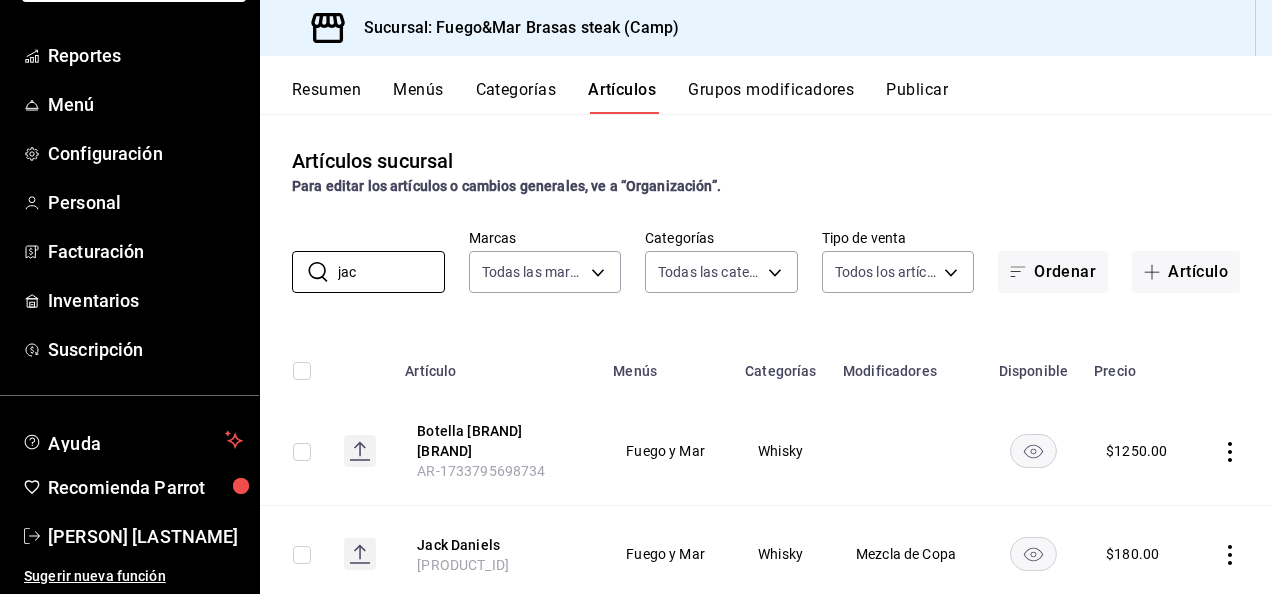 scroll, scrollTop: 44, scrollLeft: 0, axis: vertical 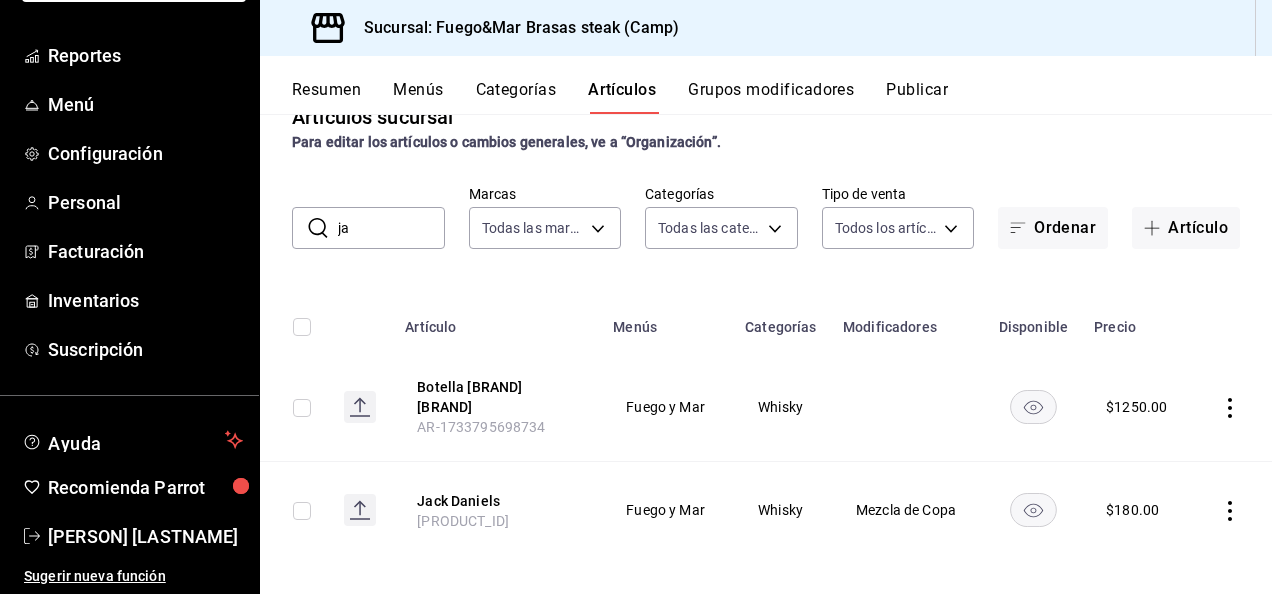 type on "j" 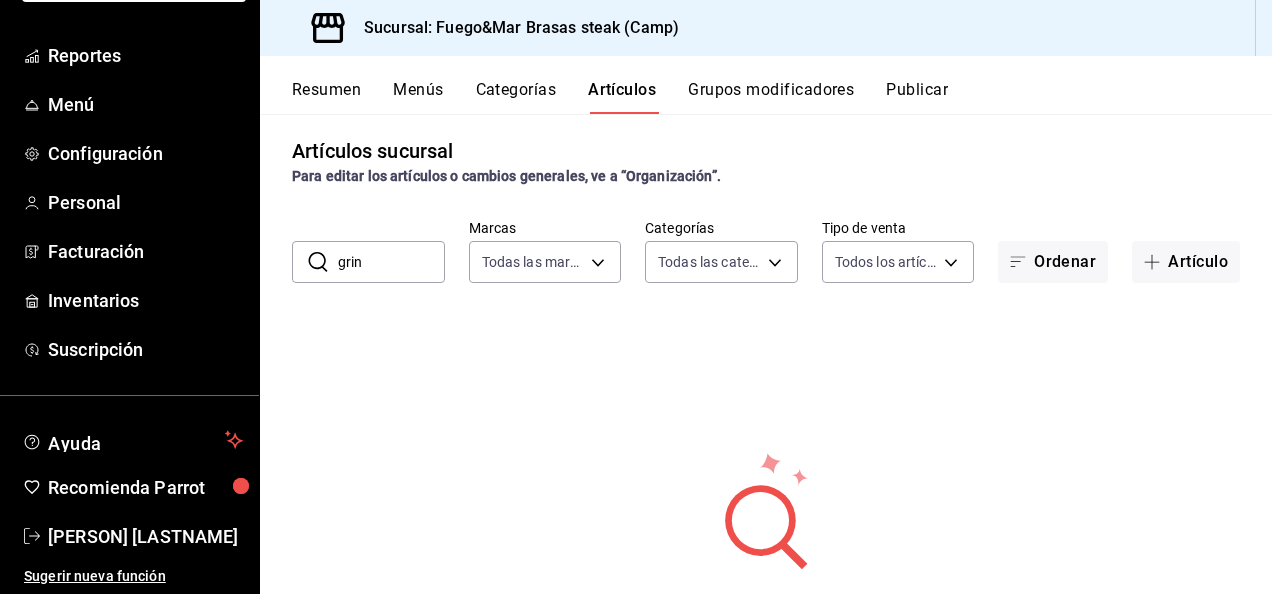 scroll, scrollTop: 44, scrollLeft: 0, axis: vertical 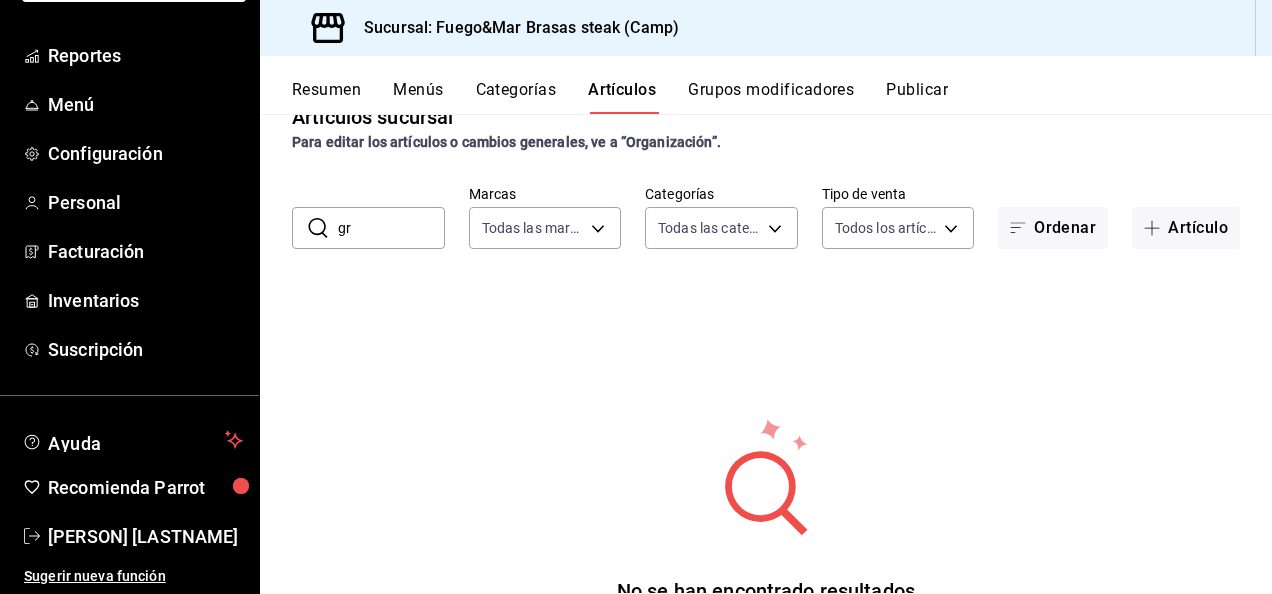 type on "g" 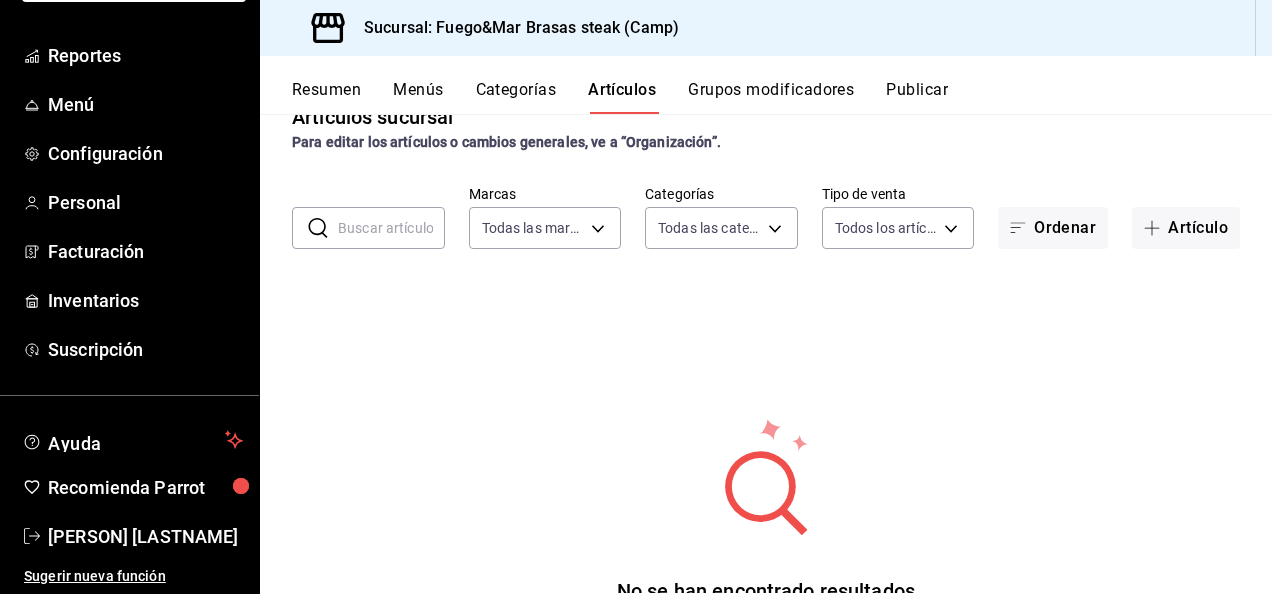 type on "f" 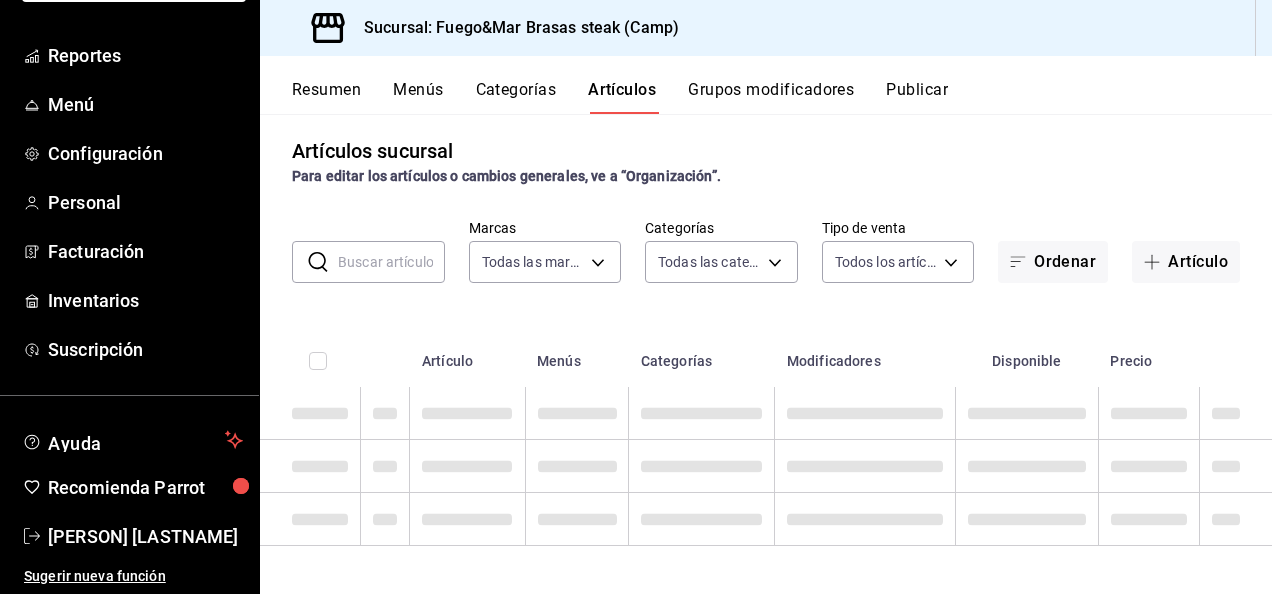 type on "g" 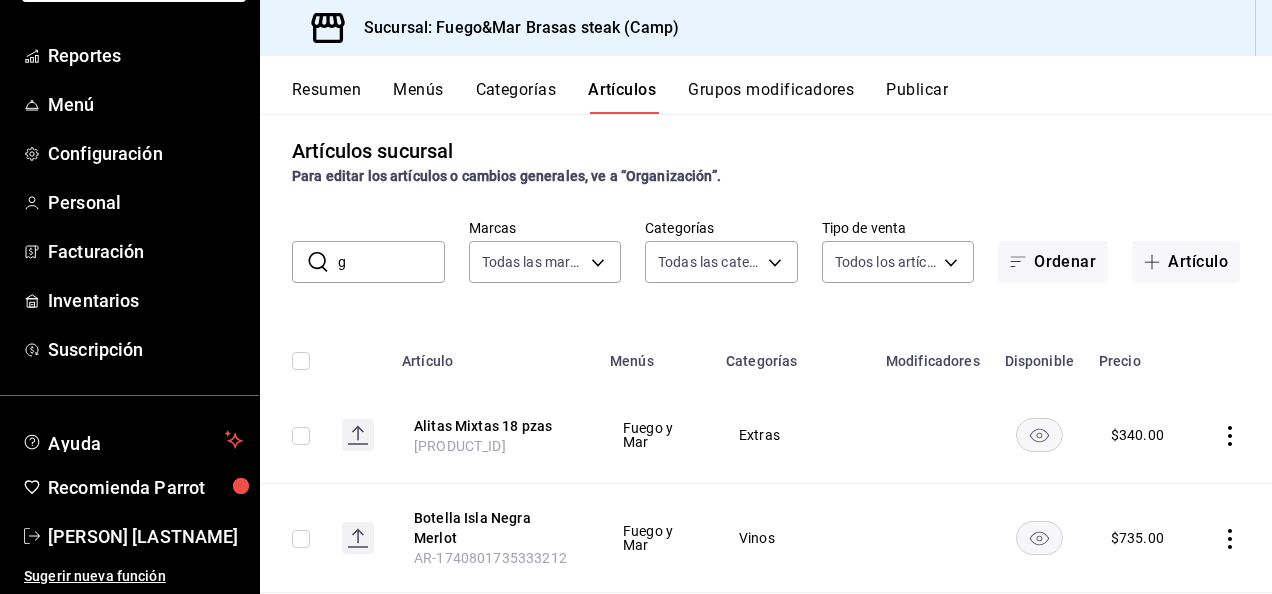 scroll, scrollTop: 44, scrollLeft: 0, axis: vertical 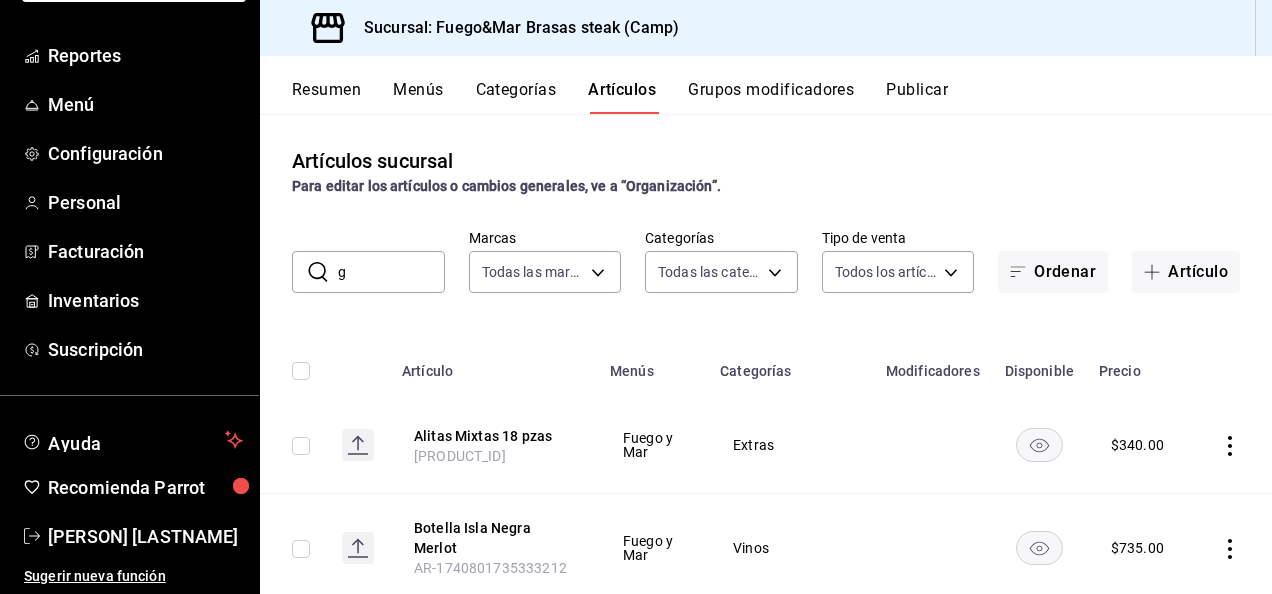 click on "g" at bounding box center [391, 272] 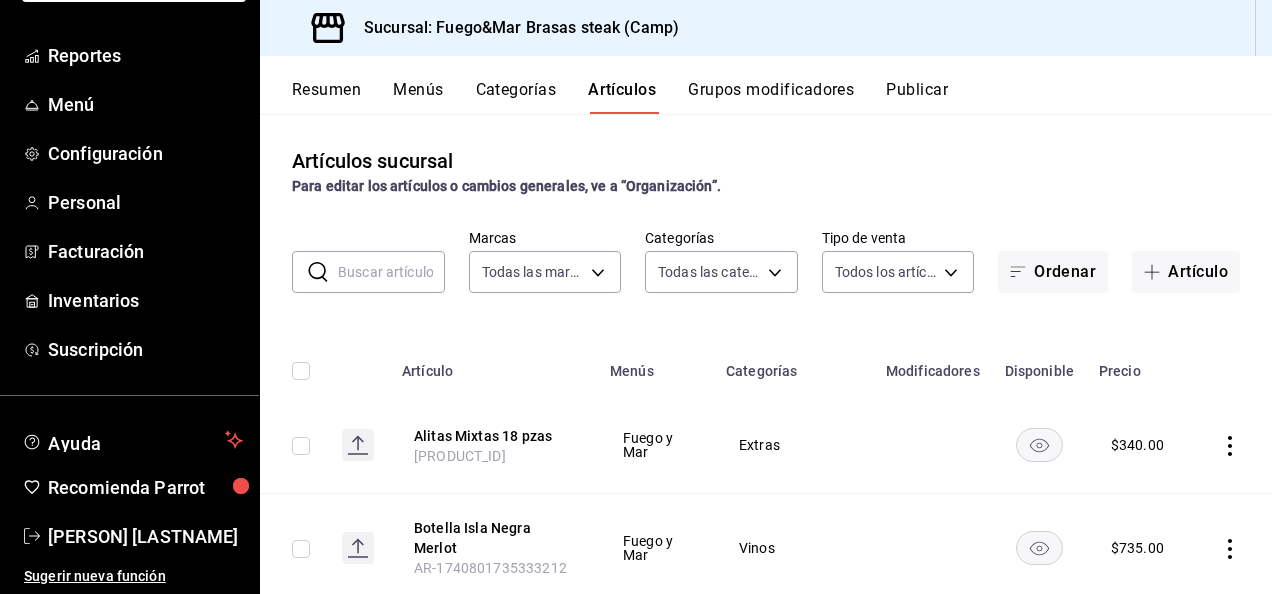 click on "Categorías" at bounding box center (516, 97) 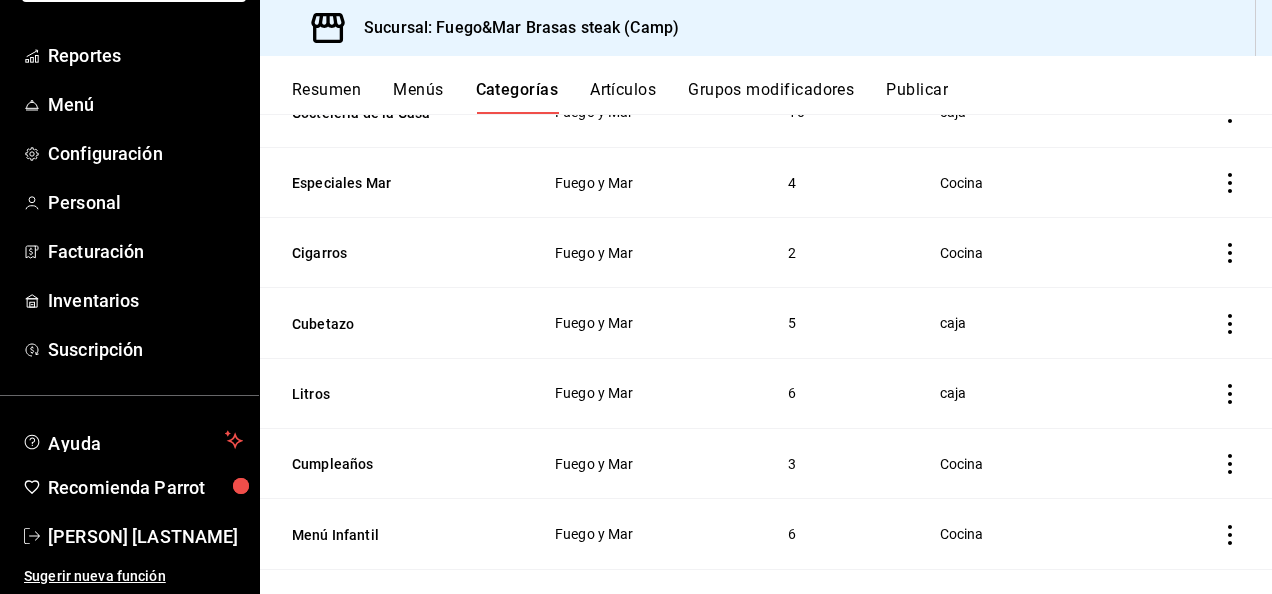 scroll, scrollTop: 496, scrollLeft: 0, axis: vertical 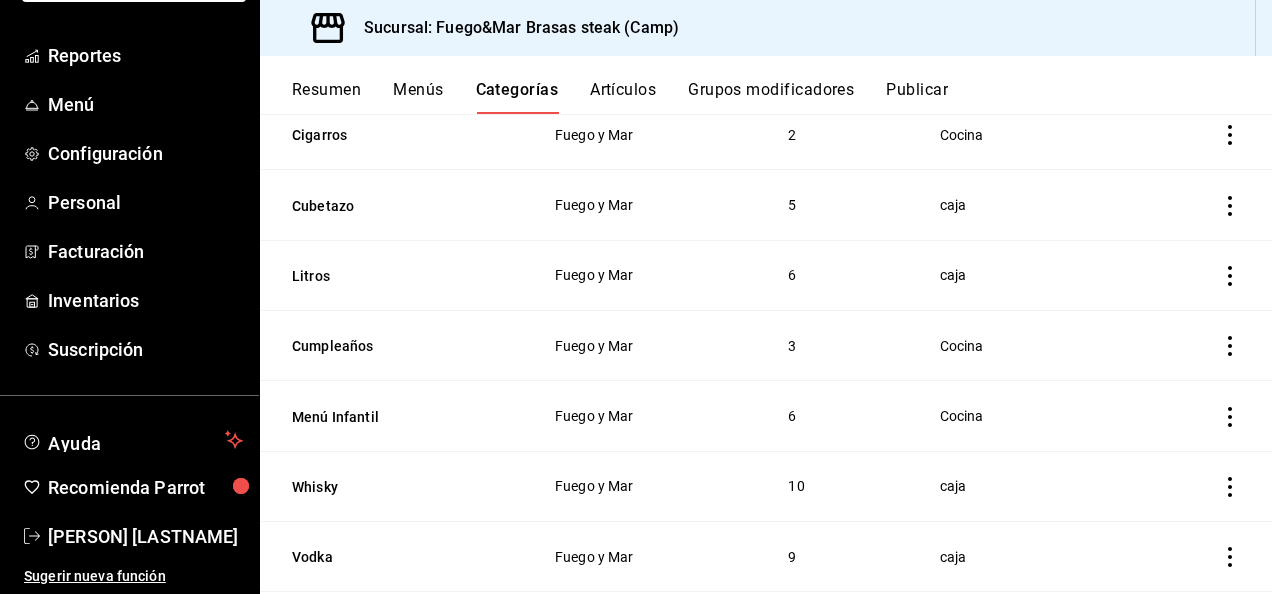 click on "Whisky" at bounding box center [395, 486] 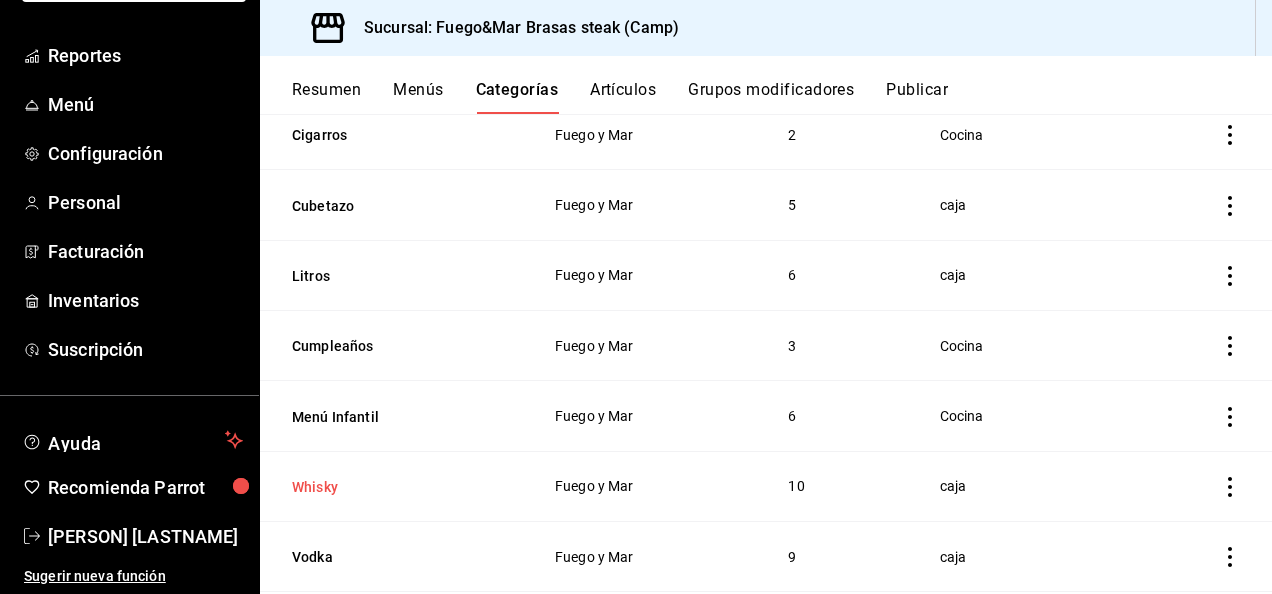 click on "Whisky" at bounding box center [392, 487] 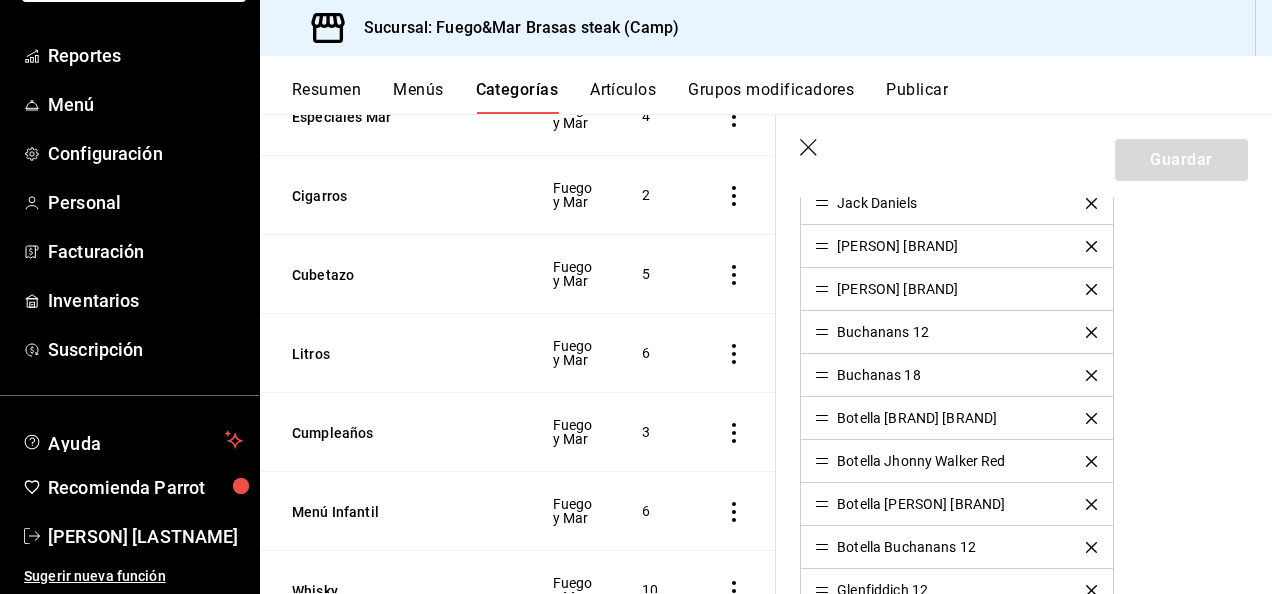 scroll, scrollTop: 560, scrollLeft: 0, axis: vertical 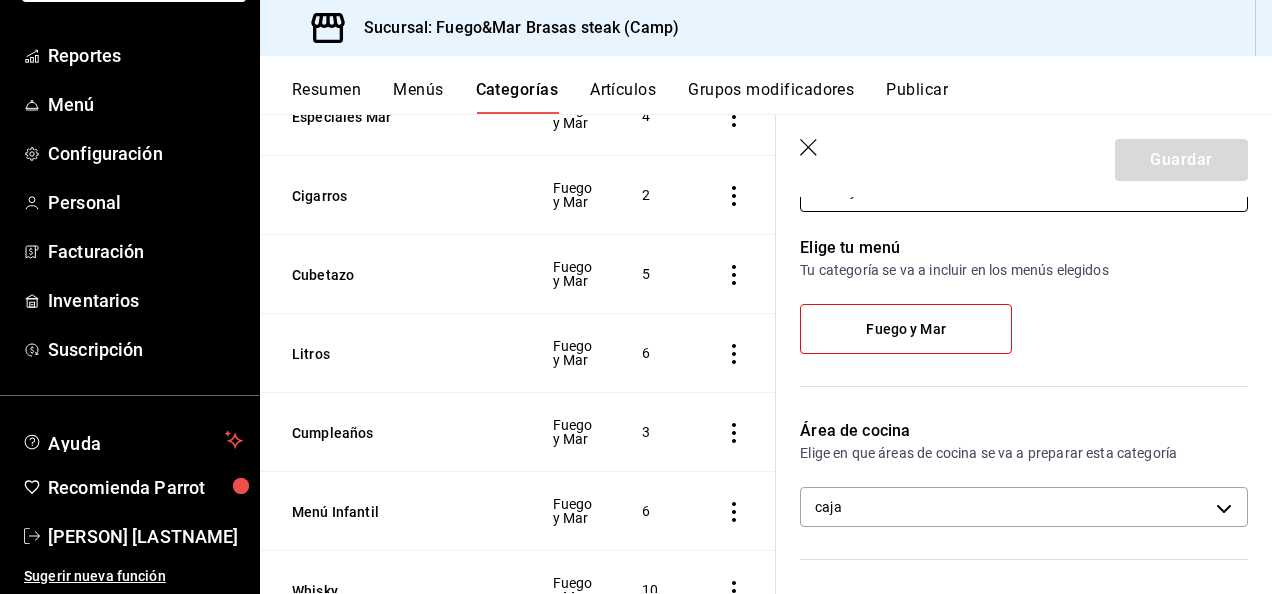 click on "Artículos" at bounding box center [623, 97] 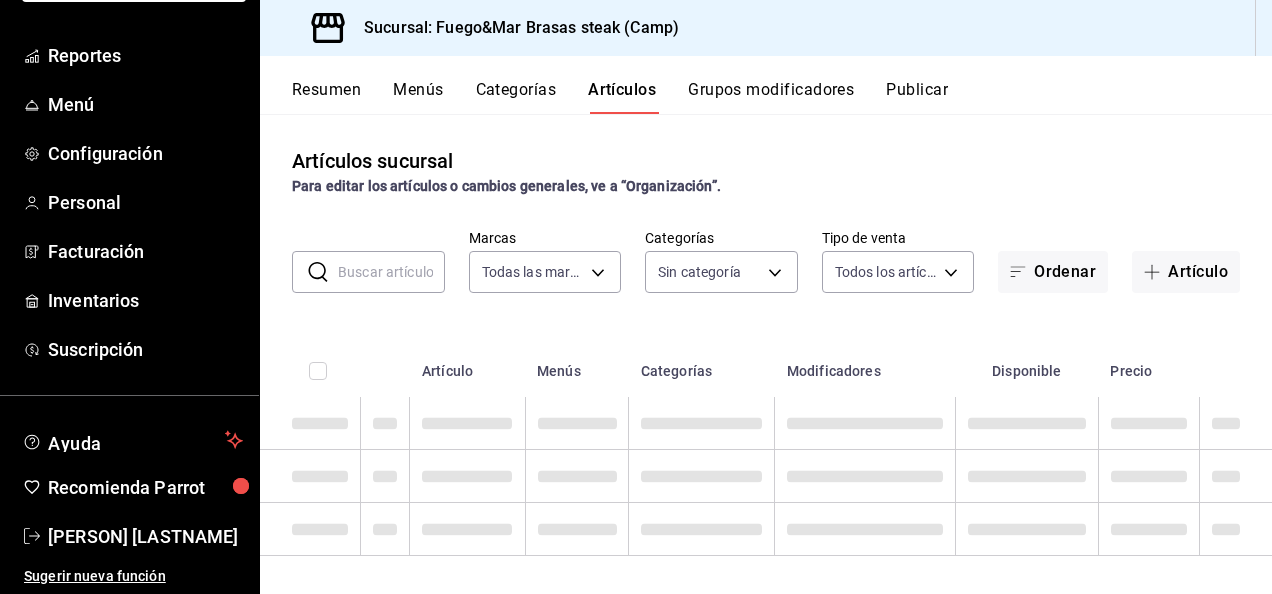 type on "34642819-79bc-44a0-a972-e216a15f5f6e" 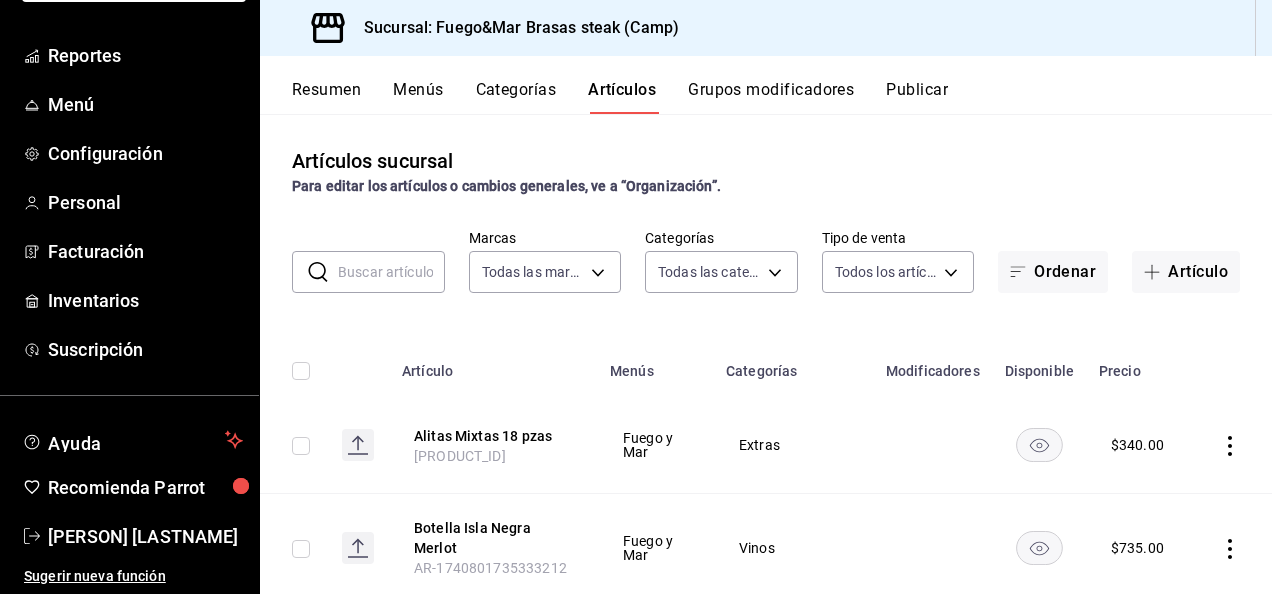 type on "2a3dbf7d-3db7-42d5-9d0c-af810529731f,d603b75e-700d-4a2c-9fe4-66c539196e4f,66832d80-6d18-4194-b06a-8052cd942260,b9986ebe-b554-42e3-bb73-40df44e97f0d,7dfe1e4f-4336-498f-8d33-0ad2c4e94241,59ab272c-7d68-4002-9226-06f6efb81871,8369cfdc-3c42-4a16-94e3-4867e78dead9,56098ac0-5c15-411b-8c45-500598a0c626,17a2c5bb-1961-43e4-89ea-2137dbb6c538,216295a0-2f02-48b4-a9c8-123932190bf2,f0aeffc0-0bac-4cbe-9013-cc76e2f8993f,6147fd30-6ff6-4924-93ec-0f82bddd78d6,830bd652-6797-45cd-a0e4-fb3f91661796,ec19c0eb-458b-43ca-a36a-308d8c2037c1,16e9516b-a4de-4fd7-9e43-9ac0c1731786,3c95f8e0-aefd-41e7-85bc-70f25146bb8a,638b000b-be13-4bec-951c-c955ab138fd9,7b263a90-ba77-410e-ae3c-21f39cd43bc8,f03ee0a5-ee81-44a3-8b4e-499a83eb88a0,e07b5029-fd60-4a30-8f17-7d9cea16578d,dc731430-2259-47bb-b505-d8125583718c,007614ac-3980-4a9f-b559-b0d05ab577a8,05e98e67-97ba-4812-a711-171910fbc8c2,716c1a84-93ef-4246-8c8d-1ba1a311ead9,c6d82c72-d10f-4fbc-afb8-88b7b76fb143,2e0b7aef-bd04-4948-9663-84ec5f3f12da,8823a705-3460-4136-a9e9-d6356985930c,7caffb1c-89f8-4e45-ae4..." 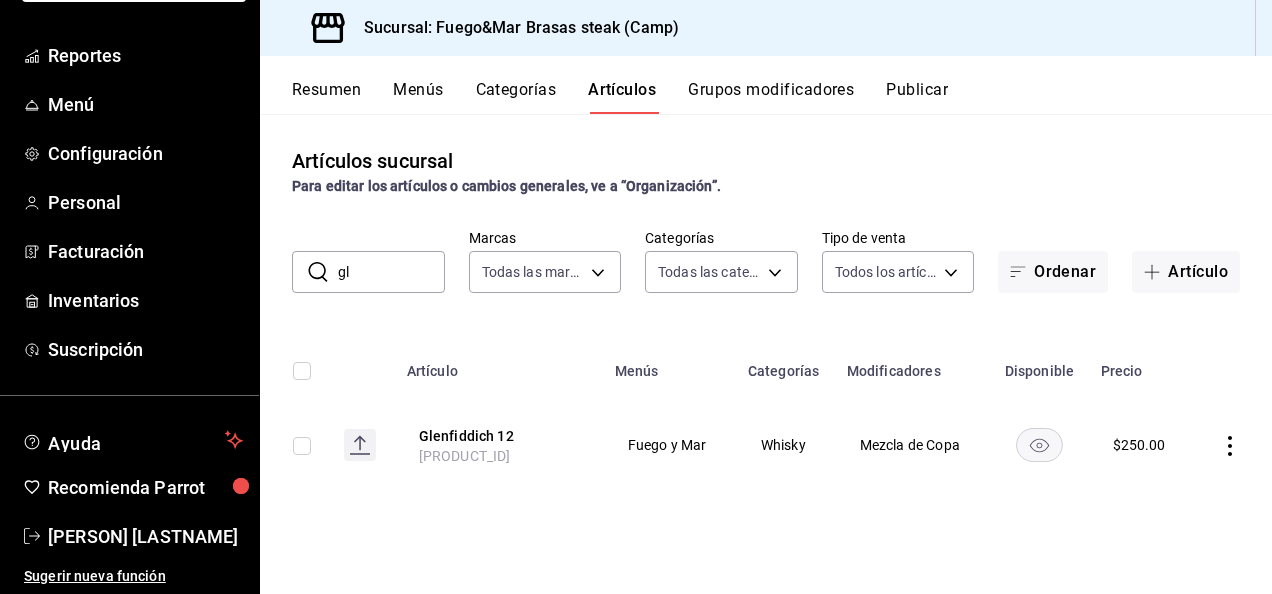 type on "g" 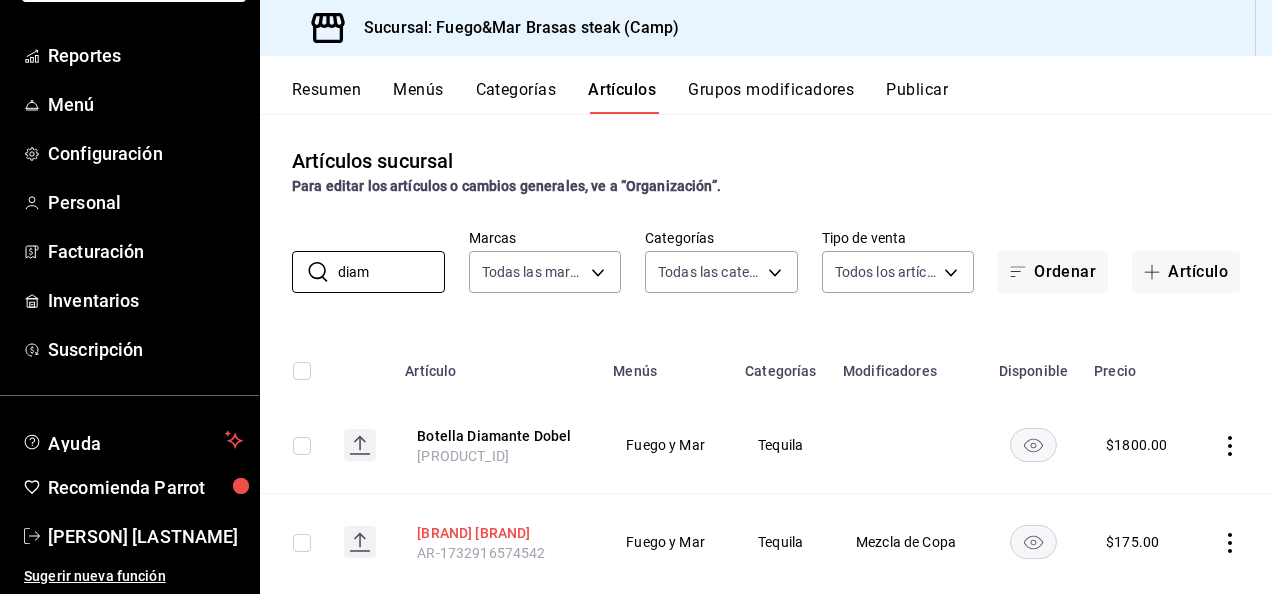 type on "diam" 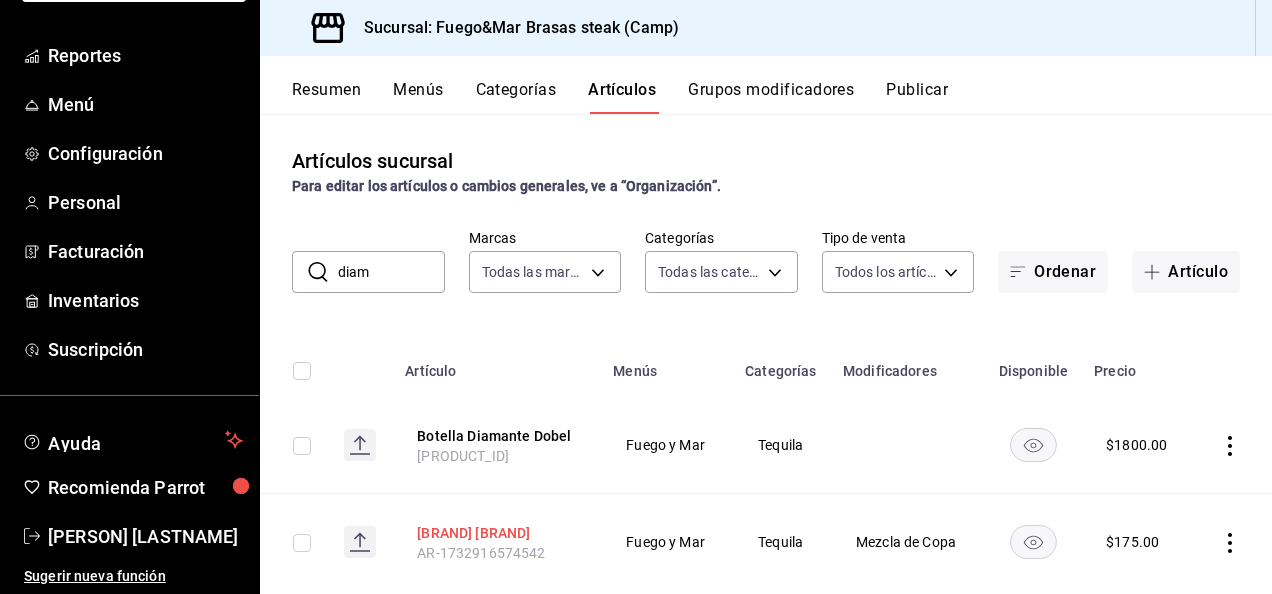 click on "Diamante Dobel" at bounding box center (497, 533) 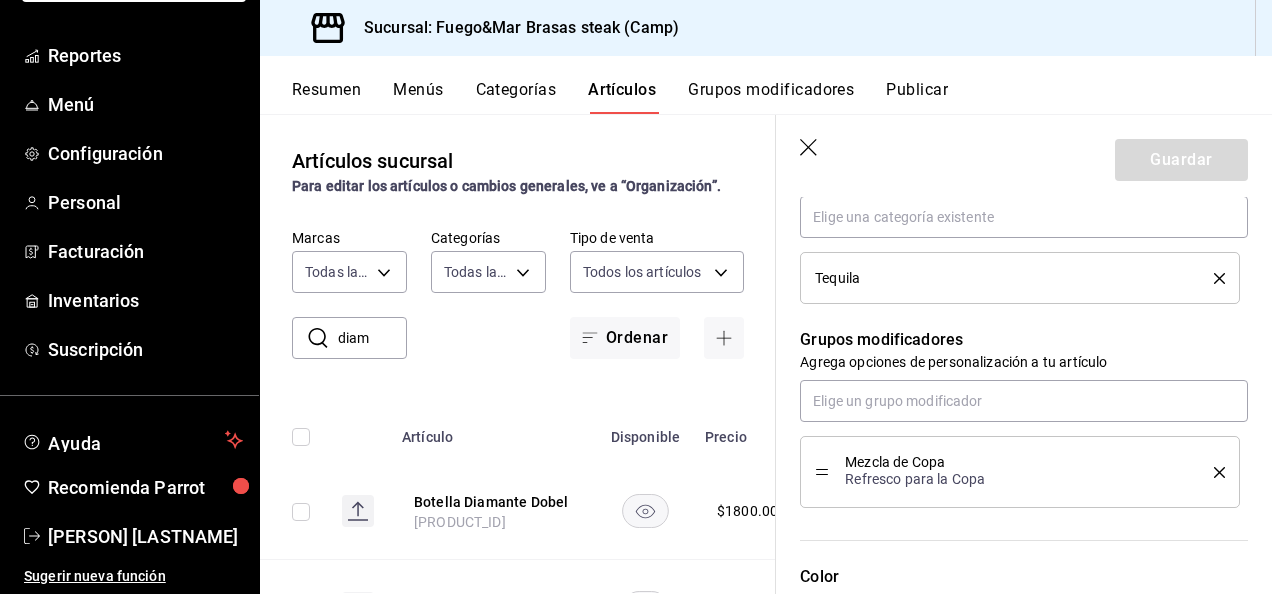 scroll, scrollTop: 635, scrollLeft: 0, axis: vertical 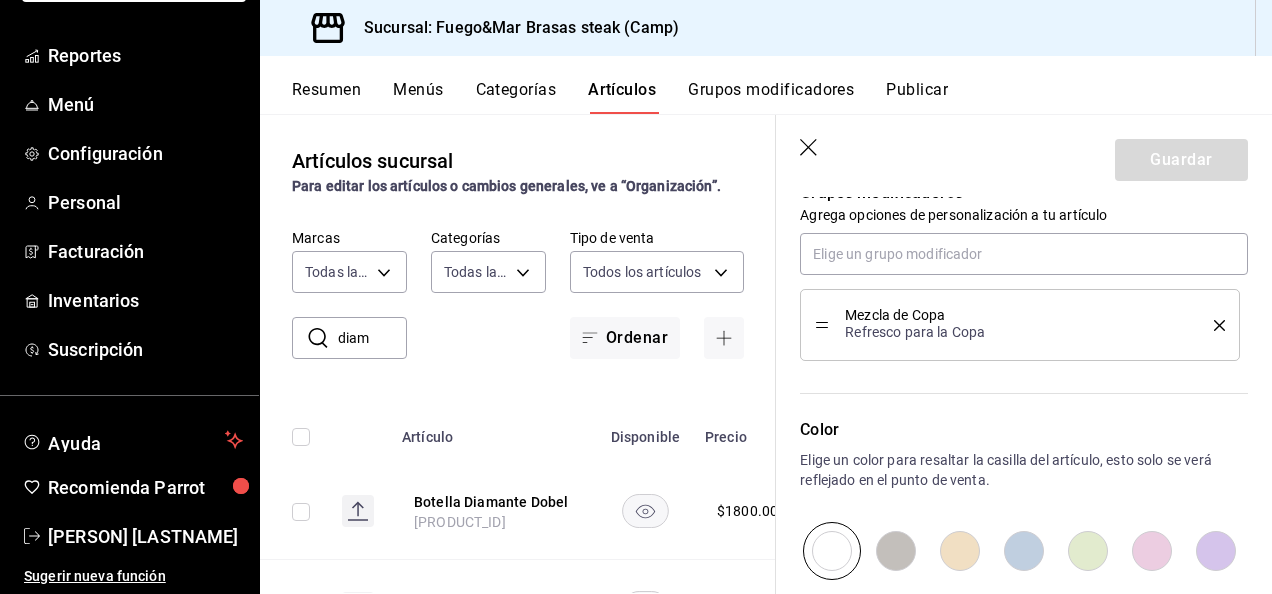click 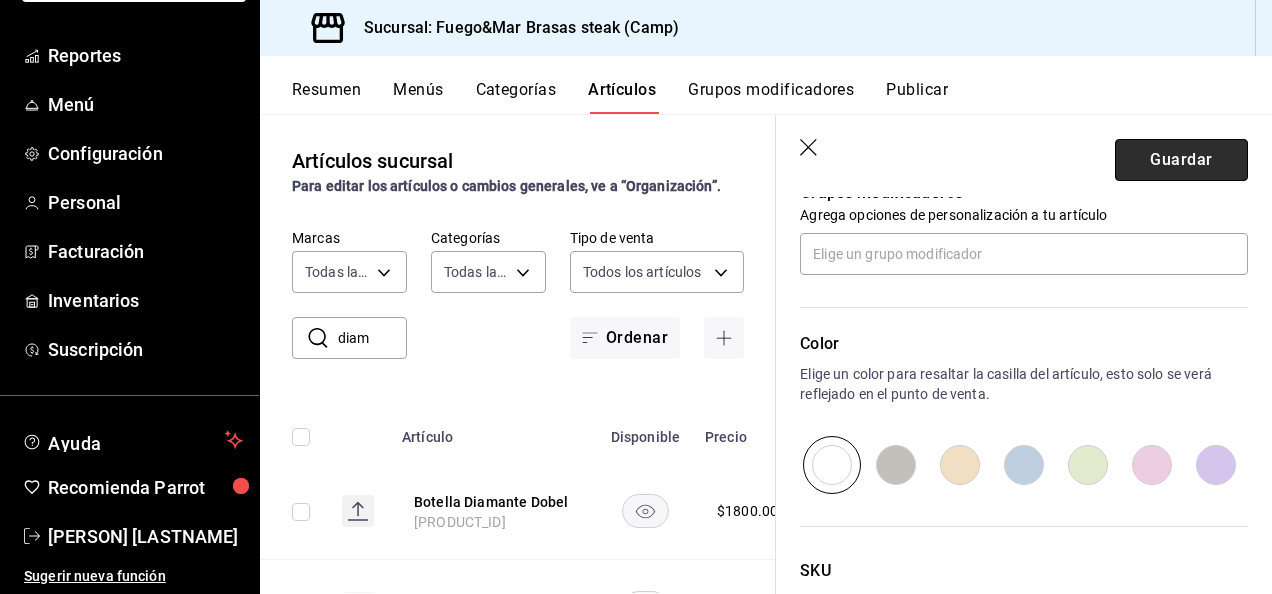 click on "Guardar" at bounding box center [1181, 160] 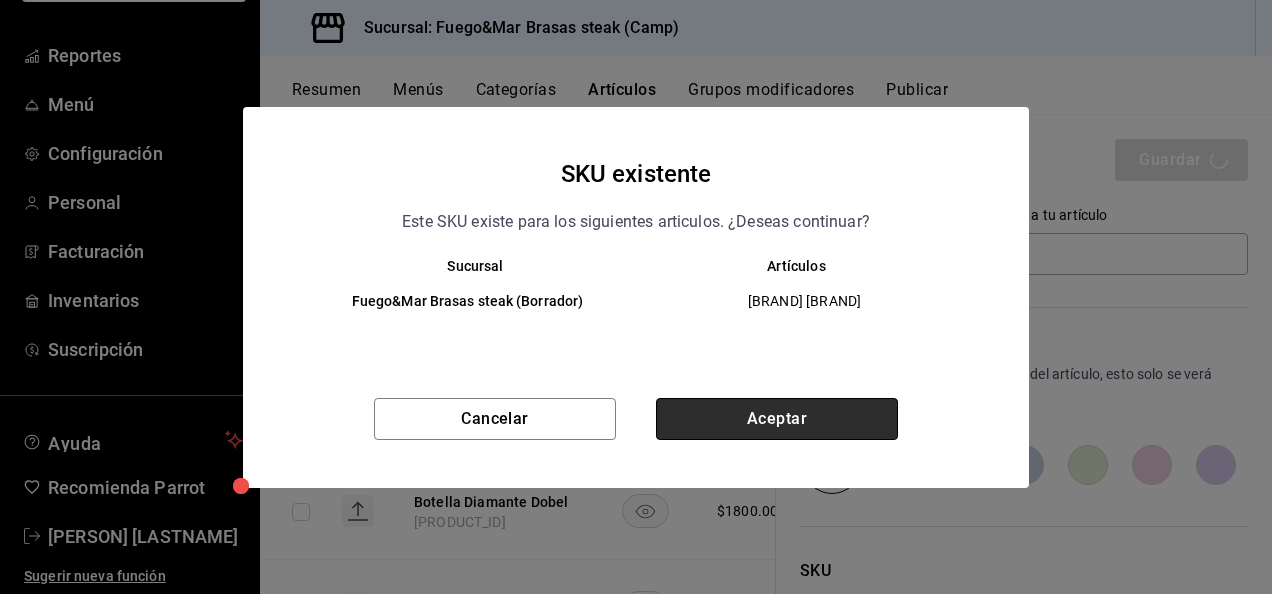click on "Aceptar" at bounding box center [777, 419] 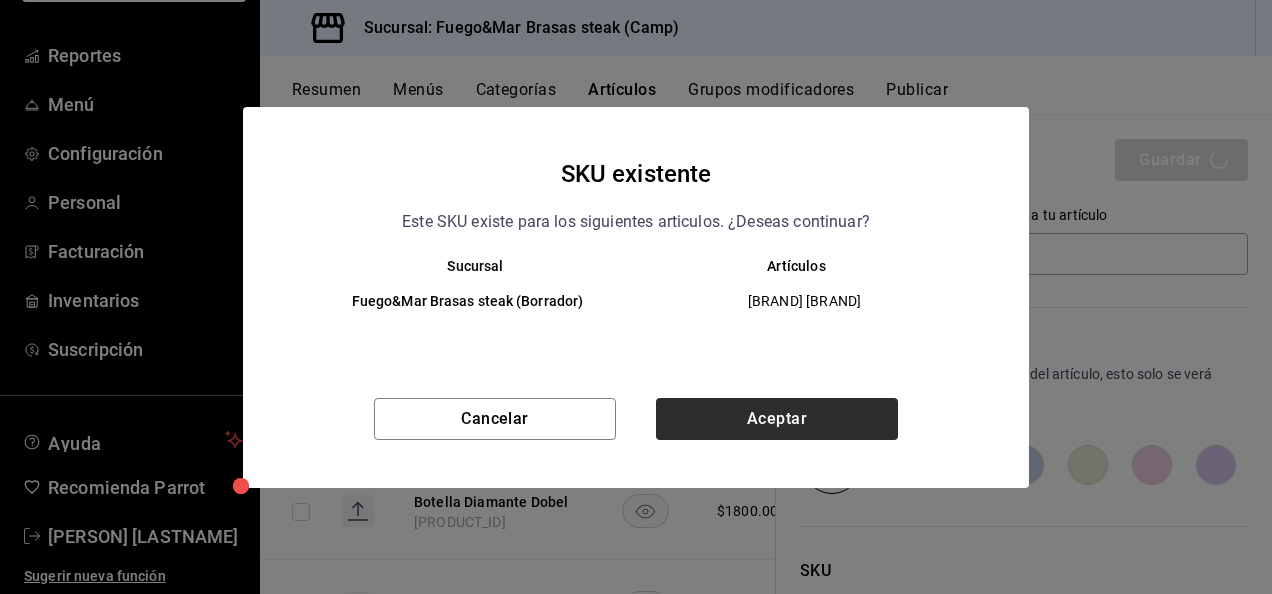 type on "x" 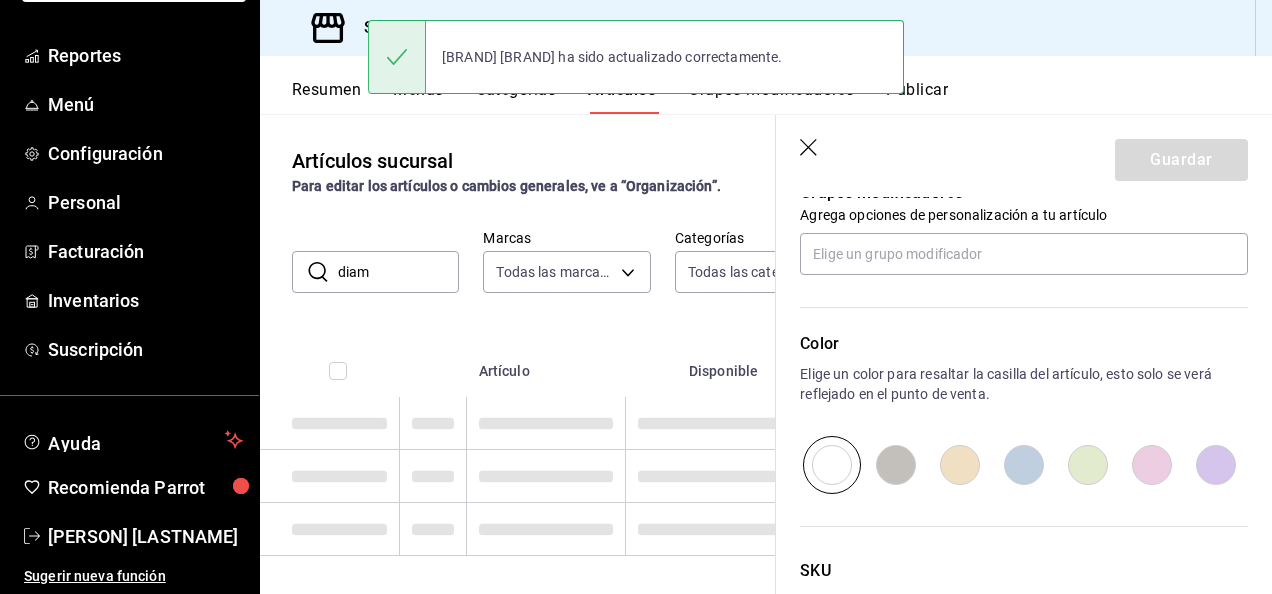 scroll, scrollTop: 0, scrollLeft: 0, axis: both 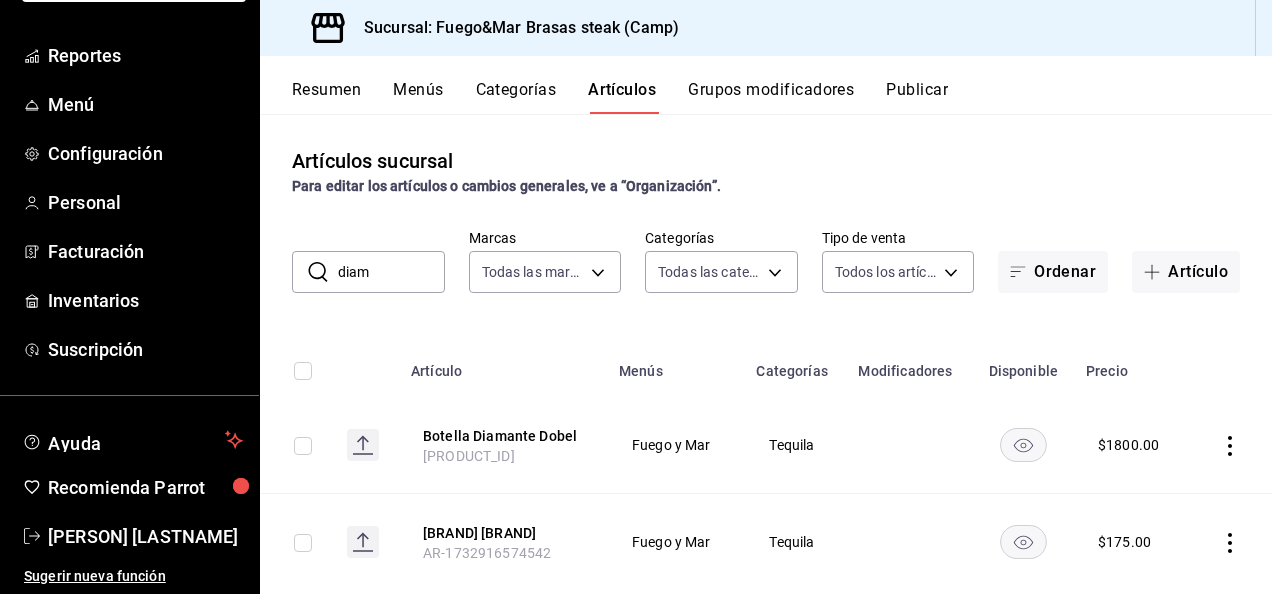 click on "diam" at bounding box center [391, 272] 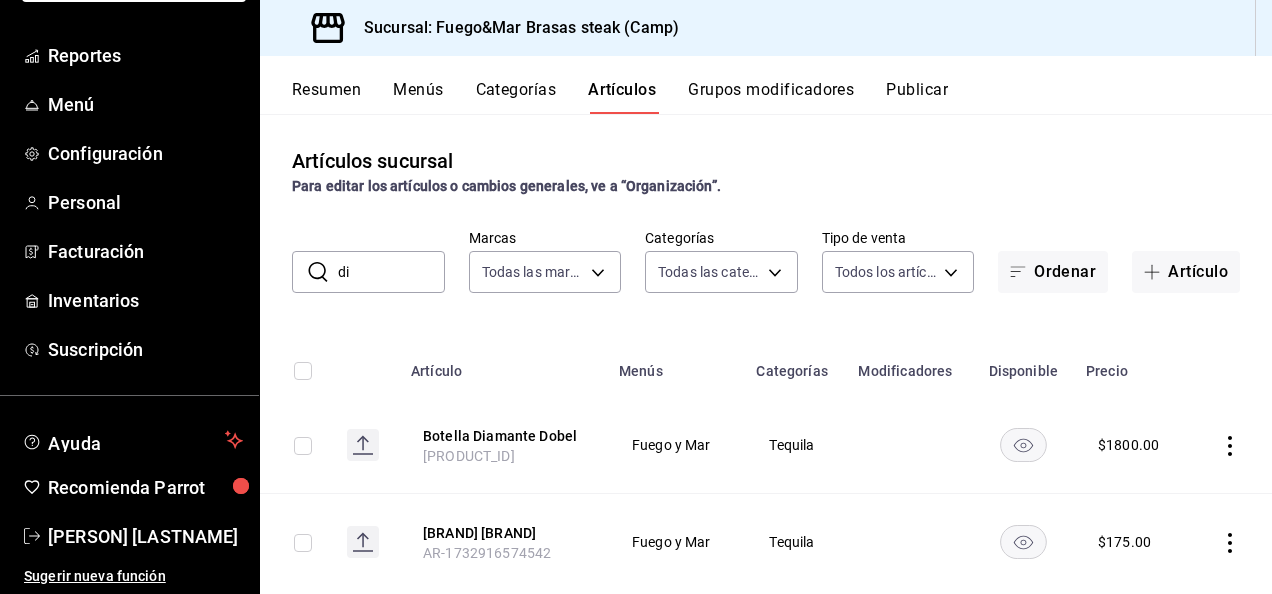type on "d" 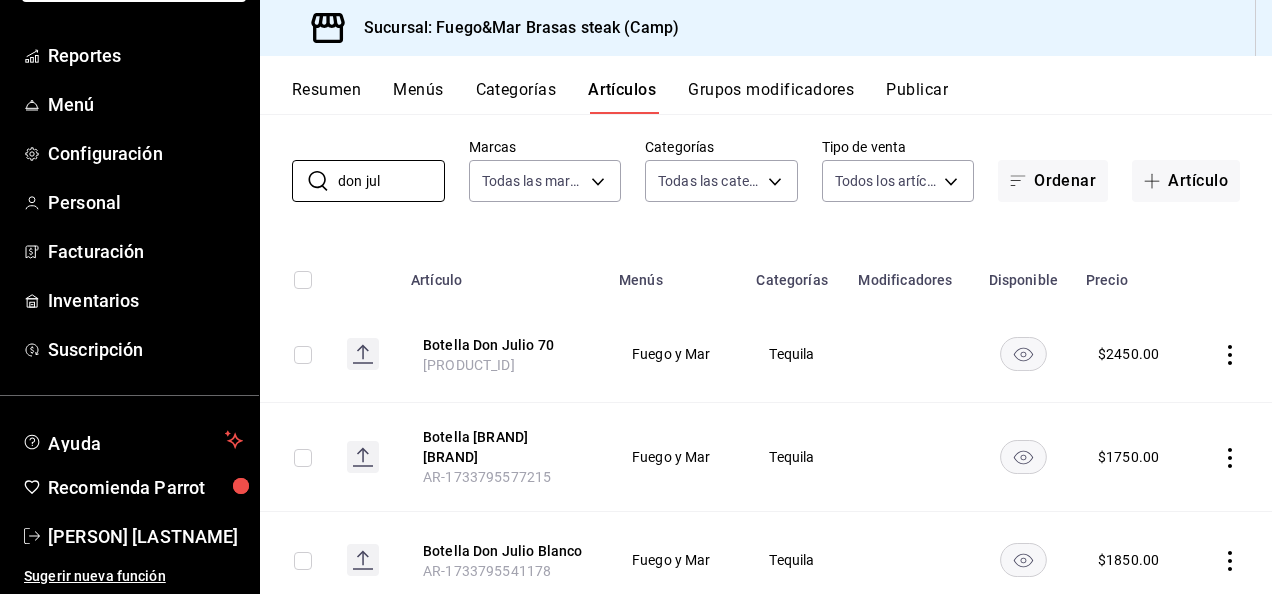 scroll, scrollTop: 0, scrollLeft: 0, axis: both 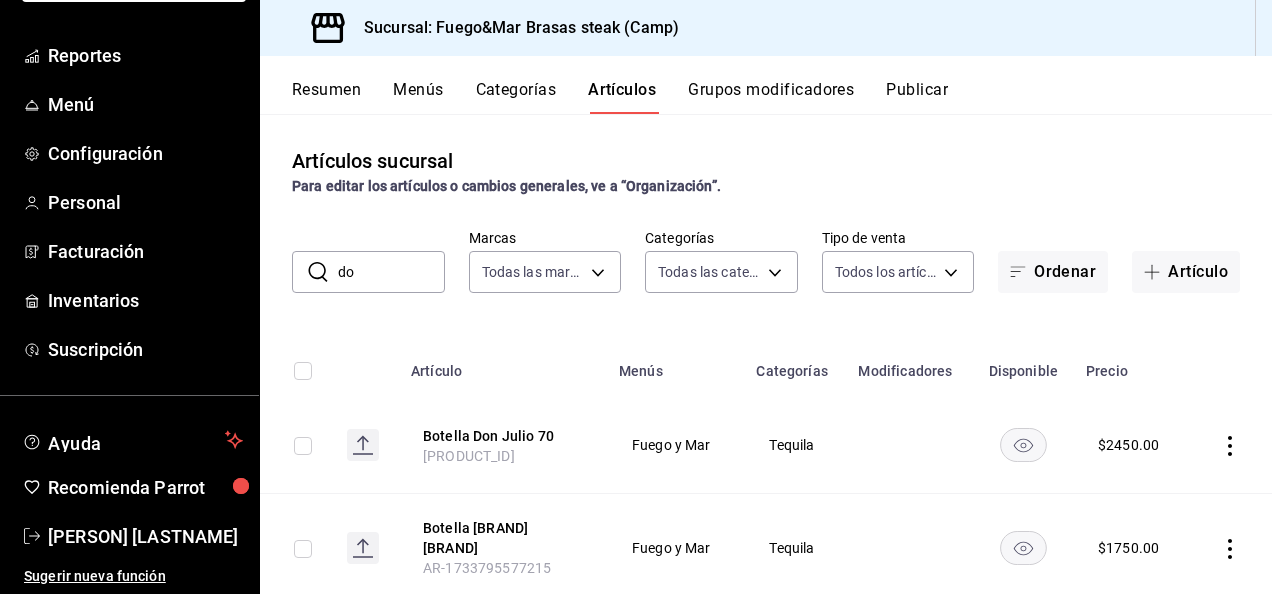 type on "d" 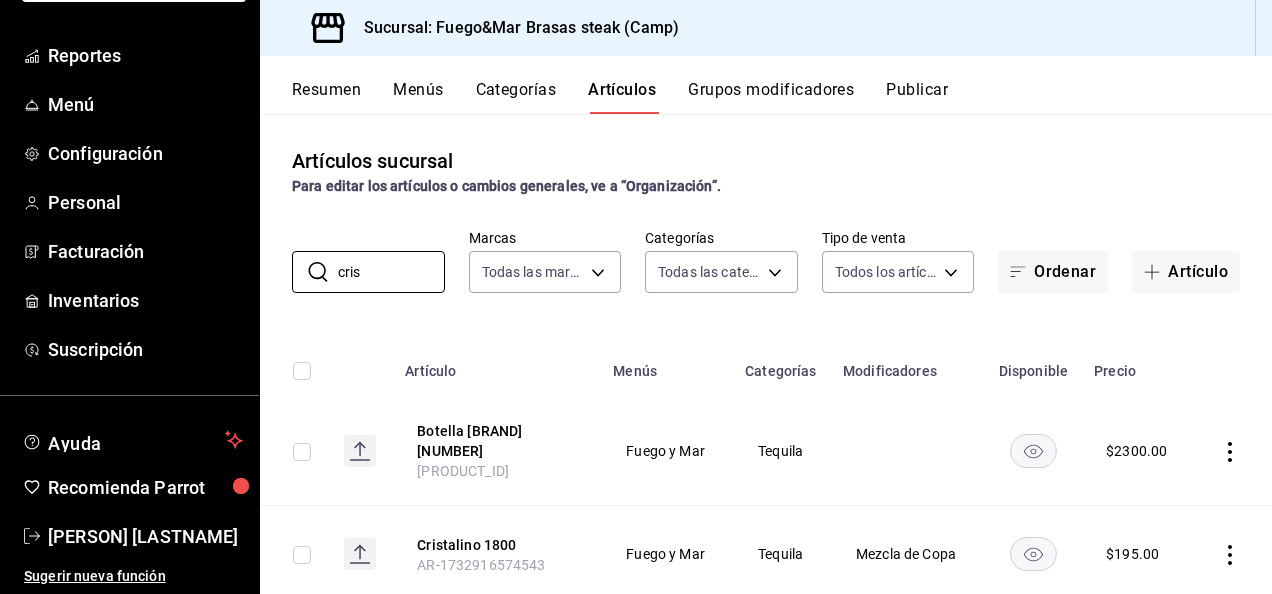 scroll, scrollTop: 44, scrollLeft: 0, axis: vertical 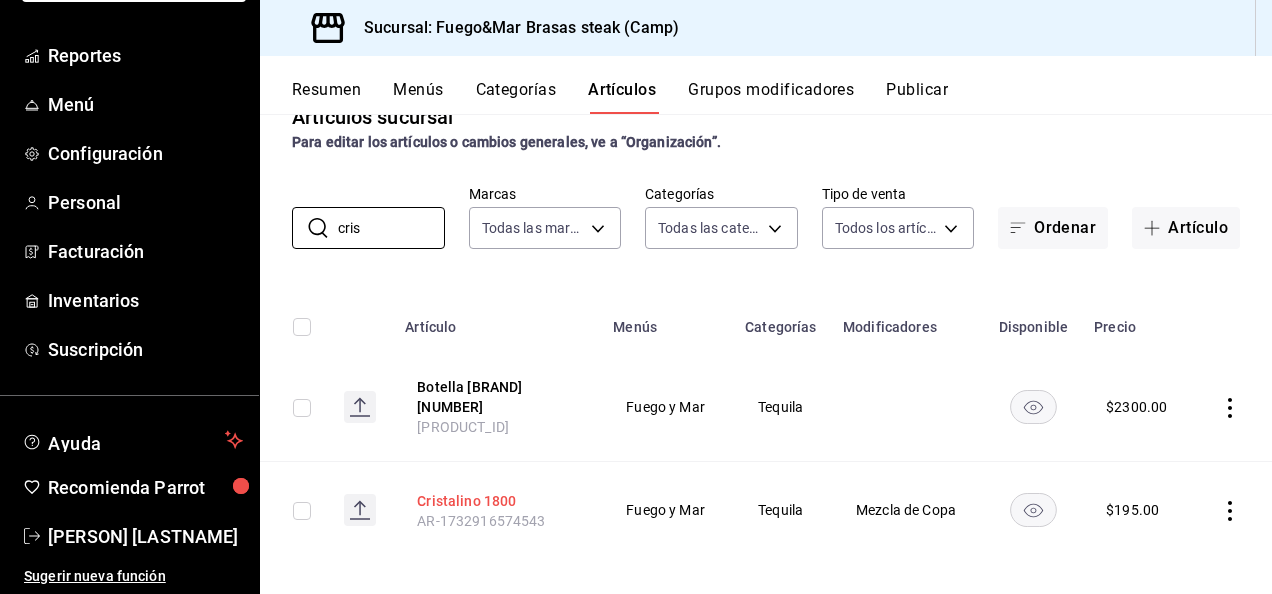 type on "cris" 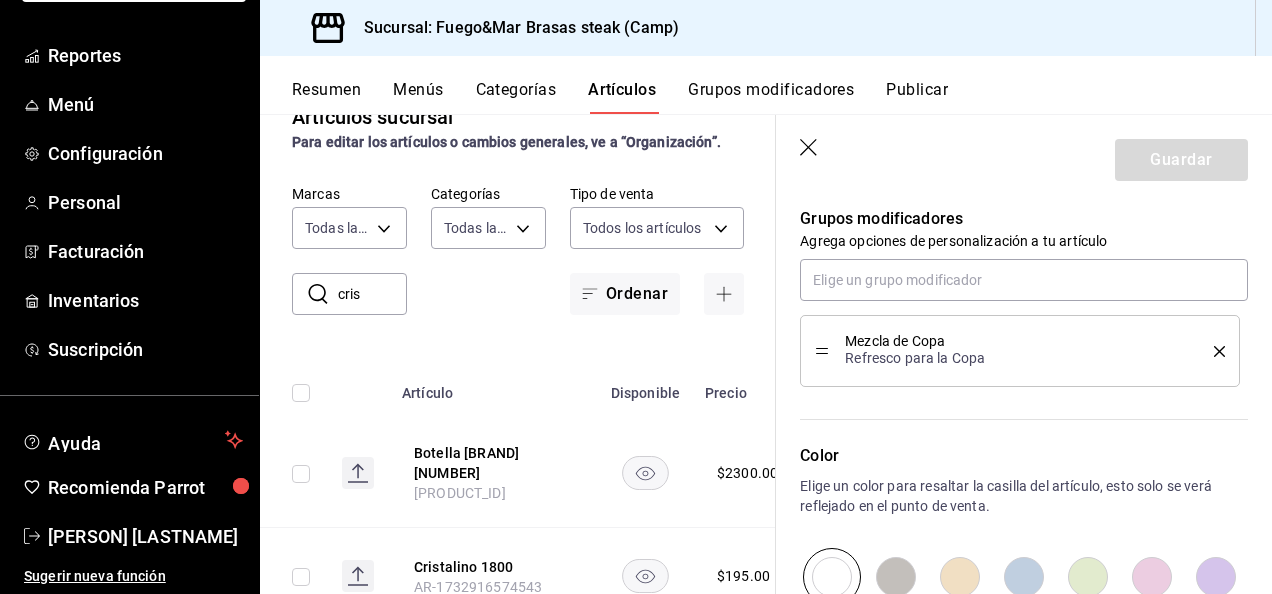 scroll, scrollTop: 891, scrollLeft: 0, axis: vertical 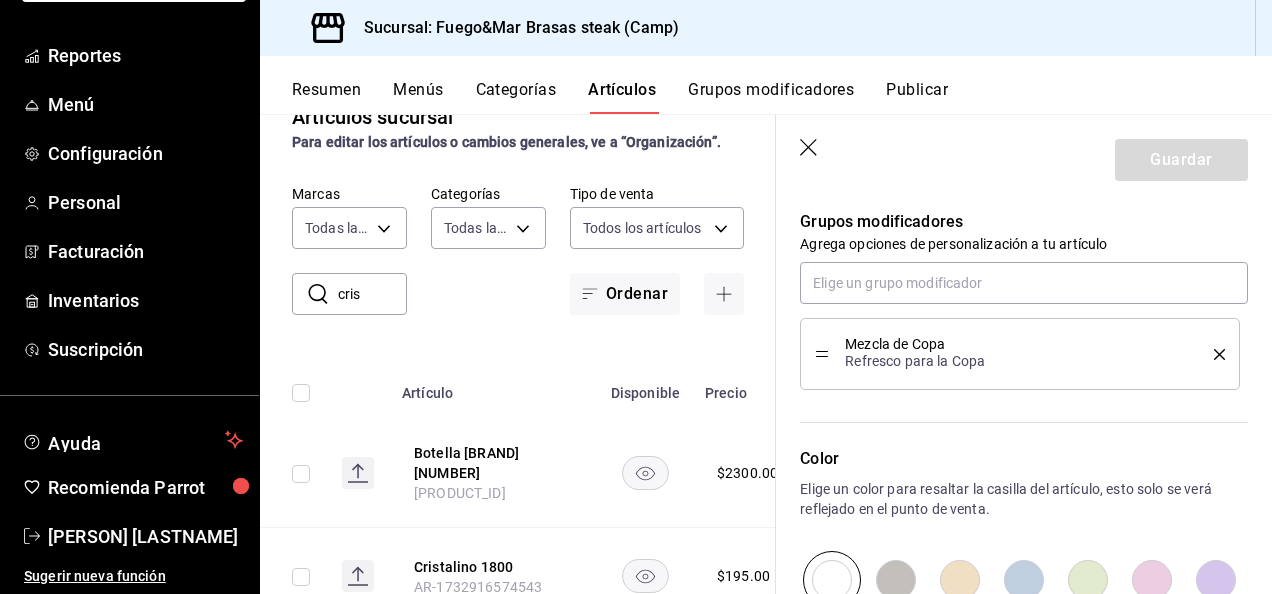 click on "Mezcla de Copa Refresco para la Copa" at bounding box center [1020, 354] 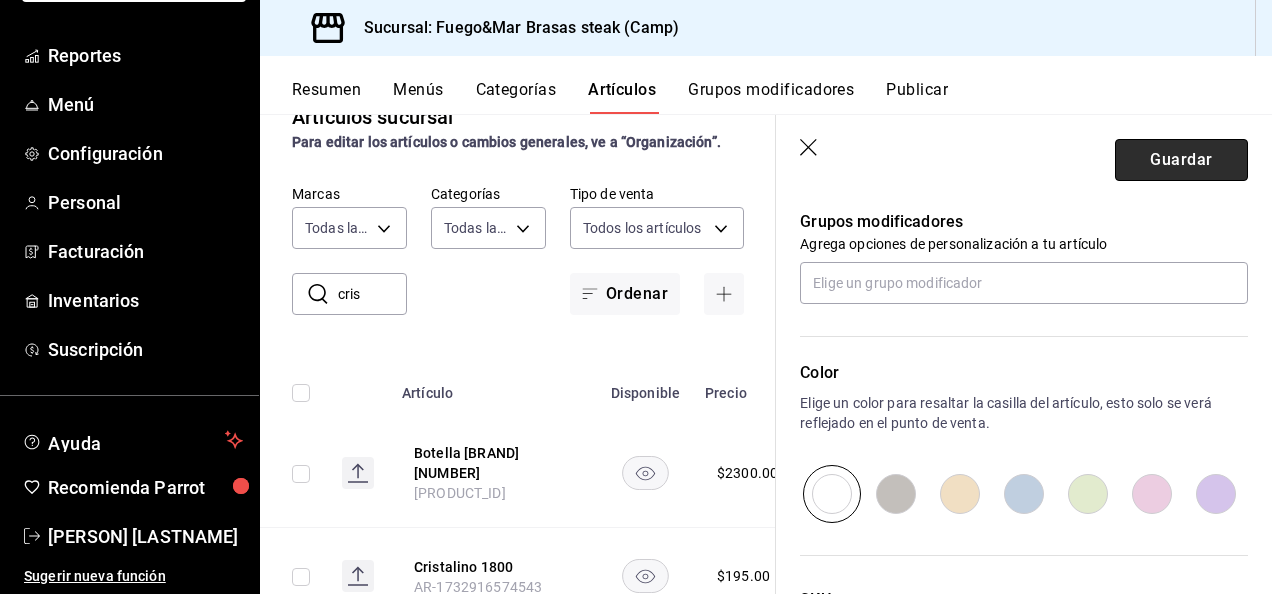 click on "Guardar" at bounding box center [1181, 160] 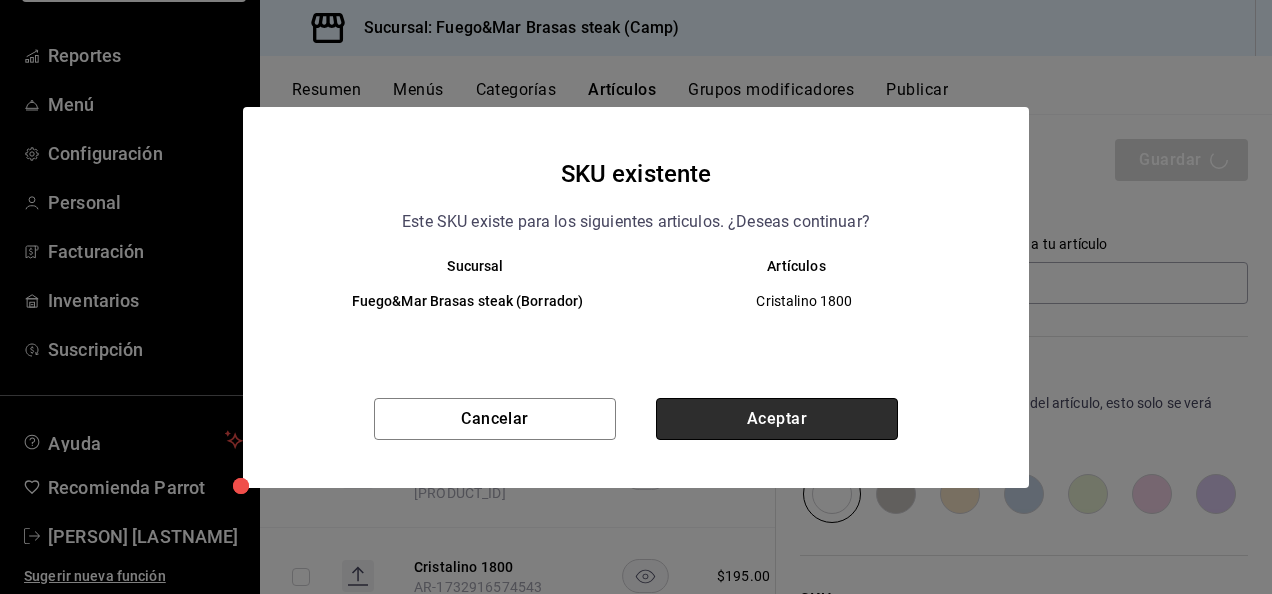 click on "Aceptar" at bounding box center (777, 419) 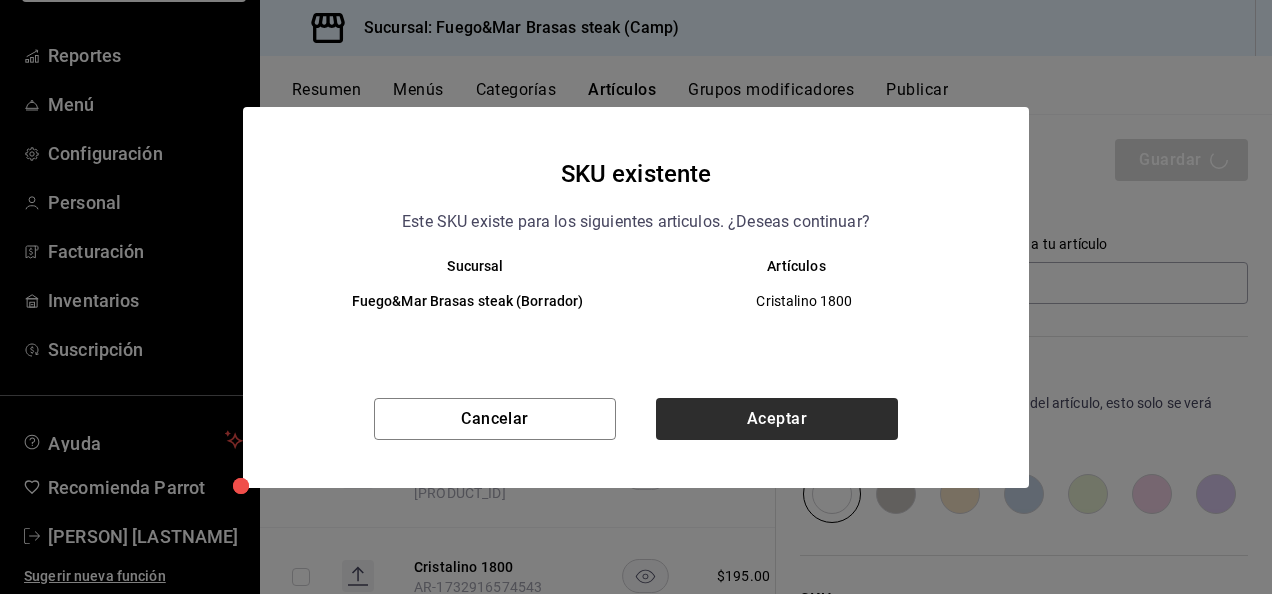 type on "x" 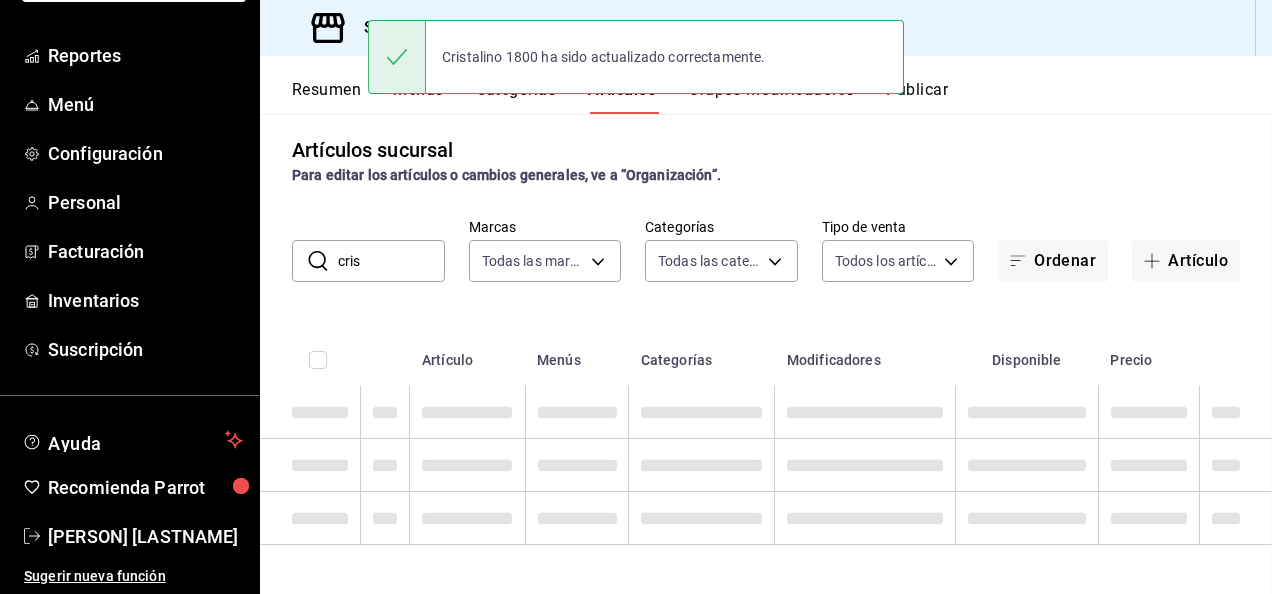 scroll, scrollTop: 10, scrollLeft: 0, axis: vertical 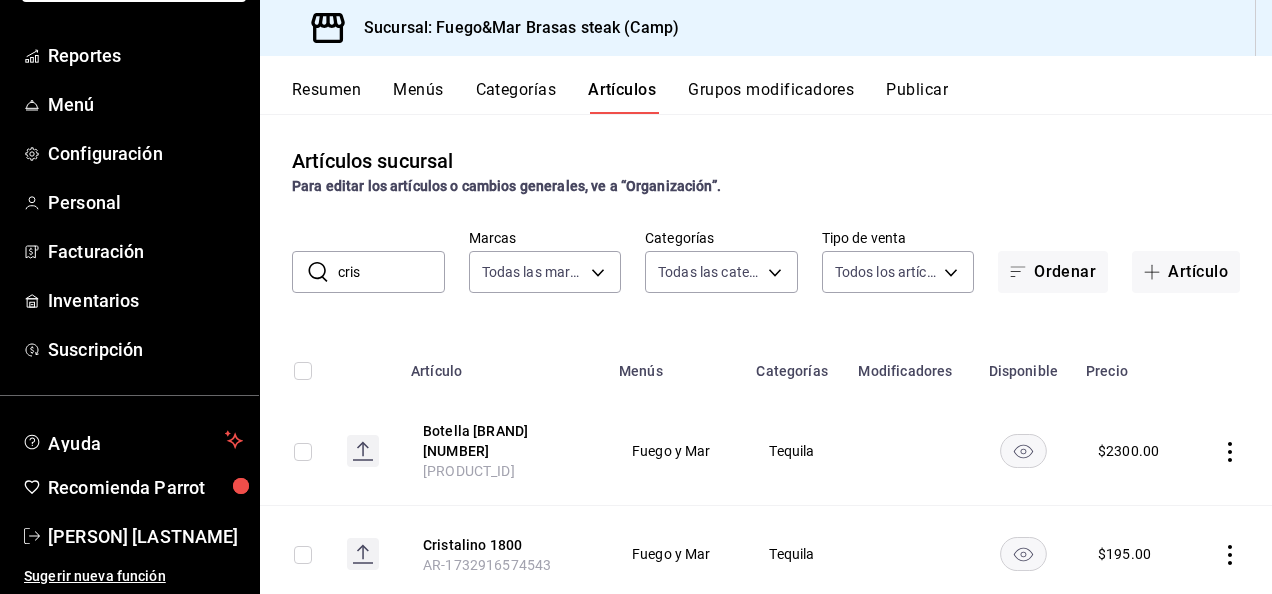 click on "cris" at bounding box center [391, 272] 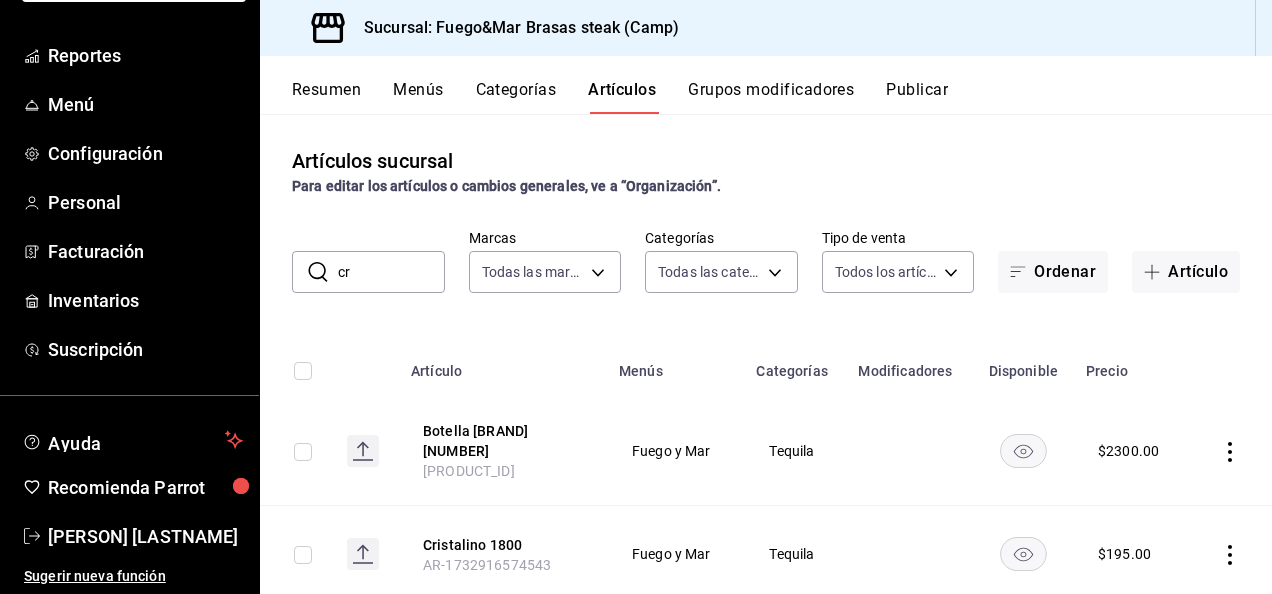 type on "c" 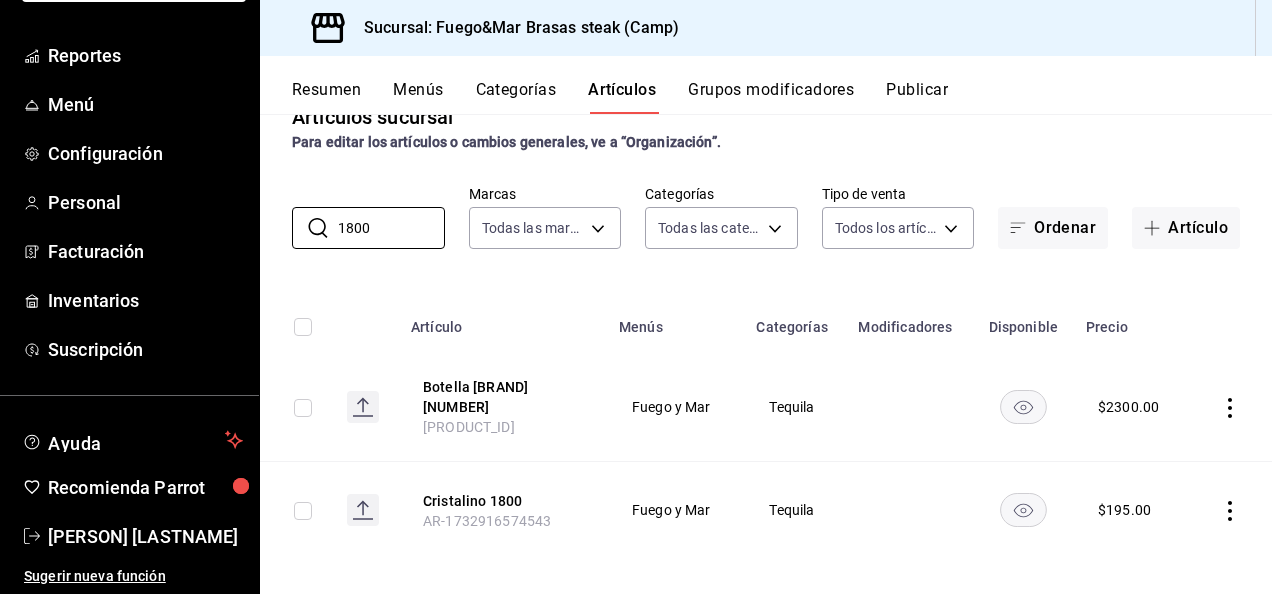 scroll, scrollTop: 0, scrollLeft: 0, axis: both 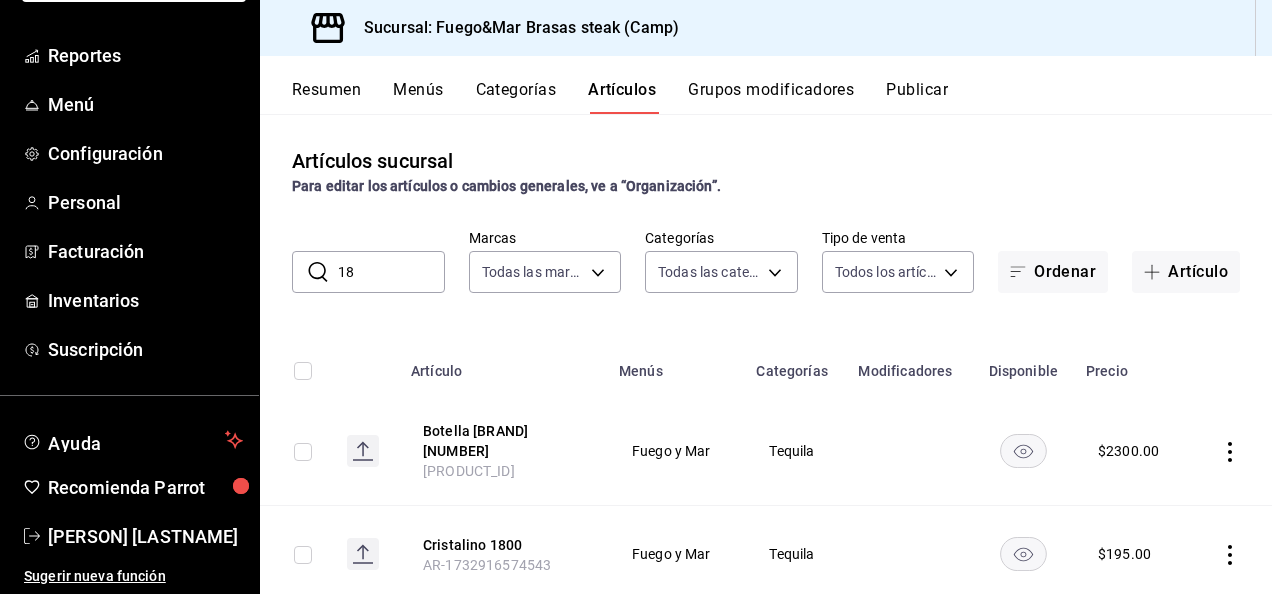 type on "1" 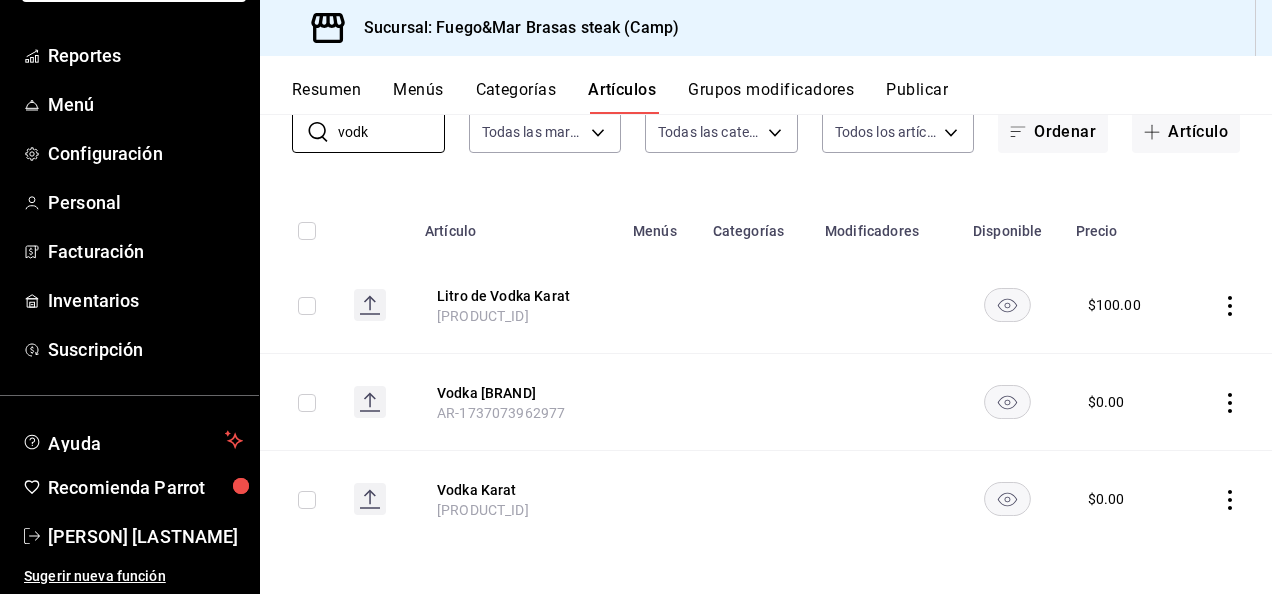 scroll, scrollTop: 141, scrollLeft: 0, axis: vertical 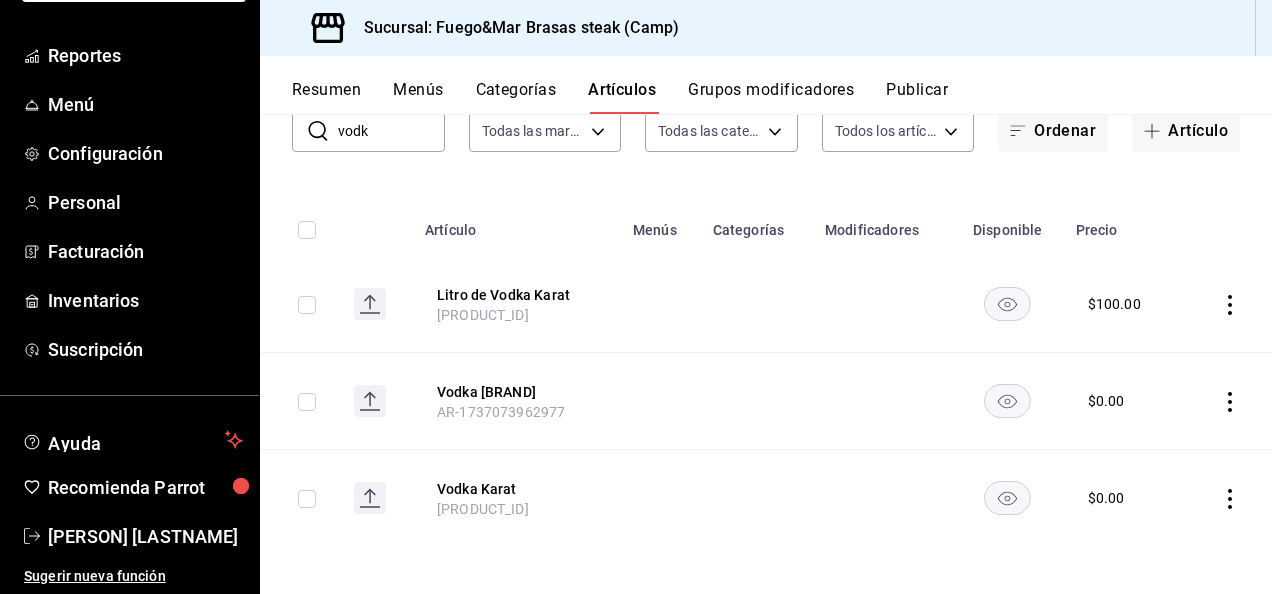 drag, startPoint x: 1259, startPoint y: 366, endPoint x: 402, endPoint y: 132, distance: 888.37213 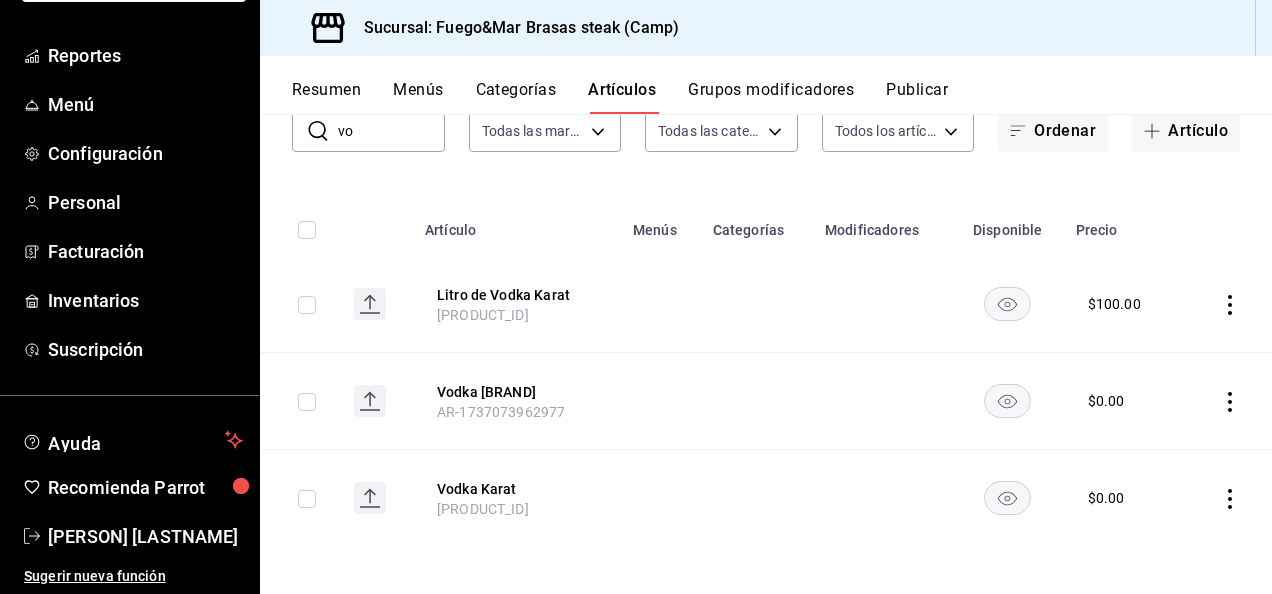 type on "v" 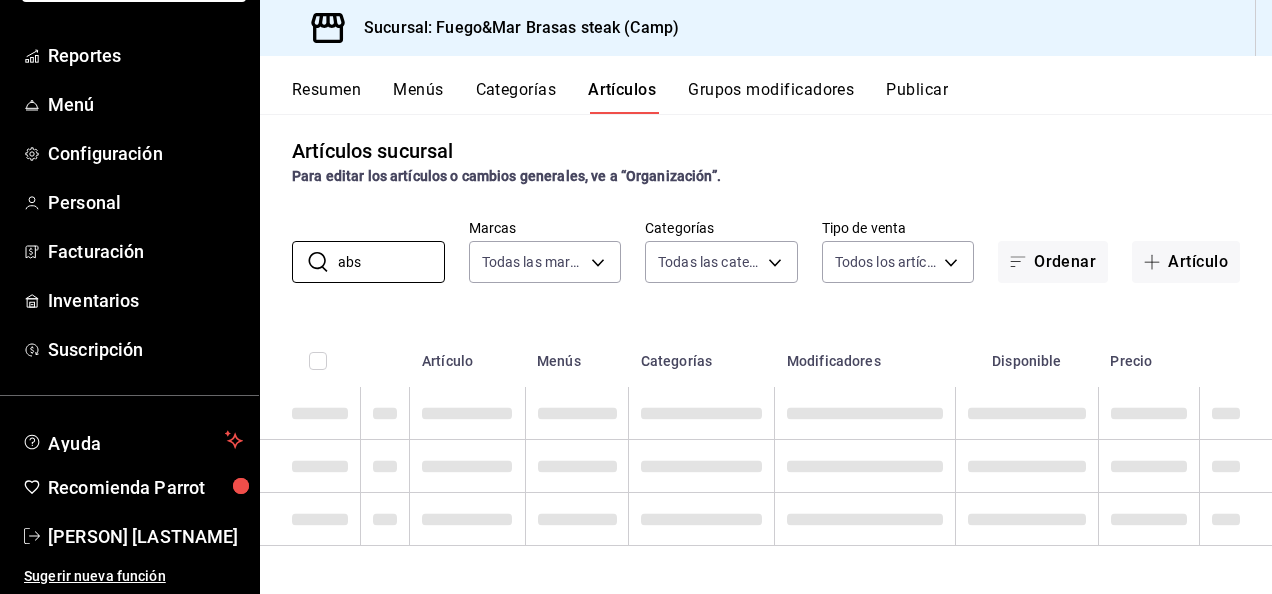 scroll, scrollTop: 141, scrollLeft: 0, axis: vertical 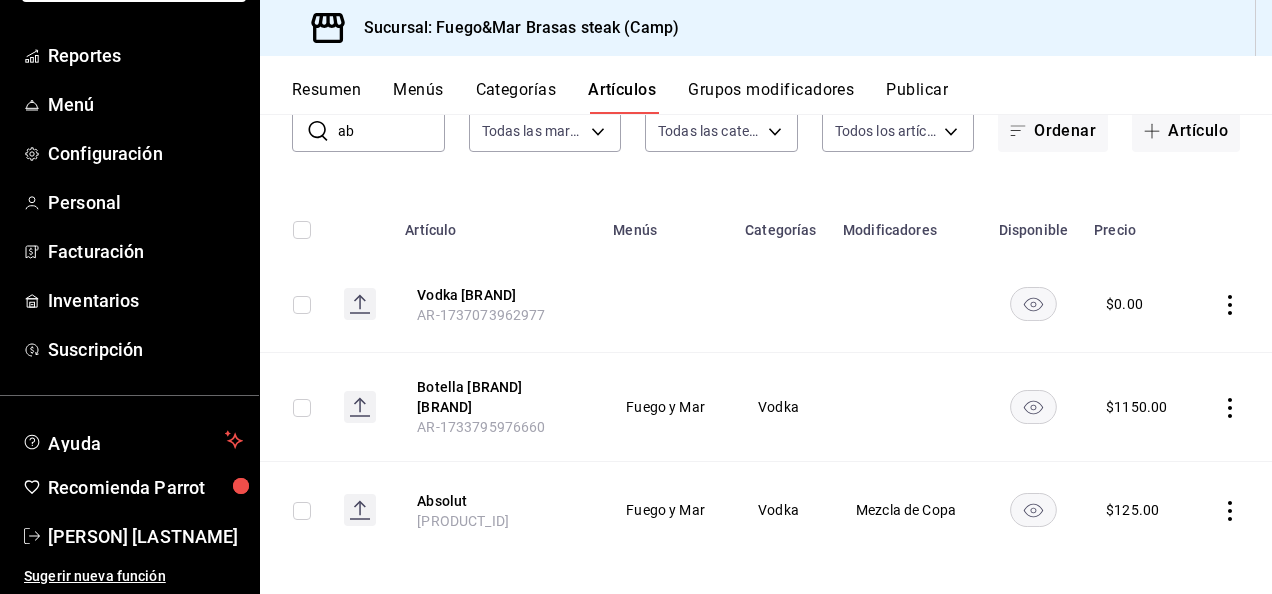 type on "a" 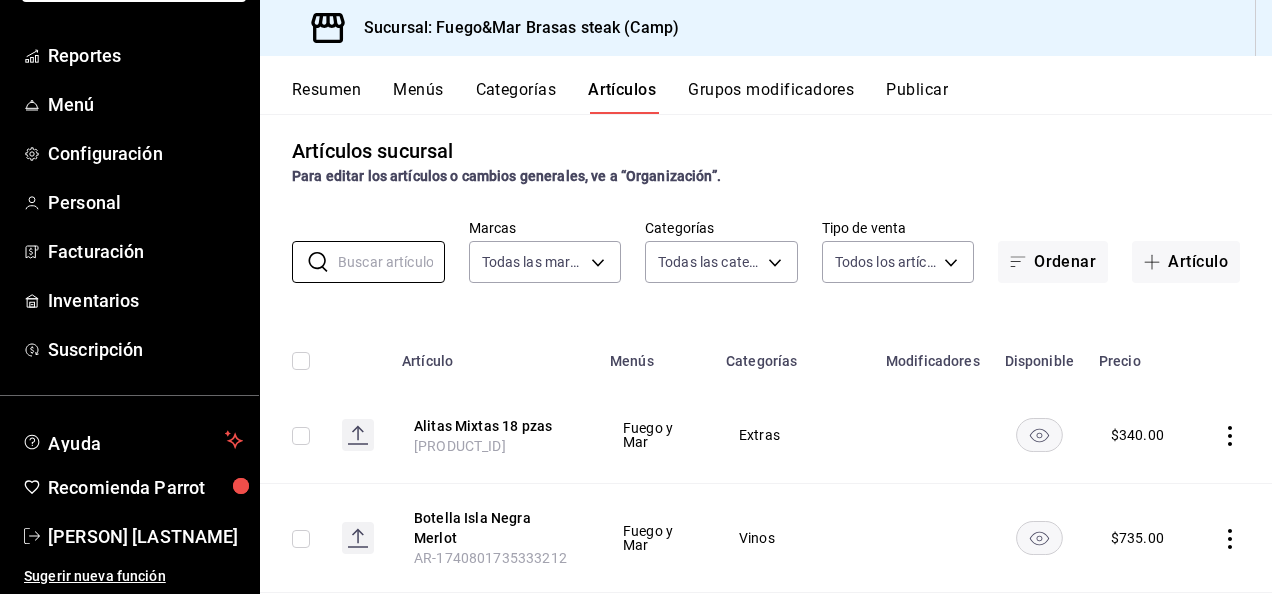 scroll, scrollTop: 141, scrollLeft: 0, axis: vertical 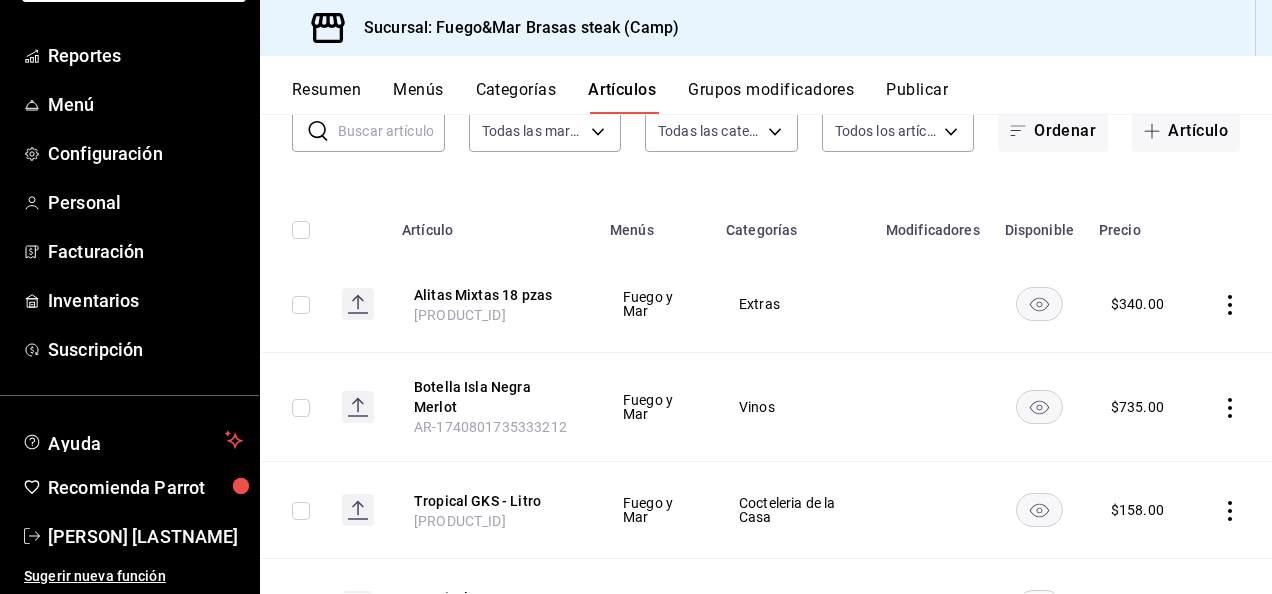 click at bounding box center (391, 131) 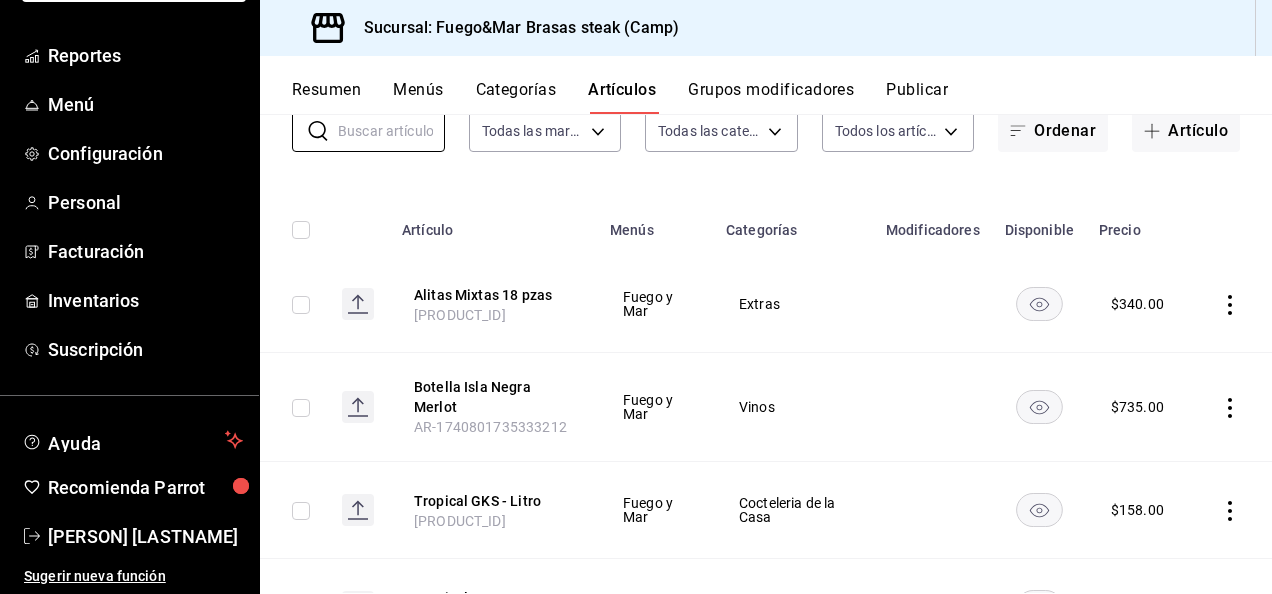 type 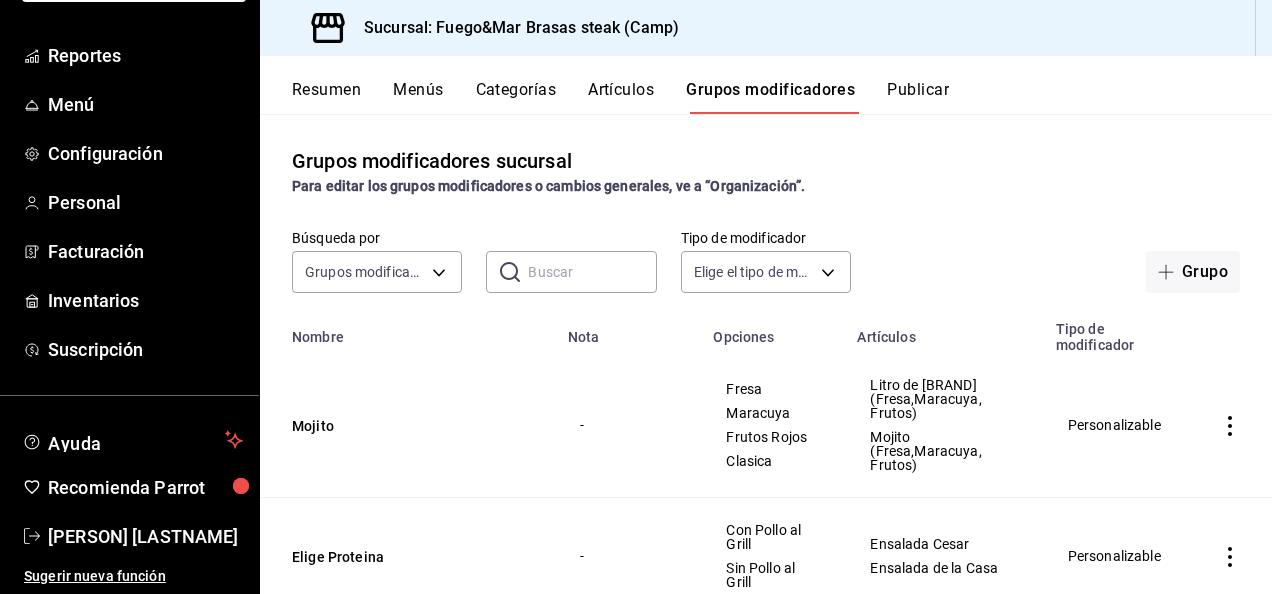 click on "Categorías" at bounding box center [516, 97] 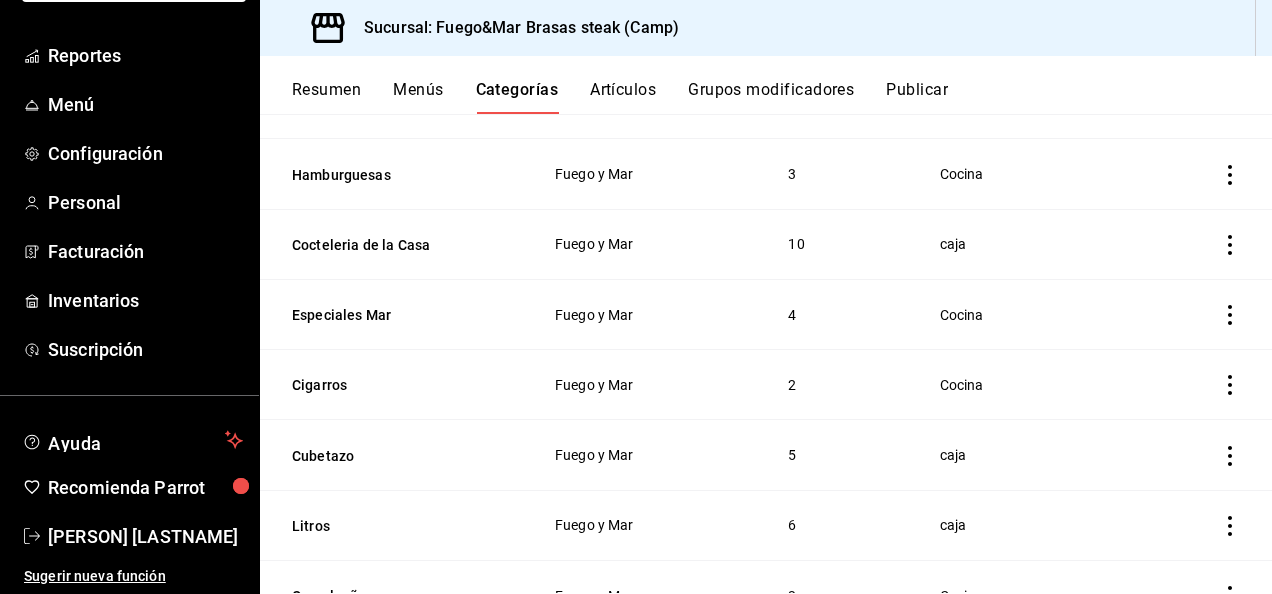 scroll, scrollTop: 227, scrollLeft: 0, axis: vertical 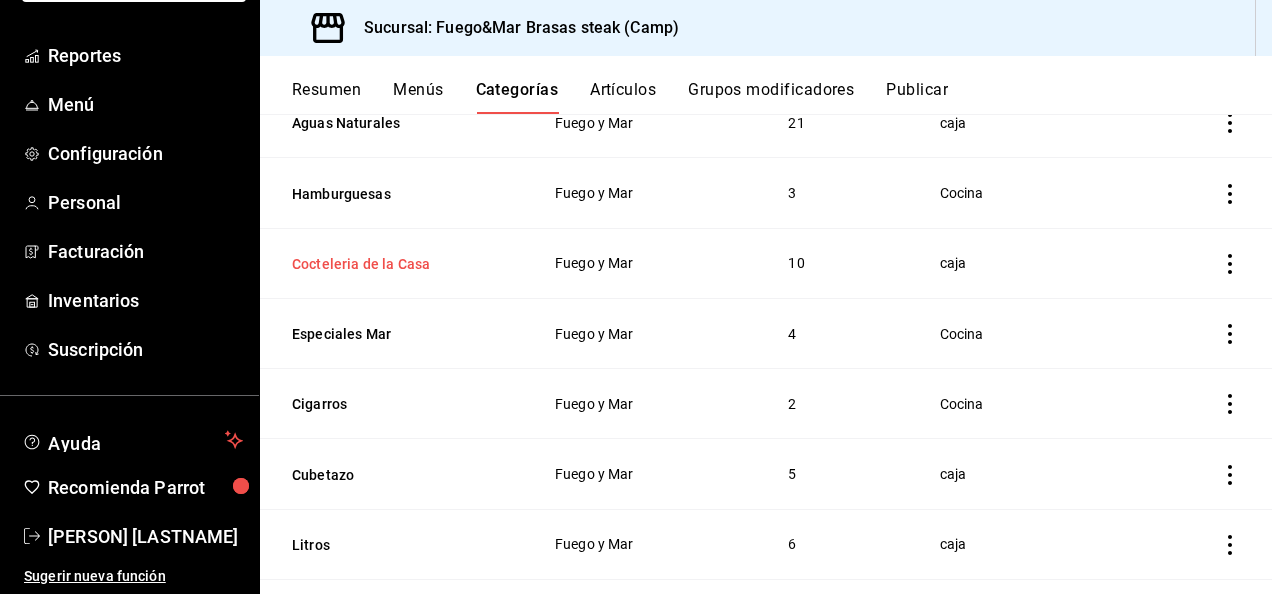 click on "Cocteleria de la Casa" at bounding box center [392, 264] 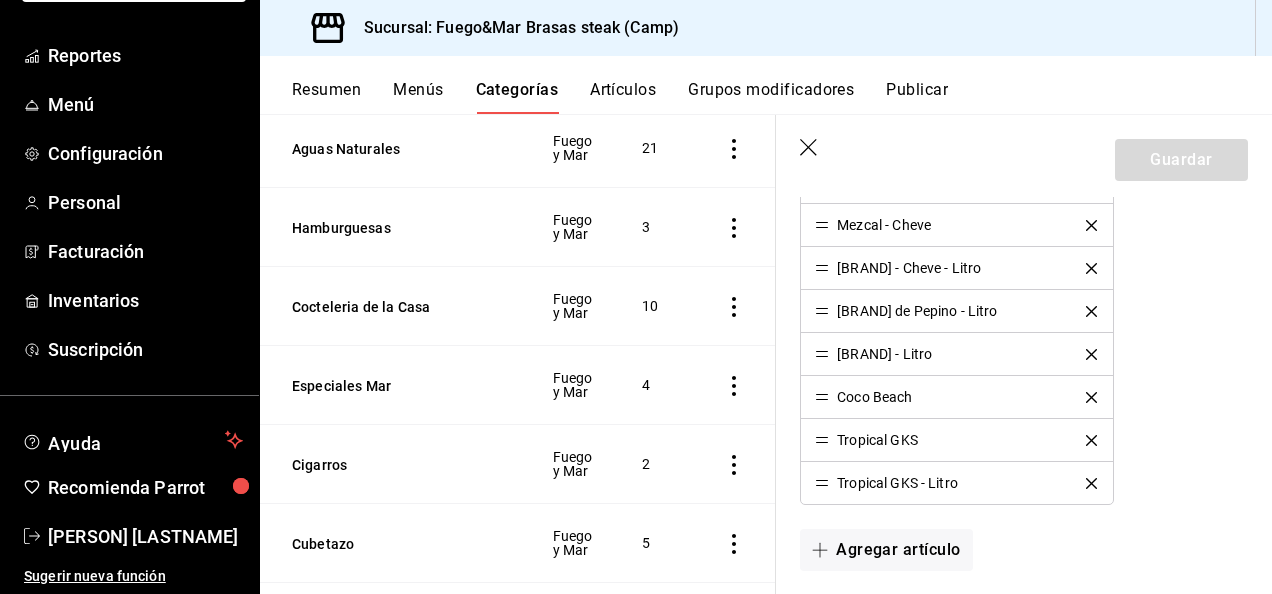 scroll, scrollTop: 0, scrollLeft: 0, axis: both 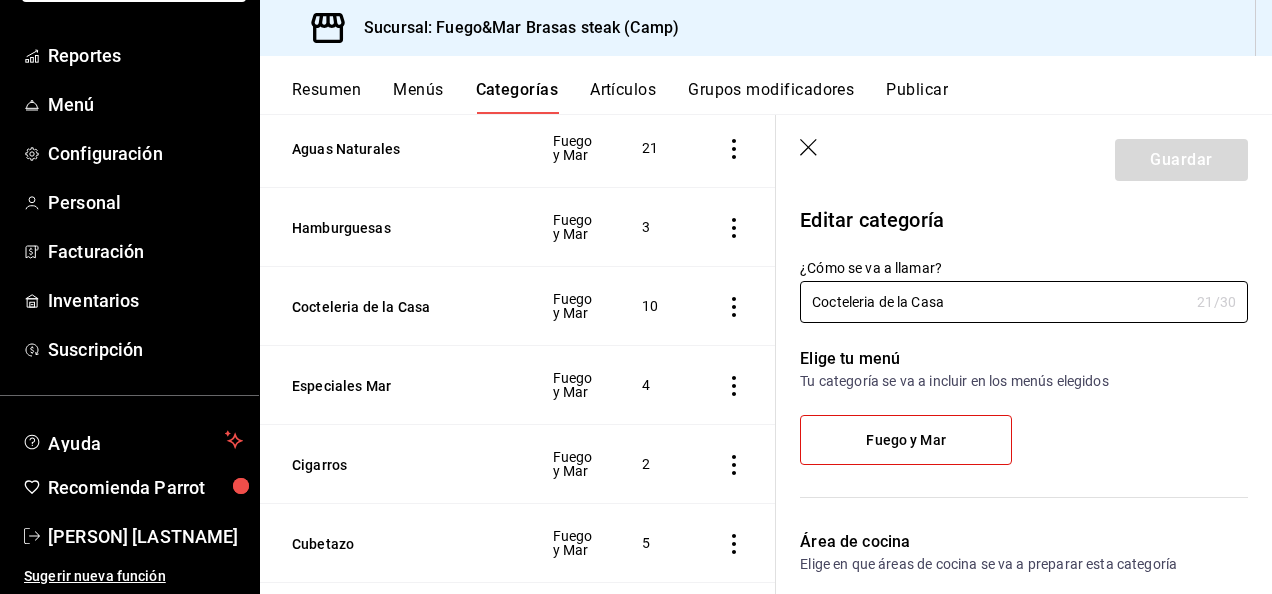 click 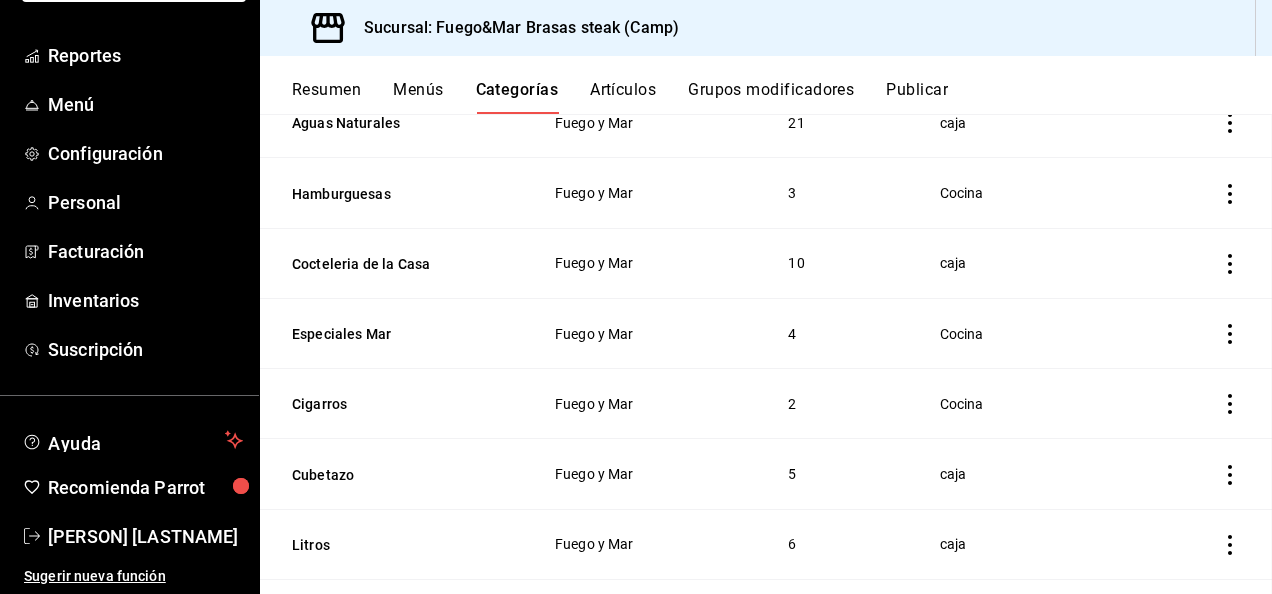 scroll, scrollTop: 244, scrollLeft: 0, axis: vertical 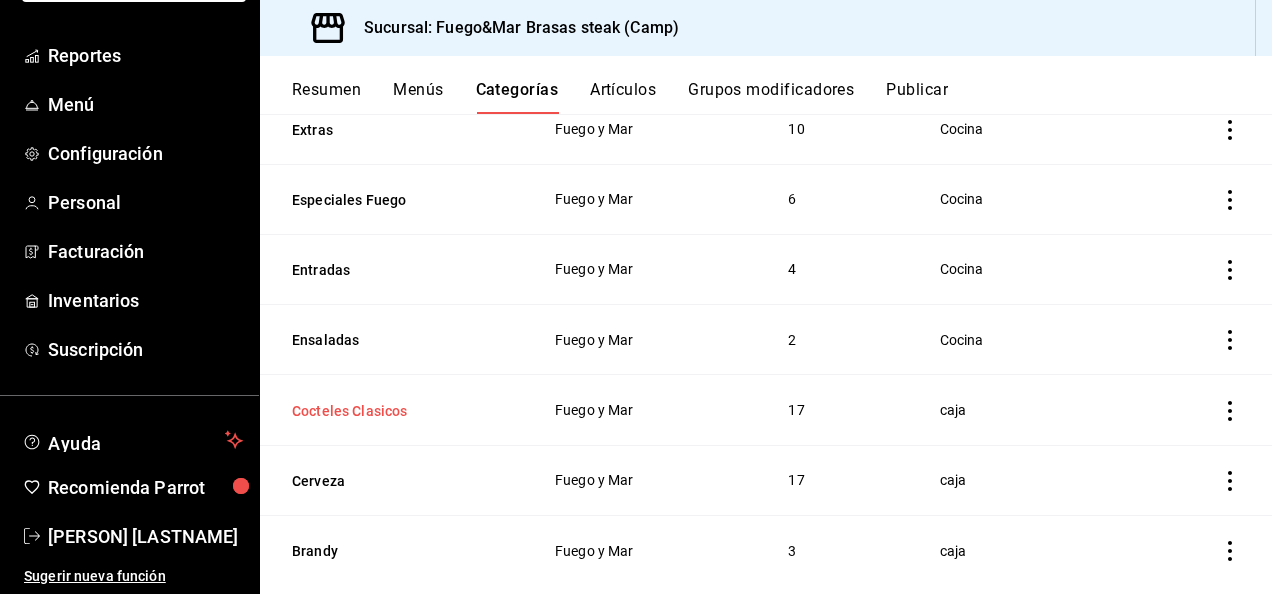 click on "Cocteles Clasicos" at bounding box center [392, 411] 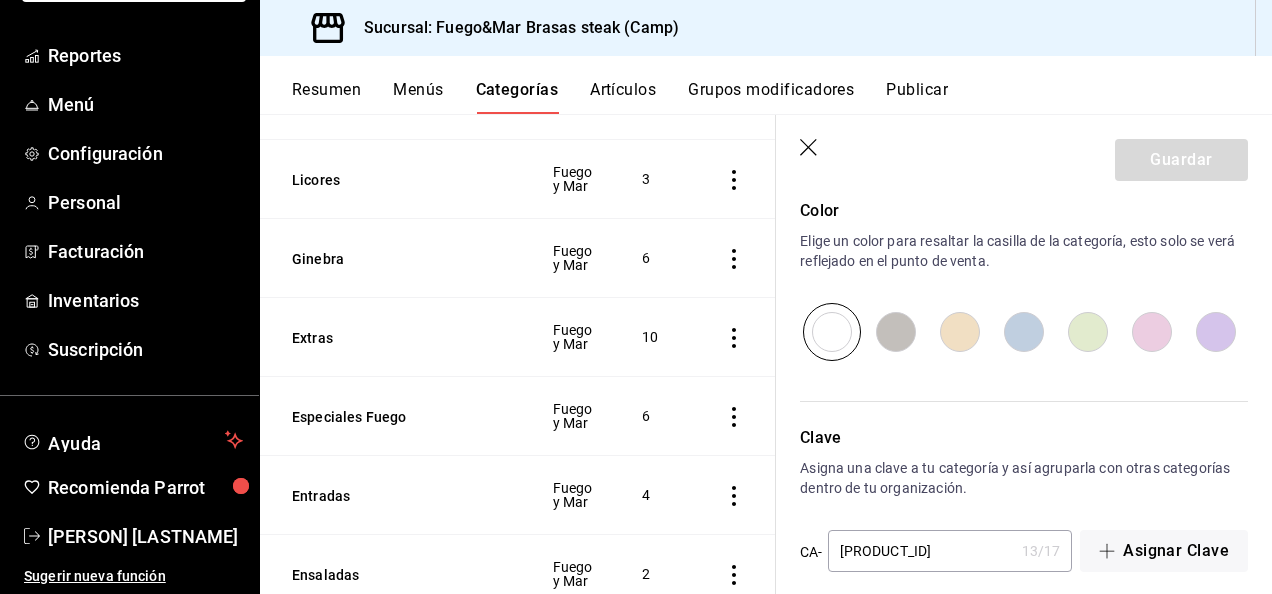 scroll, scrollTop: 1458, scrollLeft: 0, axis: vertical 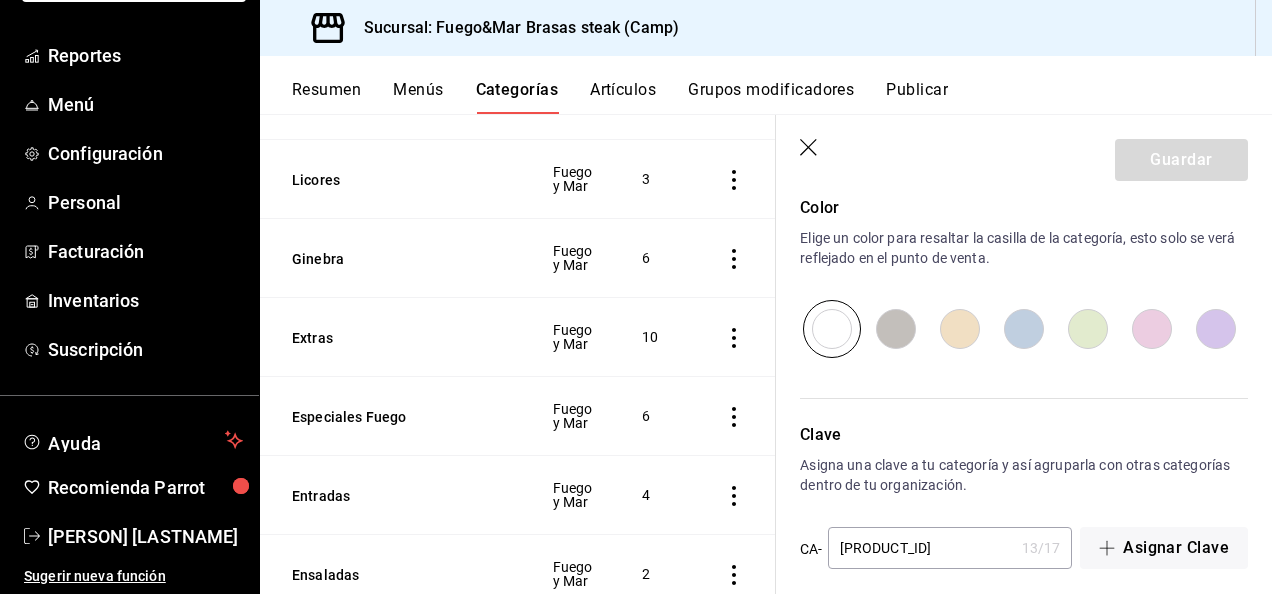 click 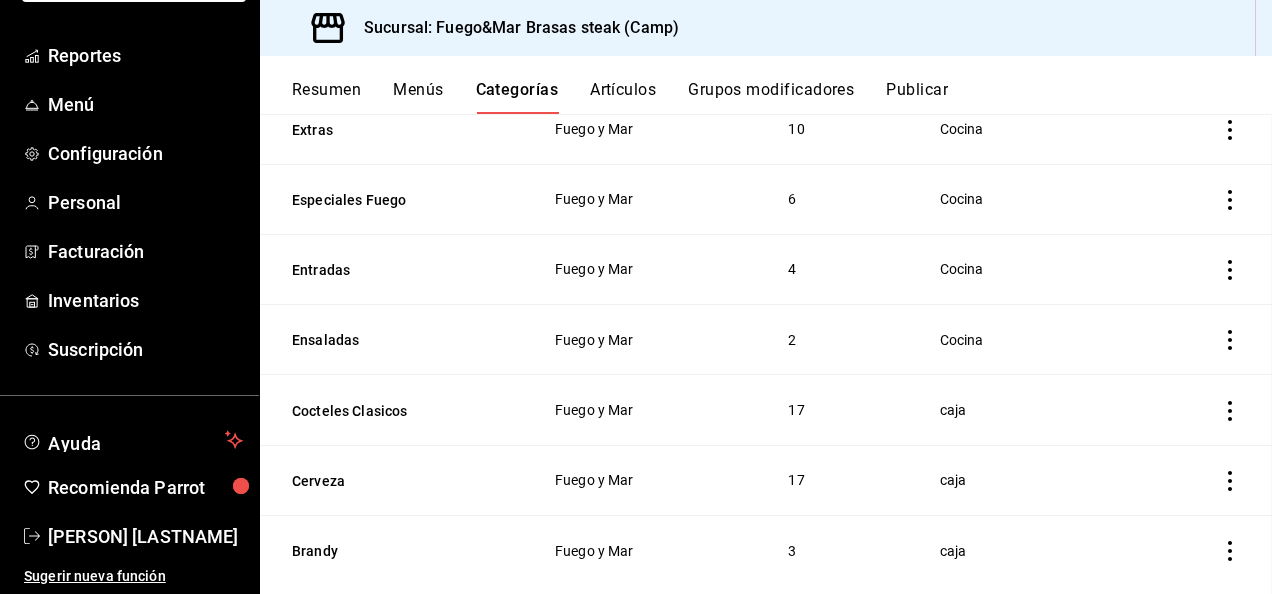 scroll, scrollTop: 0, scrollLeft: 0, axis: both 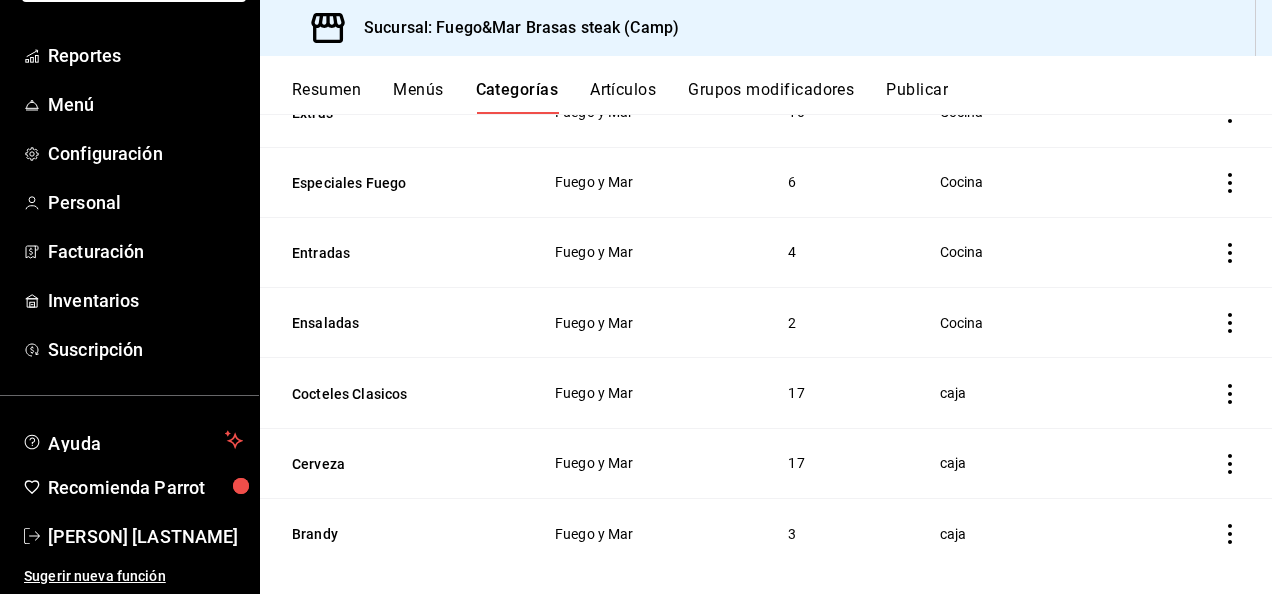 click on "Artículos" at bounding box center [623, 97] 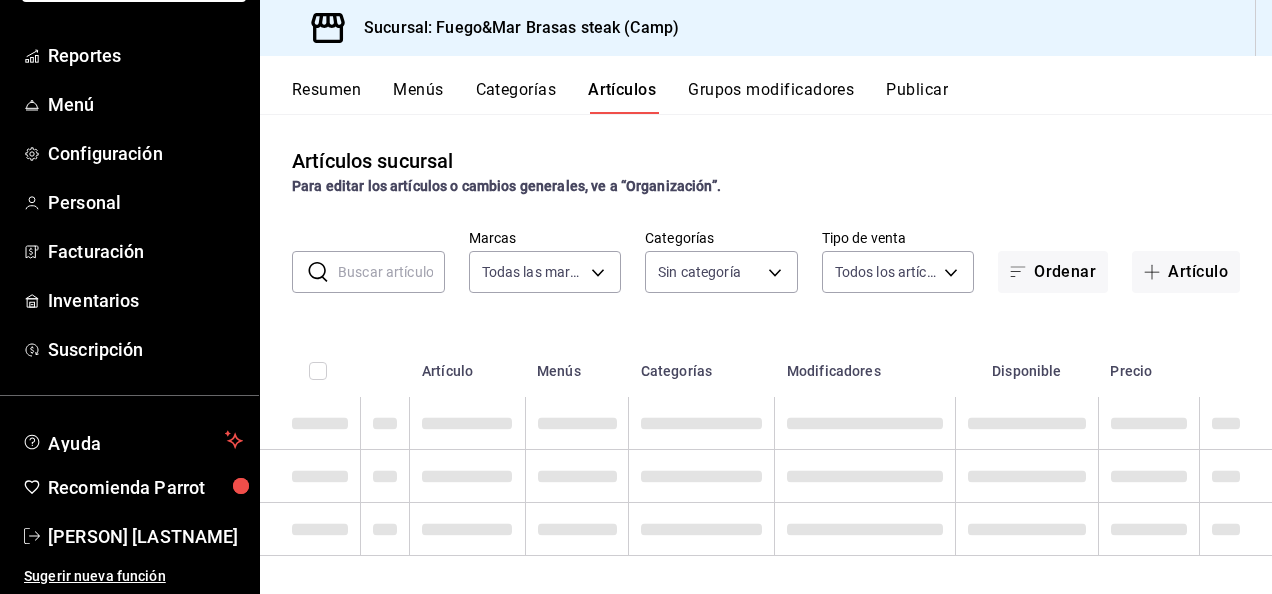 type on "34642819-79bc-44a0-a972-e216a15f5f6e" 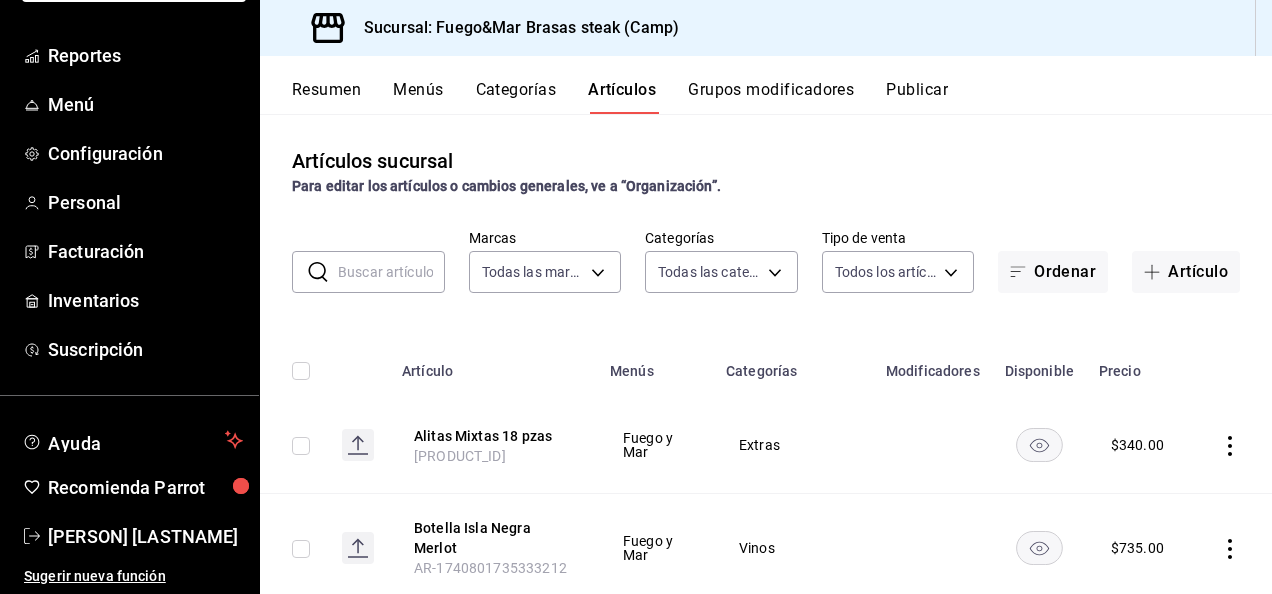type on "2a3dbf7d-3db7-42d5-9d0c-af810529731f,d603b75e-700d-4a2c-9fe4-66c539196e4f,66832d80-6d18-4194-b06a-8052cd942260,b9986ebe-b554-42e3-bb73-40df44e97f0d,7dfe1e4f-4336-498f-8d33-0ad2c4e94241,59ab272c-7d68-4002-9226-06f6efb81871,8369cfdc-3c42-4a16-94e3-4867e78dead9,56098ac0-5c15-411b-8c45-500598a0c626,17a2c5bb-1961-43e4-89ea-2137dbb6c538,216295a0-2f02-48b4-a9c8-123932190bf2,f0aeffc0-0bac-4cbe-9013-cc76e2f8993f,6147fd30-6ff6-4924-93ec-0f82bddd78d6,830bd652-6797-45cd-a0e4-fb3f91661796,ec19c0eb-458b-43ca-a36a-308d8c2037c1,16e9516b-a4de-4fd7-9e43-9ac0c1731786,3c95f8e0-aefd-41e7-85bc-70f25146bb8a,638b000b-be13-4bec-951c-c955ab138fd9,7b263a90-ba77-410e-ae3c-21f39cd43bc8,f03ee0a5-ee81-44a3-8b4e-499a83eb88a0,e07b5029-fd60-4a30-8f17-7d9cea16578d,dc731430-2259-47bb-b505-d8125583718c,007614ac-3980-4a9f-b559-b0d05ab577a8,05e98e67-97ba-4812-a711-171910fbc8c2,716c1a84-93ef-4246-8c8d-1ba1a311ead9,c6d82c72-d10f-4fbc-afb8-88b7b76fb143,2e0b7aef-bd04-4948-9663-84ec5f3f12da,8823a705-3460-4136-a9e9-d6356985930c,7caffb1c-89f8-4e45-ae4..." 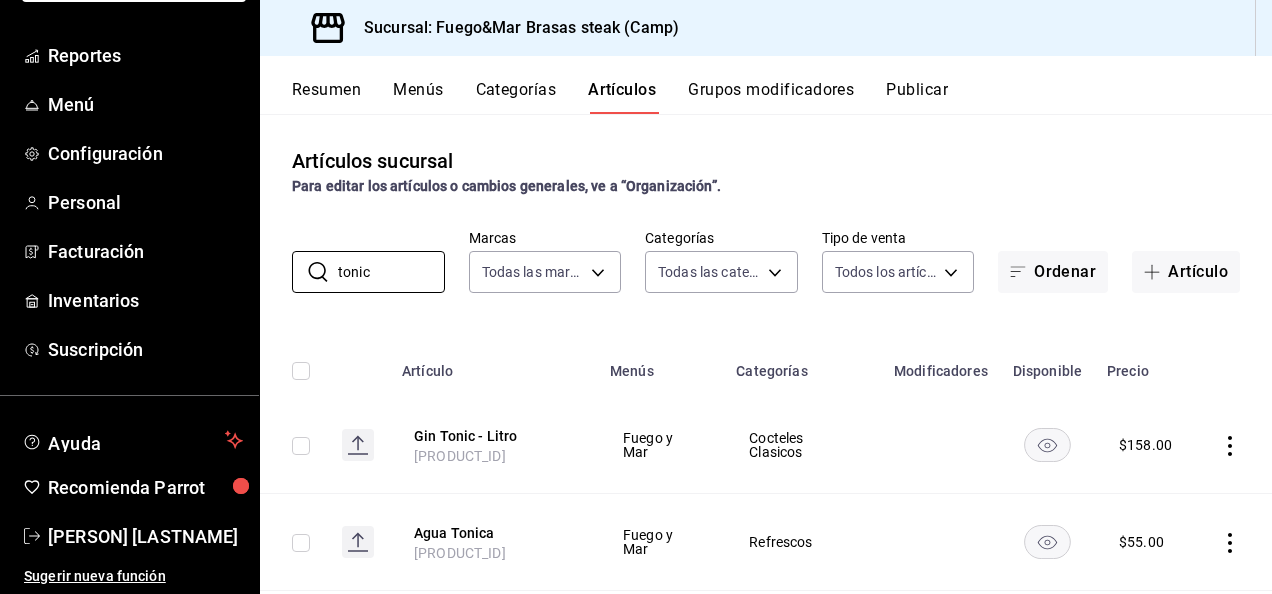 click on "Artículos sucursal Para editar los artículos o cambios generales, ve a “Organización”. ​ tonic ​ Marcas Todas las marcas, Sin marca 34642819-79bc-44a0-a972-e216a15f5f6e Categorías Todas las categorías, Sin categoría Tipo de venta Todos los artículos ALL Ordenar Artículo Artículo Menús Categorías Modificadores Disponible Precio Gin Tonic - Litro AR-173689124624305 Fuego y Mar Cocteles Clasicos $ 158.00 Agua Tonica AR-1733373075494 Fuego y Mar Refrescos $ 55.00 Gin Tonic AR-17329165745141 Fuego y Mar Cocteles Clasicos $ 110.00" at bounding box center [766, 353] 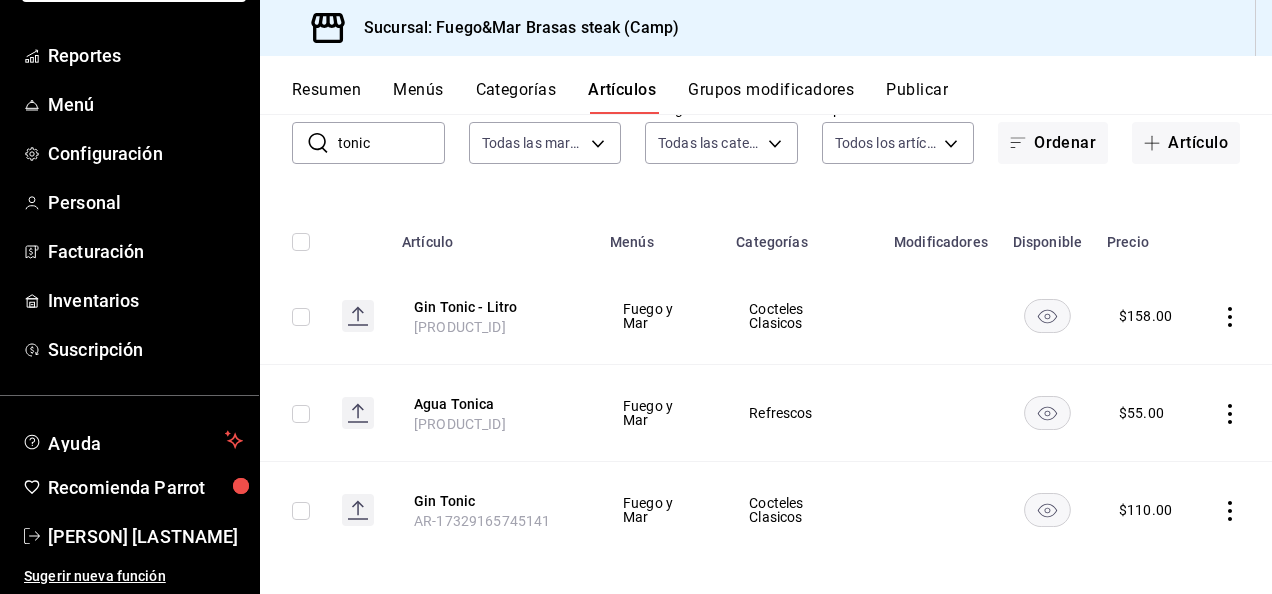 scroll, scrollTop: 141, scrollLeft: 0, axis: vertical 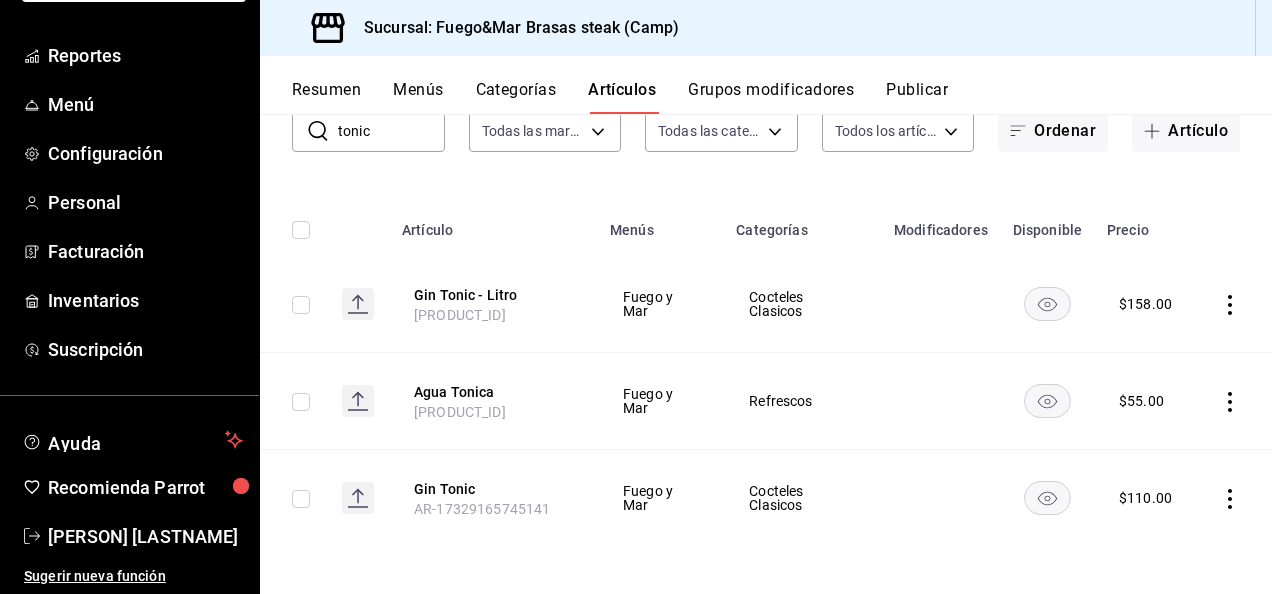 click on "tonic" at bounding box center [391, 131] 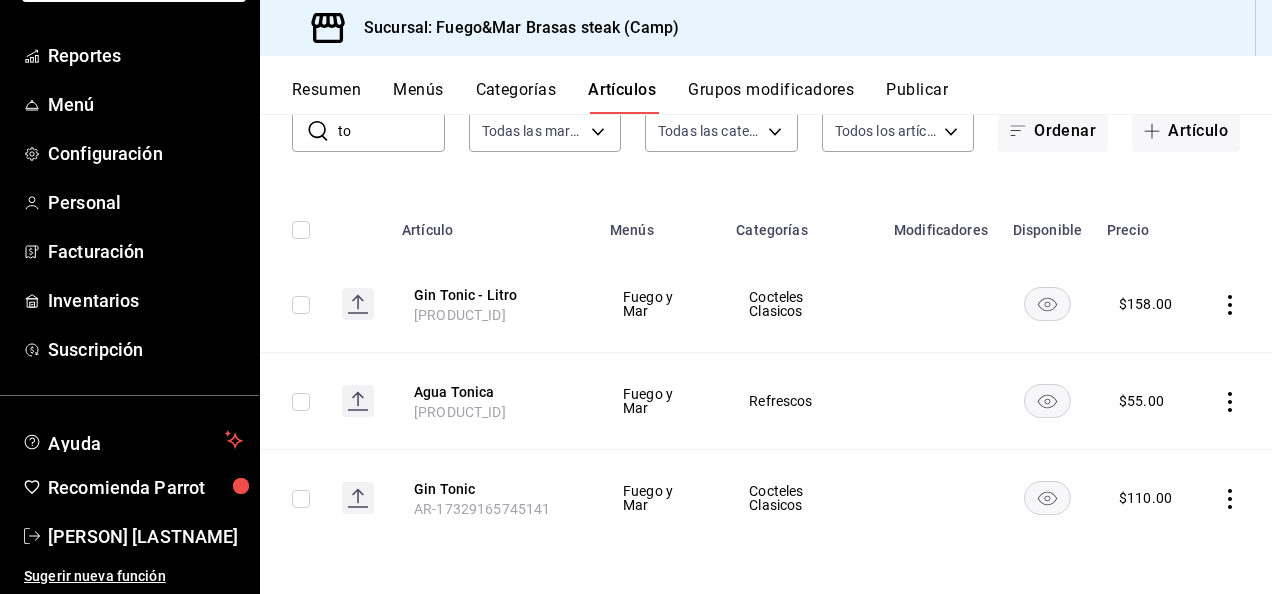 type on "t" 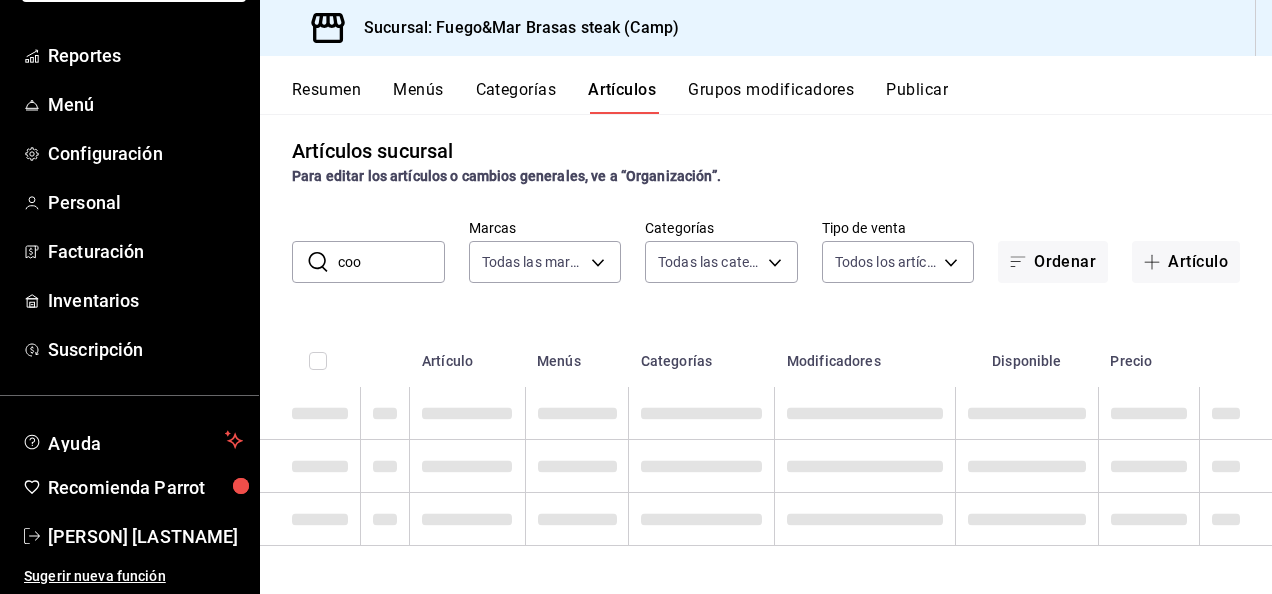 scroll, scrollTop: 141, scrollLeft: 0, axis: vertical 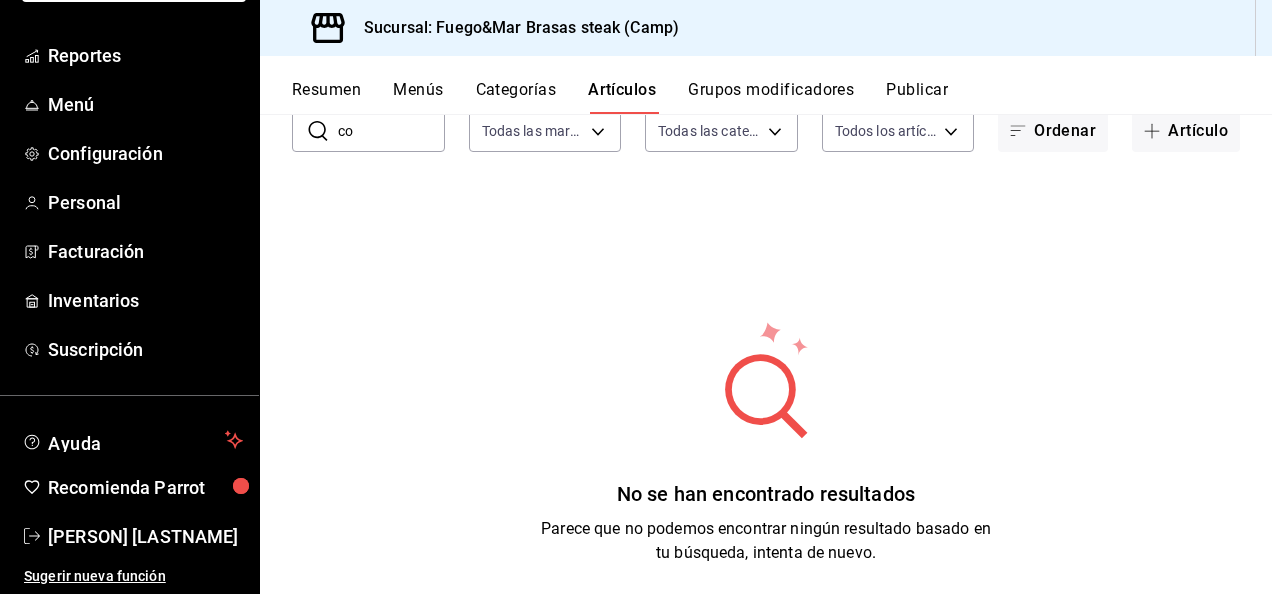 type on "c" 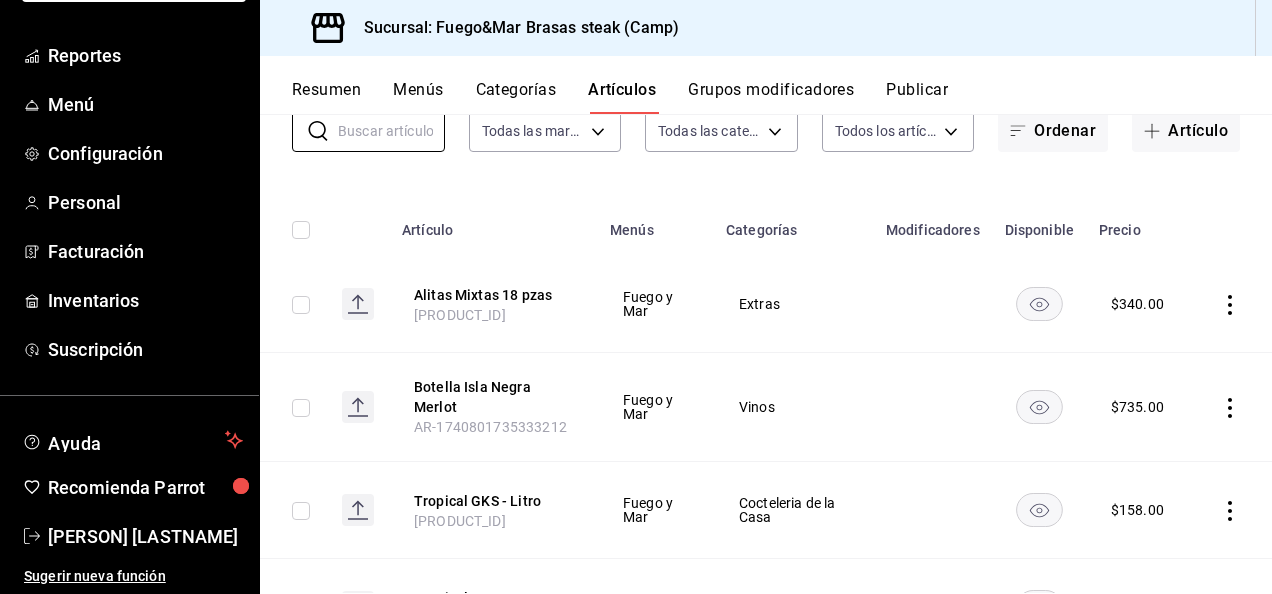 type 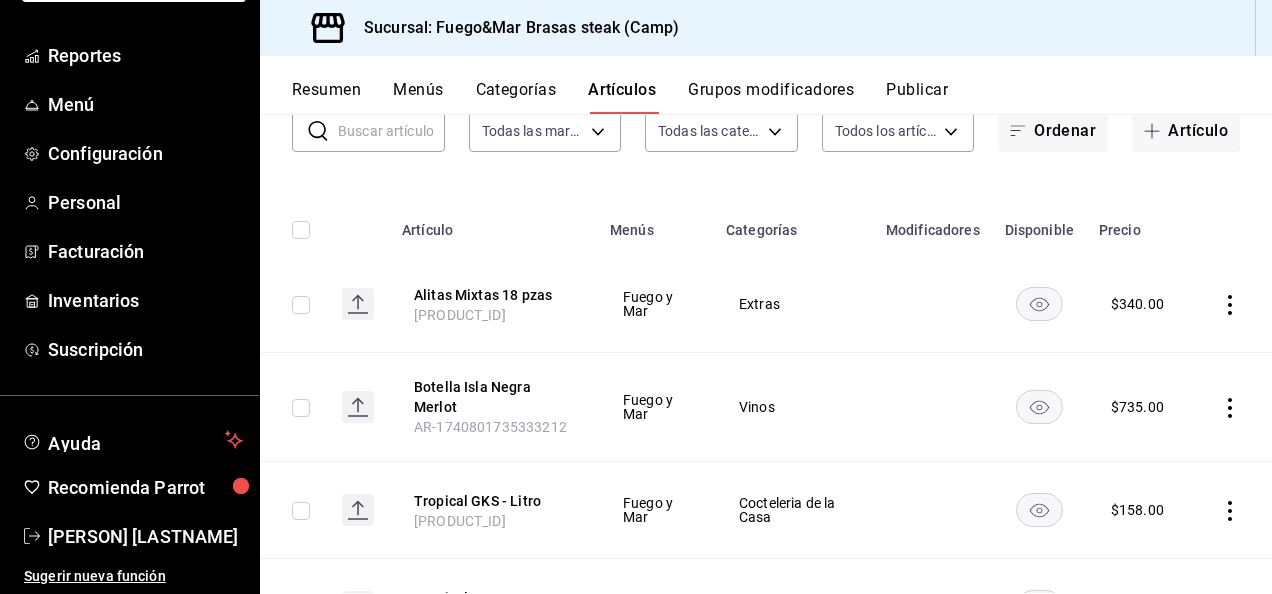 click on "Grupos modificadores" at bounding box center [771, 97] 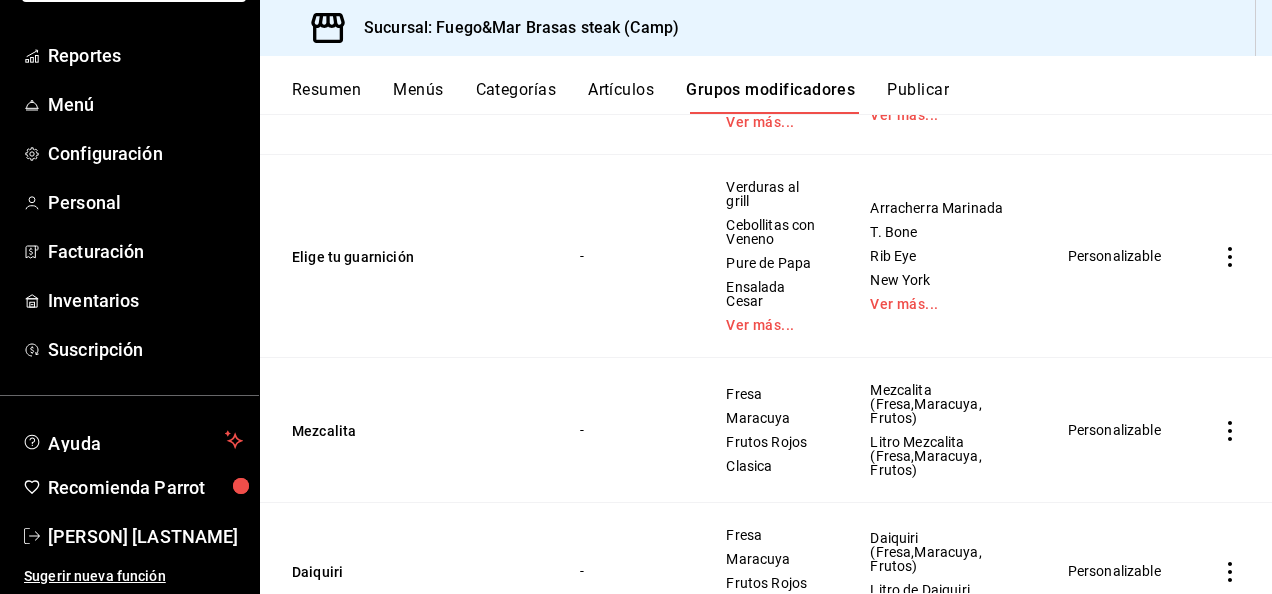 scroll, scrollTop: 1185, scrollLeft: 0, axis: vertical 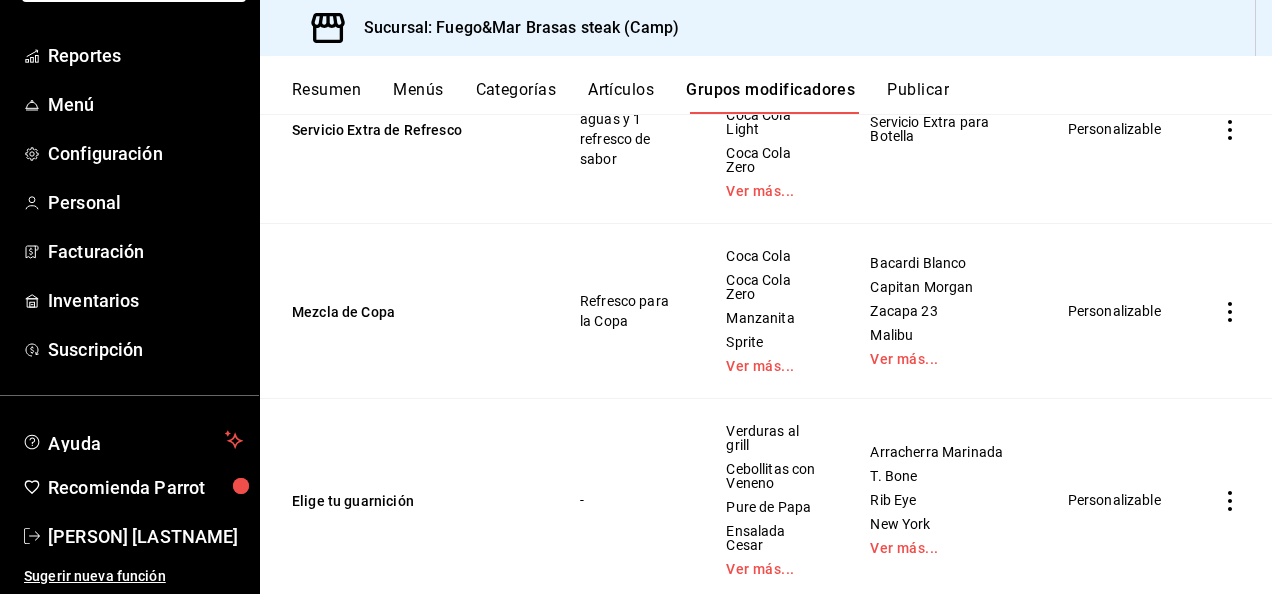 click 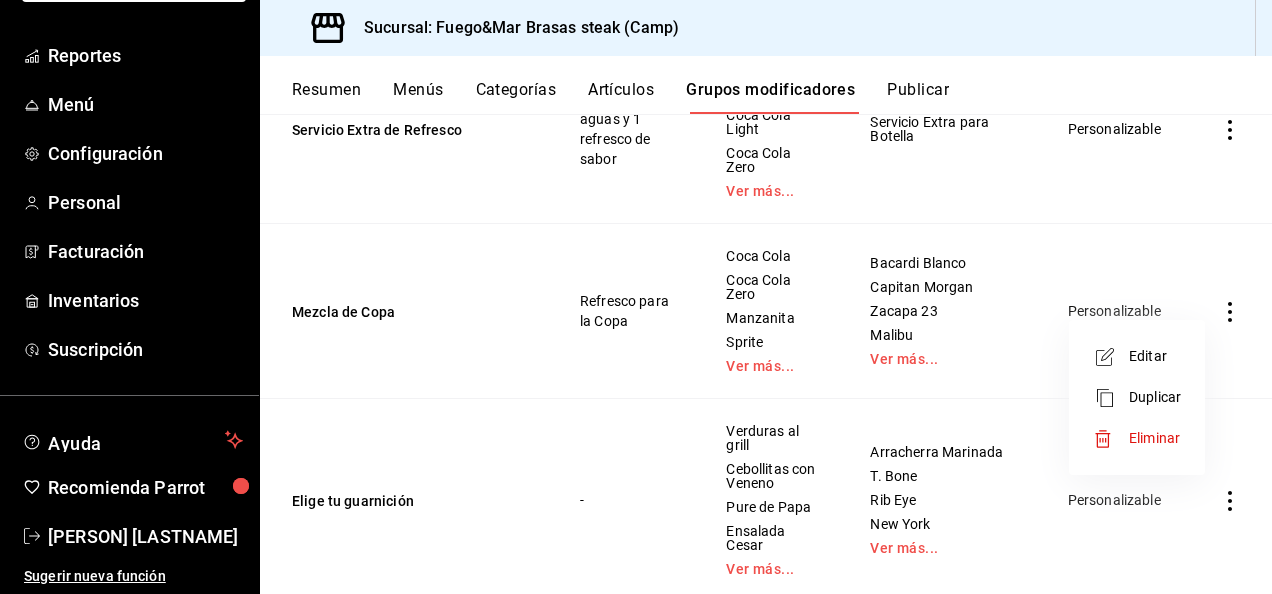 click at bounding box center (1111, 398) 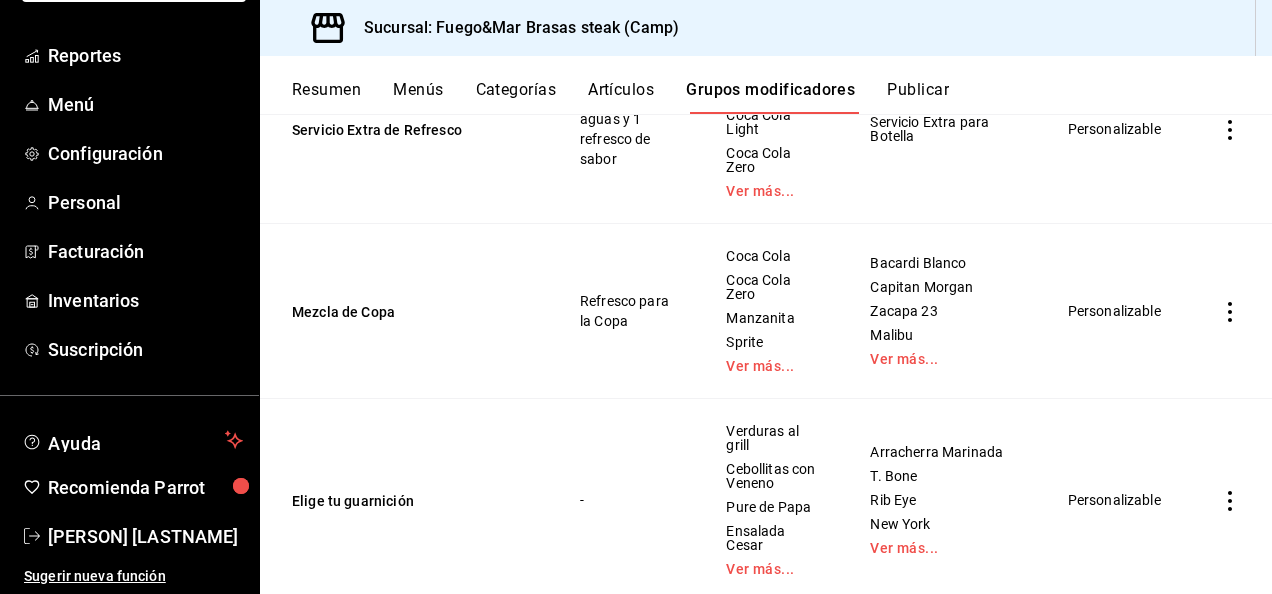 scroll, scrollTop: 0, scrollLeft: 0, axis: both 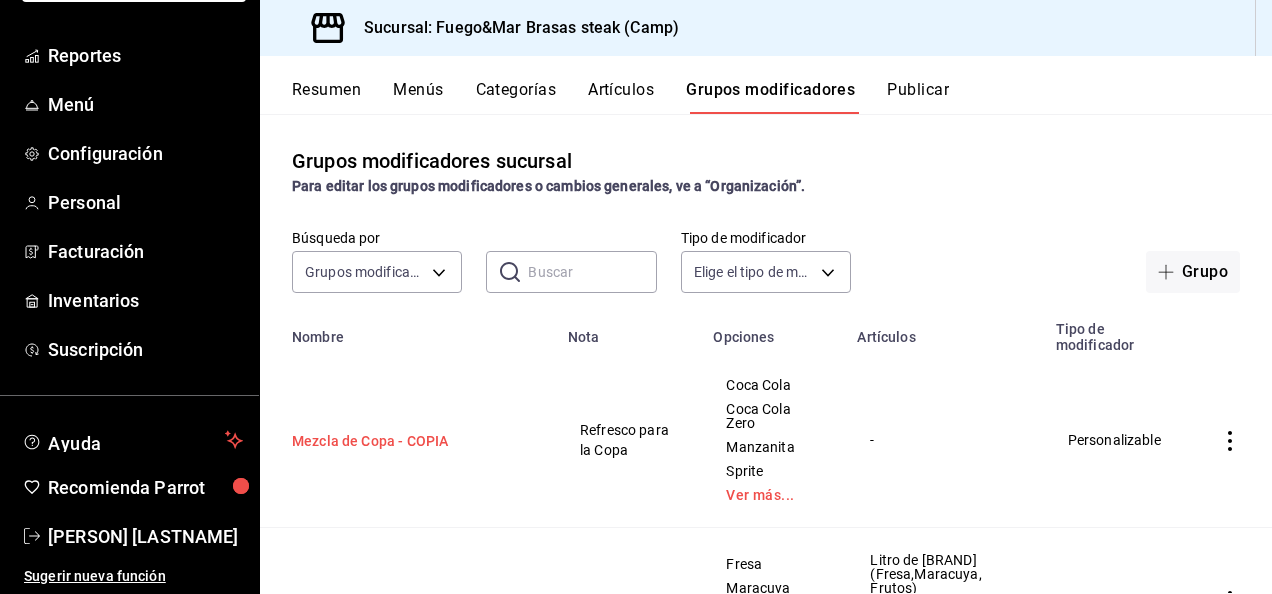 click on "Mezcla de Copa - COPIA" at bounding box center (412, 441) 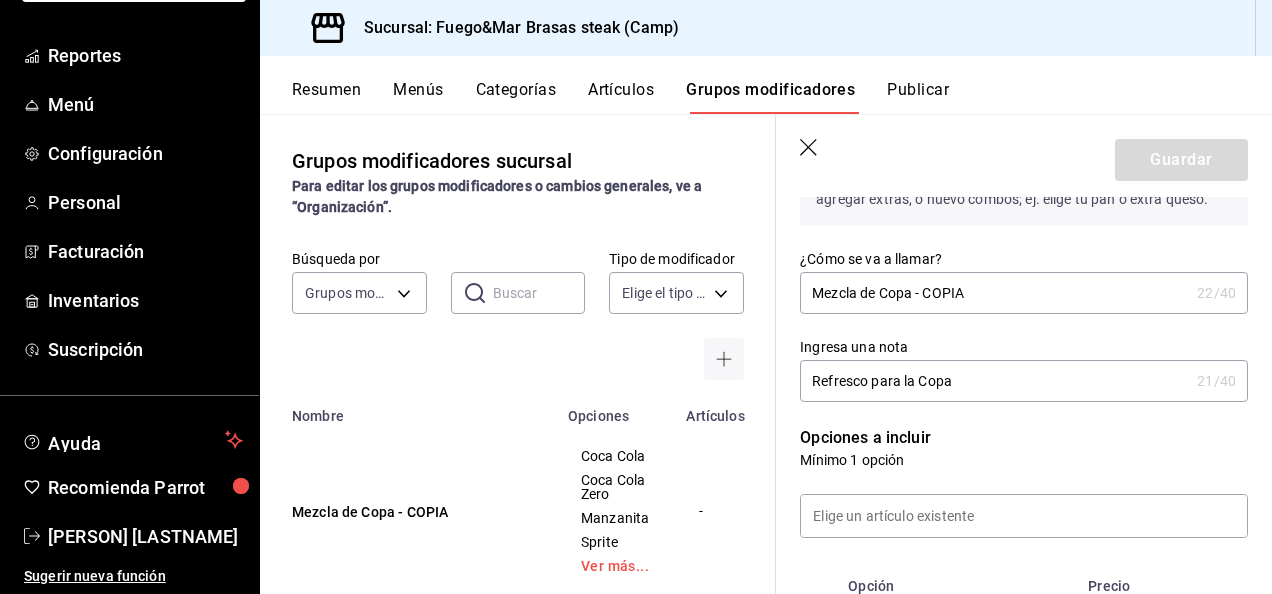 scroll, scrollTop: 296, scrollLeft: 0, axis: vertical 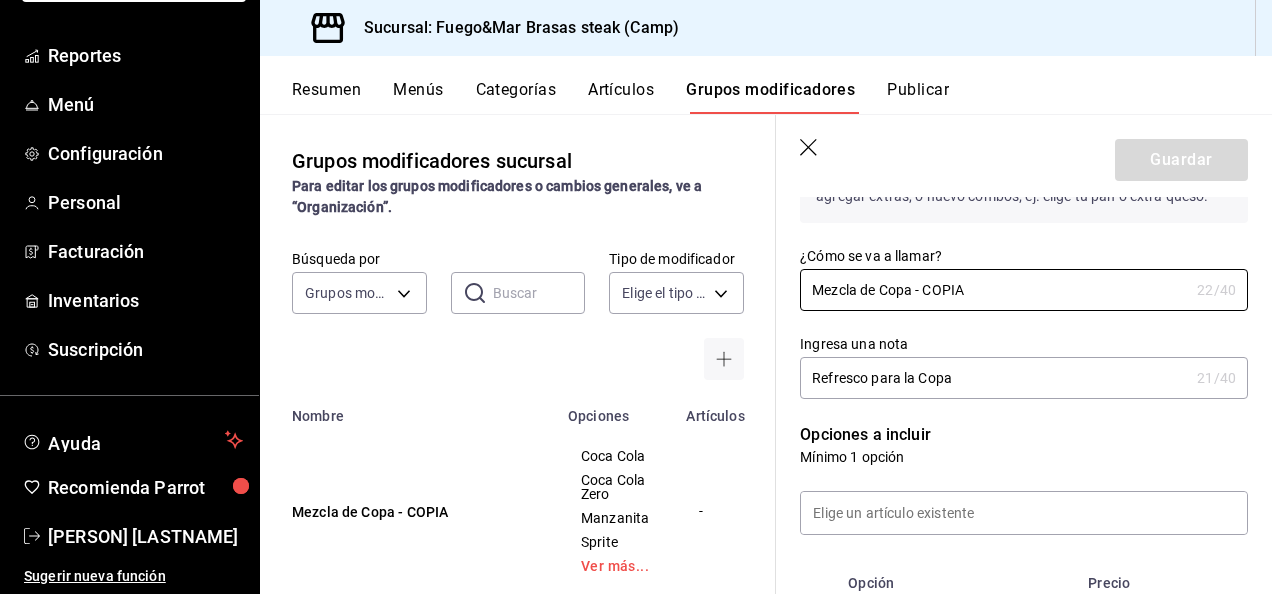 drag, startPoint x: 991, startPoint y: 286, endPoint x: 732, endPoint y: 248, distance: 261.7728 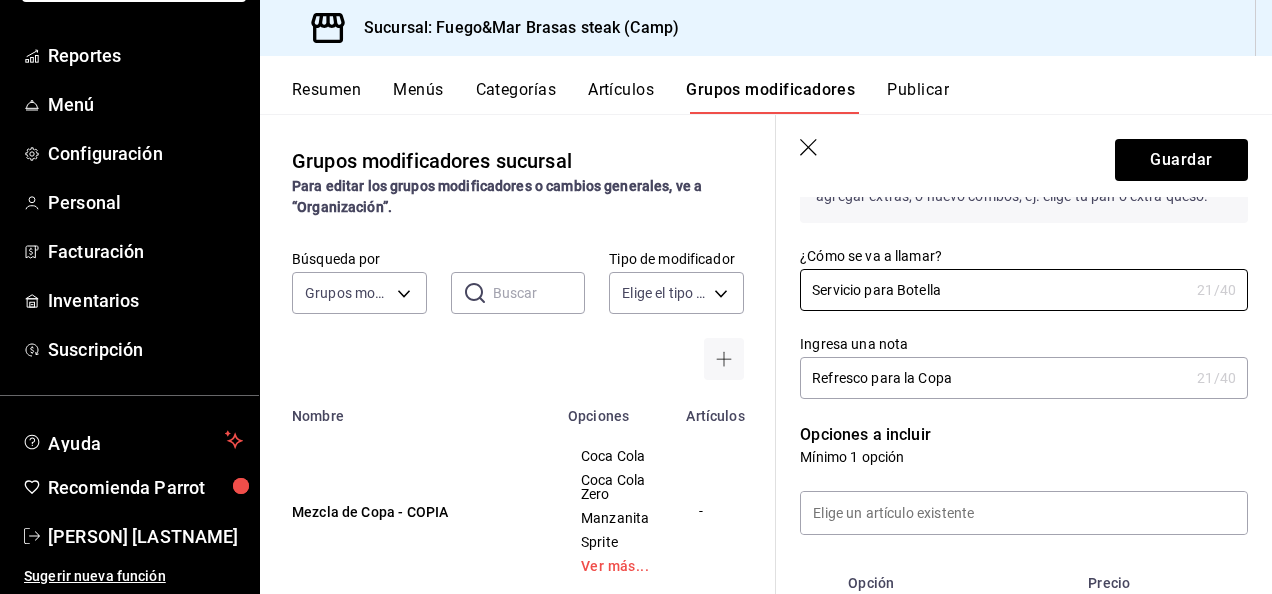 type on "Servicio para Botella" 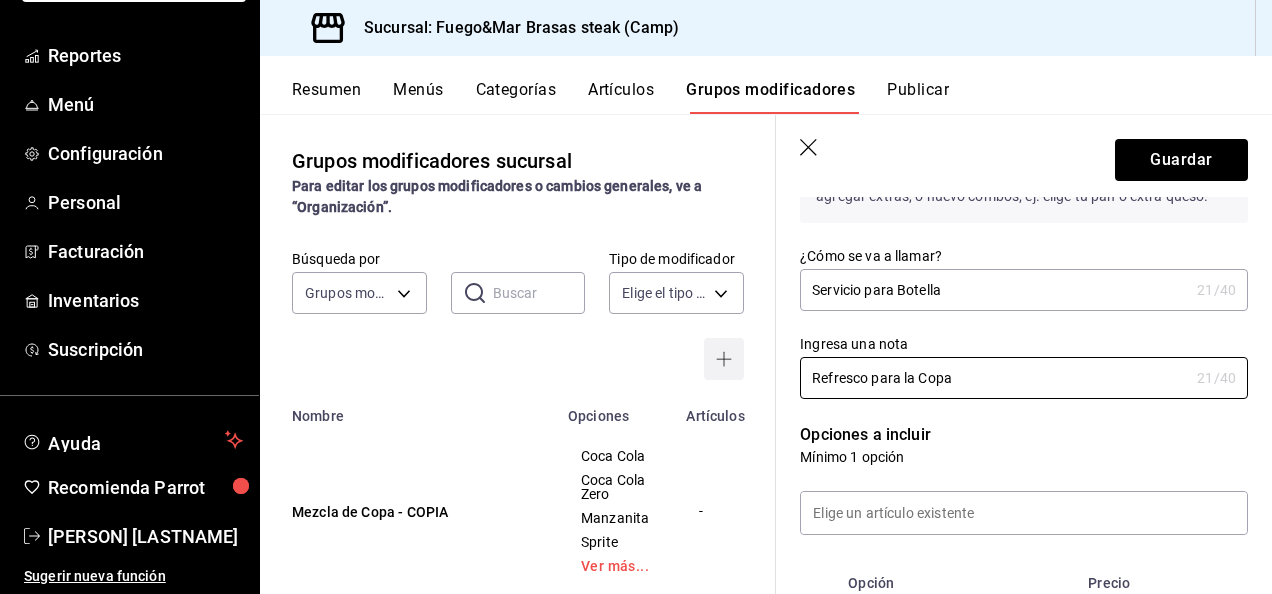 drag, startPoint x: 1020, startPoint y: 385, endPoint x: 699, endPoint y: 357, distance: 322.21887 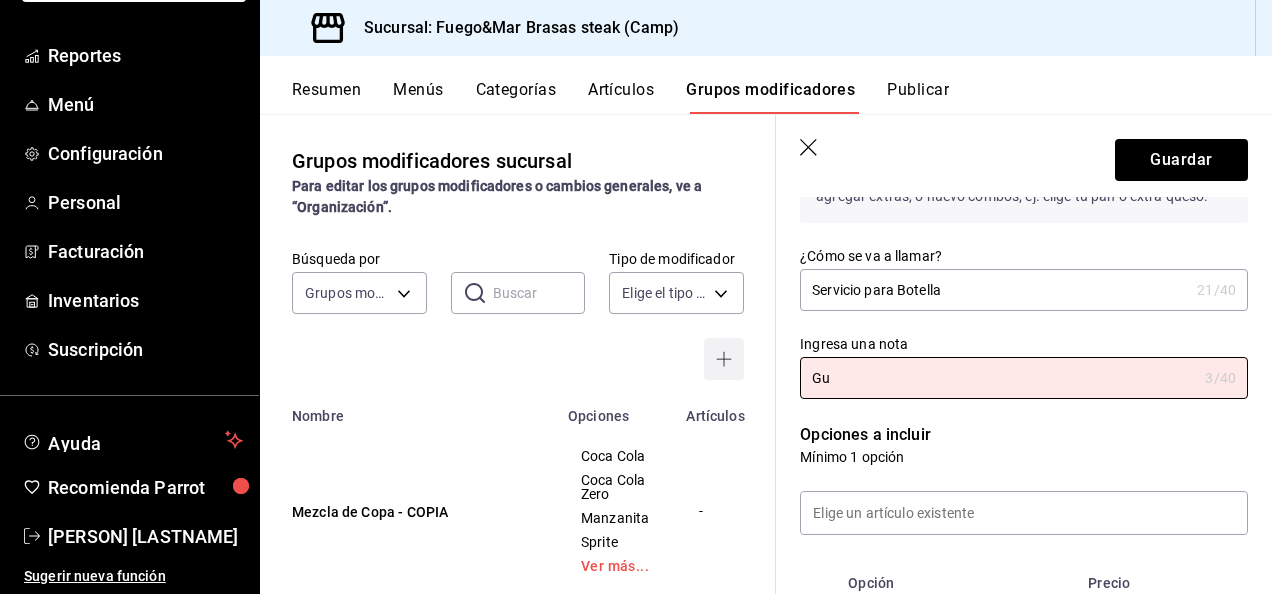 type on "G" 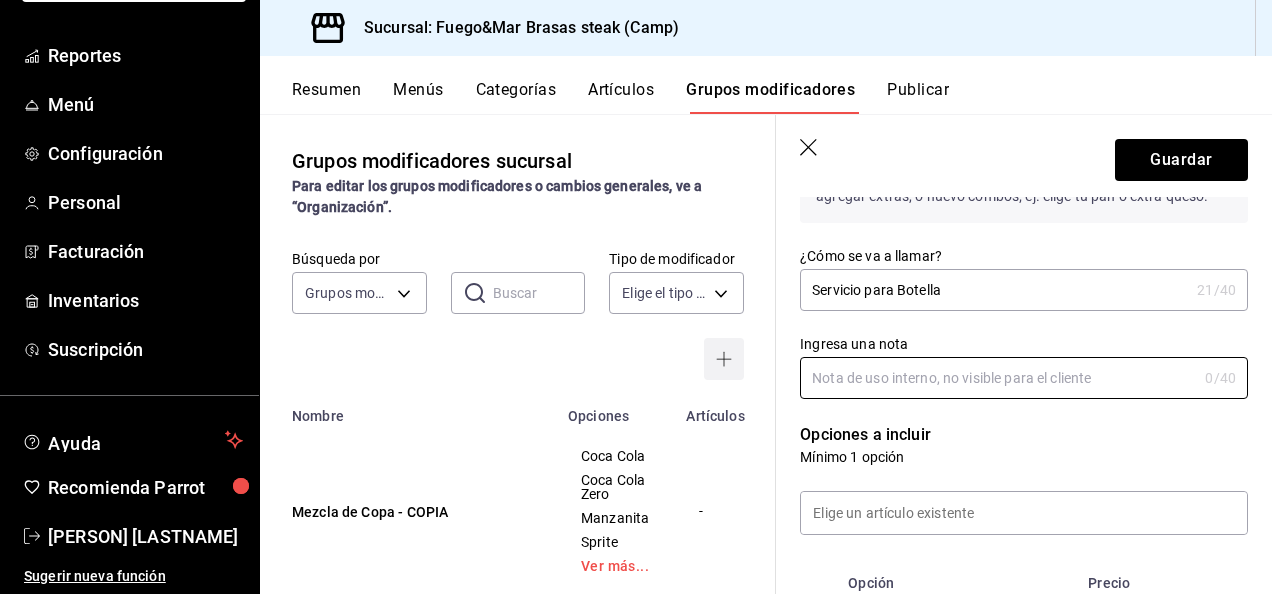 type on "a" 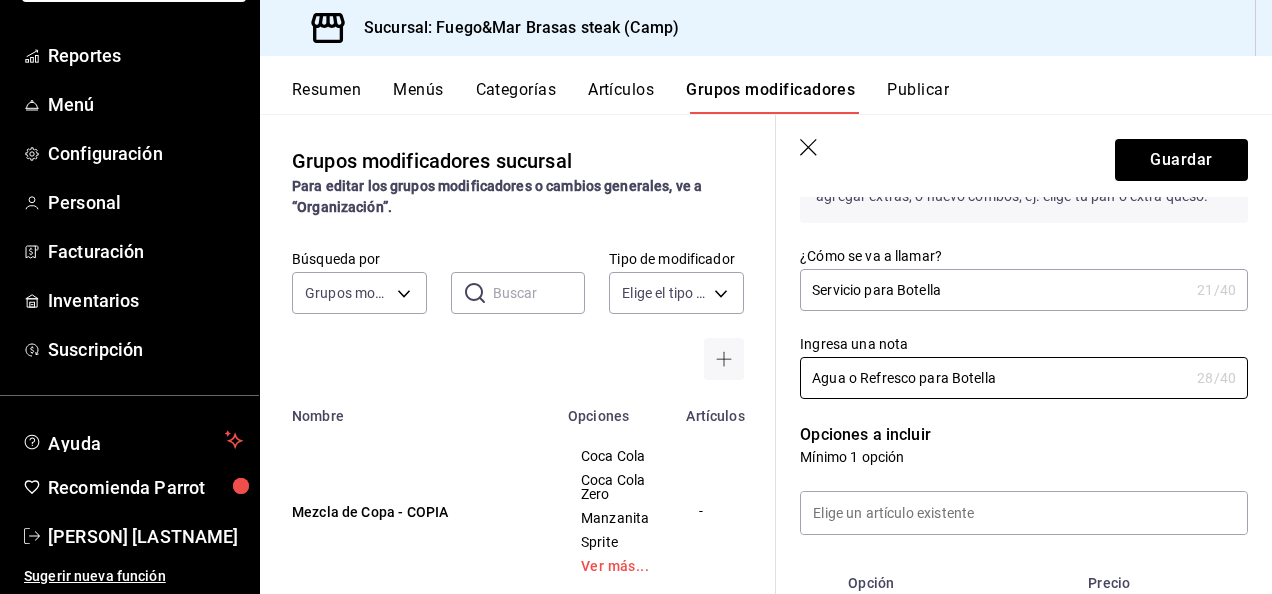 scroll, scrollTop: 521, scrollLeft: 0, axis: vertical 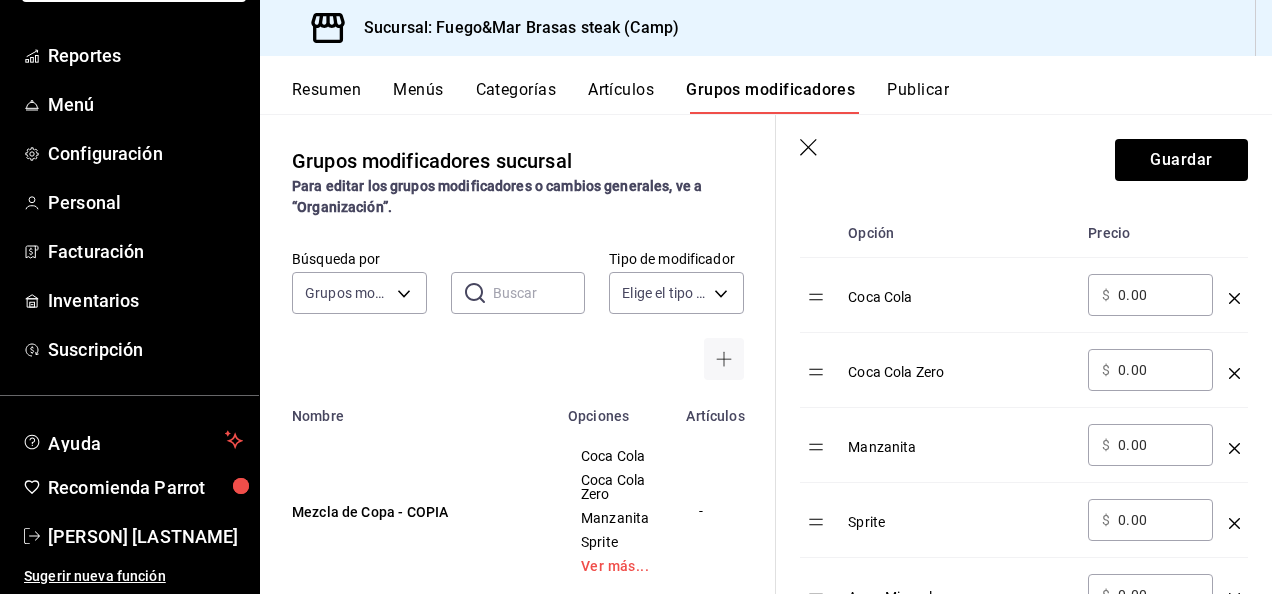 type on "Agua o Refresco para Botella" 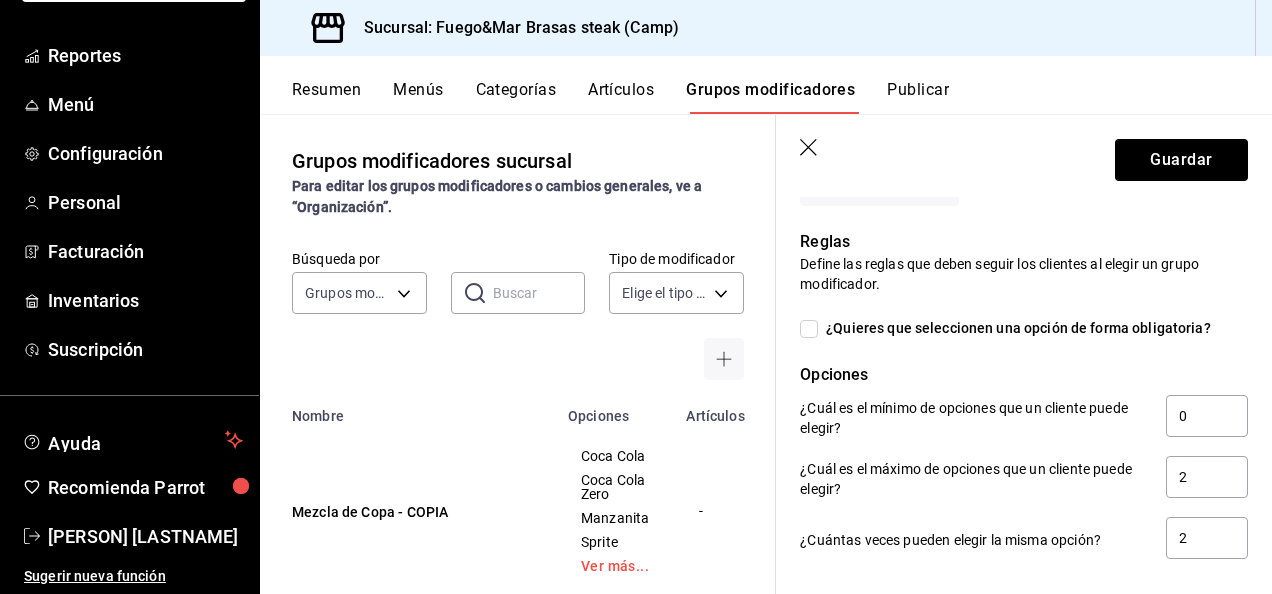 scroll, scrollTop: 1154, scrollLeft: 0, axis: vertical 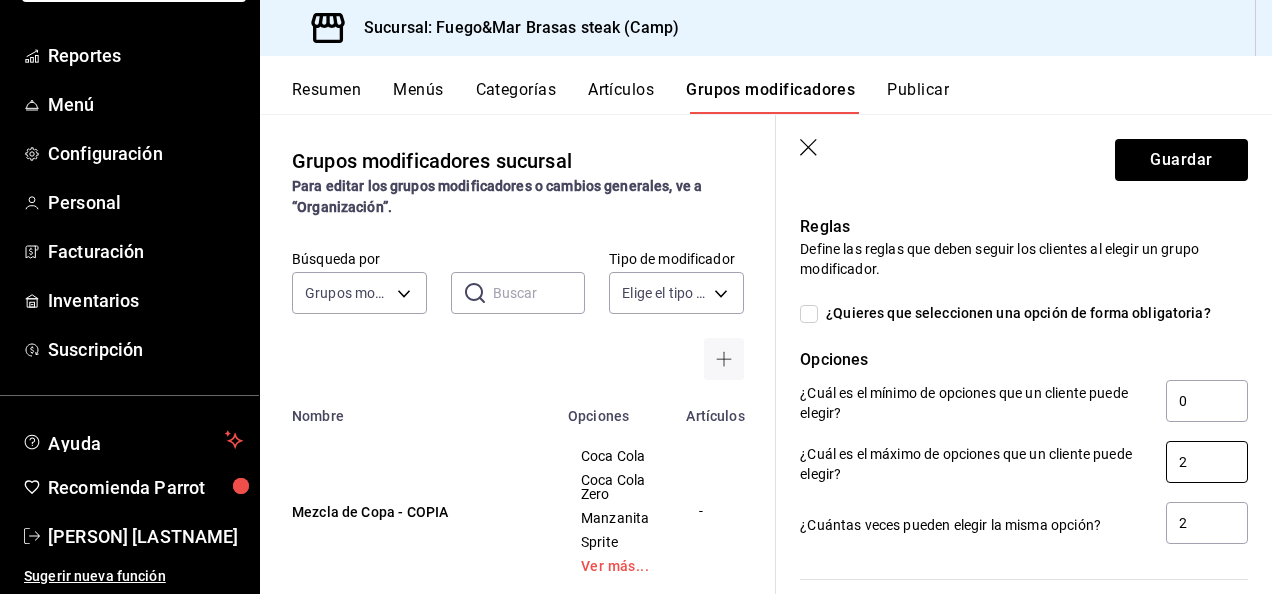 click on "2" at bounding box center [1207, 462] 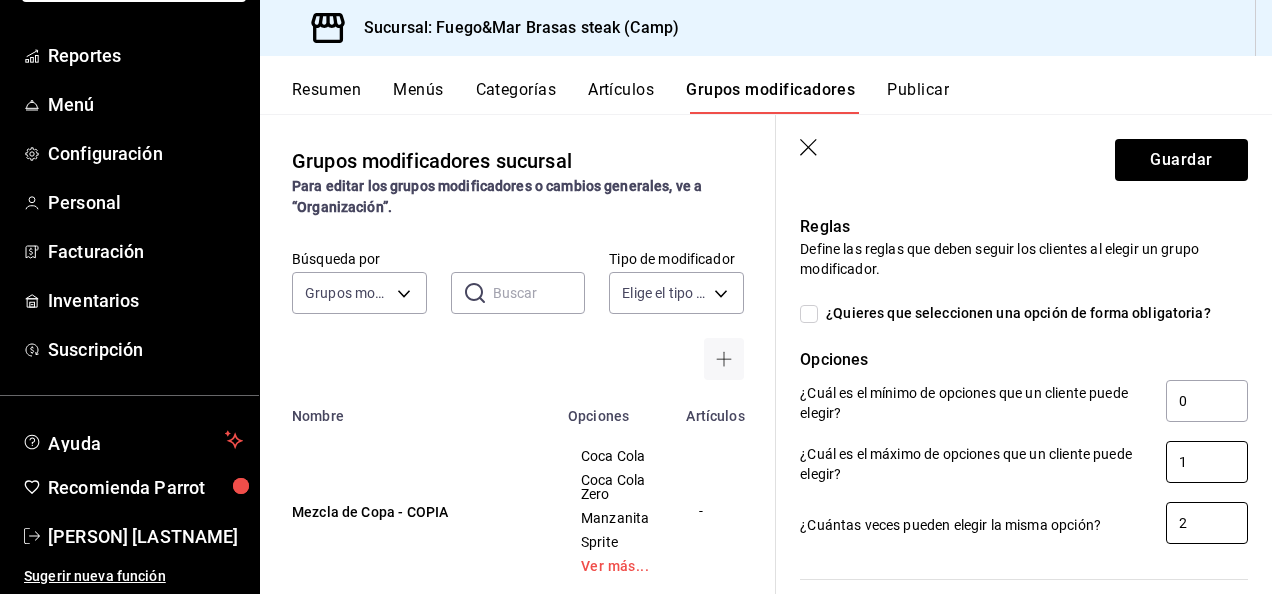 type on "1" 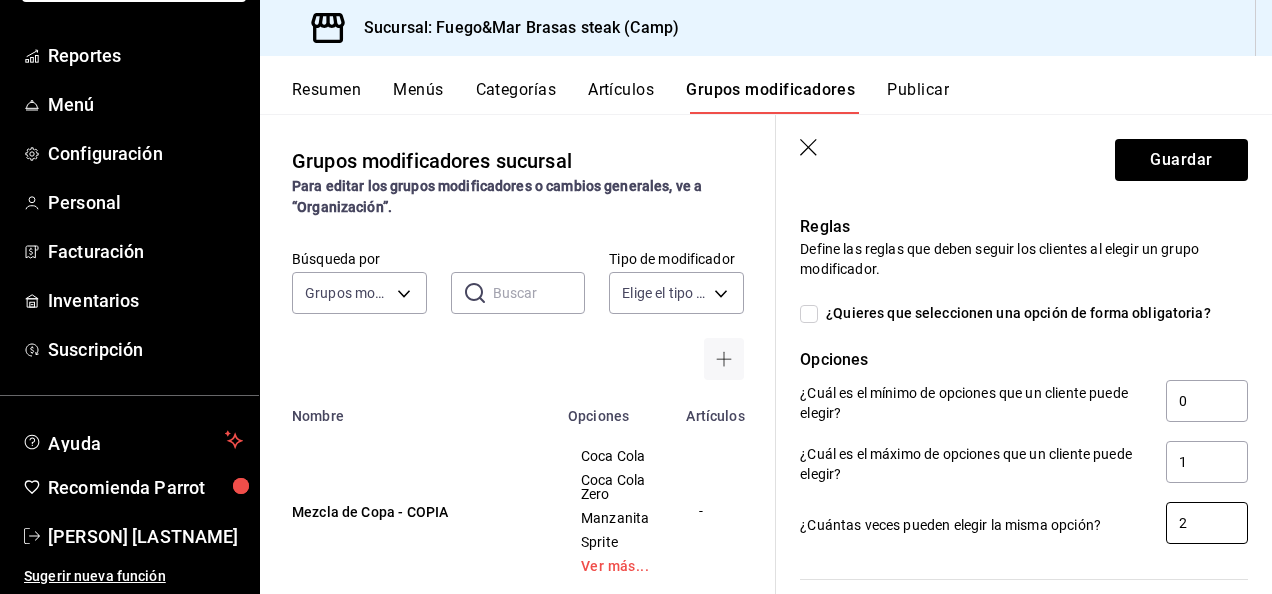 click on "2" at bounding box center (1207, 523) 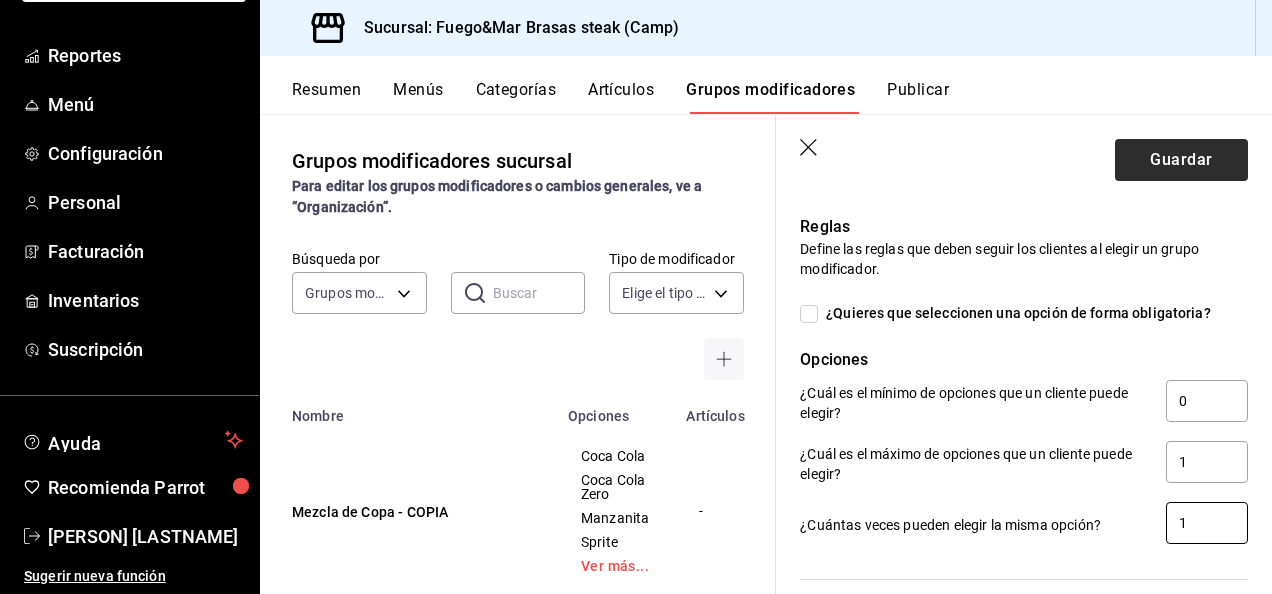 type on "1" 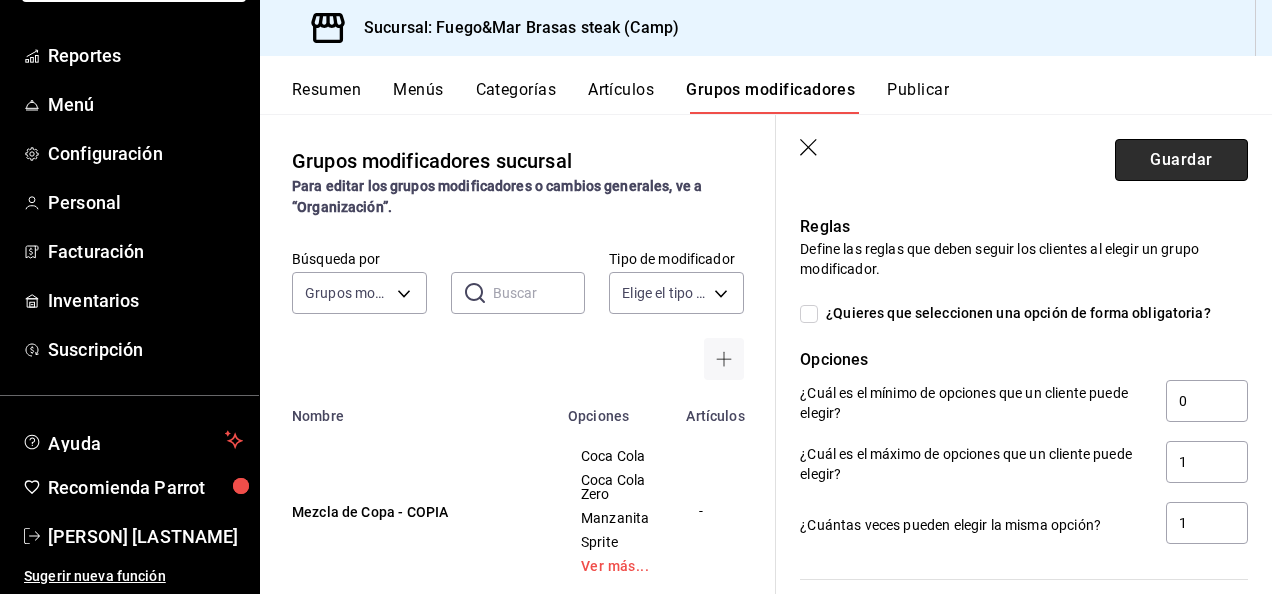 click on "Guardar" at bounding box center (1181, 160) 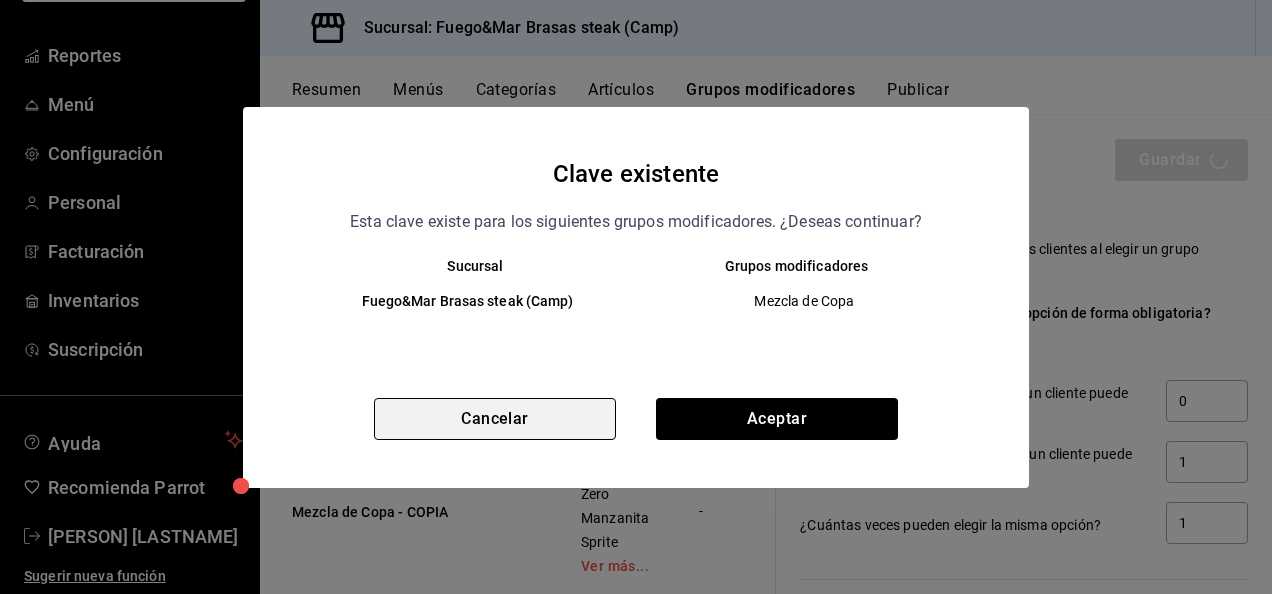 click on "Cancelar" at bounding box center (495, 419) 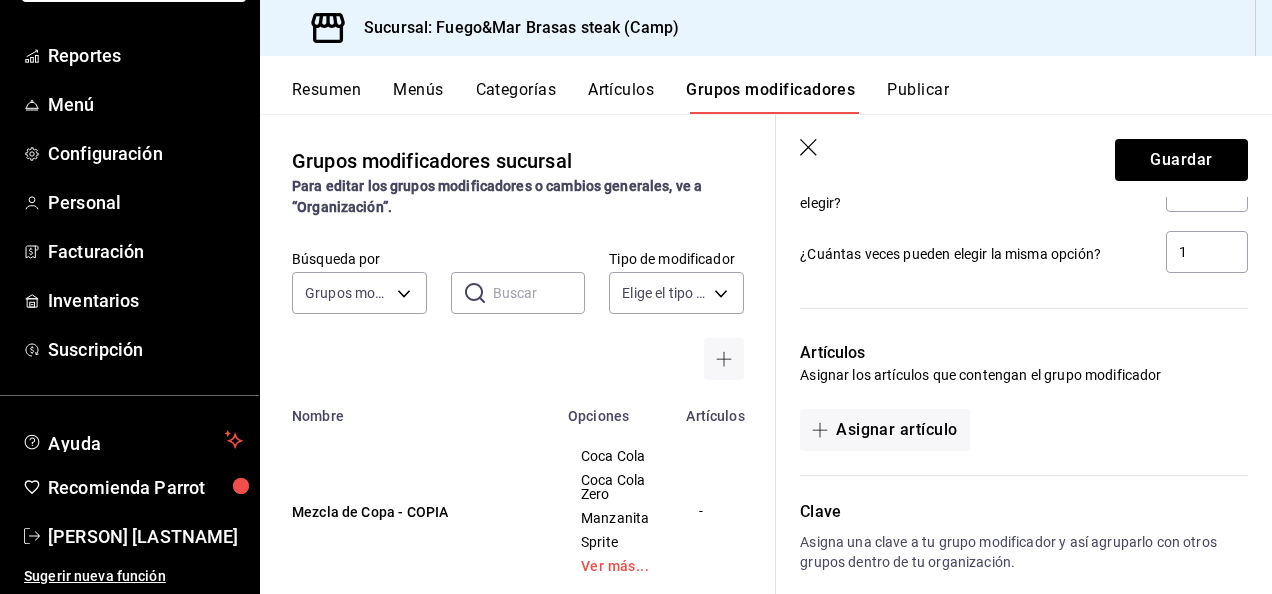 scroll, scrollTop: 1516, scrollLeft: 0, axis: vertical 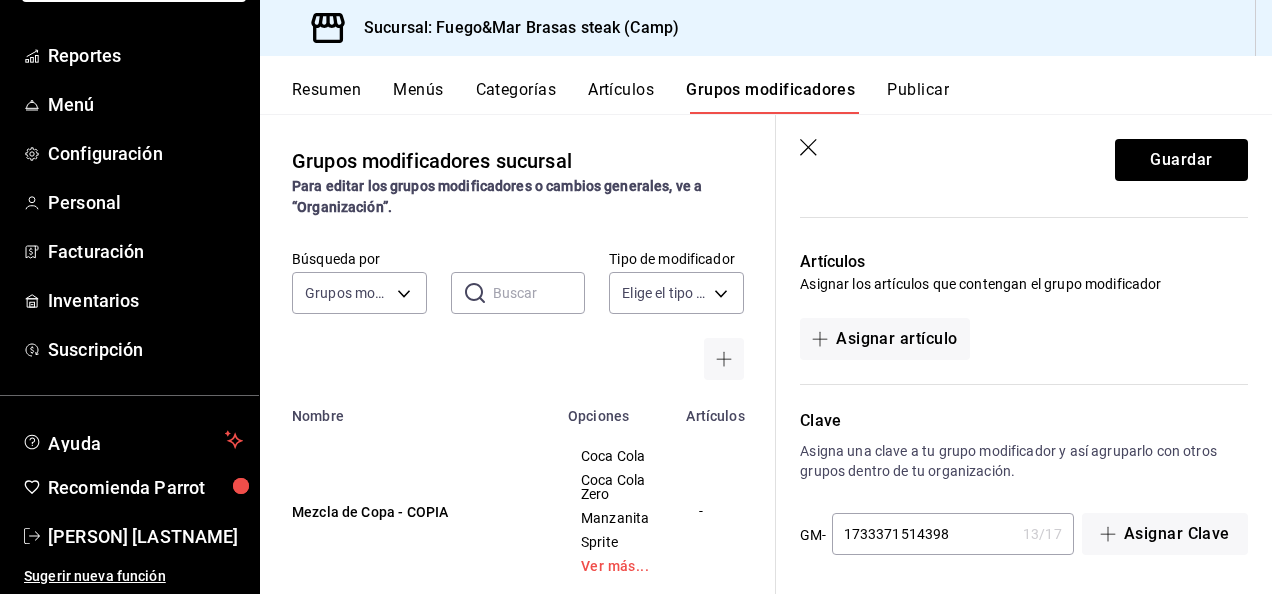 click on "1733371514398" at bounding box center [923, 534] 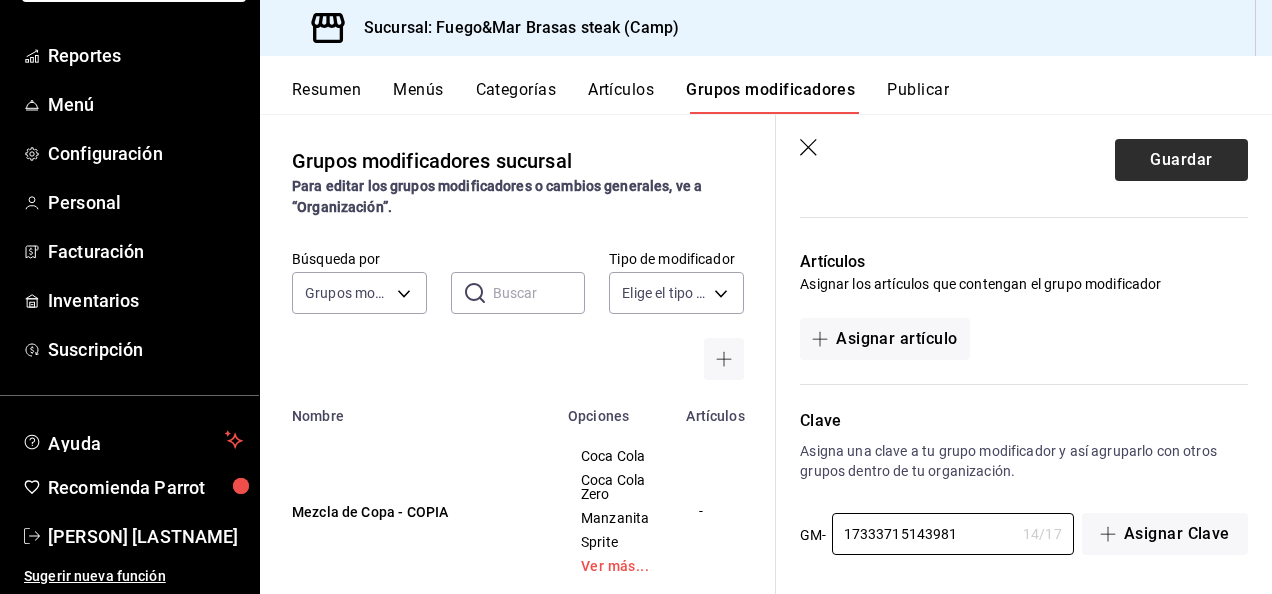 type on "17333715143981" 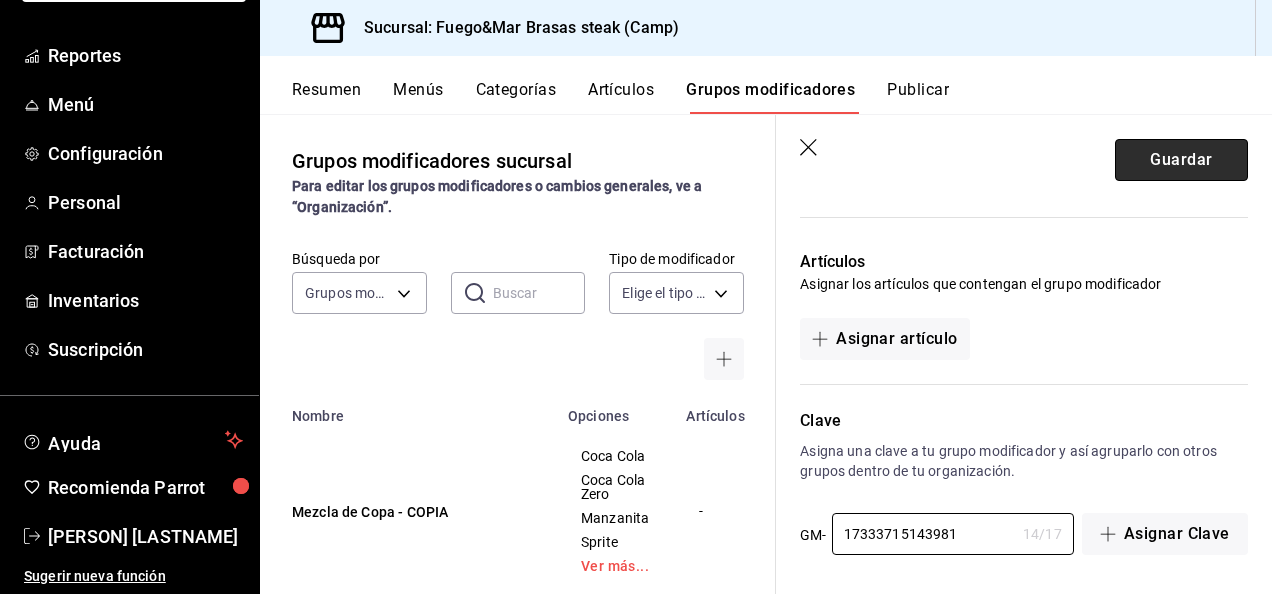 click on "Guardar" at bounding box center [1181, 160] 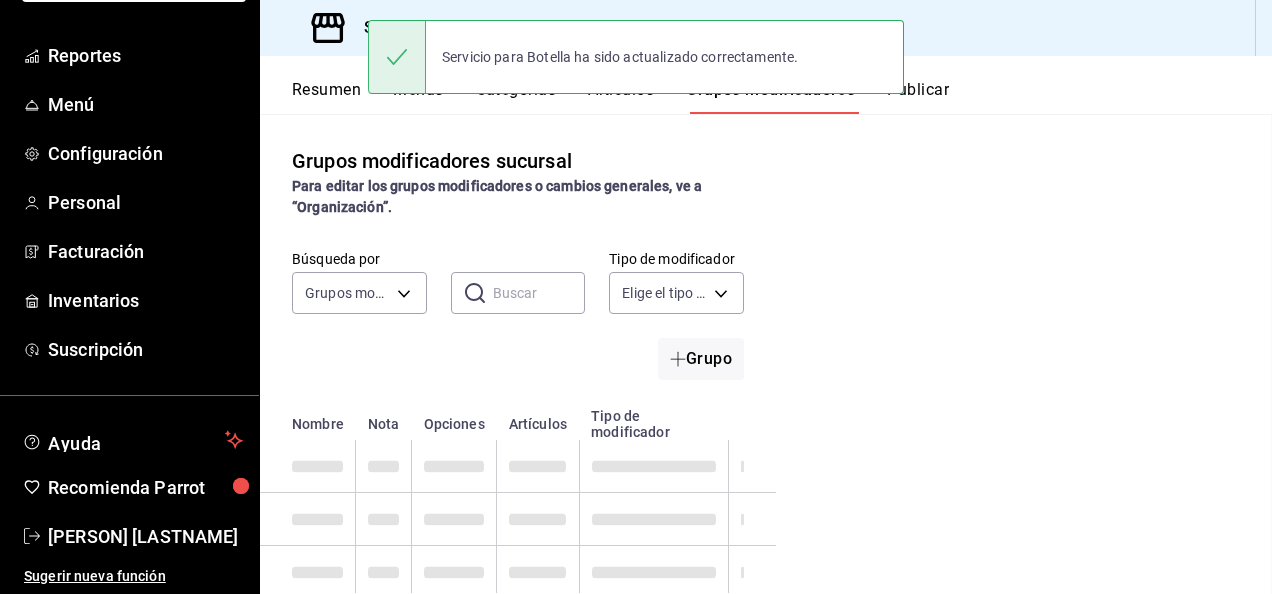 scroll, scrollTop: 0, scrollLeft: 0, axis: both 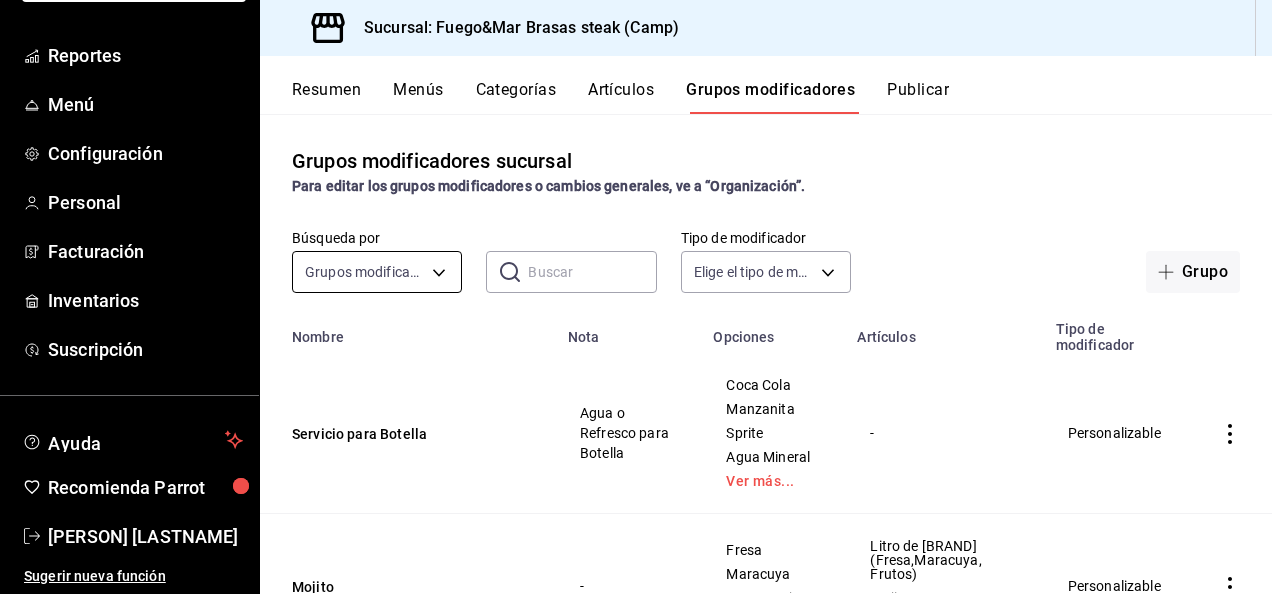 click on "Pregunta a Parrot AI Reportes   Menú   Configuración   Personal   Facturación   Inventarios   Suscripción   Ayuda Recomienda Parrot   Arturo Marín   Sugerir nueva función   Sucursal: Fuego&Mar Brasas steak (Camp) Resumen Menús Categorías Artículos Grupos modificadores Publicar Grupos modificadores sucursal Para editar los grupos modificadores o cambios generales, ve a “Organización”. Búsqueda por Grupos modificadores GROUP ​ ​ Tipo de modificador Elige el tipo de modificador Grupo Nombre Nota Opciones Artículos Tipo de modificador Servicio para Botella Agua o Refresco para Botella Coca Cola Manzanita Sprite Agua Mineral Ver más... - Personalizable Mojito - Fresa Maracuya Frutos Rojos Clasica Litro de Mojito (Fresa,Maracuya, Frutos) Mojito (Fresa,Maracuya, Frutos) Personalizable Elige Proteina - Con Pollo al Grill Sin Pollo al Grill Ensalada Cesar Ensalada de la Casa Personalizable Cubetazo 5 cervezas XX Lager Tecate Ligth Indio Tecate Roja - Personalizable Servicio Extra de Jugo-Agua - -" at bounding box center (636, 297) 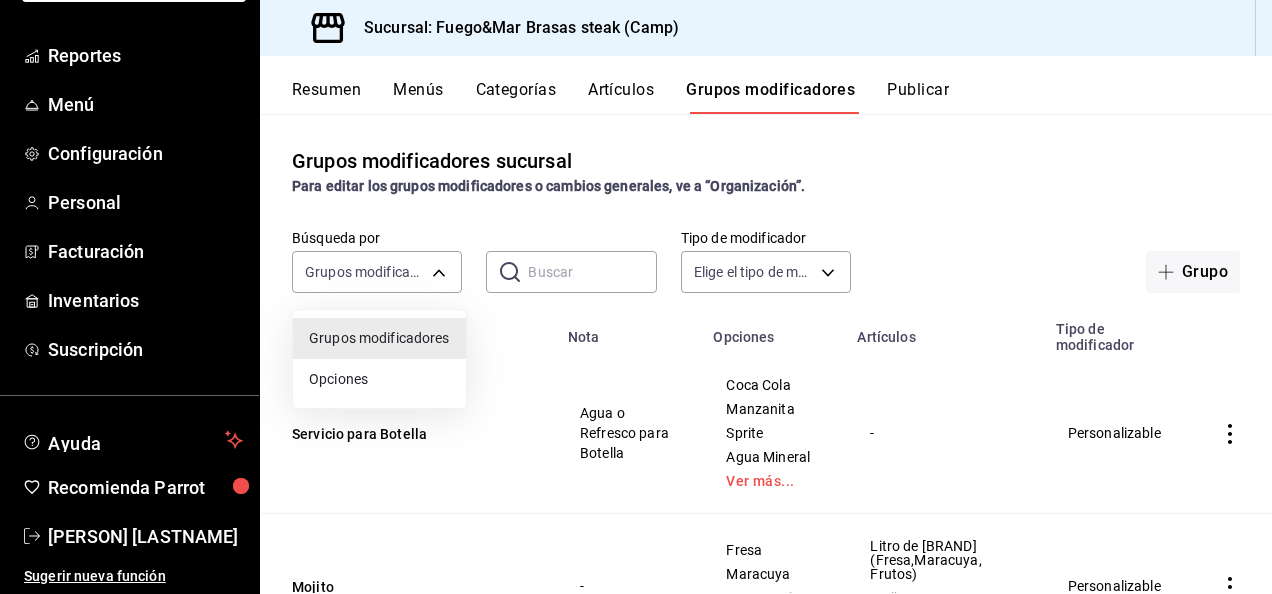 click at bounding box center (636, 297) 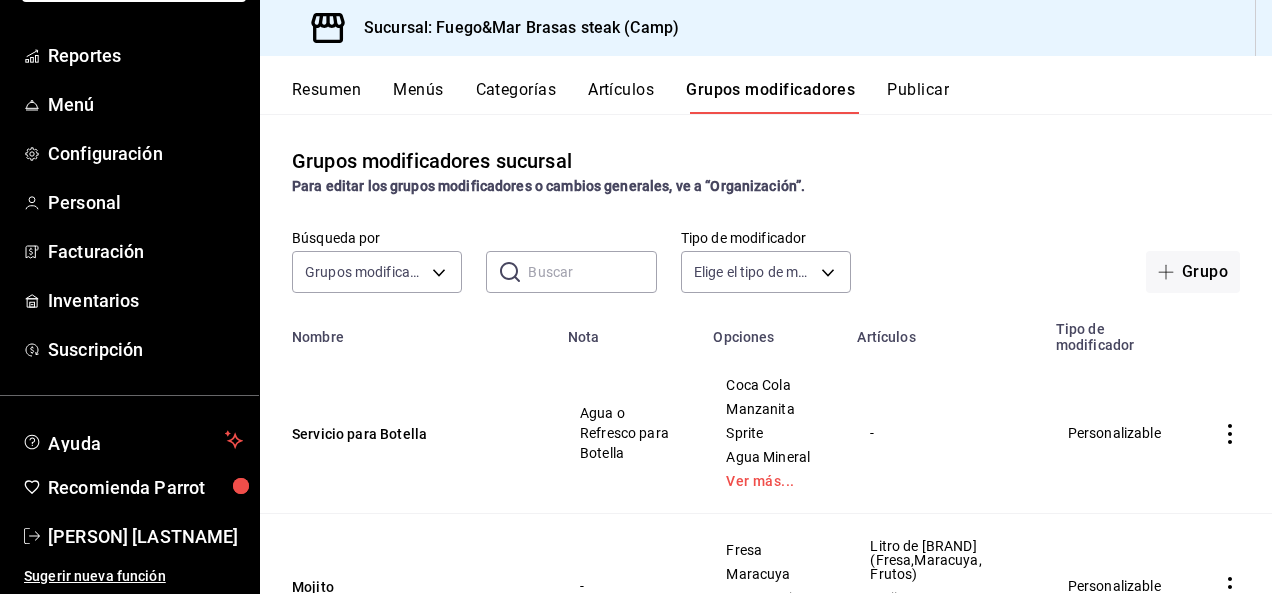click on "Artículos" at bounding box center [621, 97] 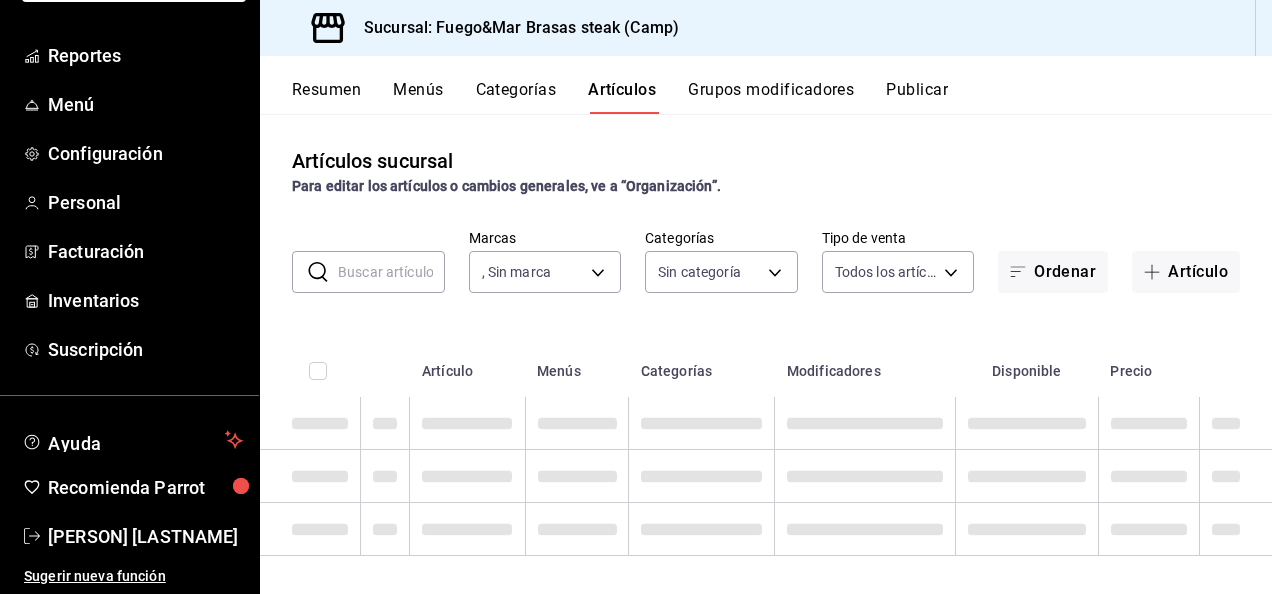 type 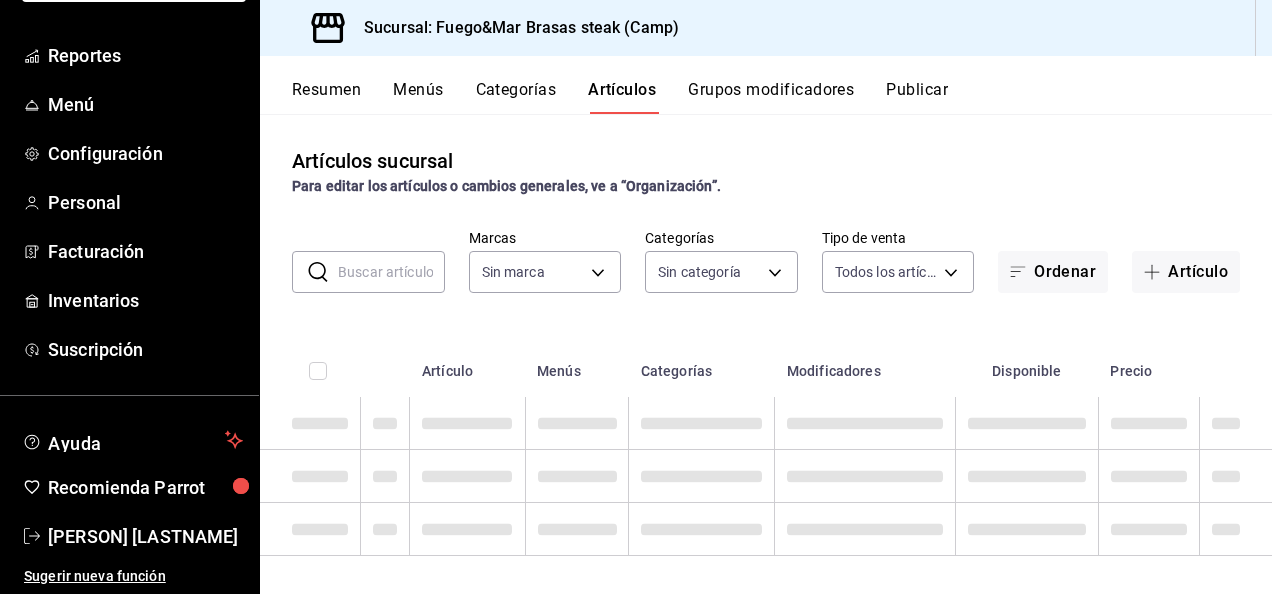 type on "2a3dbf7d-3db7-42d5-9d0c-af810529731f,d603b75e-700d-4a2c-9fe4-66c539196e4f,66832d80-6d18-4194-b06a-8052cd942260,b9986ebe-b554-42e3-bb73-40df44e97f0d,7dfe1e4f-4336-498f-8d33-0ad2c4e94241,59ab272c-7d68-4002-9226-06f6efb81871,8369cfdc-3c42-4a16-94e3-4867e78dead9,56098ac0-5c15-411b-8c45-500598a0c626,17a2c5bb-1961-43e4-89ea-2137dbb6c538,216295a0-2f02-48b4-a9c8-123932190bf2,f0aeffc0-0bac-4cbe-9013-cc76e2f8993f,6147fd30-6ff6-4924-93ec-0f82bddd78d6,830bd652-6797-45cd-a0e4-fb3f91661796,ec19c0eb-458b-43ca-a36a-308d8c2037c1,16e9516b-a4de-4fd7-9e43-9ac0c1731786,3c95f8e0-aefd-41e7-85bc-70f25146bb8a,638b000b-be13-4bec-951c-c955ab138fd9,7b263a90-ba77-410e-ae3c-21f39cd43bc8,f03ee0a5-ee81-44a3-8b4e-499a83eb88a0,e07b5029-fd60-4a30-8f17-7d9cea16578d,dc731430-2259-47bb-b505-d8125583718c,007614ac-3980-4a9f-b559-b0d05ab577a8,05e98e67-97ba-4812-a711-171910fbc8c2,716c1a84-93ef-4246-8c8d-1ba1a311ead9,c6d82c72-d10f-4fbc-afb8-88b7b76fb143,2e0b7aef-bd04-4948-9663-84ec5f3f12da,8823a705-3460-4136-a9e9-d6356985930c,7caffb1c-89f8-4e45-ae4..." 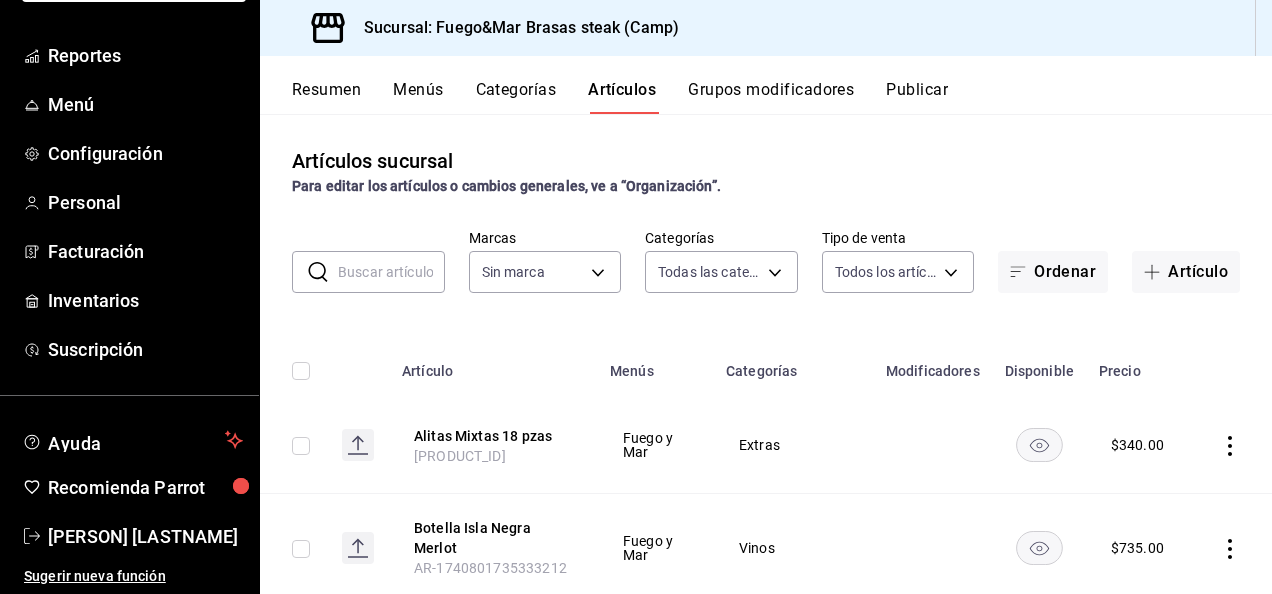 click at bounding box center (391, 272) 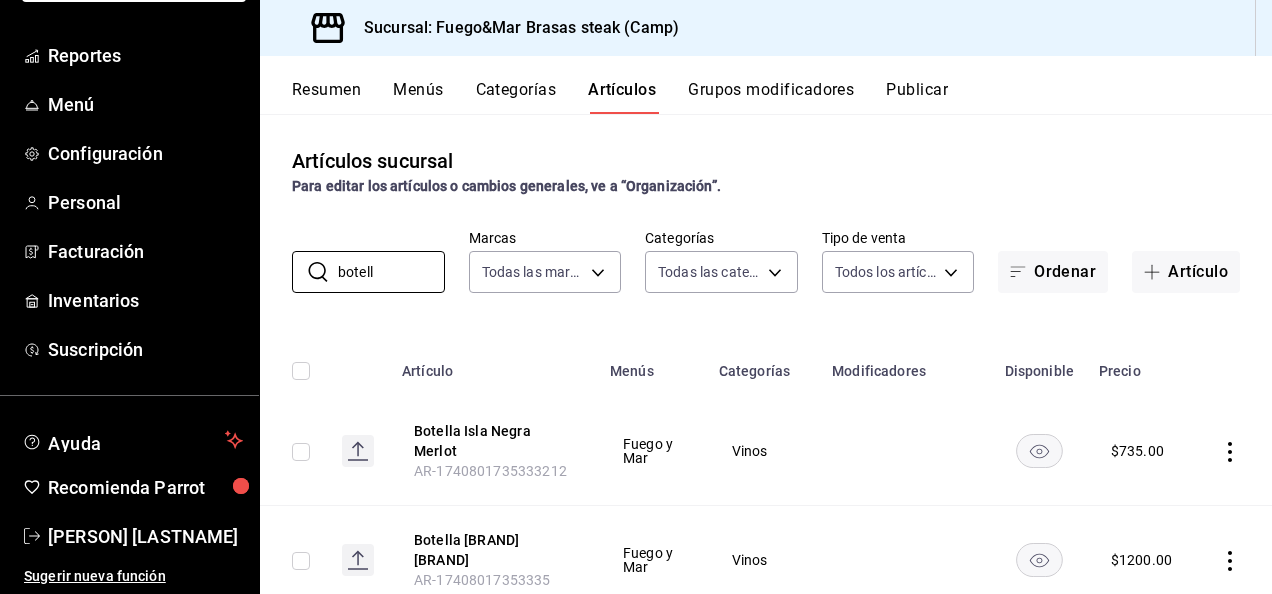 type on "botell" 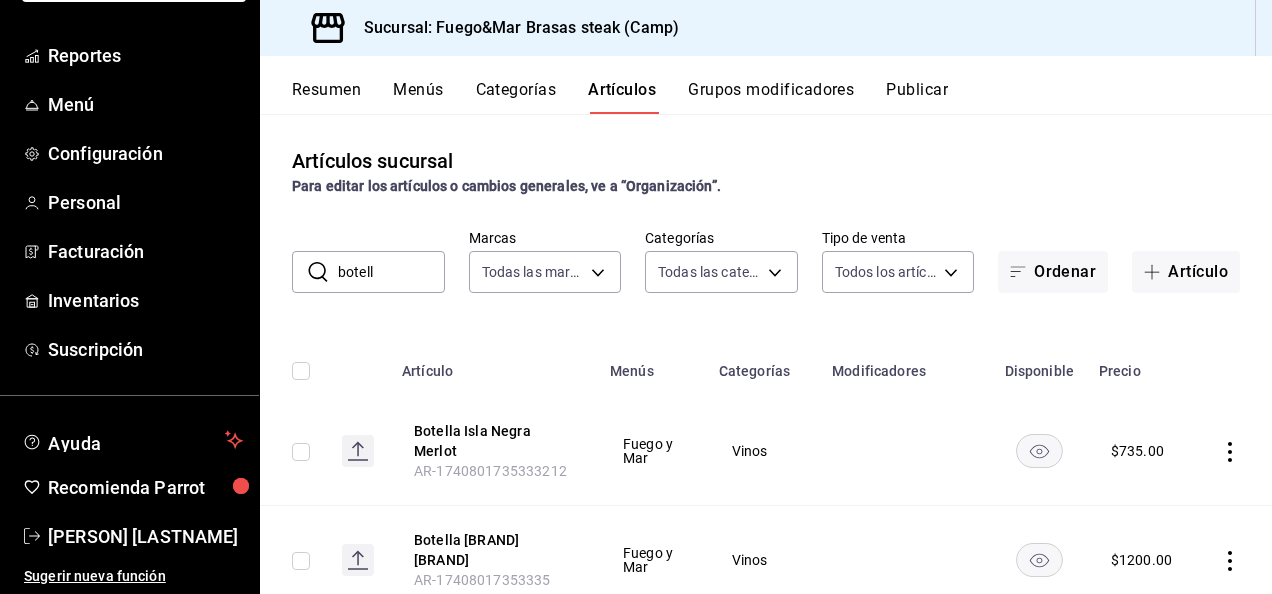 click on "Artículos sucursal Para editar los artículos o cambios generales, ve a “Organización”." at bounding box center (766, 171) 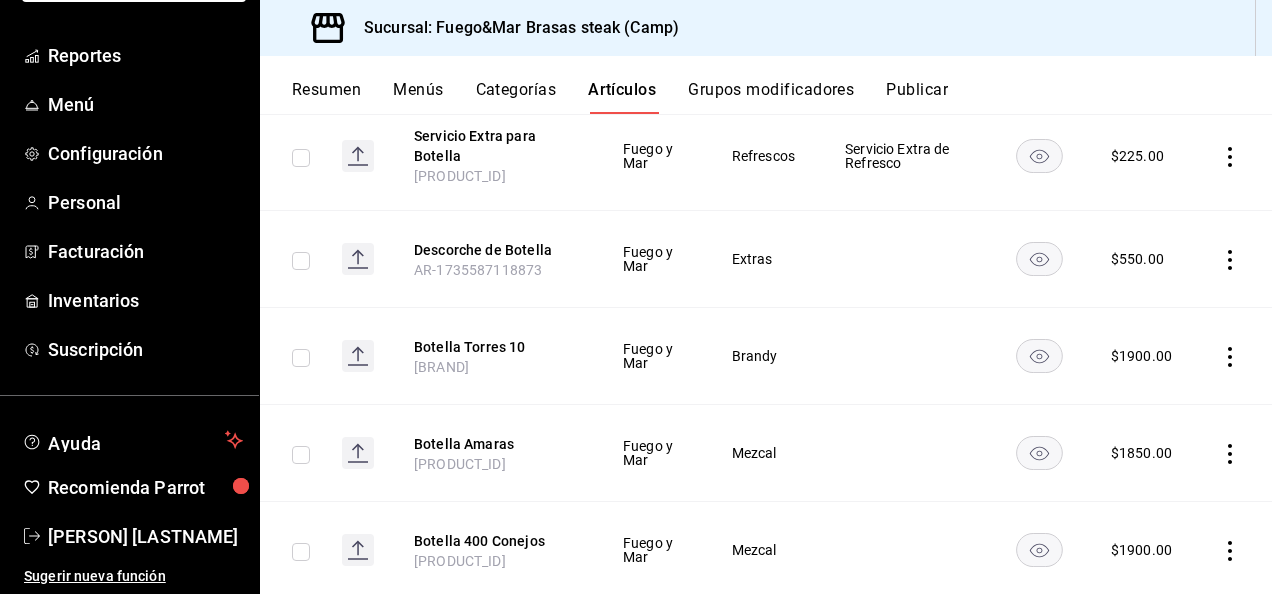 scroll, scrollTop: 1174, scrollLeft: 0, axis: vertical 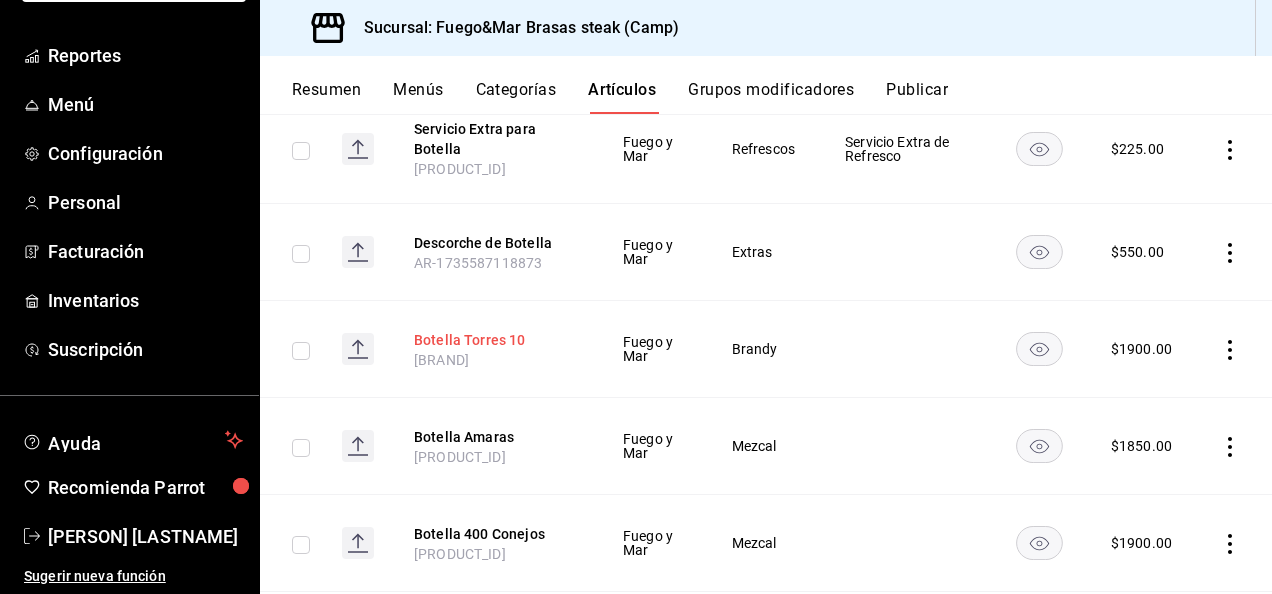 click on "Botella Torres 10" at bounding box center [494, 340] 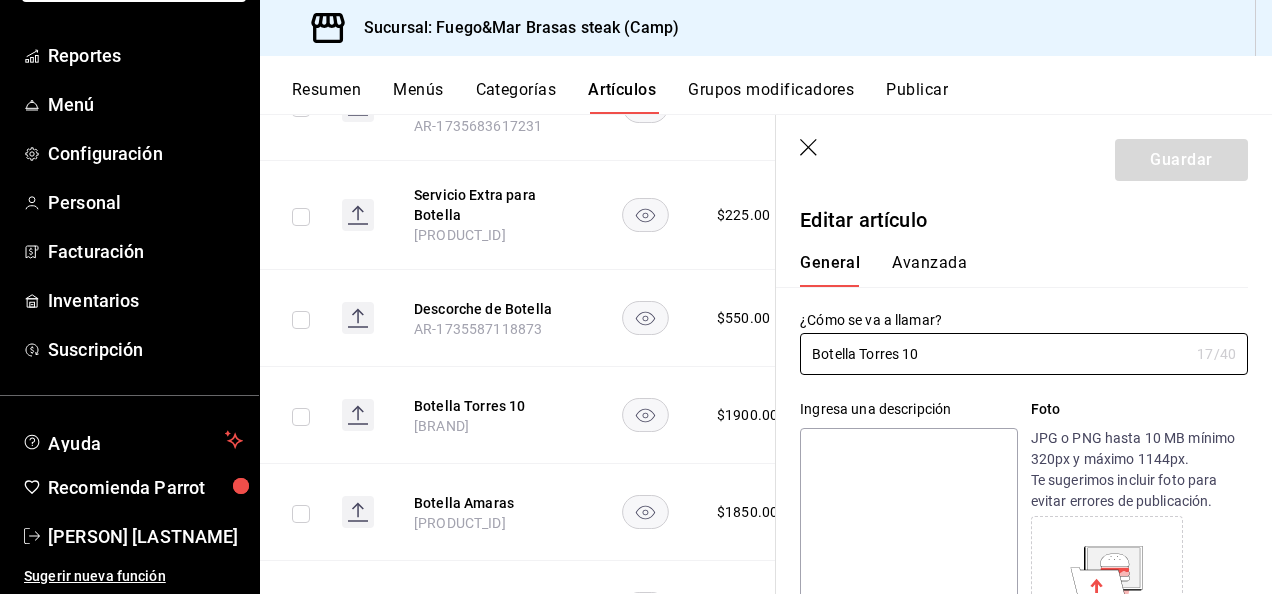 type on "$1900.00" 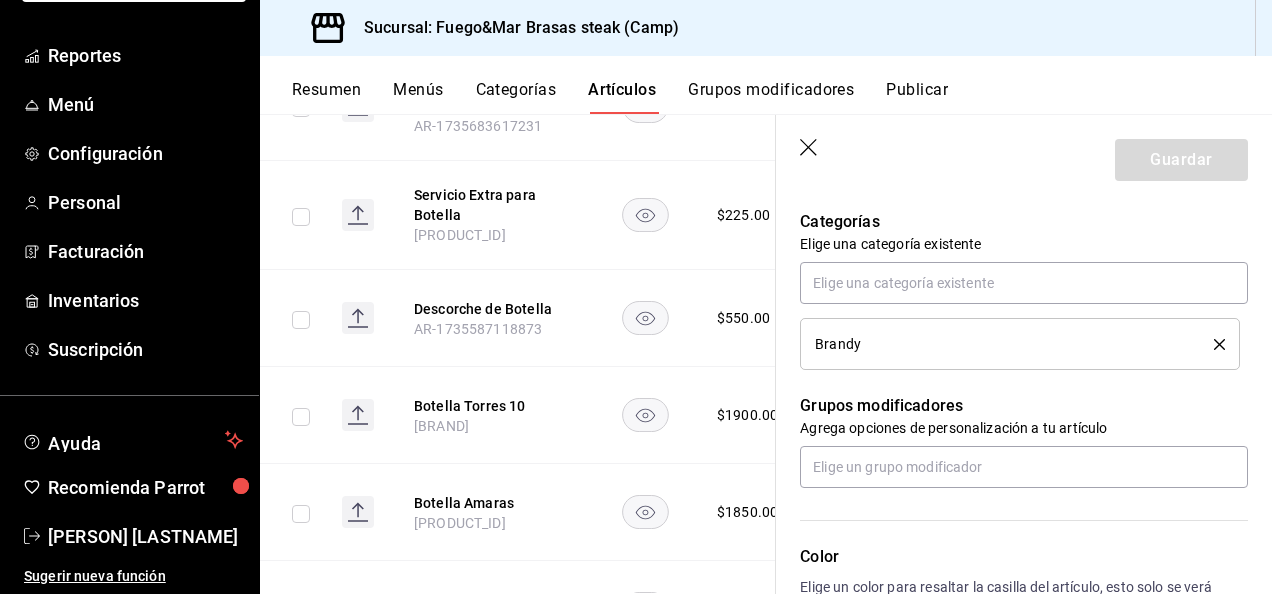scroll, scrollTop: 710, scrollLeft: 0, axis: vertical 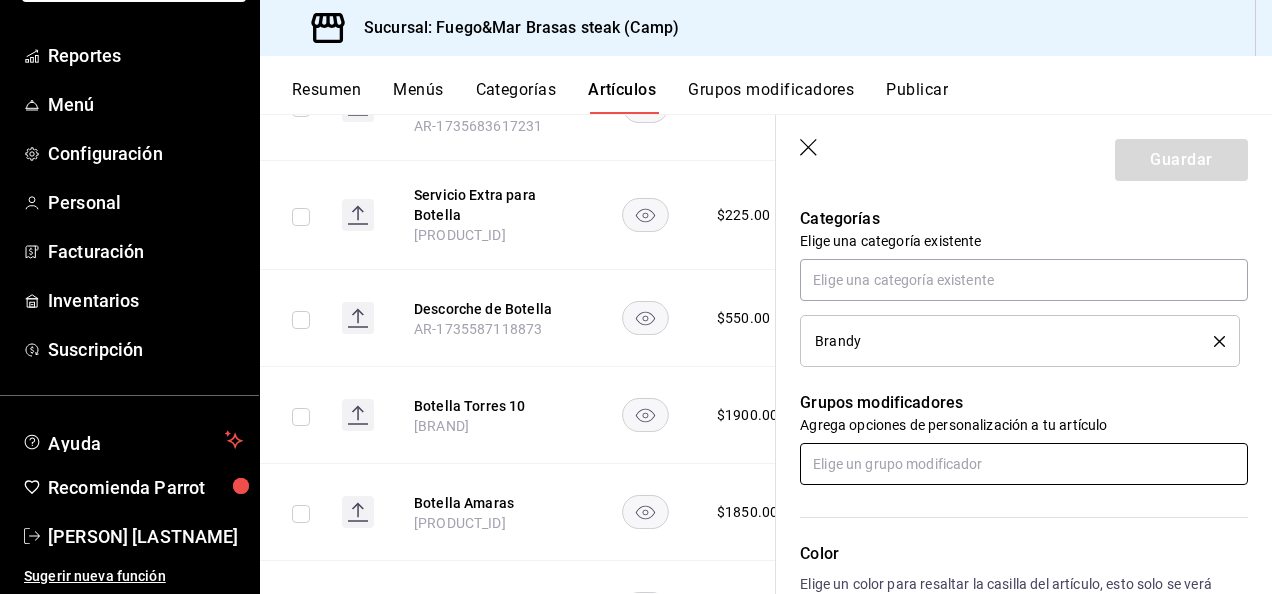 click at bounding box center [1024, 464] 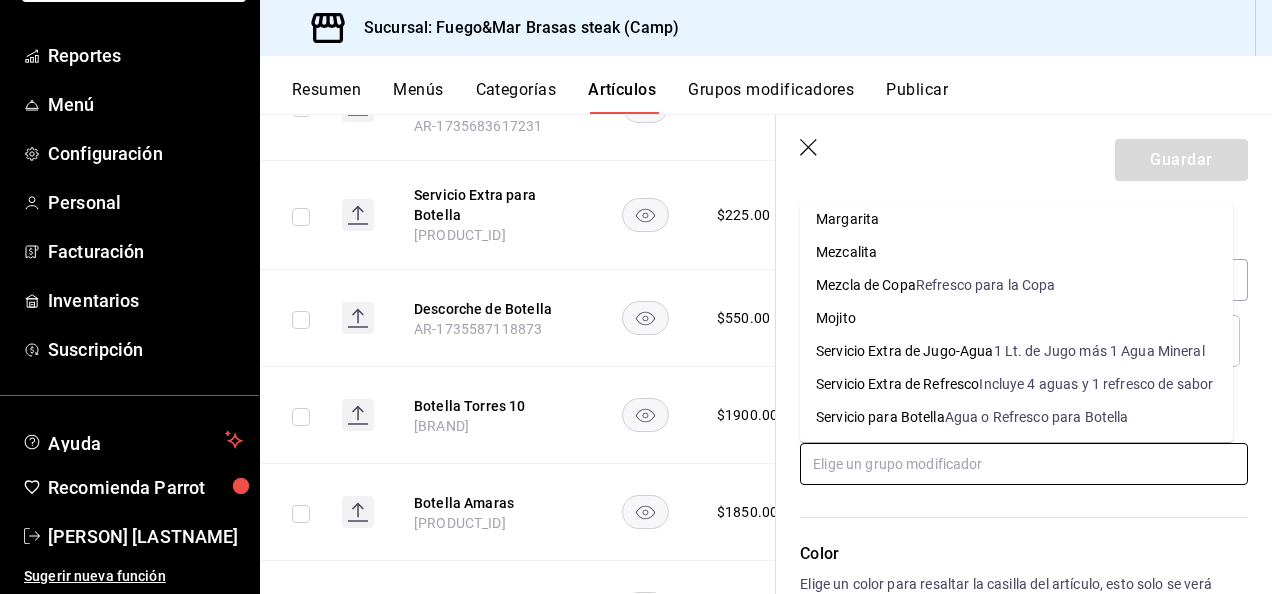 scroll, scrollTop: 183, scrollLeft: 0, axis: vertical 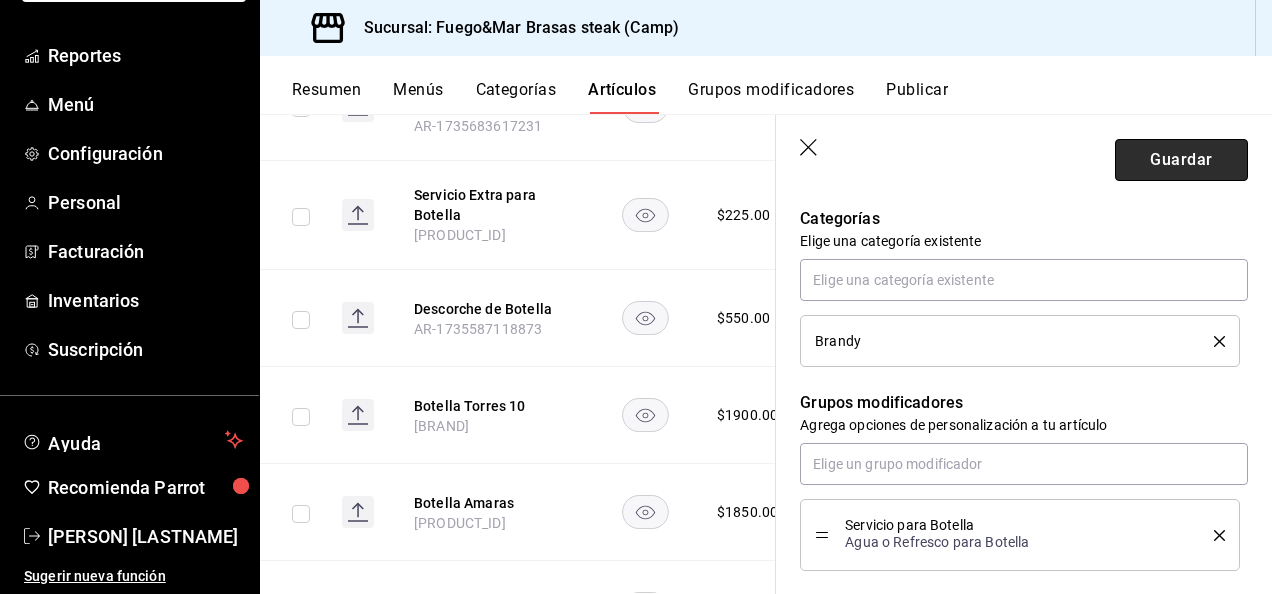 click on "Guardar" at bounding box center (1181, 160) 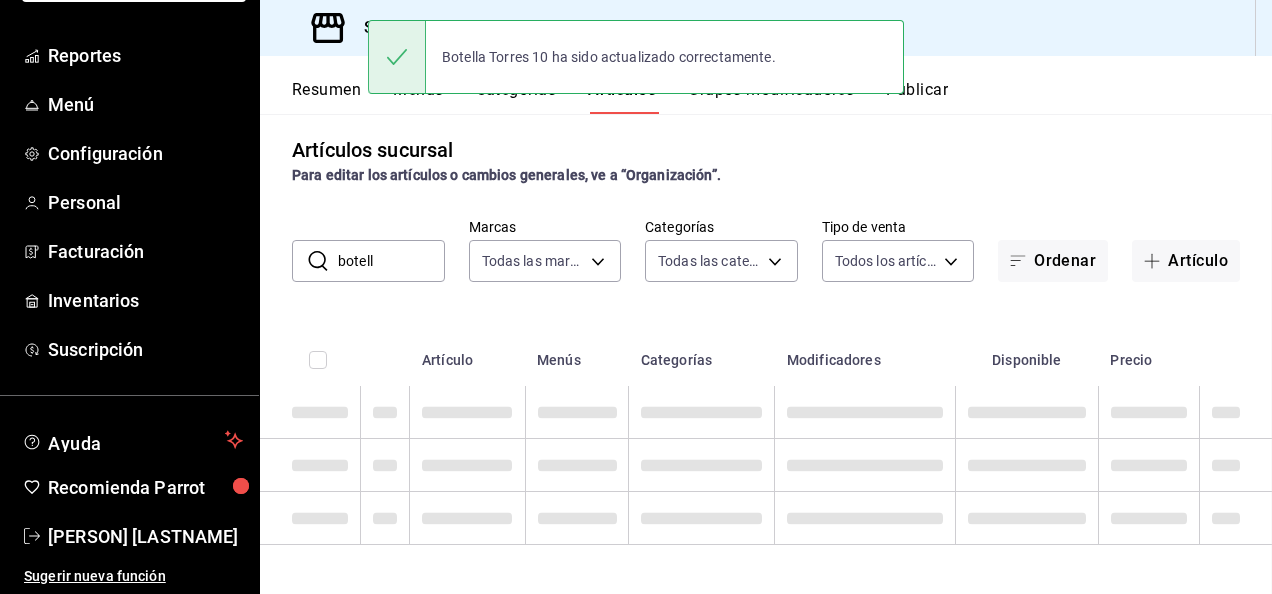scroll, scrollTop: 10, scrollLeft: 0, axis: vertical 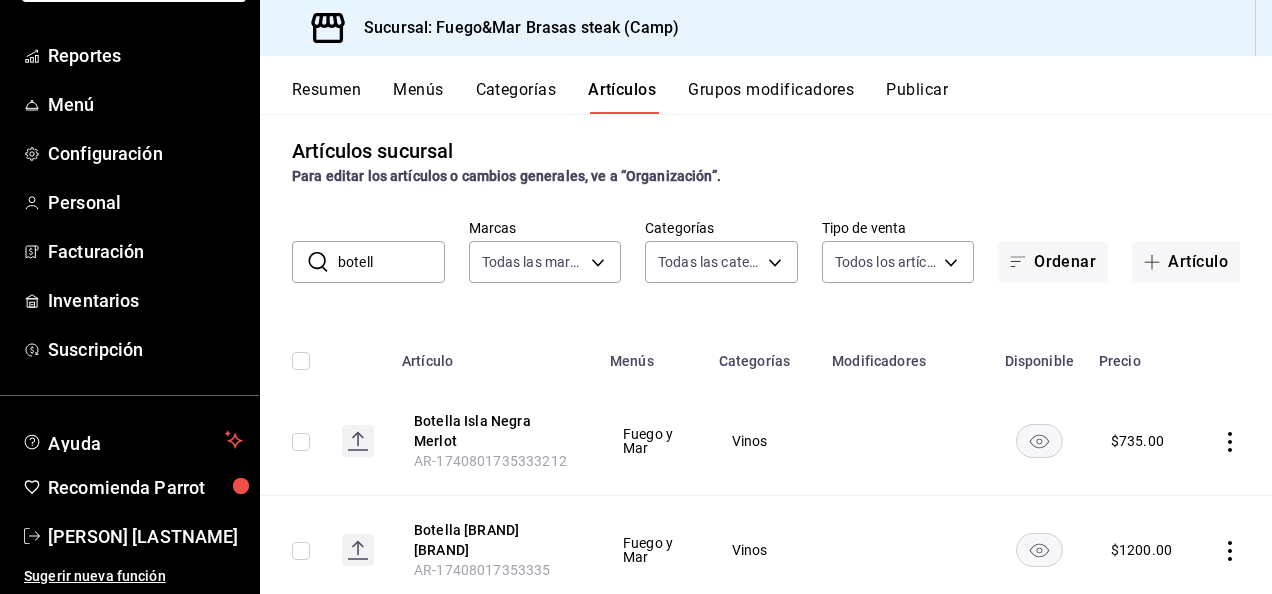 click on "Grupos modificadores" at bounding box center (771, 97) 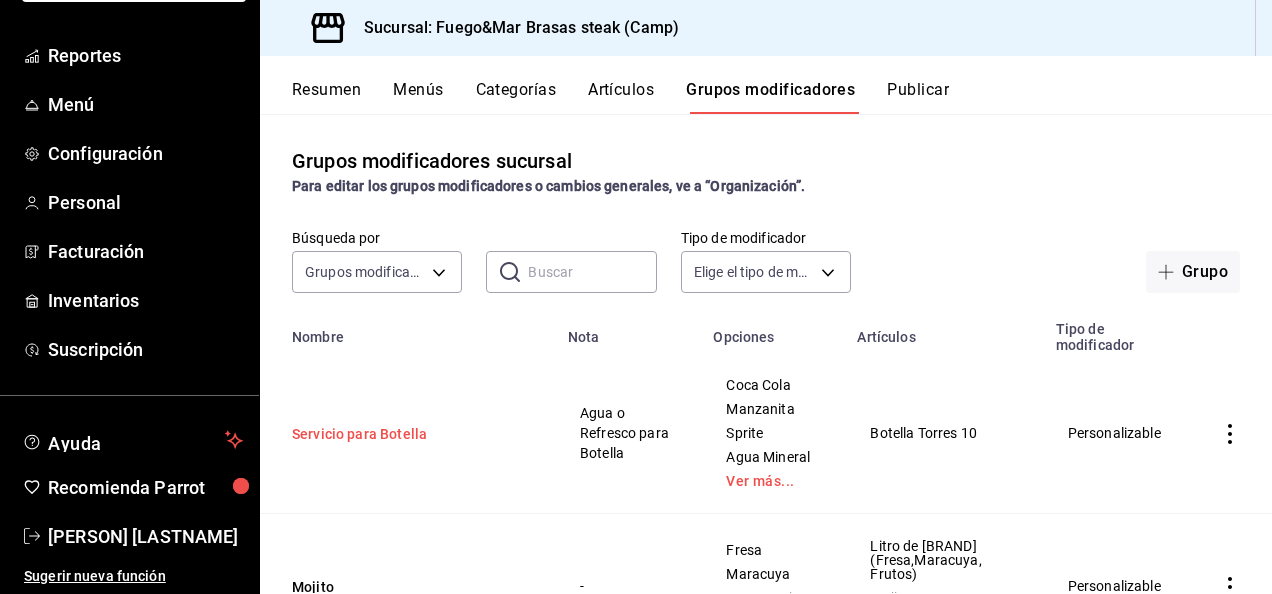 click on "Servicio para Botella" at bounding box center [412, 434] 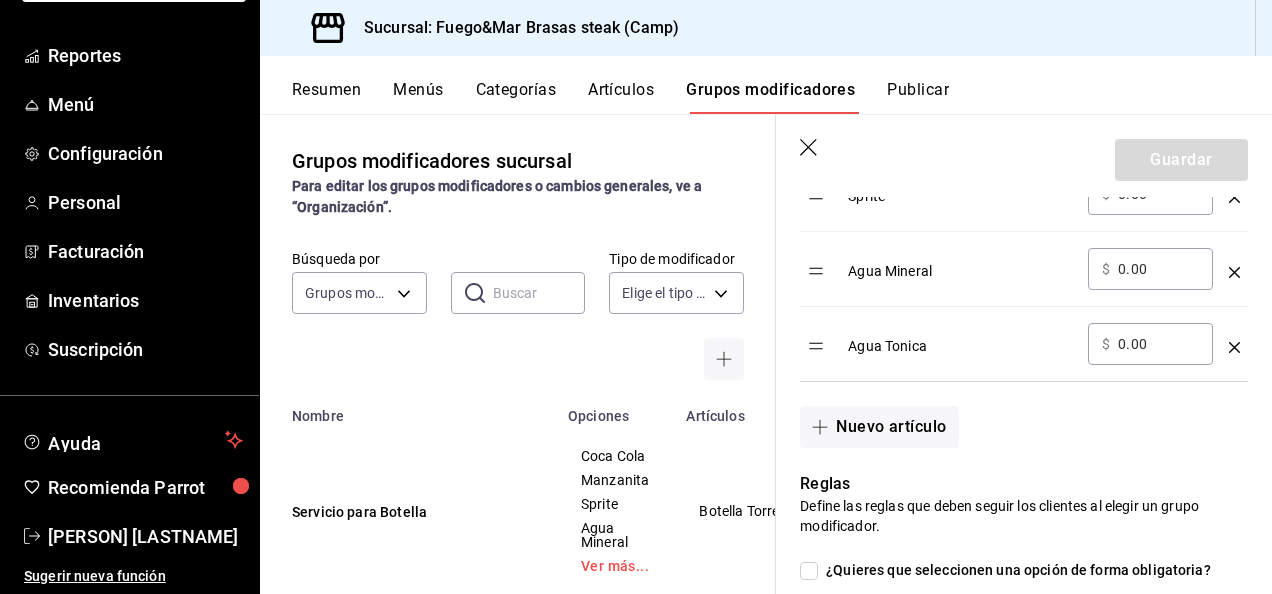 scroll, scrollTop: 860, scrollLeft: 0, axis: vertical 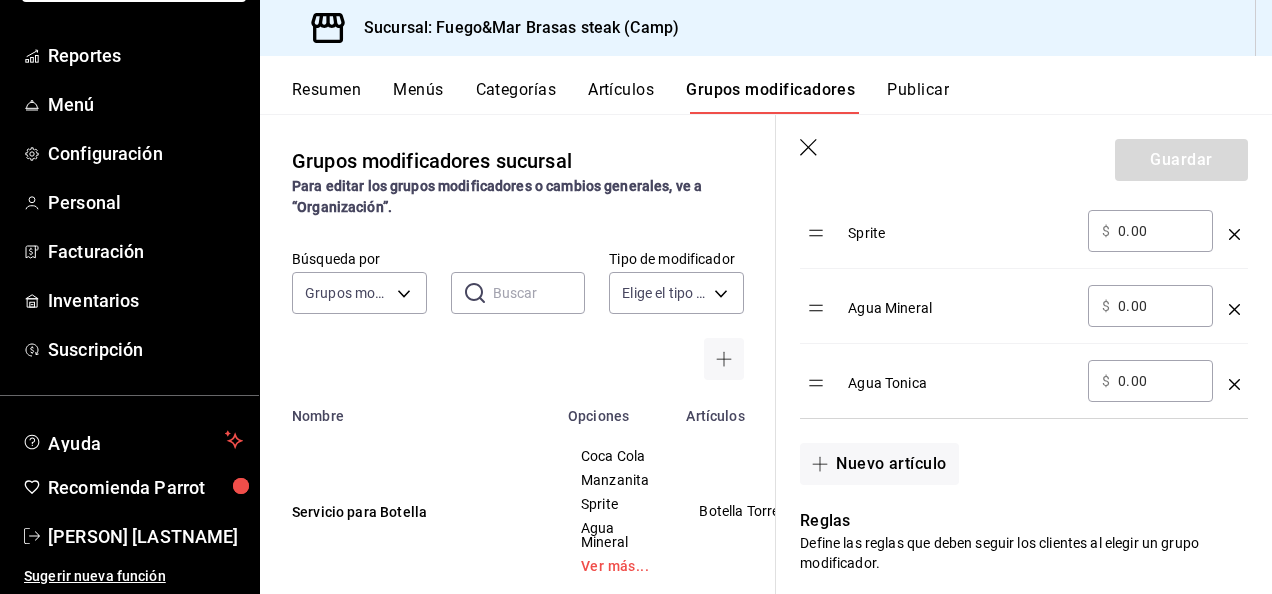click 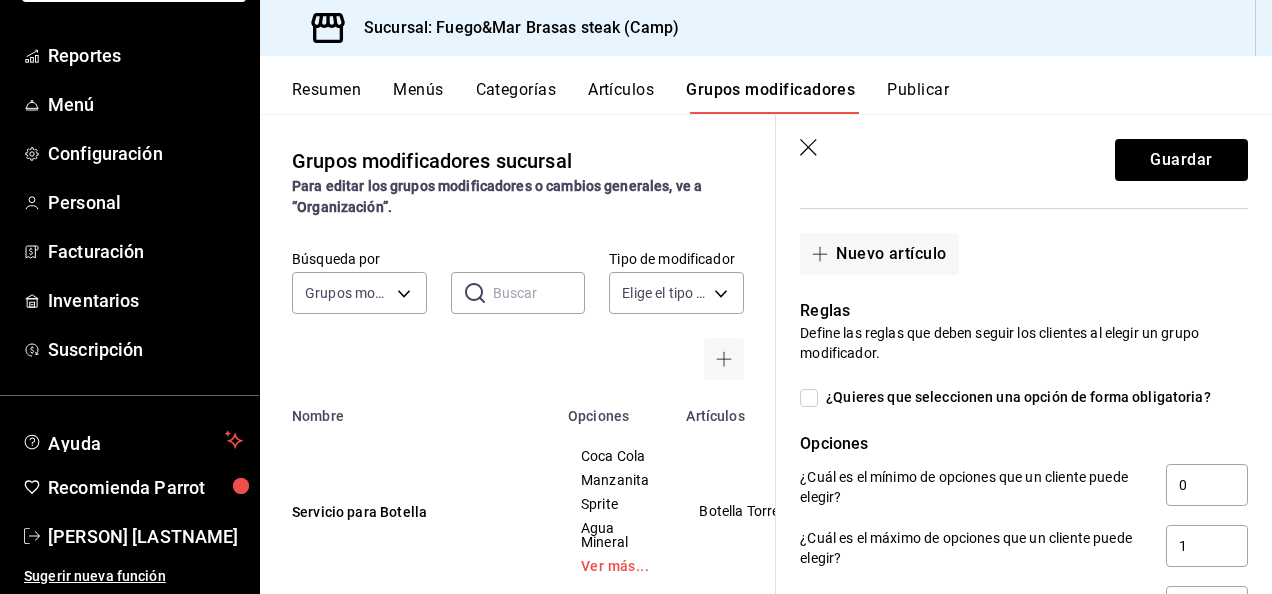 scroll, scrollTop: 1132, scrollLeft: 0, axis: vertical 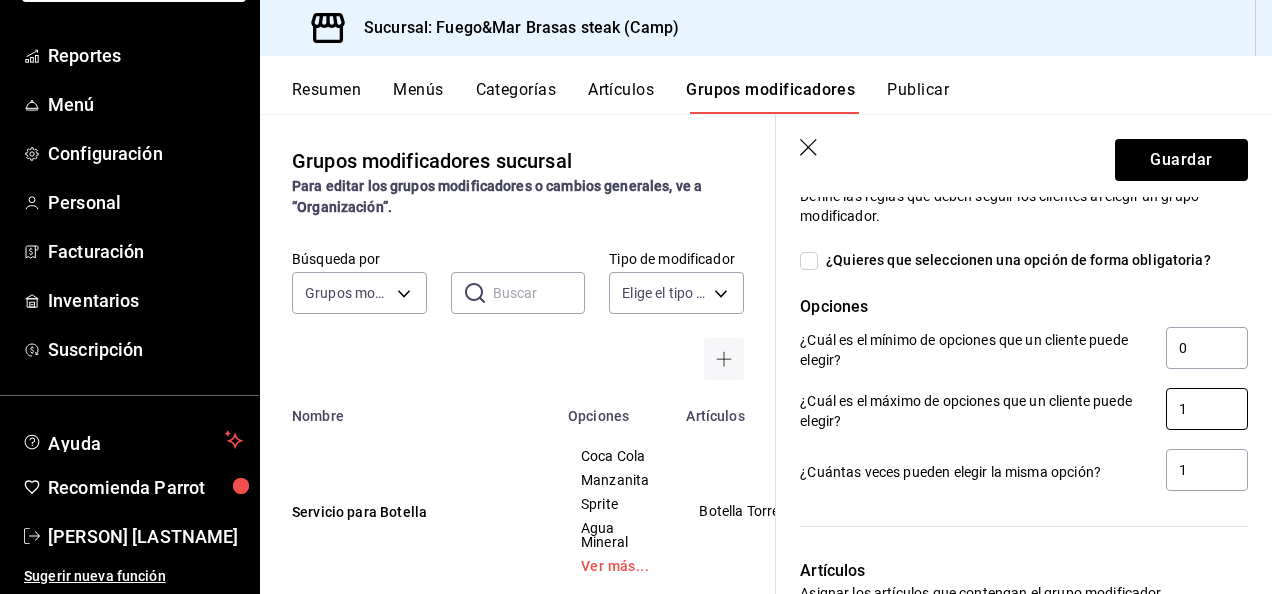click on "1" at bounding box center [1207, 409] 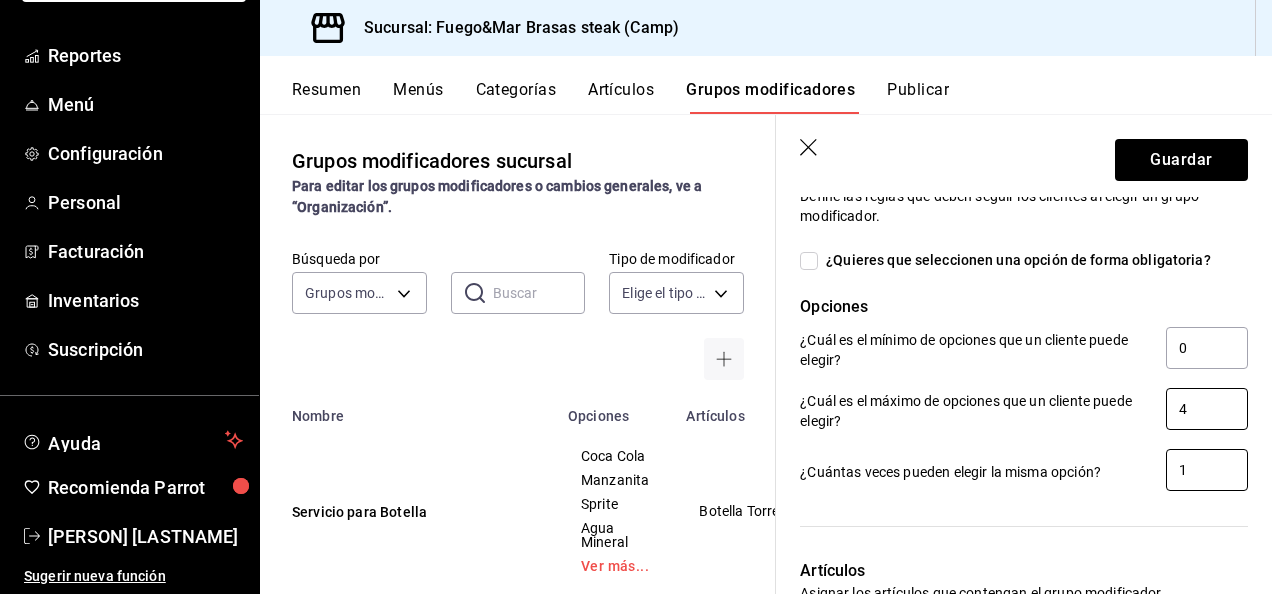 type on "4" 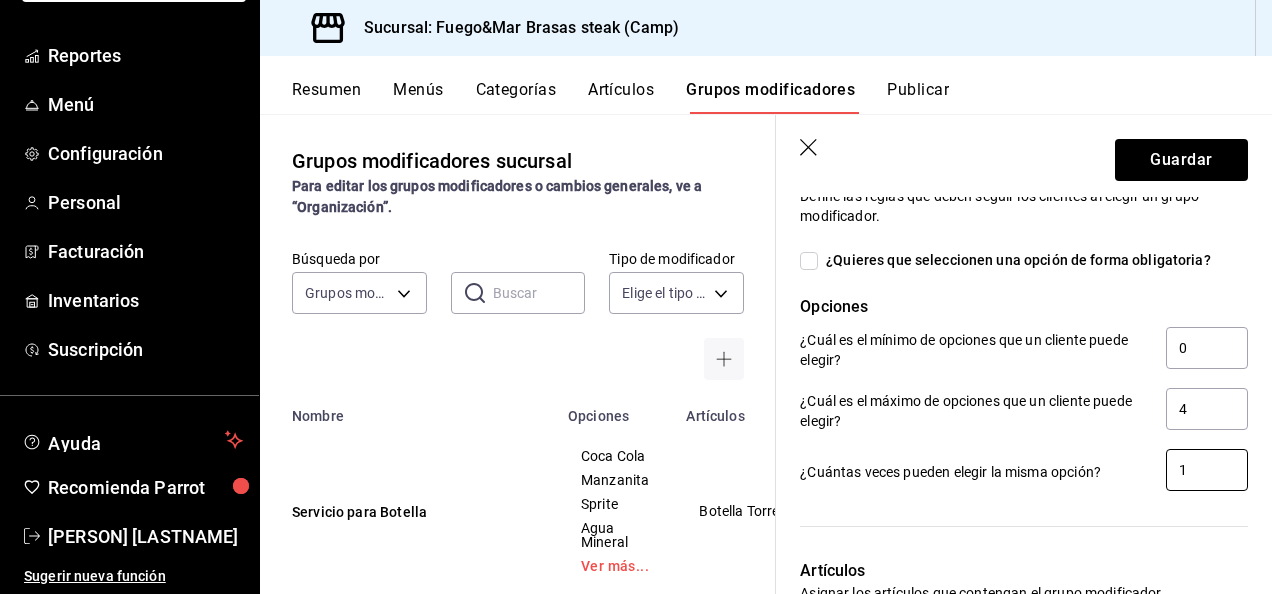 click on "1" at bounding box center [1207, 470] 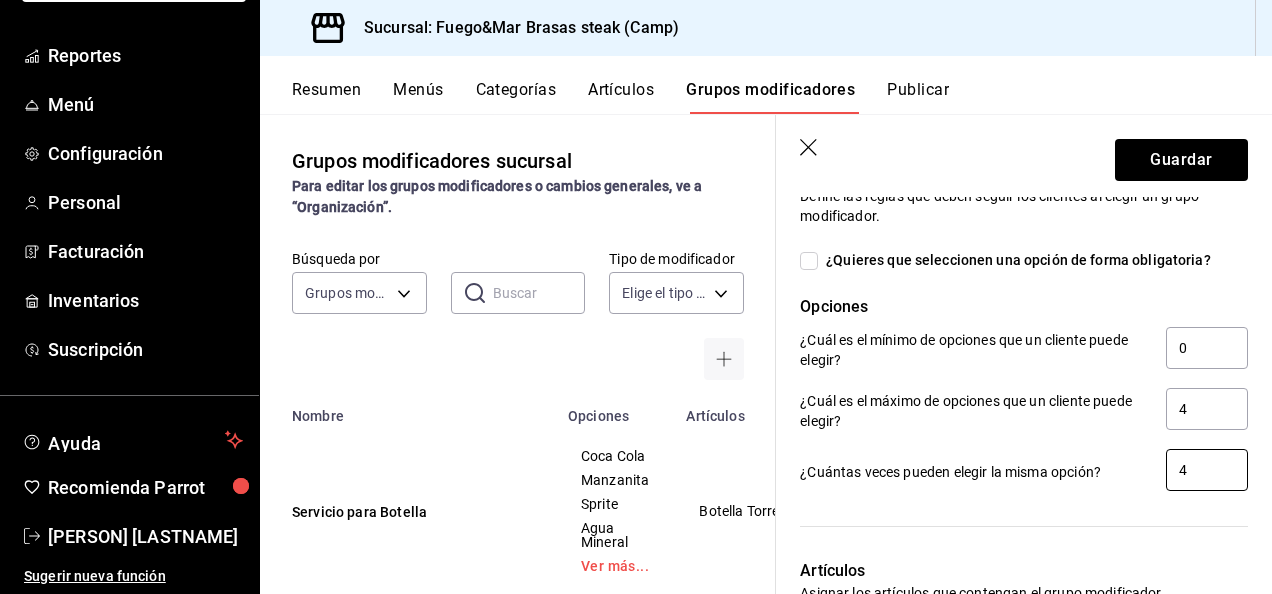 type on "4" 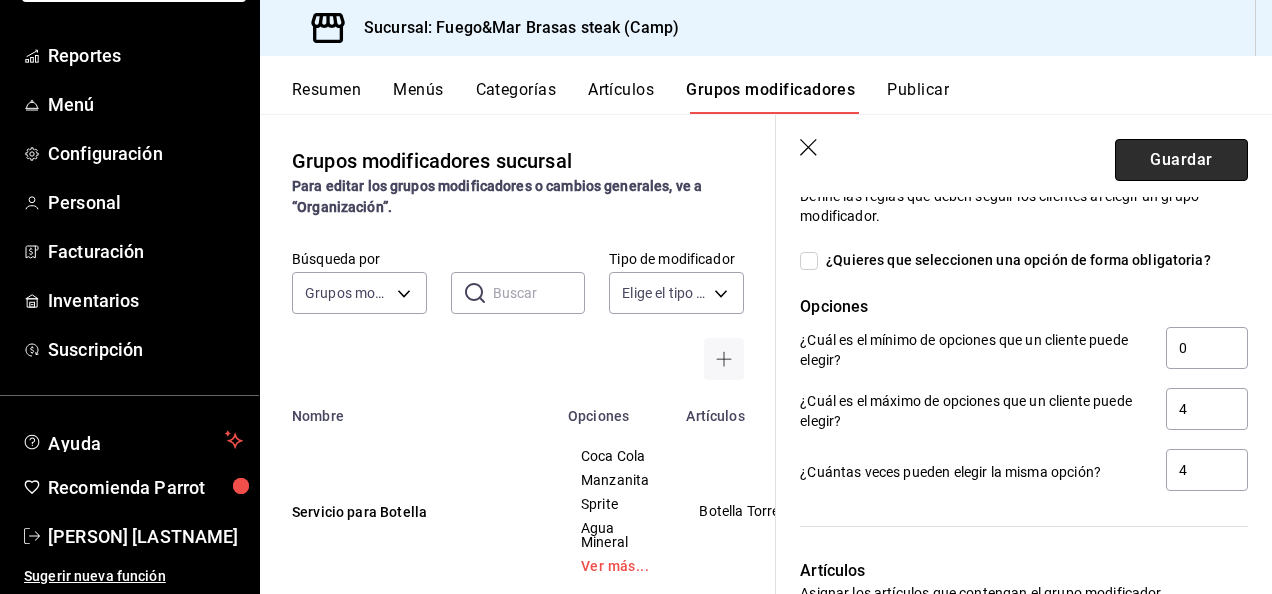 click on "Guardar" at bounding box center (1181, 160) 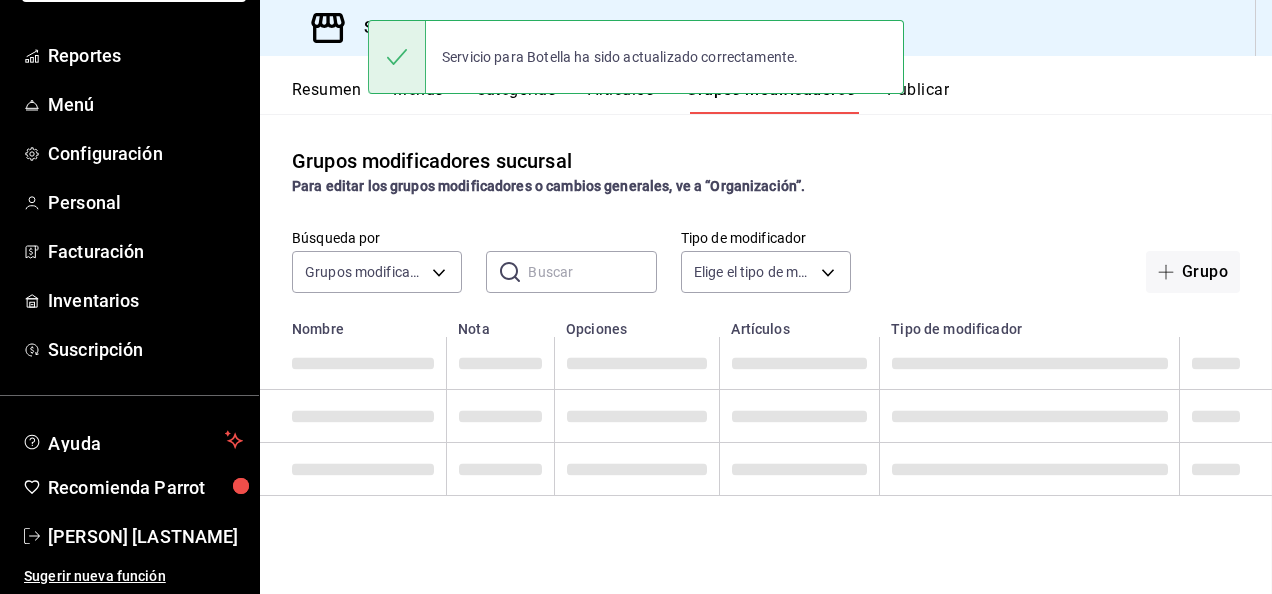 scroll, scrollTop: 0, scrollLeft: 0, axis: both 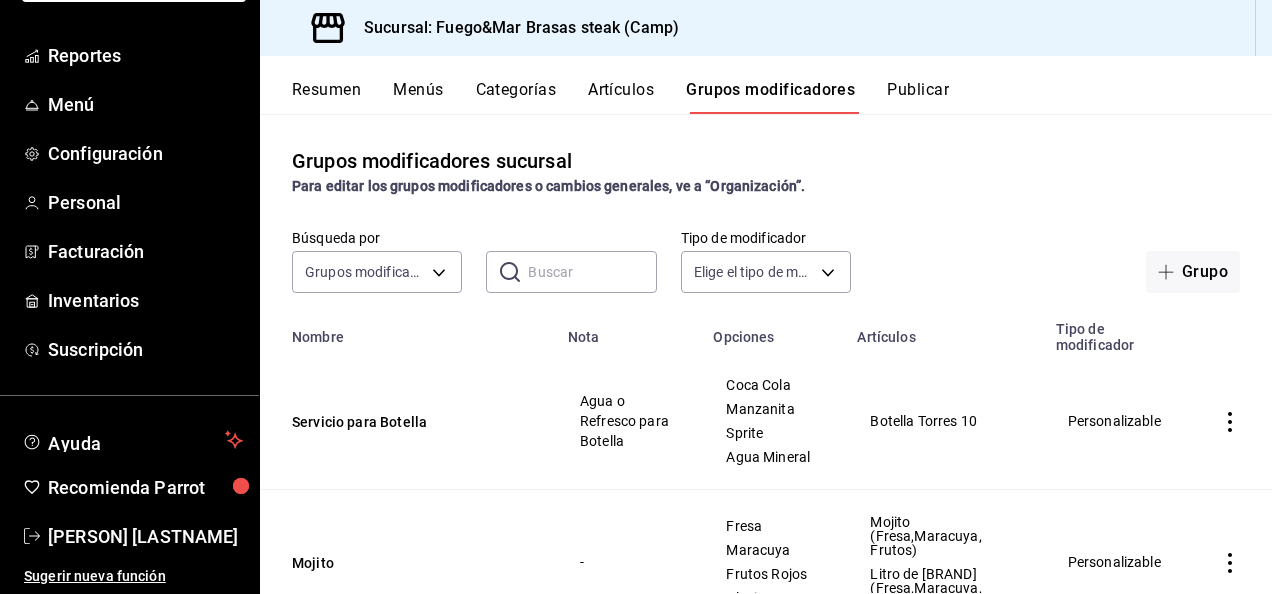 click on "Menús" at bounding box center (418, 97) 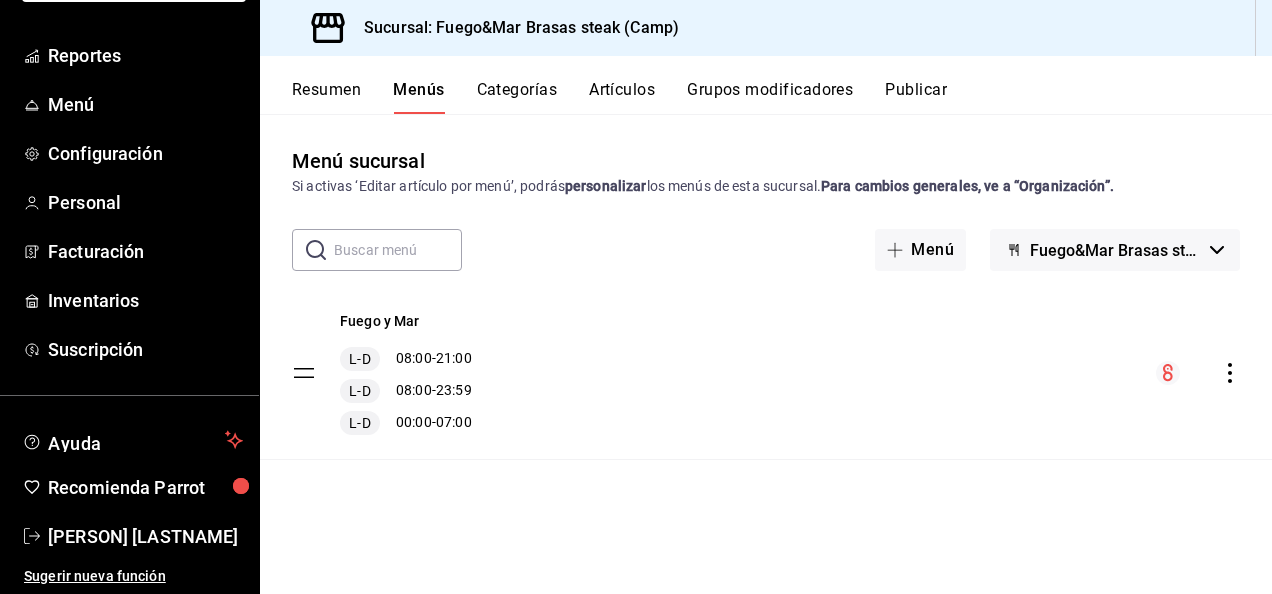 click on "Categorías" at bounding box center (517, 97) 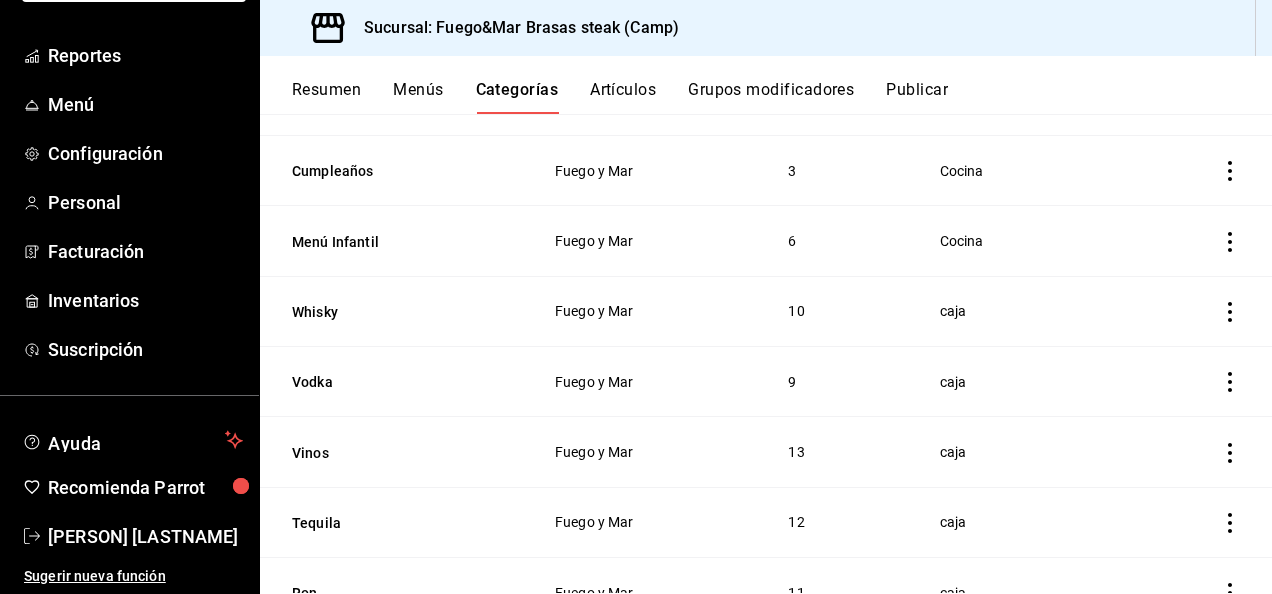 scroll, scrollTop: 674, scrollLeft: 0, axis: vertical 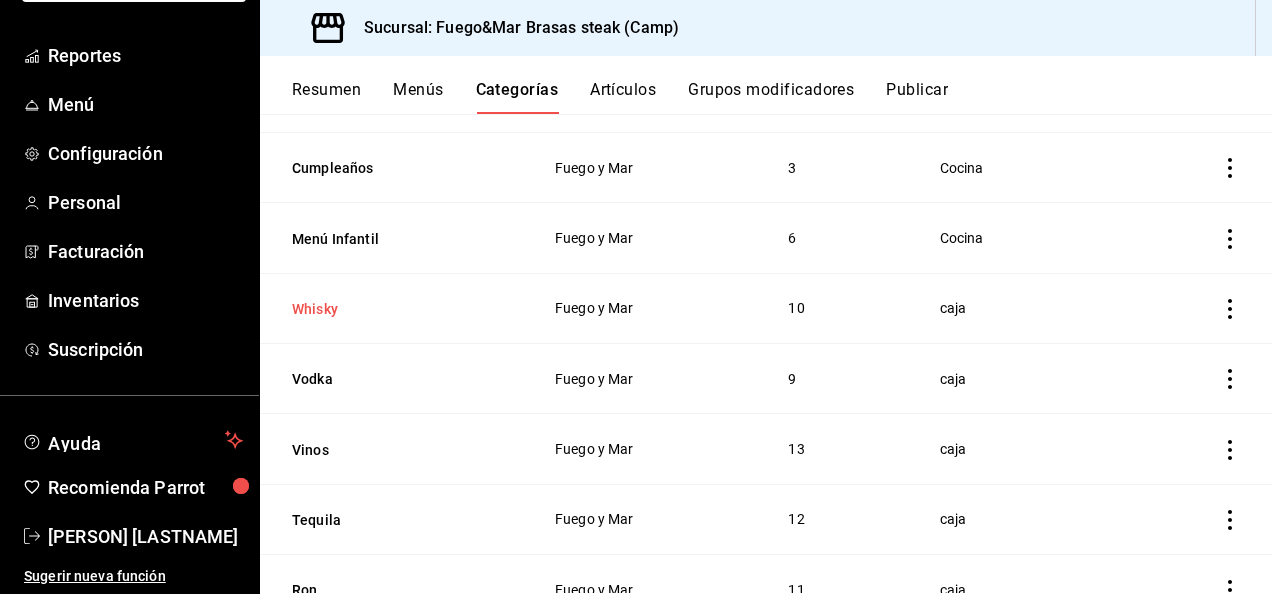 click on "Whisky" at bounding box center (392, 309) 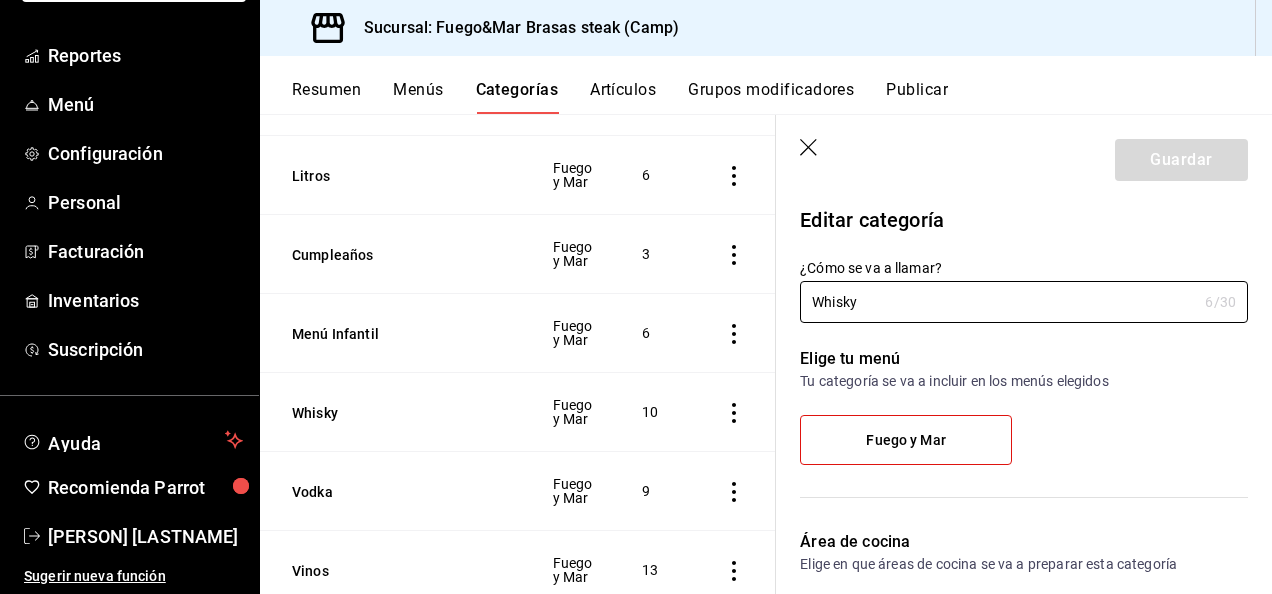 click on "Artículos" at bounding box center (623, 97) 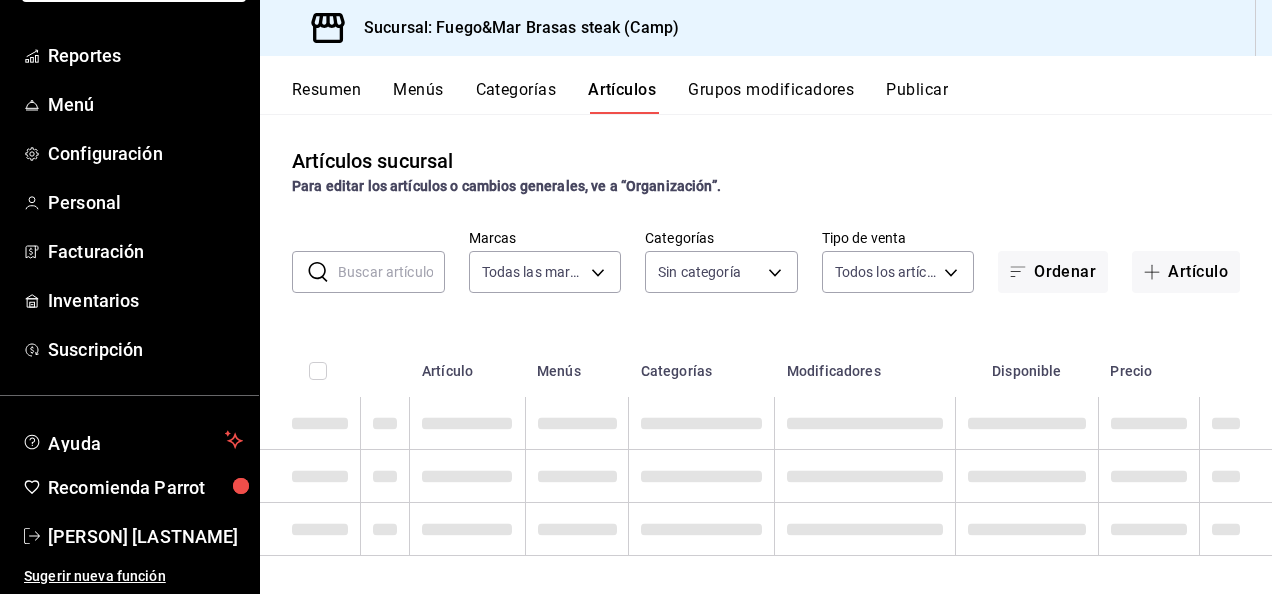 type on "34642819-79bc-44a0-a972-e216a15f5f6e" 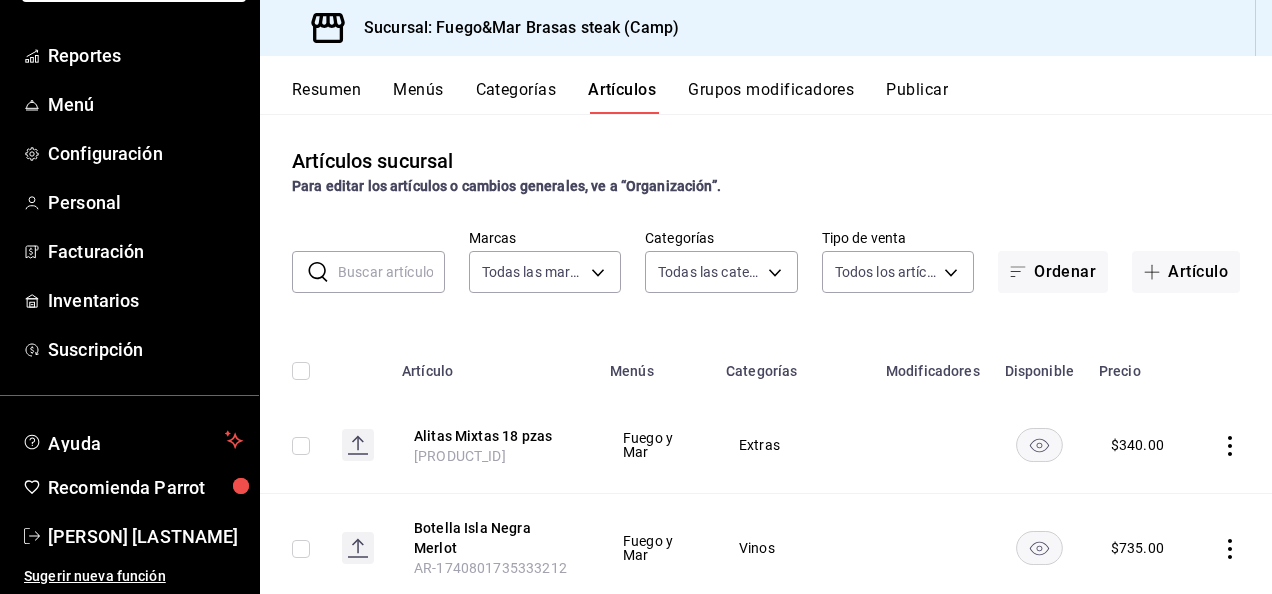 type on "2a3dbf7d-3db7-42d5-9d0c-af810529731f,d603b75e-700d-4a2c-9fe4-66c539196e4f,66832d80-6d18-4194-b06a-8052cd942260,b9986ebe-b554-42e3-bb73-40df44e97f0d,7dfe1e4f-4336-498f-8d33-0ad2c4e94241,59ab272c-7d68-4002-9226-06f6efb81871,8369cfdc-3c42-4a16-94e3-4867e78dead9,56098ac0-5c15-411b-8c45-500598a0c626,17a2c5bb-1961-43e4-89ea-2137dbb6c538,216295a0-2f02-48b4-a9c8-123932190bf2,f0aeffc0-0bac-4cbe-9013-cc76e2f8993f,6147fd30-6ff6-4924-93ec-0f82bddd78d6,830bd652-6797-45cd-a0e4-fb3f91661796,ec19c0eb-458b-43ca-a36a-308d8c2037c1,16e9516b-a4de-4fd7-9e43-9ac0c1731786,3c95f8e0-aefd-41e7-85bc-70f25146bb8a,638b000b-be13-4bec-951c-c955ab138fd9,7b263a90-ba77-410e-ae3c-21f39cd43bc8,f03ee0a5-ee81-44a3-8b4e-499a83eb88a0,e07b5029-fd60-4a30-8f17-7d9cea16578d,dc731430-2259-47bb-b505-d8125583718c,007614ac-3980-4a9f-b559-b0d05ab577a8,05e98e67-97ba-4812-a711-171910fbc8c2,716c1a84-93ef-4246-8c8d-1ba1a311ead9,c6d82c72-d10f-4fbc-afb8-88b7b76fb143,2e0b7aef-bd04-4948-9663-84ec5f3f12da,8823a705-3460-4136-a9e9-d6356985930c,7caffb1c-89f8-4e45-ae4..." 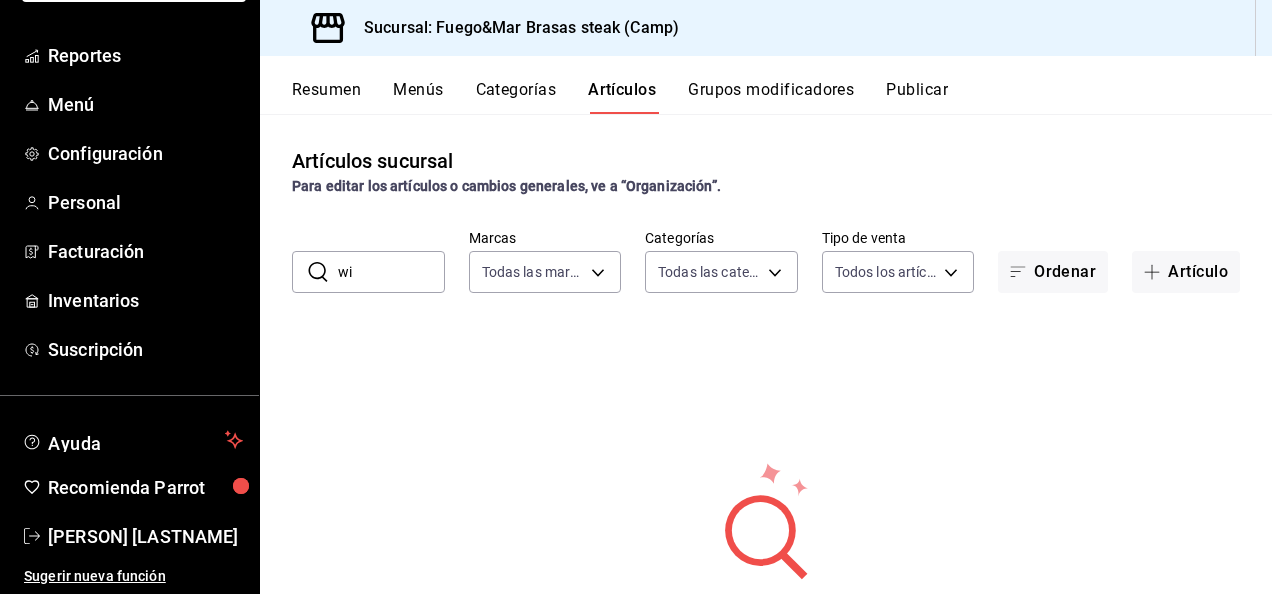 type on "[FIRST]" 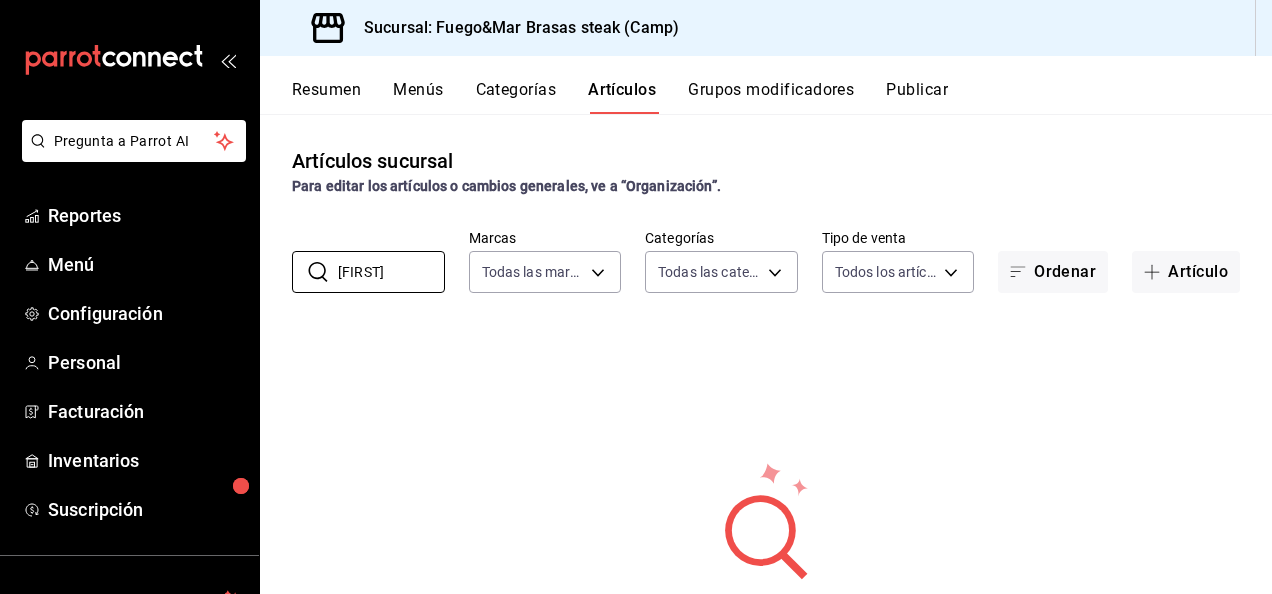 scroll, scrollTop: 0, scrollLeft: 0, axis: both 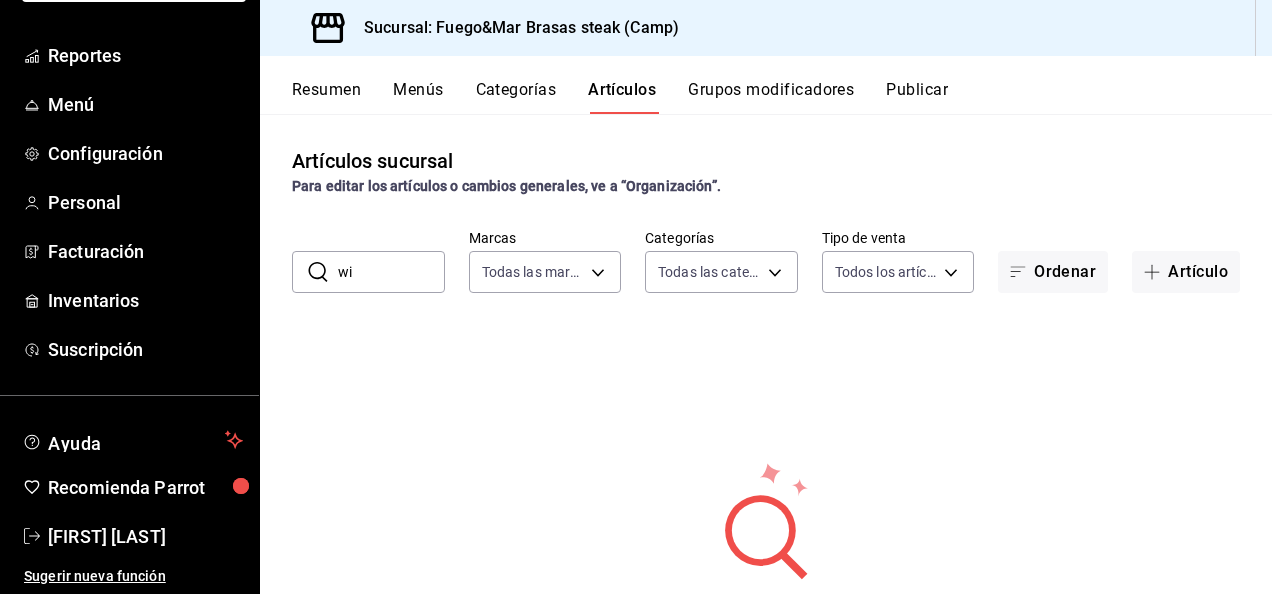type on "w" 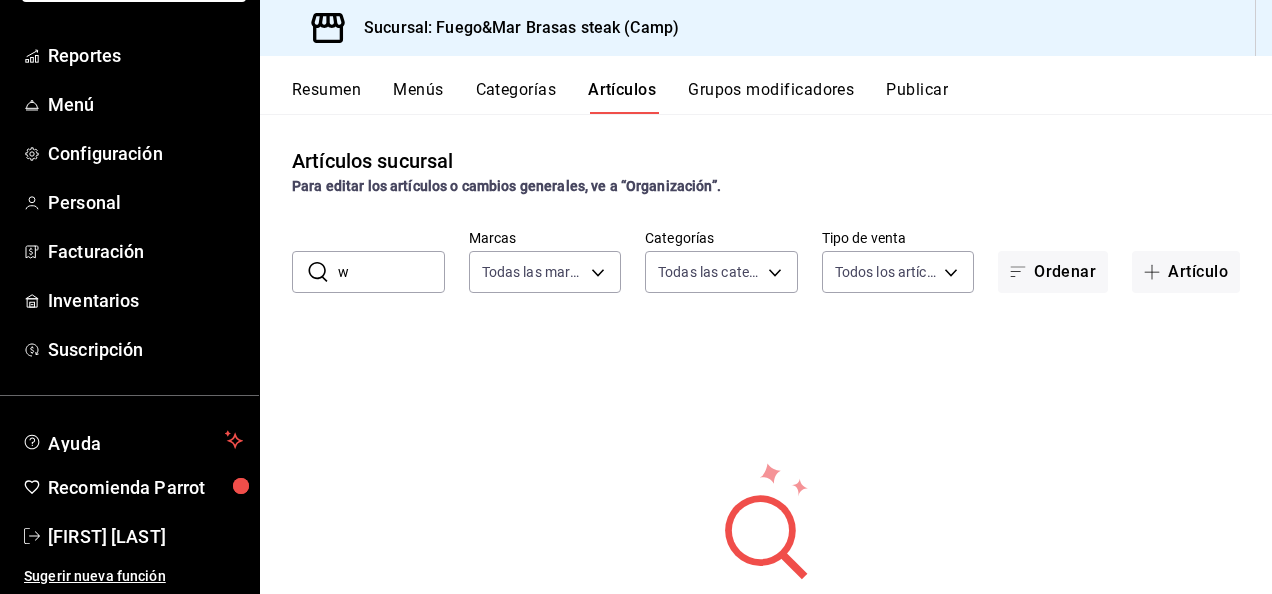 type 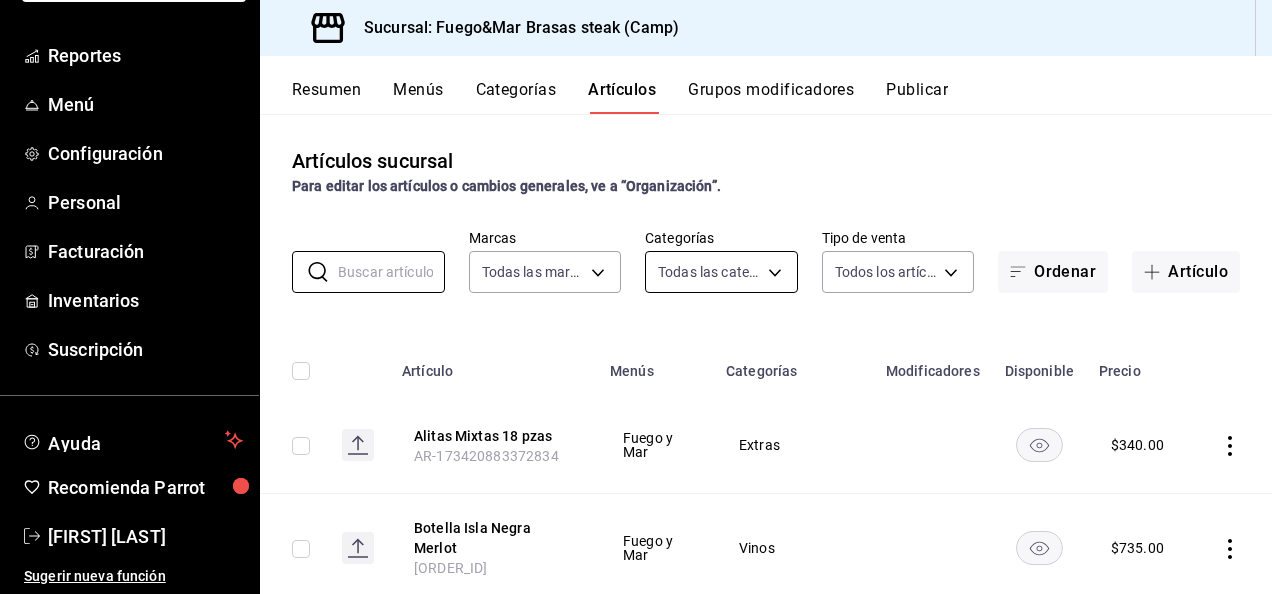 click on "AR-1754264413287 Fuego y Mar Extras $ 340.00 Botella Isla Negra Merlot AR-1740801735333212 Fuego y Mar Vinos $ 735.00 Tropical GKS - Litro AR-17329165745068121 Fuego y Mar Cocteleria de la Casa $ 158.00 Tropical GKS AR-1732916574506812 Fuego y Mar Cocteleria de la Casa $ 110.00 Papas a la Francesa AR-173291657464012 Fuego y Mar Extras $ 75.00 AR-17329165746342334 $ $ $" at bounding box center [636, 297] 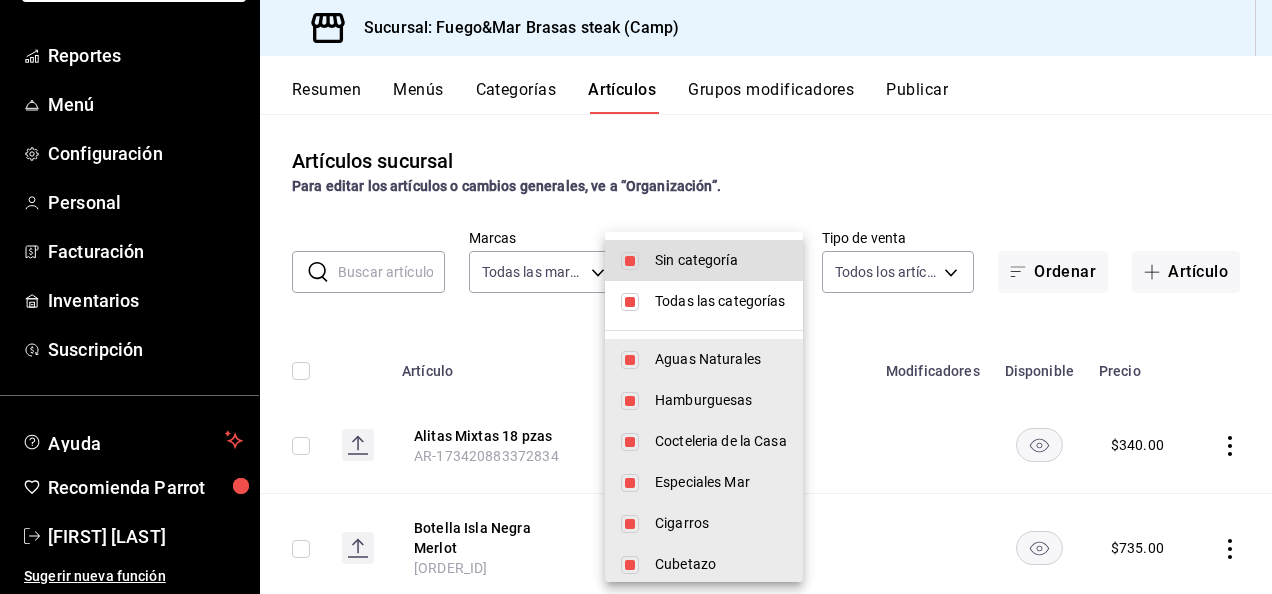click at bounding box center [630, 261] 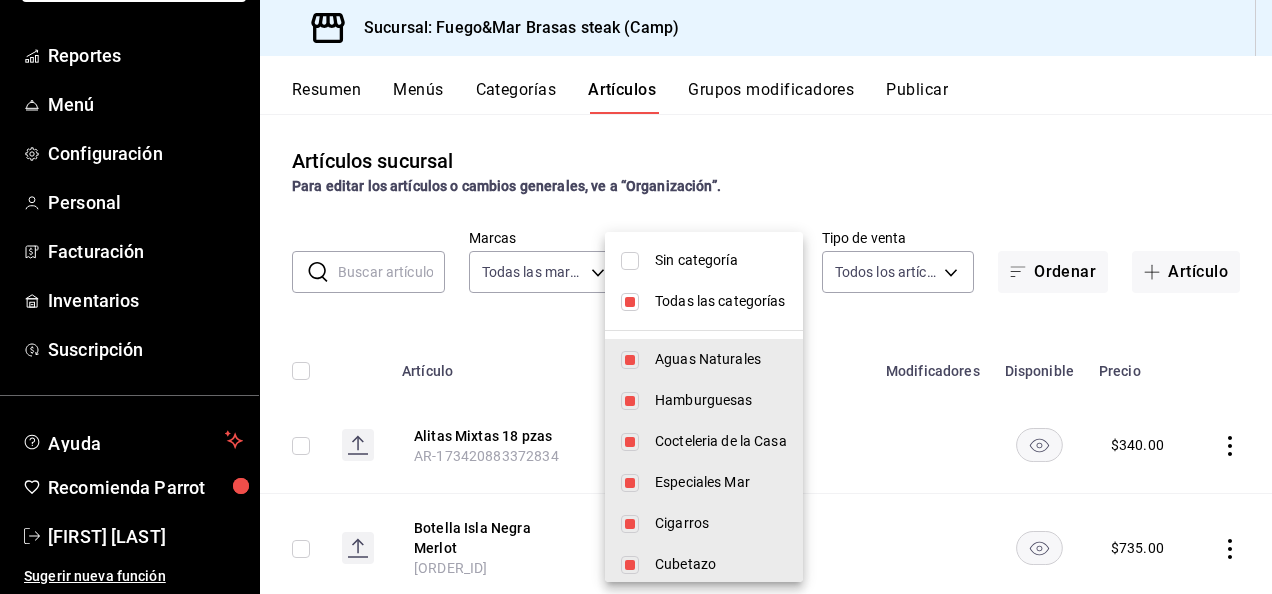 click at bounding box center [630, 302] 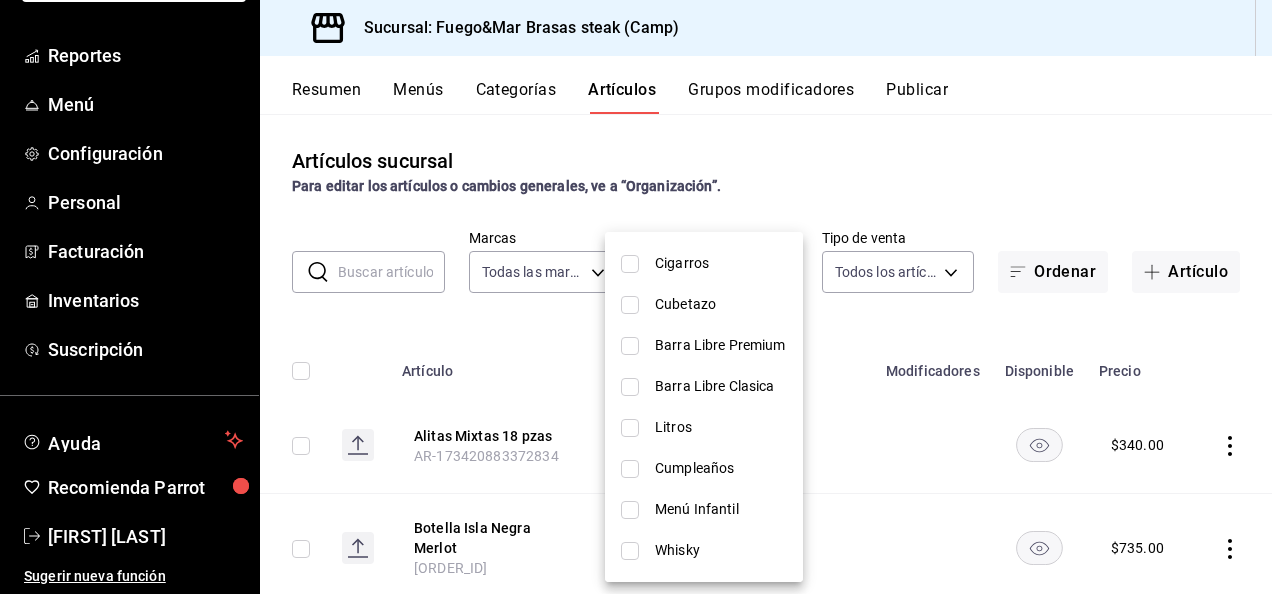 scroll, scrollTop: 280, scrollLeft: 0, axis: vertical 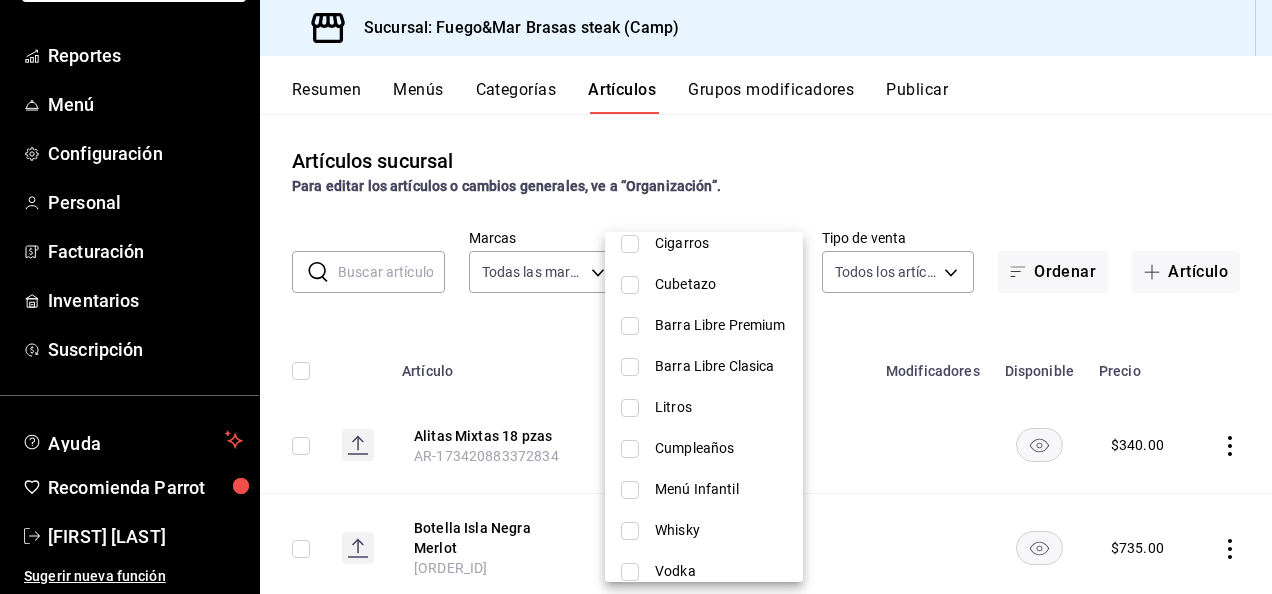 click at bounding box center [630, 531] 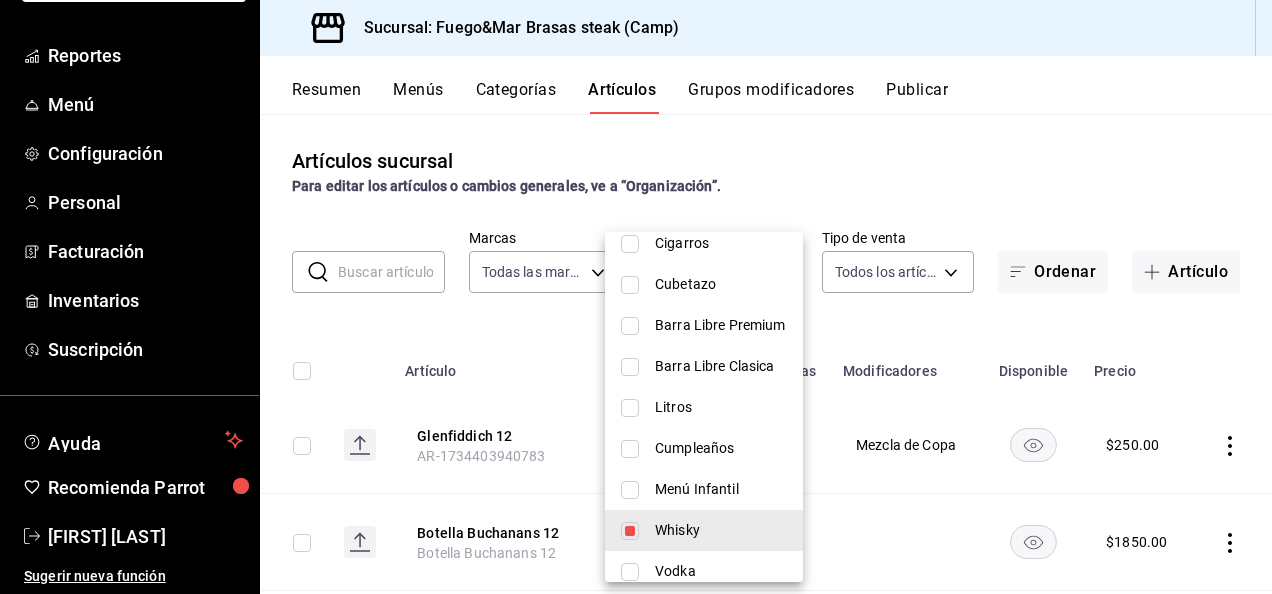 click at bounding box center [636, 297] 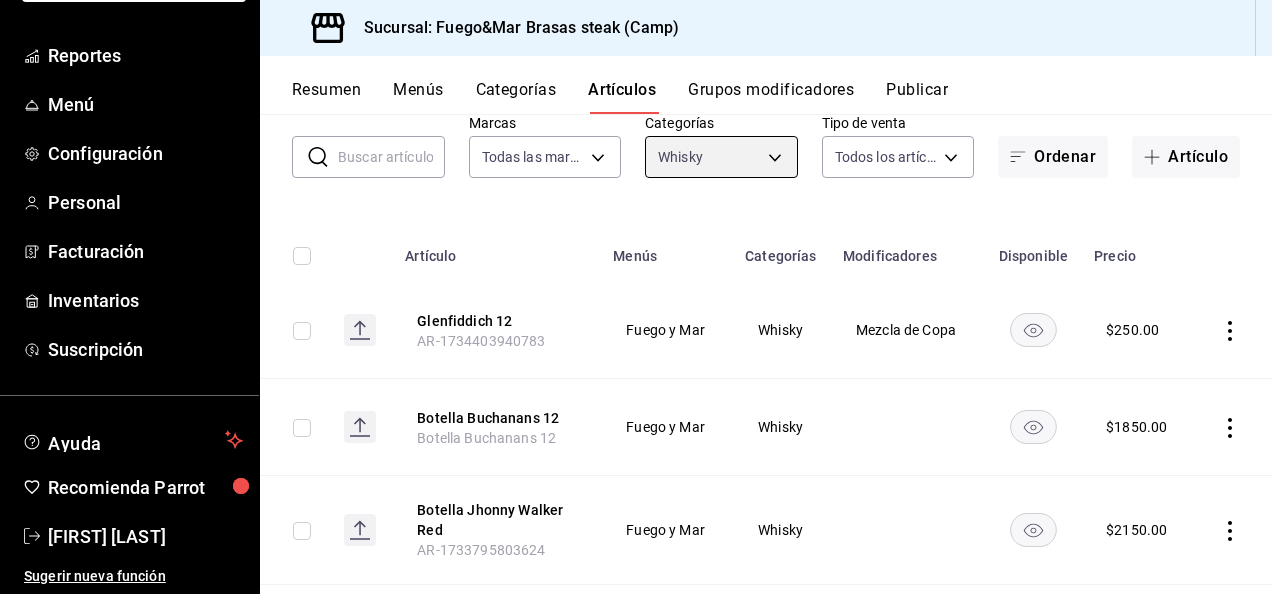 scroll, scrollTop: 123, scrollLeft: 0, axis: vertical 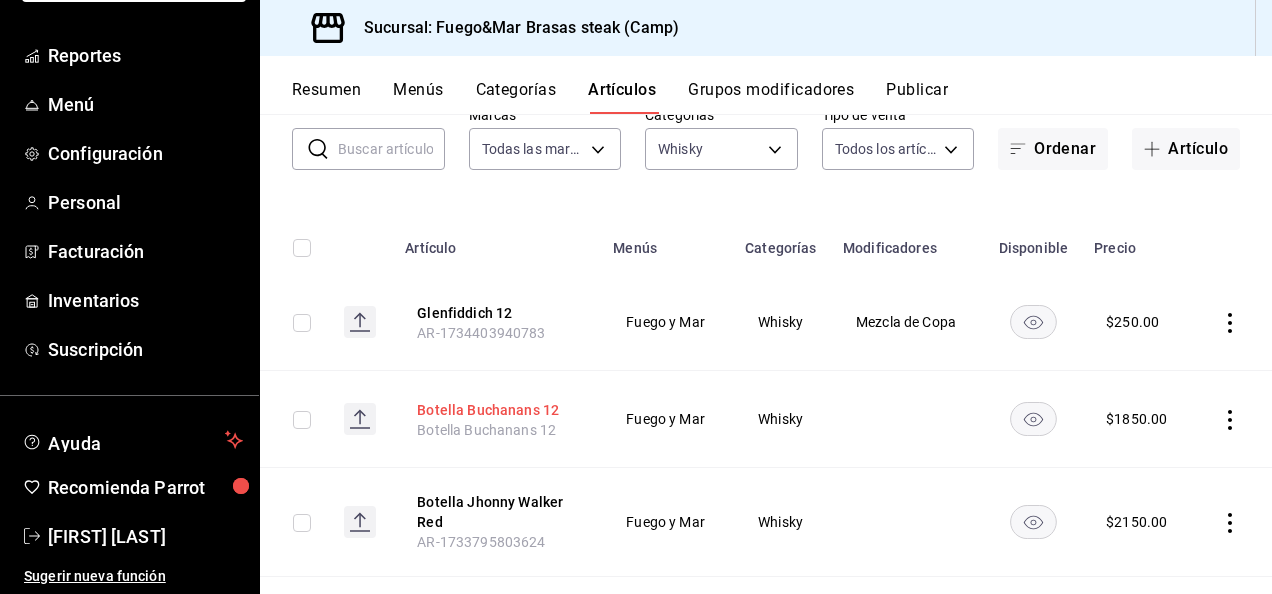 click on "Botella Buchanans 12" at bounding box center [497, 410] 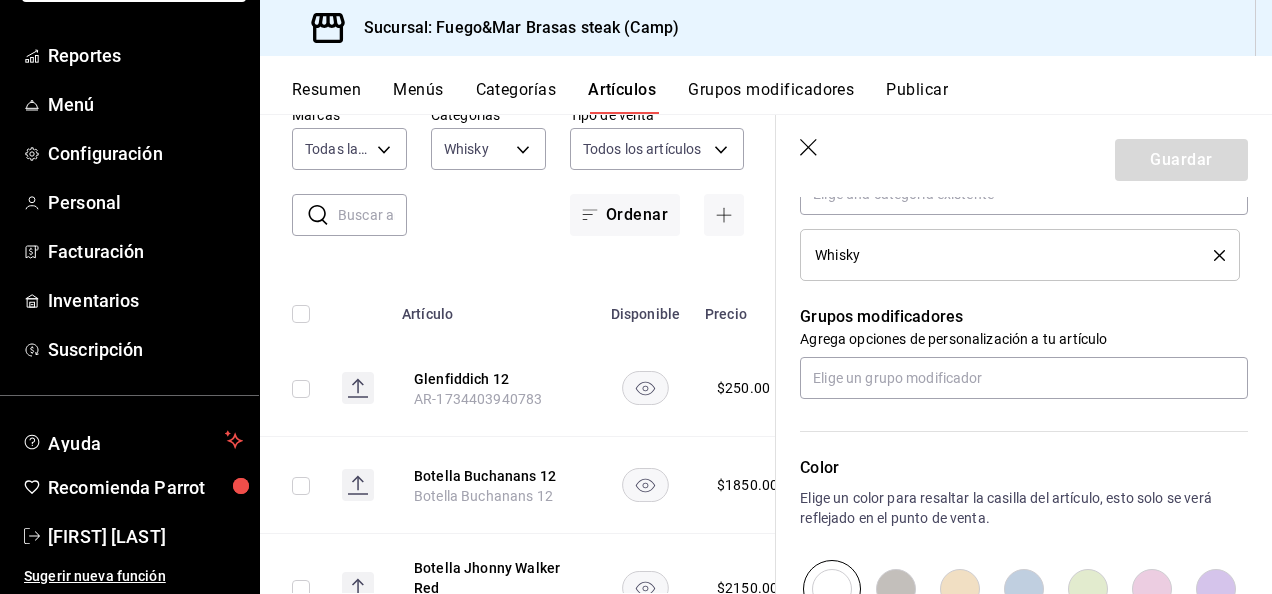 scroll, scrollTop: 822, scrollLeft: 0, axis: vertical 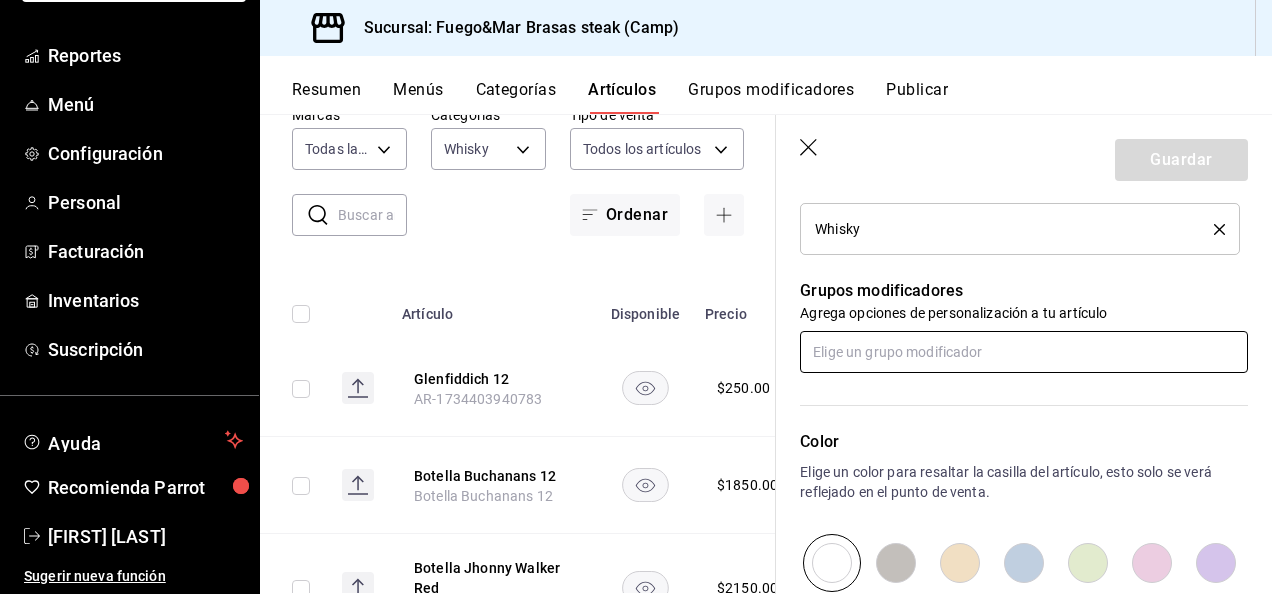 click at bounding box center [1024, 352] 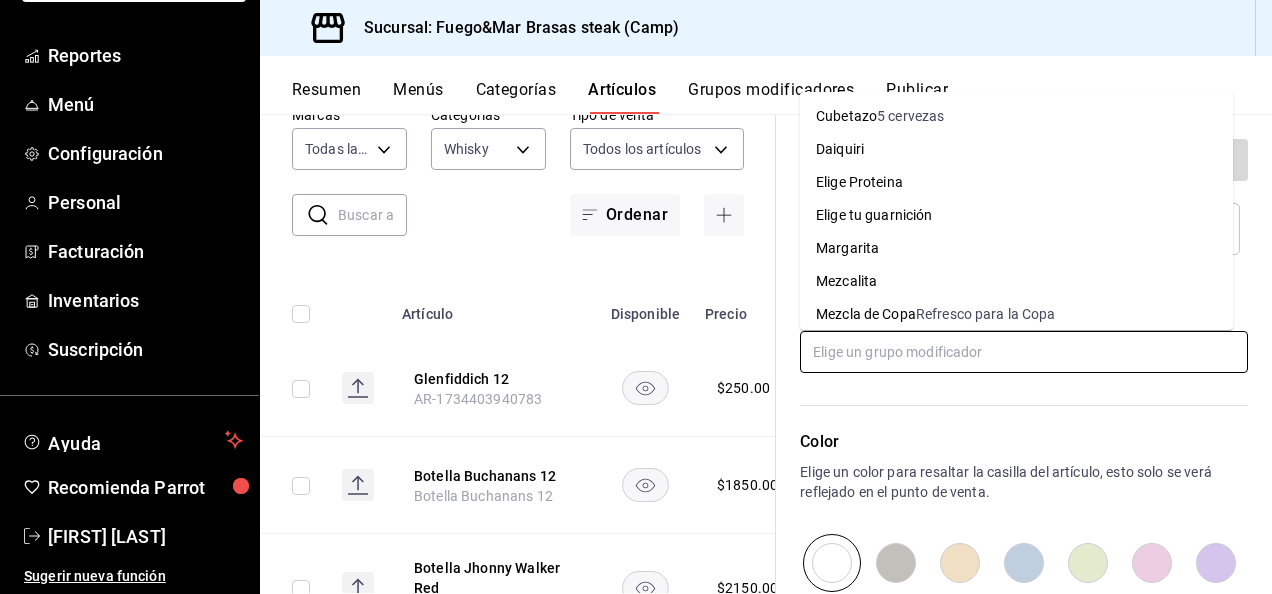 scroll, scrollTop: 183, scrollLeft: 0, axis: vertical 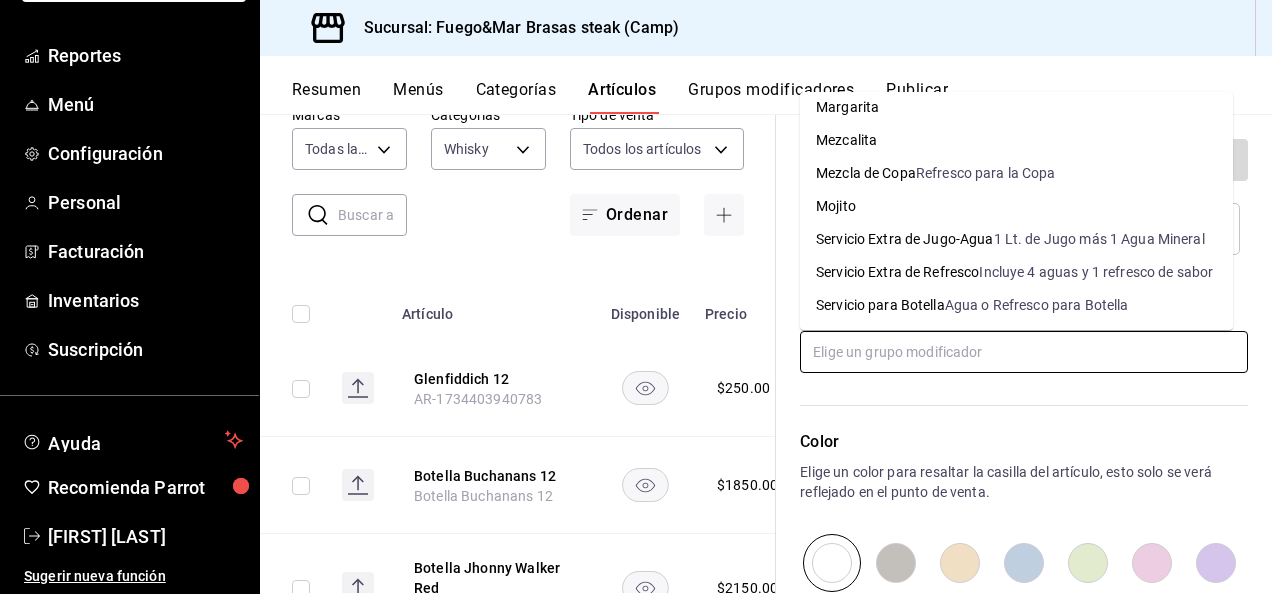 click on "Agua o Refresco para Botella" at bounding box center (1037, 305) 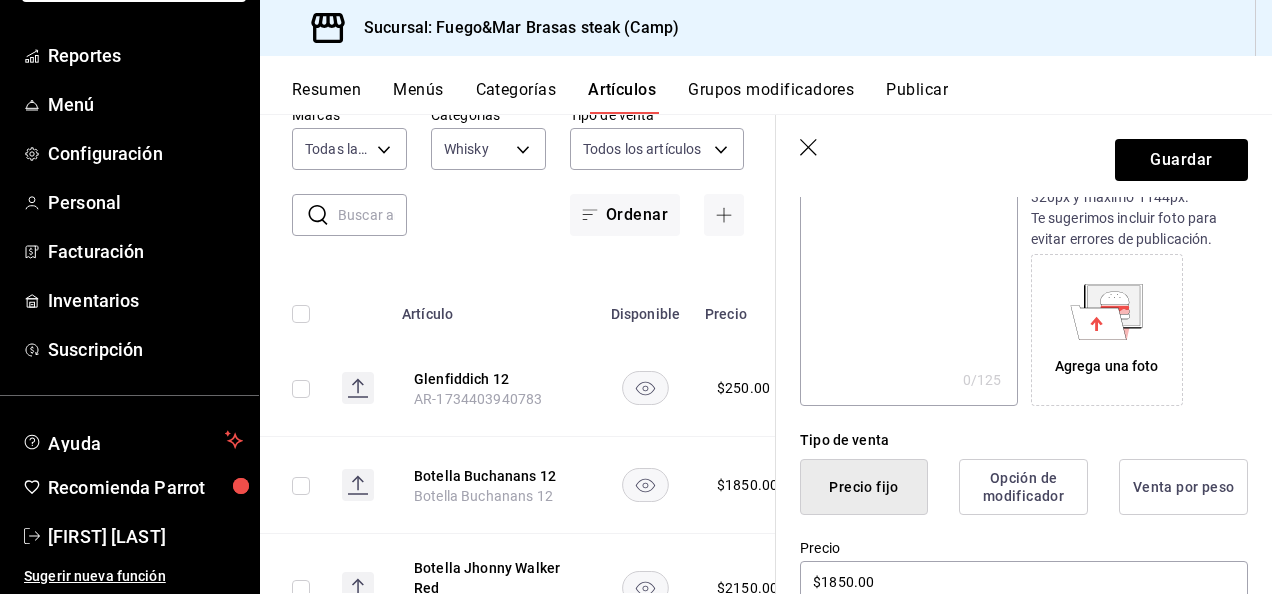 scroll, scrollTop: 0, scrollLeft: 0, axis: both 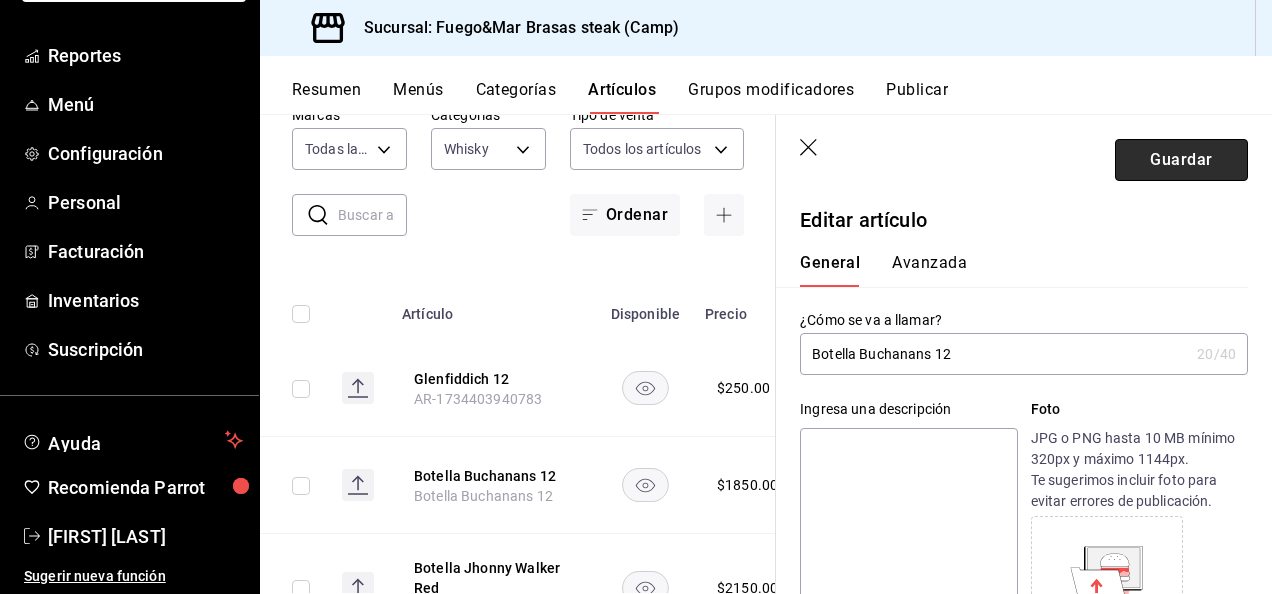click on "Guardar" at bounding box center (1181, 160) 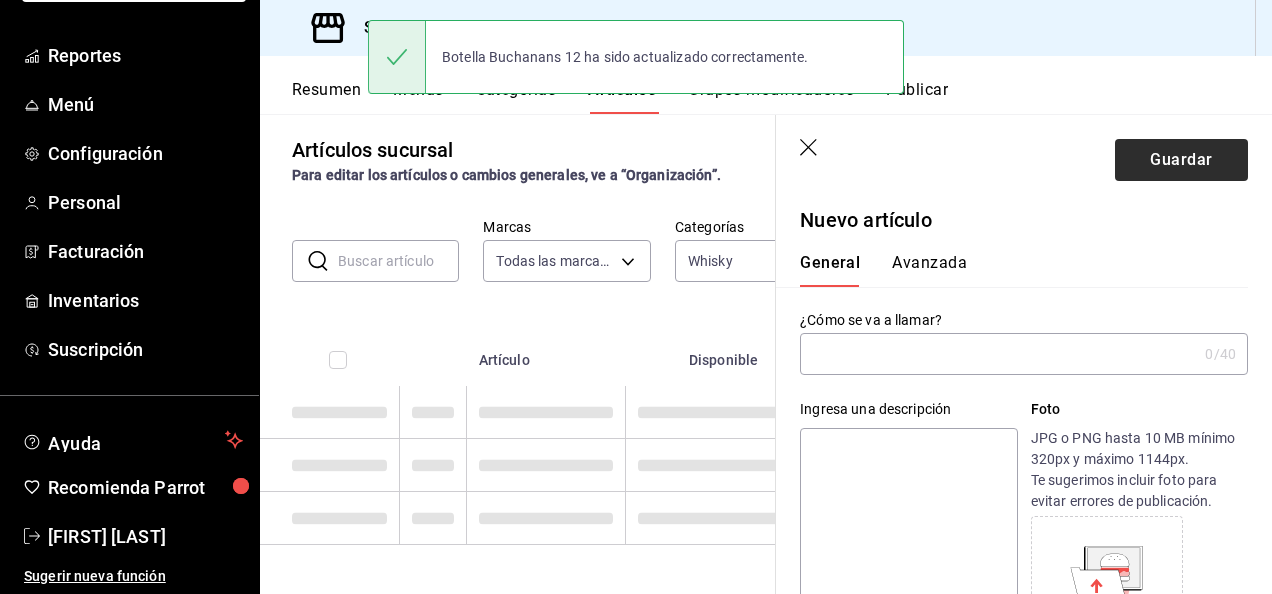 scroll, scrollTop: 10, scrollLeft: 0, axis: vertical 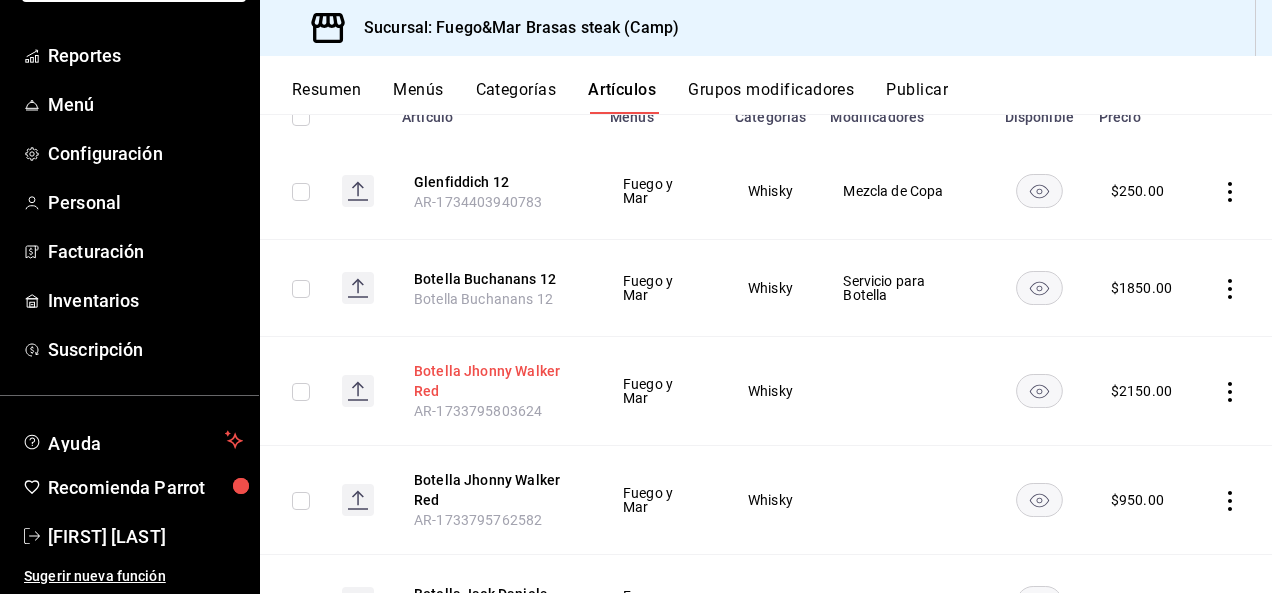 click on "Botella Jhonny Walker Red" at bounding box center (494, 381) 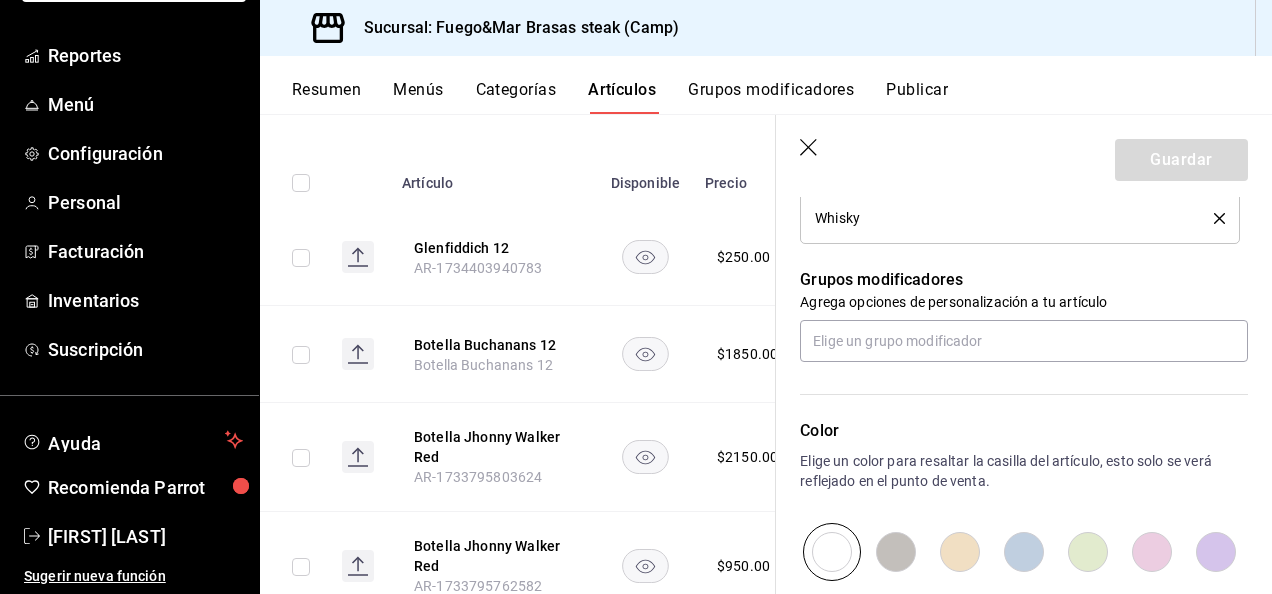 scroll, scrollTop: 840, scrollLeft: 0, axis: vertical 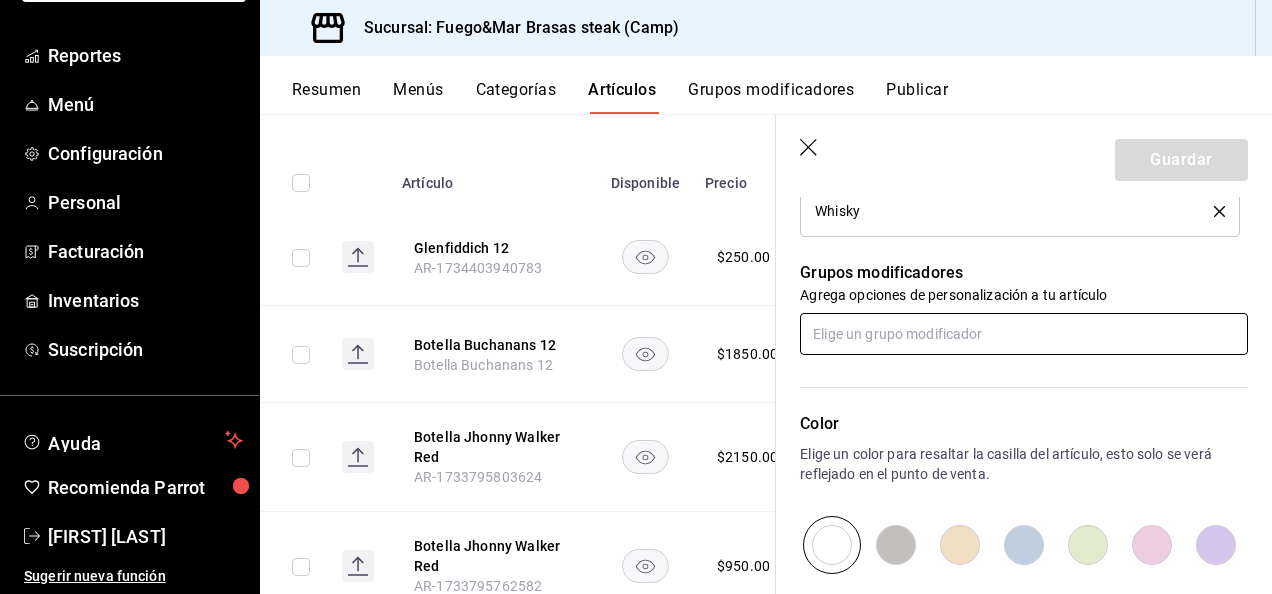 click at bounding box center (1024, 334) 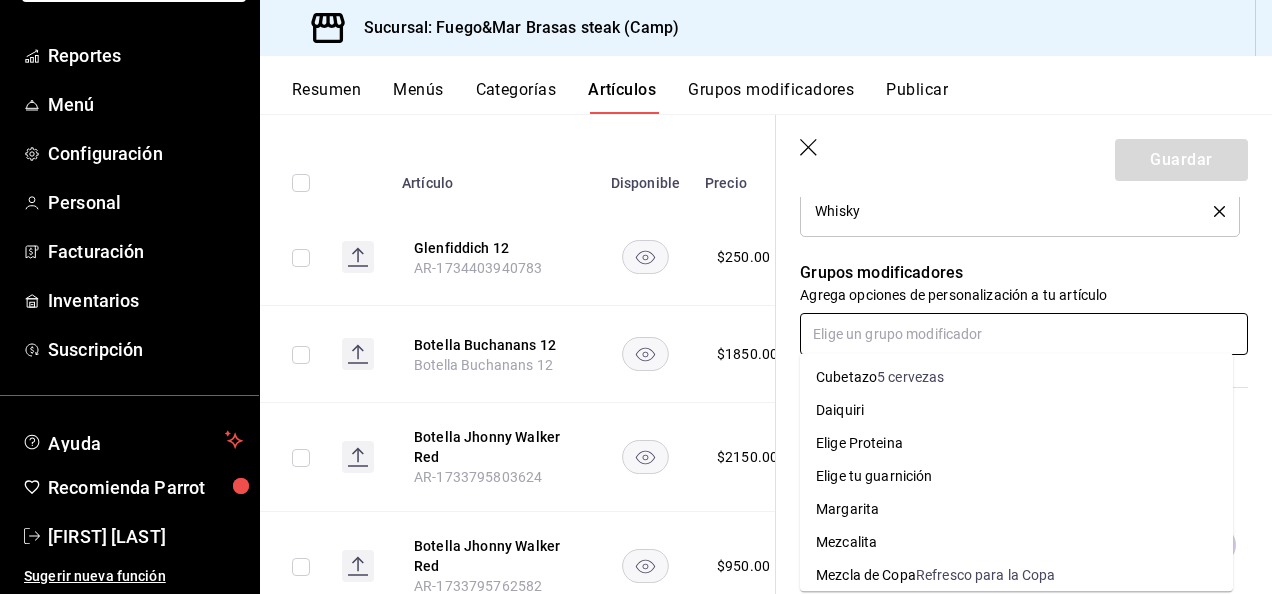 scroll, scrollTop: 184, scrollLeft: 0, axis: vertical 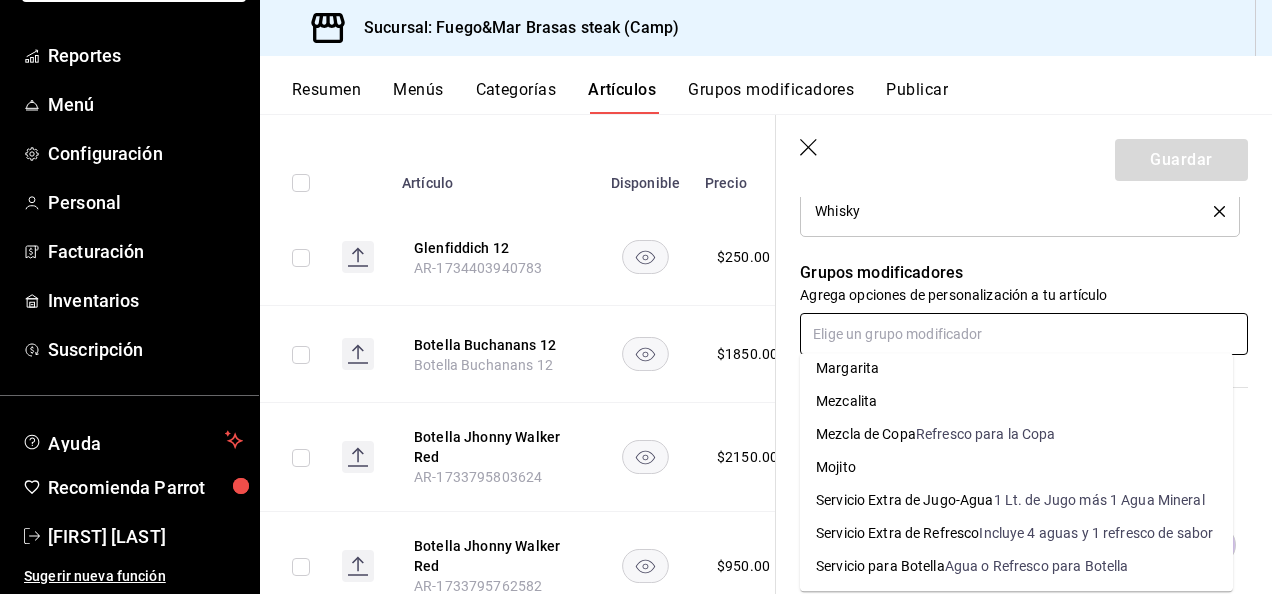 click on "Servicio para Botella Agua o Refresco para Botella" at bounding box center [1016, 566] 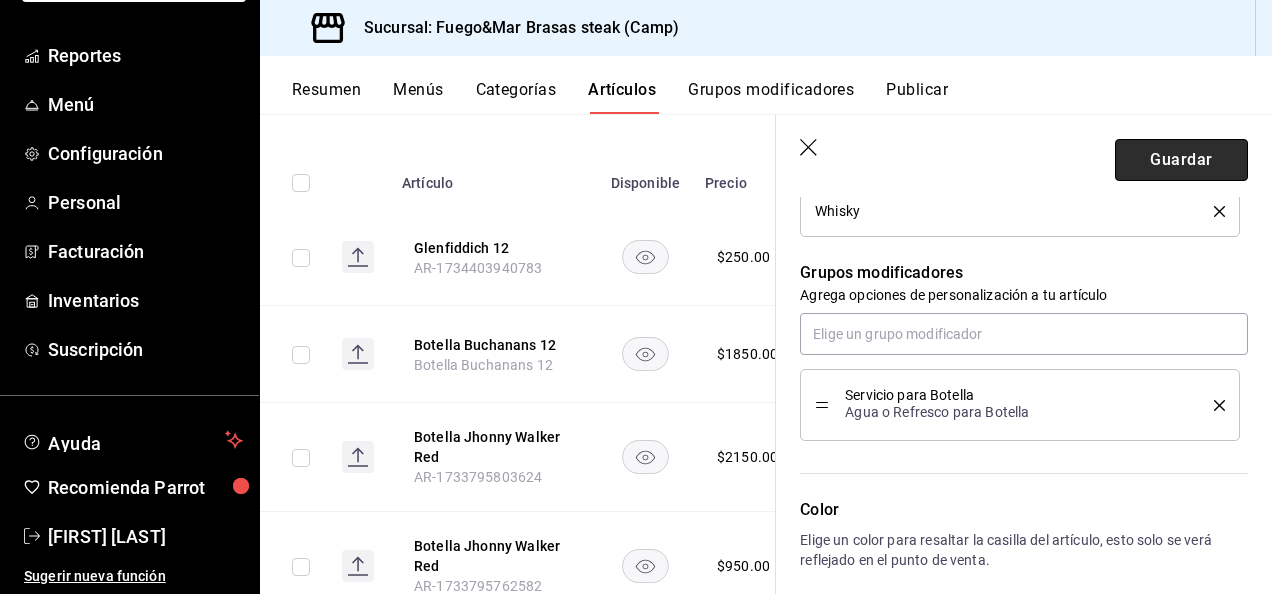 click on "Guardar" at bounding box center [1181, 160] 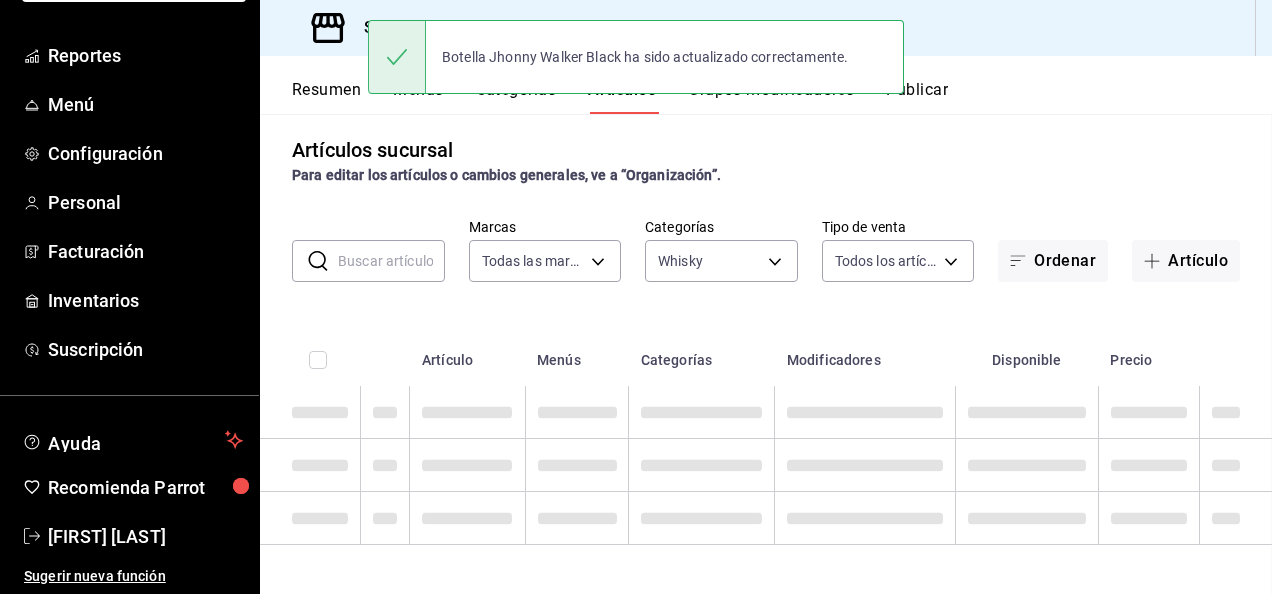 scroll, scrollTop: 10, scrollLeft: 0, axis: vertical 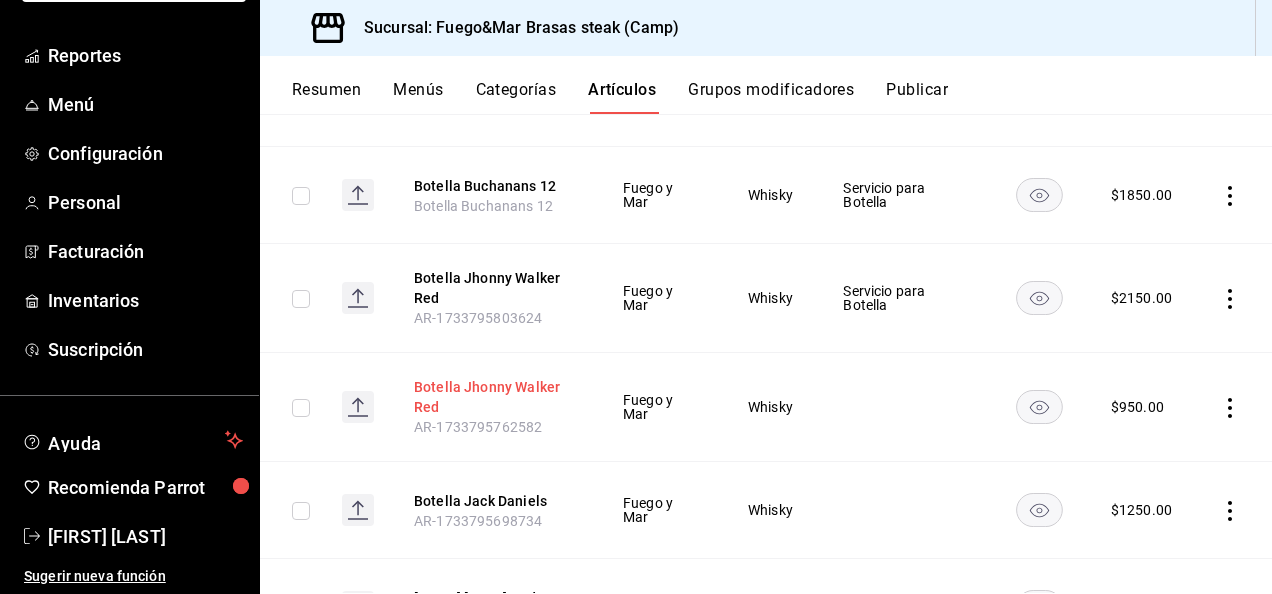 click on "Botella Jhonny Walker Red" at bounding box center (494, 397) 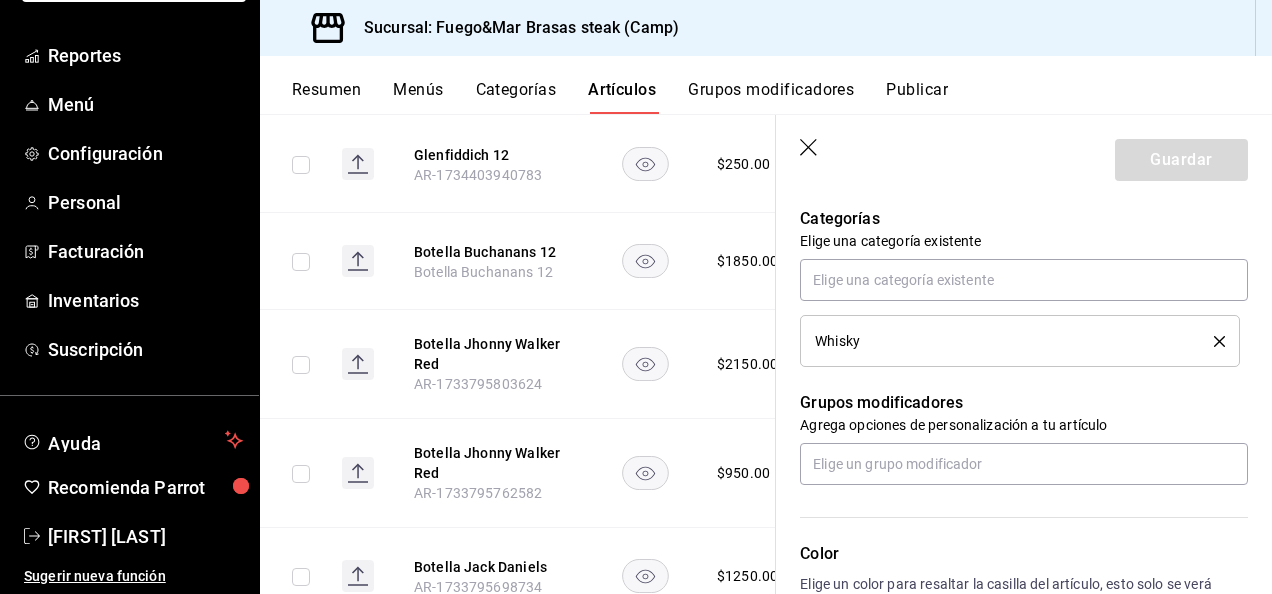 scroll, scrollTop: 698, scrollLeft: 0, axis: vertical 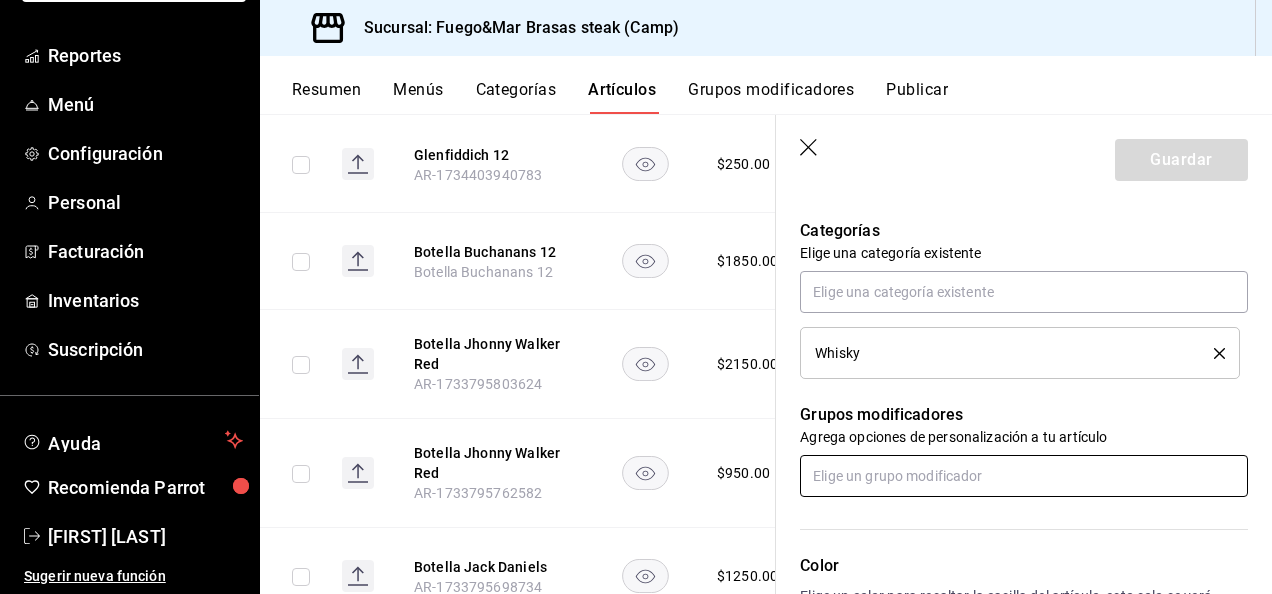 click at bounding box center [1024, 476] 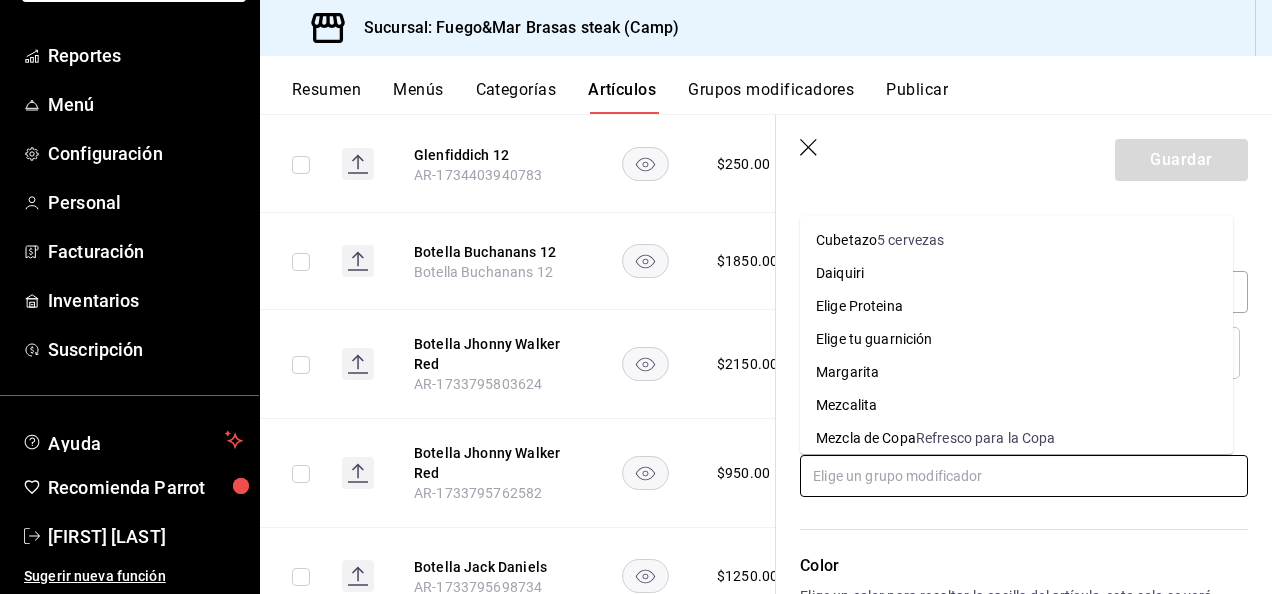 scroll, scrollTop: 183, scrollLeft: 0, axis: vertical 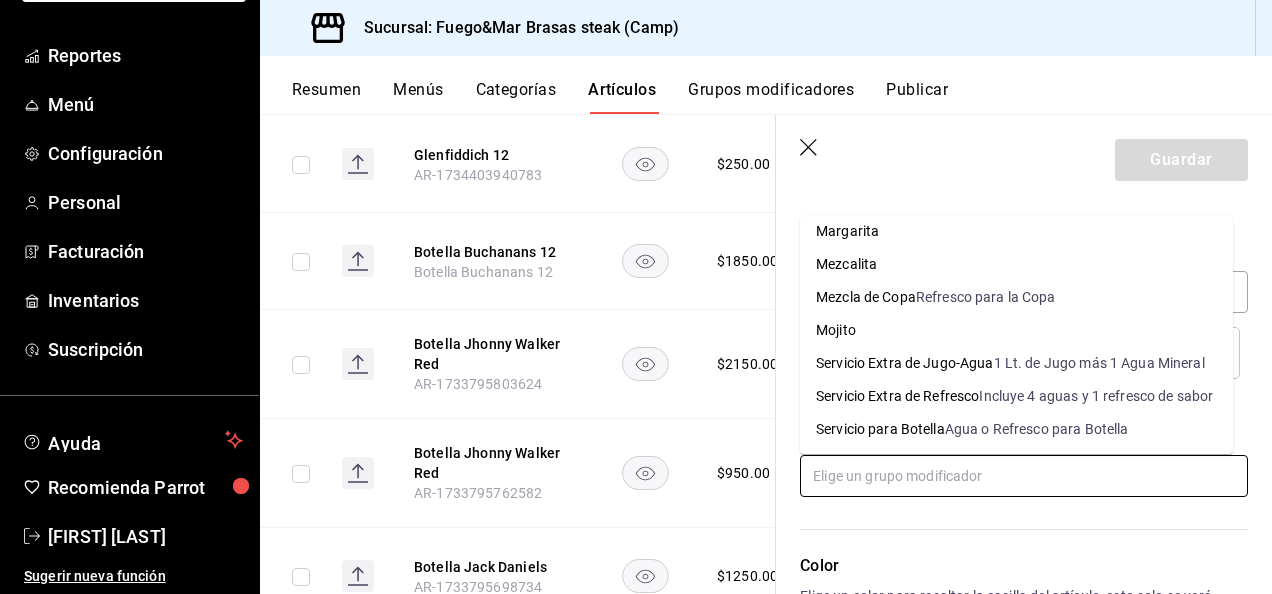 click on "Agua o Refresco para Botella" at bounding box center (1037, 429) 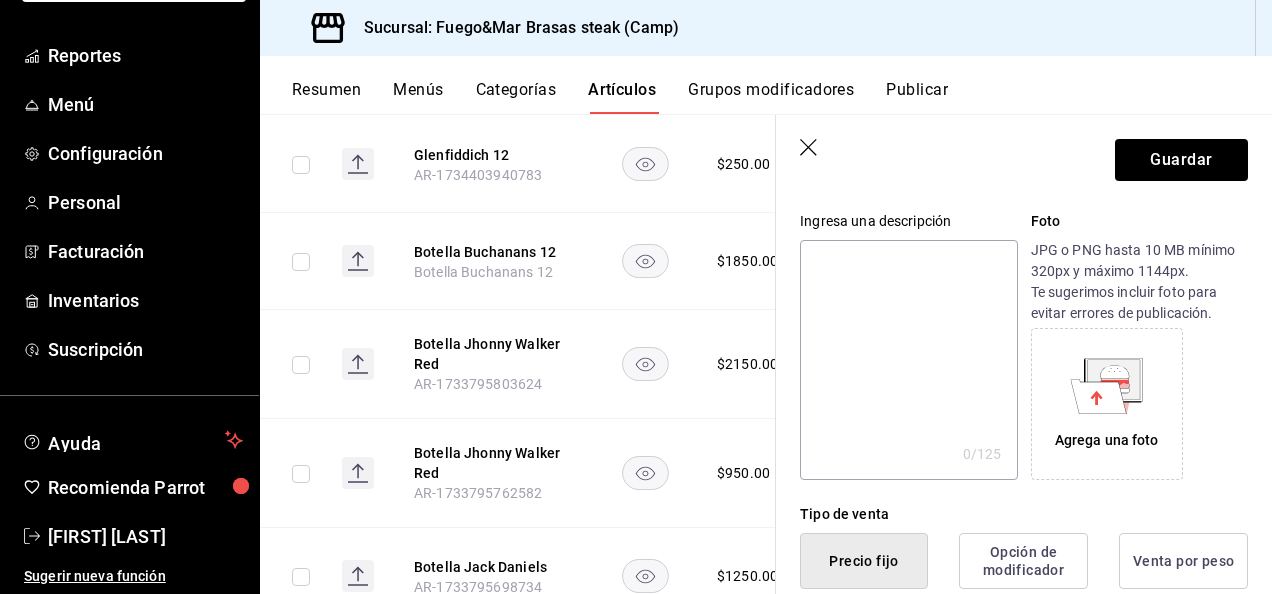 scroll, scrollTop: 65, scrollLeft: 0, axis: vertical 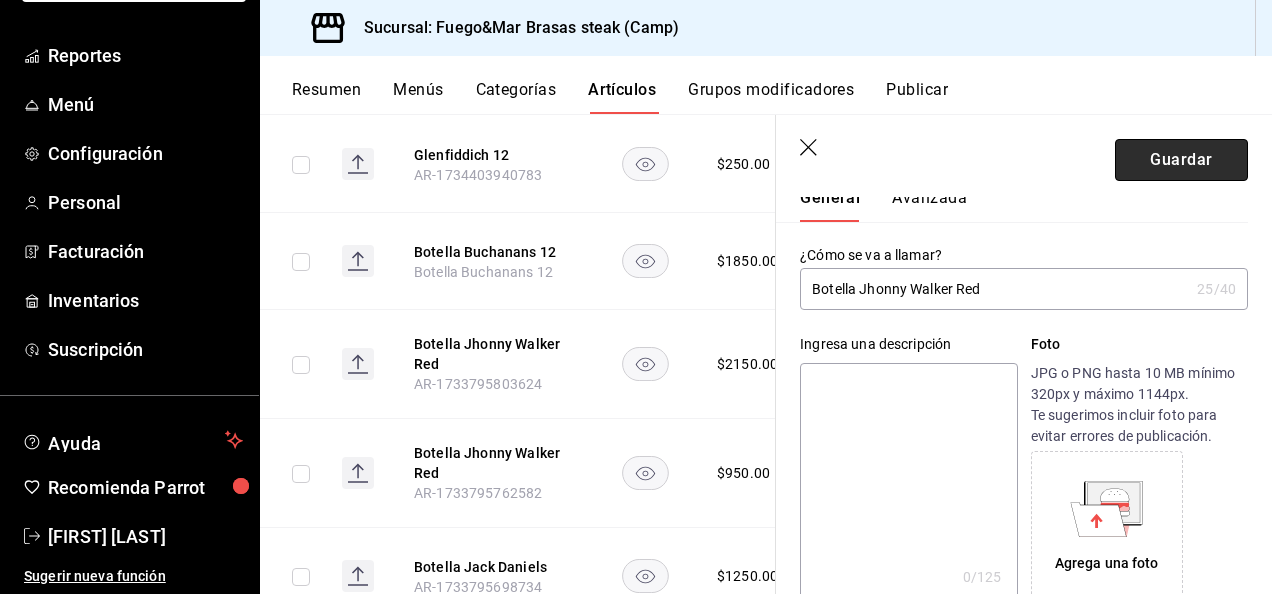 click on "Guardar" at bounding box center [1181, 160] 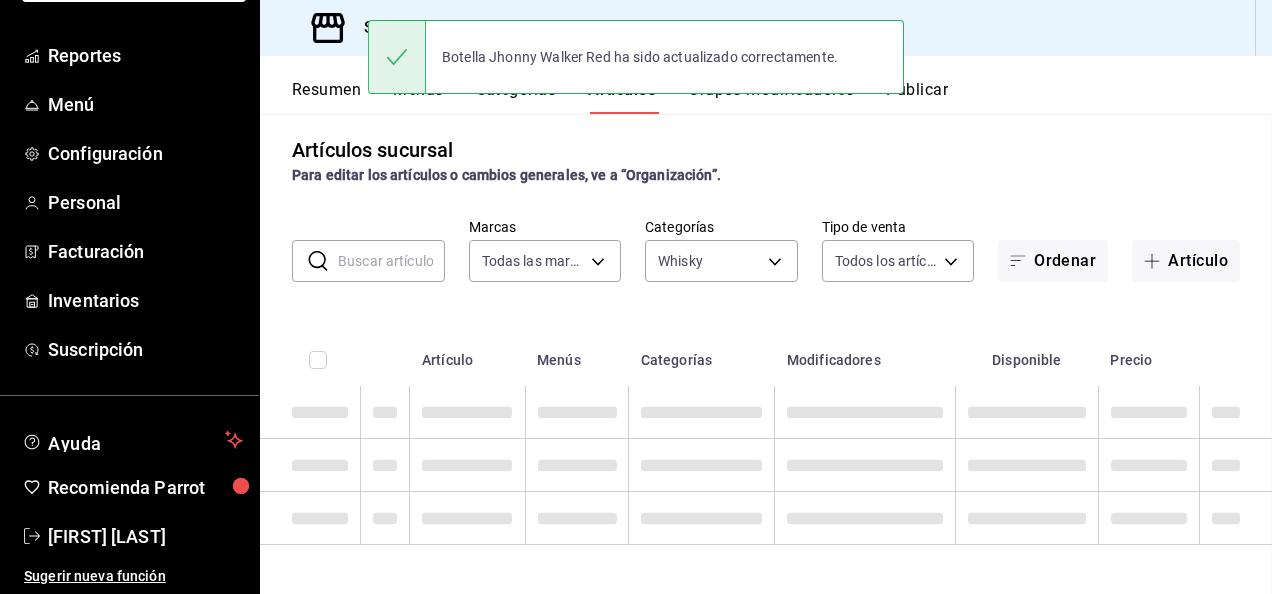 scroll, scrollTop: 10, scrollLeft: 0, axis: vertical 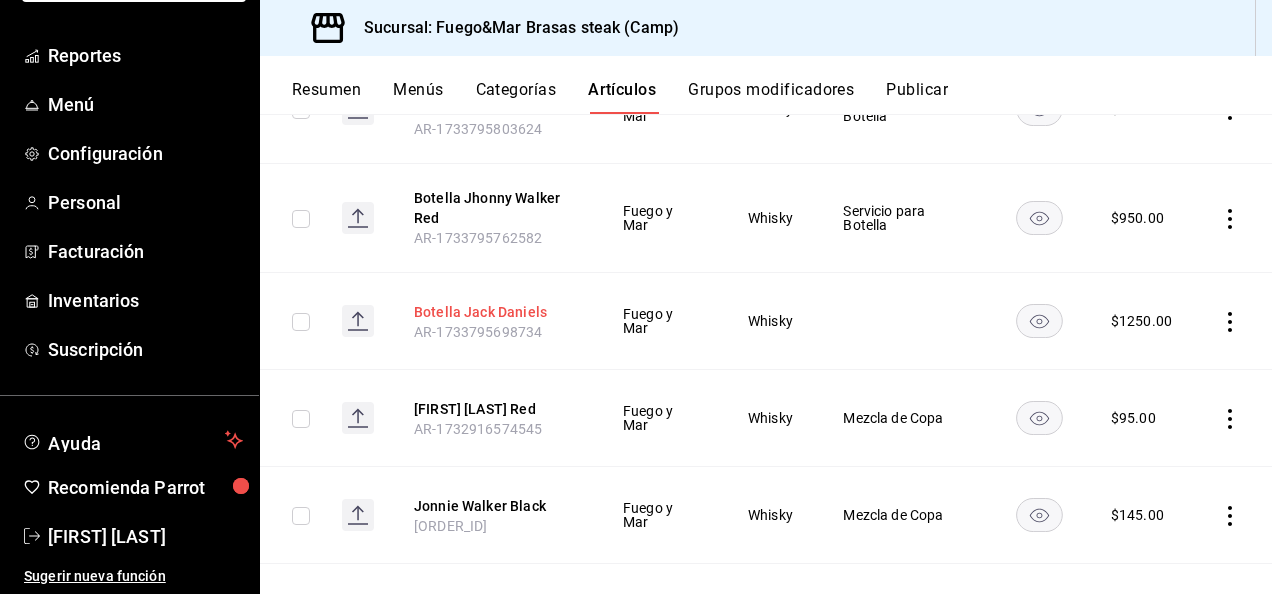 click on "Botella Jack Daniels" at bounding box center (494, 312) 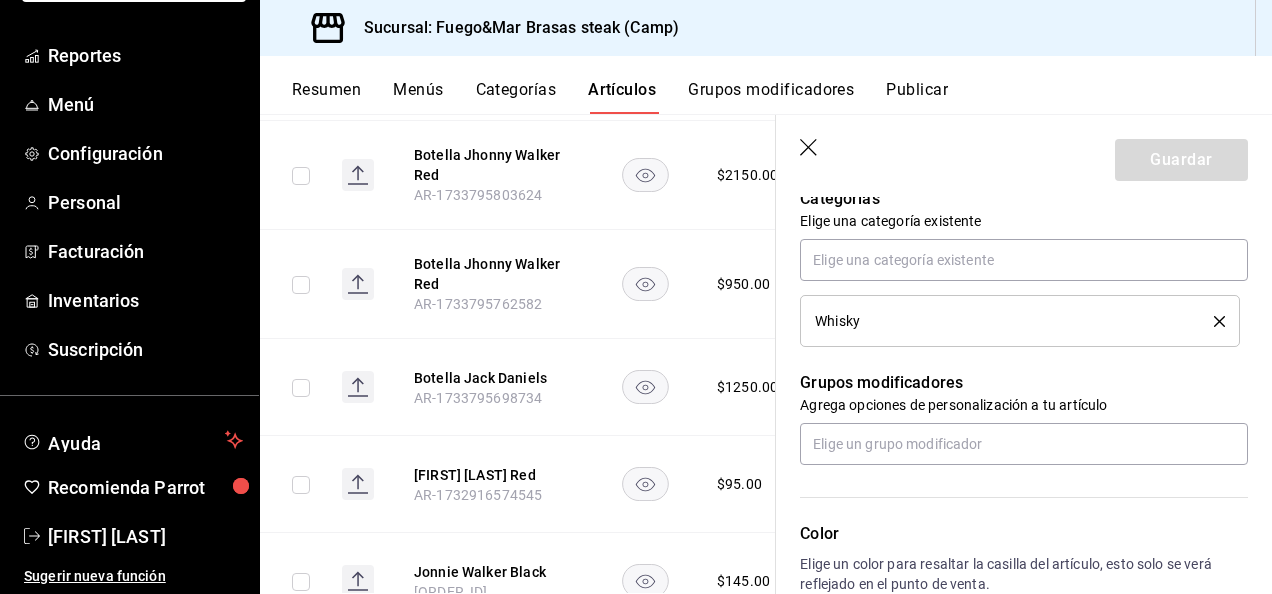 scroll, scrollTop: 738, scrollLeft: 0, axis: vertical 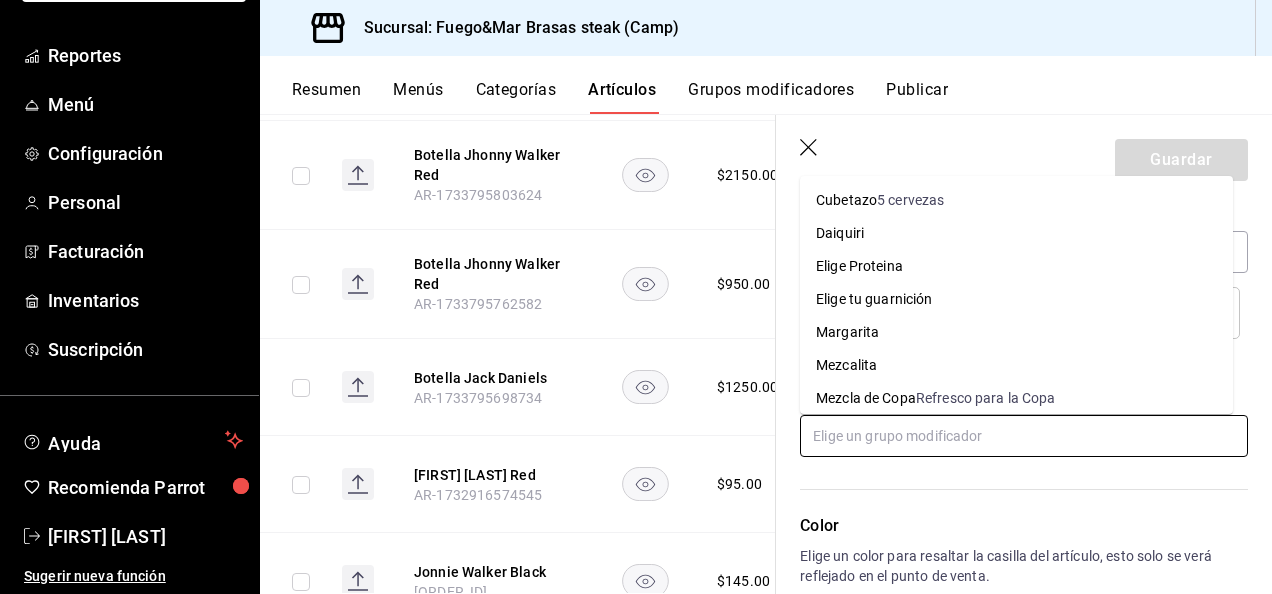 click at bounding box center (1024, 436) 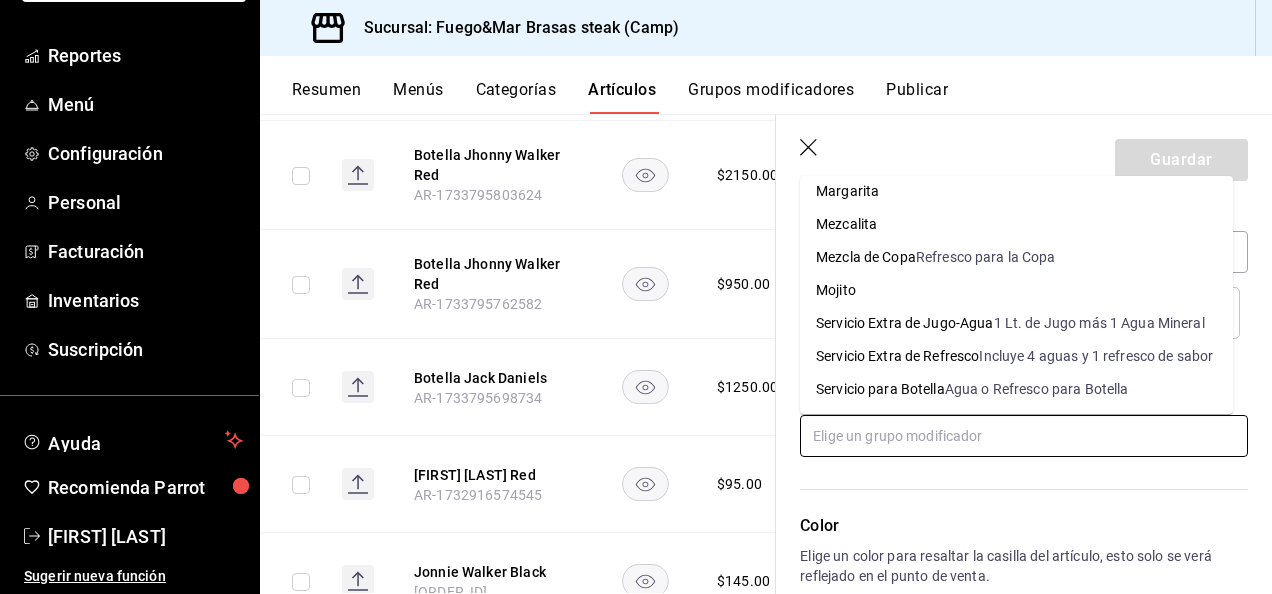 click on "Agua o Refresco para Botella" at bounding box center [1037, 389] 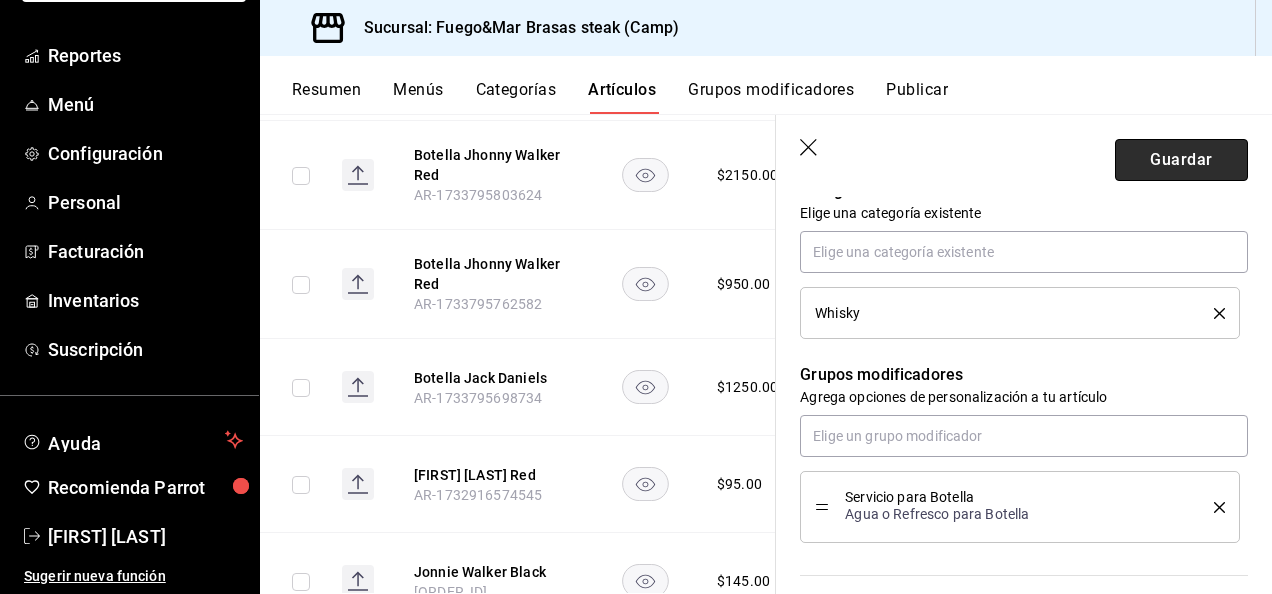 click on "Guardar" at bounding box center (1181, 160) 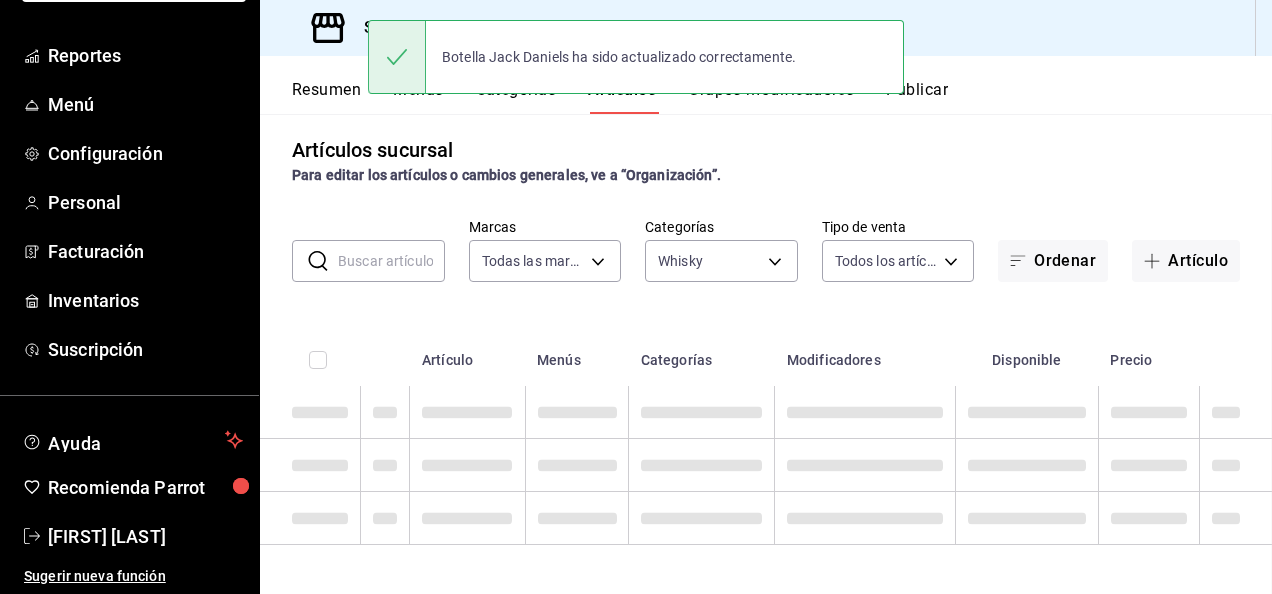 scroll, scrollTop: 10, scrollLeft: 0, axis: vertical 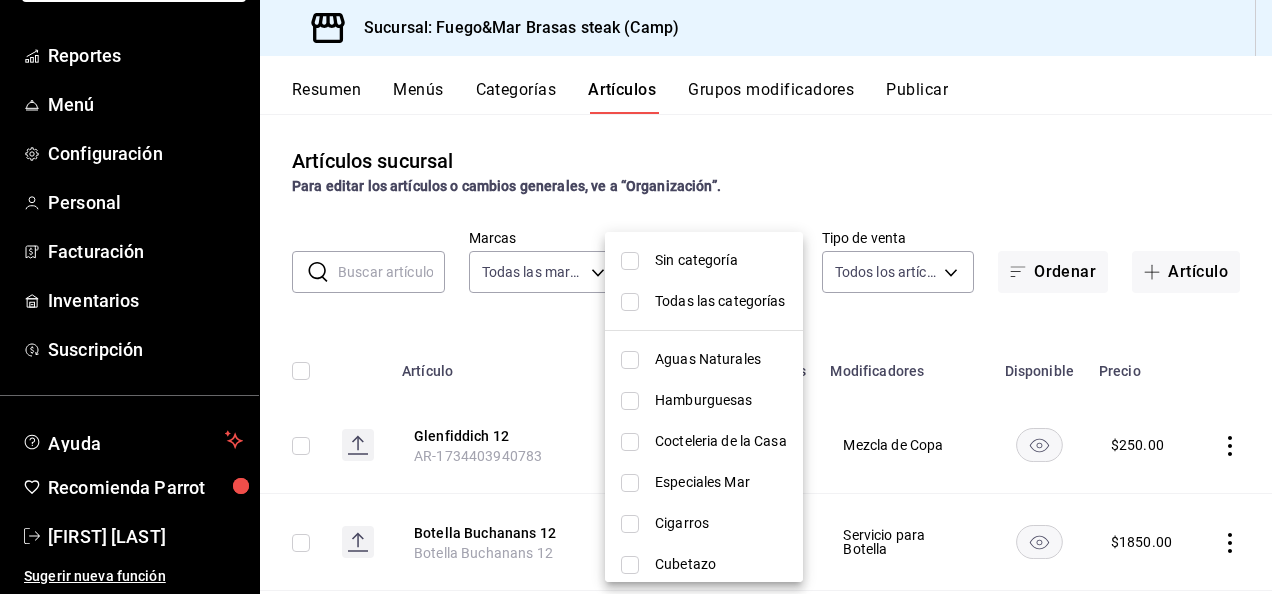 click on "Pregunta a Parrot AI Reportes   Menú   Configuración   Personal   Facturación   Inventarios   Suscripción   Ayuda Recomienda Parrot   [FIRST] [LAST]   Sugerir nueva función   Sucursal: Fuego&Mar Brasas steak (Camp) Resumen Menús Categorías Artículos Grupos modificadores Publicar Artículos sucursal Para editar los artículos o cambios generales, ve a “Organización”. ​ ​ Marcas Todas las marcas, Sin marca 34642819-79bc-44a0-a972-e216a15f5f6e Categorías Whisky 6147fd30-6ff6-4924-93ec-0f82bddd78d6 Tipo de venta Todos los artículos ALL Ordenar Artículo Artículo Menús Categorías Modificadores Disponible Precio Glenfiddich 12 AR-1734403940783 Fuego y Mar Whisky Mezcla de Copa $ 250.00 Botella Buchanans 12 AR-1733795861787 Fuego y Mar Whisky Servicio para Botella $ 1850.00 Botella Jhonny Walker Black AR-1733795803624 Fuego y Mar Whisky Servicio para Botella $ 2150.00 Botella Jhonny Walker Red AR-1733795762582 Fuego y Mar Whisky Servicio para Botella $ 950.00 Botella Jack Daniels Fuego y Mar $ $" at bounding box center (636, 297) 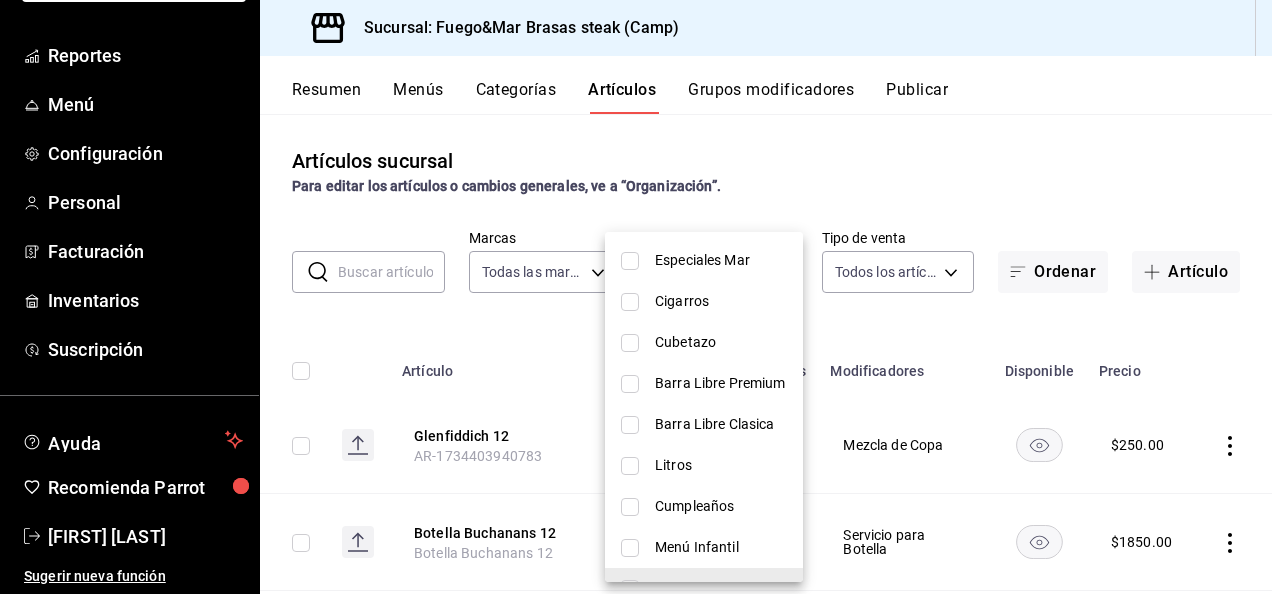 scroll, scrollTop: 383, scrollLeft: 0, axis: vertical 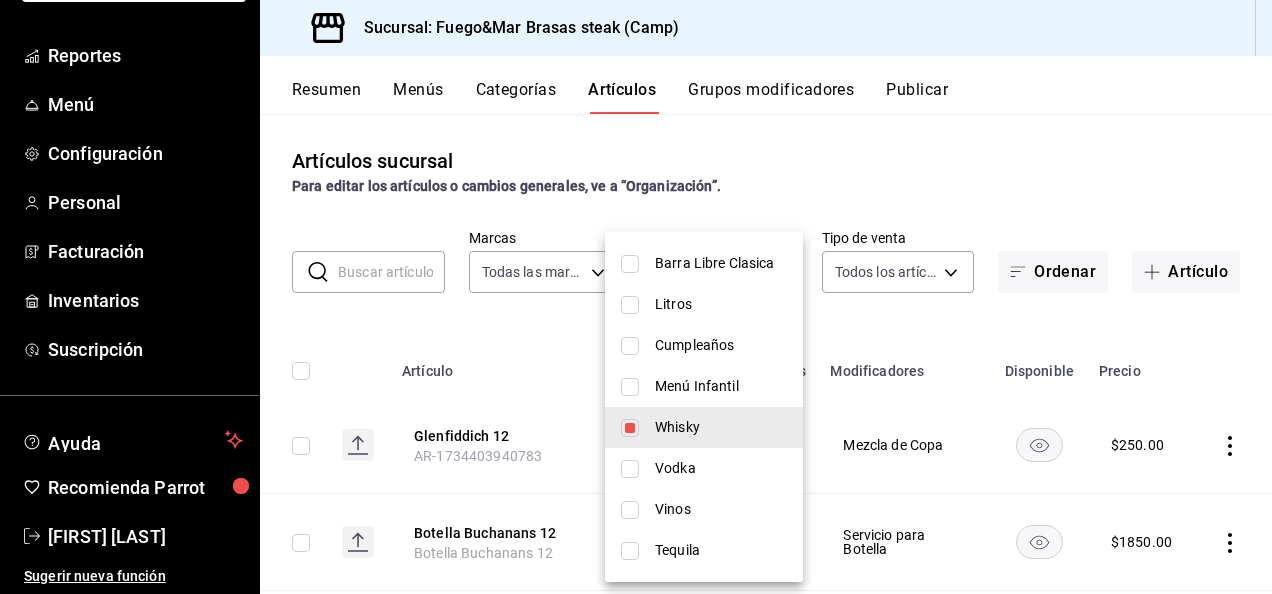 click at bounding box center [630, 428] 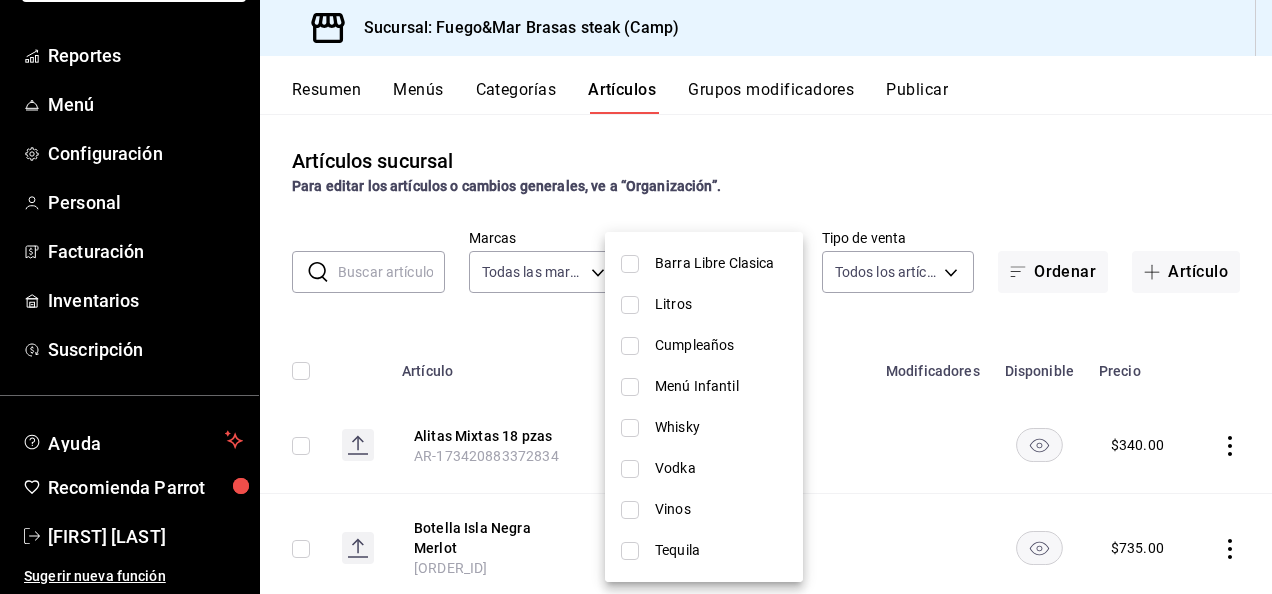 click at bounding box center [630, 469] 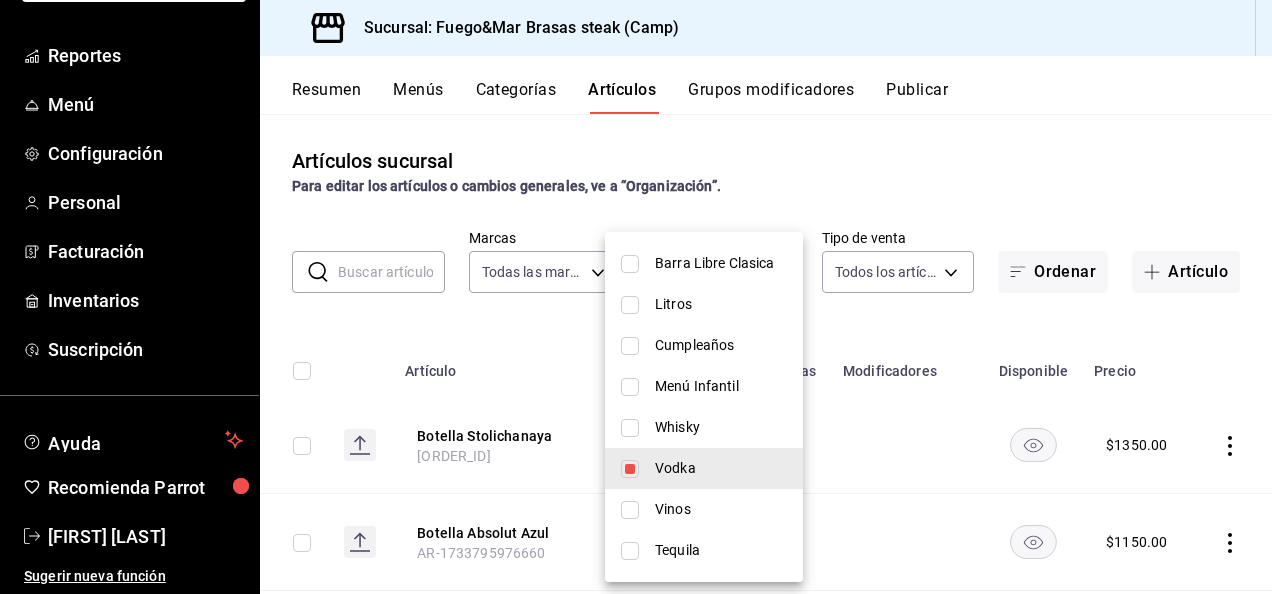 click at bounding box center (636, 297) 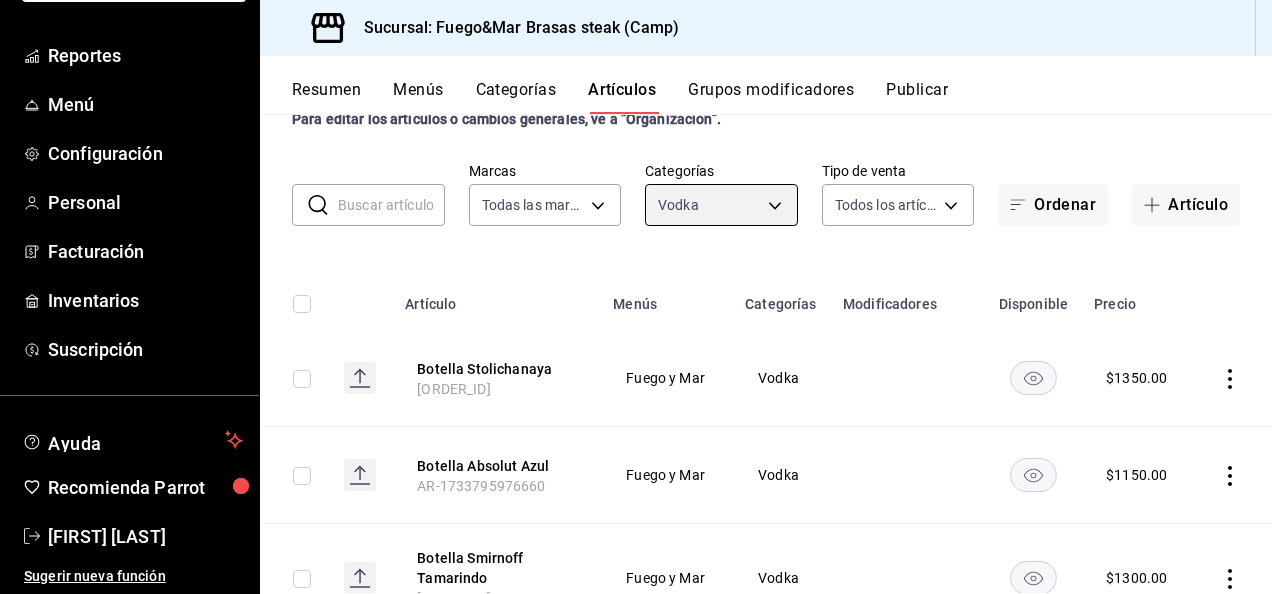 scroll, scrollTop: 74, scrollLeft: 0, axis: vertical 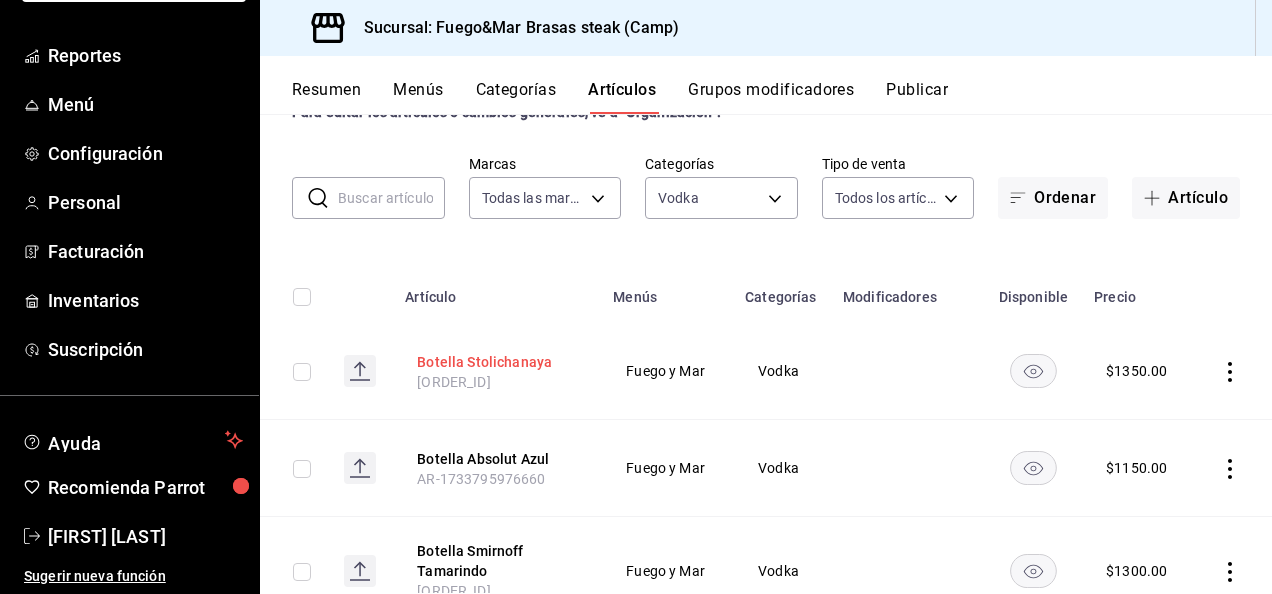 click on "Botella Stolichanaya" at bounding box center [497, 362] 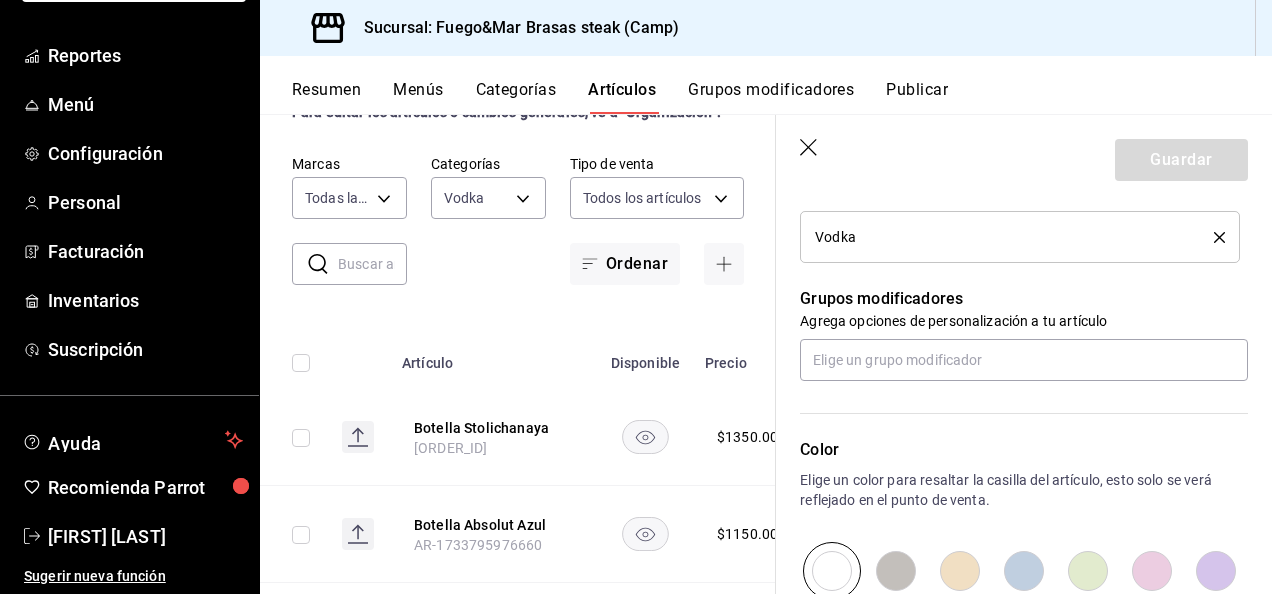 scroll, scrollTop: 828, scrollLeft: 0, axis: vertical 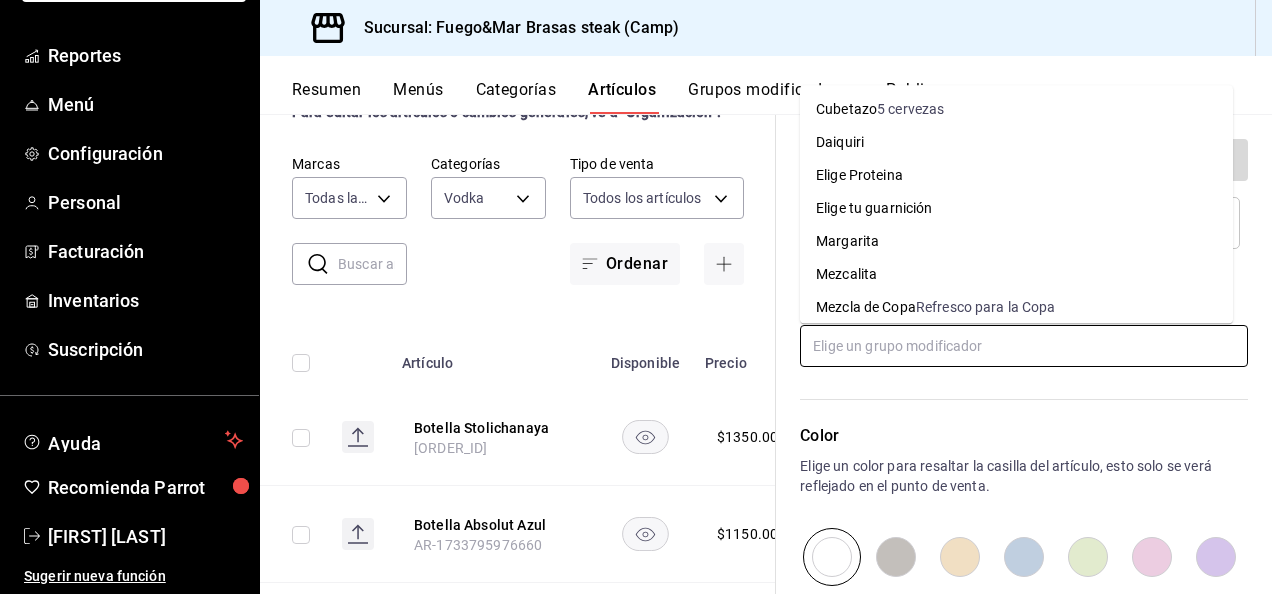 click at bounding box center (1024, 346) 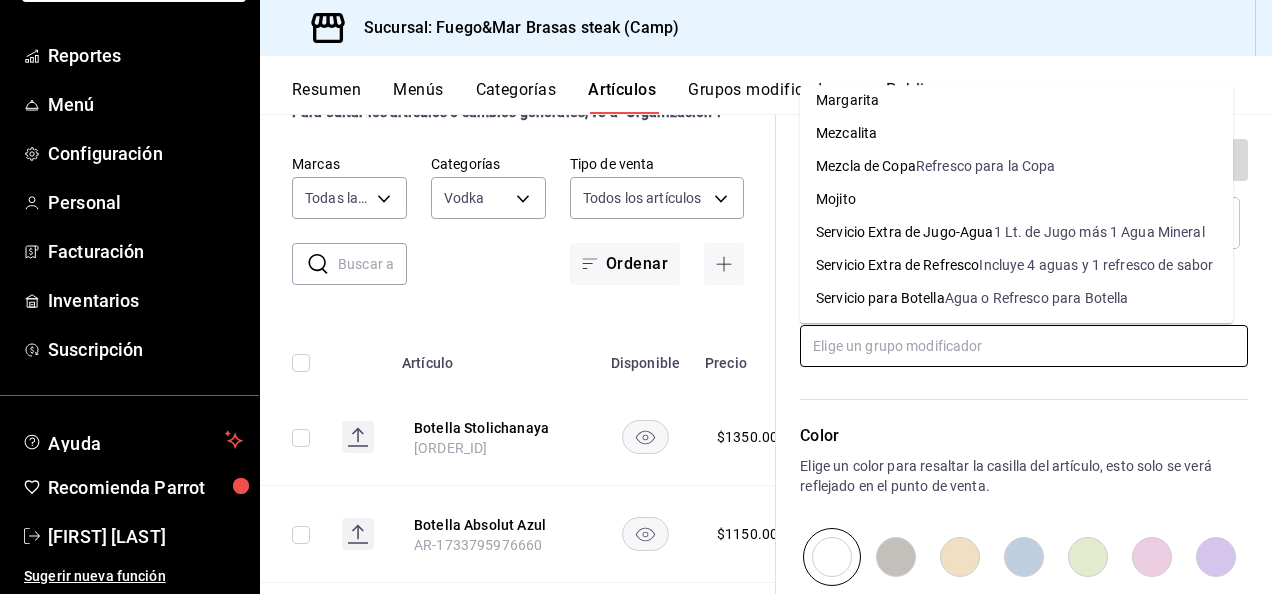 click on "Agua o Refresco para Botella" at bounding box center [1037, 299] 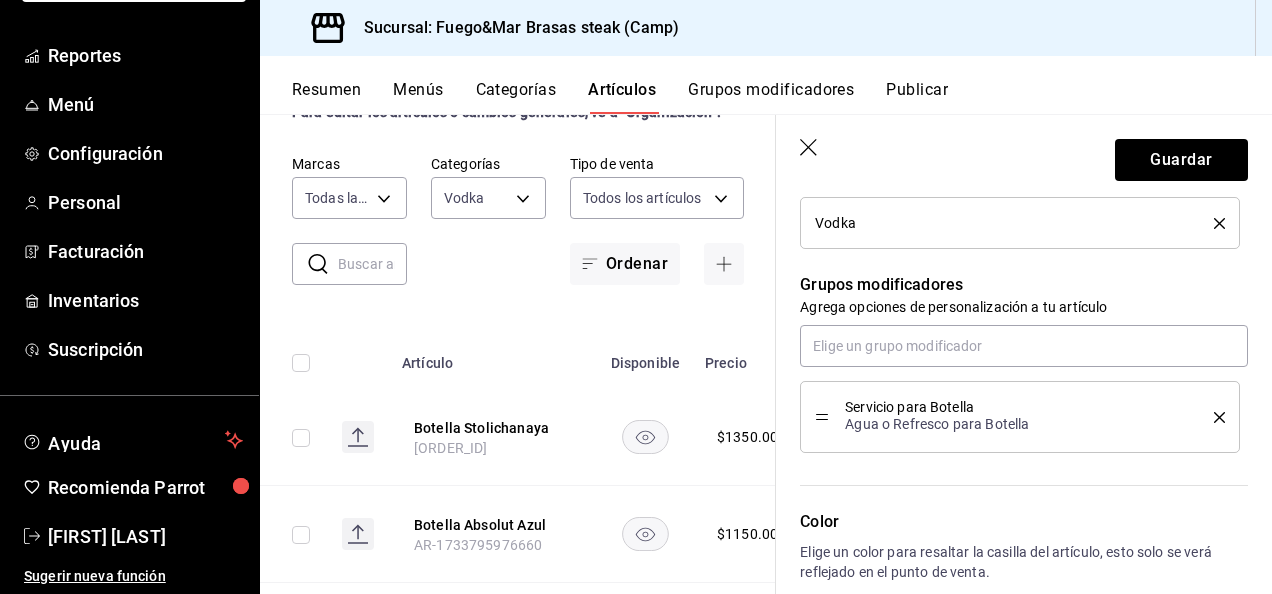 click on "Guardar" at bounding box center (1024, 156) 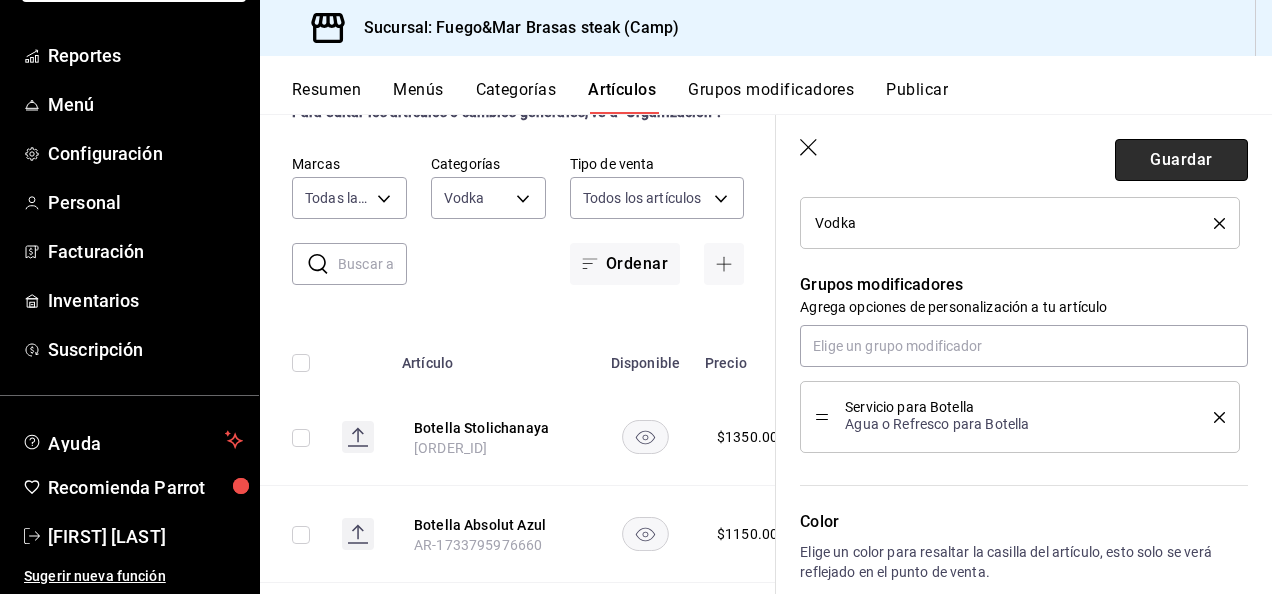 click on "Guardar" at bounding box center (1181, 160) 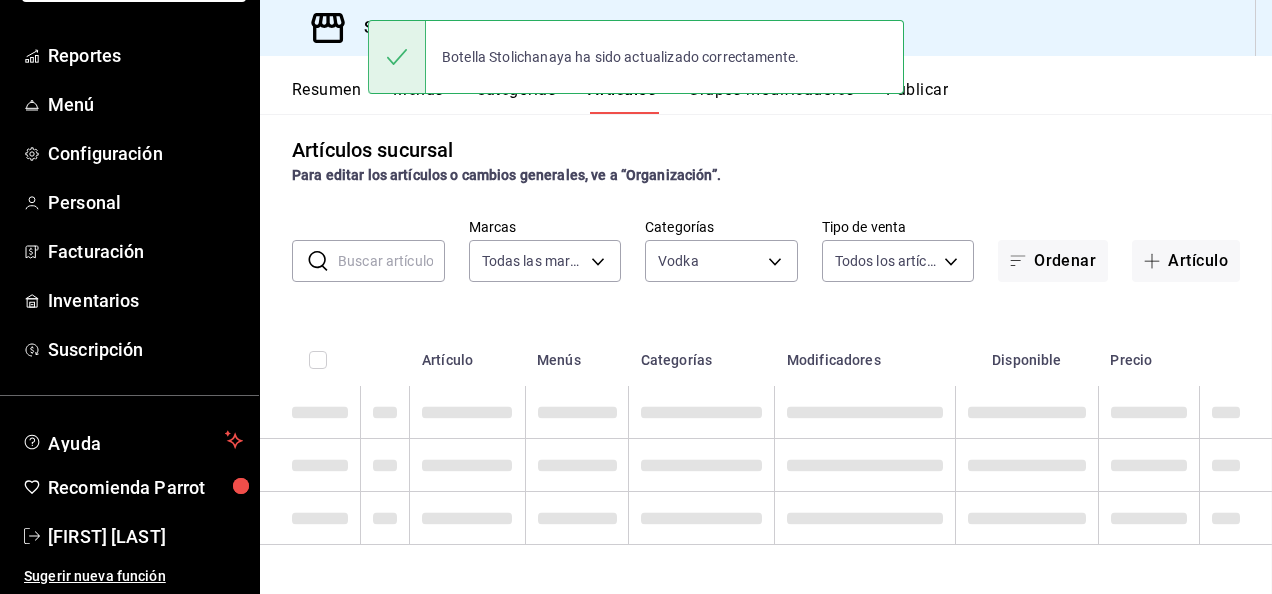 scroll, scrollTop: 10, scrollLeft: 0, axis: vertical 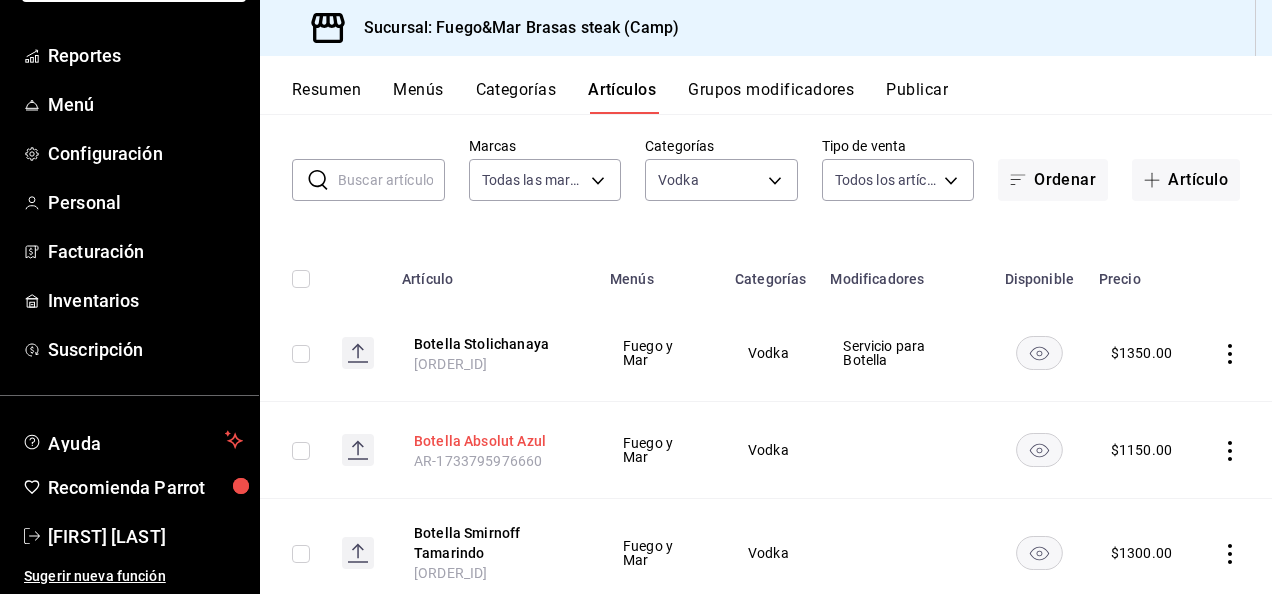 click on "Botella Absolut Azul" at bounding box center (494, 441) 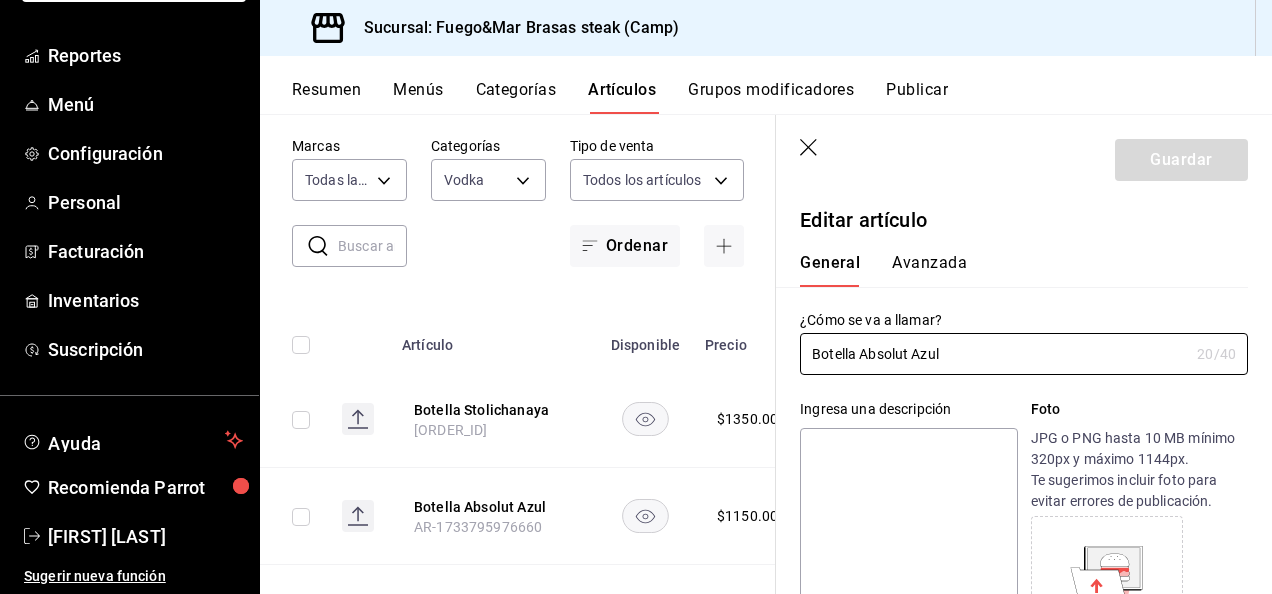 type on "$1150.00" 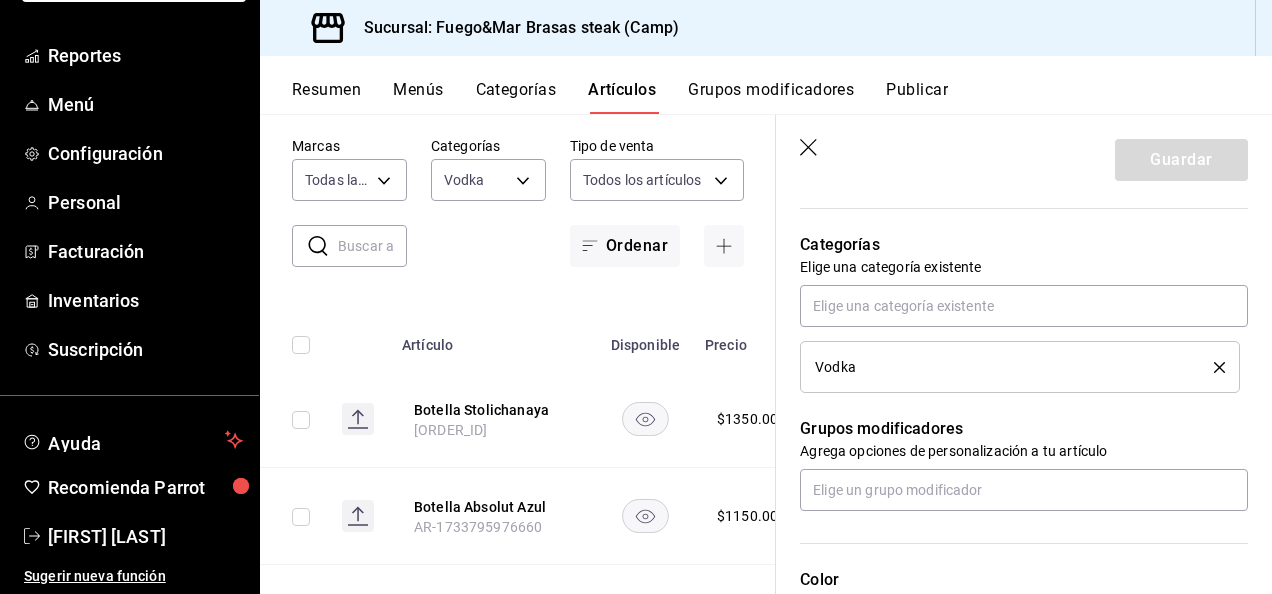 scroll, scrollTop: 686, scrollLeft: 0, axis: vertical 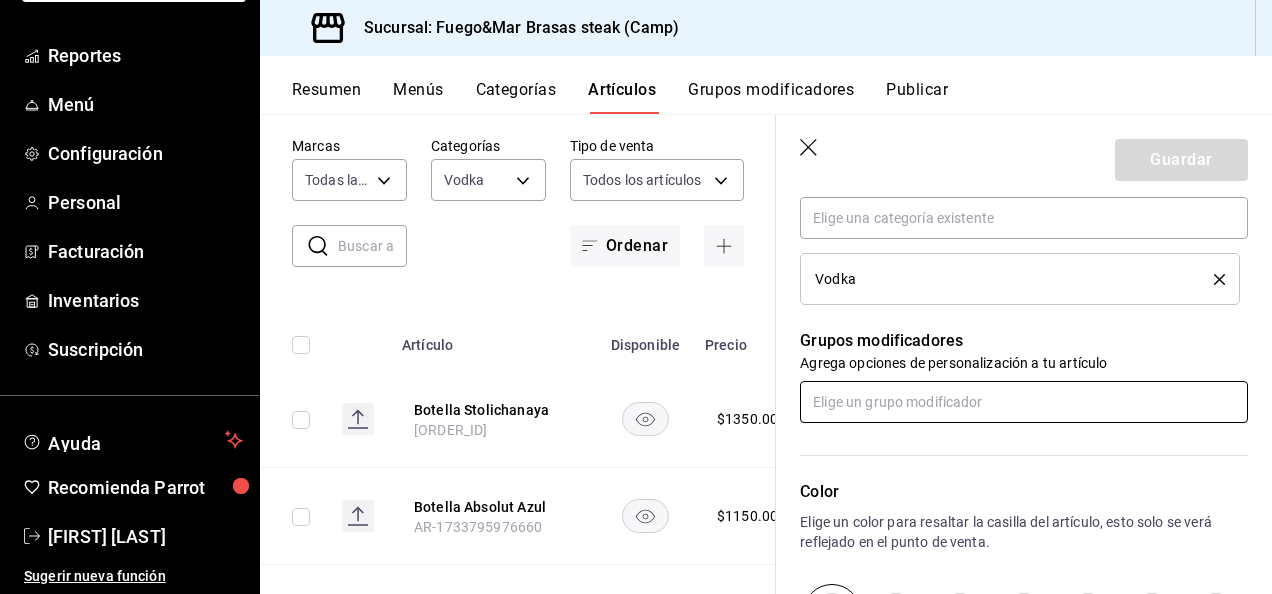 click at bounding box center (1024, 402) 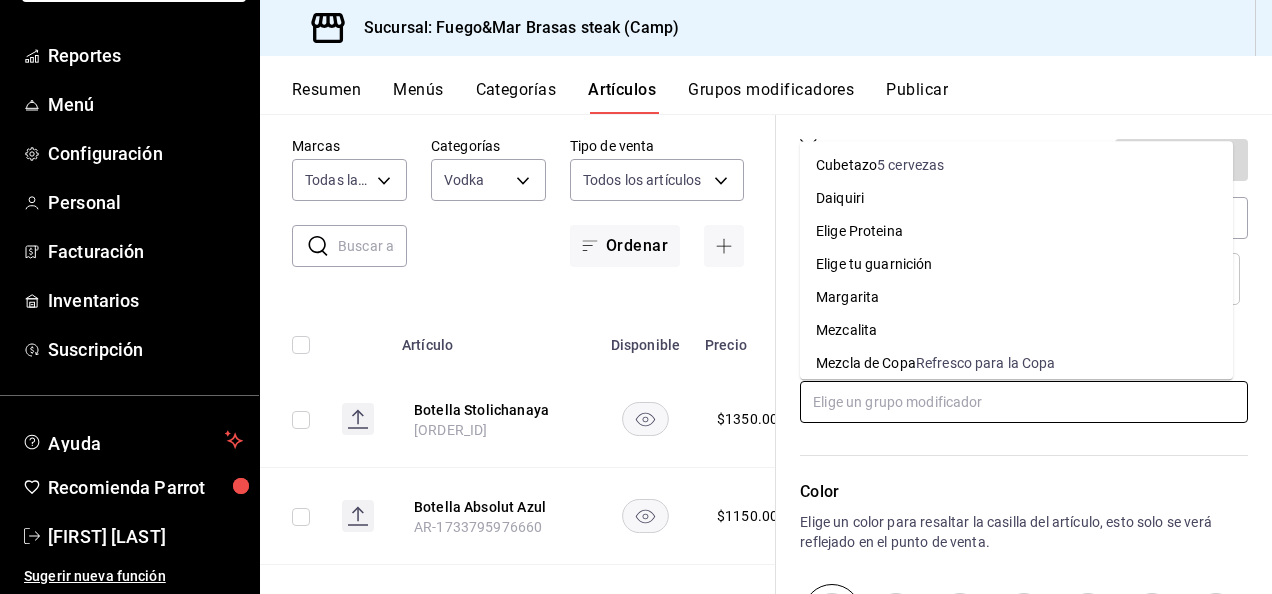 scroll, scrollTop: 183, scrollLeft: 0, axis: vertical 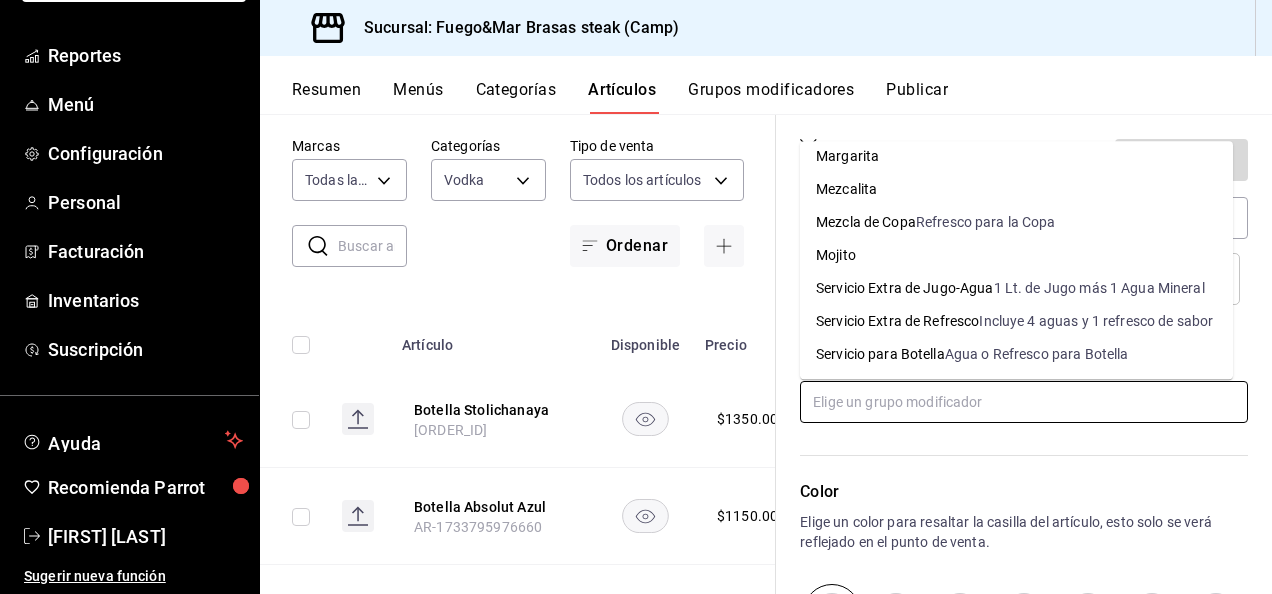 click on "Agua o Refresco para Botella" at bounding box center (1037, 355) 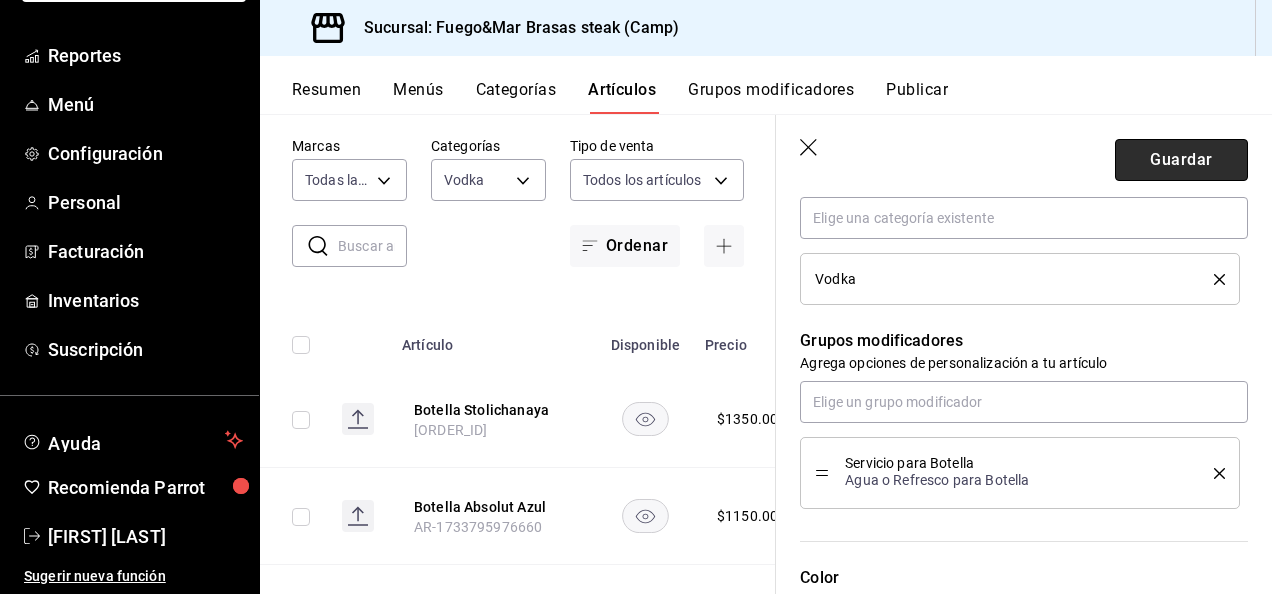 click on "Guardar" at bounding box center (1181, 160) 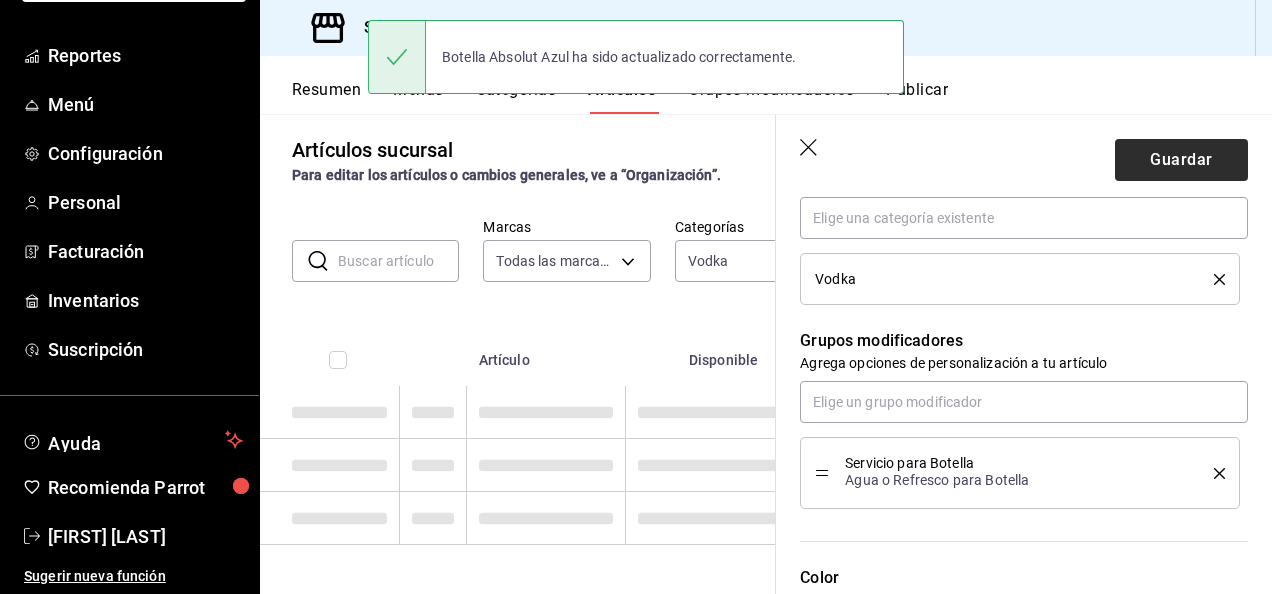 scroll, scrollTop: 10, scrollLeft: 0, axis: vertical 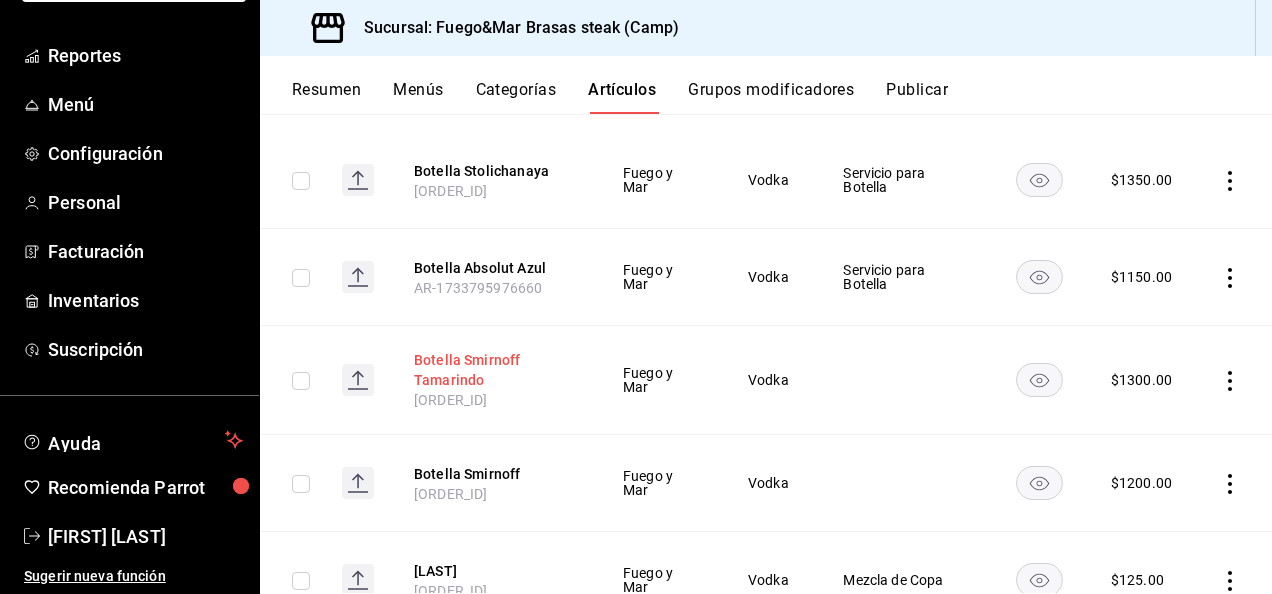 click on "Botella Smirnoff Tamarindo" at bounding box center [494, 370] 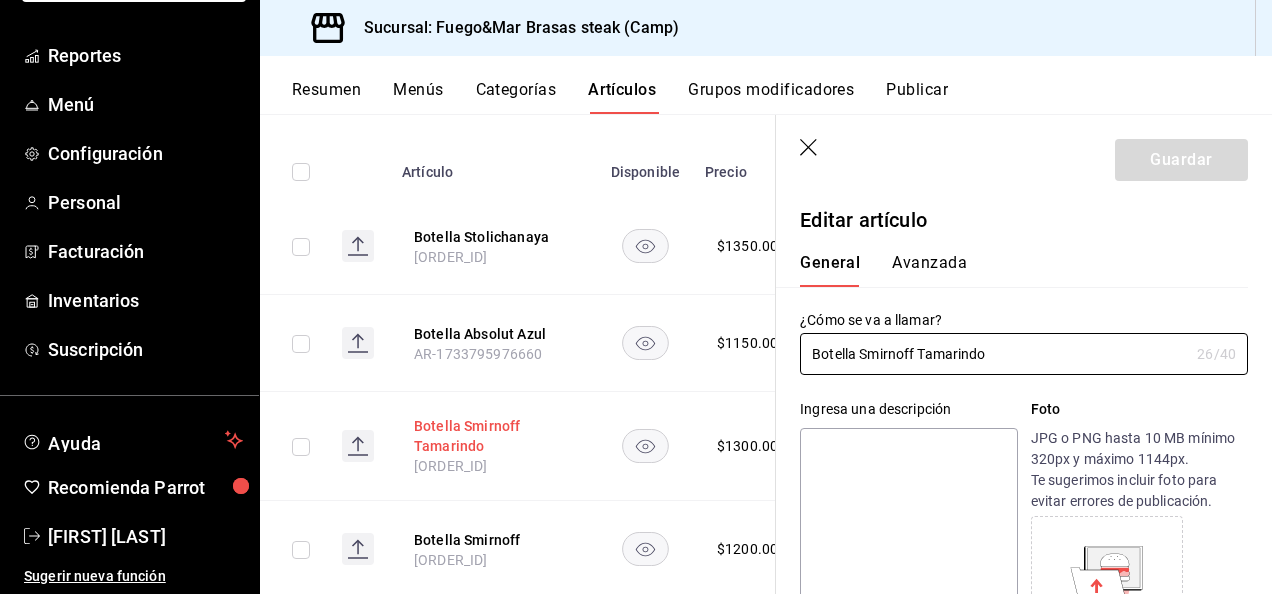 type on "$1300.00" 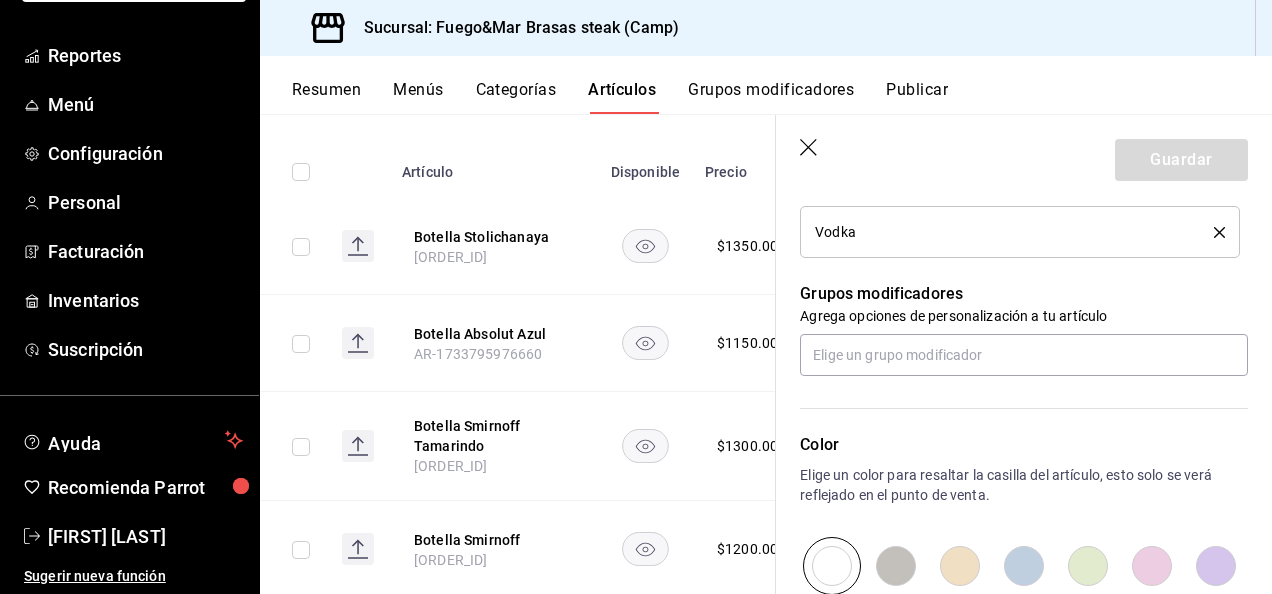 scroll, scrollTop: 791, scrollLeft: 0, axis: vertical 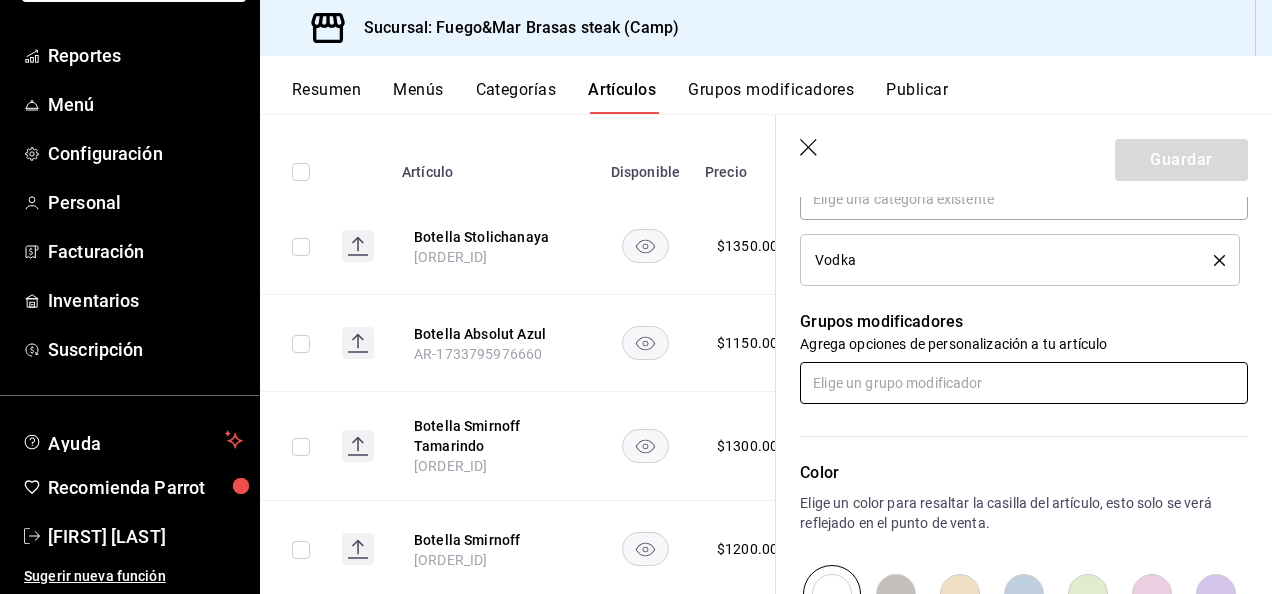click at bounding box center (1024, 383) 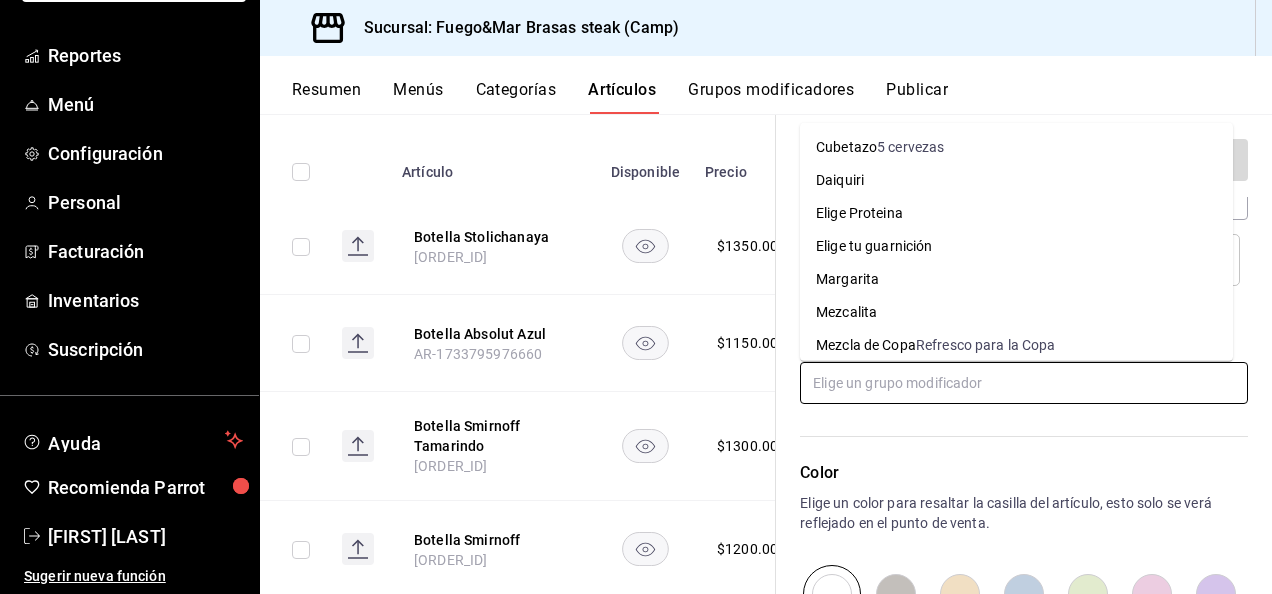 scroll, scrollTop: 183, scrollLeft: 0, axis: vertical 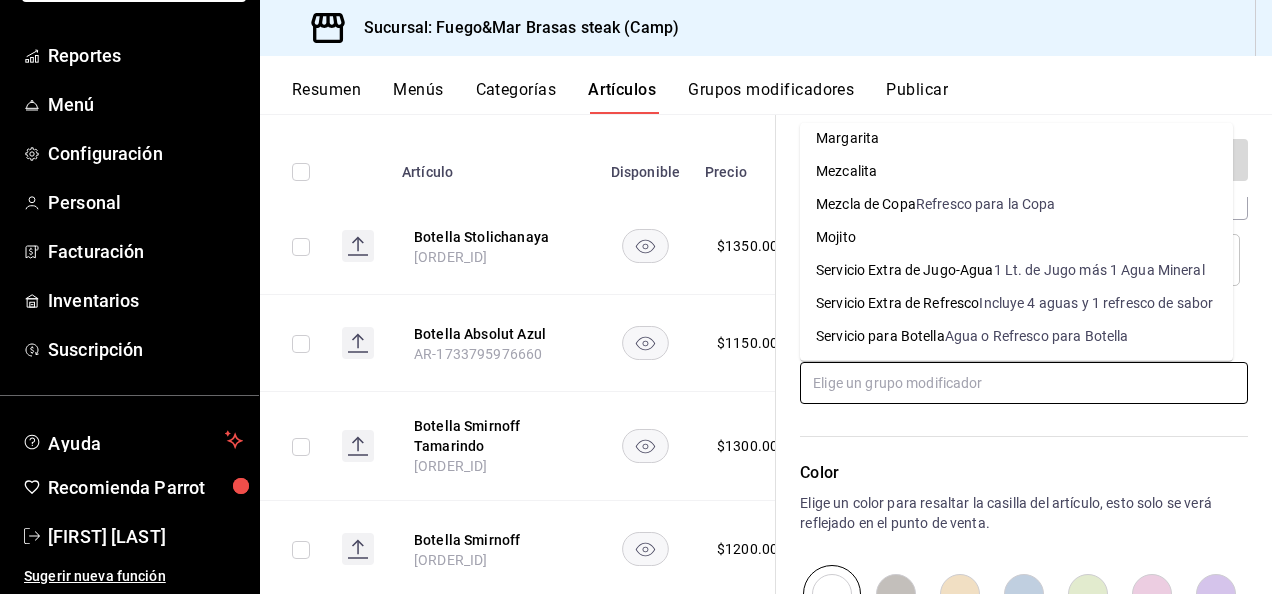 click on "Servicio para Botella Agua o Refresco para Botella" at bounding box center [1016, 336] 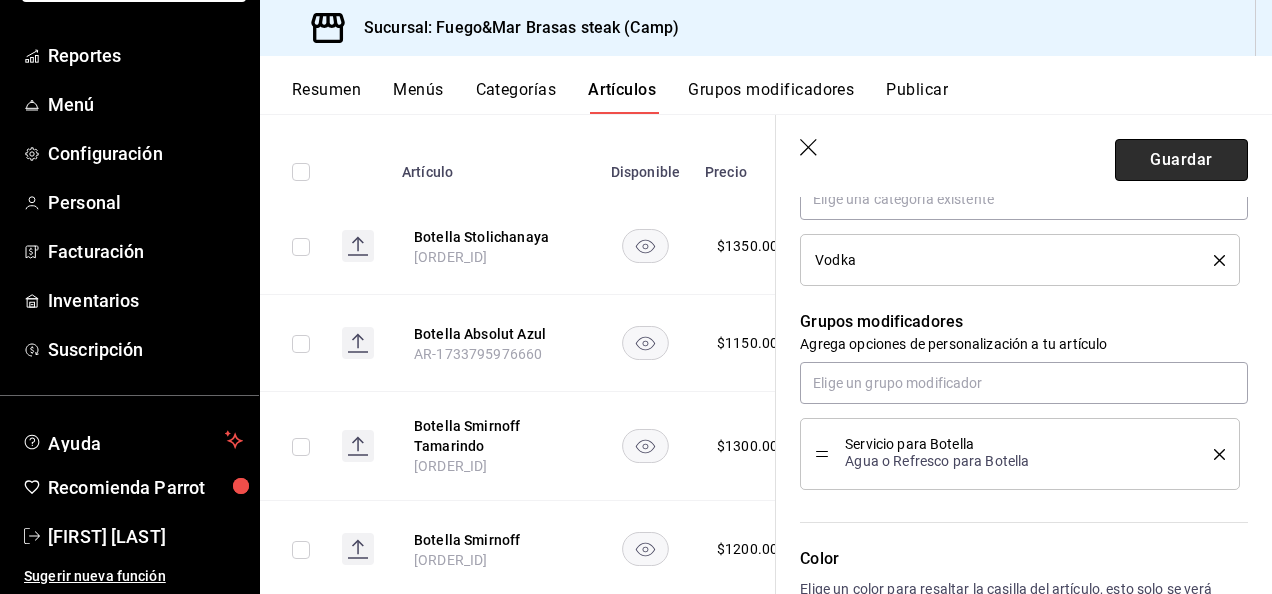 click on "Guardar" at bounding box center (1181, 160) 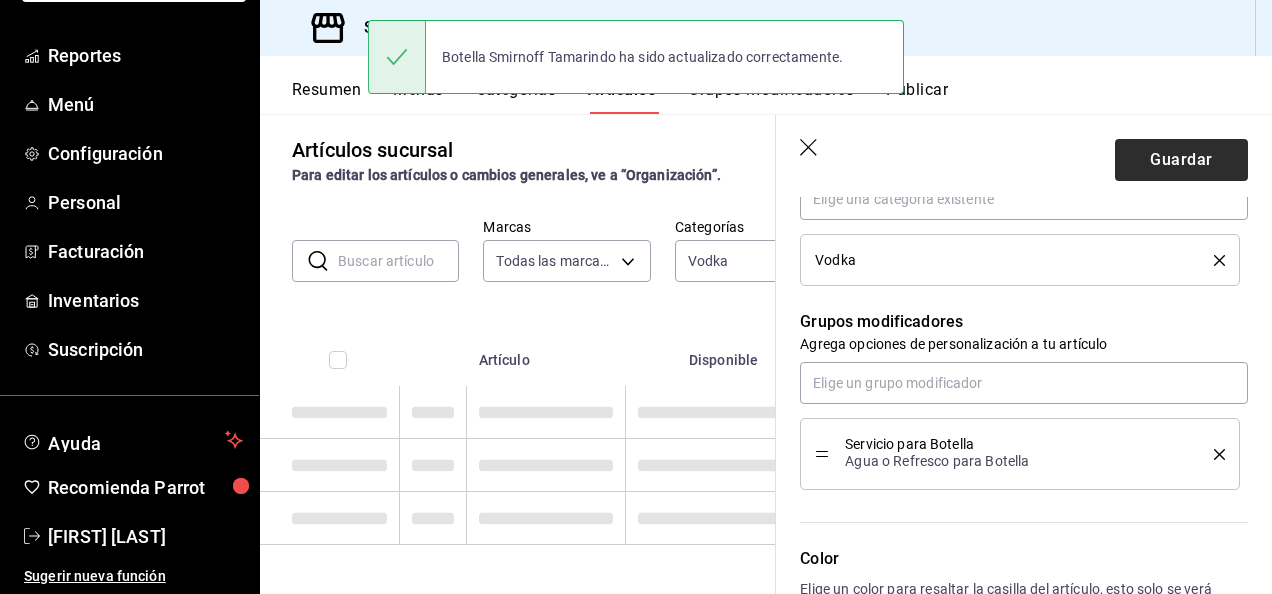 scroll, scrollTop: 10, scrollLeft: 0, axis: vertical 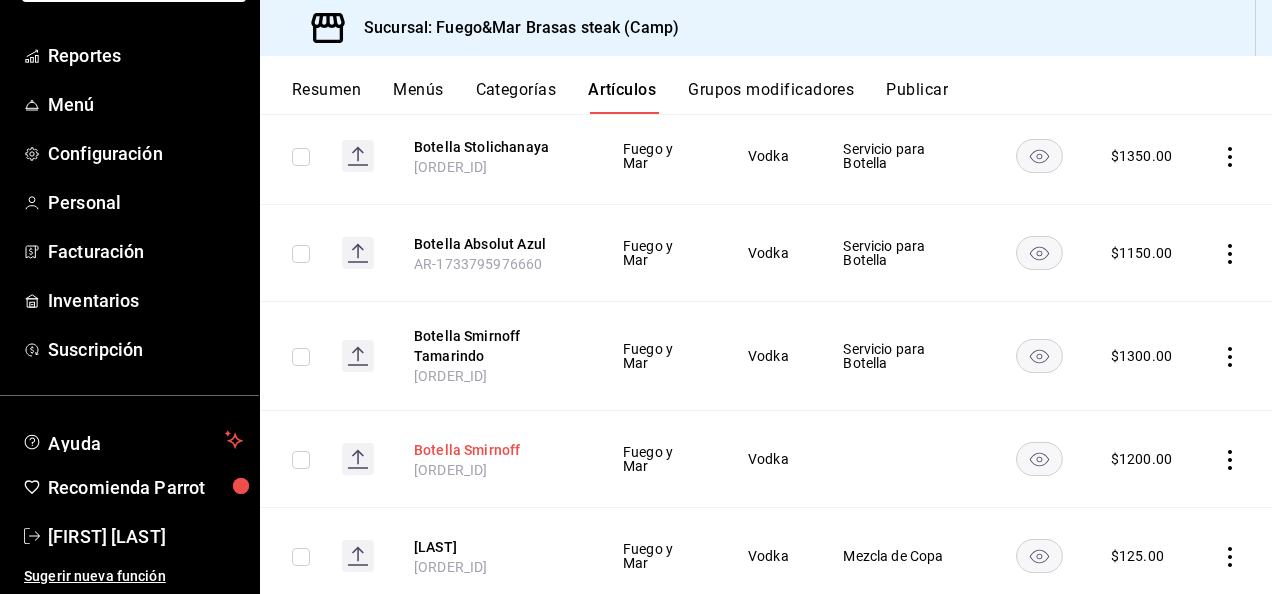 click on "Botella Smirnoff" at bounding box center [494, 450] 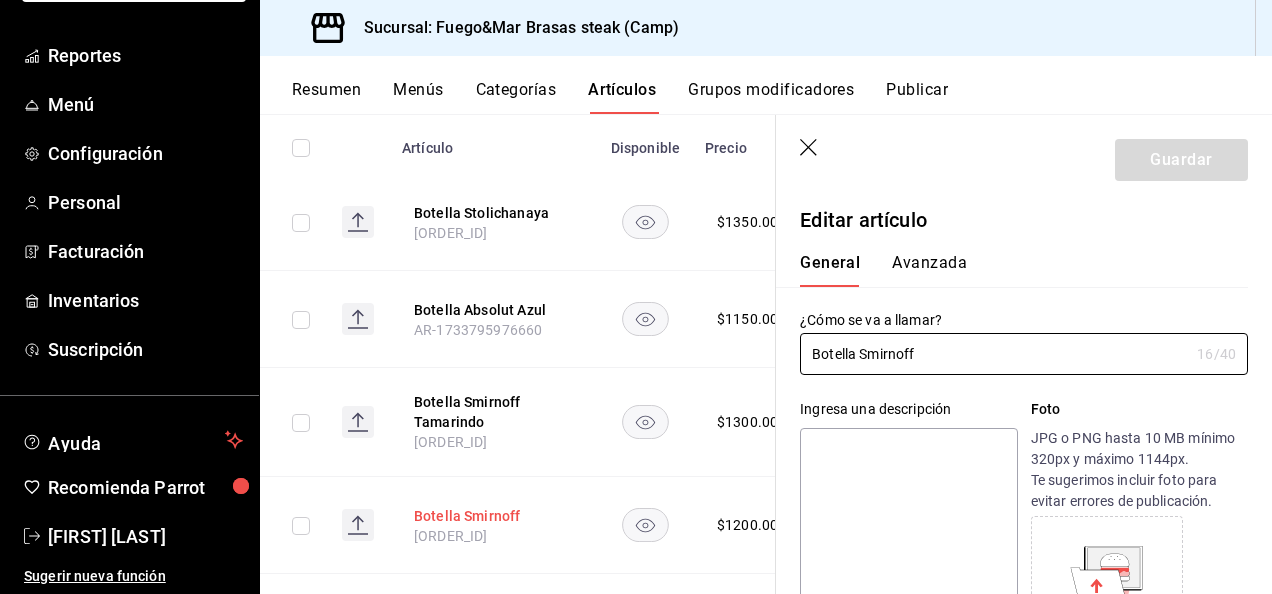 type on "$1200.00" 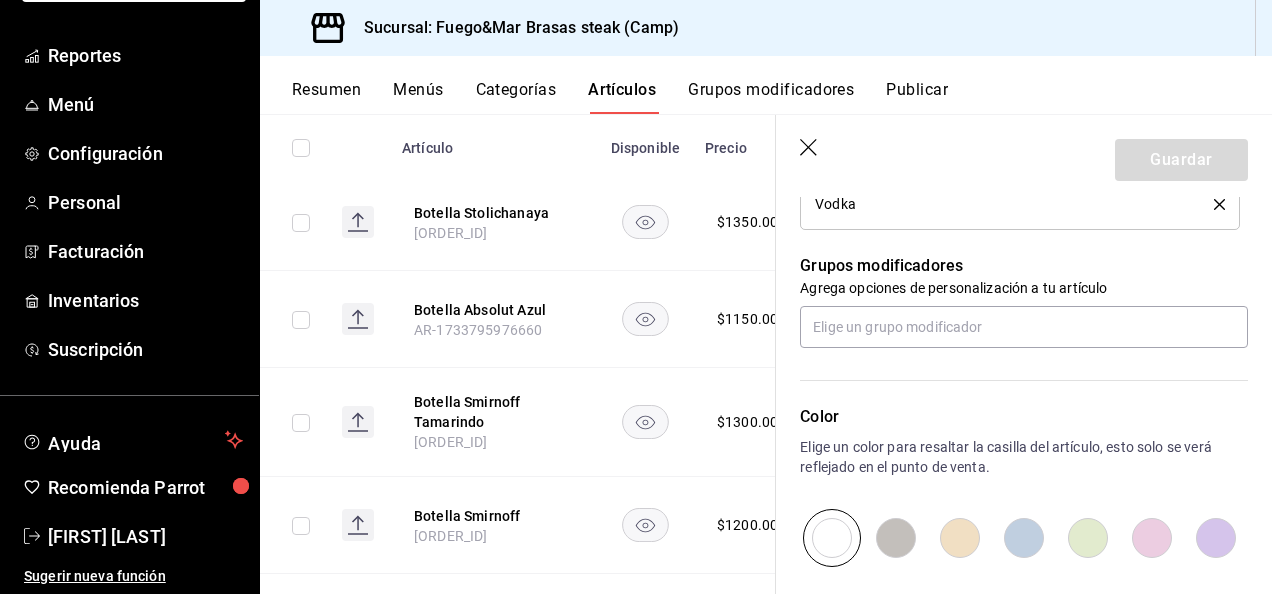 scroll, scrollTop: 859, scrollLeft: 0, axis: vertical 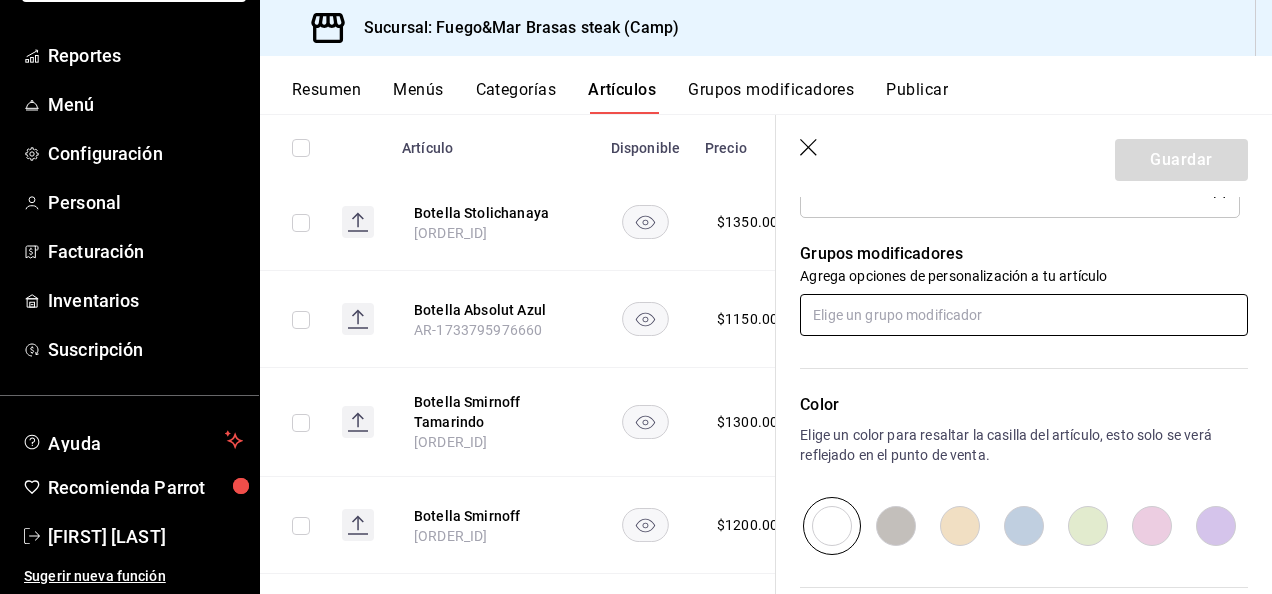 click at bounding box center (1024, 315) 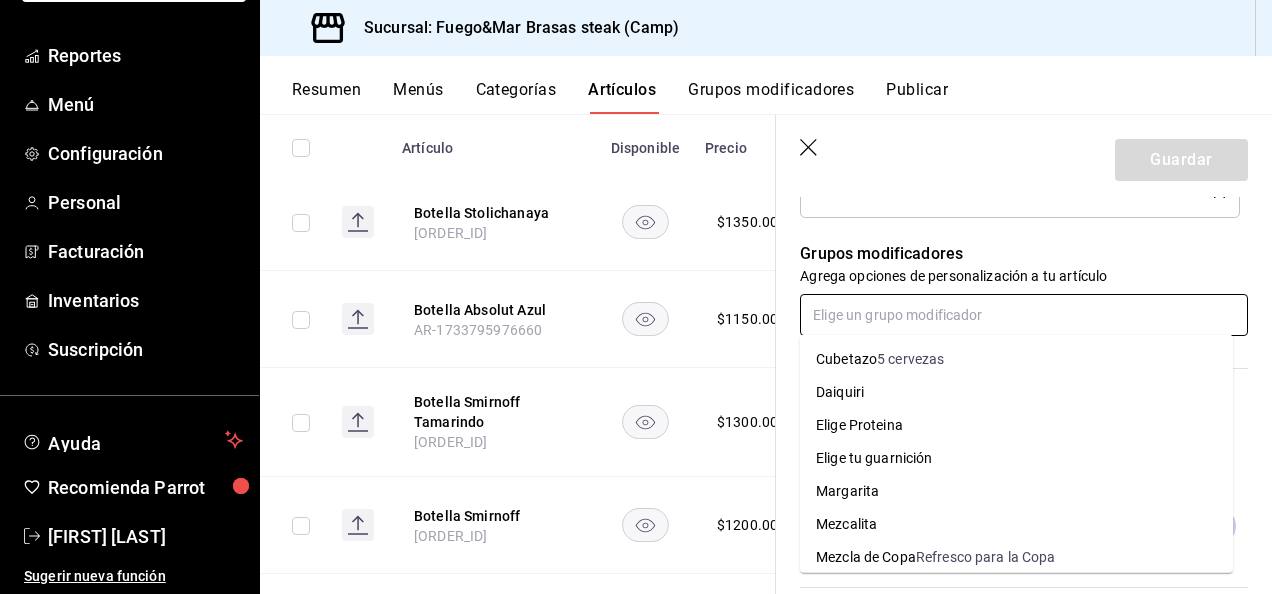 scroll, scrollTop: 184, scrollLeft: 0, axis: vertical 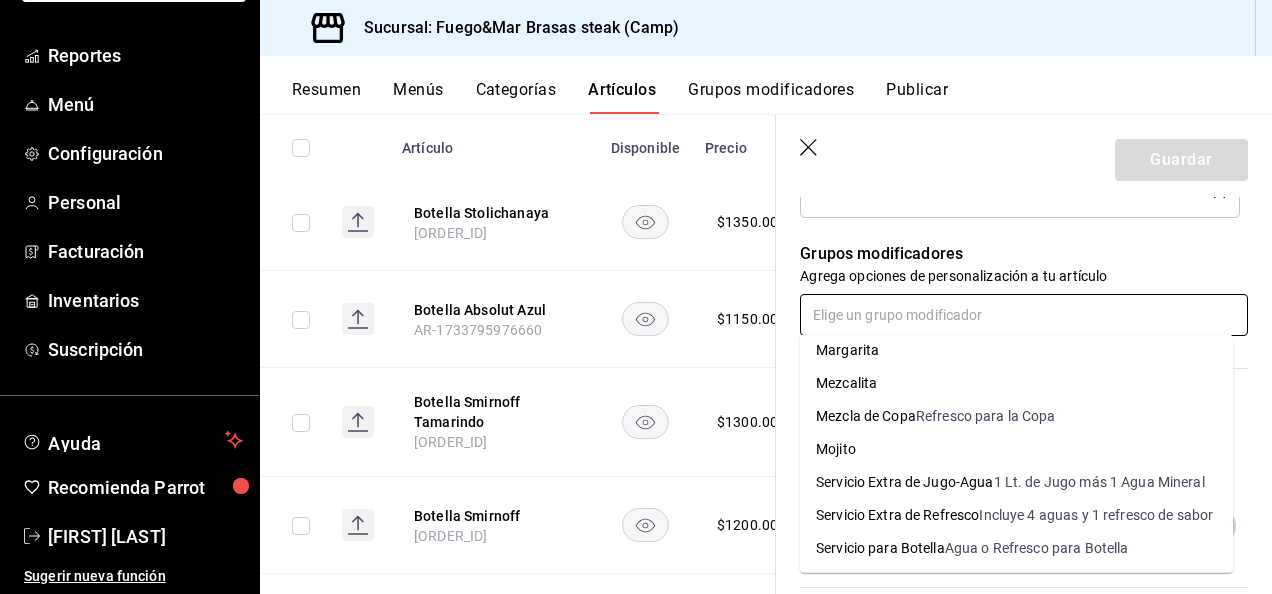 click on "Agua o Refresco para Botella" at bounding box center [1037, 548] 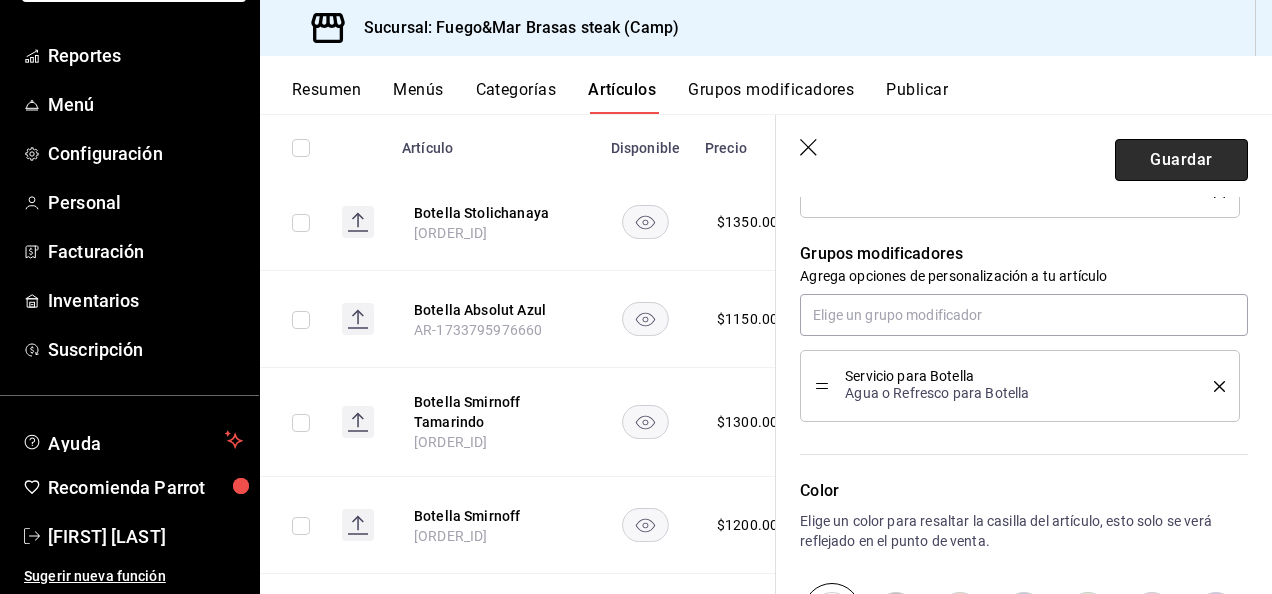 click on "Guardar" at bounding box center (1181, 160) 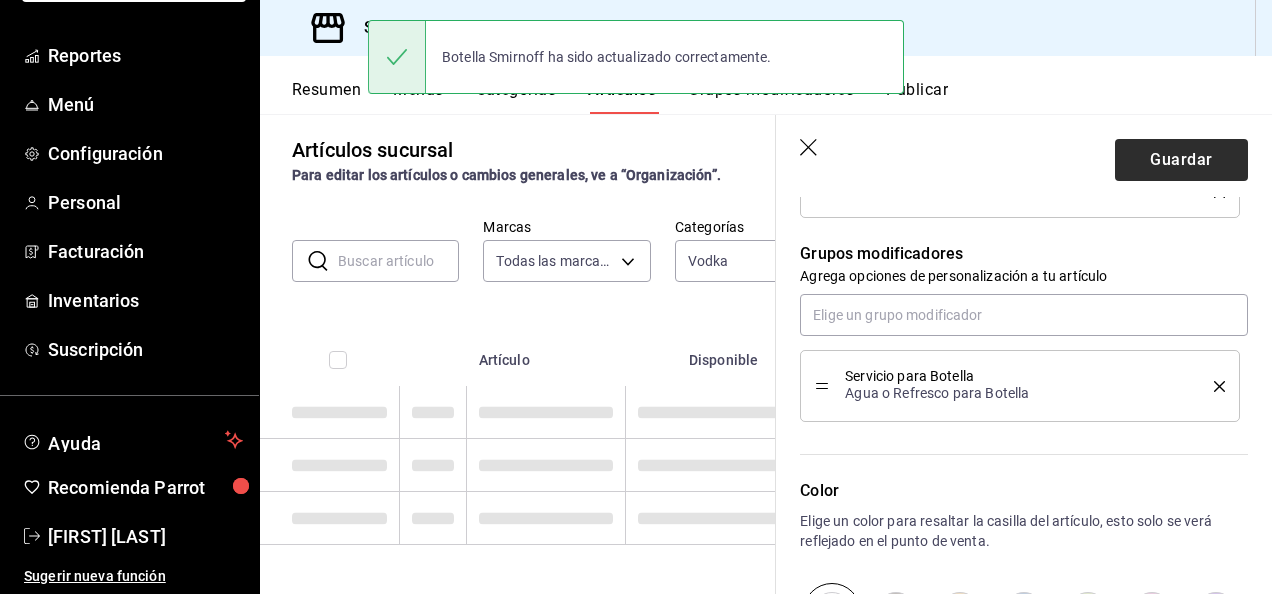scroll, scrollTop: 10, scrollLeft: 0, axis: vertical 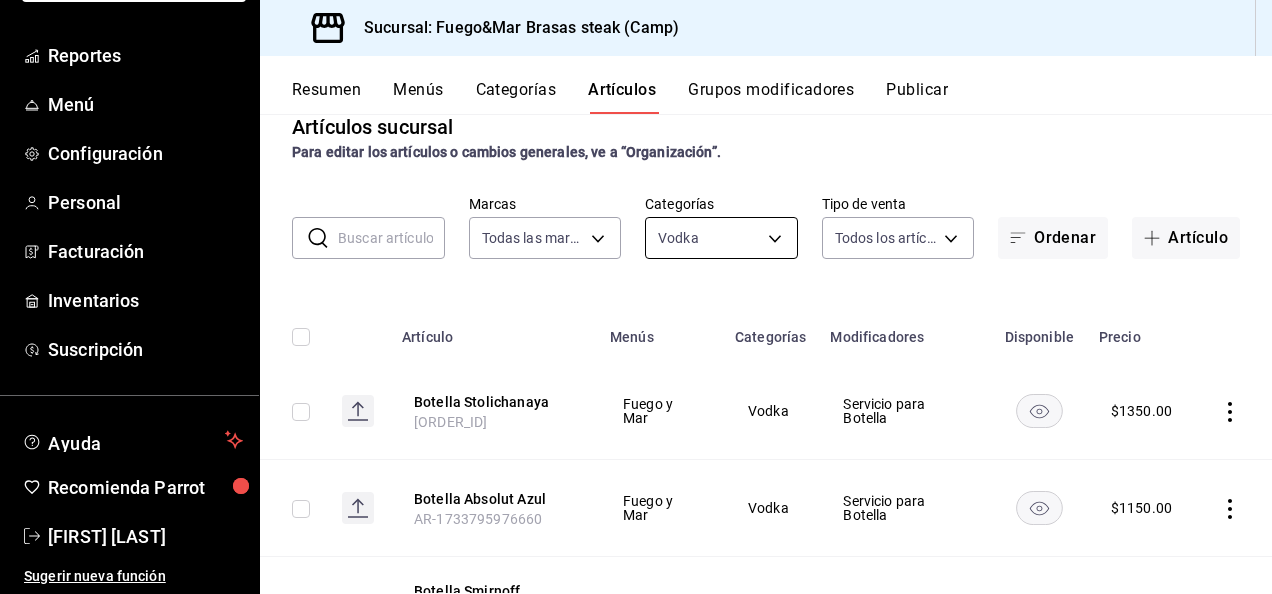 click on "Pregunta a Parrot AI Reportes   Menú   Configuración   Personal   Facturación   Inventarios   Suscripción   Ayuda Recomienda Parrot   [FIRST] [LAST]   Sugerir nueva función   Sucursal: Fuego&Mar Brasas steak (Camp) Resumen Menús Categorías Artículos Grupos modificadores Publicar Artículos sucursal Para editar los artículos o cambios generales, ve a “Organización”. ​ ​ Marcas Todas las marcas, Sin marca 34642819-79bc-44a0-a972-e216a15f5f6e Categorías Vodka 830bd652-6797-45cd-a0e4-fb3f91661796 Tipo de venta Todos los artículos ALL Ordenar Artículo Artículo Menús Categorías Modificadores Disponible Precio Botella Stolichanaya AR-1733796019452 Fuego y Mar Vodka Servicio para Botella $ 1350.00 Botella Absolut Azul AR-1733795976660 Fuego y Mar Vodka Servicio para Botella $ 1150.00 Botella Smirnoff Tamarindo AR-1733795936298 Fuego y Mar Vodka Servicio para Botella $ 1300.00 Botella Smirnoff AR-1733795896752 Fuego y Mar Vodka Servicio para Botella $ 1200.00 Stolichanaya AR-1732916574552 Vodka" at bounding box center [636, 297] 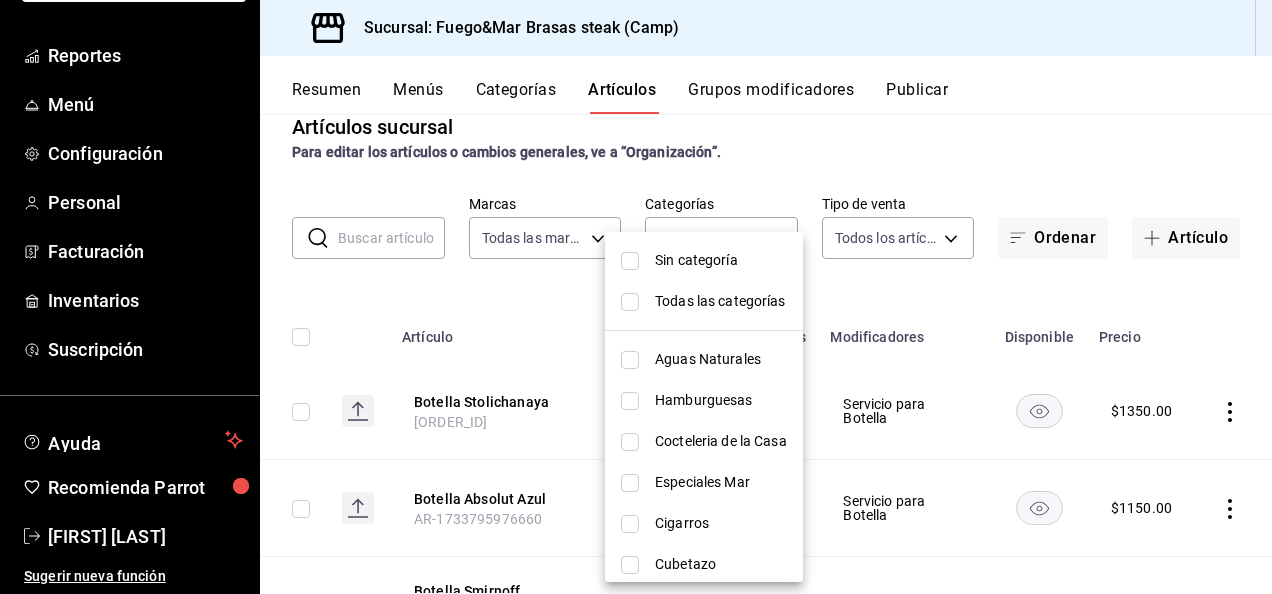 scroll, scrollTop: 386, scrollLeft: 0, axis: vertical 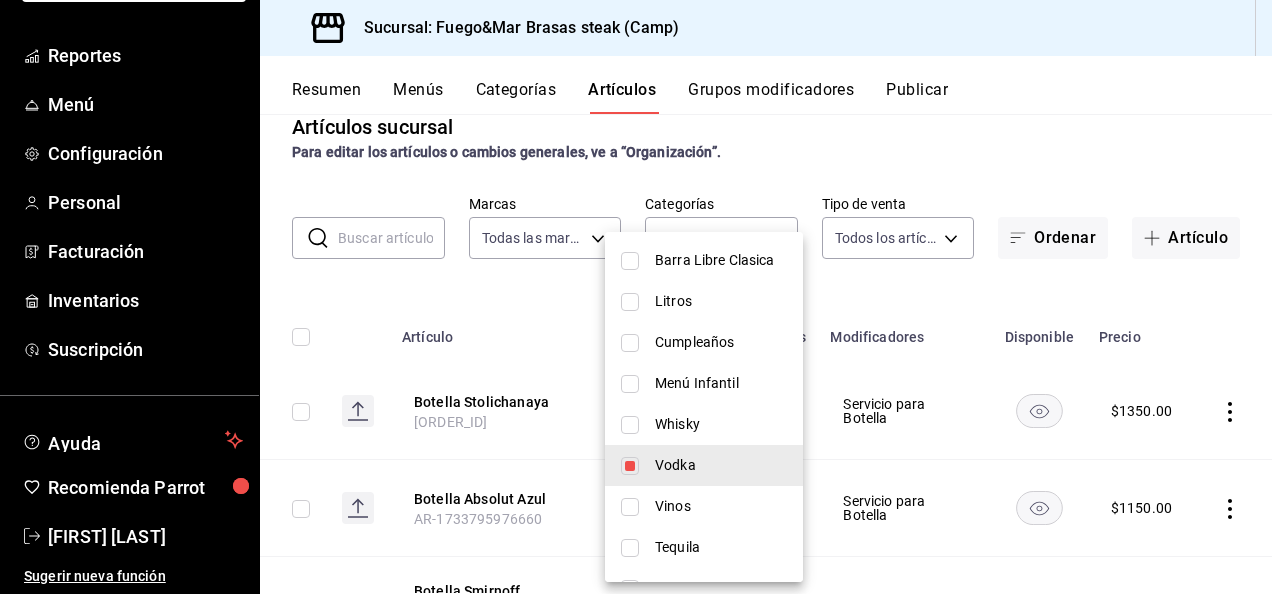 click at bounding box center (630, 466) 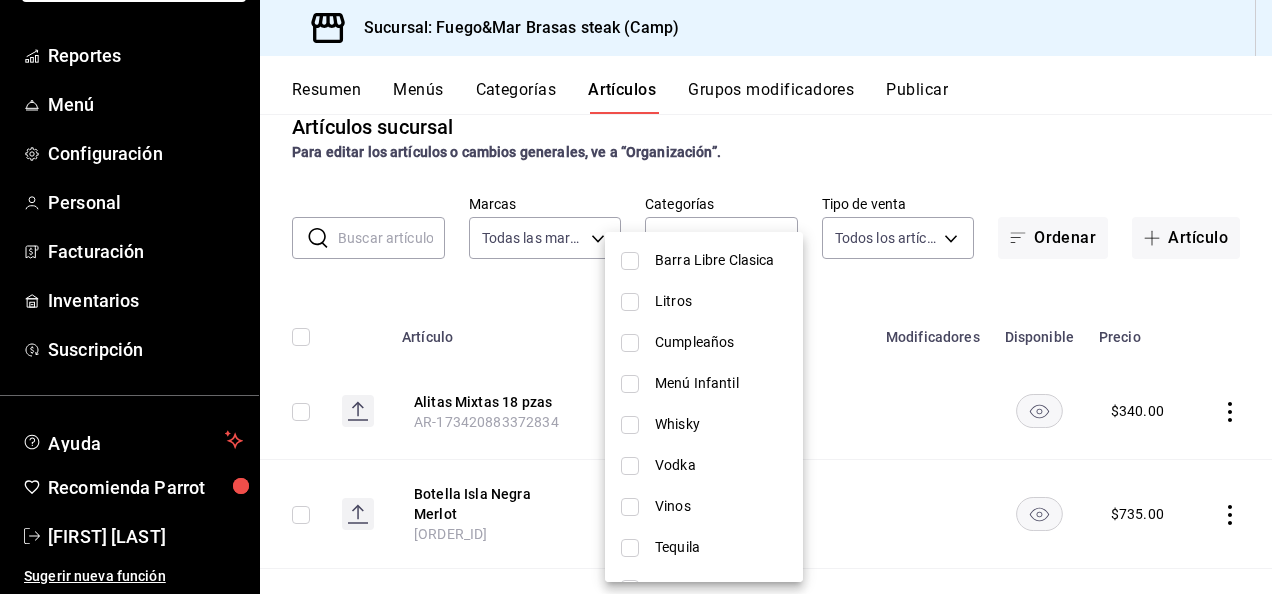 click at bounding box center [630, 548] 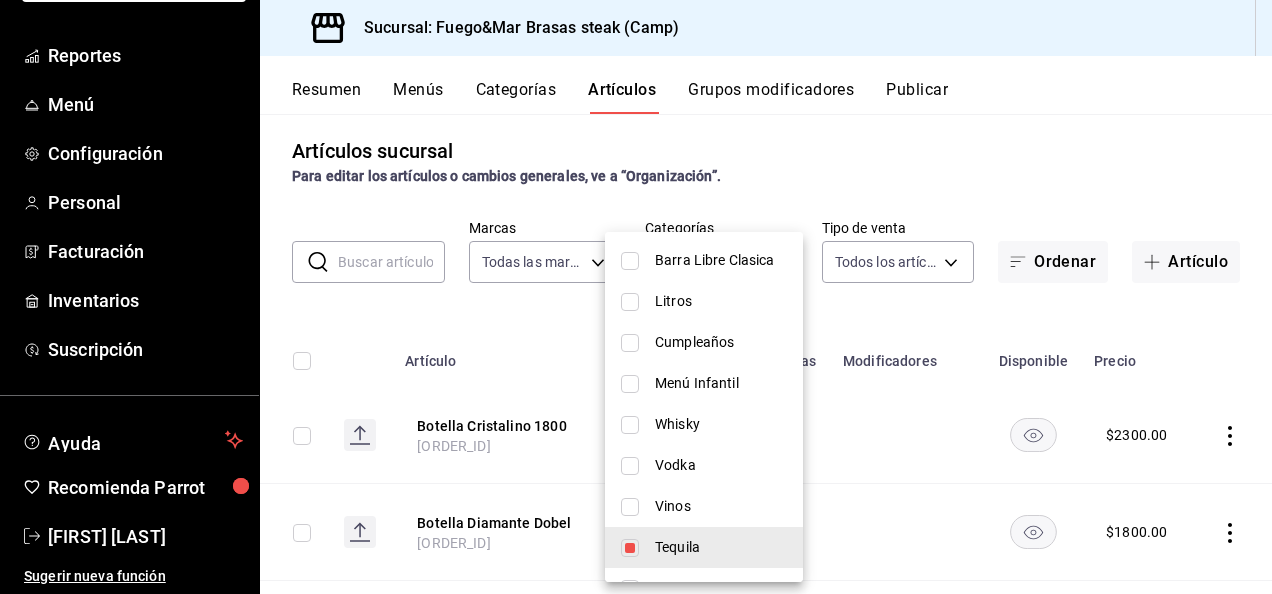 scroll, scrollTop: 34, scrollLeft: 0, axis: vertical 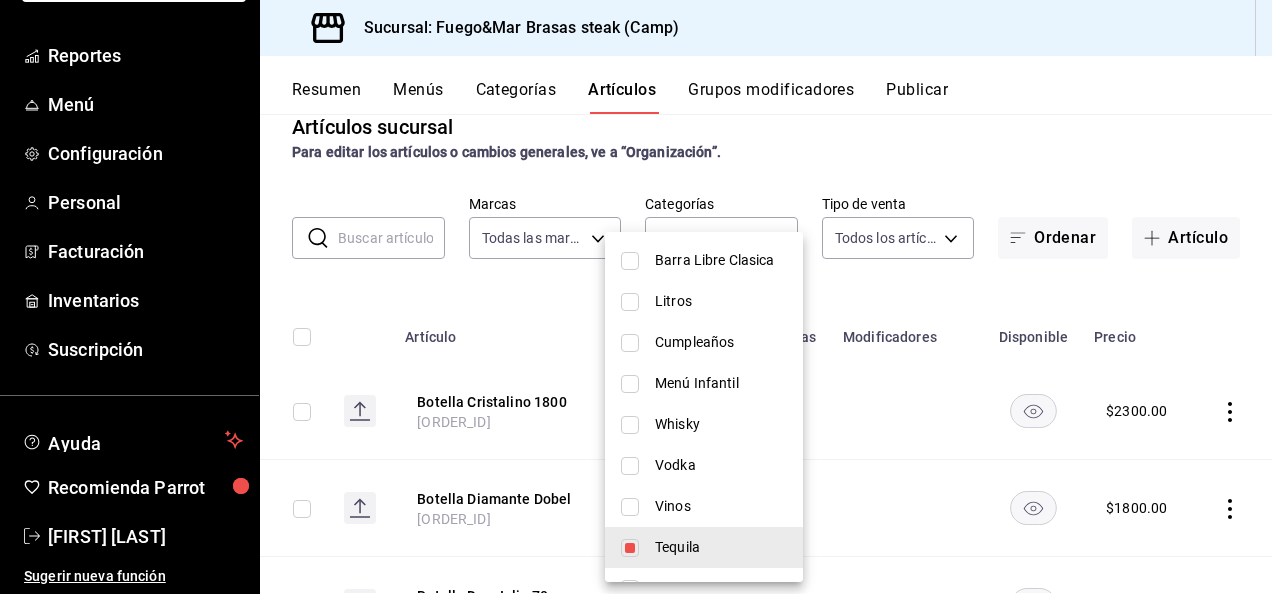 click at bounding box center [636, 297] 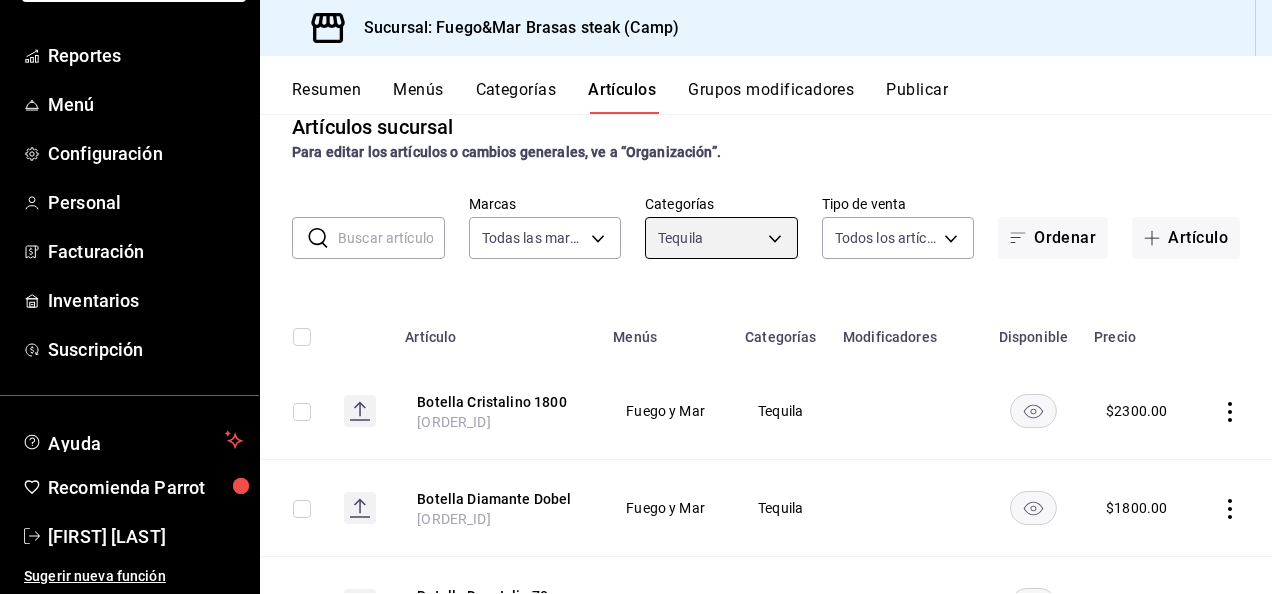 scroll, scrollTop: 195, scrollLeft: 0, axis: vertical 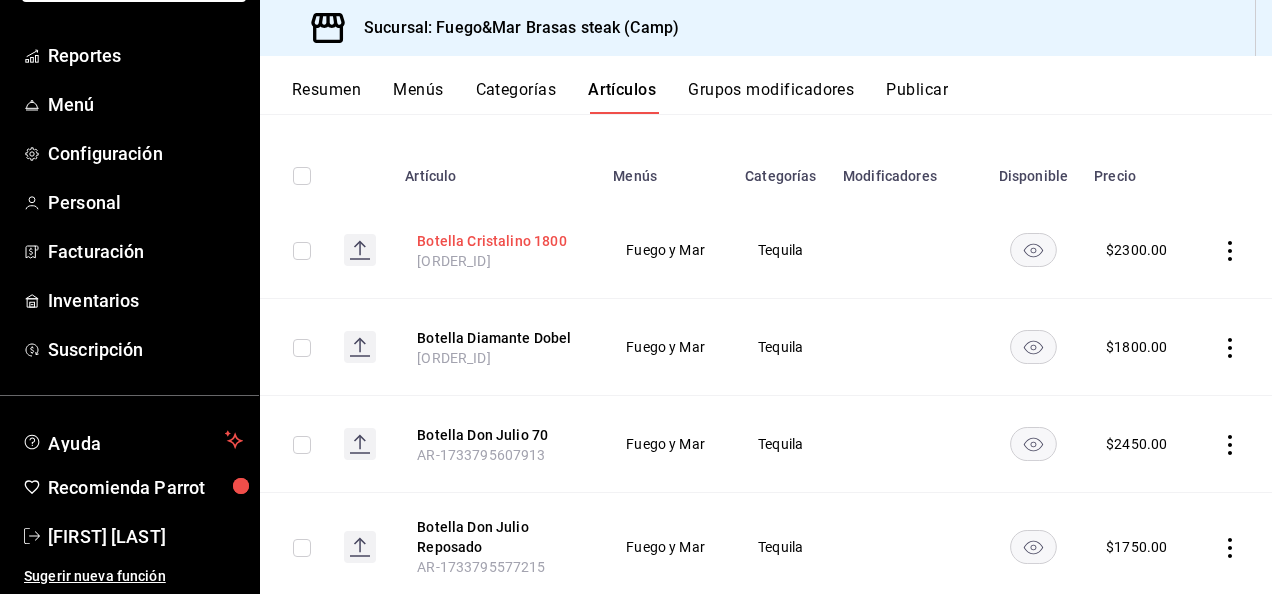 click on "Botella Cristalino 1800" at bounding box center (497, 241) 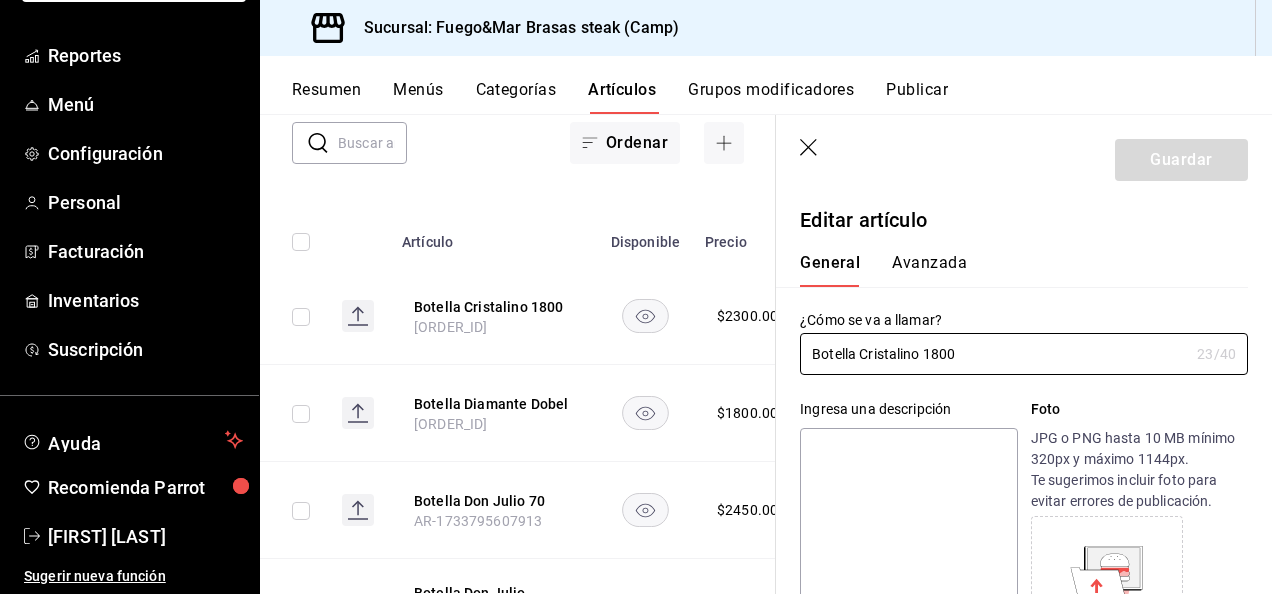 type on "$2300.00" 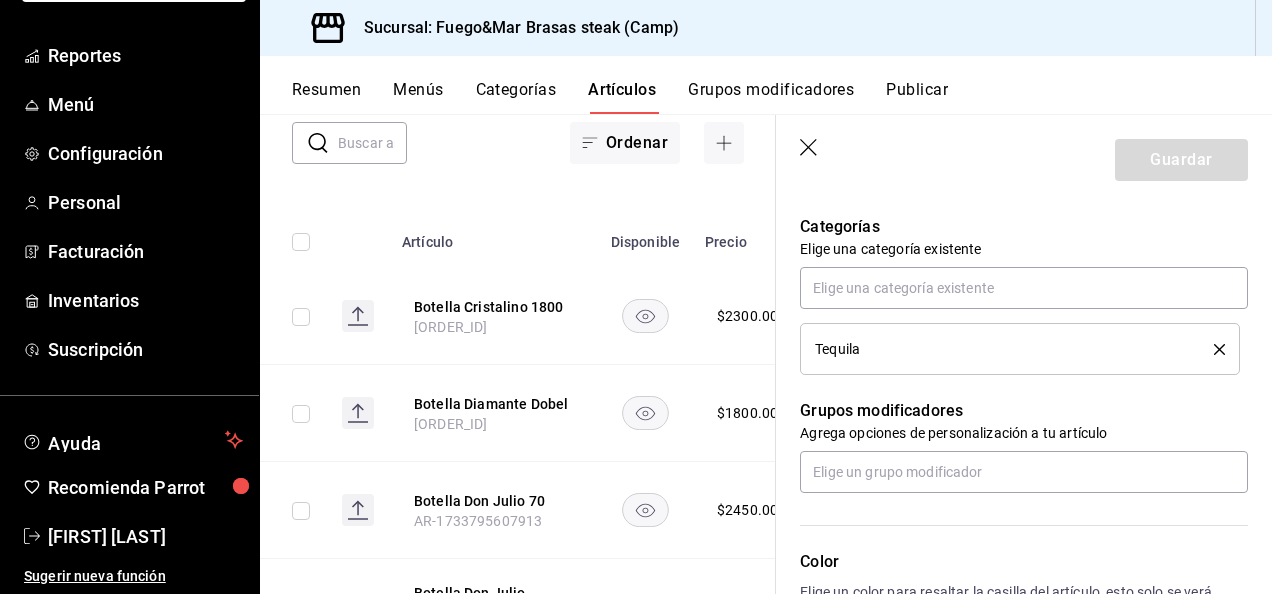 scroll, scrollTop: 684, scrollLeft: 0, axis: vertical 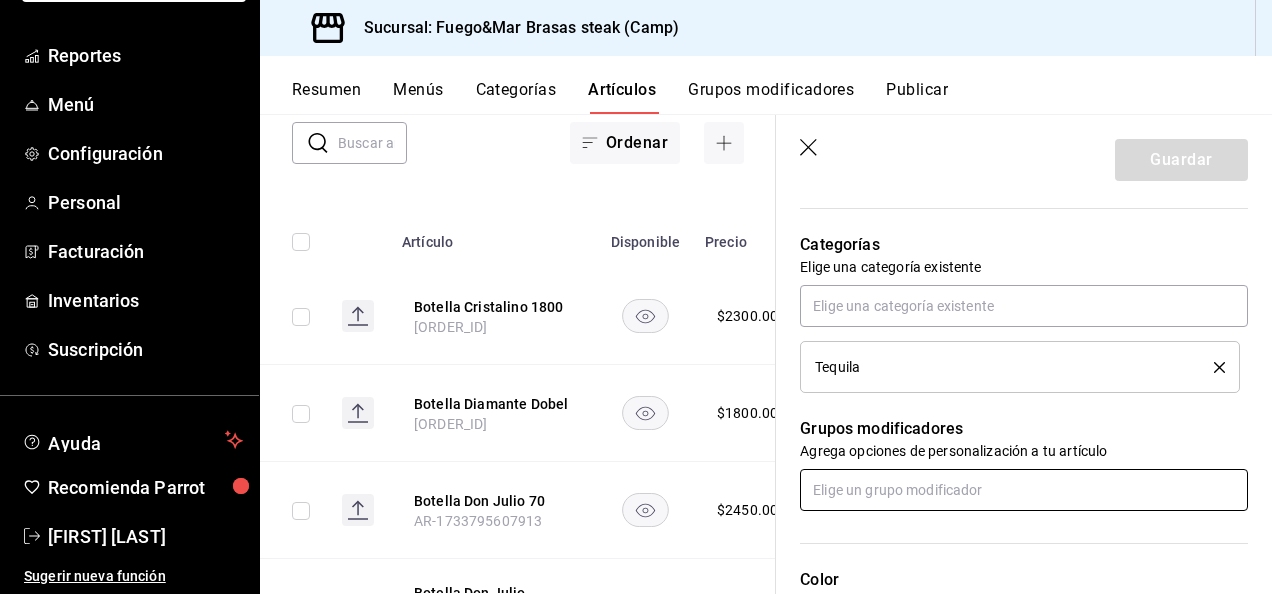 click at bounding box center [1024, 490] 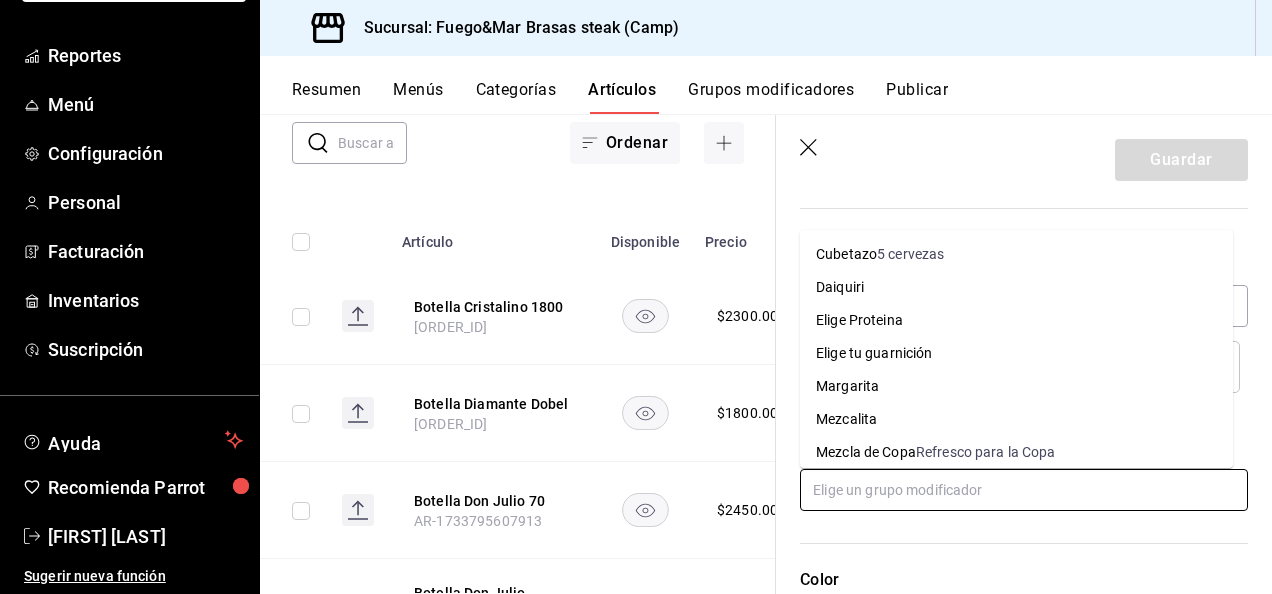 scroll, scrollTop: 183, scrollLeft: 0, axis: vertical 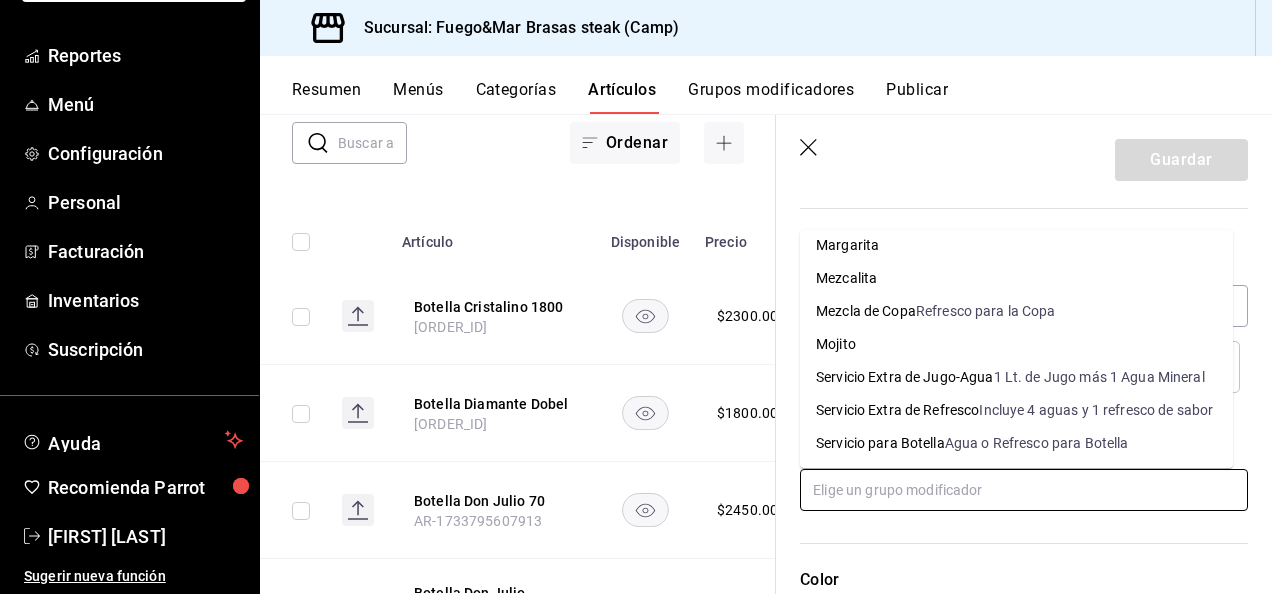 click on "Agua o Refresco para Botella" at bounding box center (1037, 443) 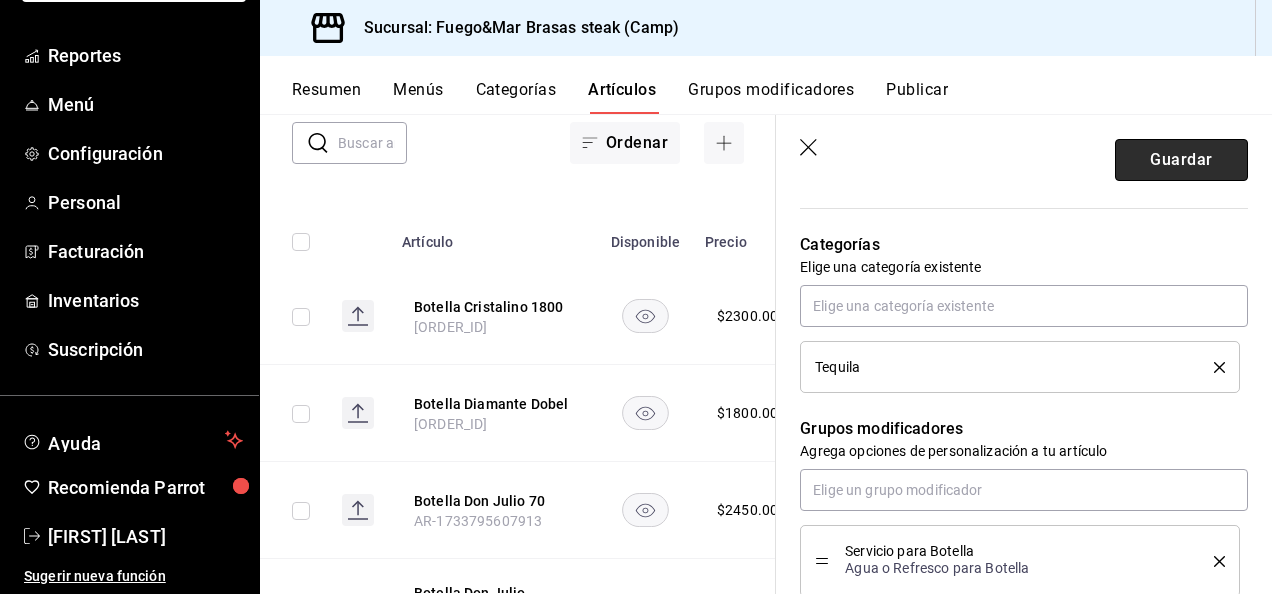 click on "Guardar" at bounding box center [1181, 160] 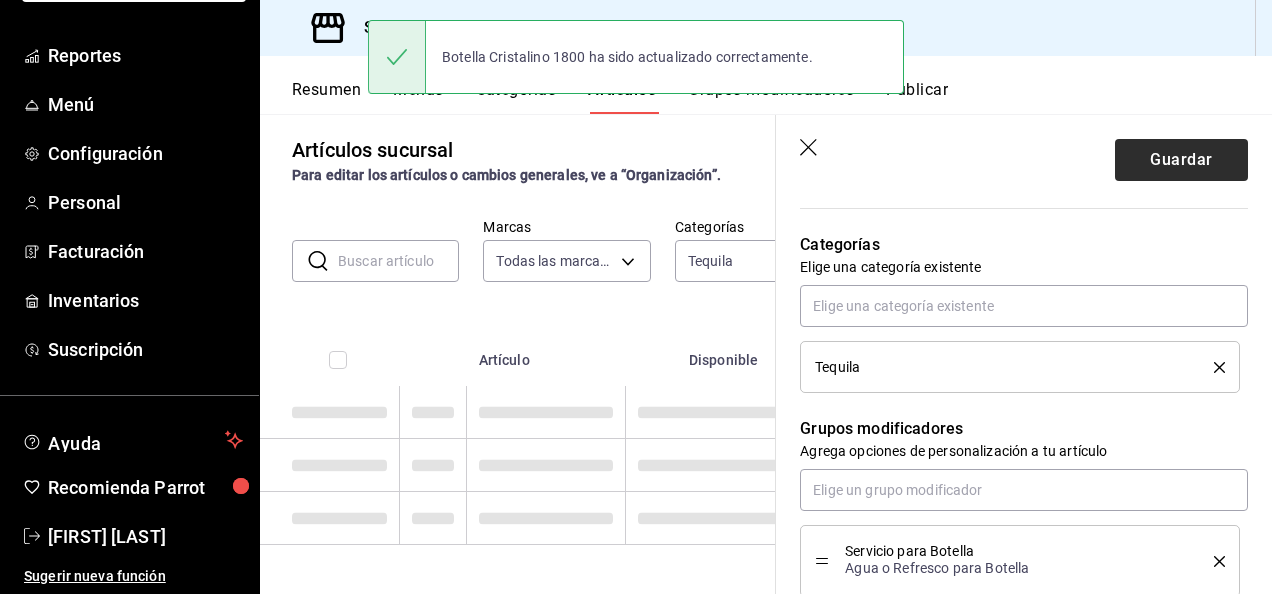 scroll, scrollTop: 10, scrollLeft: 0, axis: vertical 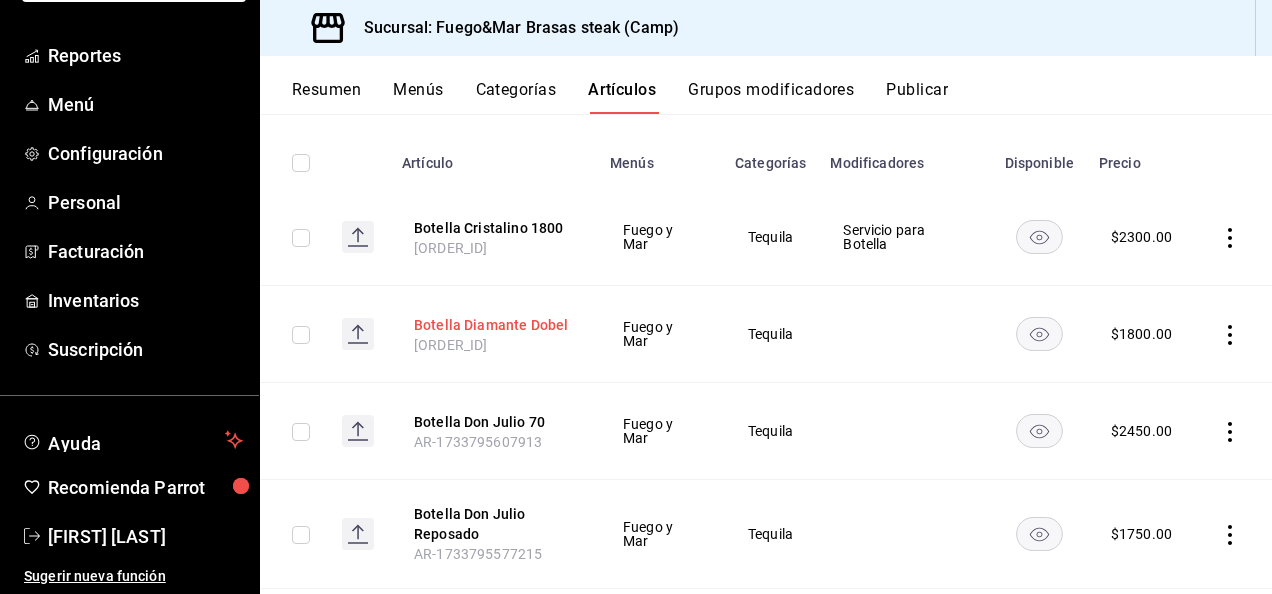 click on "Botella Diamante Dobel" at bounding box center [494, 325] 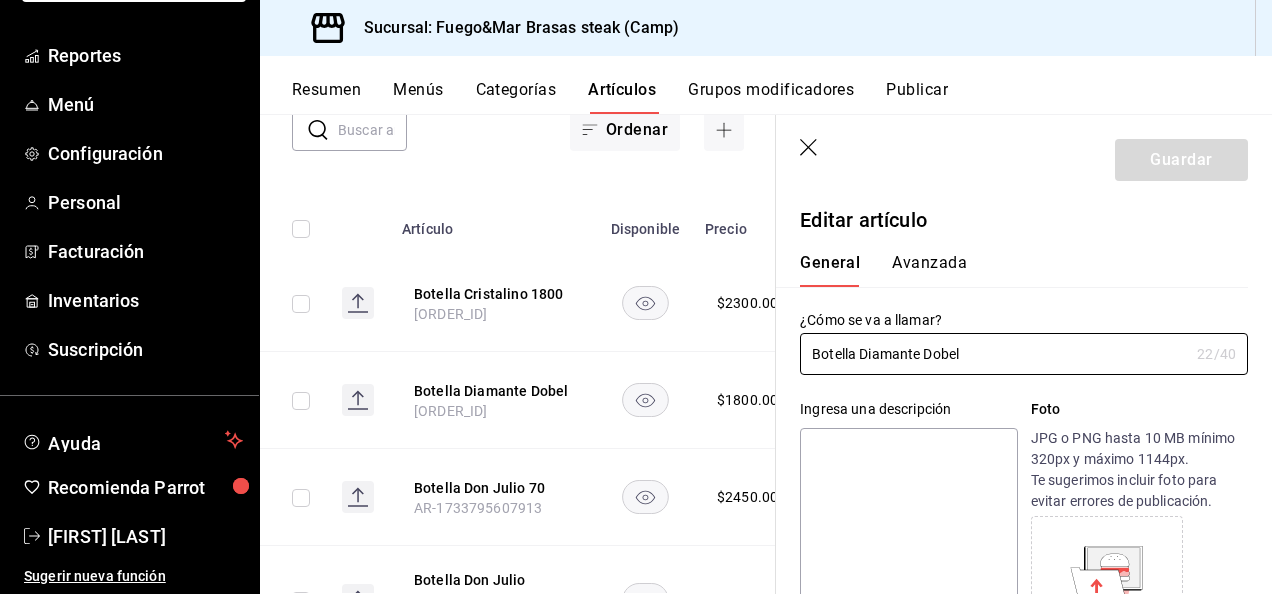 type on "$1800.00" 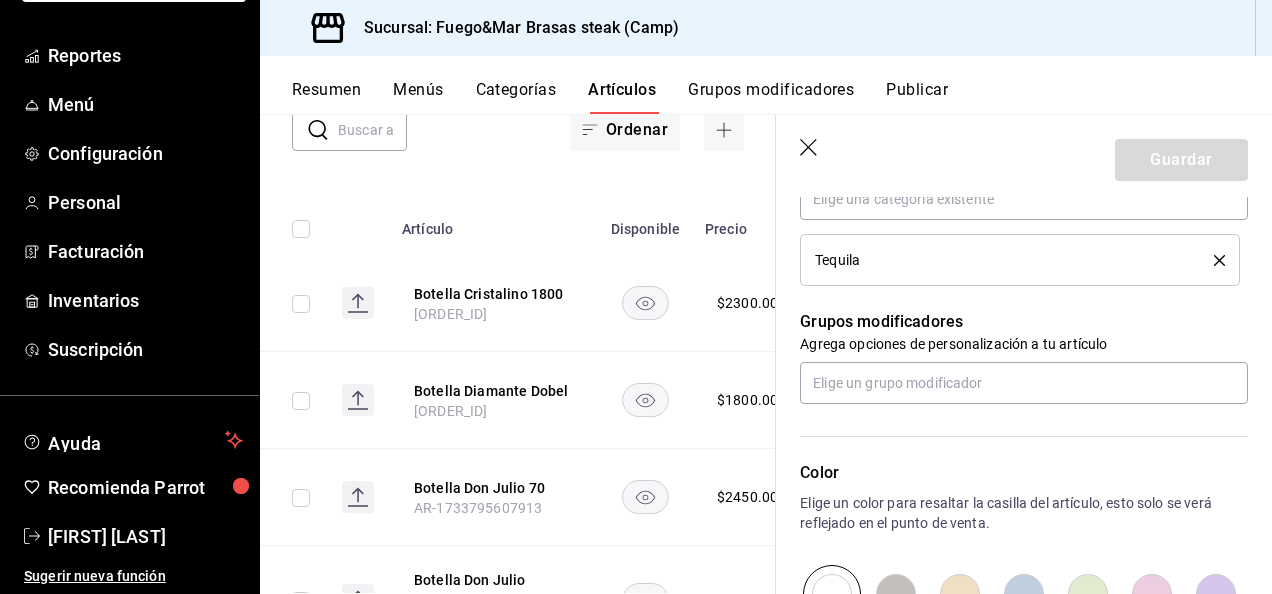 scroll, scrollTop: 786, scrollLeft: 0, axis: vertical 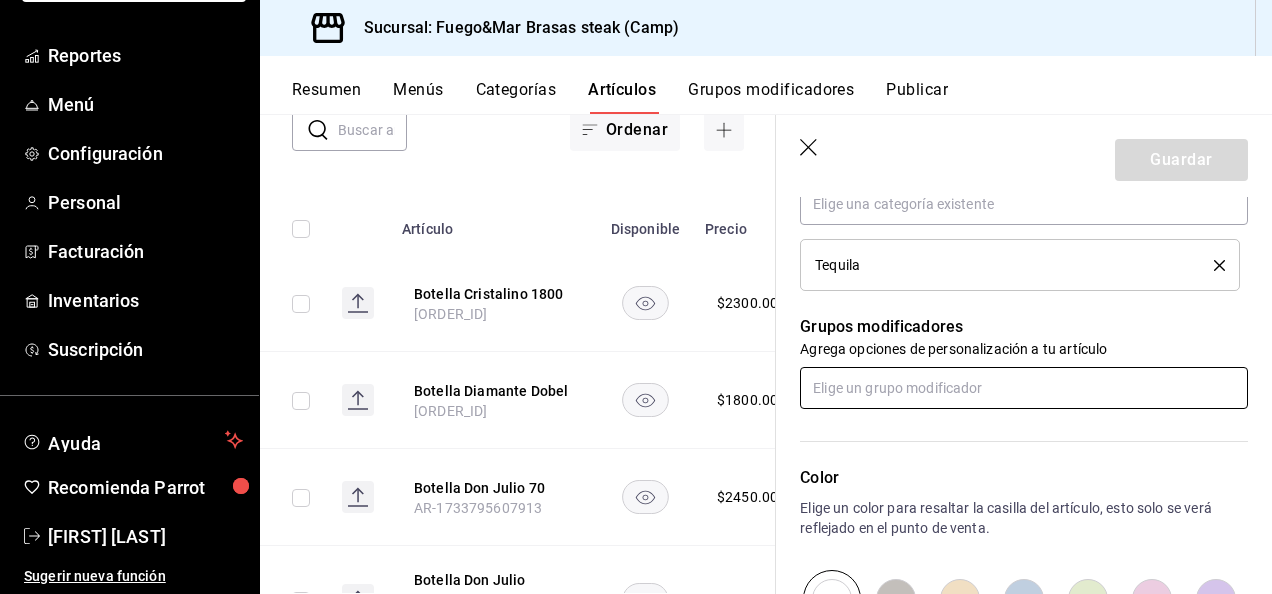 click at bounding box center (1024, 388) 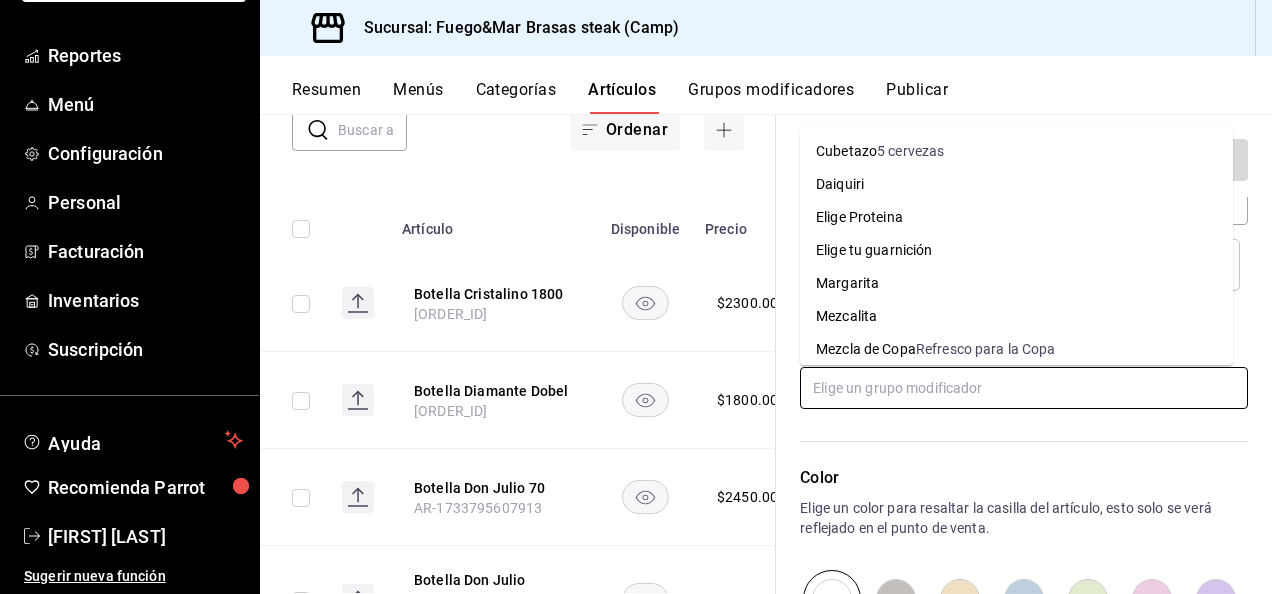 scroll, scrollTop: 183, scrollLeft: 0, axis: vertical 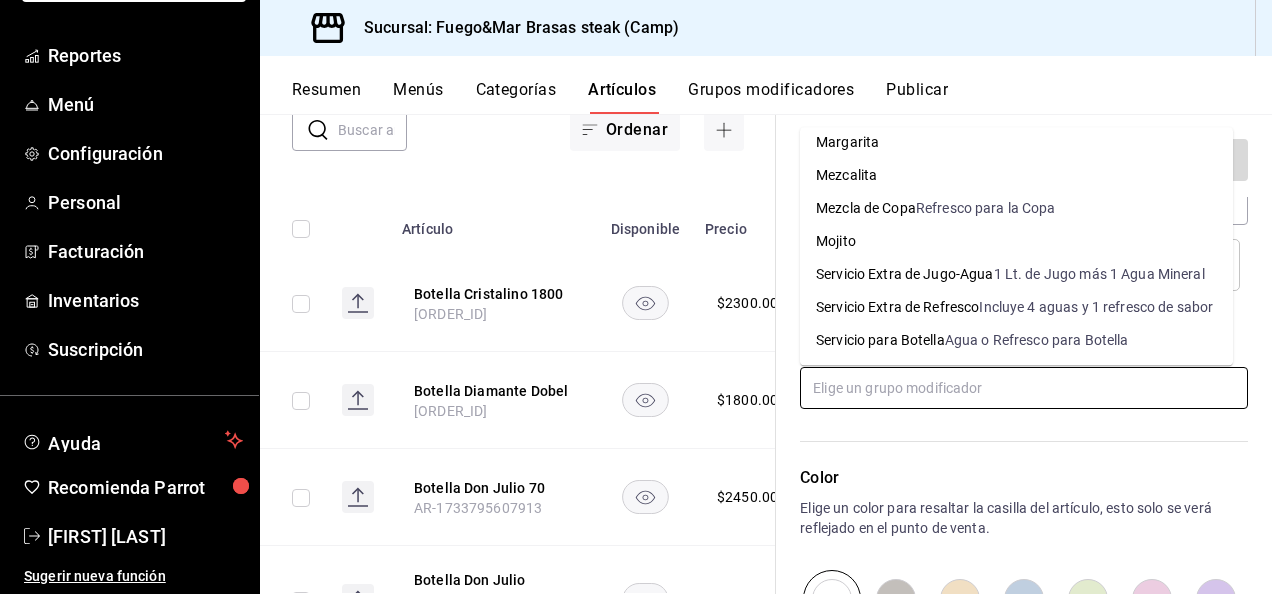 click on "Servicio para Botella Agua o Refresco para Botella" at bounding box center (1016, 341) 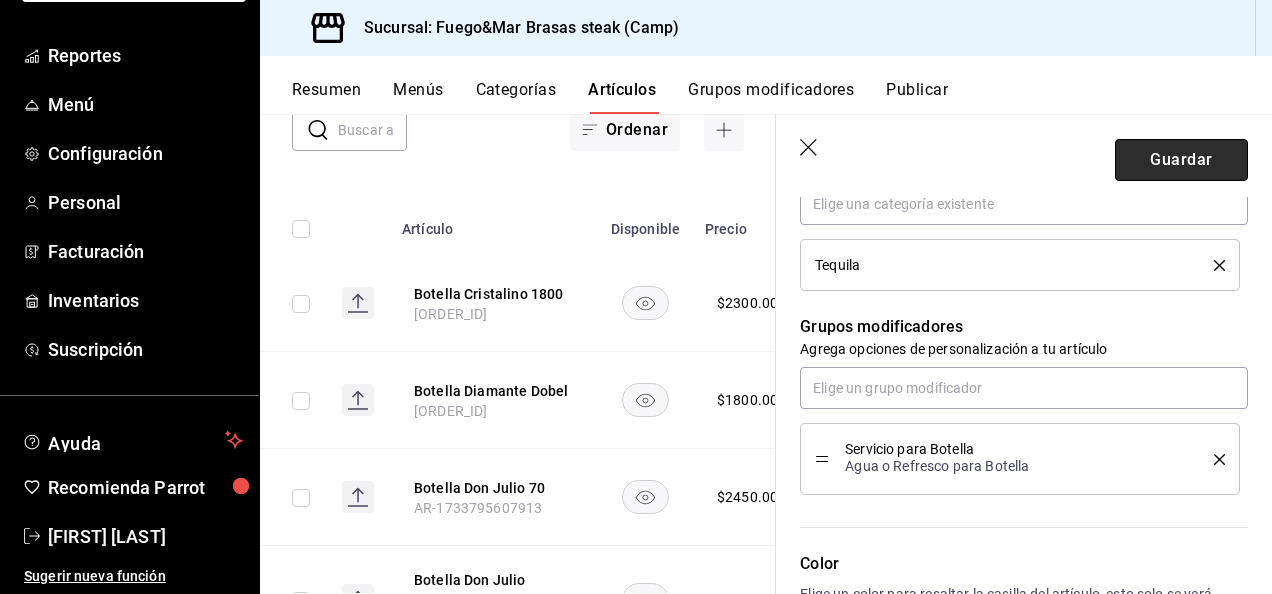 click on "Guardar" at bounding box center [1181, 160] 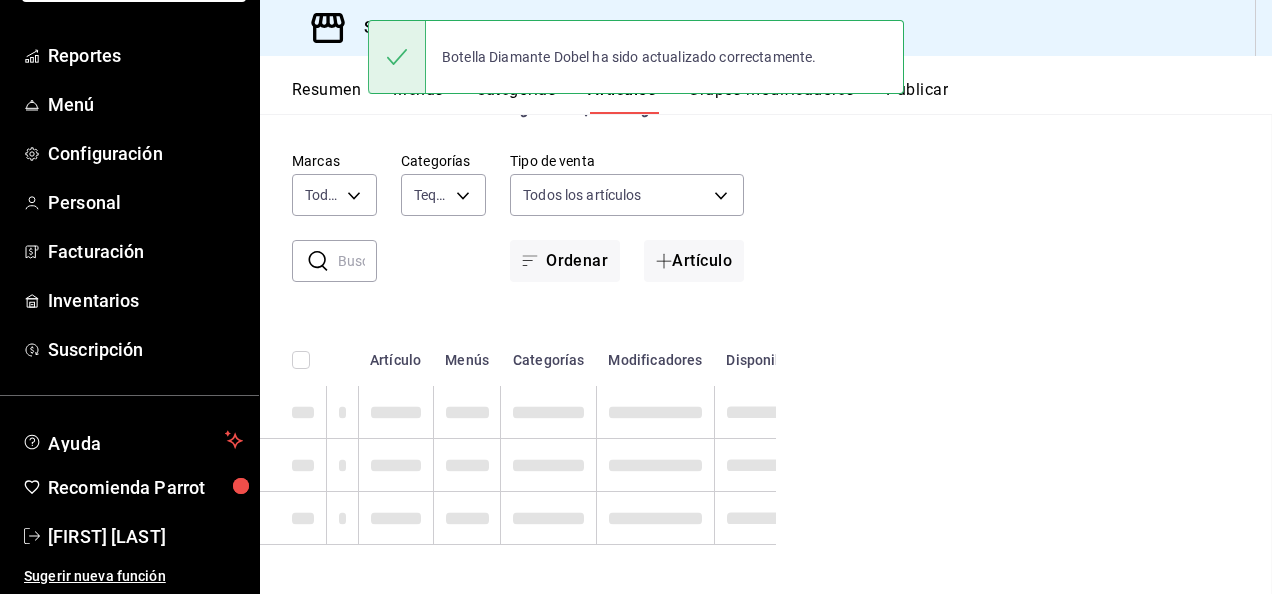 scroll, scrollTop: 10, scrollLeft: 0, axis: vertical 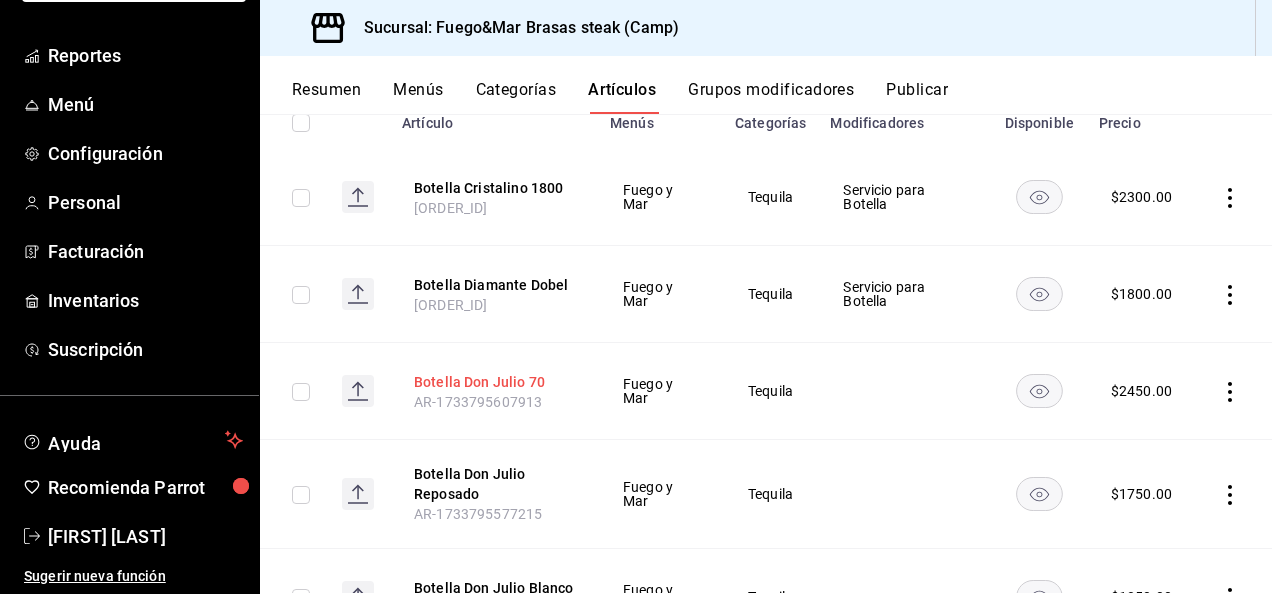 click on "Botella Don Julio 70" at bounding box center (494, 382) 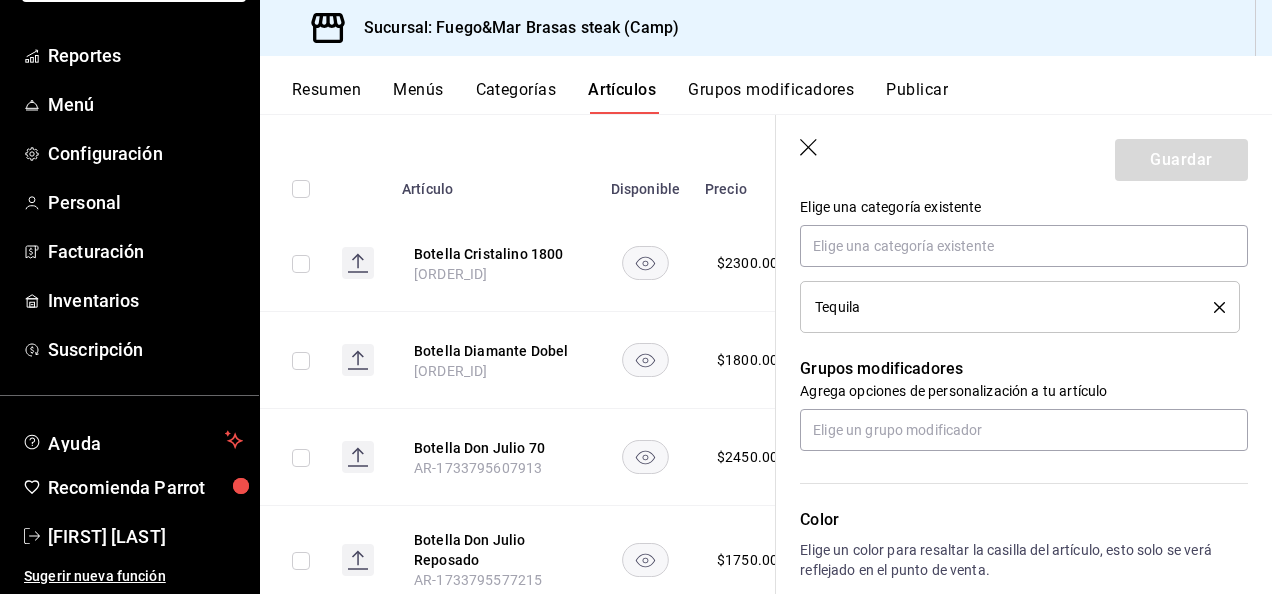 scroll, scrollTop: 747, scrollLeft: 0, axis: vertical 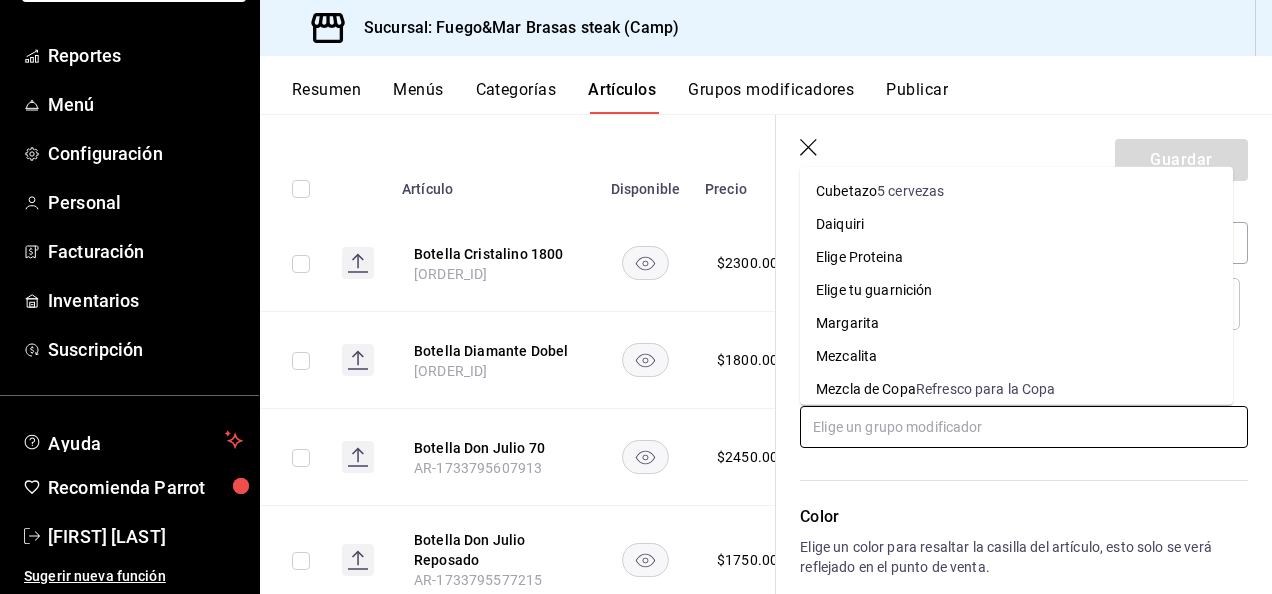click at bounding box center [1024, 427] 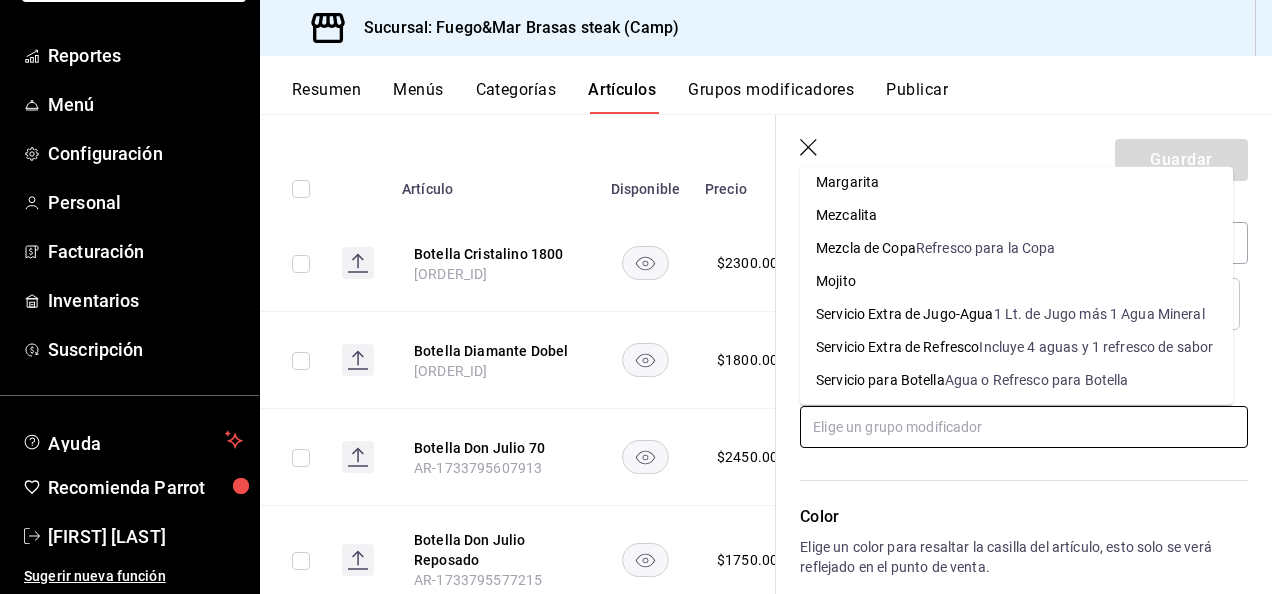 click on "Cubetazo 5 cervezas Daiquiri Elige Proteina Elige tu guarnición Margarita Mezcalita Mezcla de Copa Refresco para la Copa Mojito Servicio Extra de Jugo-Agua 1 Lt. de Jugo más 1 Agua Mineral Servicio Extra de Refresco Incluye 4 aguas y 1 refresco de sabor Servicio para Botella Agua o Refresco para Botella" at bounding box center [1016, 286] 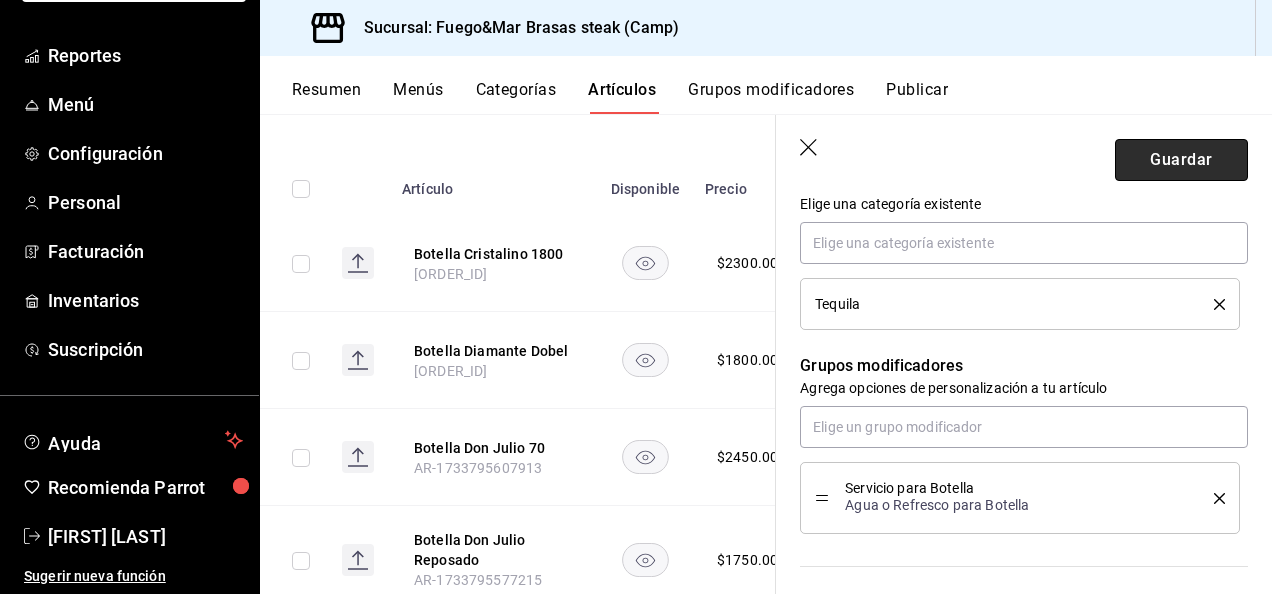 click on "Guardar" at bounding box center (1181, 160) 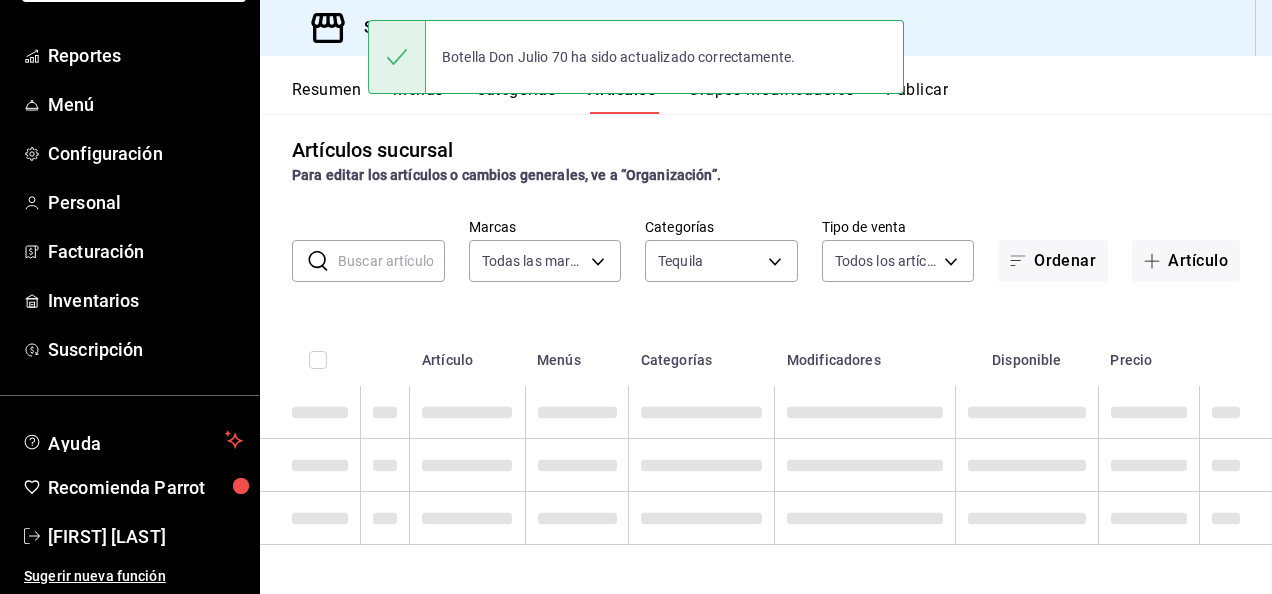scroll, scrollTop: 10, scrollLeft: 0, axis: vertical 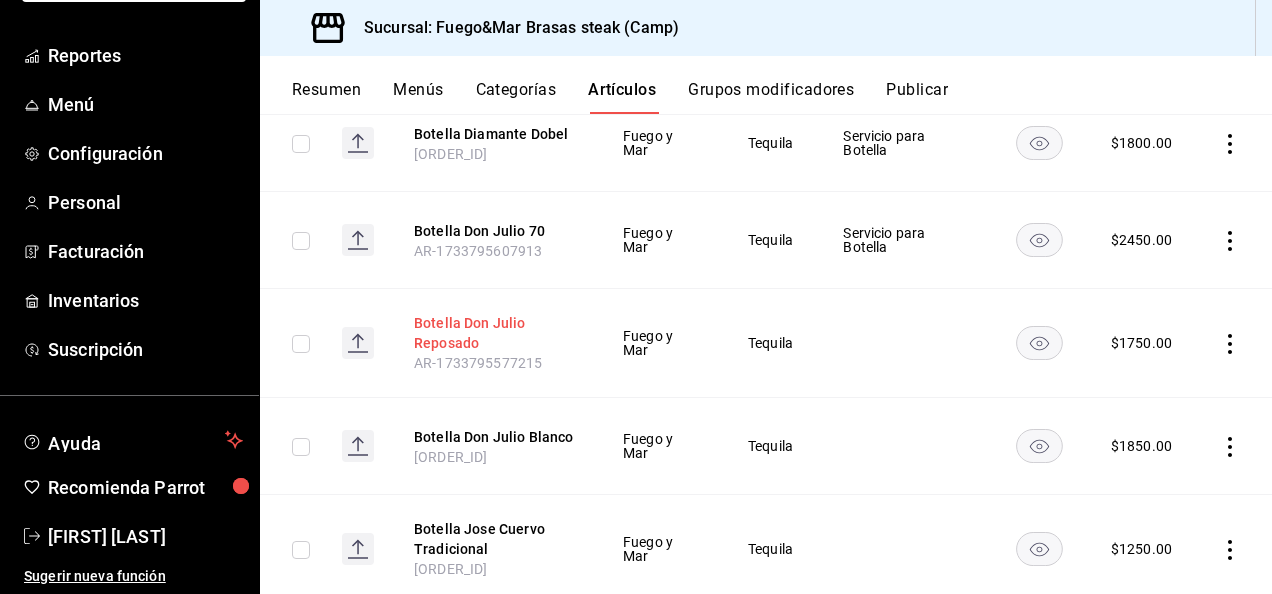 click on "Botella Don Julio Reposado" at bounding box center [494, 333] 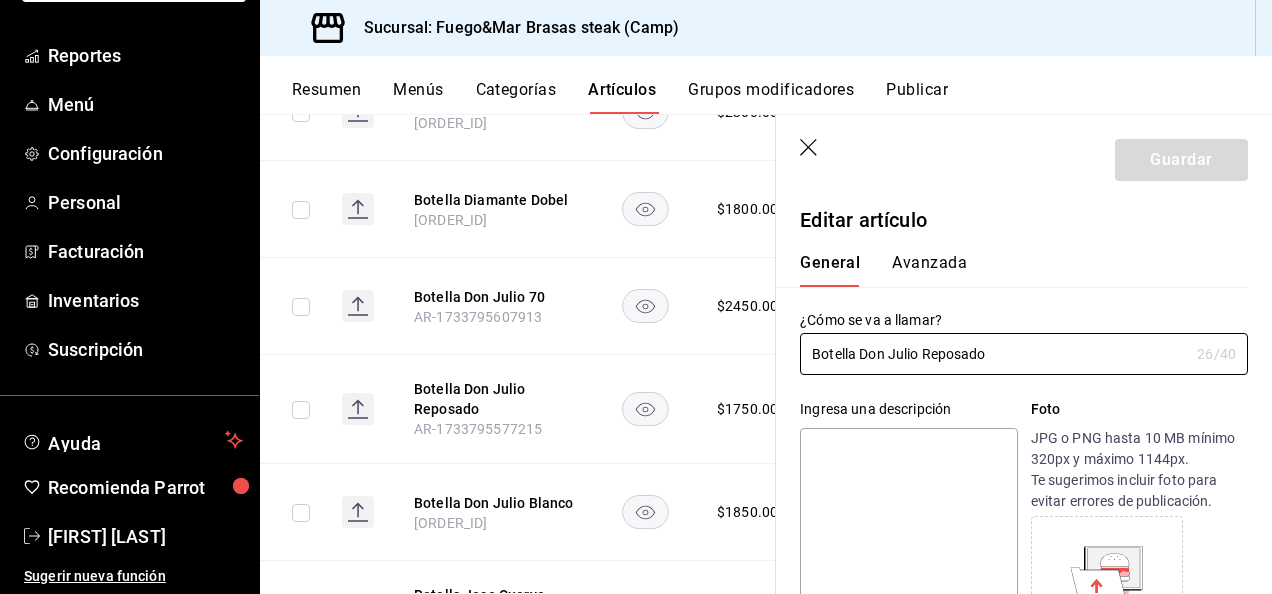type on "$1750.00" 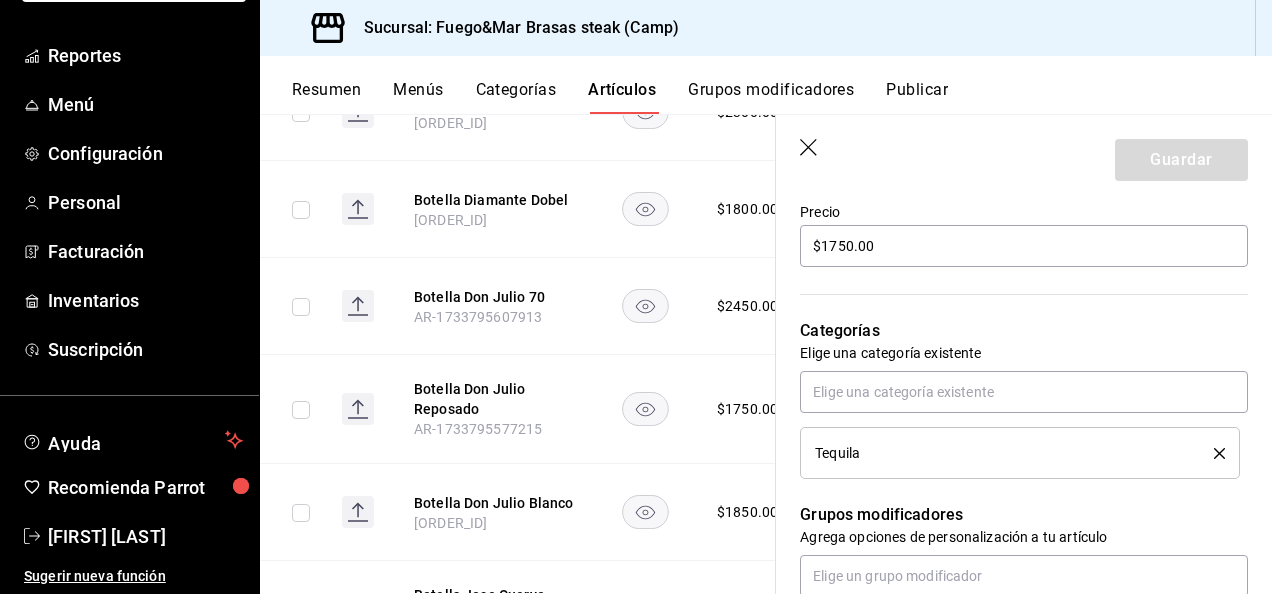 scroll, scrollTop: 786, scrollLeft: 0, axis: vertical 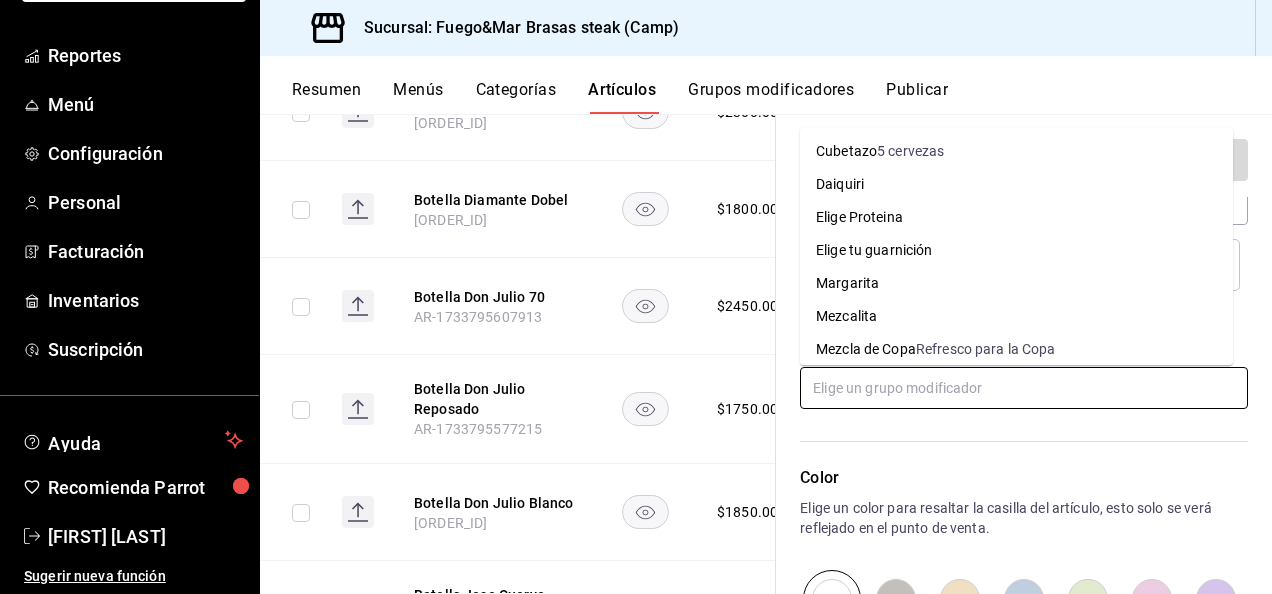 click at bounding box center (1024, 388) 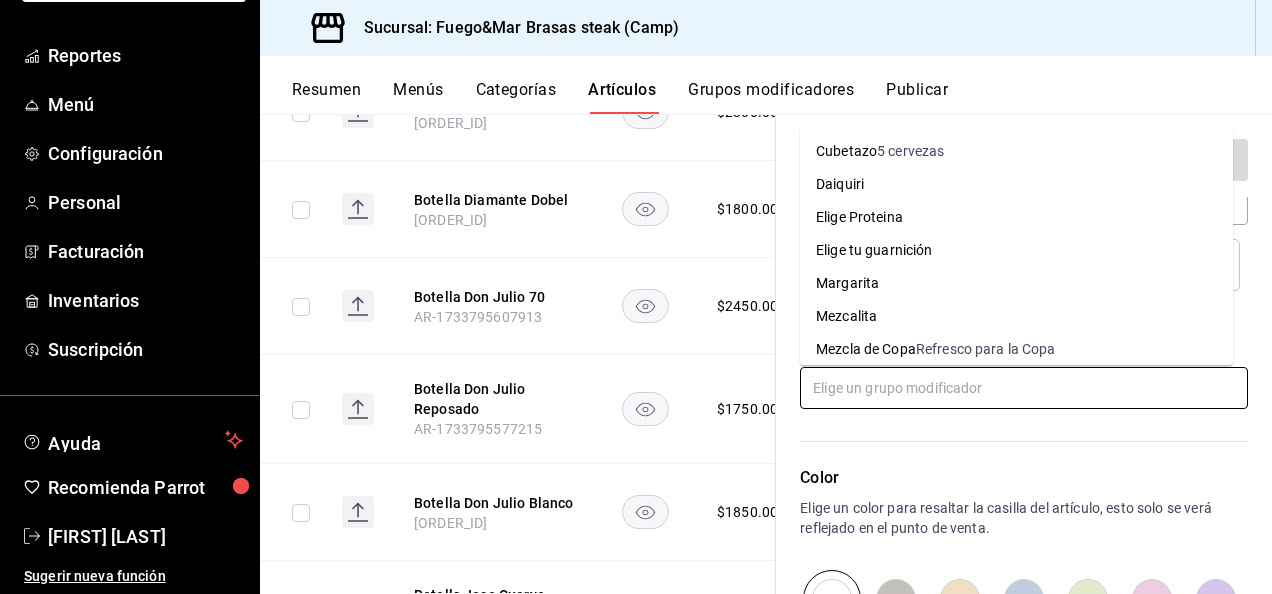 scroll, scrollTop: 183, scrollLeft: 0, axis: vertical 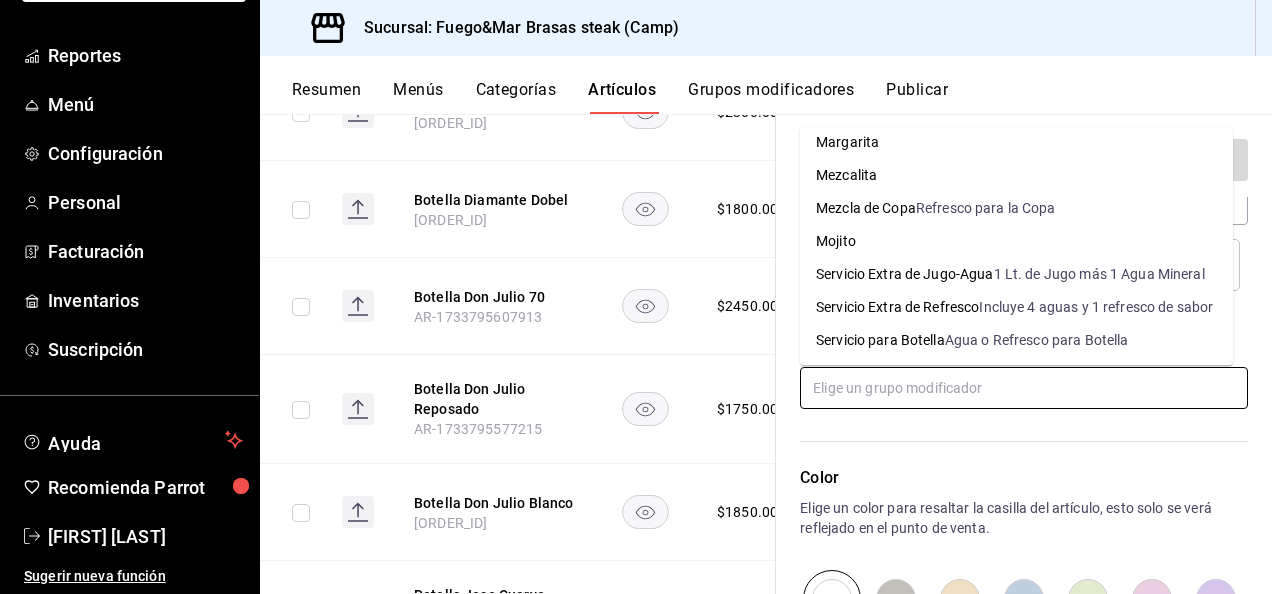 click on "Agua o Refresco para Botella" at bounding box center [1037, 341] 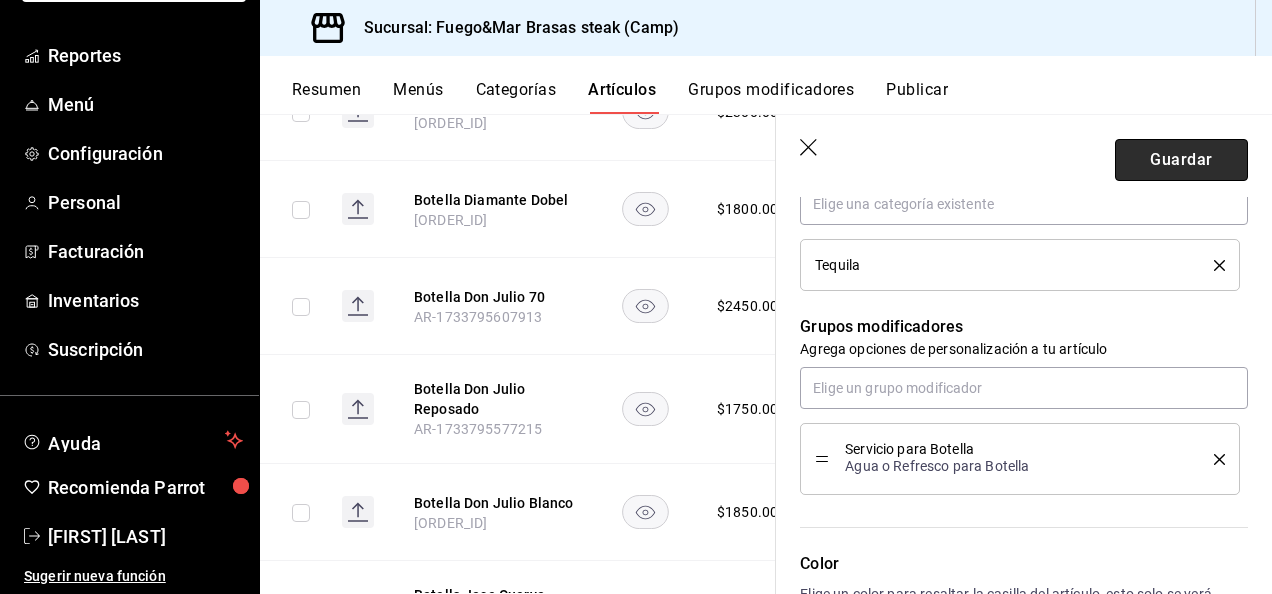 click on "Guardar" at bounding box center [1181, 160] 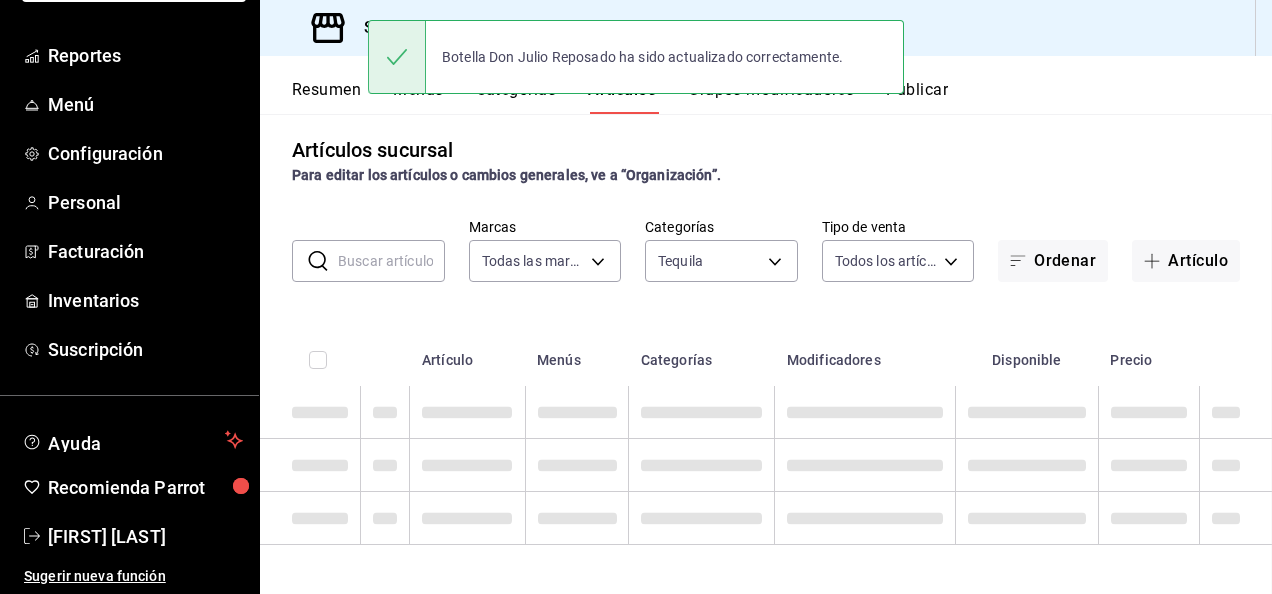 scroll, scrollTop: 10, scrollLeft: 0, axis: vertical 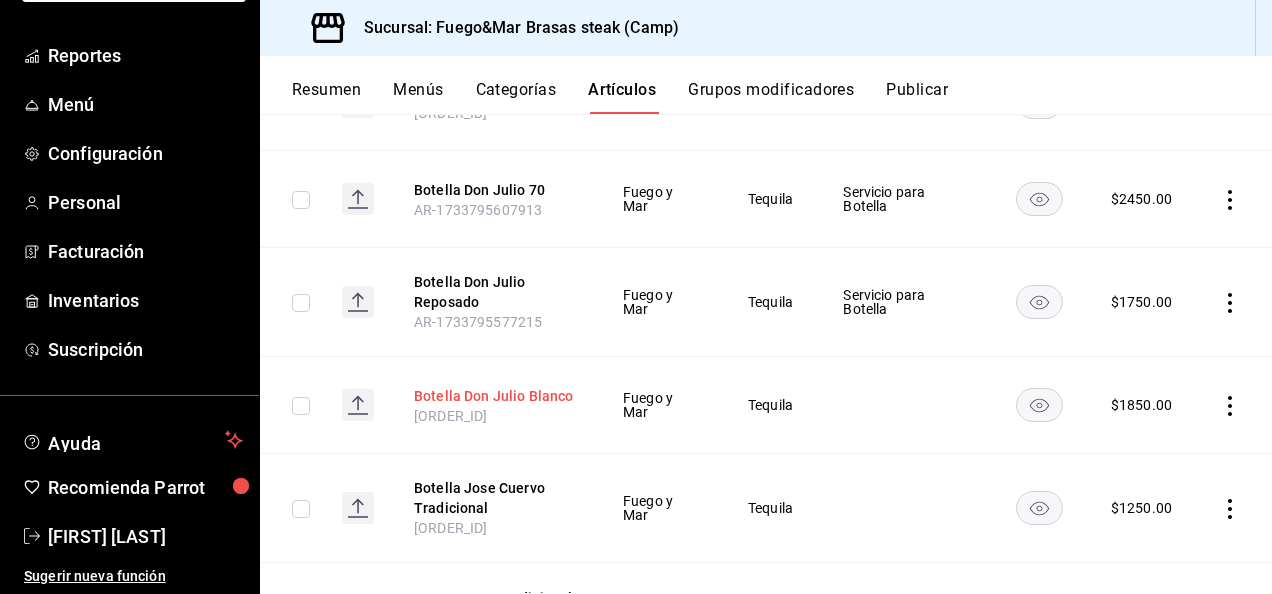 click on "Botella Don Julio Blanco" at bounding box center (494, 396) 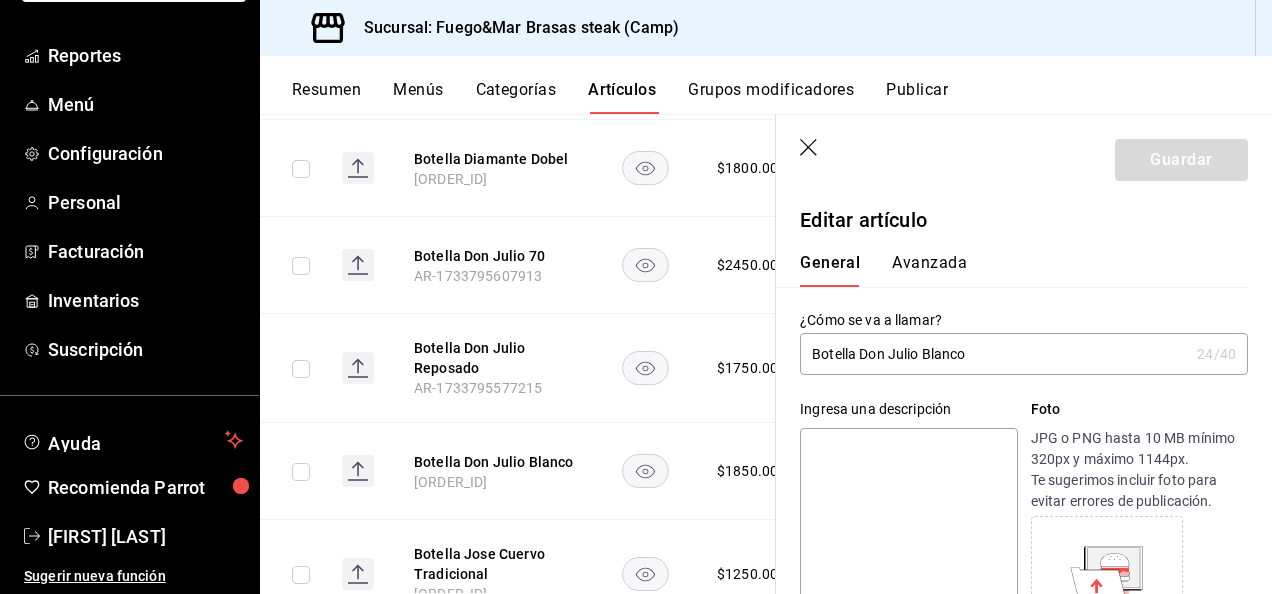 type on "$1850.00" 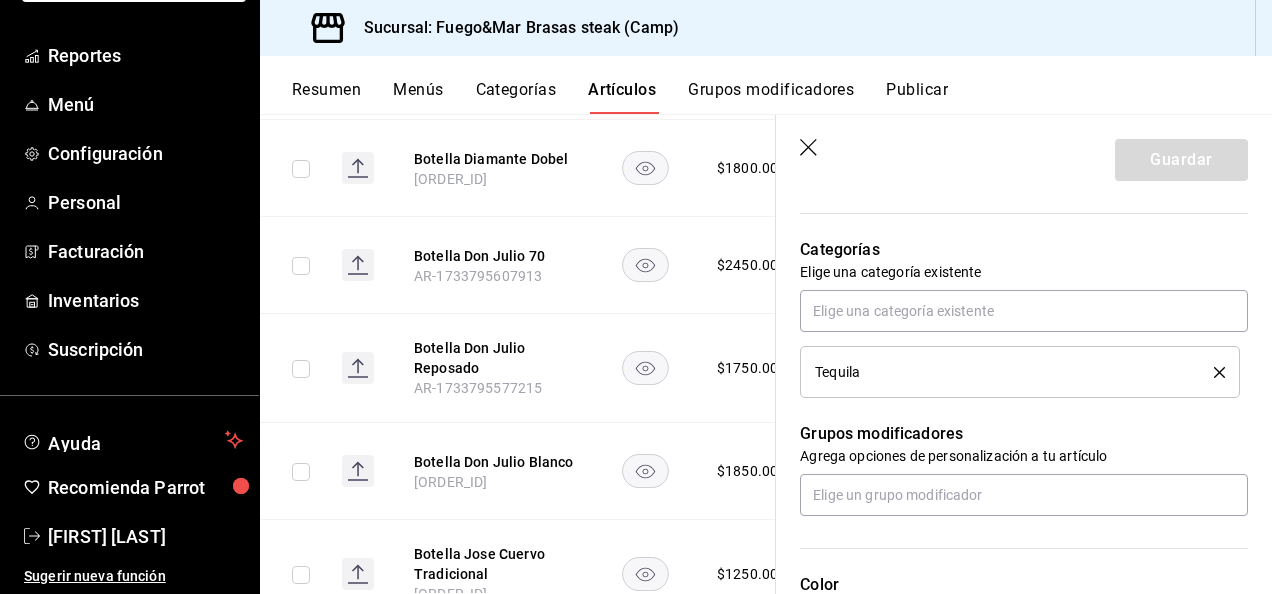scroll, scrollTop: 805, scrollLeft: 0, axis: vertical 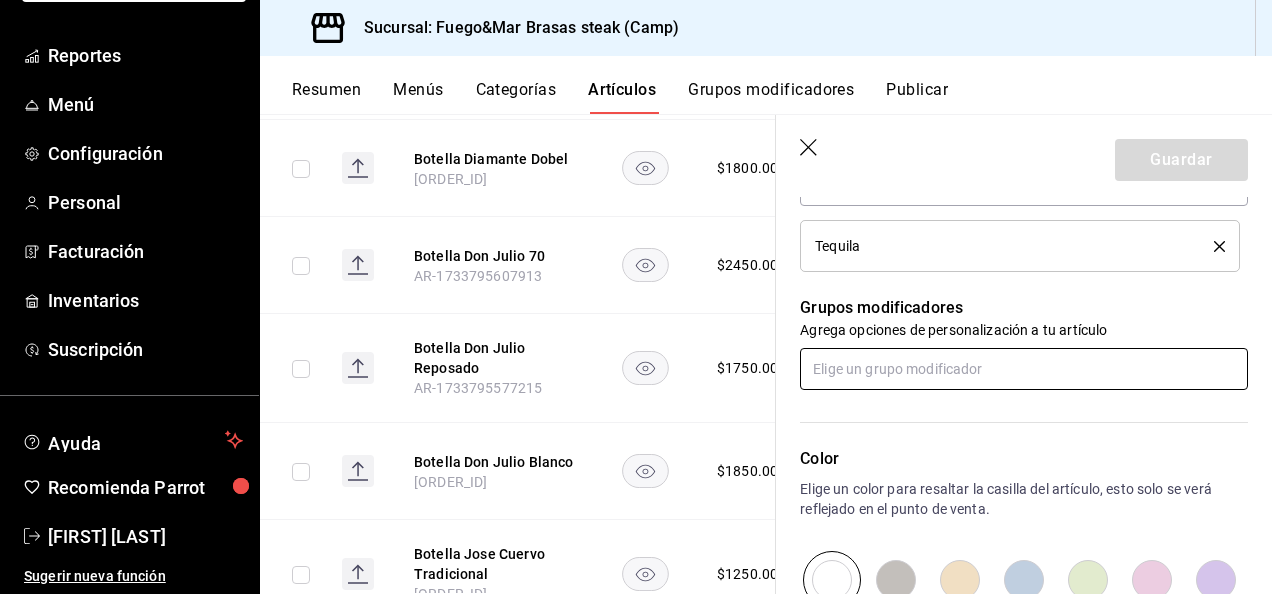 click at bounding box center (1024, 369) 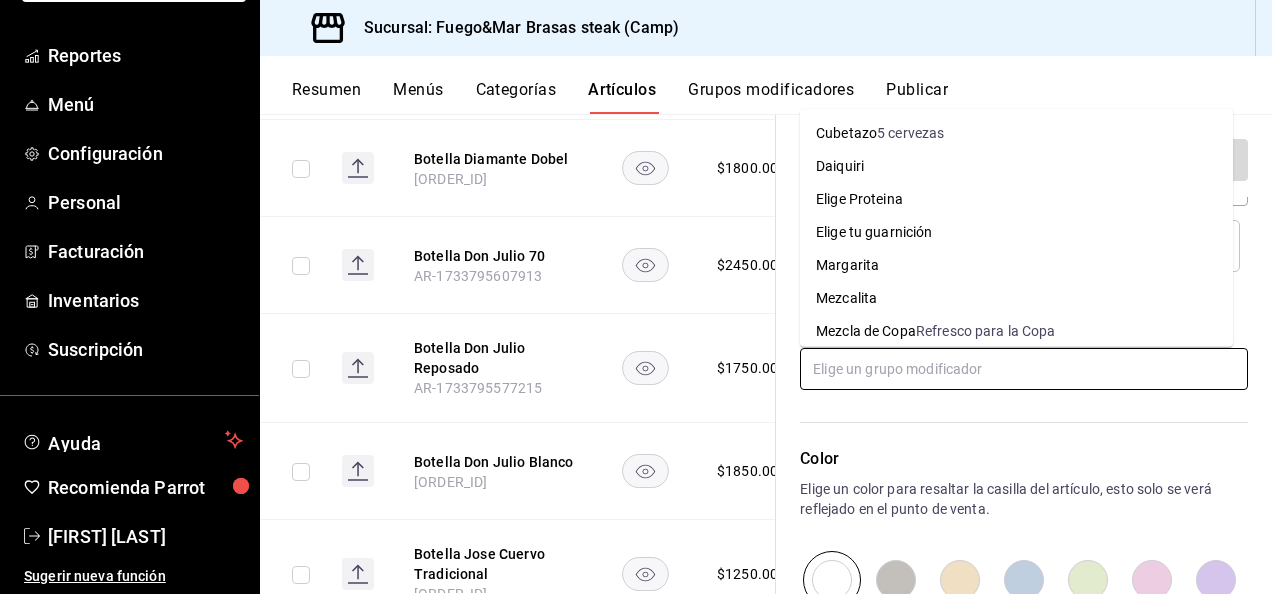 scroll, scrollTop: 183, scrollLeft: 0, axis: vertical 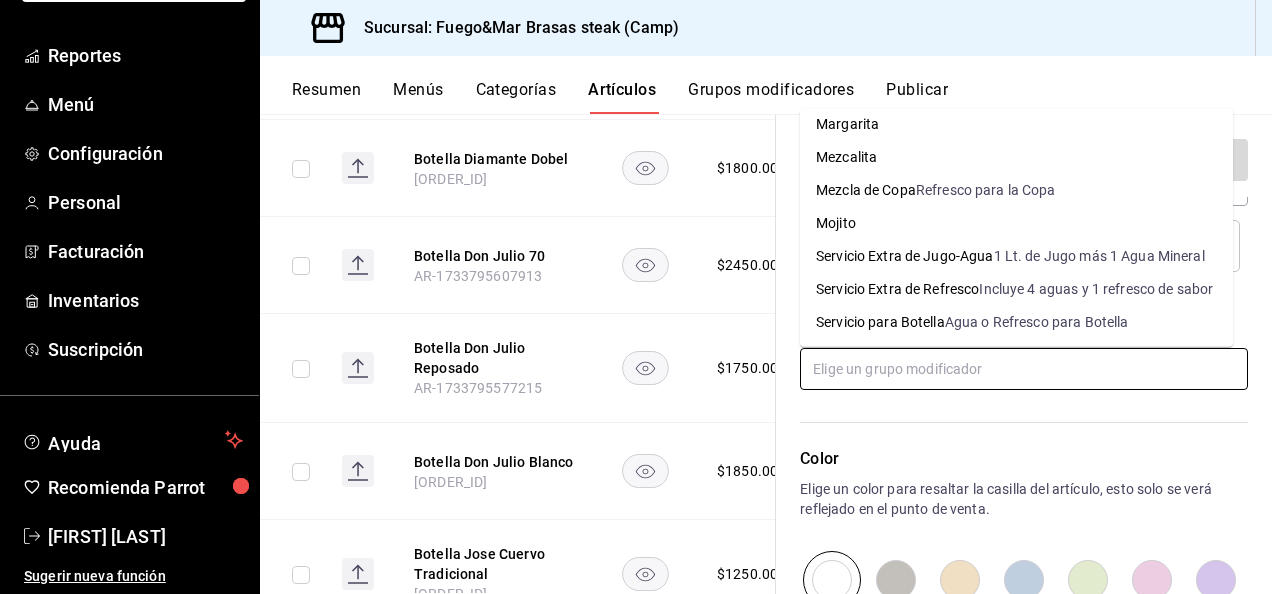 click on "Agua o Refresco para Botella" at bounding box center (1037, 322) 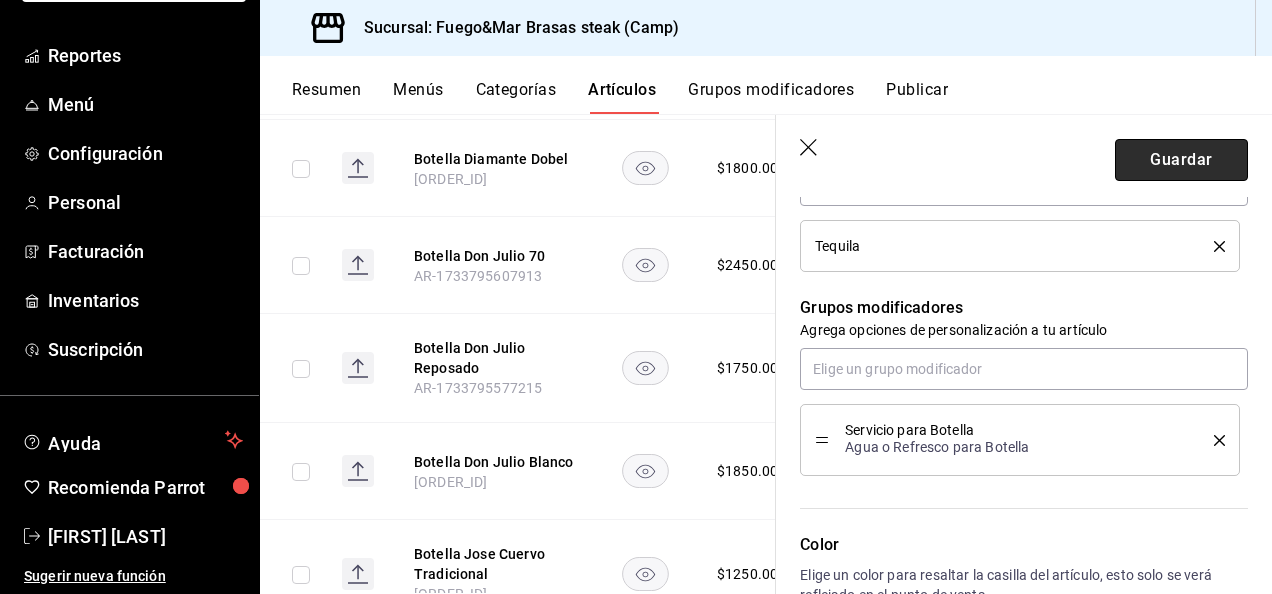 click on "Guardar" at bounding box center (1181, 160) 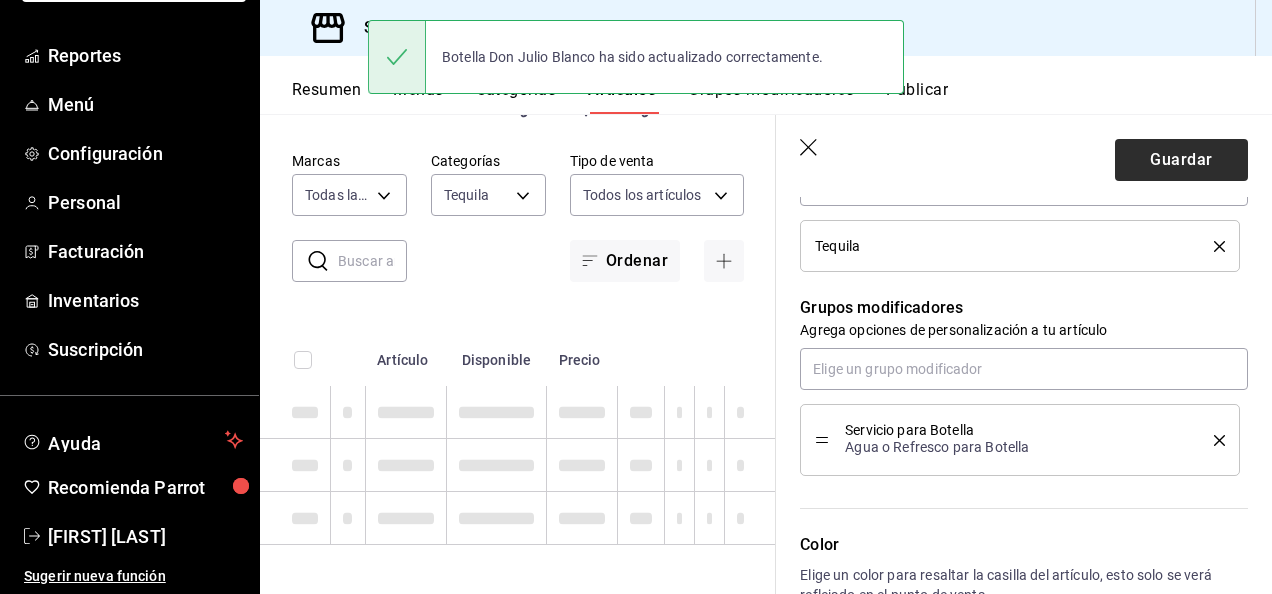 scroll, scrollTop: 10, scrollLeft: 0, axis: vertical 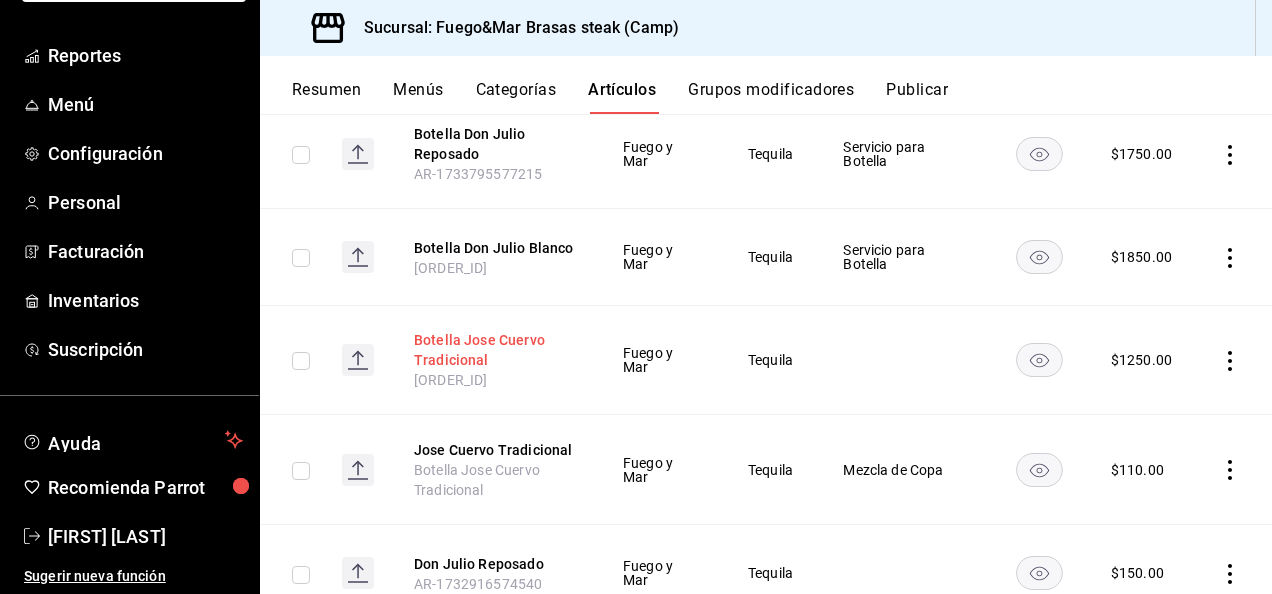 click on "Botella Jose Cuervo Tradicional" at bounding box center [494, 350] 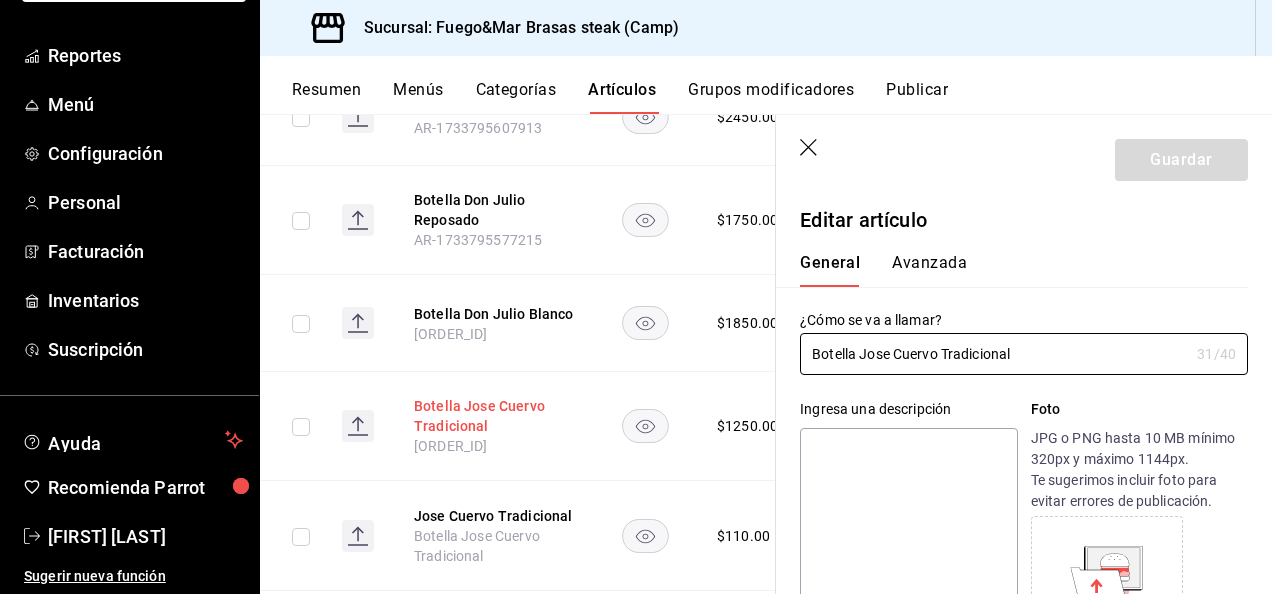 type on "$1250.00" 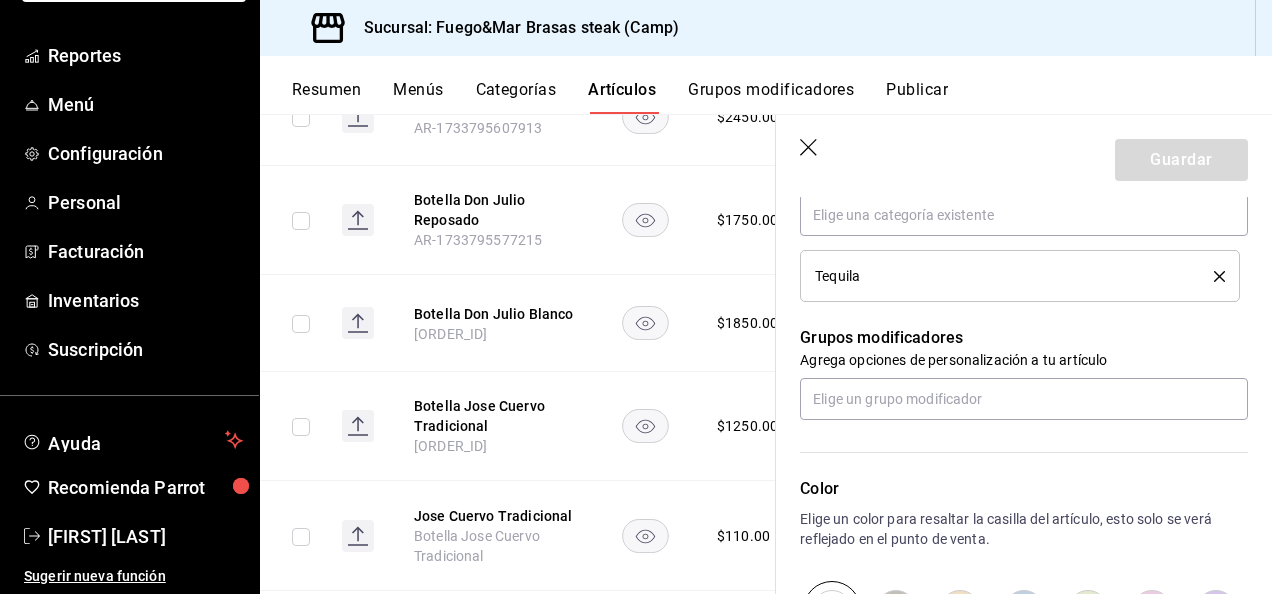 scroll, scrollTop: 791, scrollLeft: 0, axis: vertical 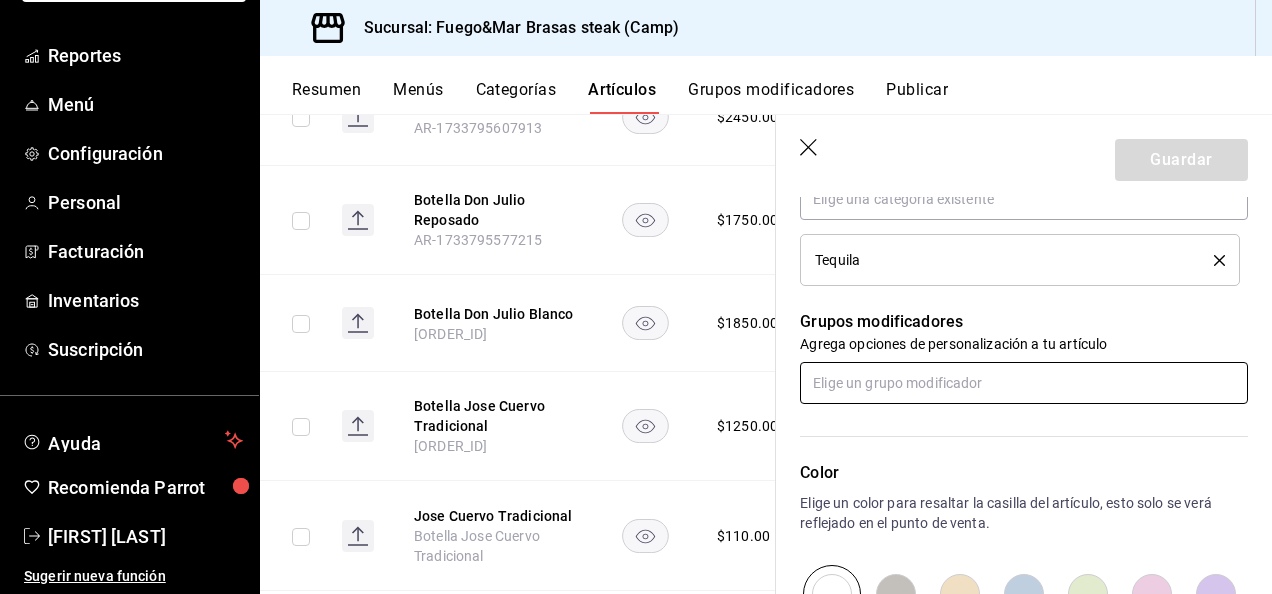 click at bounding box center [1024, 383] 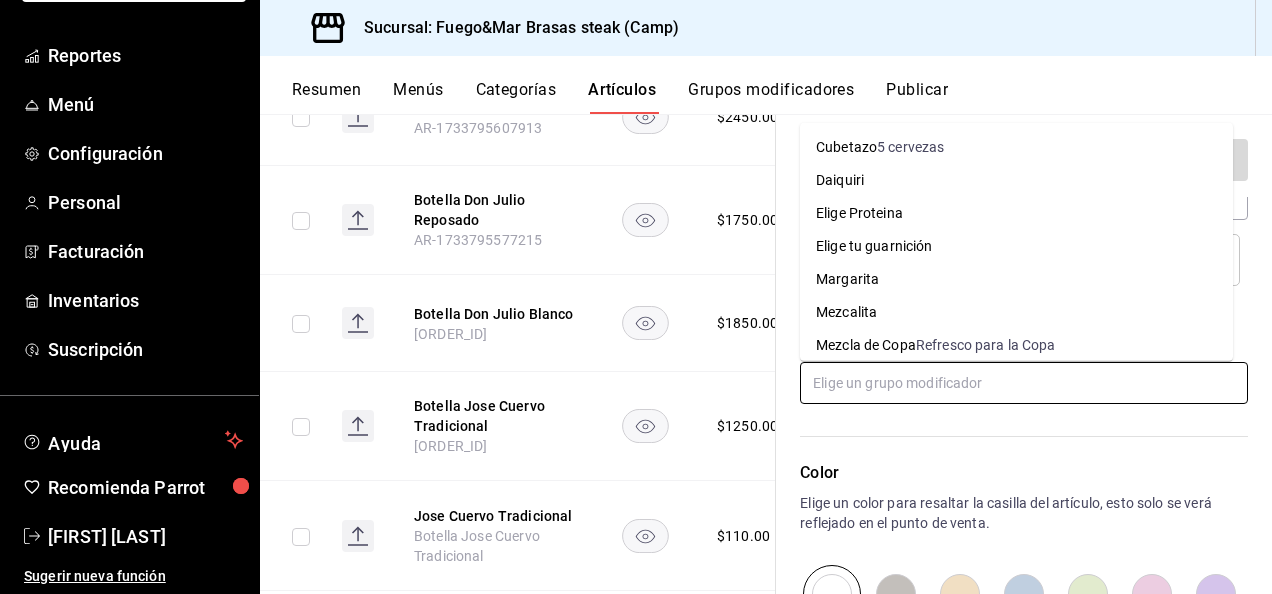 scroll, scrollTop: 183, scrollLeft: 0, axis: vertical 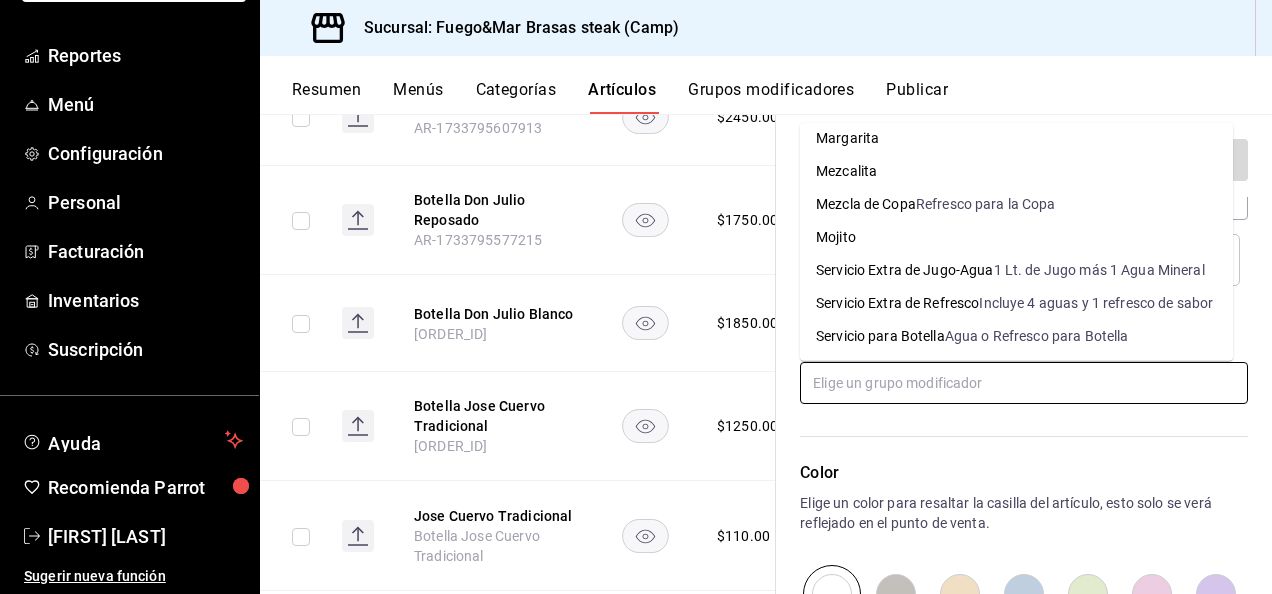 click on "Agua o Refresco para Botella" at bounding box center [1037, 336] 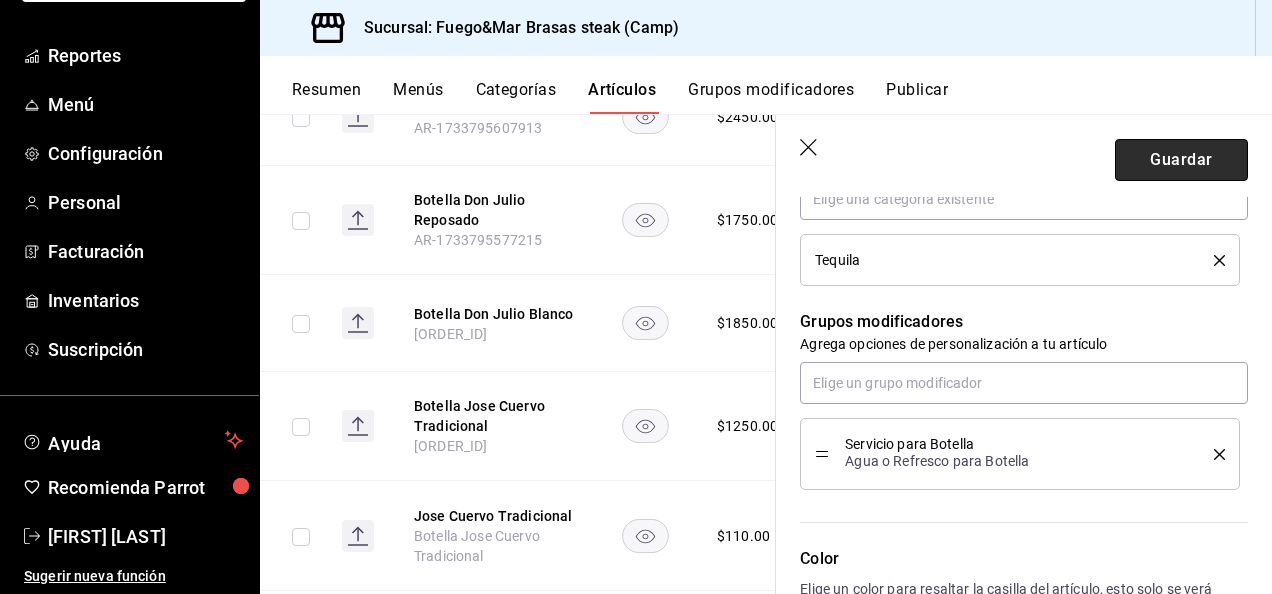 click on "Guardar" at bounding box center (1181, 160) 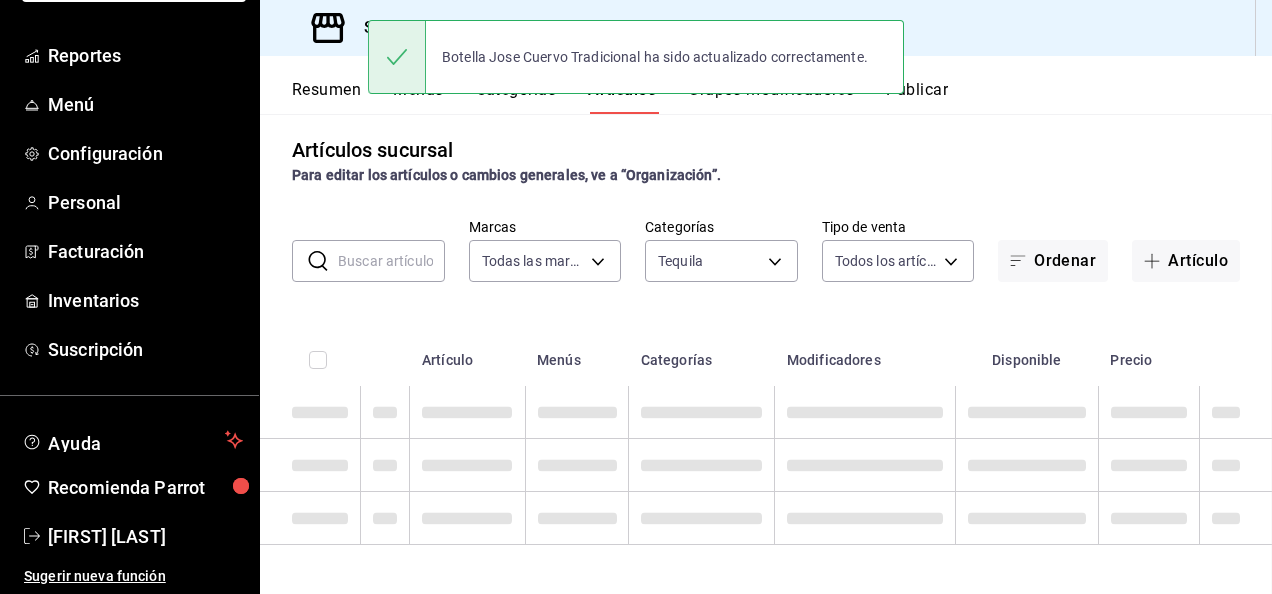 scroll, scrollTop: 10, scrollLeft: 0, axis: vertical 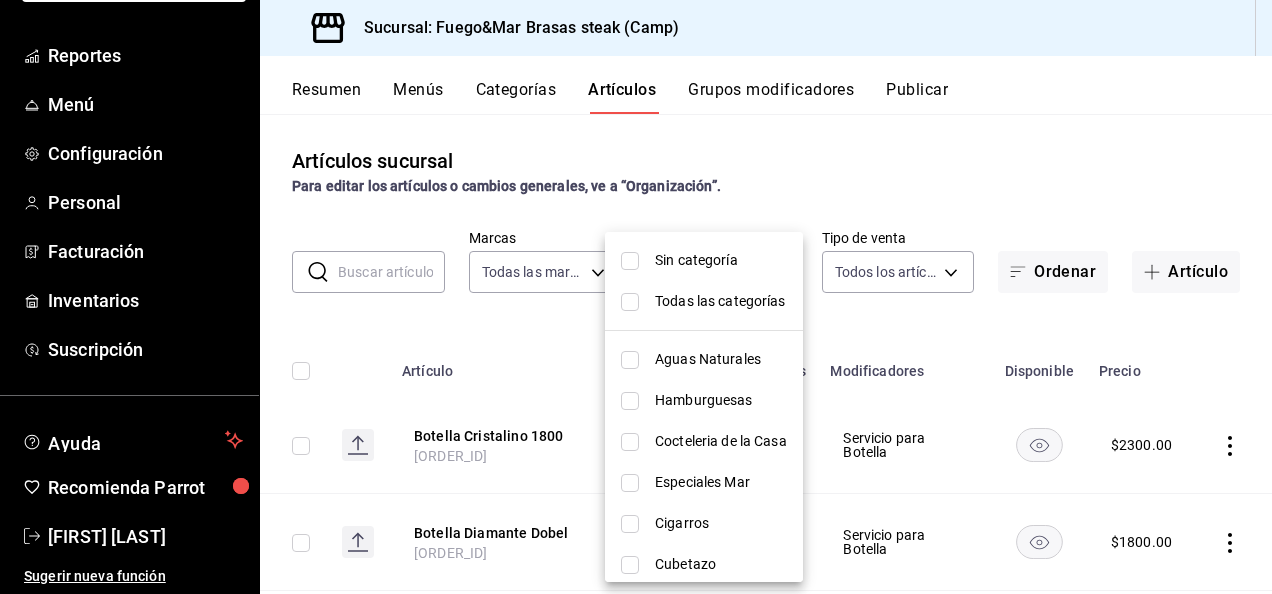 click on "Pregunta a Parrot AI Reportes   Menú   Configuración   Personal   Facturación   Inventarios   Suscripción   Ayuda Recomienda Parrot   [FIRST] [LAST]   Sugerir nueva función   Sucursal: Fuego&Mar Brasas steak (Camp) Resumen Menús Categorías Artículos Grupos modificadores Publicar Artículos sucursal Para editar los artículos o cambios generales, ve a “Organización”. ​ ​ Marcas Todas las marcas, Sin marca [UUID] Categorías Tequila [UUID] Tipo de venta Todos los artículos ALL Ordenar Artículo Artículo Menús Categorías Modificadores Disponible Precio Botella Cristalino 1800 [ORDER_ID] Fuego y Mar Tequila Servicio para Botella $ 2300.00 Botella Diamante Dobel [ORDER_ID] Fuego y Mar Tequila Servicio para Botella $ 1800.00 Botella Don Julio 70 [ORDER_ID] Fuego y Mar Tequila Servicio para Botella $ 2450.00 Botella Don Julio Reposado [ORDER_ID] Fuego y Mar Tequila Servicio para Botella $ 1750.00 [ORDER_ID]" at bounding box center (636, 297) 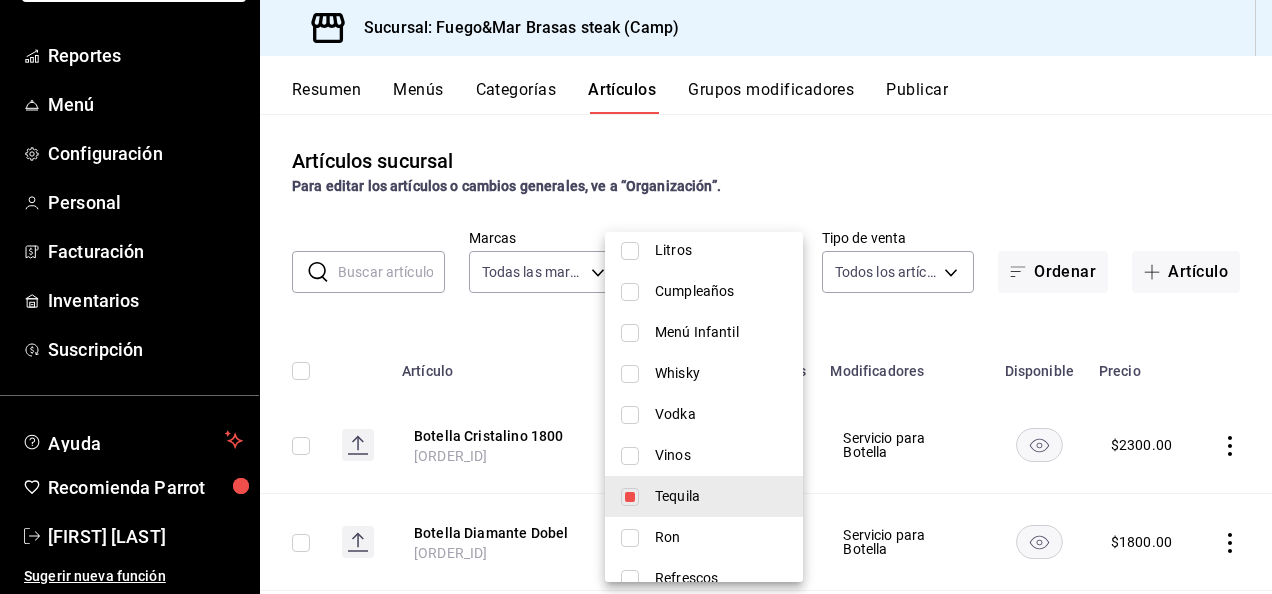scroll, scrollTop: 452, scrollLeft: 0, axis: vertical 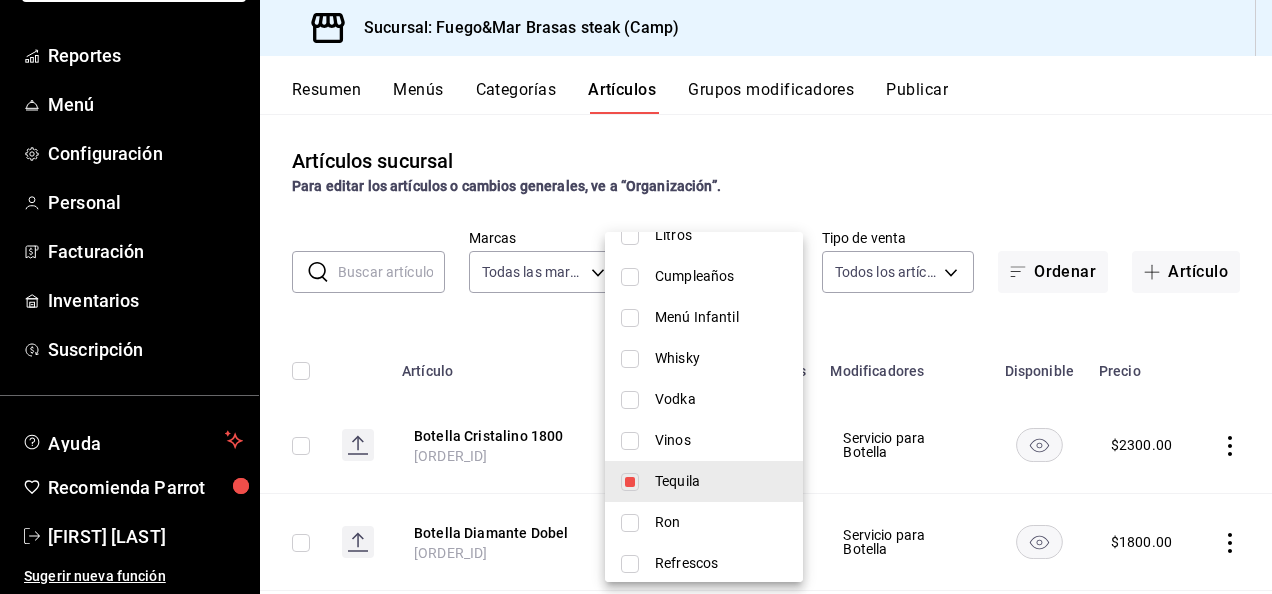 click at bounding box center [630, 482] 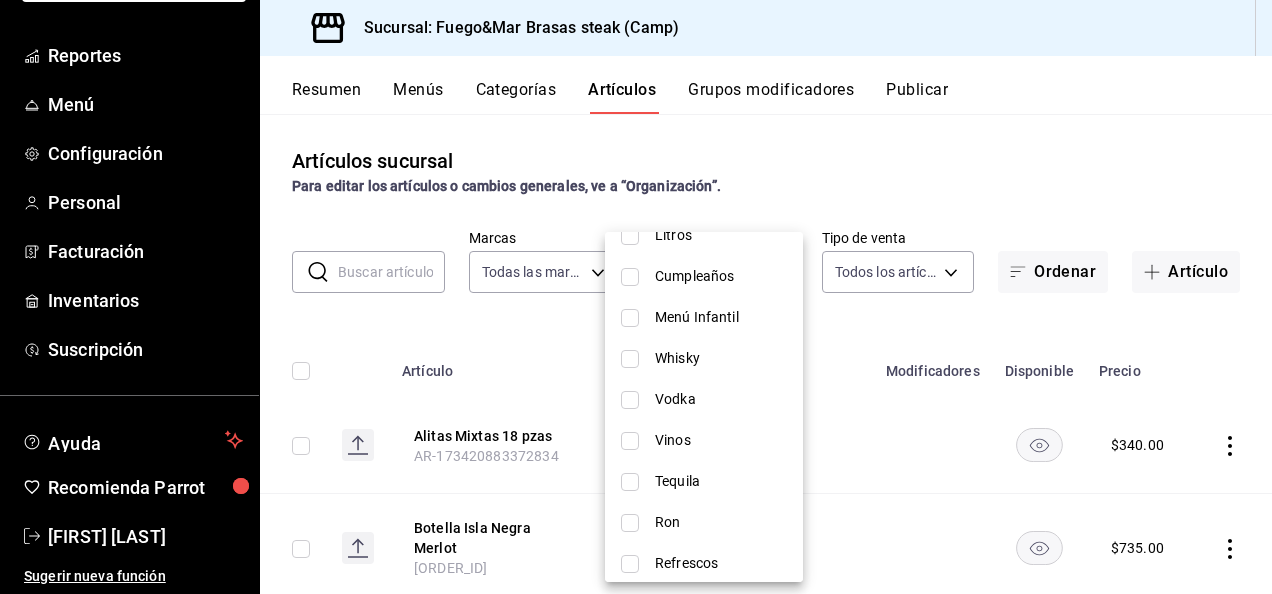 click at bounding box center (630, 523) 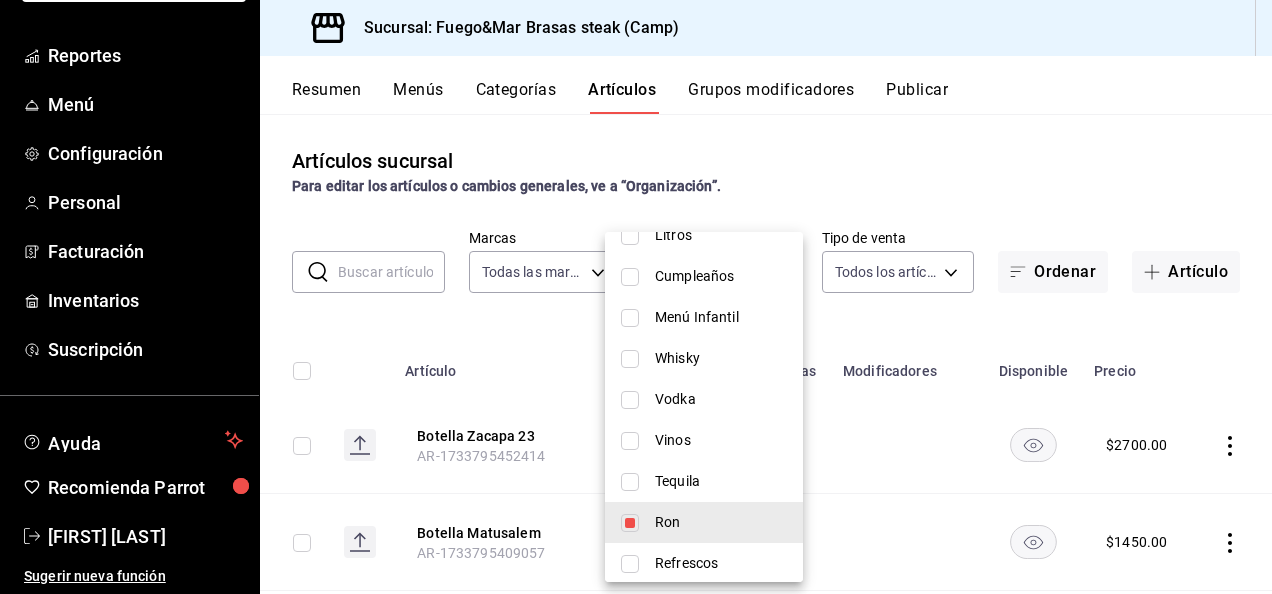 click at bounding box center [636, 297] 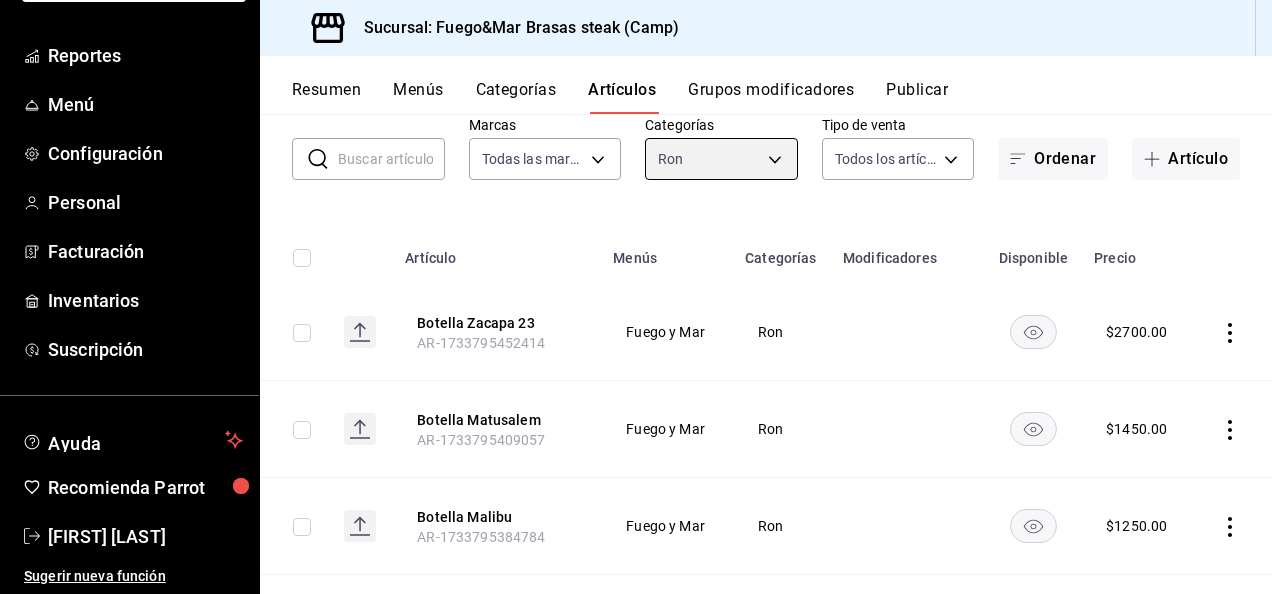 scroll, scrollTop: 128, scrollLeft: 0, axis: vertical 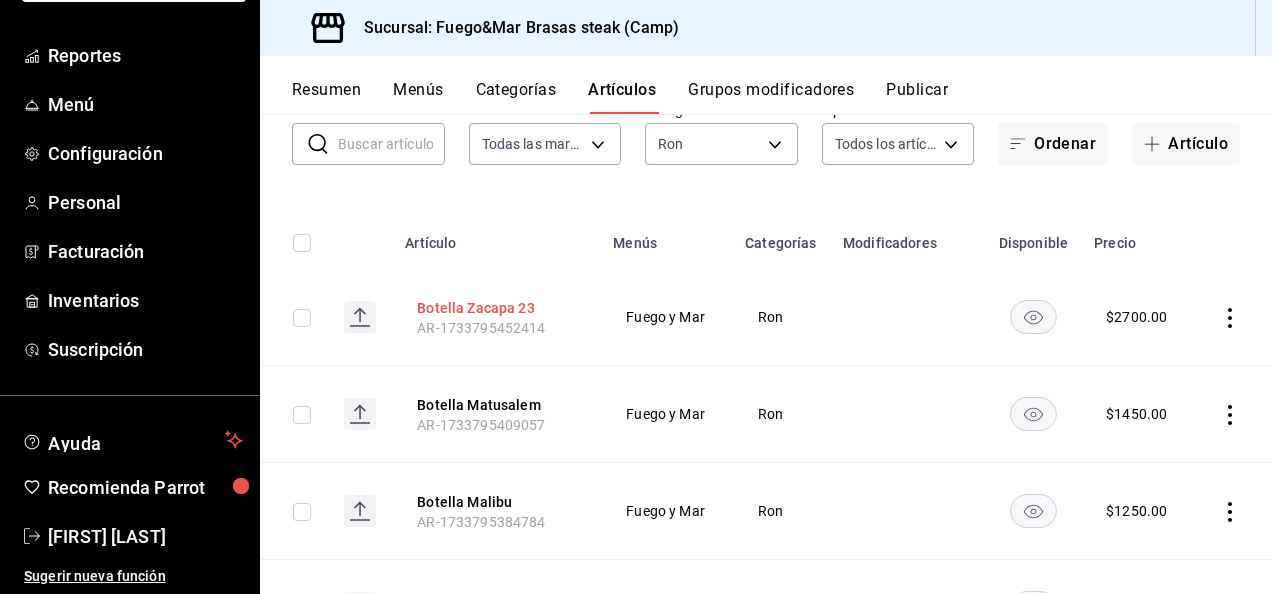 click on "Botella Zacapa 23" at bounding box center [497, 308] 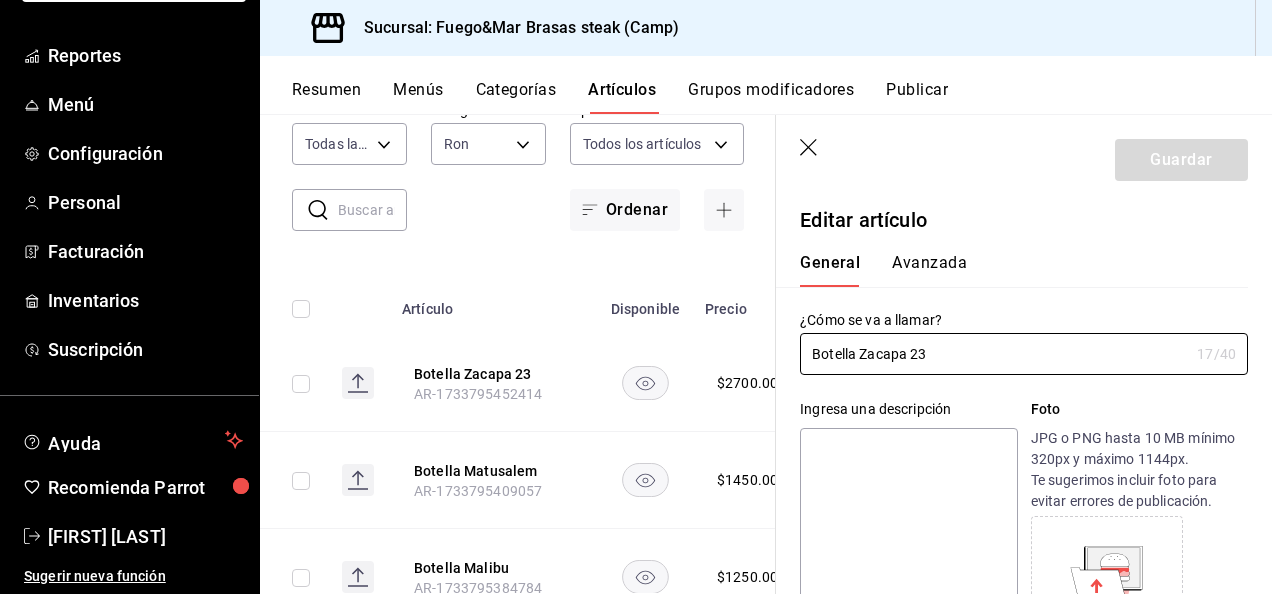 type on "$2700.00" 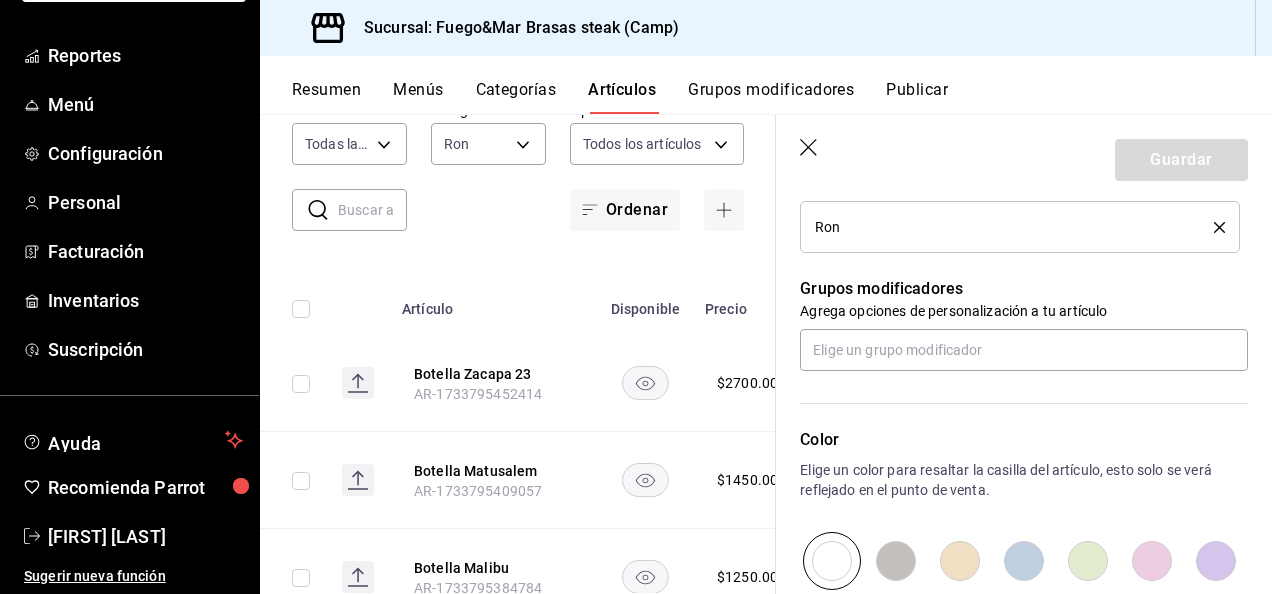 scroll, scrollTop: 808, scrollLeft: 0, axis: vertical 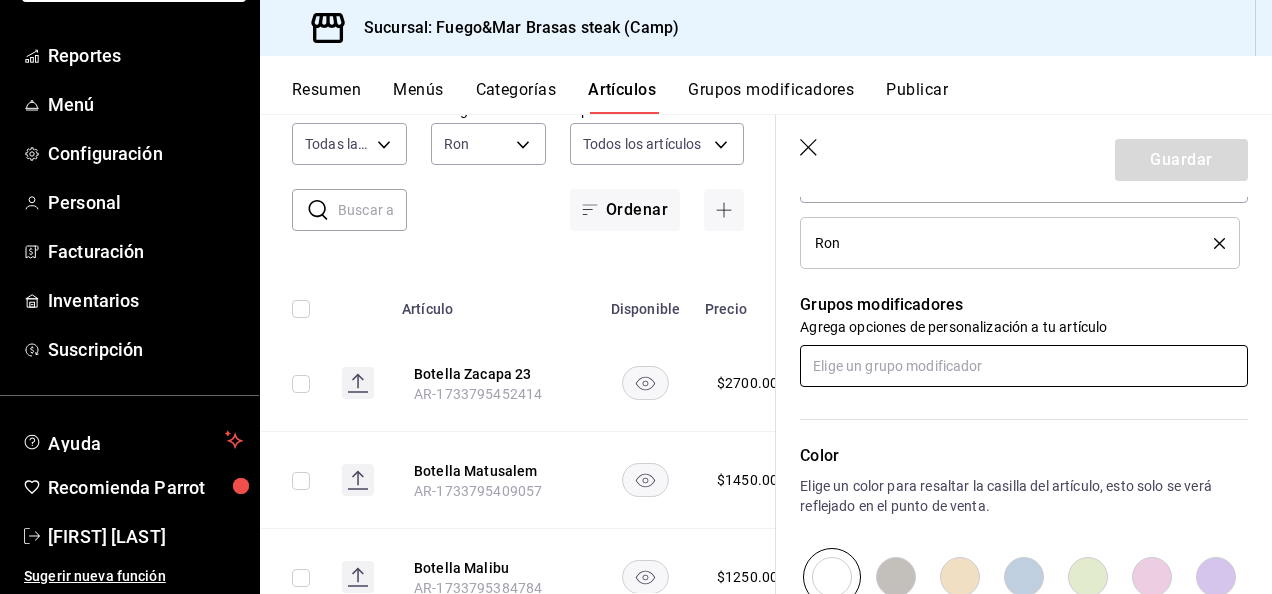 click at bounding box center [1024, 366] 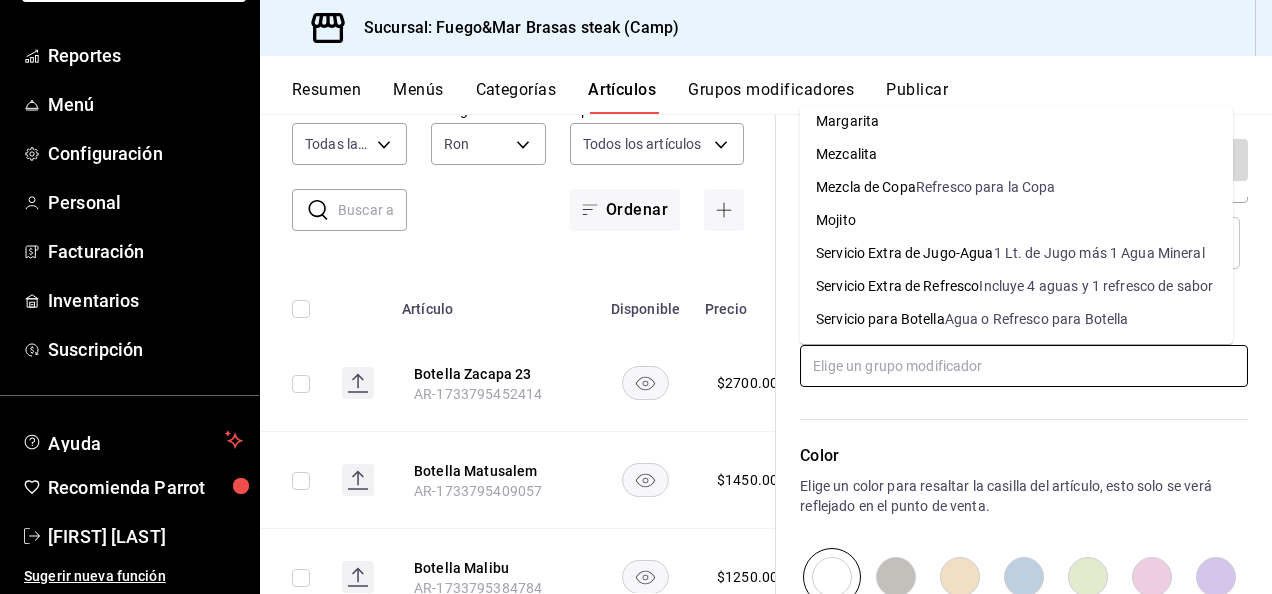 scroll, scrollTop: 183, scrollLeft: 0, axis: vertical 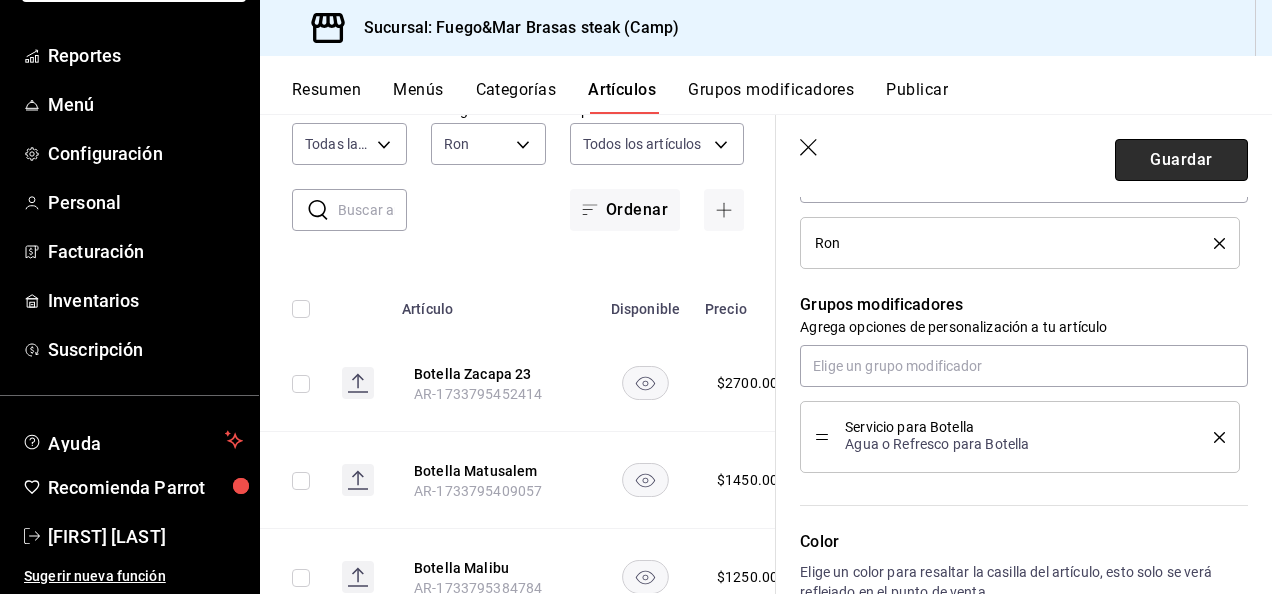click on "Guardar" at bounding box center [1181, 160] 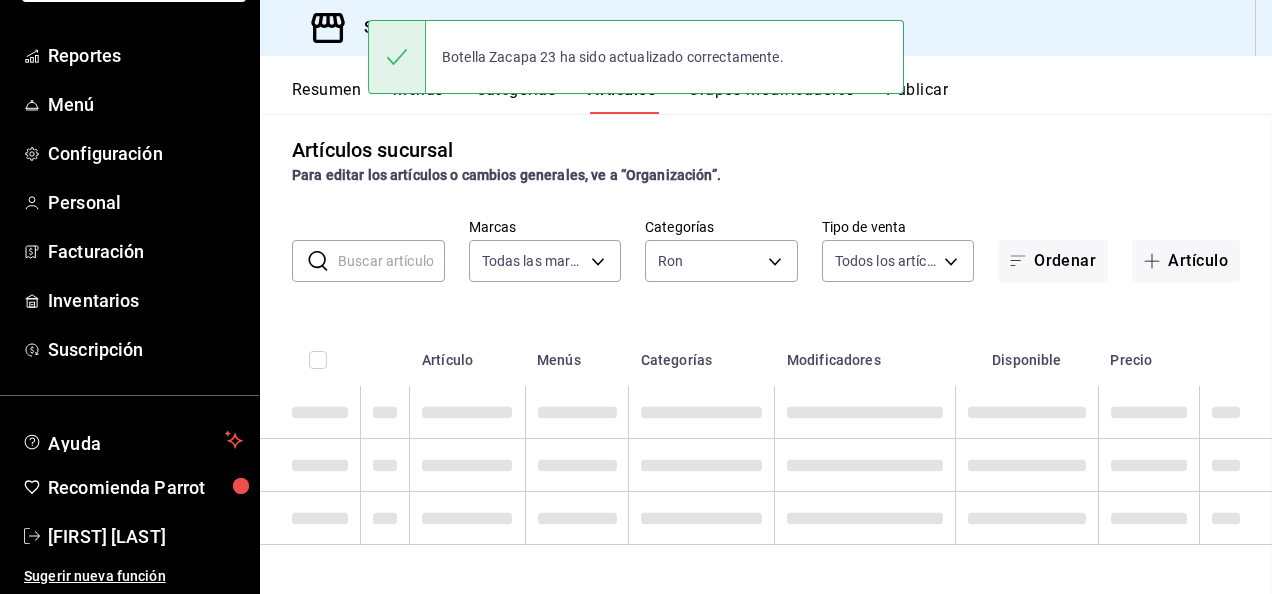 scroll, scrollTop: 10, scrollLeft: 0, axis: vertical 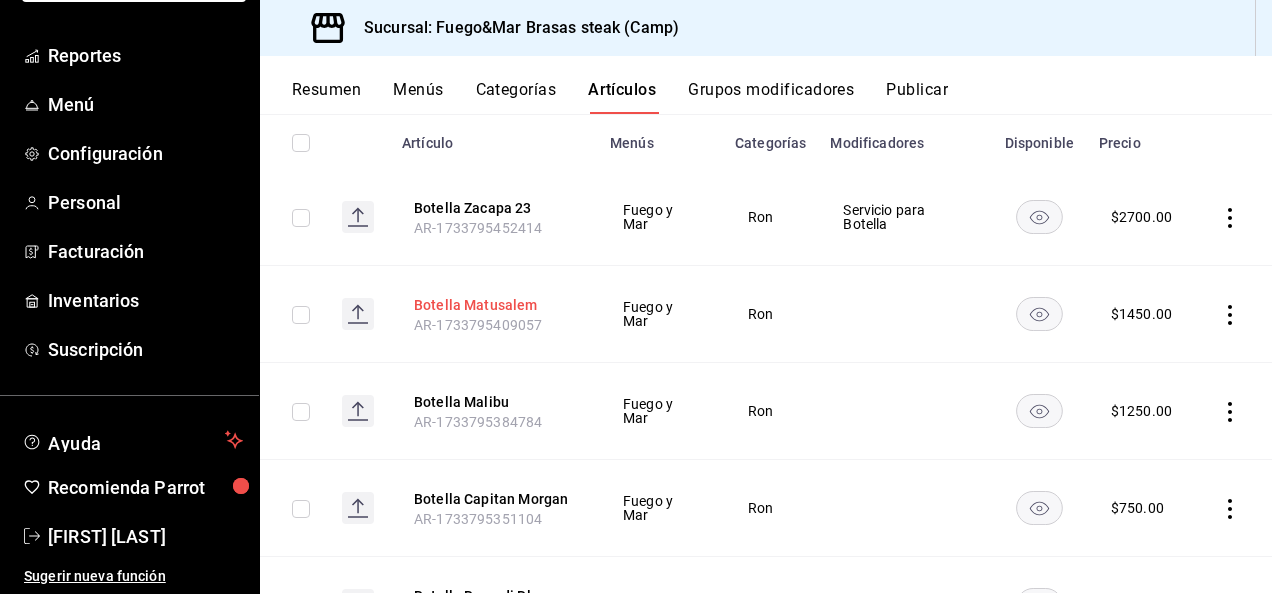 click on "Botella Matusalem" at bounding box center (494, 305) 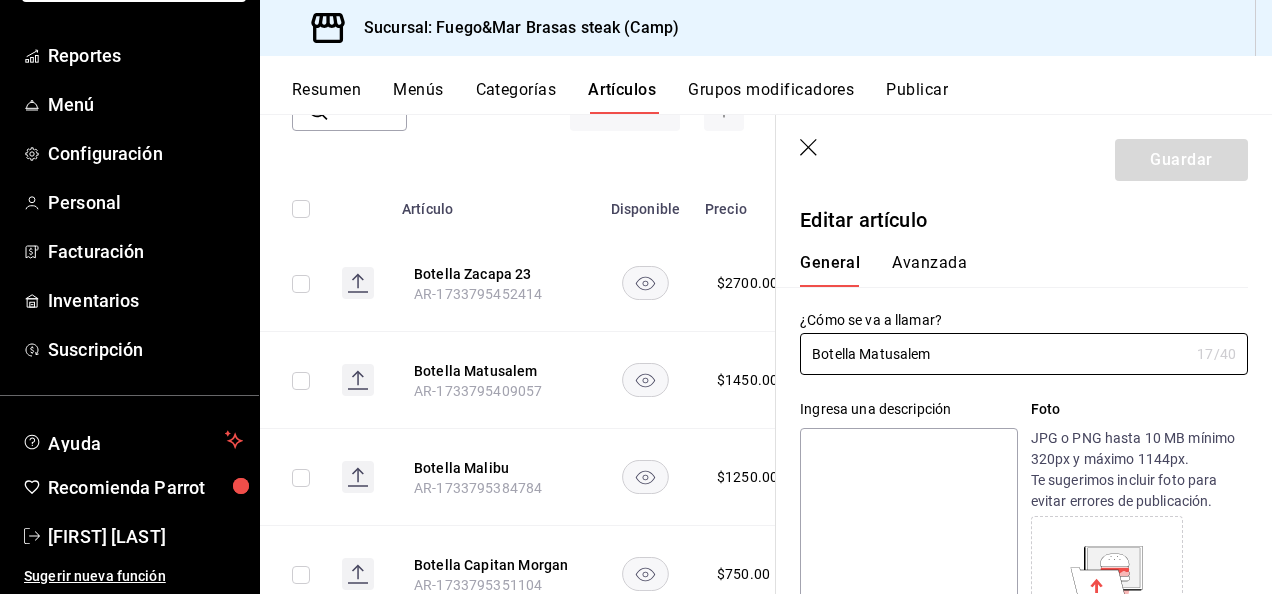 type on "$1450.00" 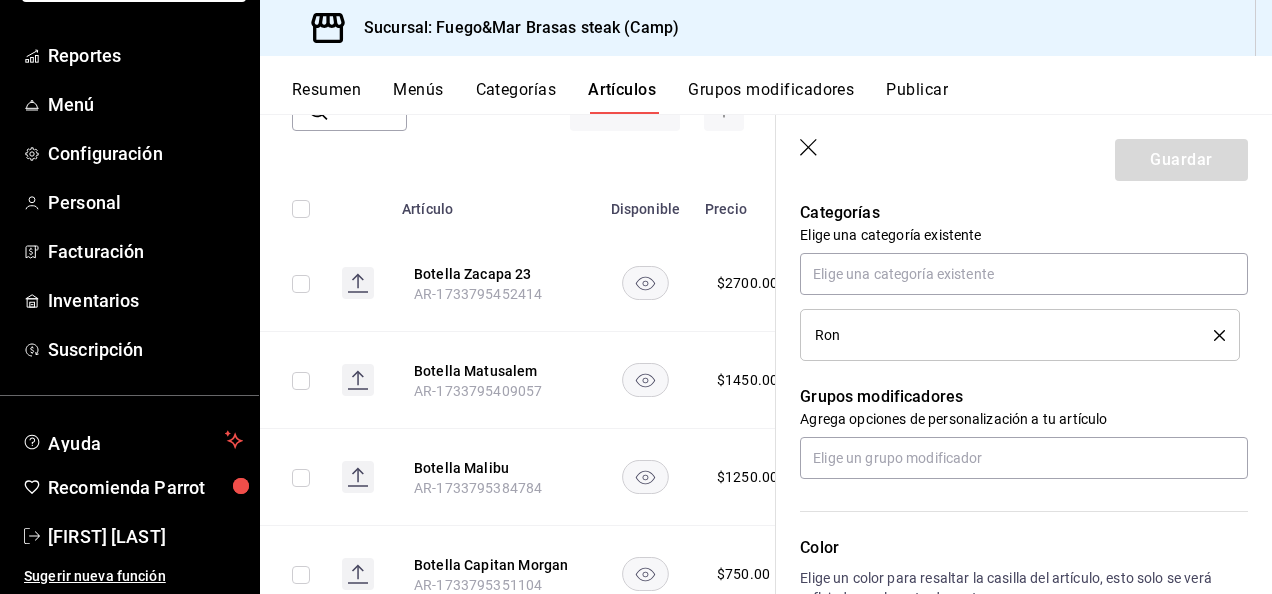 scroll, scrollTop: 758, scrollLeft: 0, axis: vertical 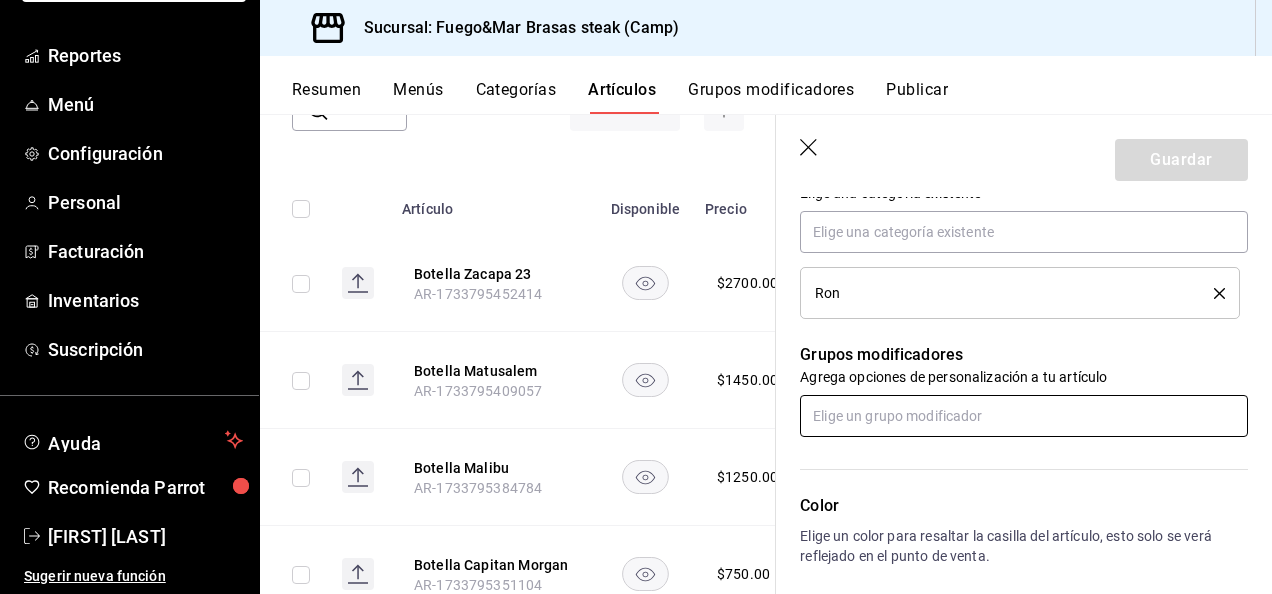 click at bounding box center (1024, 416) 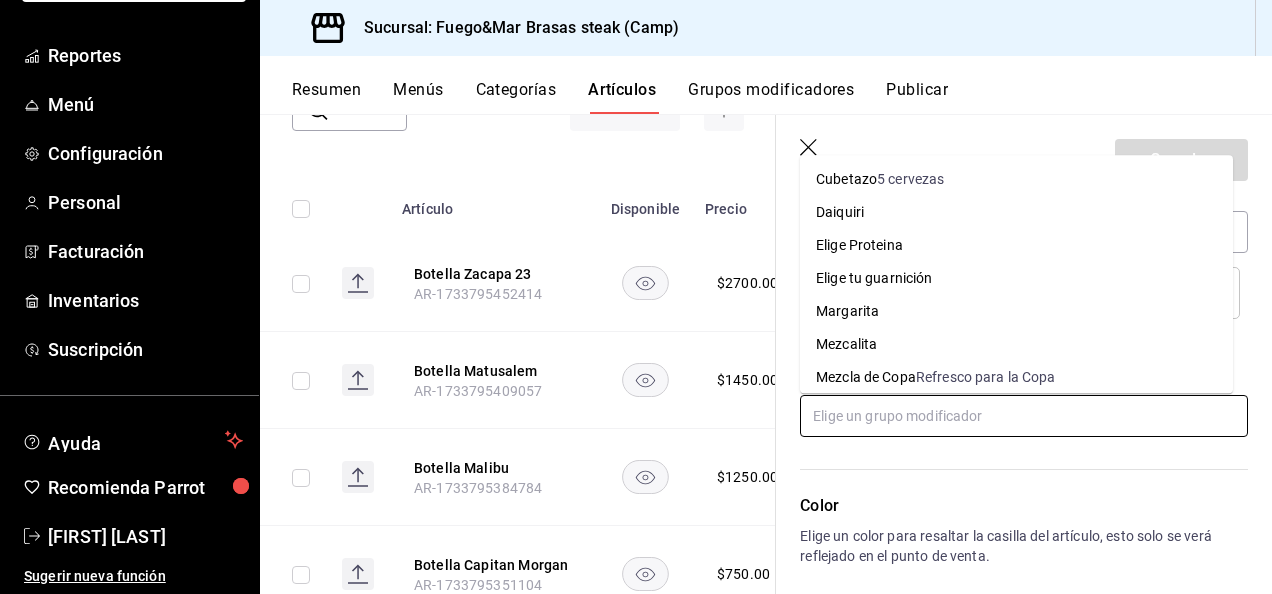 scroll, scrollTop: 183, scrollLeft: 0, axis: vertical 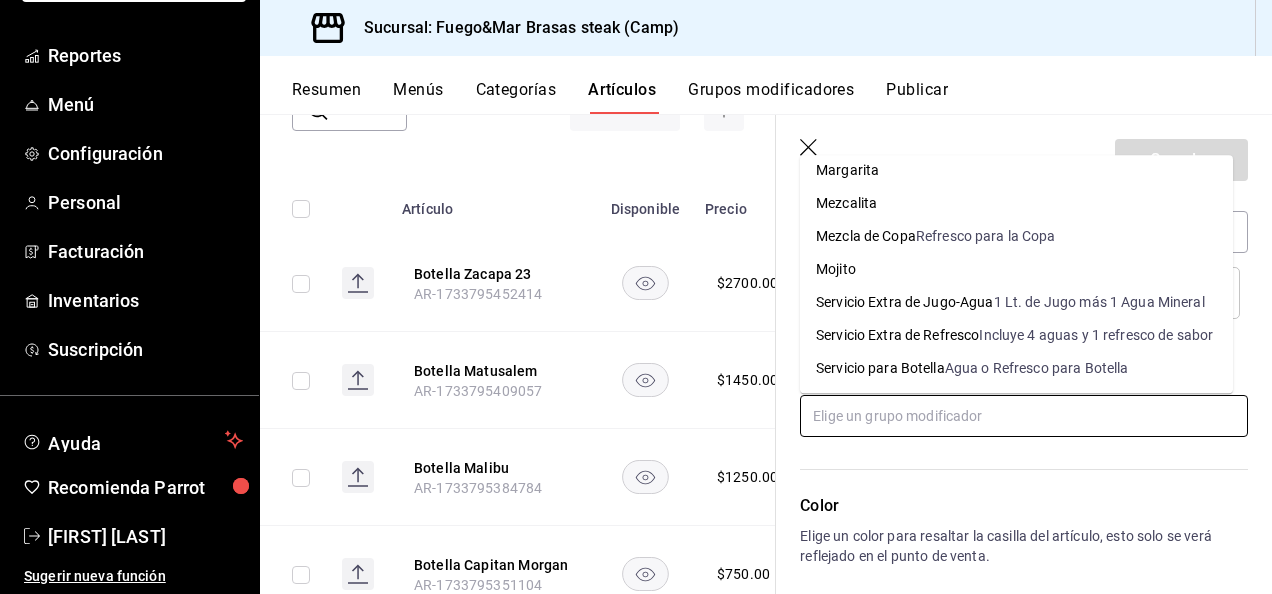 click on "Agua o Refresco para Botella" at bounding box center (1037, 369) 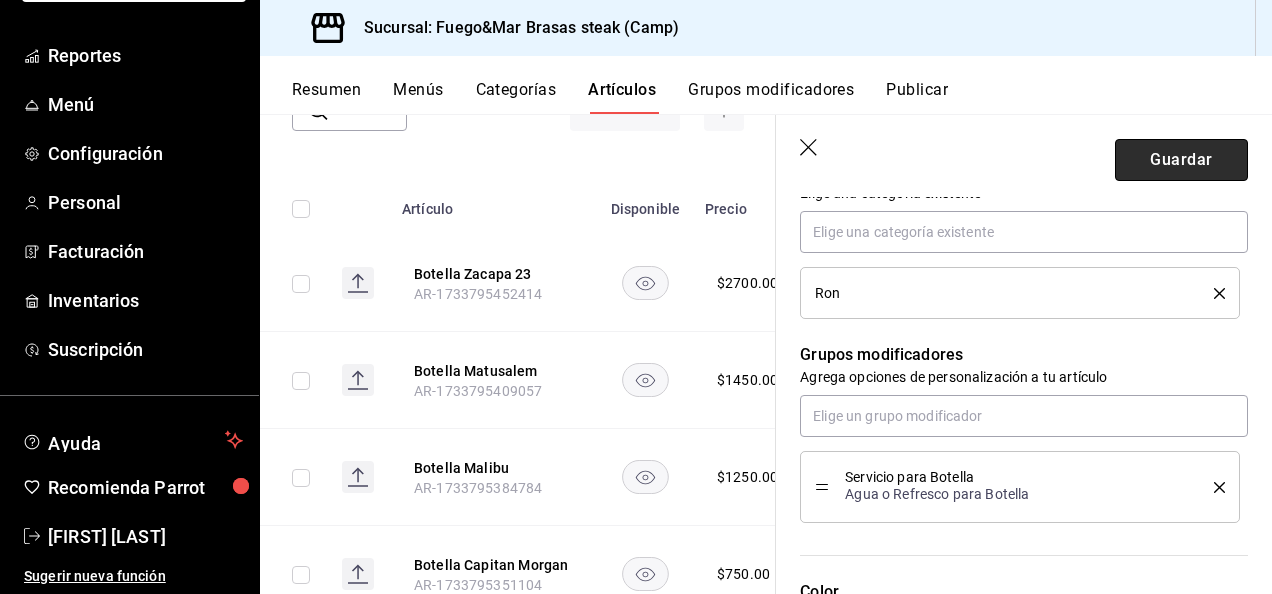 click on "Guardar" at bounding box center [1181, 160] 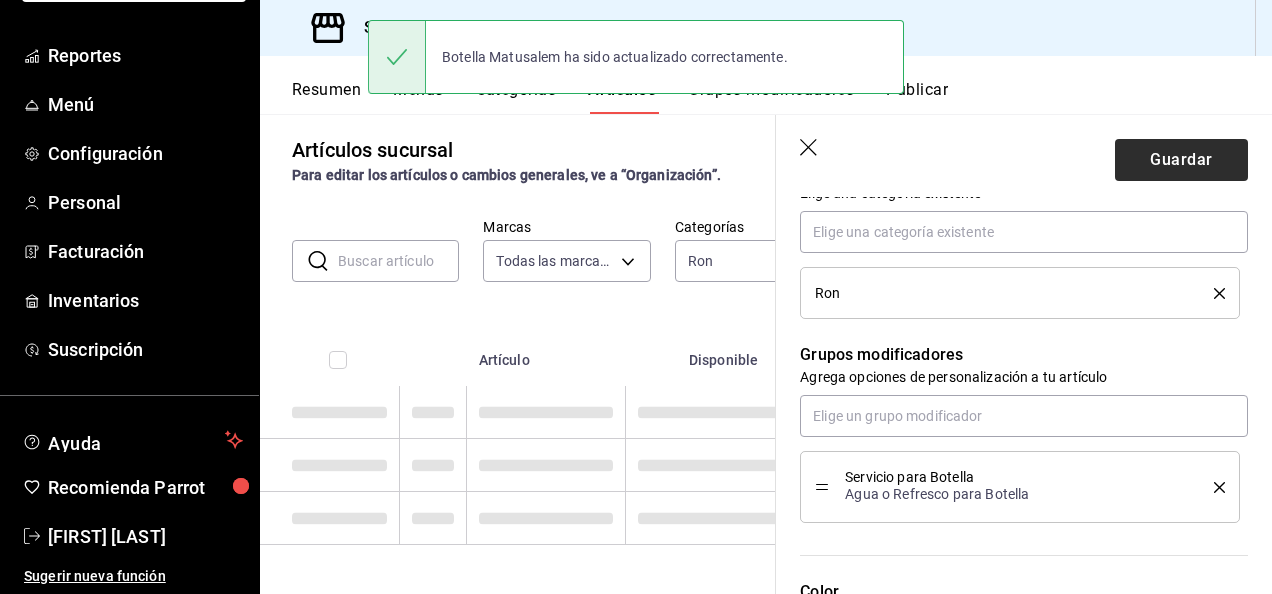 scroll, scrollTop: 10, scrollLeft: 0, axis: vertical 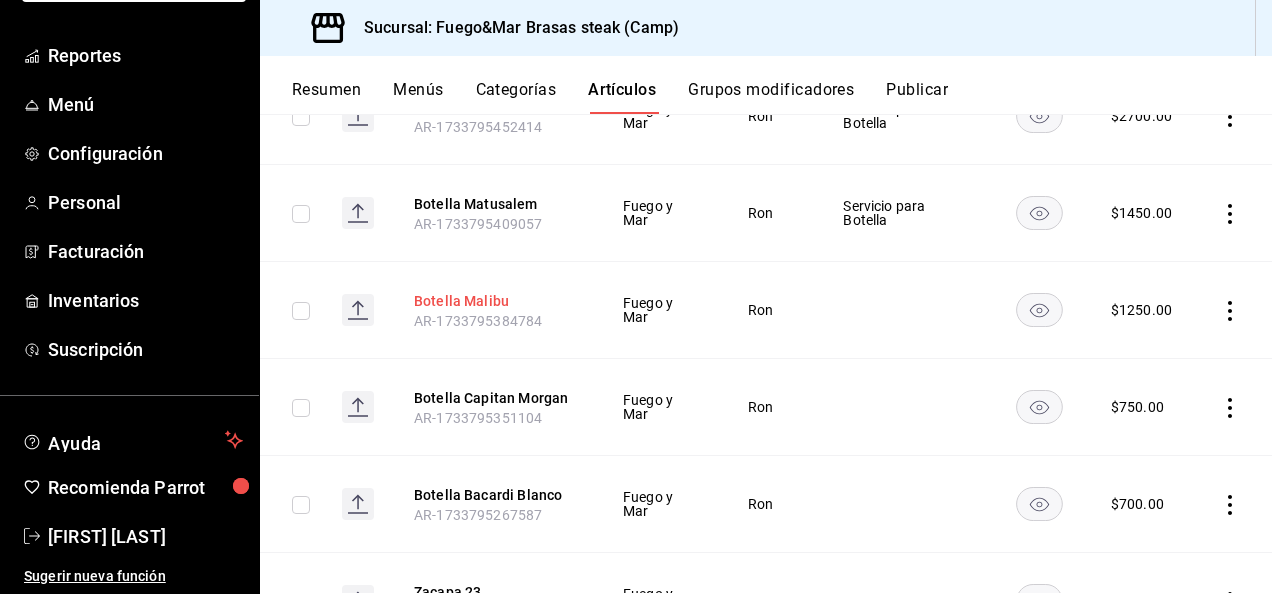 click on "Botella Malibu" at bounding box center [494, 301] 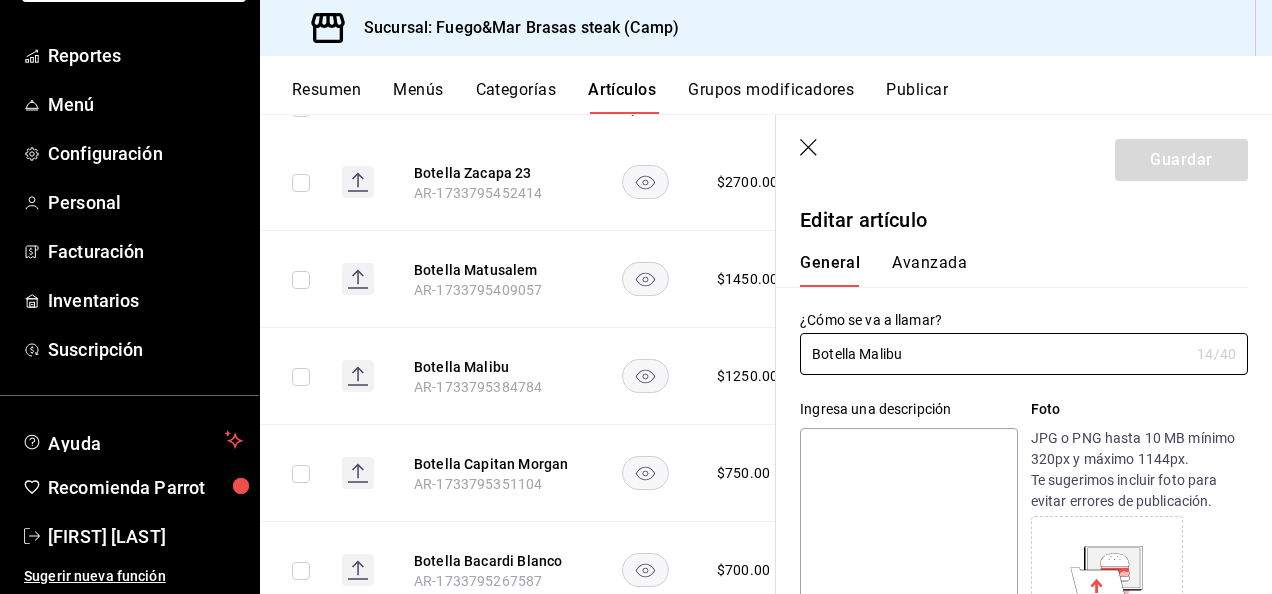 type on "$1250.00" 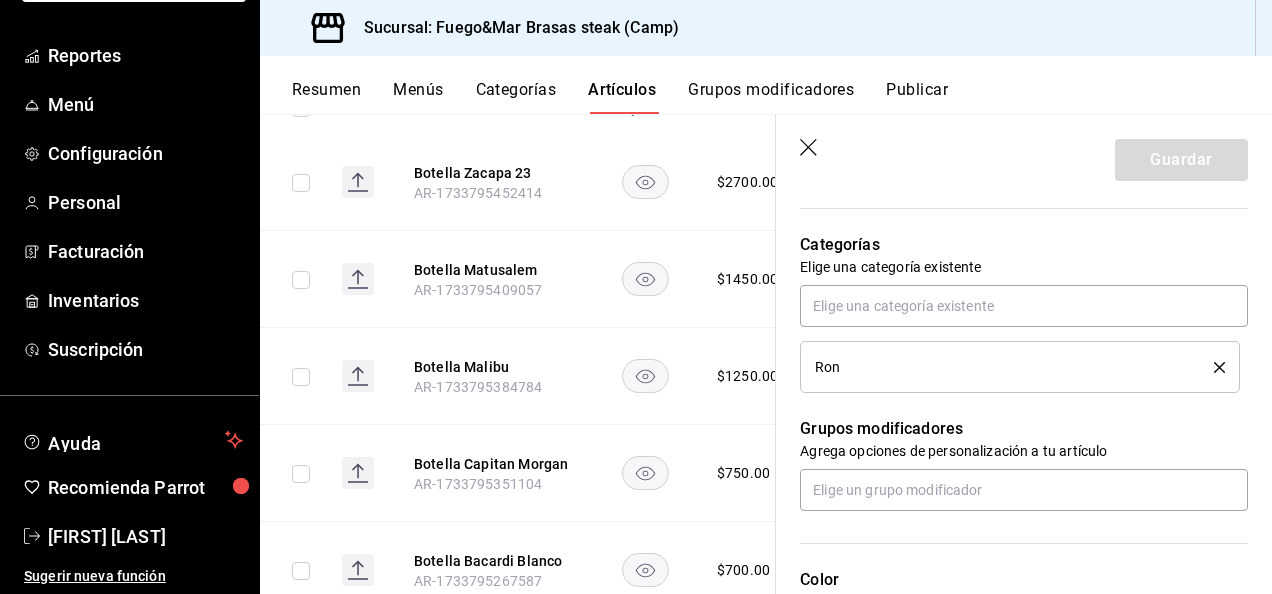 scroll, scrollTop: 831, scrollLeft: 0, axis: vertical 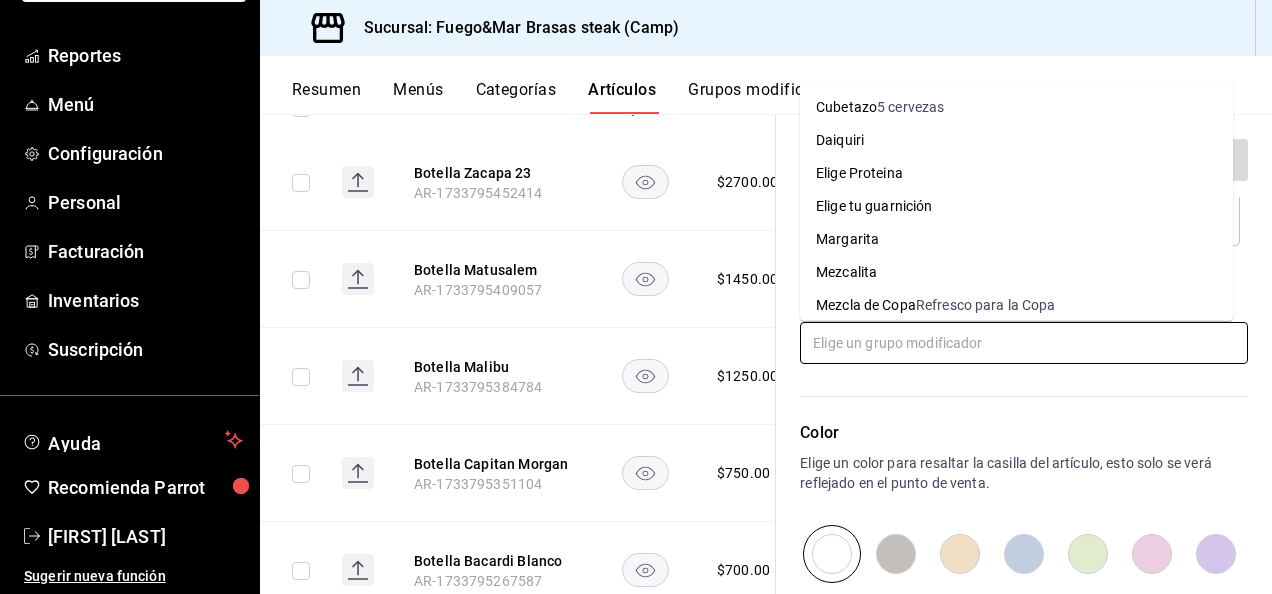 click at bounding box center [1024, 343] 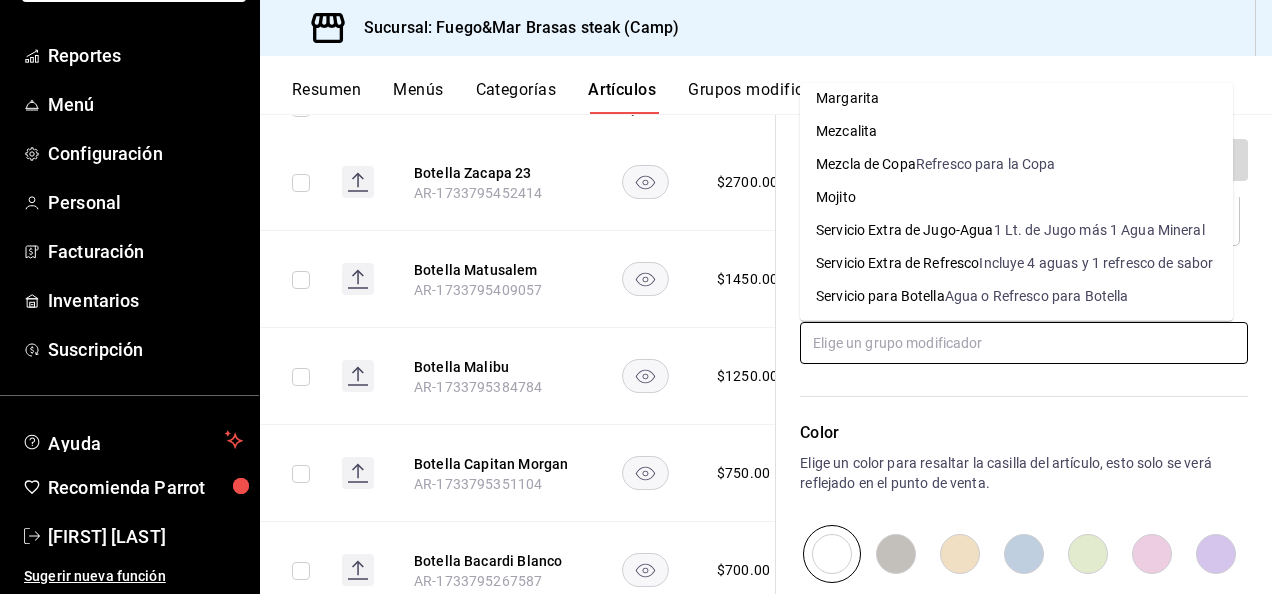scroll, scrollTop: 183, scrollLeft: 0, axis: vertical 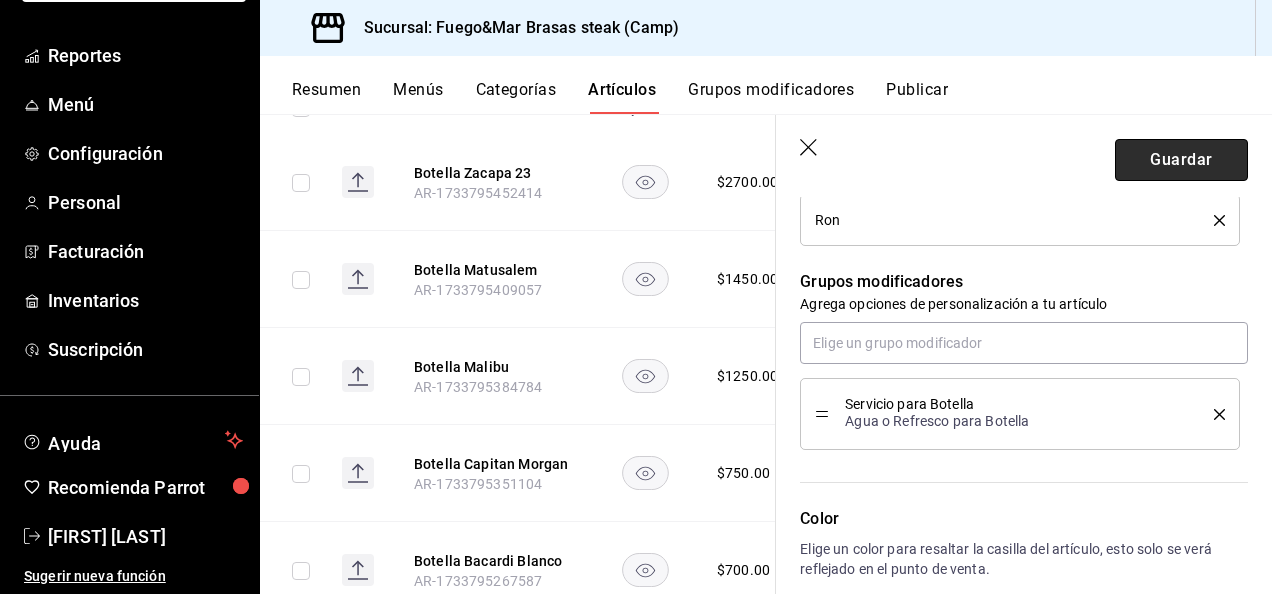 click on "Guardar" at bounding box center [1181, 160] 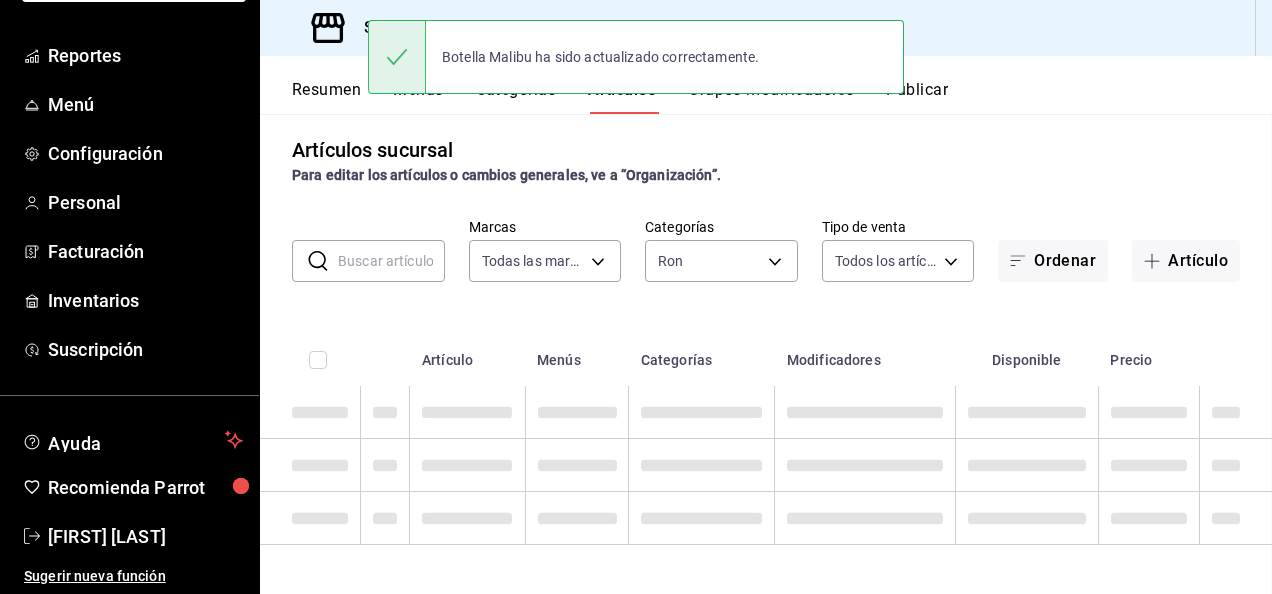scroll, scrollTop: 10, scrollLeft: 0, axis: vertical 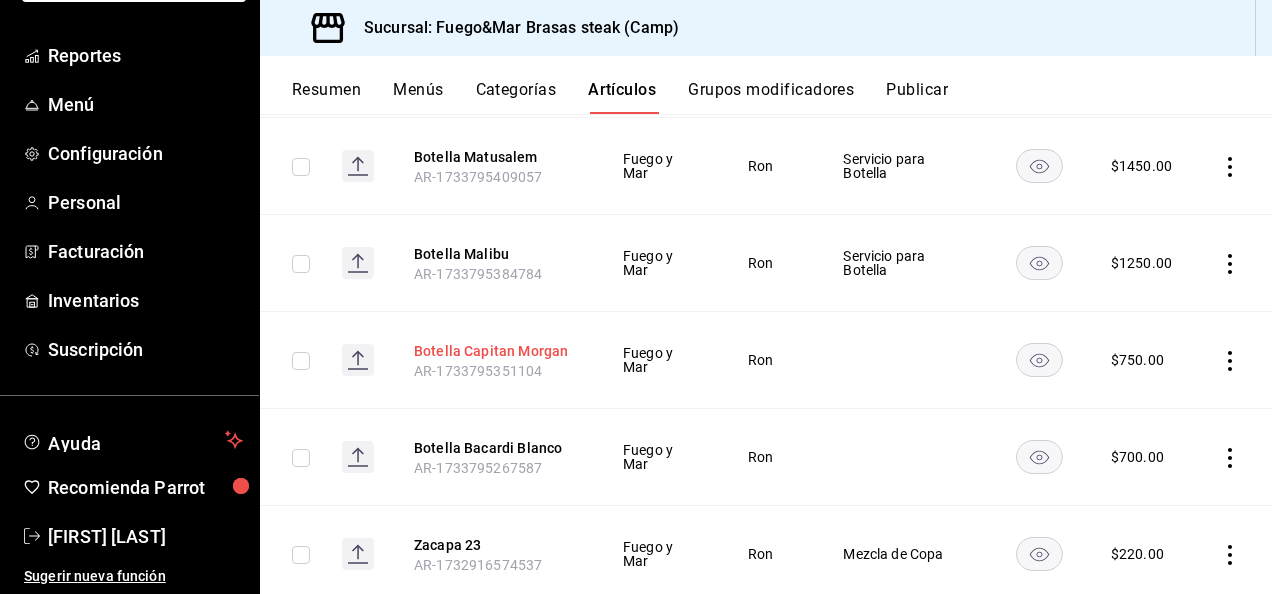 click on "Botella Capitan Morgan" at bounding box center [494, 351] 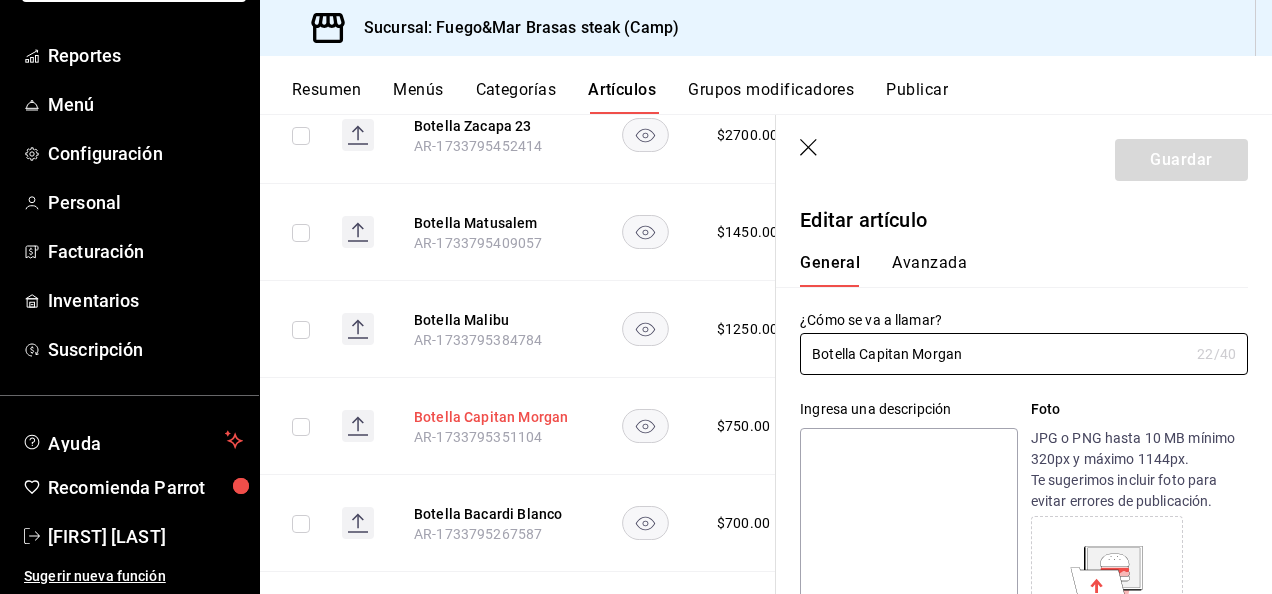 type on "$750.00" 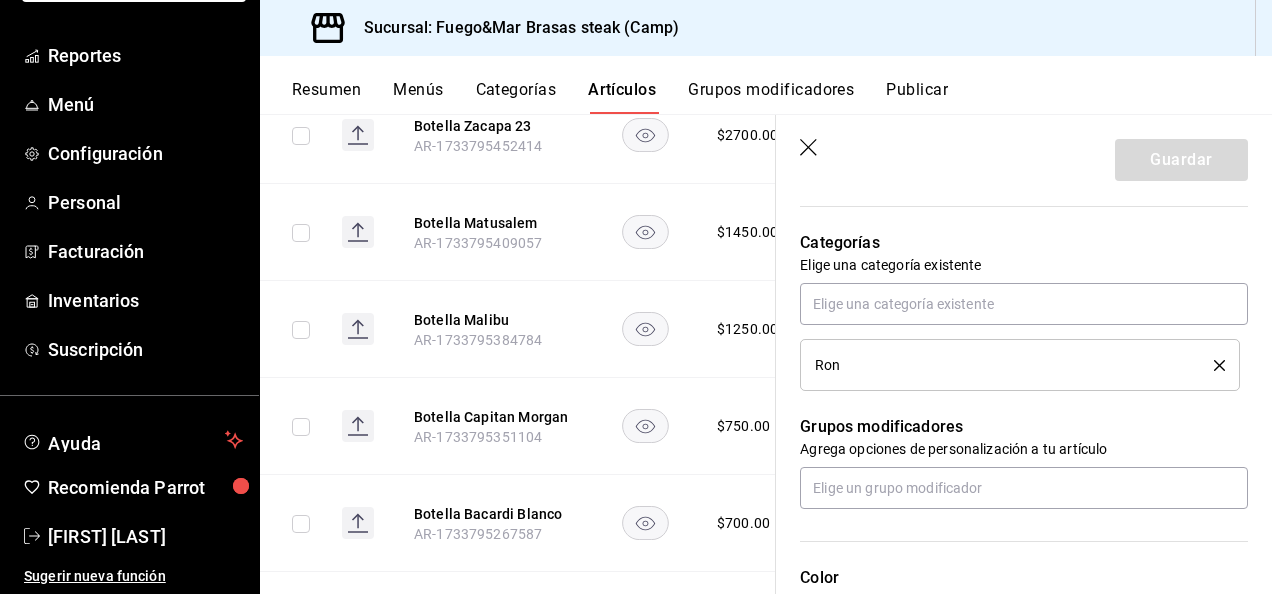 scroll, scrollTop: 747, scrollLeft: 0, axis: vertical 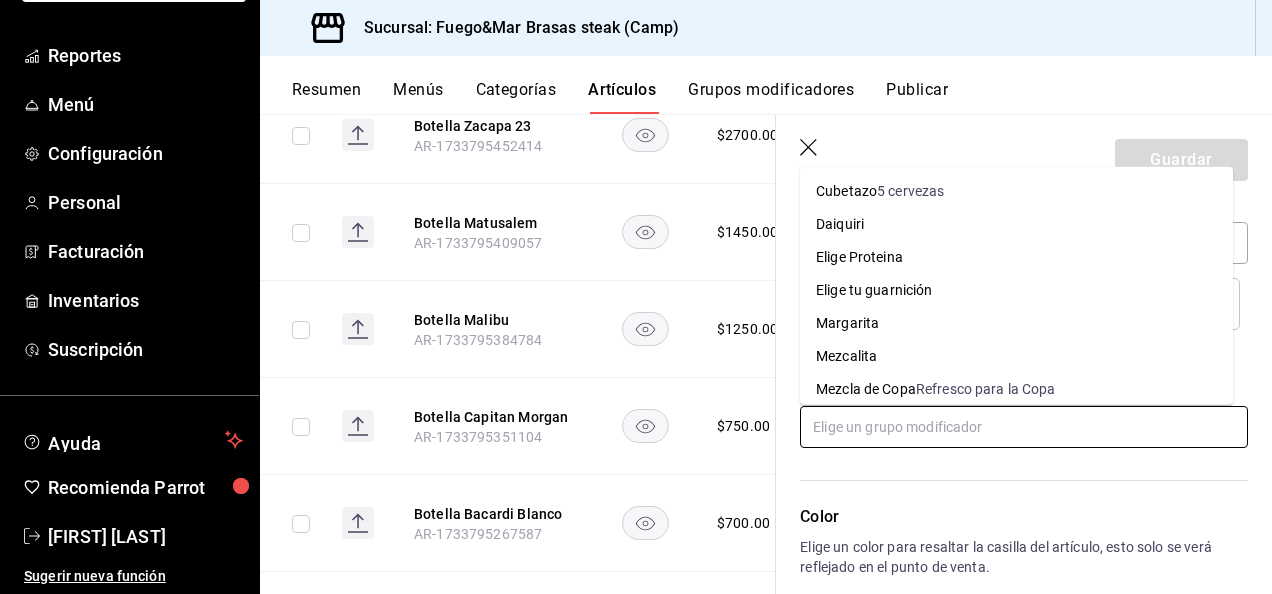 click at bounding box center [1024, 427] 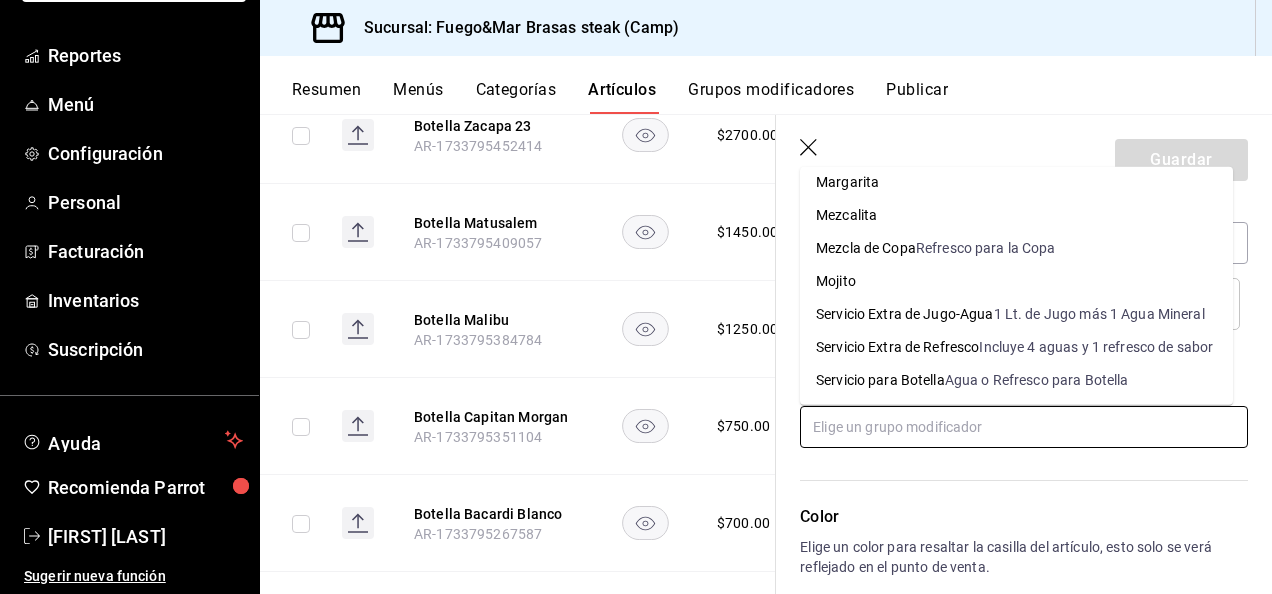 click on "Agua o Refresco para Botella" at bounding box center (1037, 380) 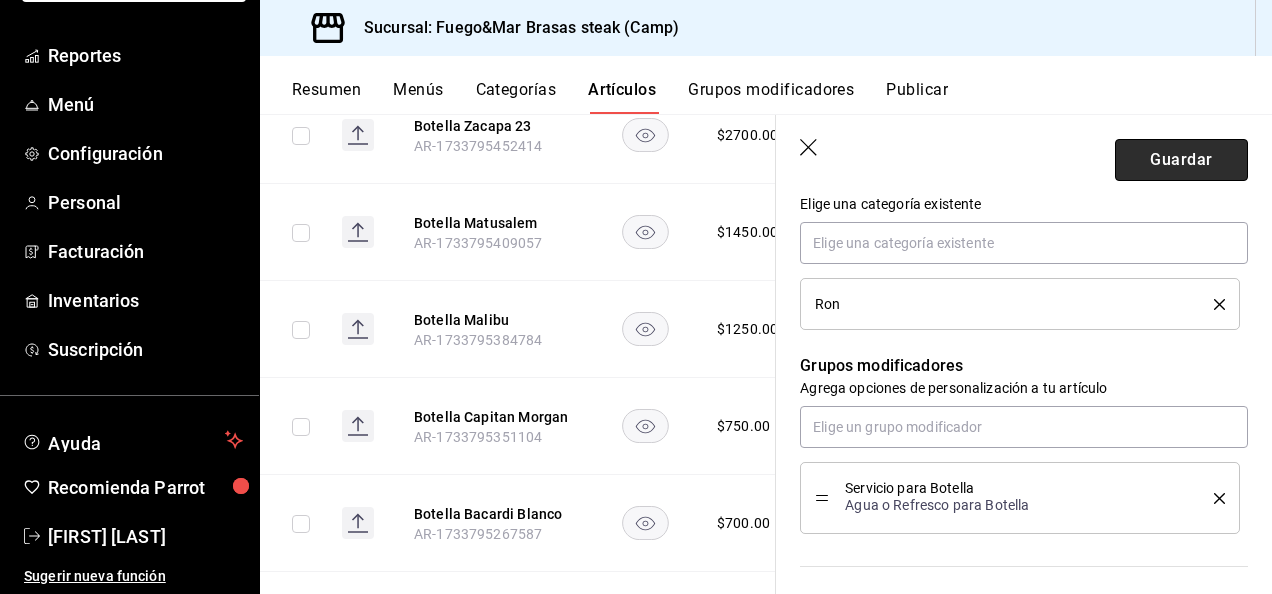 click on "Guardar" at bounding box center [1181, 160] 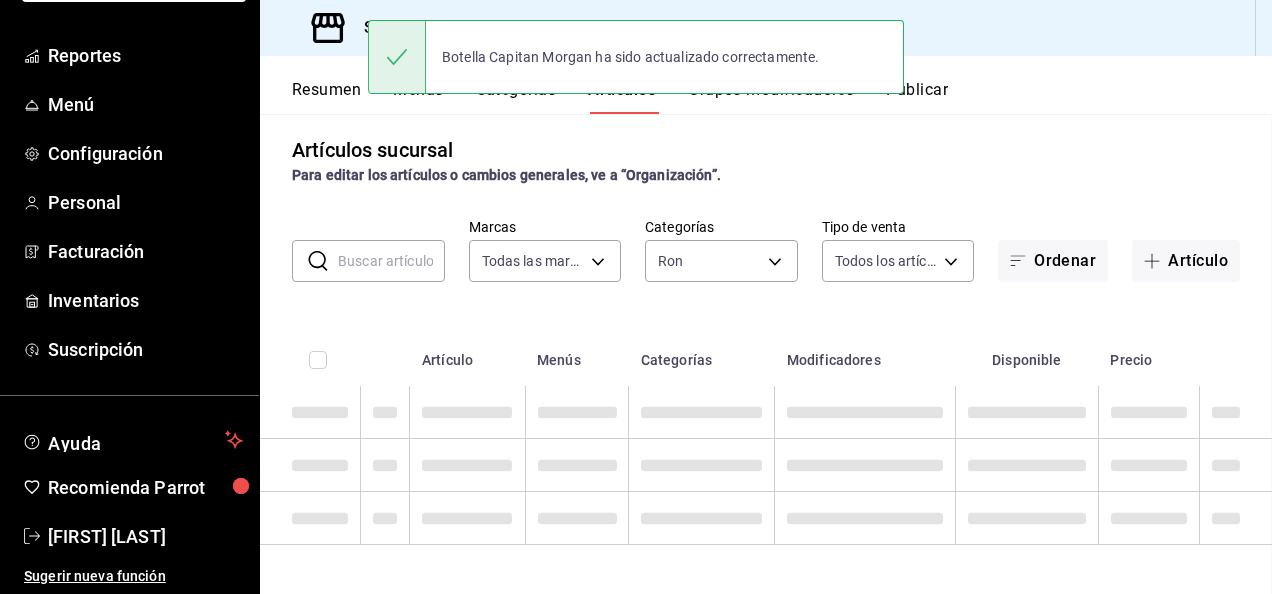 scroll, scrollTop: 10, scrollLeft: 0, axis: vertical 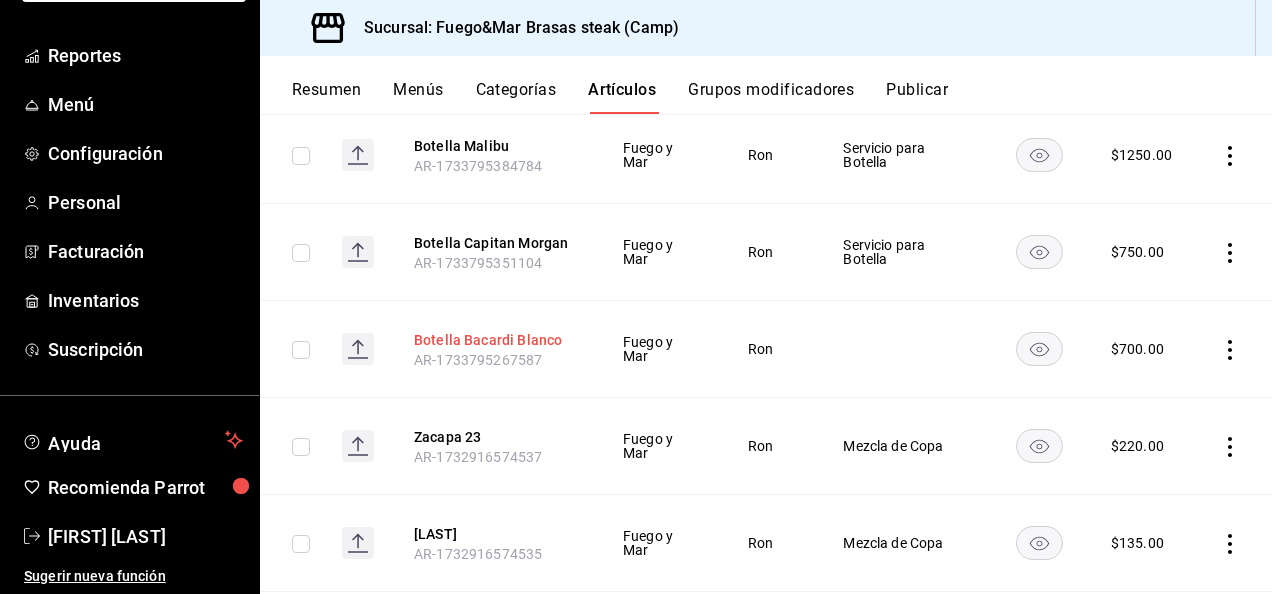 click on "Botella Bacardi Blanco" at bounding box center [494, 340] 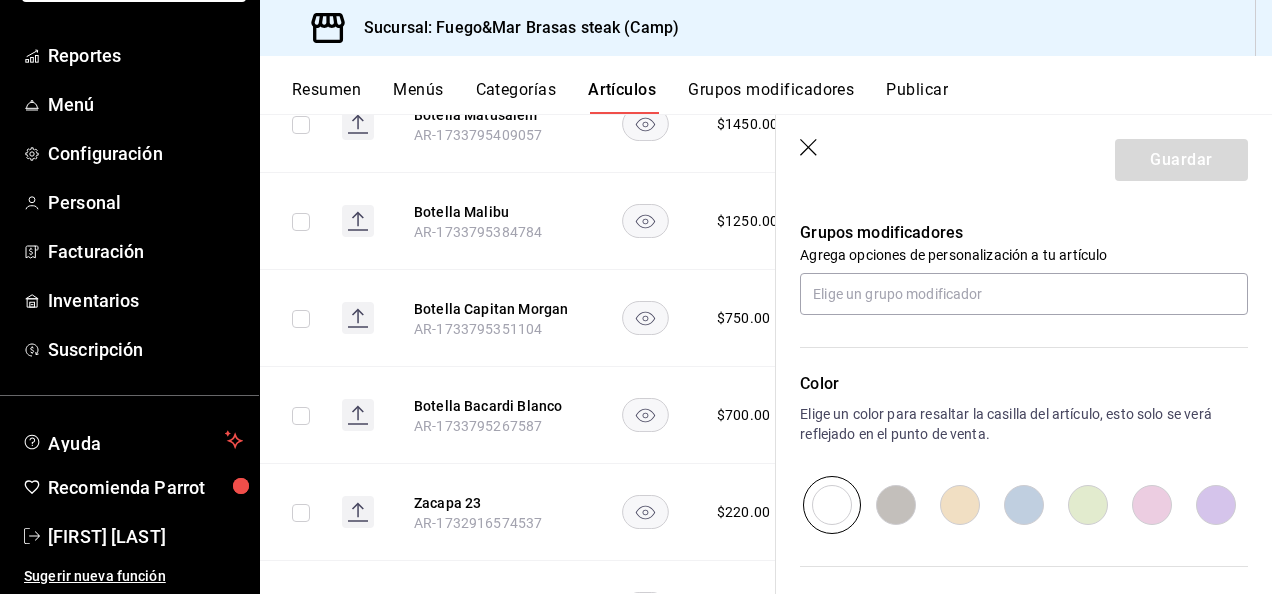 scroll, scrollTop: 882, scrollLeft: 0, axis: vertical 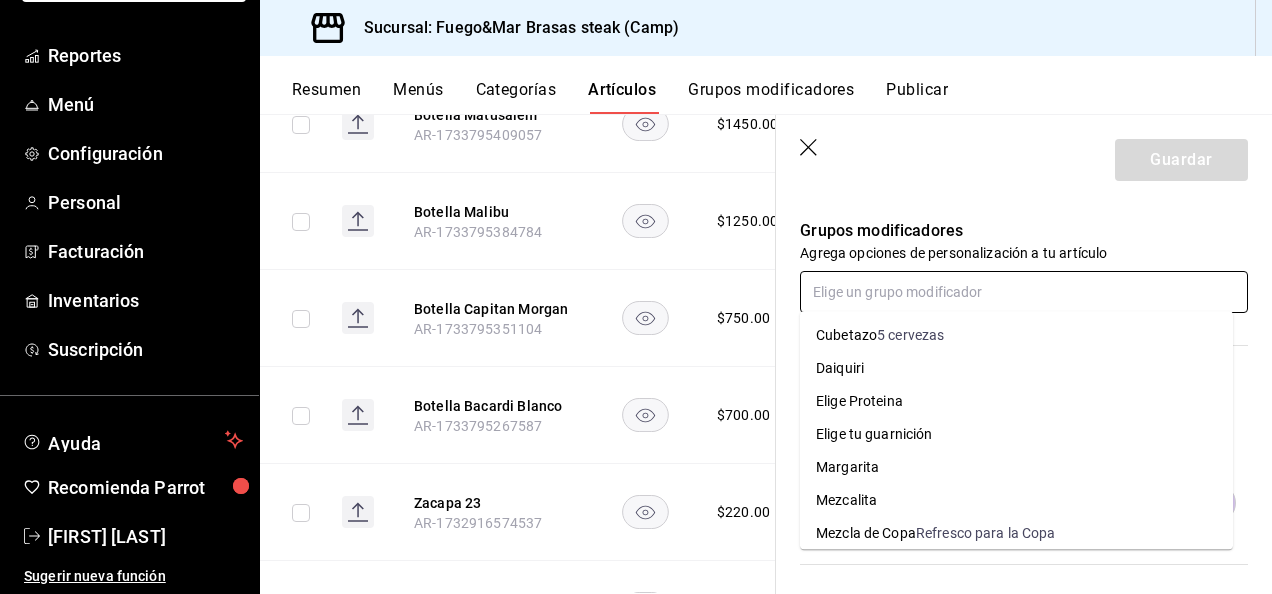 click at bounding box center [1024, 292] 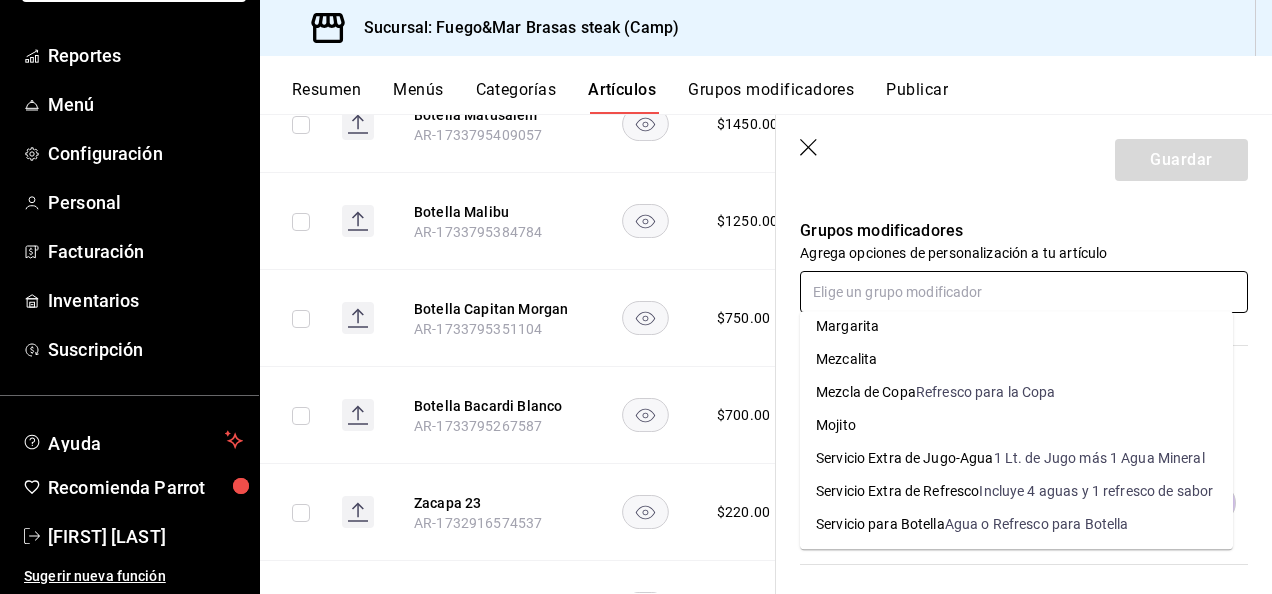 click on "Servicio para Botella Agua o Refresco para Botella" at bounding box center (1016, 524) 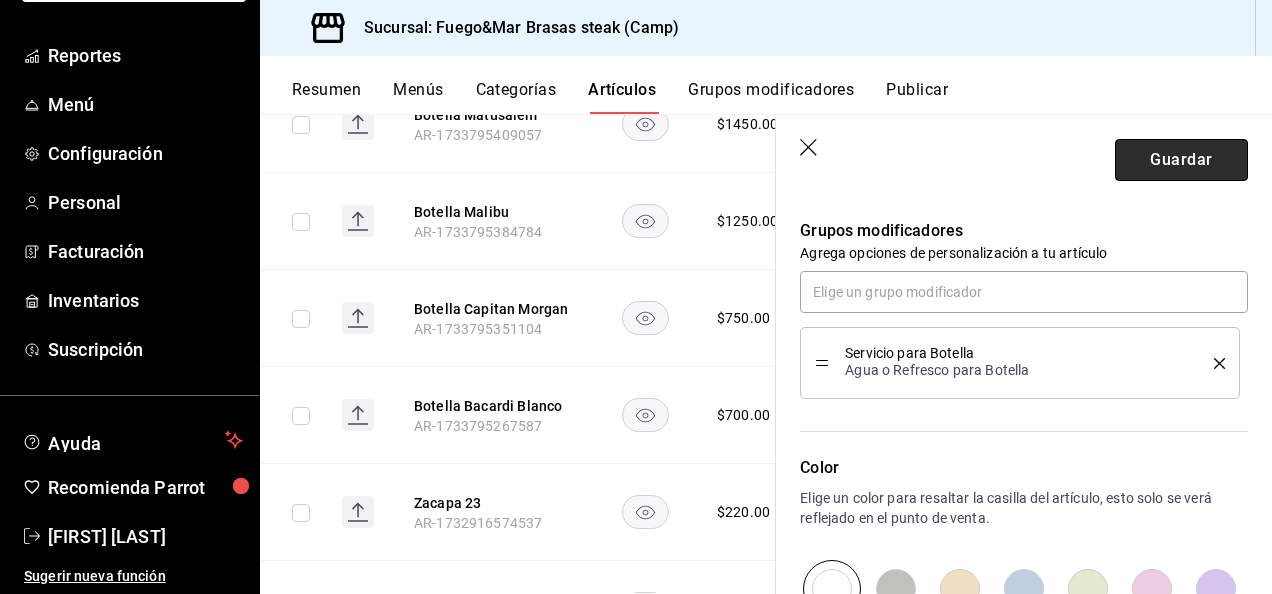 click on "Guardar" at bounding box center (1181, 160) 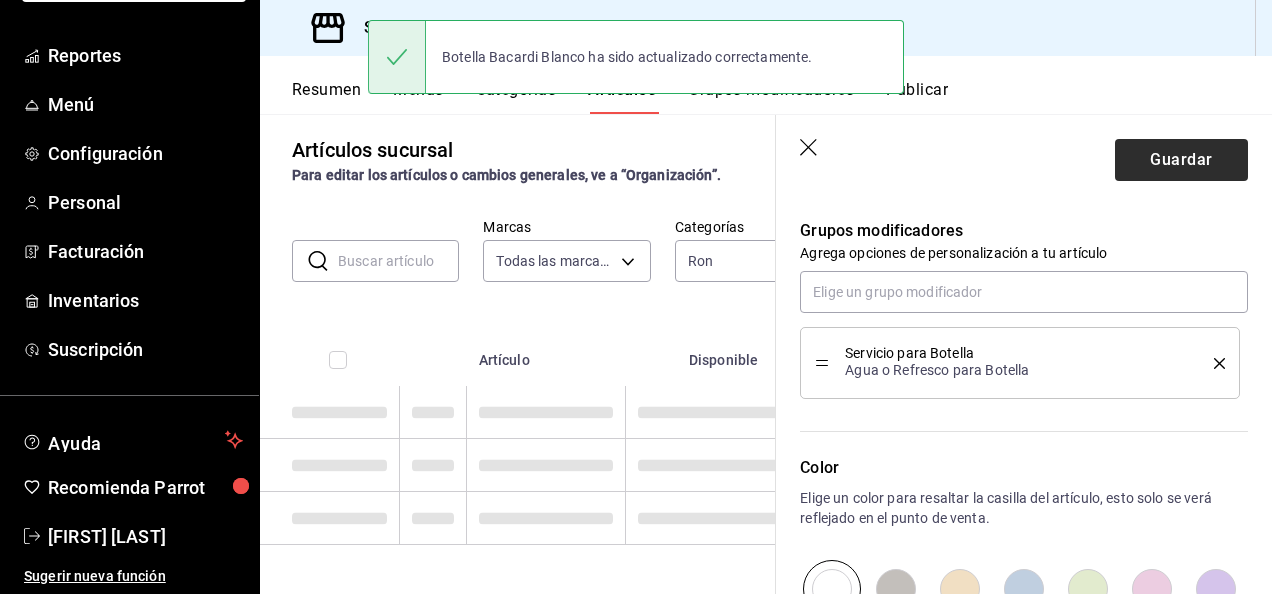 scroll, scrollTop: 10, scrollLeft: 0, axis: vertical 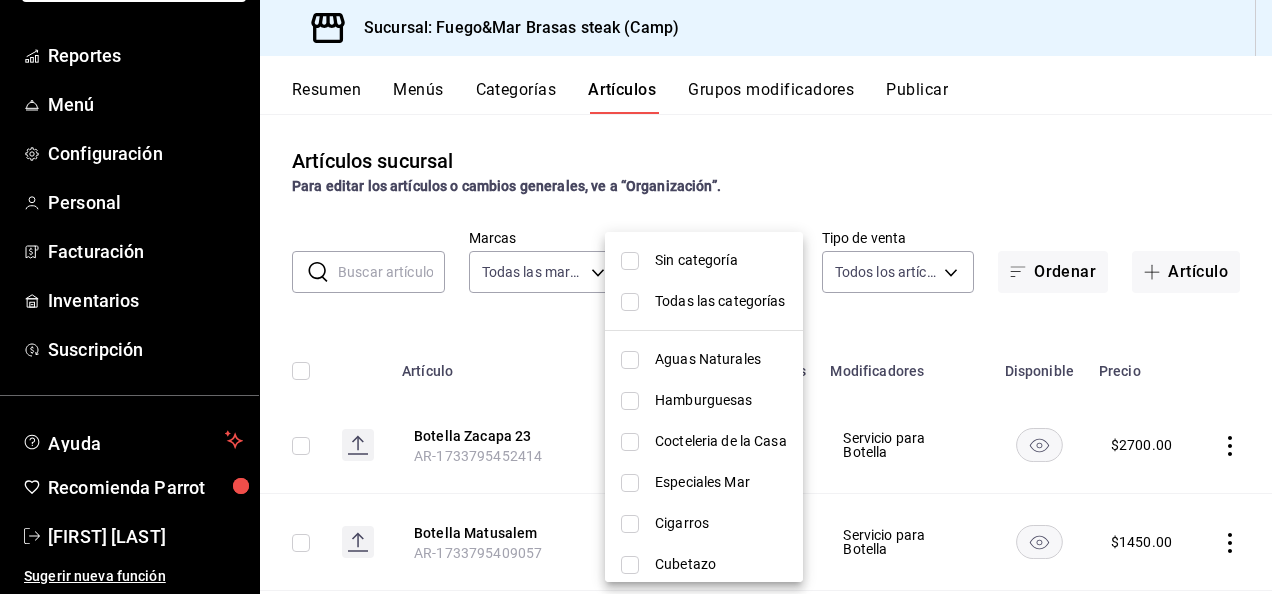 click on "Pregunta a Parrot AI Reportes   Menú   Configuración   Personal   Facturación   Inventarios   Suscripción   Ayuda Recomienda Parrot   [FIRST] [LAST]   Sugerir nueva función   Sucursal: Fuego&Mar Brasas steak (Camp) Resumen Menús Categorías Artículos Grupos modificadores Publicar Artículos sucursal Para editar los artículos o cambios generales, ve a “Organización”. ​ ​ Marcas Todas las marcas, Sin marca 34642819-79bc-44a0-a972-e216a15f5f6e Categorías Ron 3c95f8e0-aefd-41e7-85bc-70f25146bb8a Tipo de venta Todos los artículos ALL Ordenar Artículo Artículo Menús Categorías Modificadores Disponible Precio Botella Zacapa 23 AR-1733795452414 Fuego y Mar Ron Servicio para Botella $ 2700.00 Botella Matusalem AR-1733795409057 Fuego y Mar Ron Servicio para Botella $ 1450.00 Botella Malibu AR-1733795384784 Fuego y Mar Ron Servicio para Botella $ 1250.00 Botella Capitan Morgan AR-1733795351104 Fuego y Mar Ron Servicio para Botella $ 750.00 Botella Bacardi Blanco AR-1733795267587 Fuego y Mar Ron $ $" at bounding box center [636, 297] 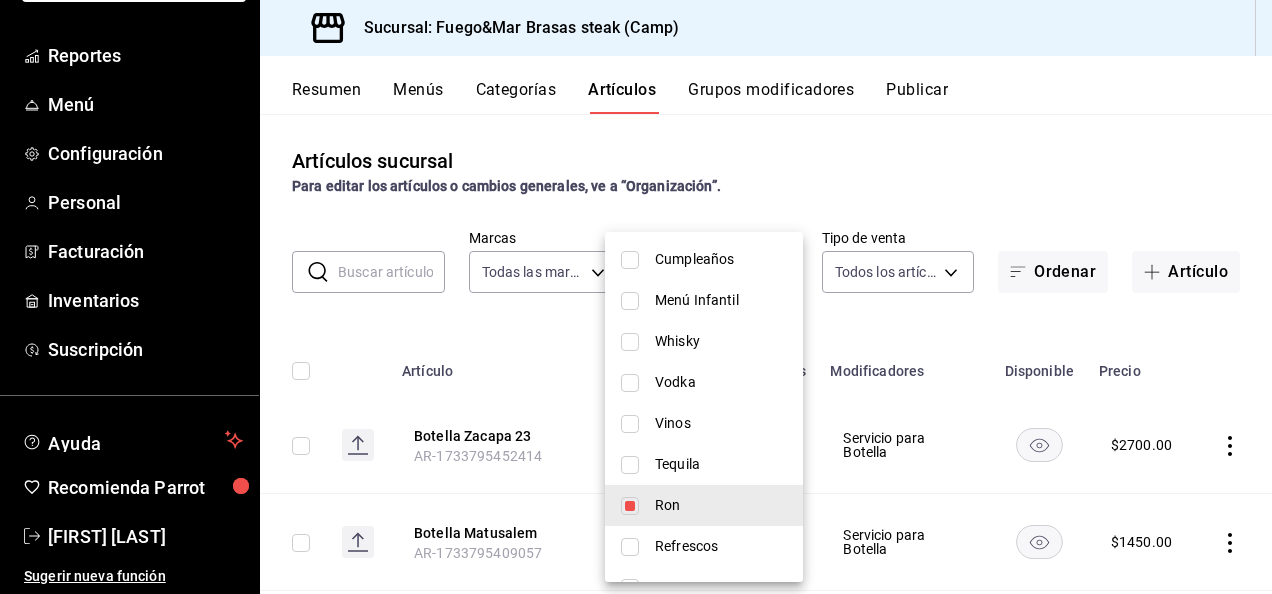 scroll, scrollTop: 477, scrollLeft: 0, axis: vertical 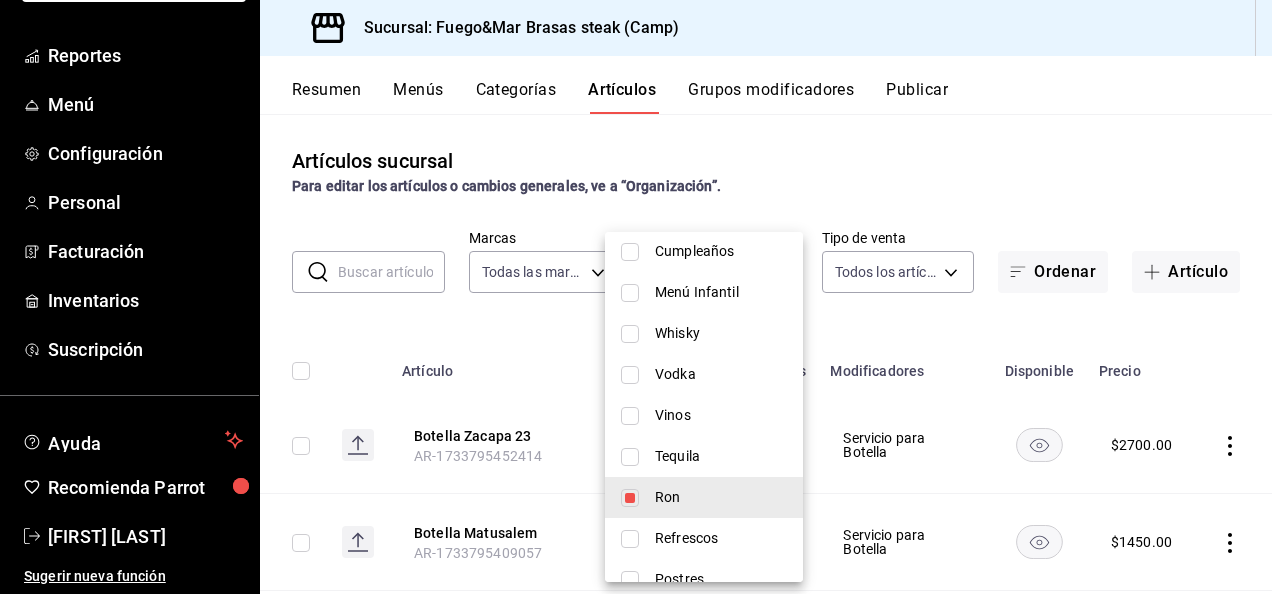 click at bounding box center (630, 498) 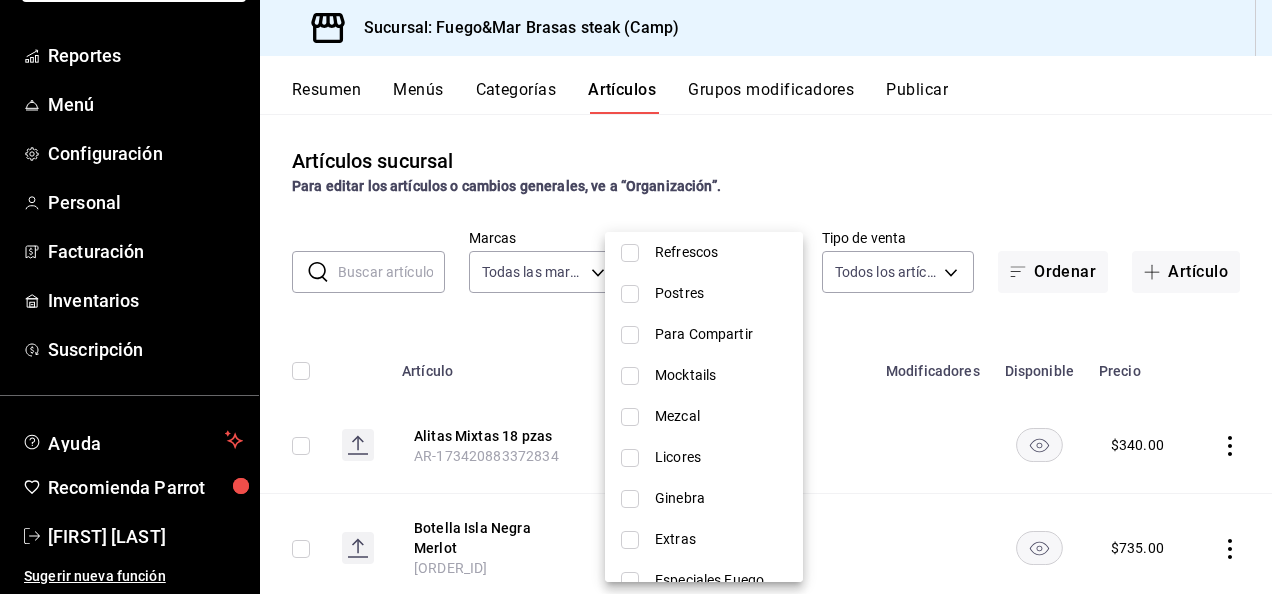 scroll, scrollTop: 769, scrollLeft: 0, axis: vertical 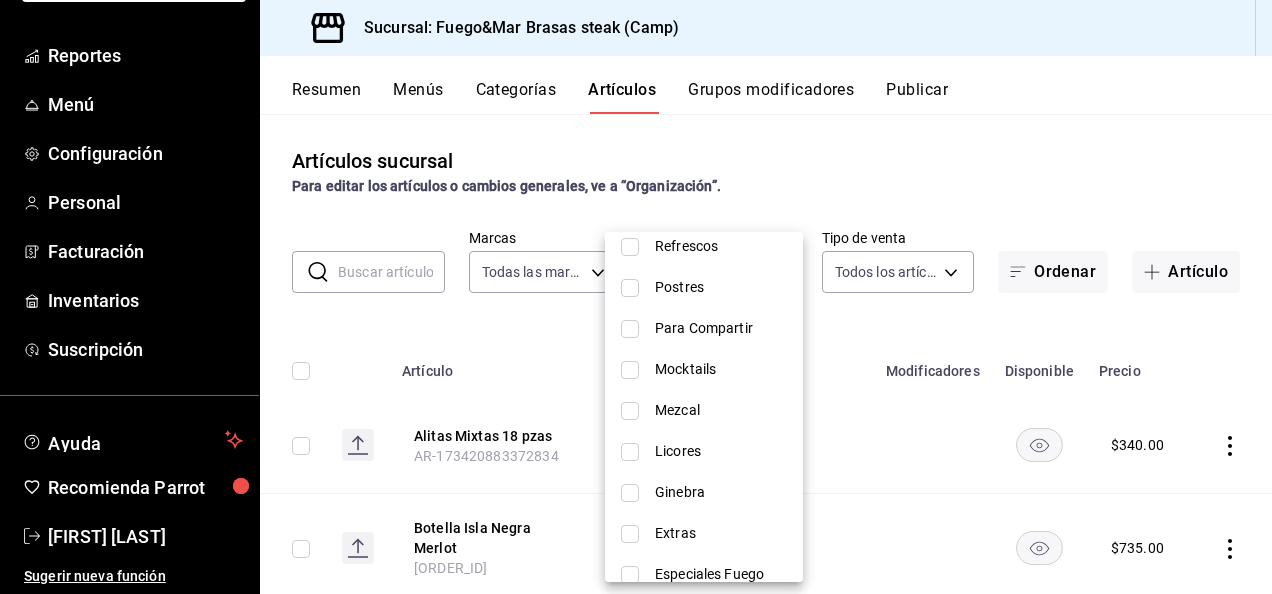 click at bounding box center (630, 493) 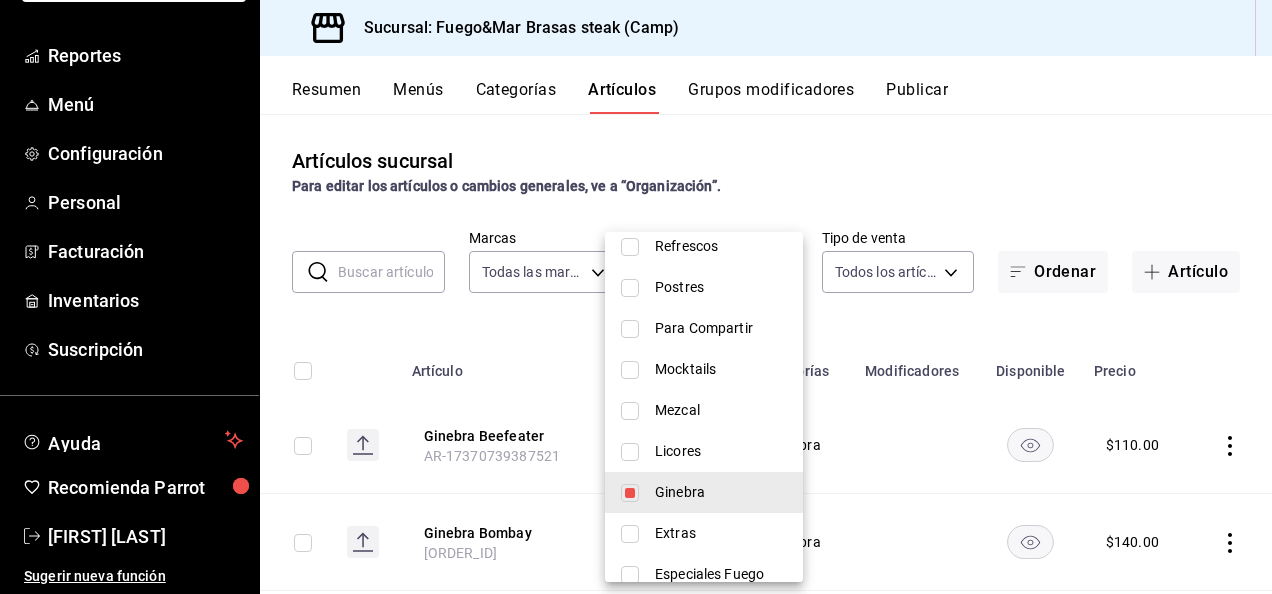 click at bounding box center (636, 297) 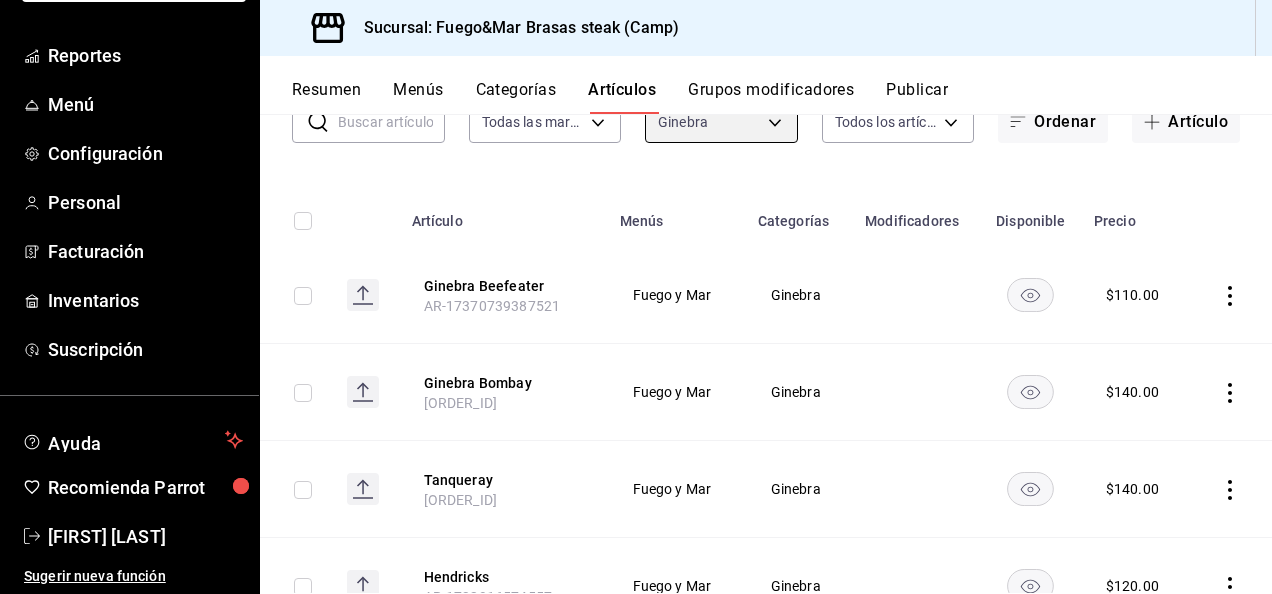 scroll, scrollTop: 136, scrollLeft: 0, axis: vertical 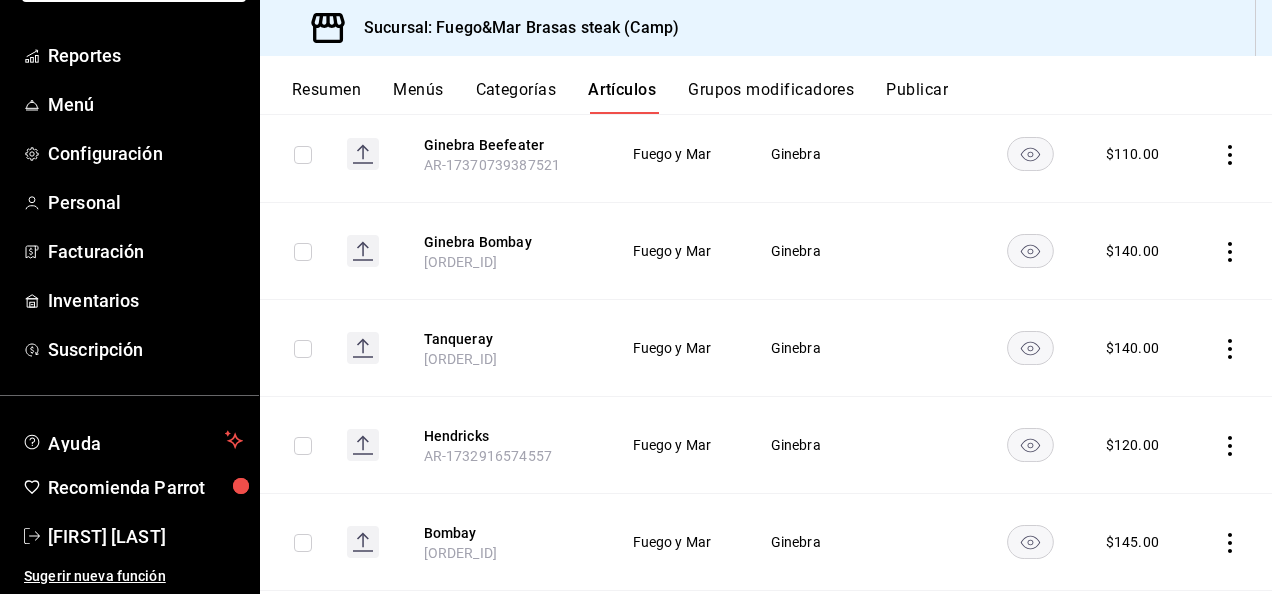 click at bounding box center [1231, 154] 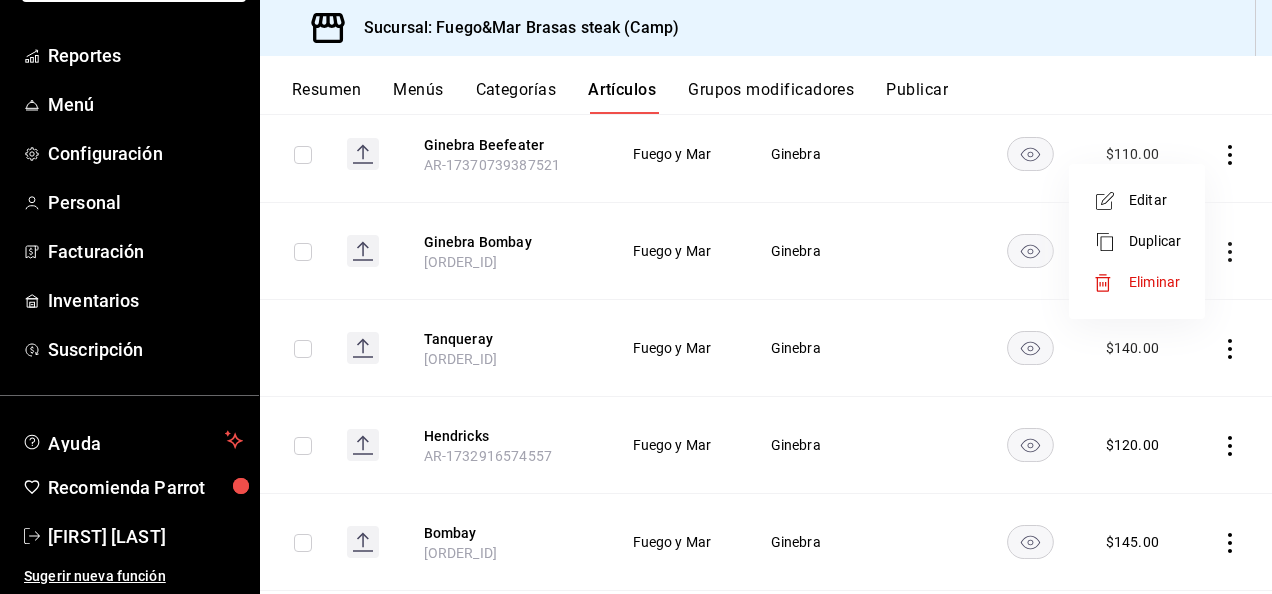 click on "Eliminar" at bounding box center (1154, 282) 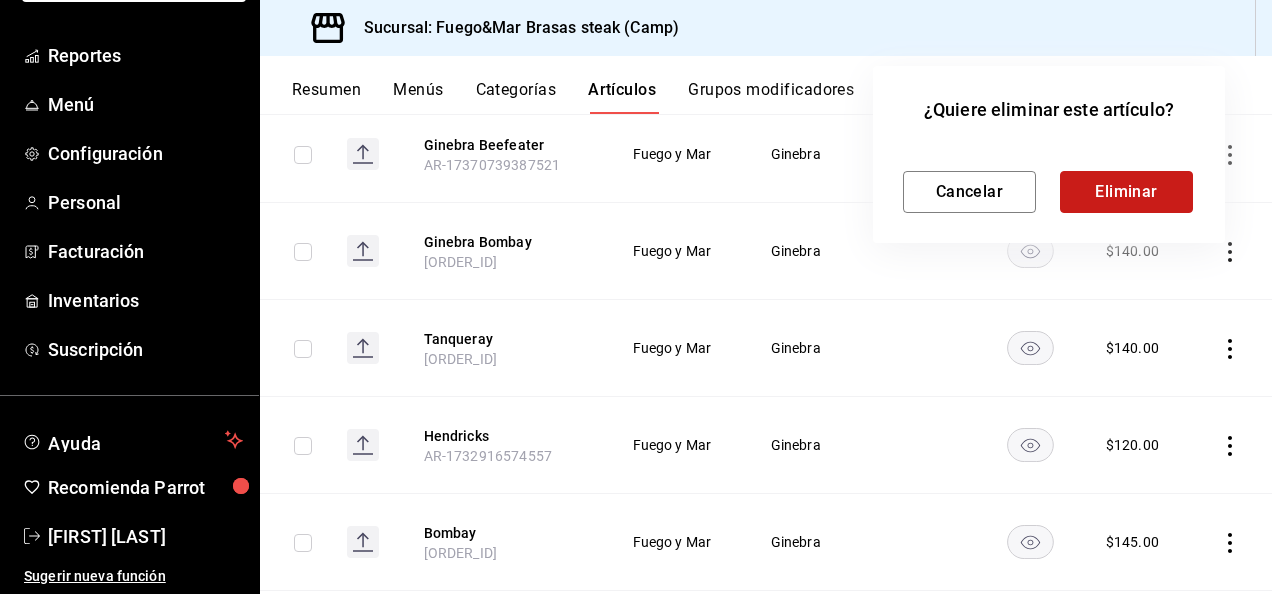 click on "Eliminar" at bounding box center [1126, 192] 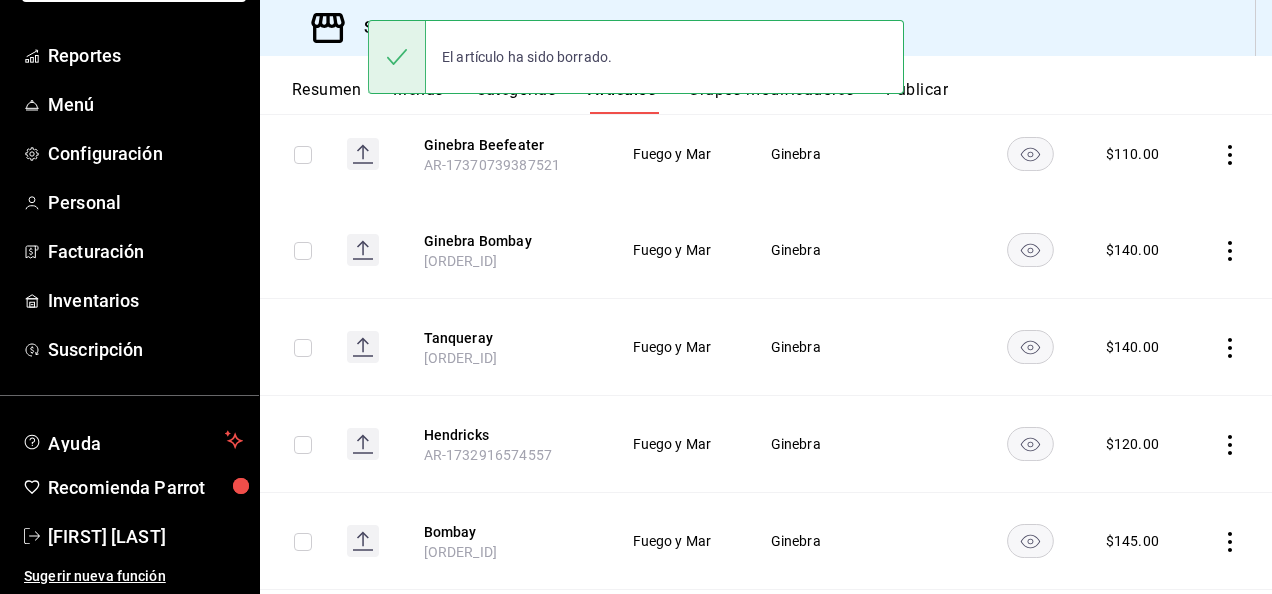 scroll, scrollTop: 195, scrollLeft: 0, axis: vertical 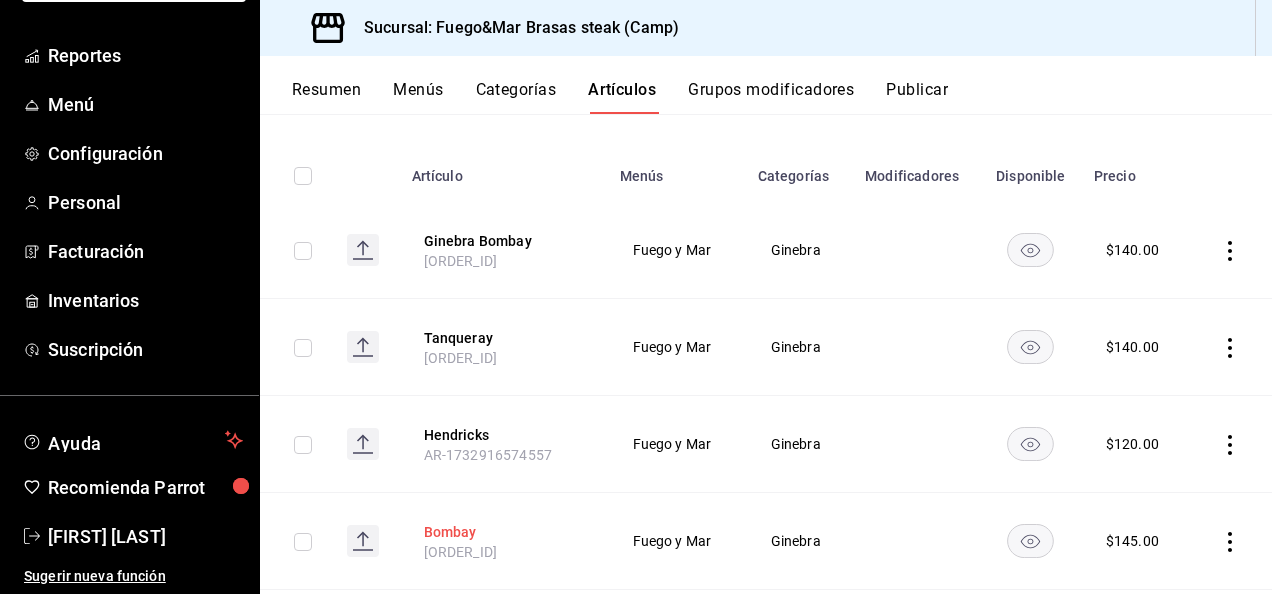 click on "Bombay" at bounding box center [504, 532] 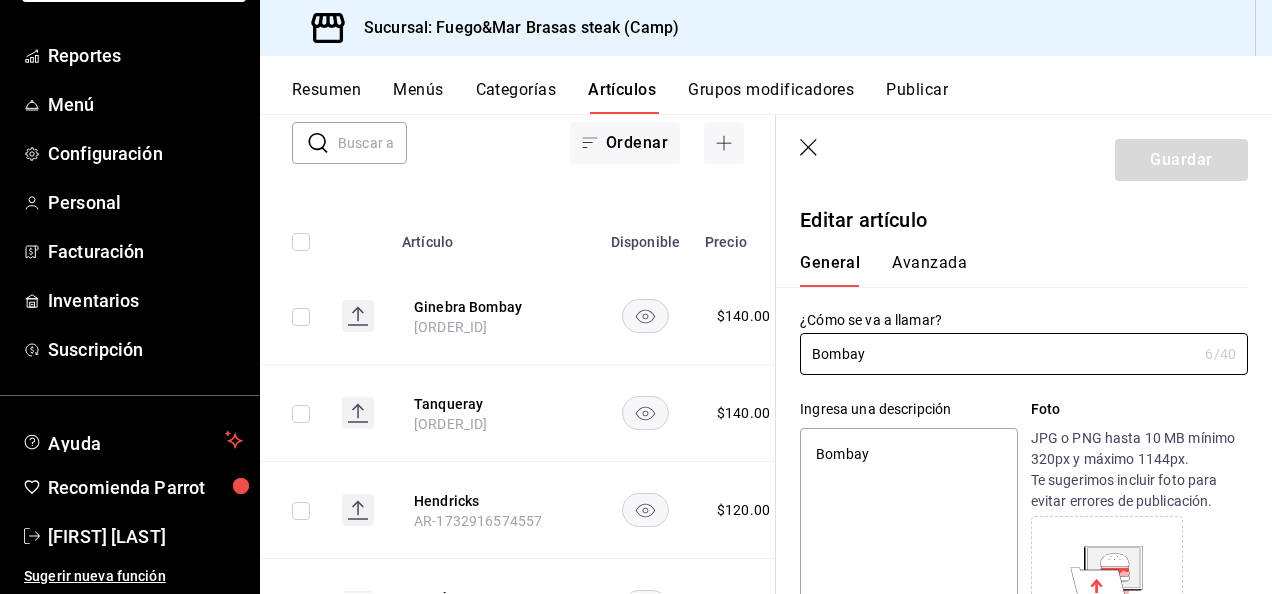 scroll, scrollTop: 466, scrollLeft: 0, axis: vertical 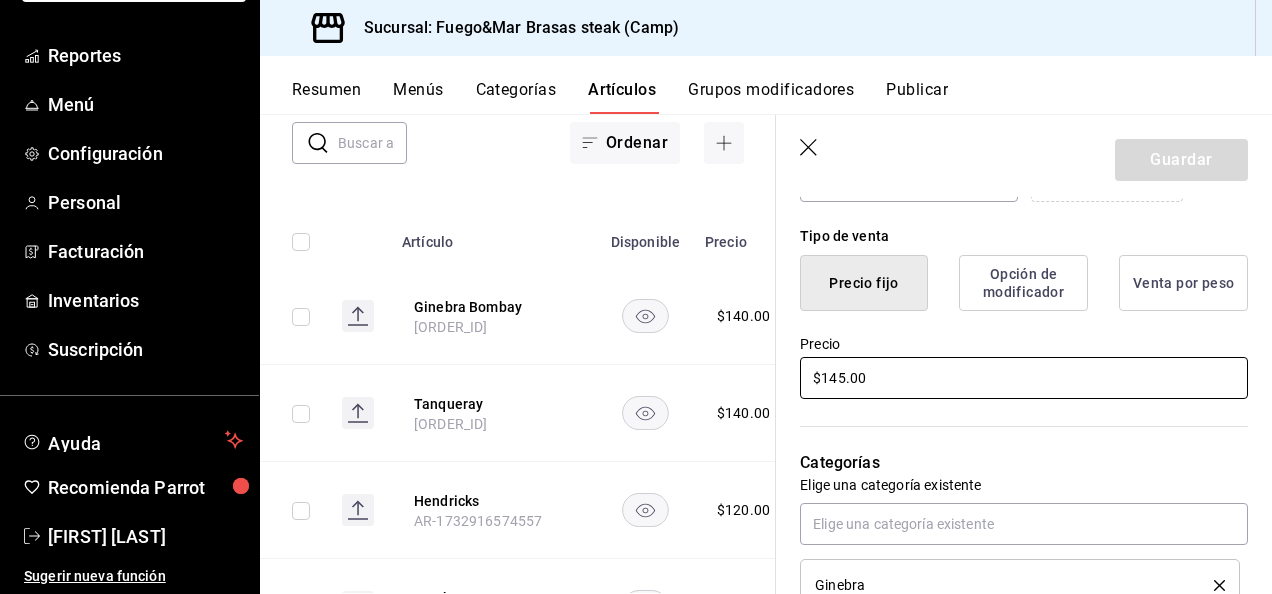click on "$145.00" at bounding box center [1024, 378] 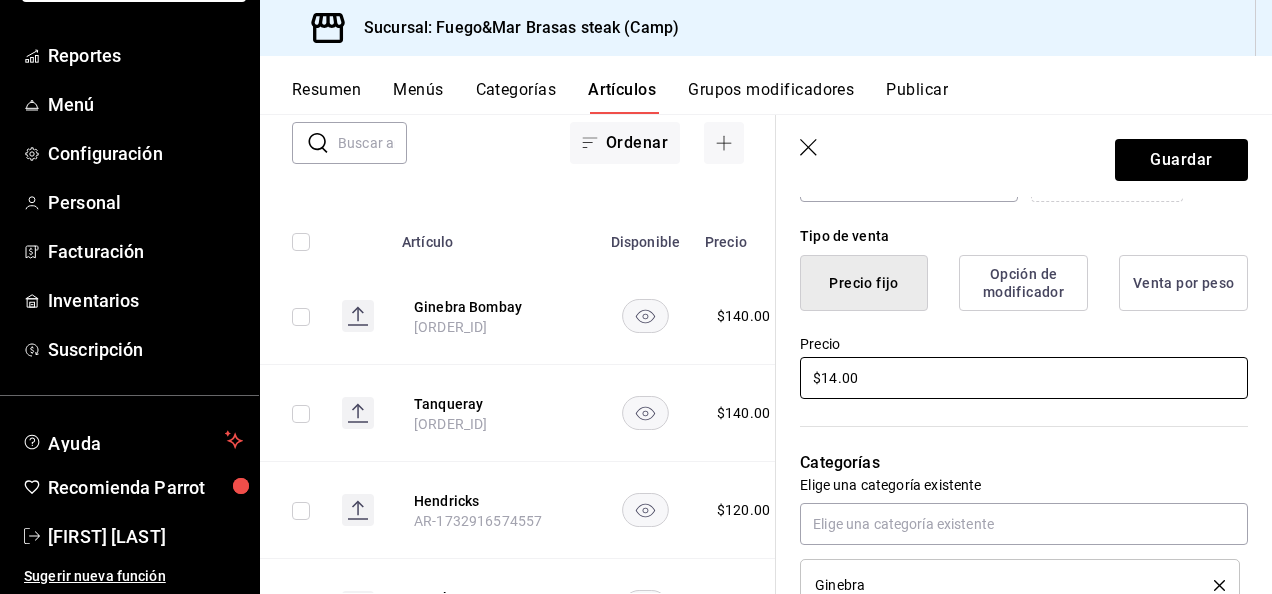 type on "x" 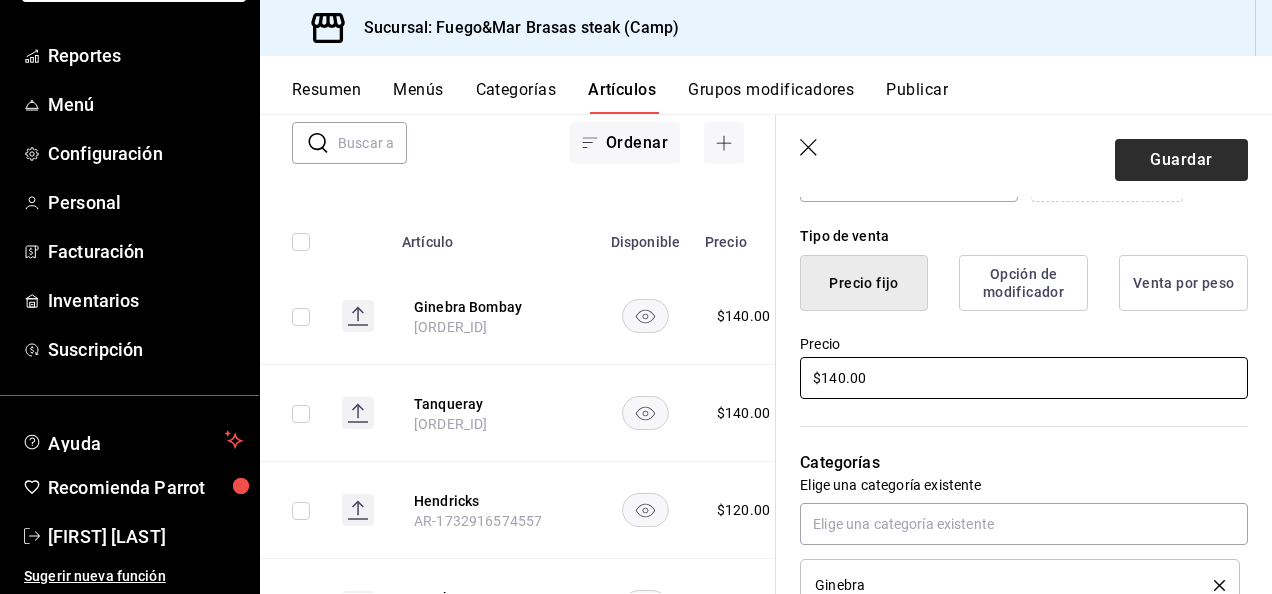 type on "$140.00" 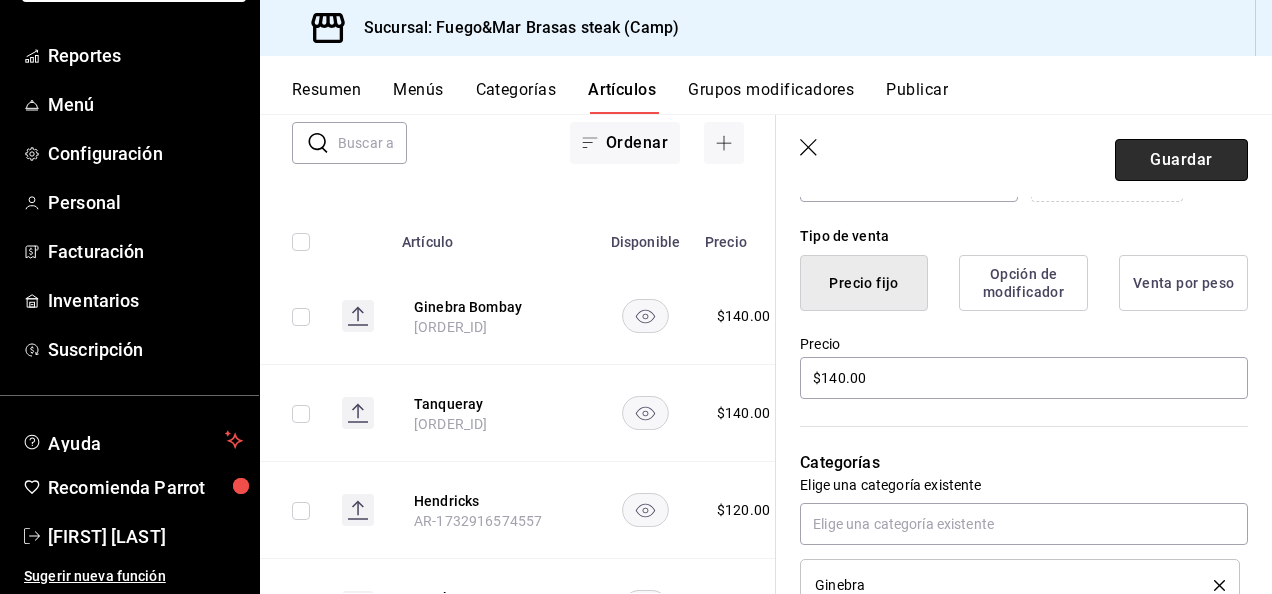 click on "Guardar" at bounding box center (1181, 160) 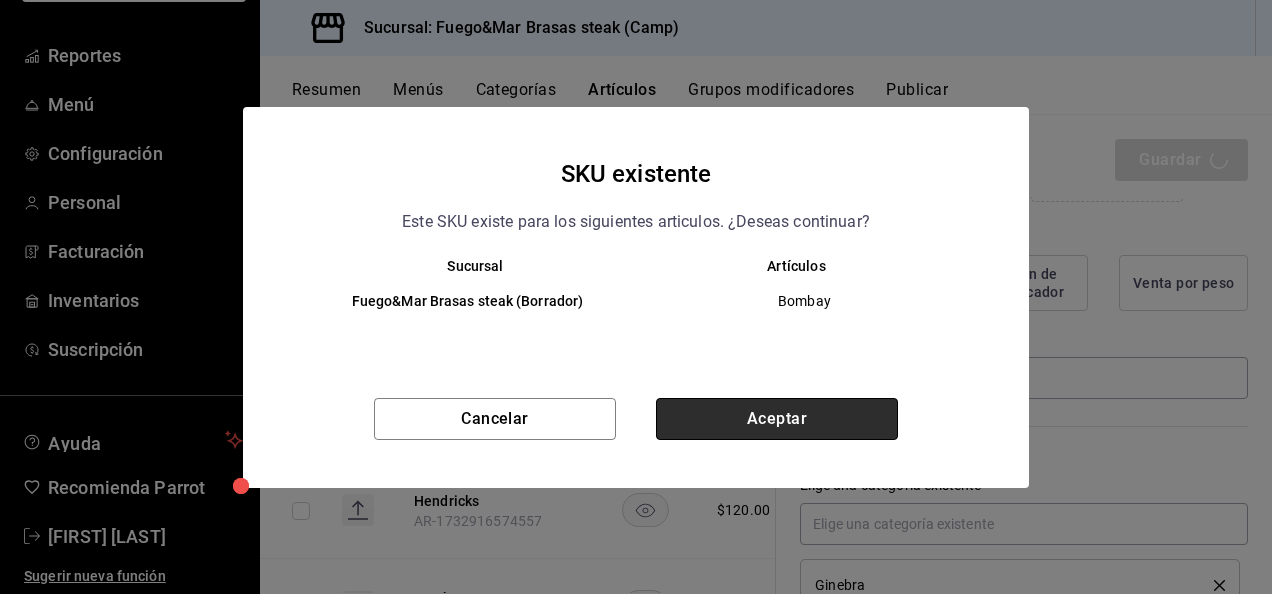 click on "Aceptar" at bounding box center (777, 419) 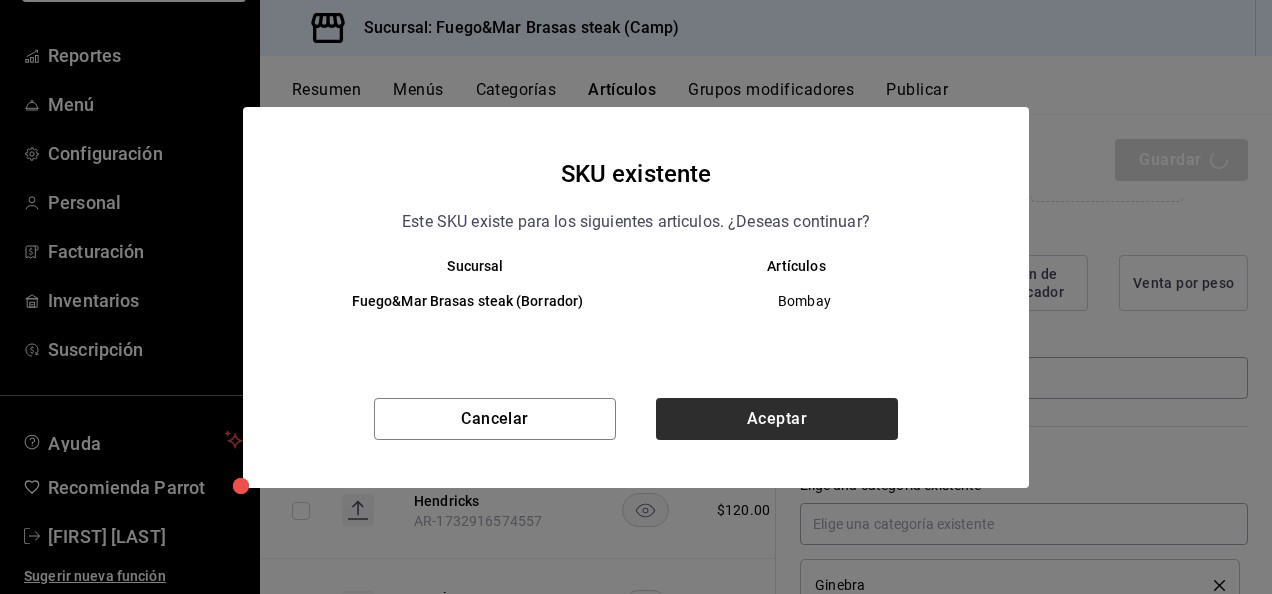 type on "x" 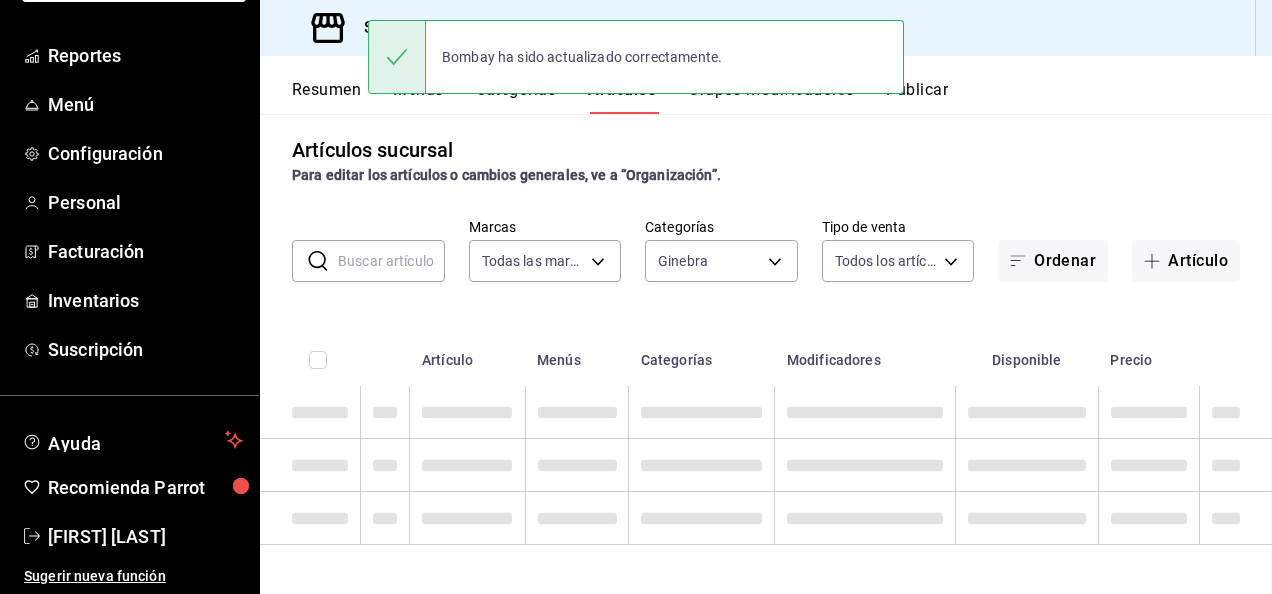 scroll, scrollTop: 10, scrollLeft: 0, axis: vertical 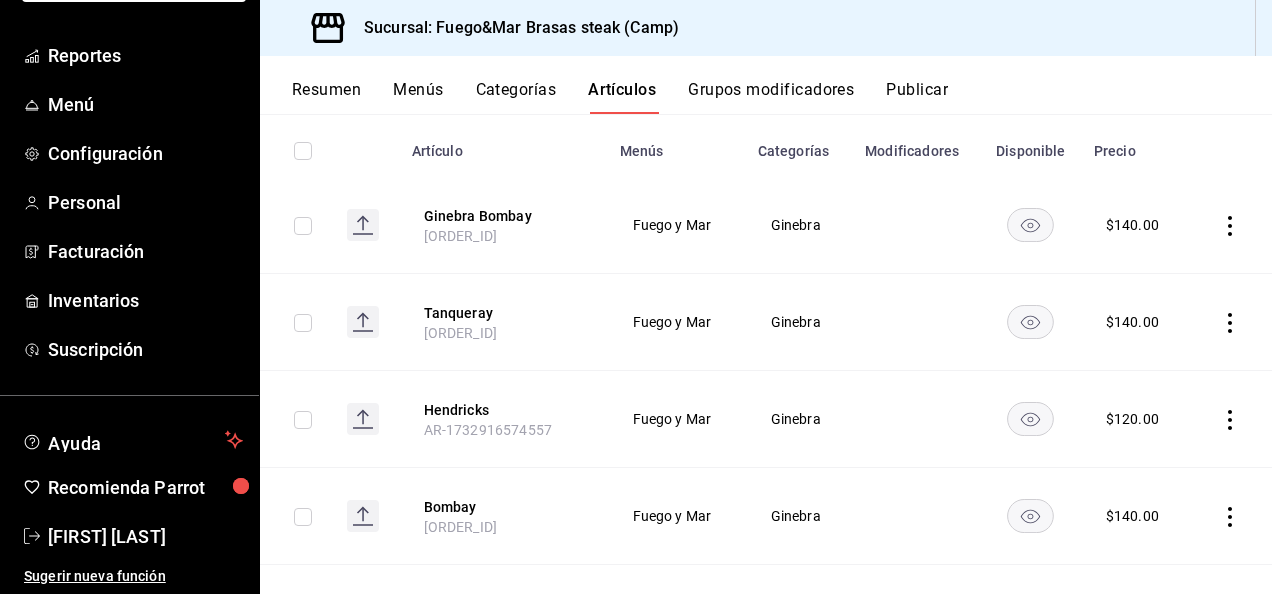 click 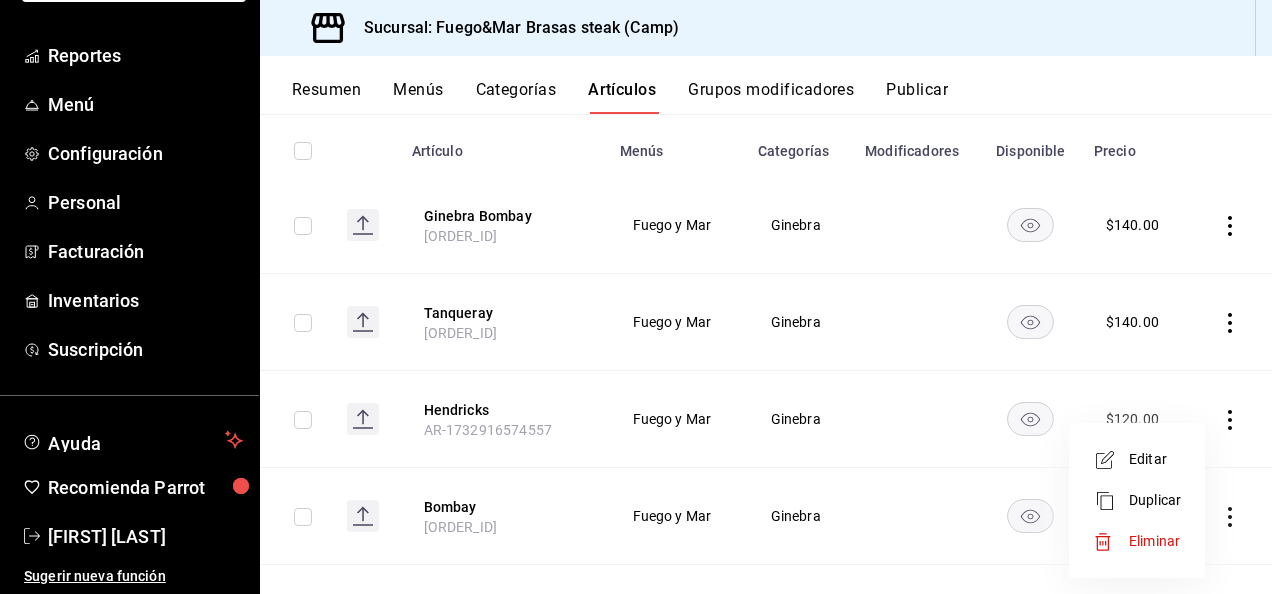 click at bounding box center (636, 297) 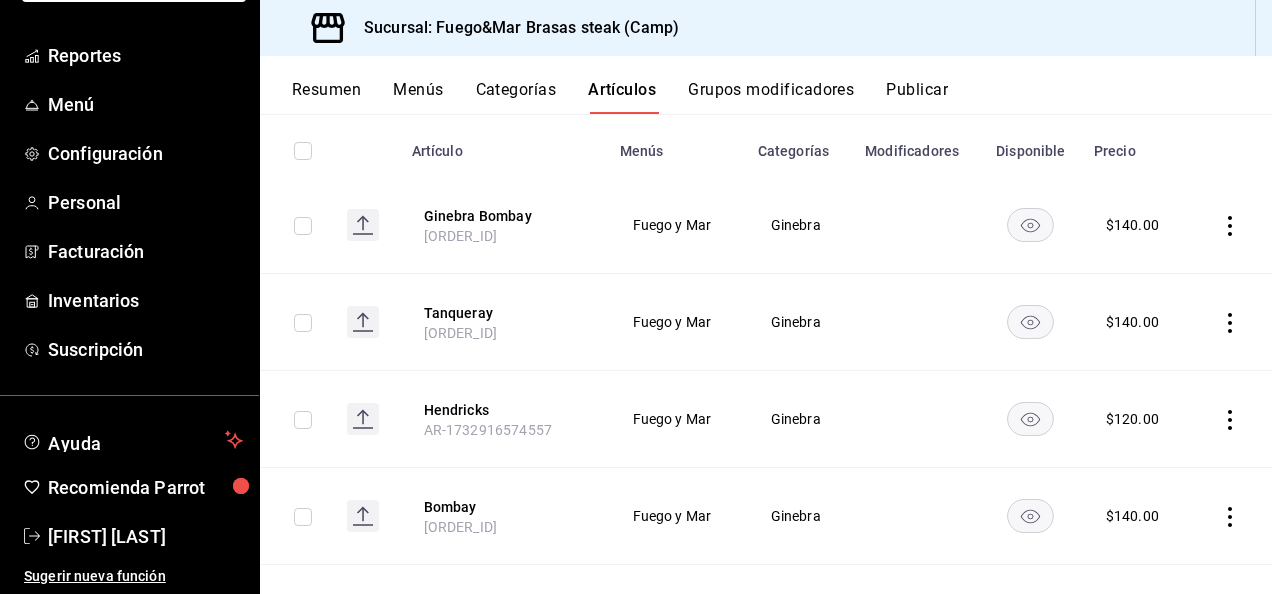 click 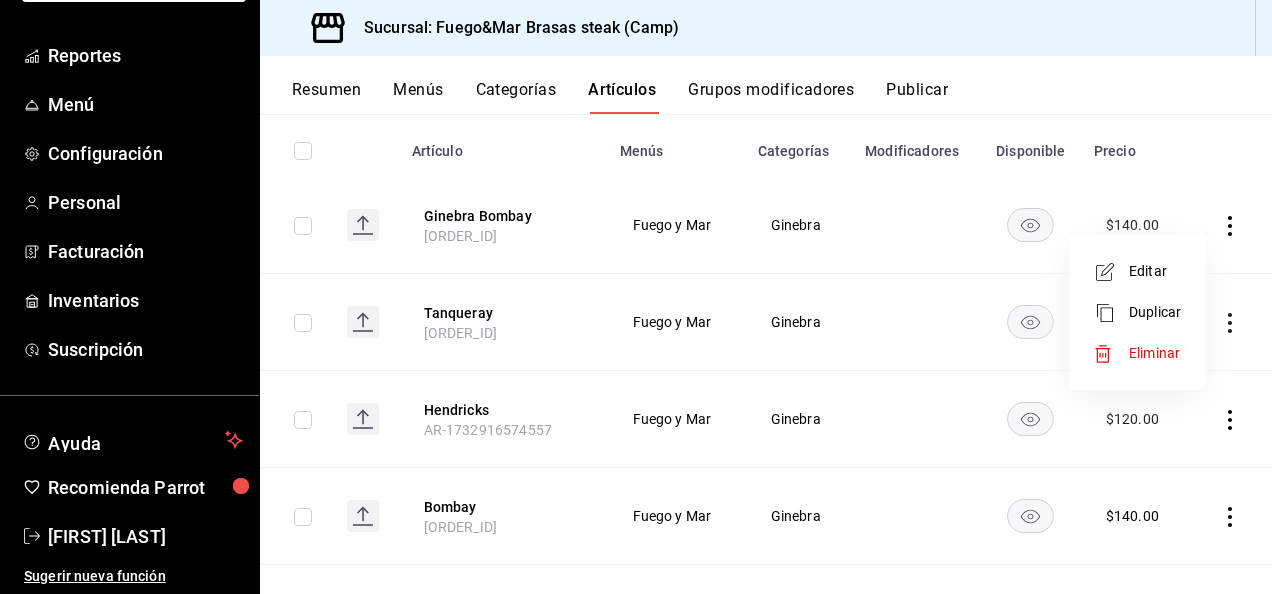 click on "Eliminar" at bounding box center [1155, 353] 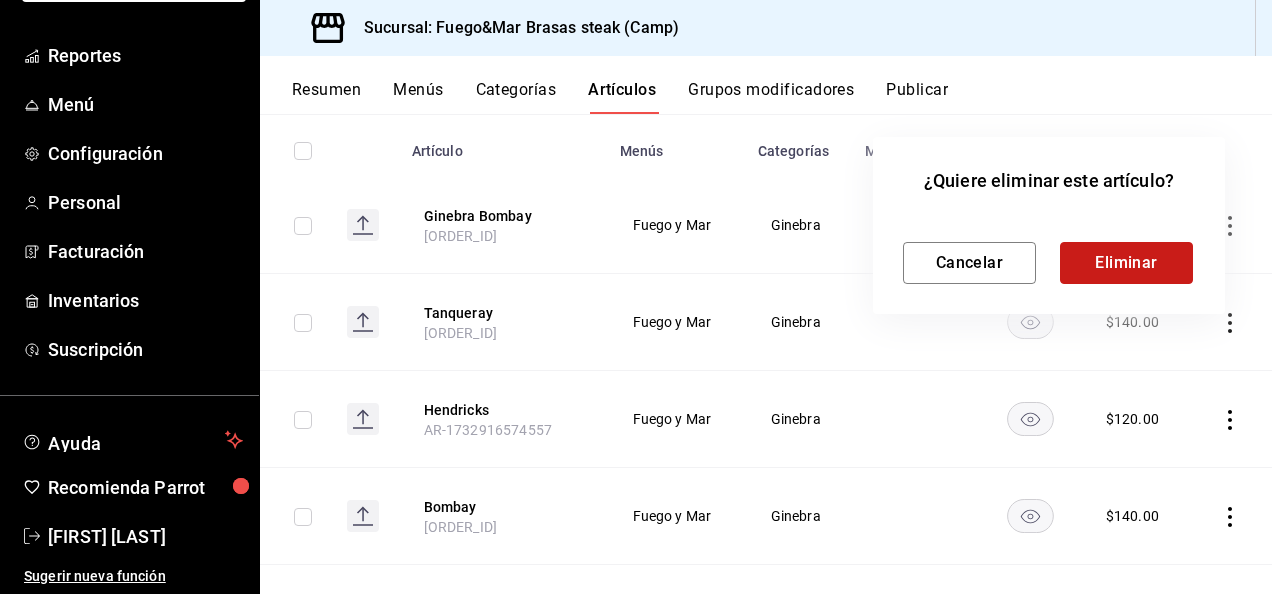 click on "Eliminar" at bounding box center (1126, 263) 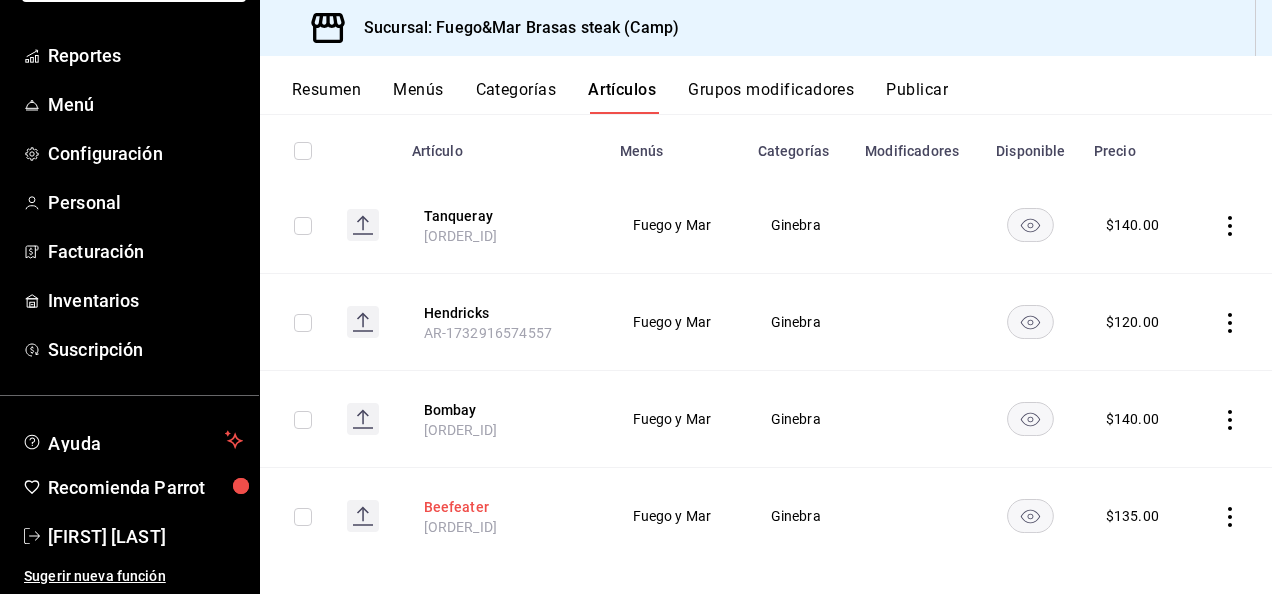 click on "Beefeater" at bounding box center (504, 507) 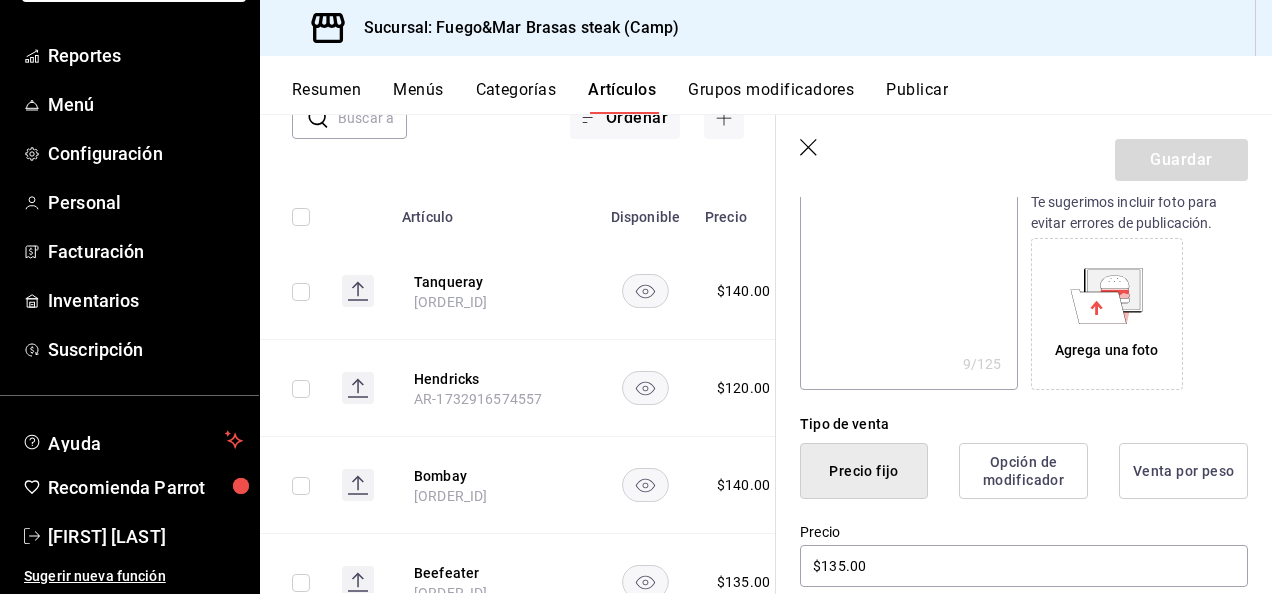 scroll, scrollTop: 348, scrollLeft: 0, axis: vertical 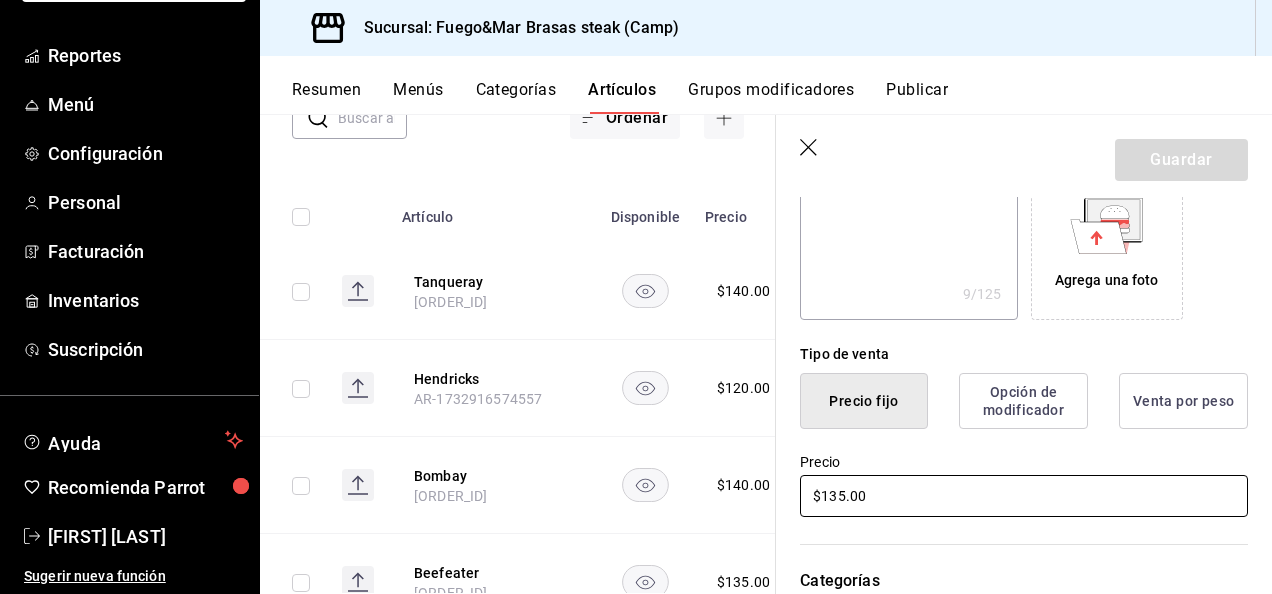 click on "$135.00" at bounding box center [1024, 496] 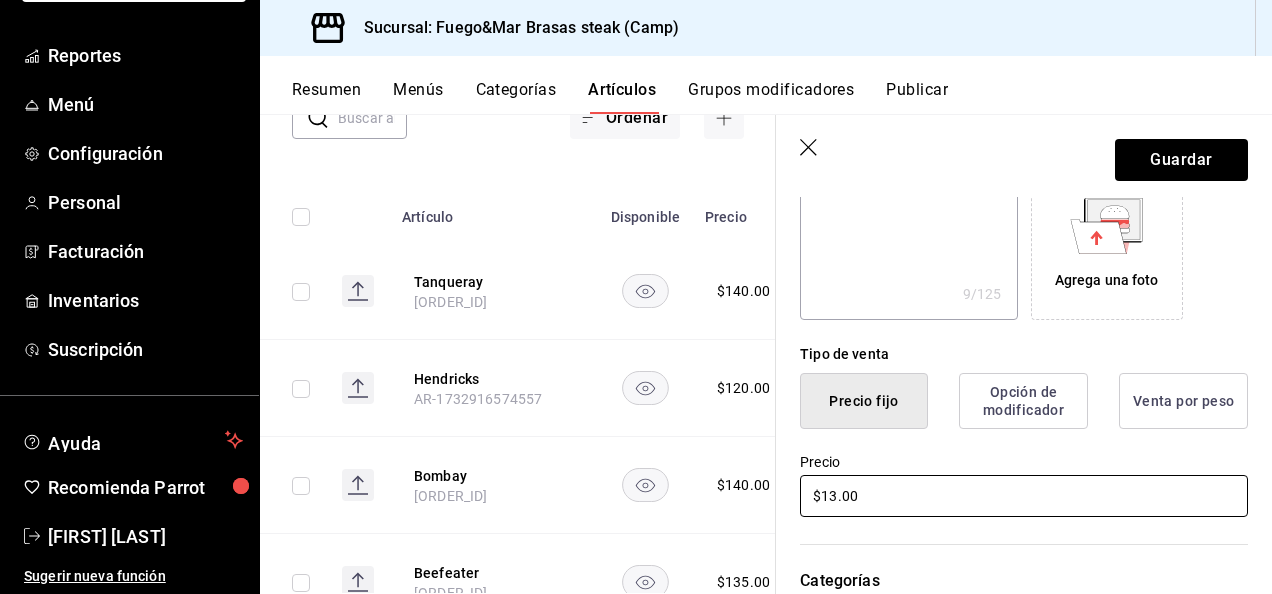 type on "x" 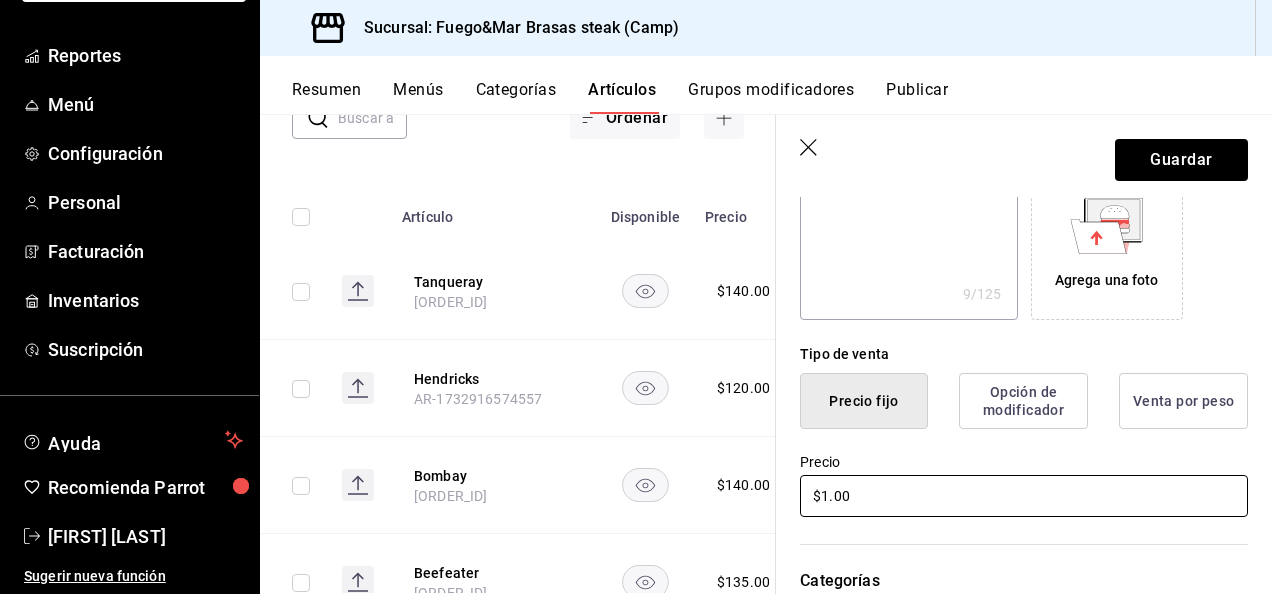 type on "x" 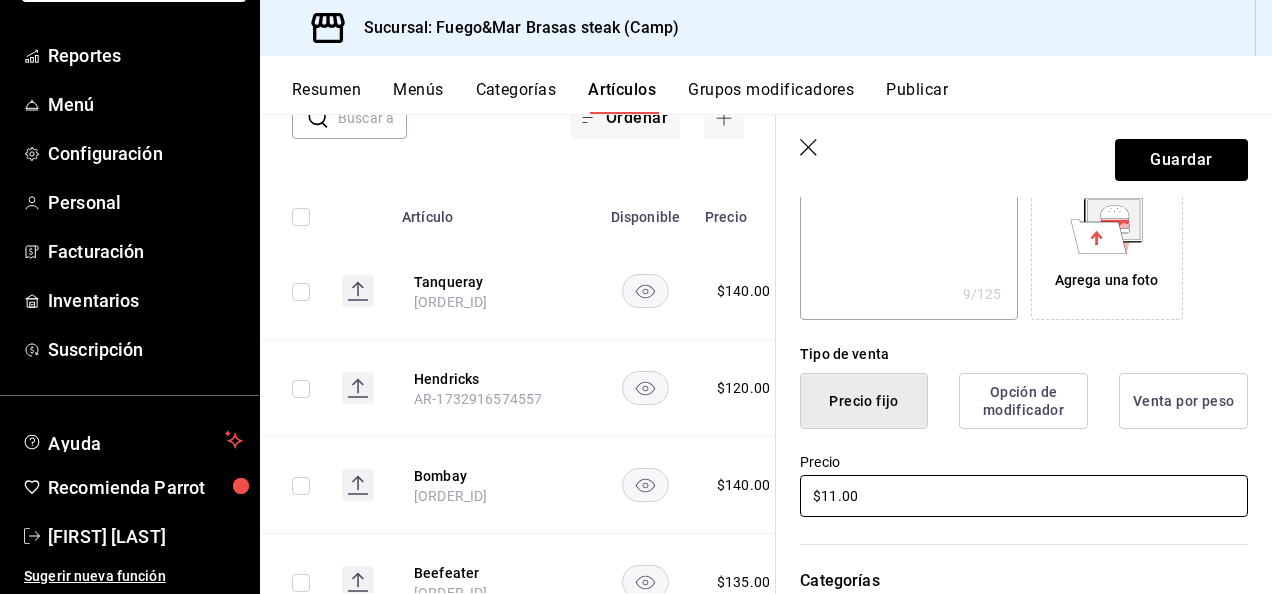 type on "x" 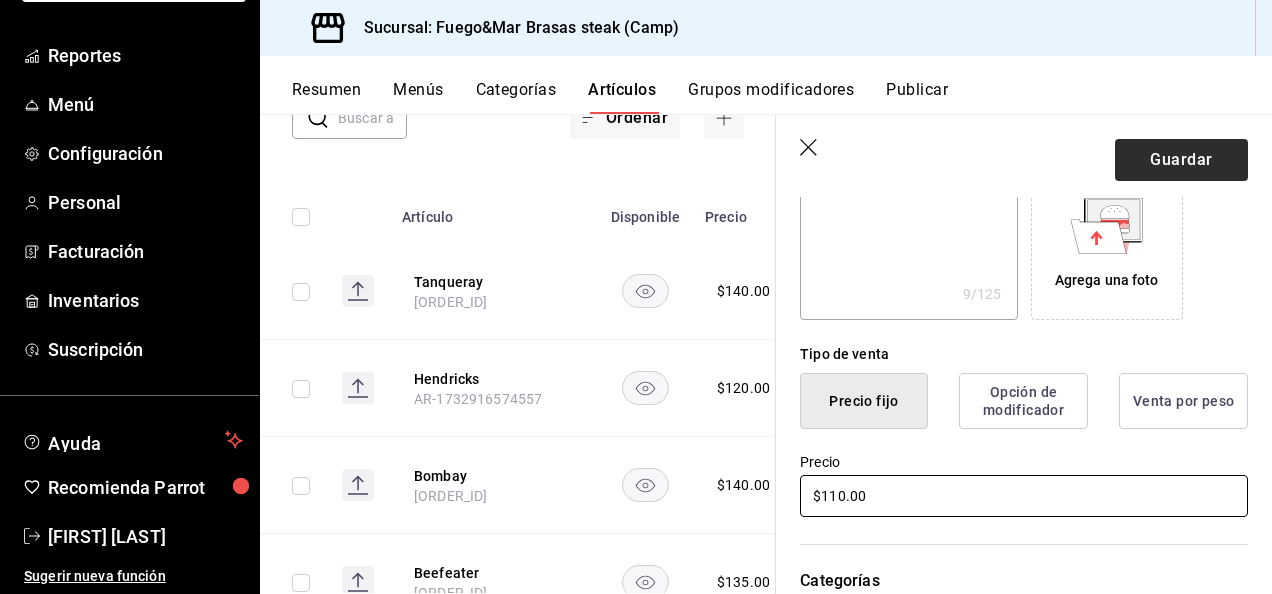 type on "$110.00" 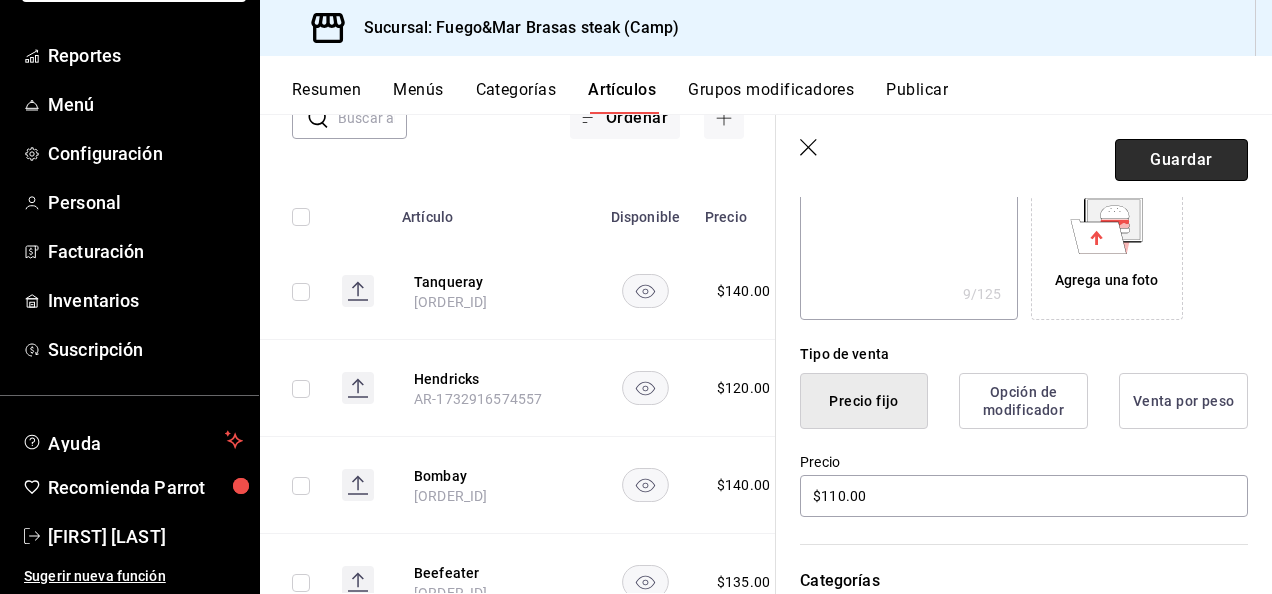 click on "Guardar" at bounding box center (1181, 160) 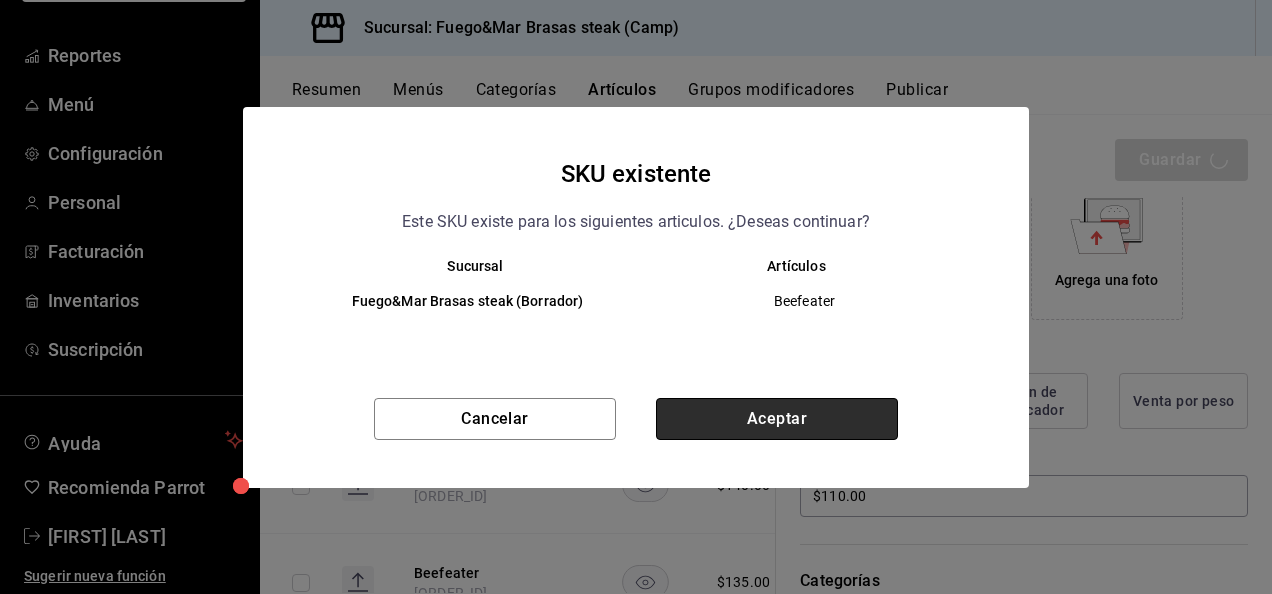 click on "Aceptar" at bounding box center [777, 419] 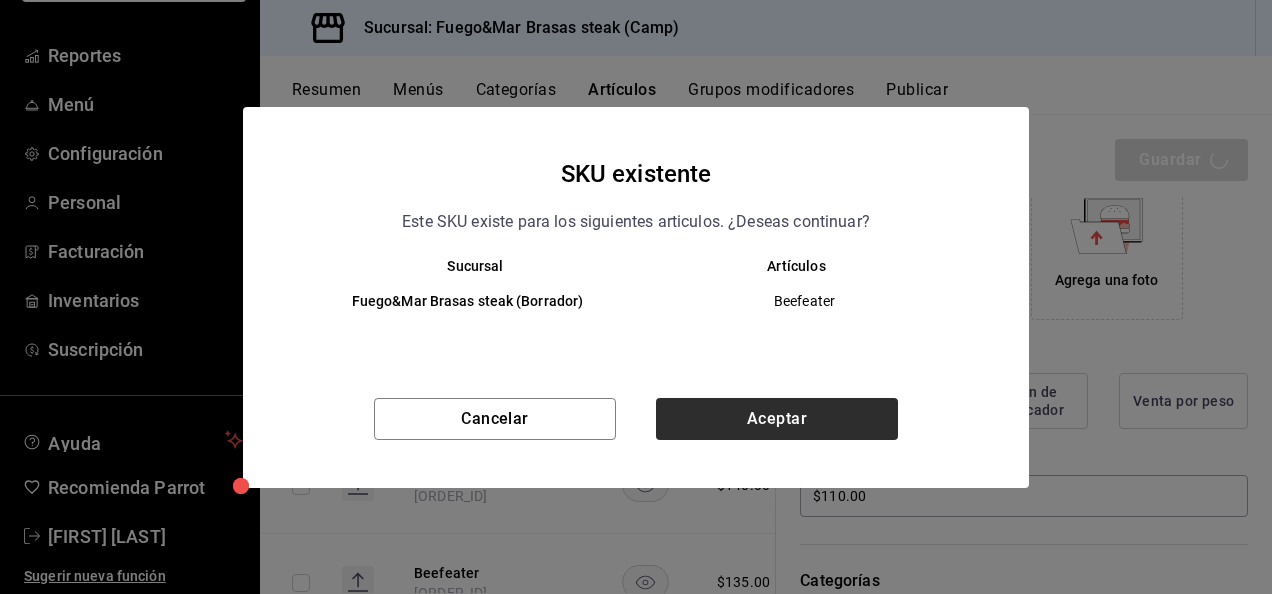 type on "x" 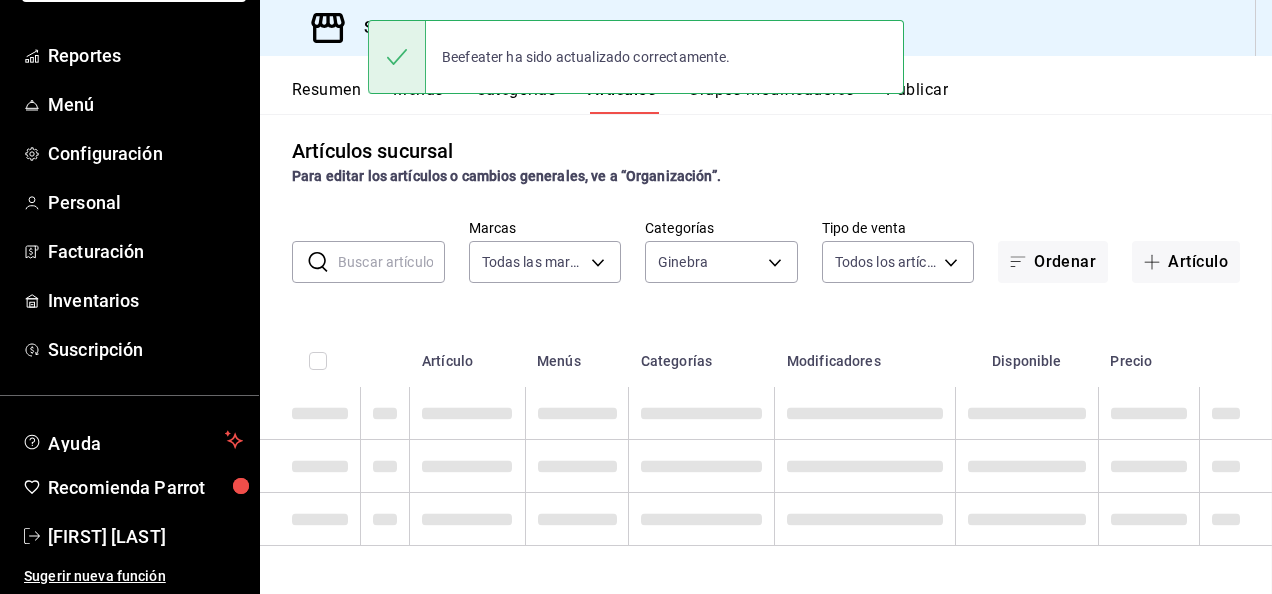 scroll, scrollTop: 10, scrollLeft: 0, axis: vertical 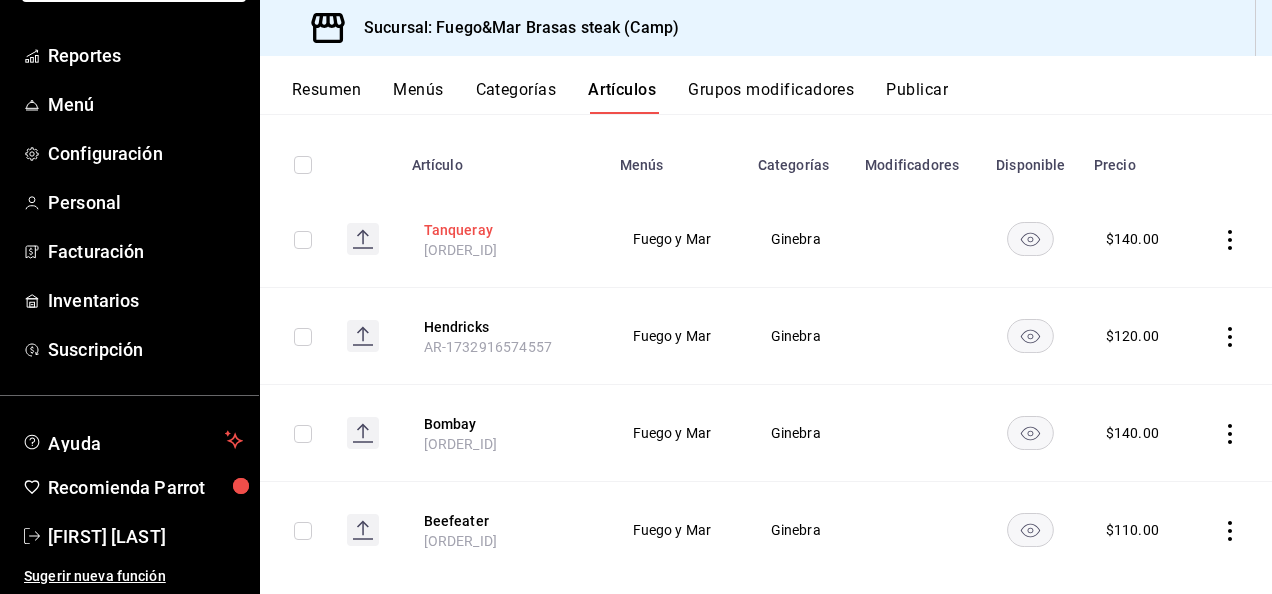 click on "Tanqueray" at bounding box center [504, 230] 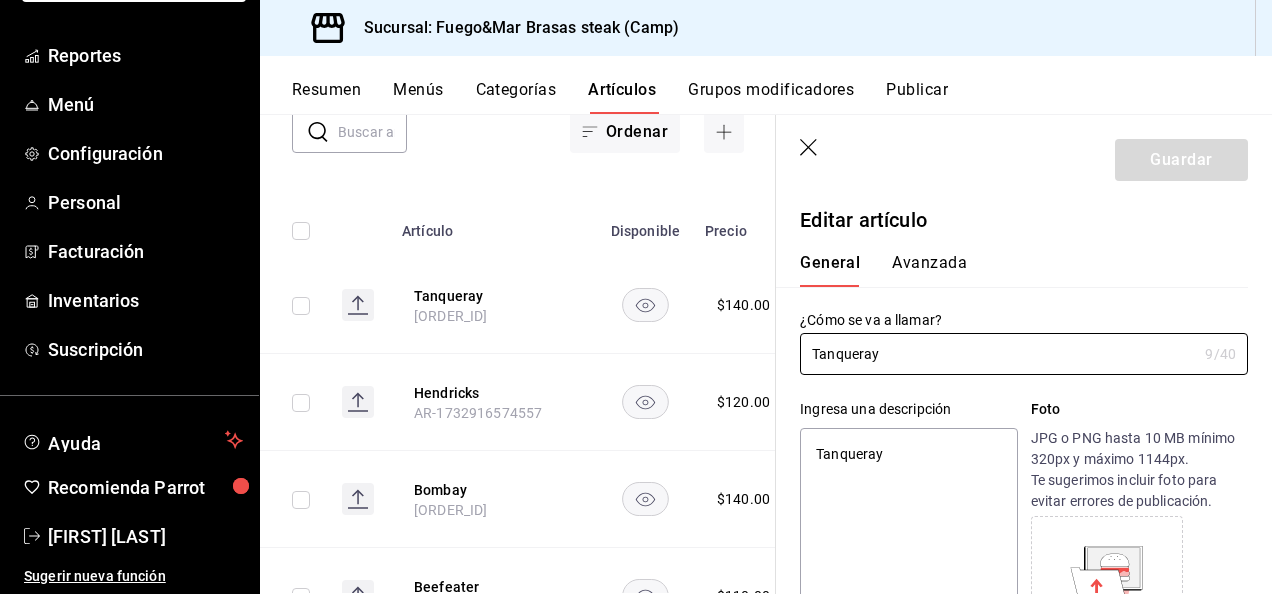 type on "x" 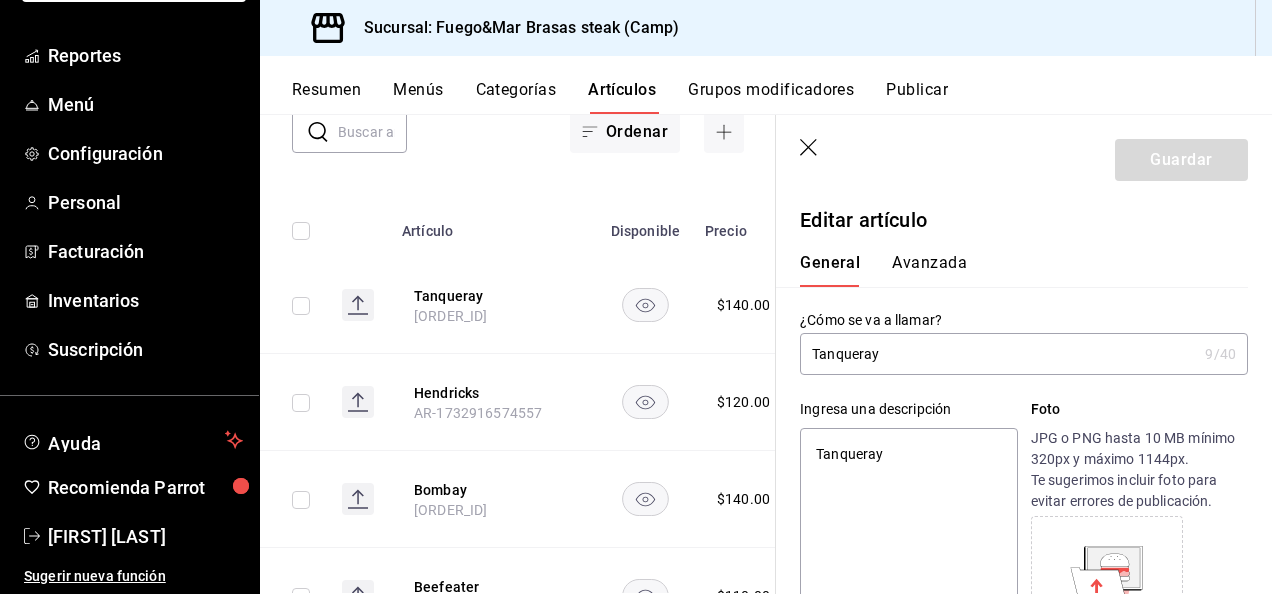 click 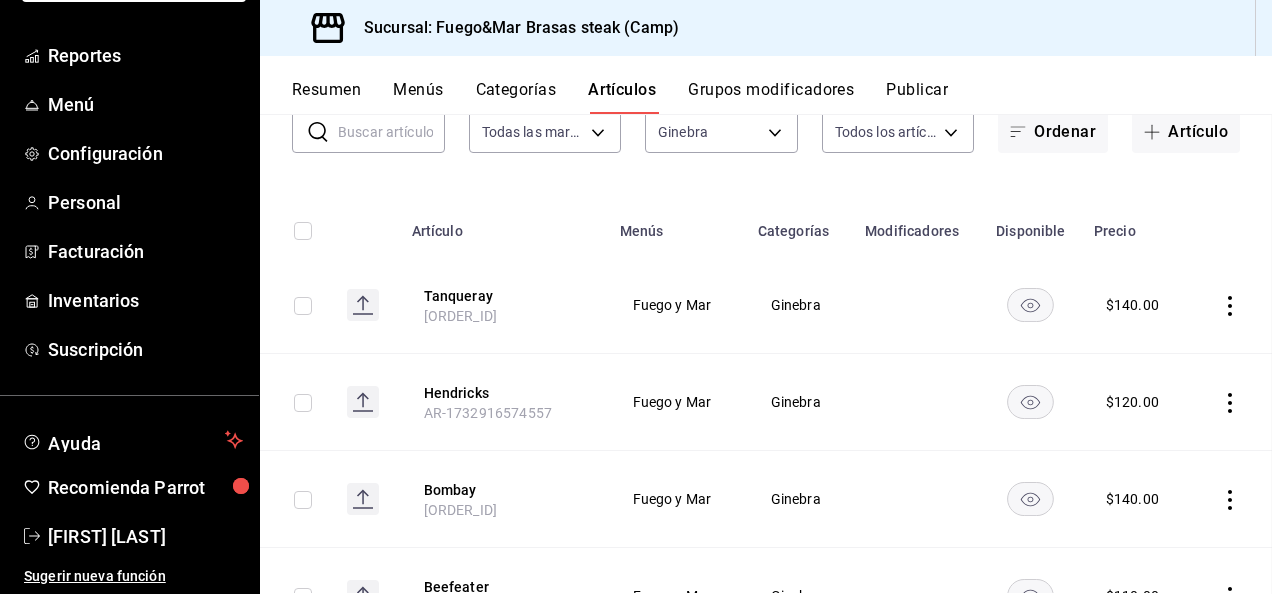 scroll, scrollTop: 138, scrollLeft: 0, axis: vertical 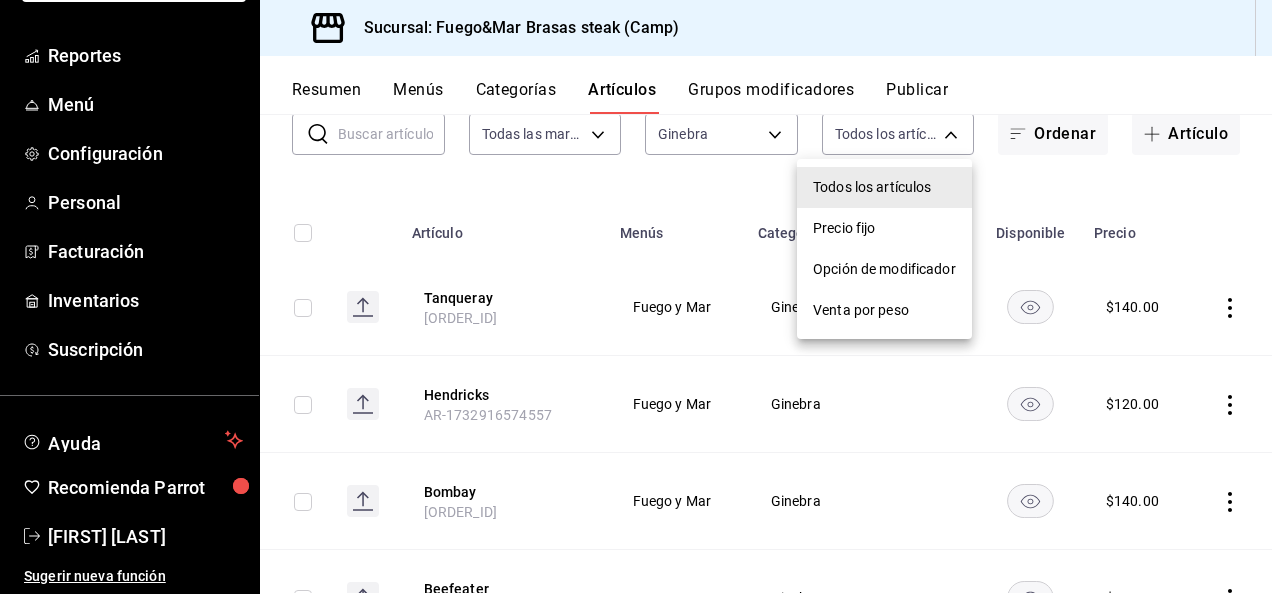 click on "Pregunta a Parrot AI Reportes   Menú   Configuración   Personal   Facturación   Inventarios   Suscripción   Ayuda Recomienda Parrot   [FIRST] [LAST]   Sugerir nueva función   Sucursal: Fuego&Mar Brasas steak (Camp) Resumen Menús Categorías Artículos Grupos modificadores Publicar Artículos sucursal Para editar los artículos o cambios generales, ve a “Organización”. ​ ​ Marcas Todas las marcas, Sin marca [UUID] Categorías Ginebra [UUID] Tipo de venta Todos los artículos ALL Ordenar Artículo Artículo Menús Categorías Modificadores Disponible Precio Tanqueray [ORDER_ID] Fuego y Mar Ginebra $ 140.00 Hendricks [ORDER_ID] Fuego y Mar Ginebra $ 120.00 Bombay [ORDER_ID] Fuego y Mar Ginebra $ 140.00 Beefeater [ORDER_ID] Fuego y Mar Ginebra $ 110.00 Guardar GANA 1 MES GRATIS EN TU SUSCRIPCIÓN AQUÍ Ver video tutorial Ir a video Pregunta a Parrot AI Reportes   Menú   Configuración   Personal   Facturación" at bounding box center [636, 297] 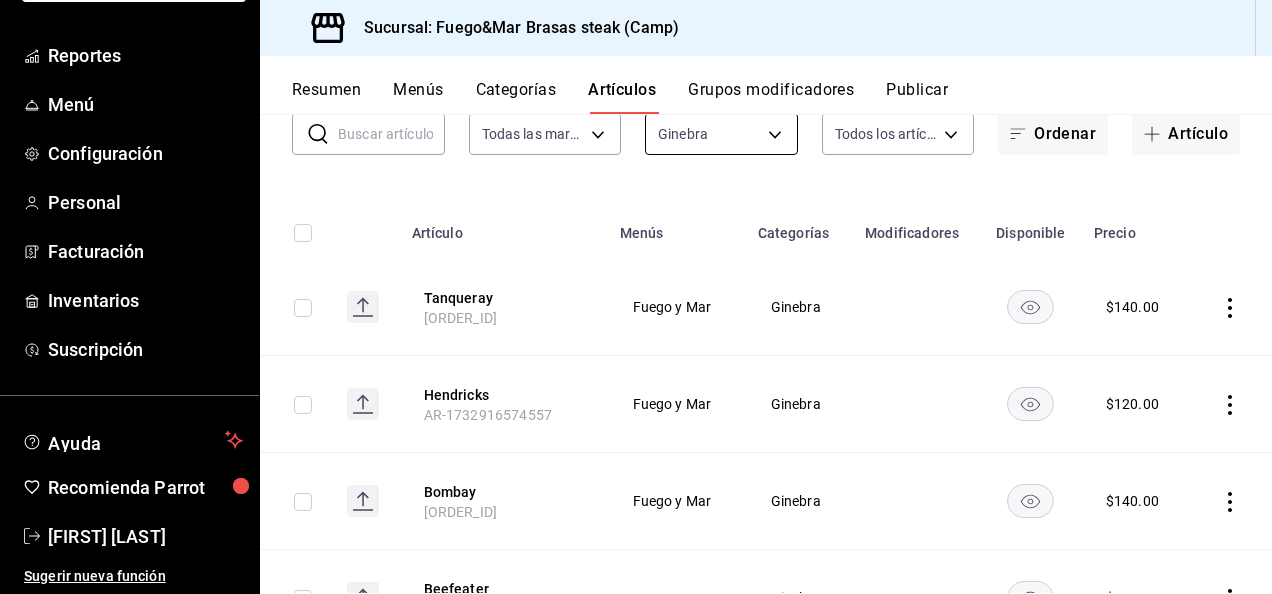 click on "Pregunta a Parrot AI Reportes   Menú   Configuración   Personal   Facturación   Inventarios   Suscripción   Ayuda Recomienda Parrot   [FIRST] [LAST]   Sugerir nueva función   Sucursal: Fuego&Mar Brasas steak (Camp) Resumen Menús Categorías Artículos Grupos modificadores Publicar Artículos sucursal Para editar los artículos o cambios generales, ve a “Organización”. ​ ​ Marcas Todas las marcas, Sin marca [UUID] Categorías Ginebra [UUID] Tipo de venta Todos los artículos ALL Ordenar Artículo Artículo Menús Categorías Modificadores Disponible Precio Tanqueray [ORDER_ID] Fuego y Mar Ginebra $ 140.00 Hendricks [ORDER_ID] Fuego y Mar Ginebra $ 120.00 Bombay [ORDER_ID] Fuego y Mar Ginebra $ 140.00 Beefeater [ORDER_ID] Fuego y Mar Ginebra $ 110.00 Guardar GANA 1 MES GRATIS EN TU SUSCRIPCIÓN AQUÍ Ver video tutorial Ir a video Pregunta a Parrot AI Reportes   Menú   Configuración   Personal   Facturación" at bounding box center (636, 297) 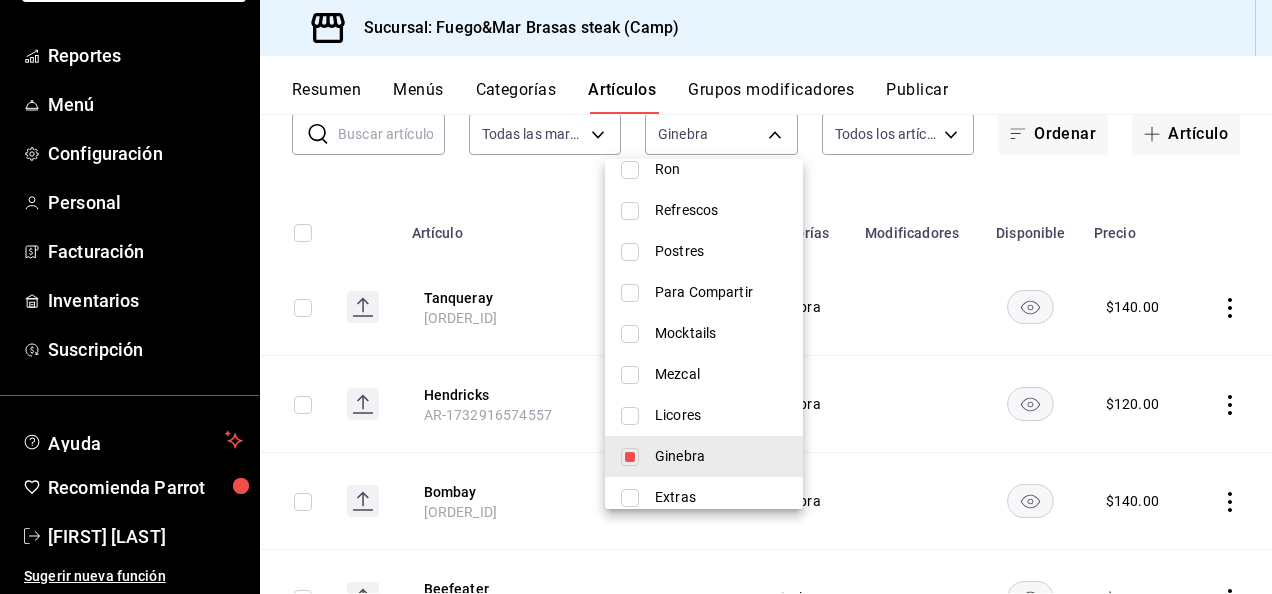 scroll, scrollTop: 744, scrollLeft: 0, axis: vertical 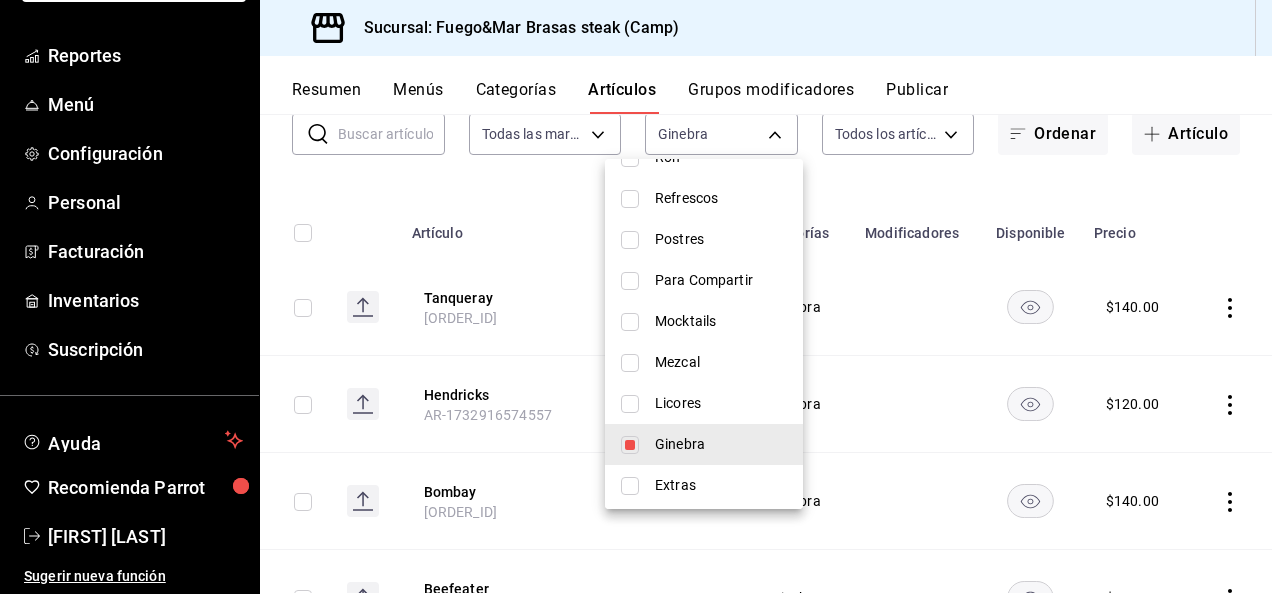 click at bounding box center (630, 445) 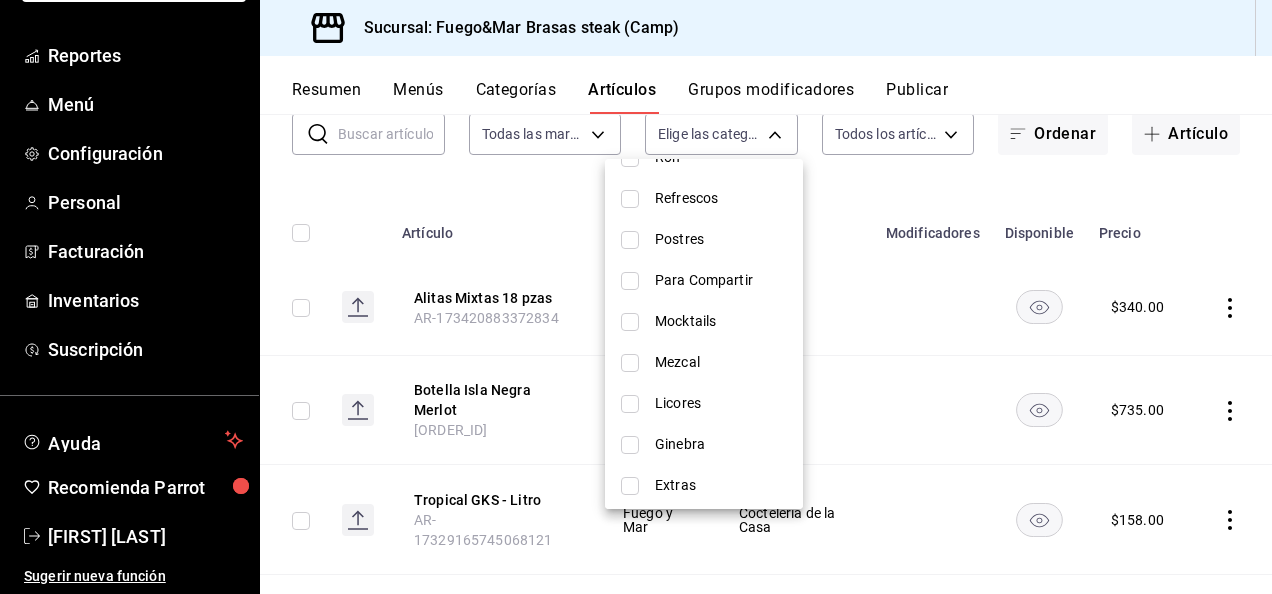 click at bounding box center (630, 445) 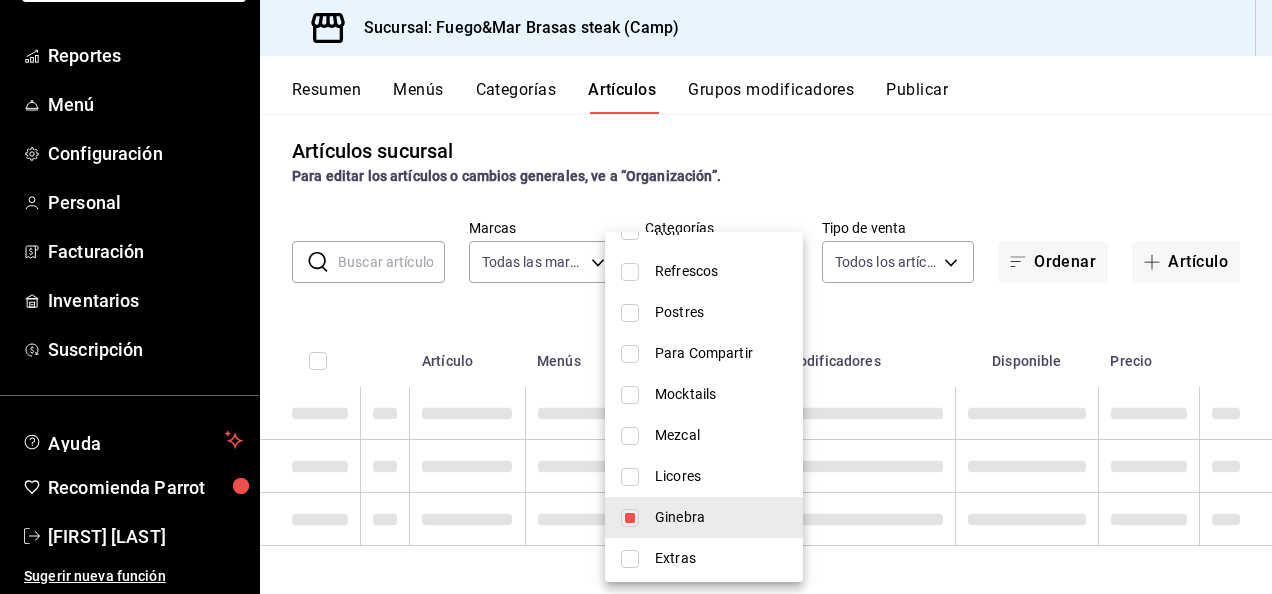 scroll, scrollTop: 138, scrollLeft: 0, axis: vertical 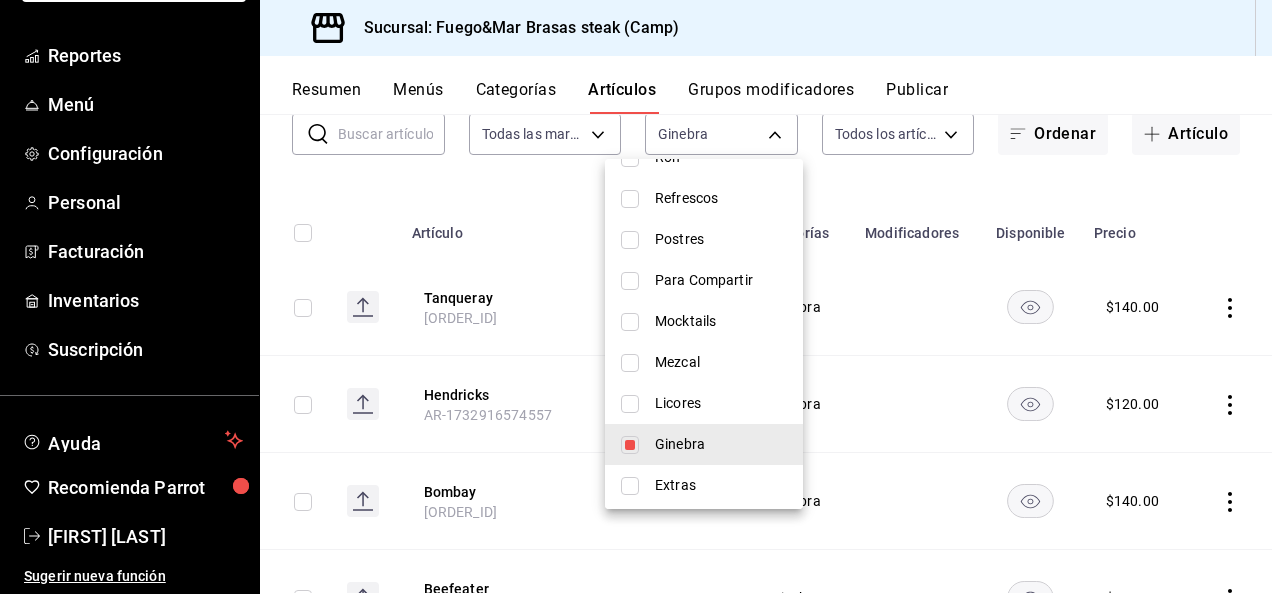 click at bounding box center (630, 363) 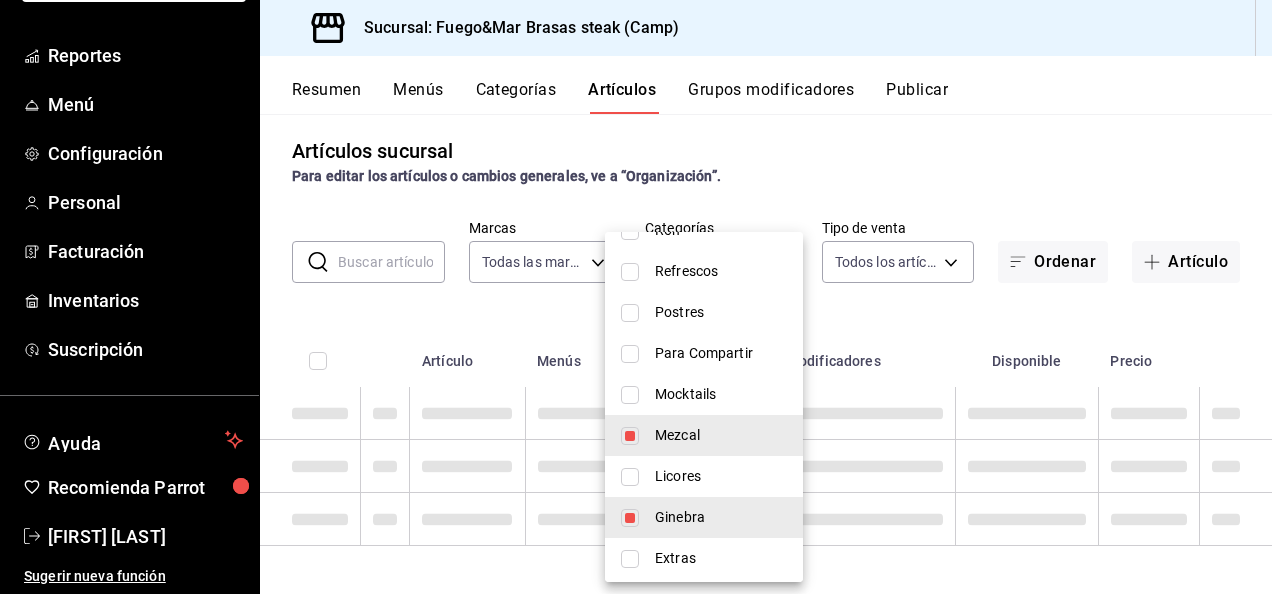scroll, scrollTop: 138, scrollLeft: 0, axis: vertical 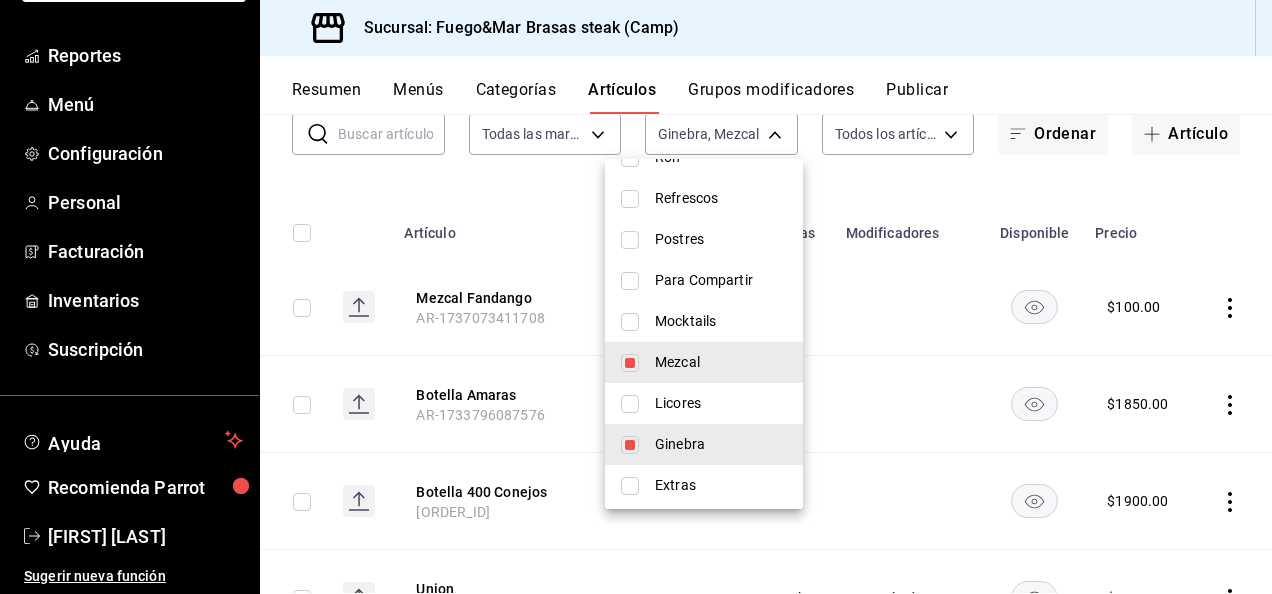 click at bounding box center [630, 445] 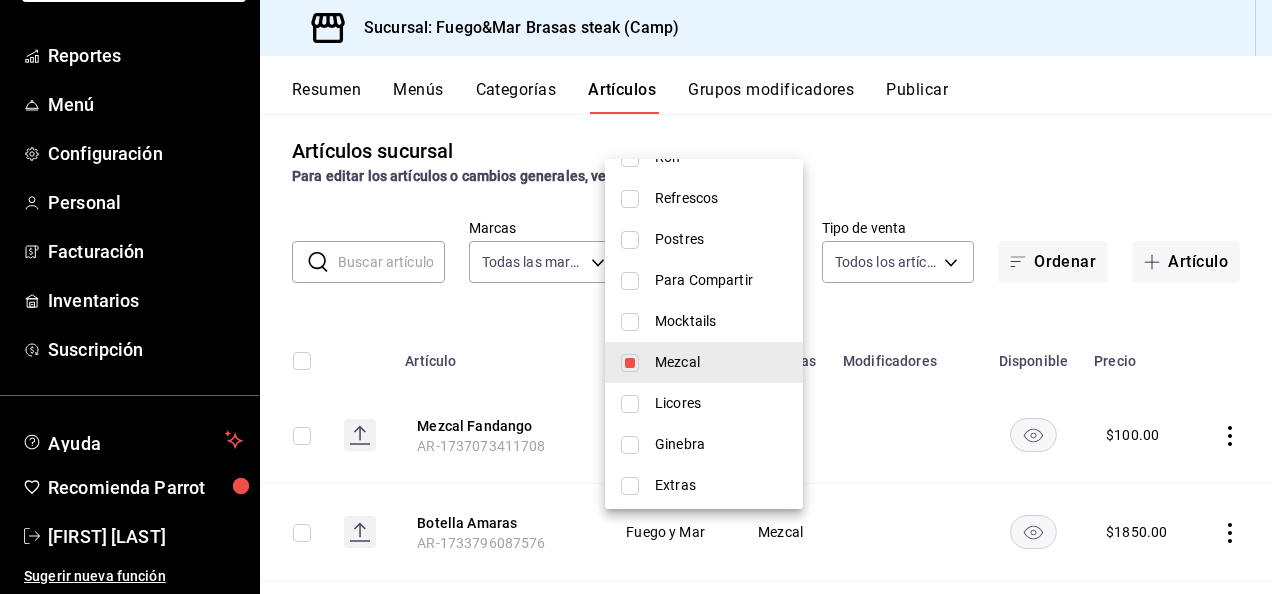 scroll, scrollTop: 138, scrollLeft: 0, axis: vertical 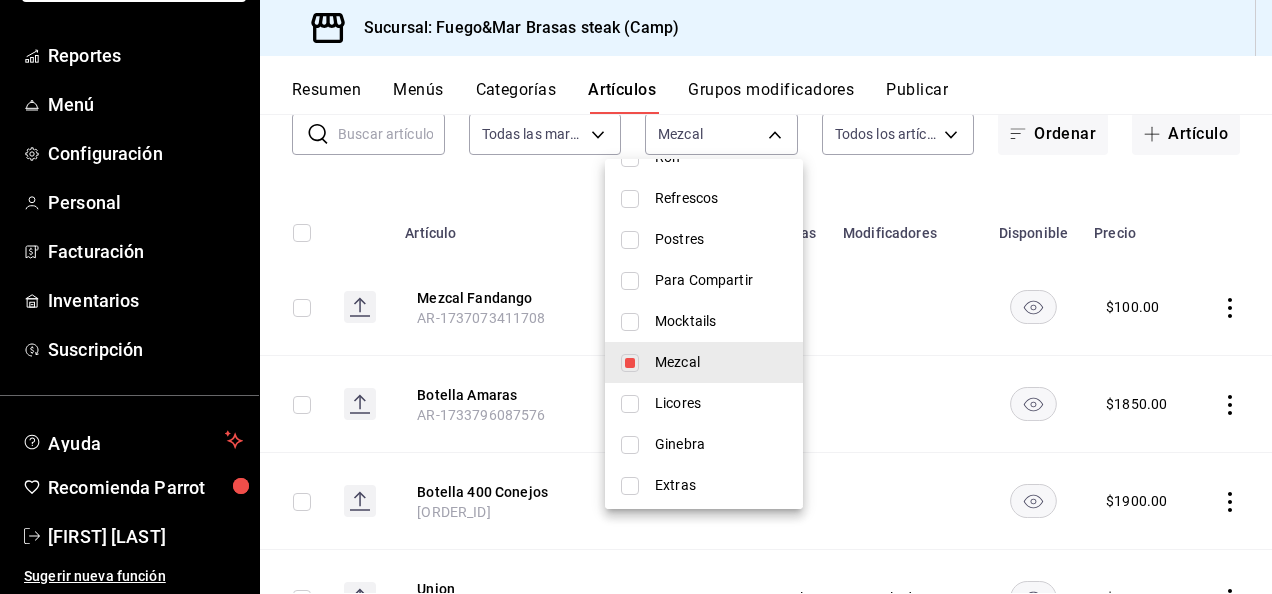 click at bounding box center (636, 297) 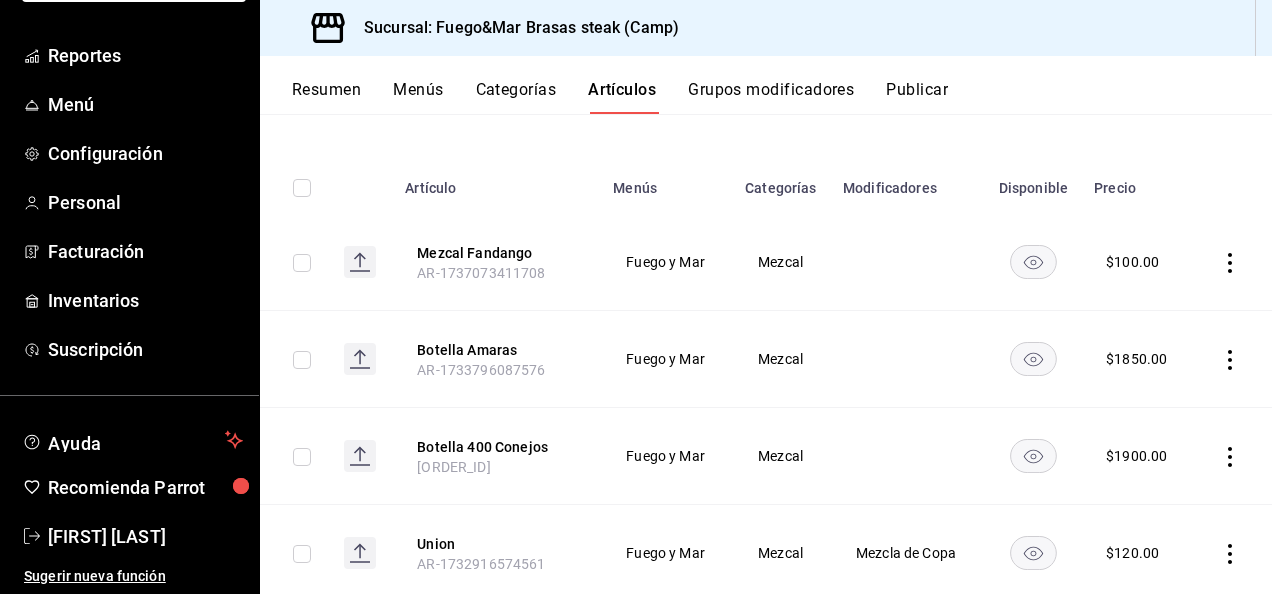 scroll, scrollTop: 190, scrollLeft: 0, axis: vertical 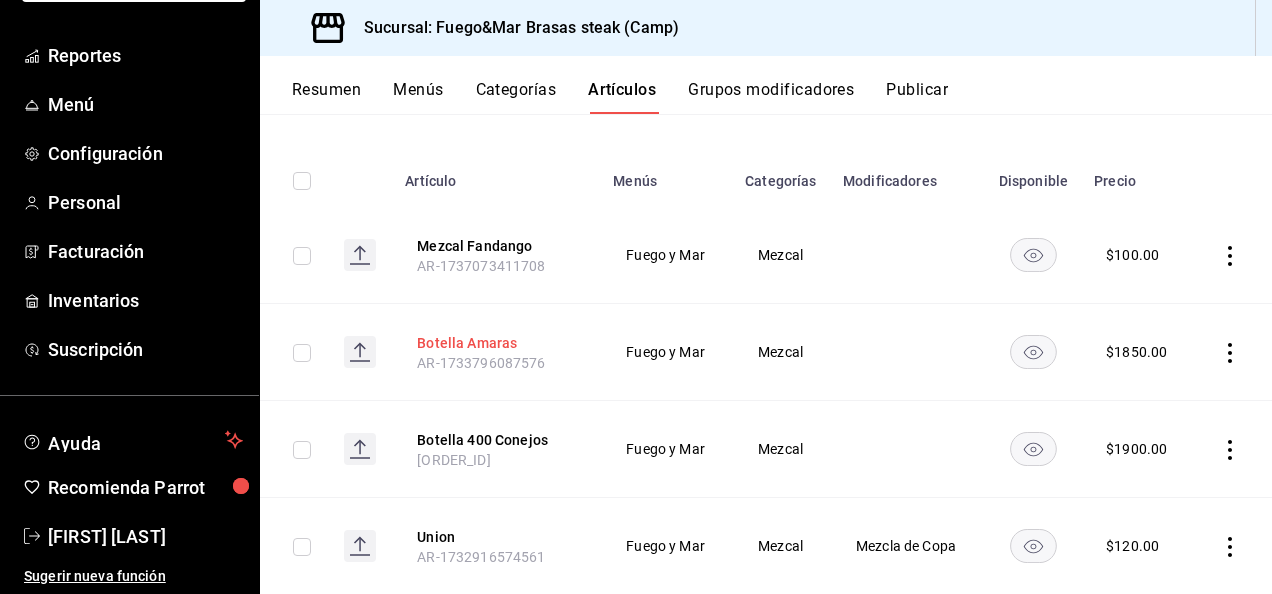 click on "Botella Amaras" at bounding box center [497, 343] 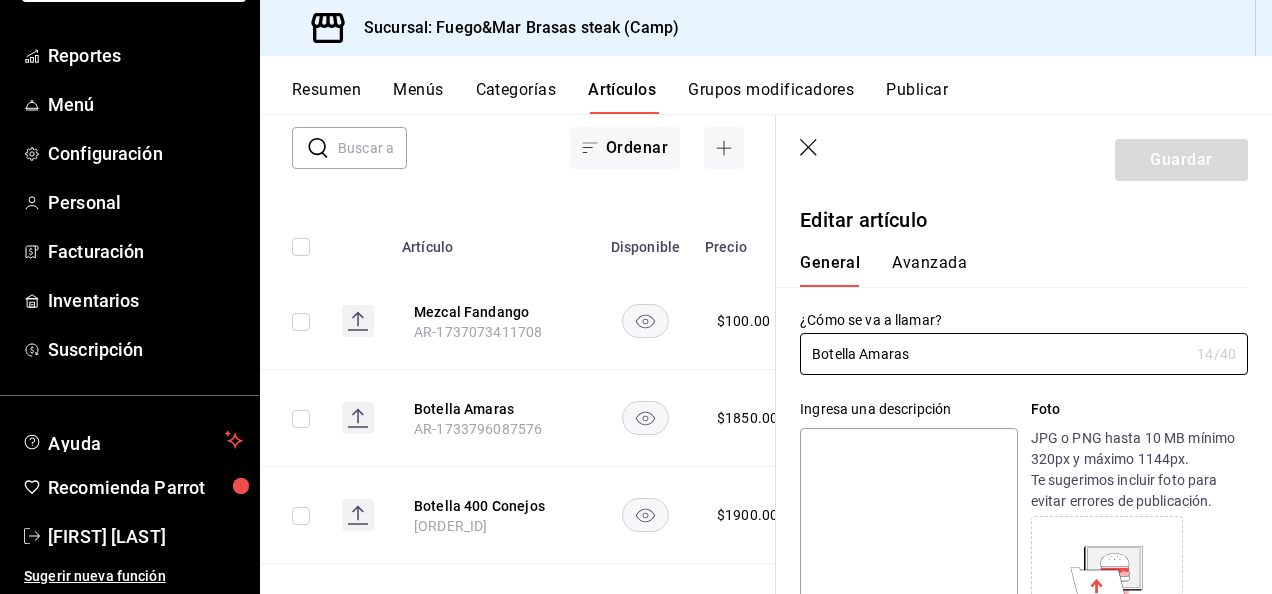 type on "$1850.00" 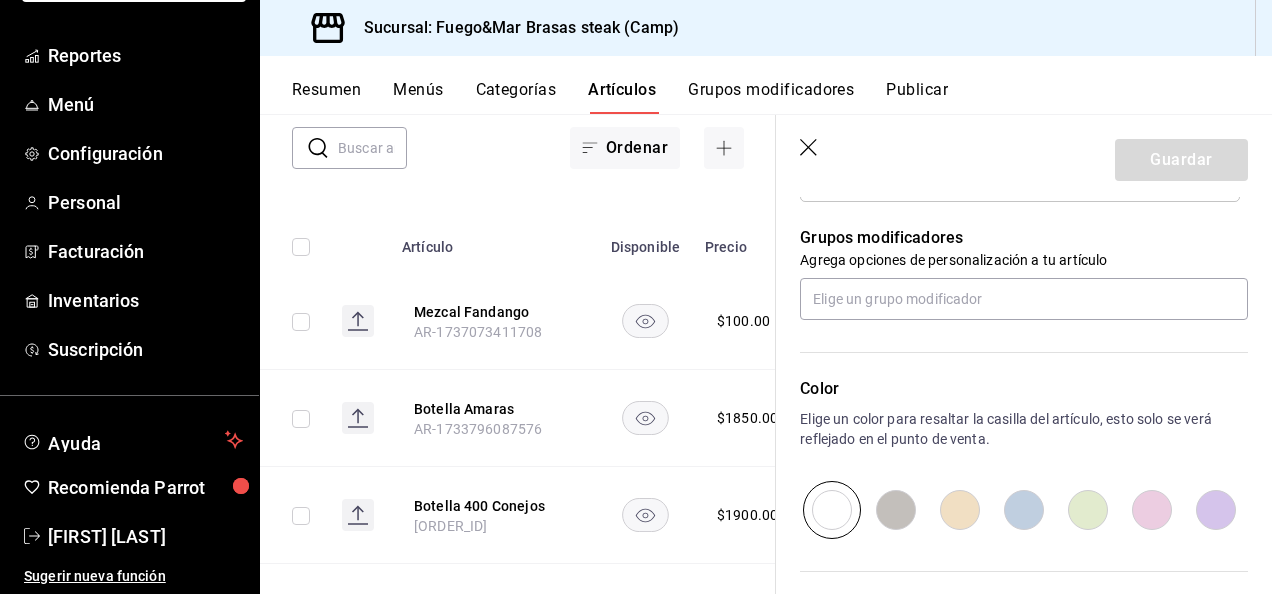 scroll, scrollTop: 880, scrollLeft: 0, axis: vertical 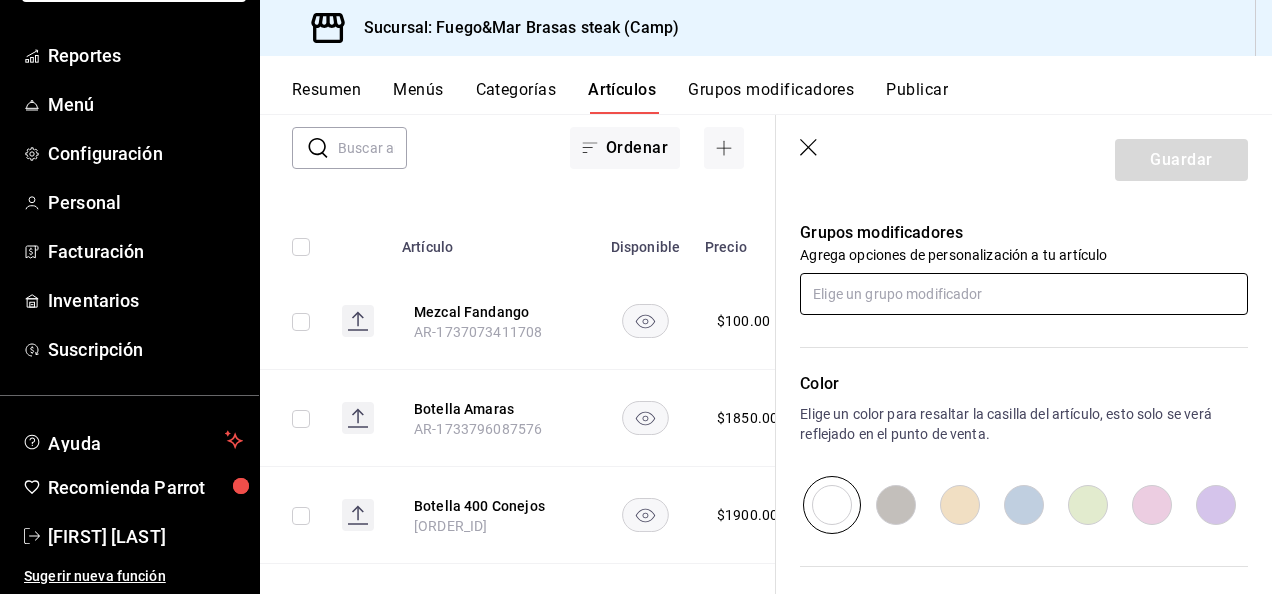 click at bounding box center [1024, 294] 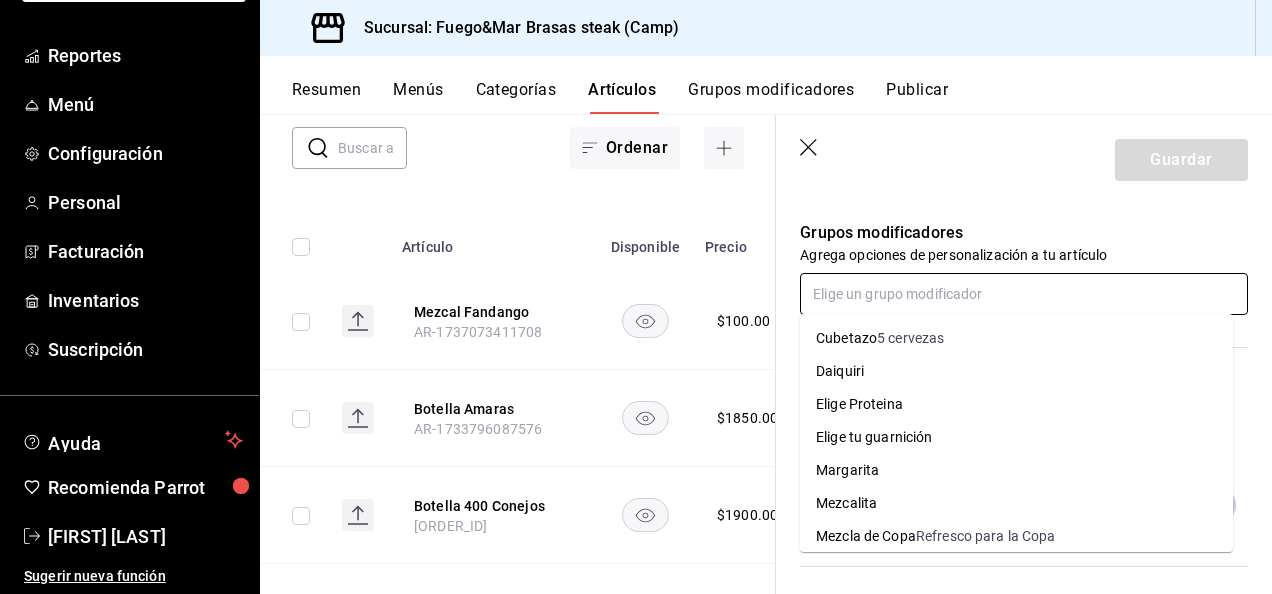 scroll, scrollTop: 184, scrollLeft: 0, axis: vertical 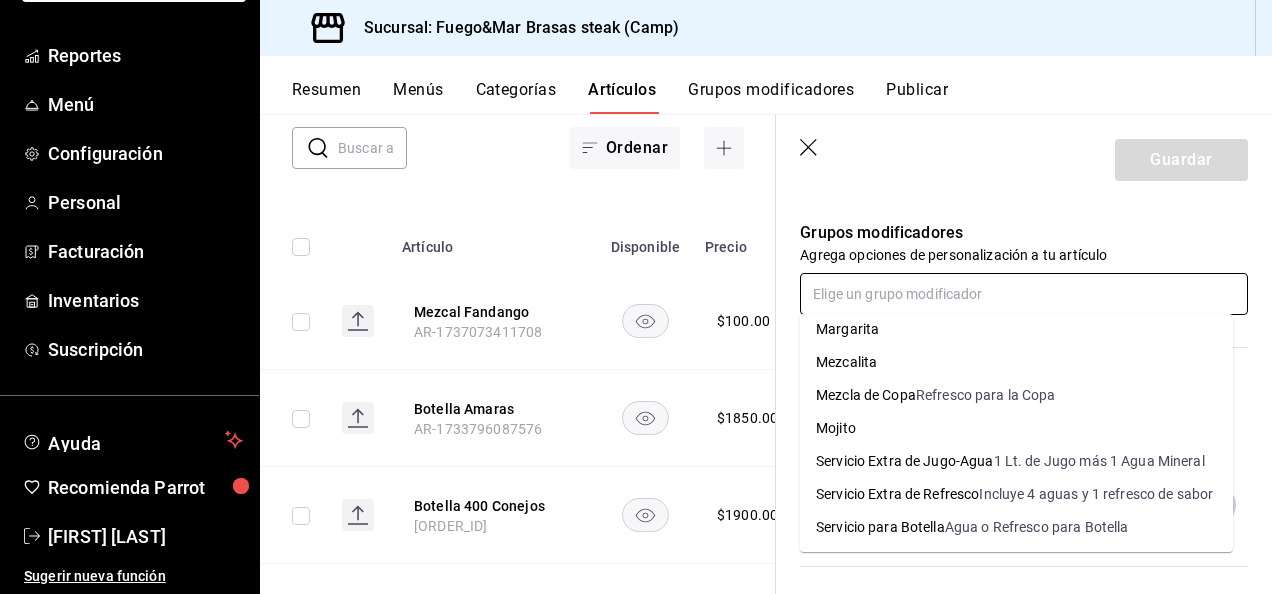 click on "Agua o Refresco para Botella" at bounding box center [1037, 527] 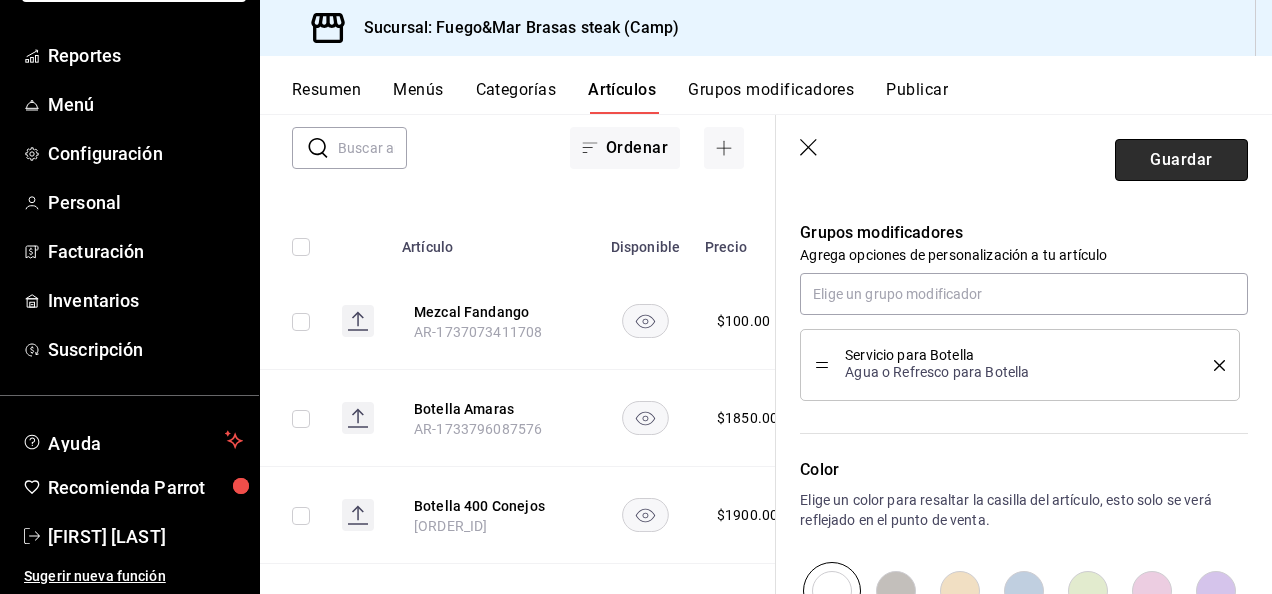 click on "Guardar" at bounding box center [1181, 160] 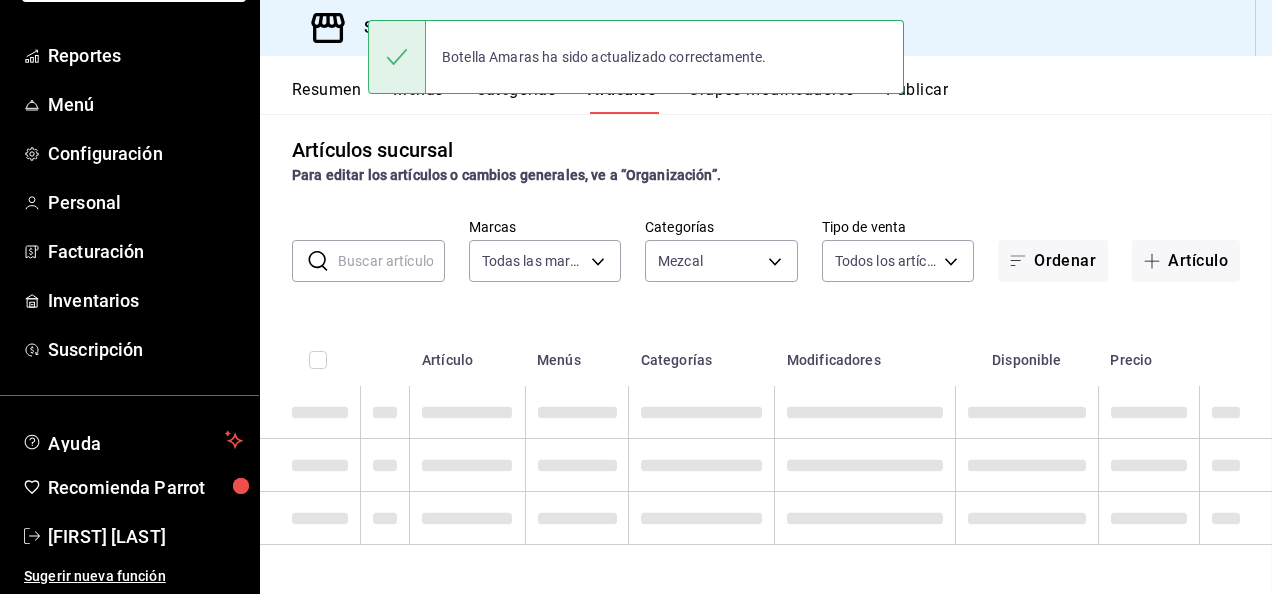 scroll, scrollTop: 10, scrollLeft: 0, axis: vertical 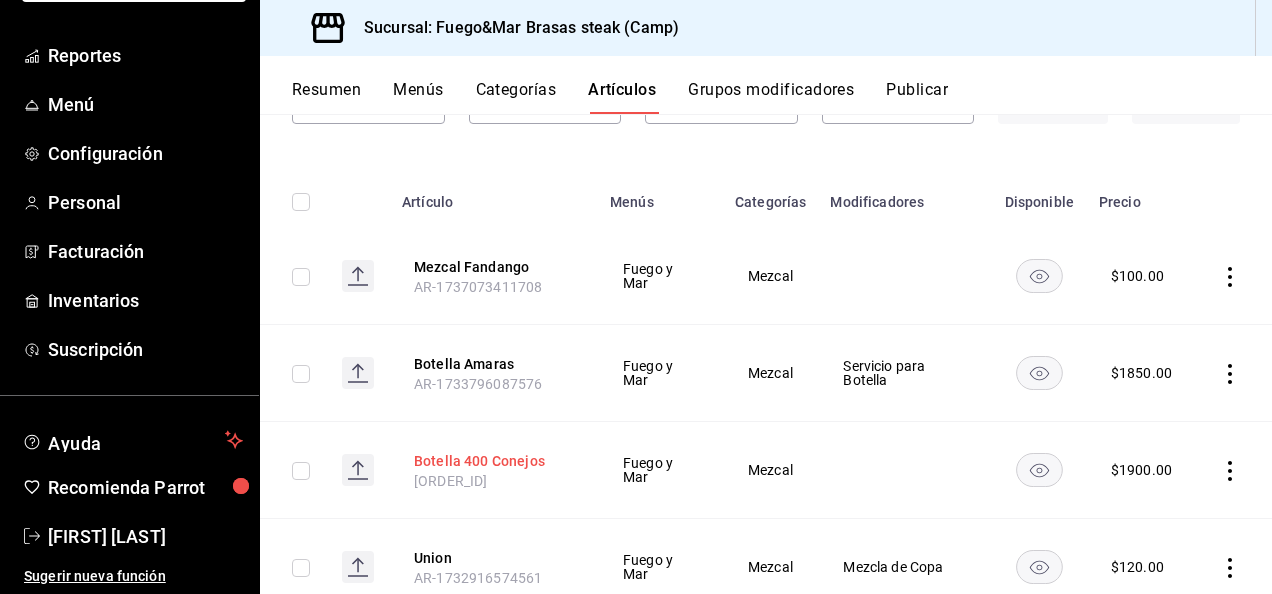 click on "Botella 400 Conejos" at bounding box center (494, 461) 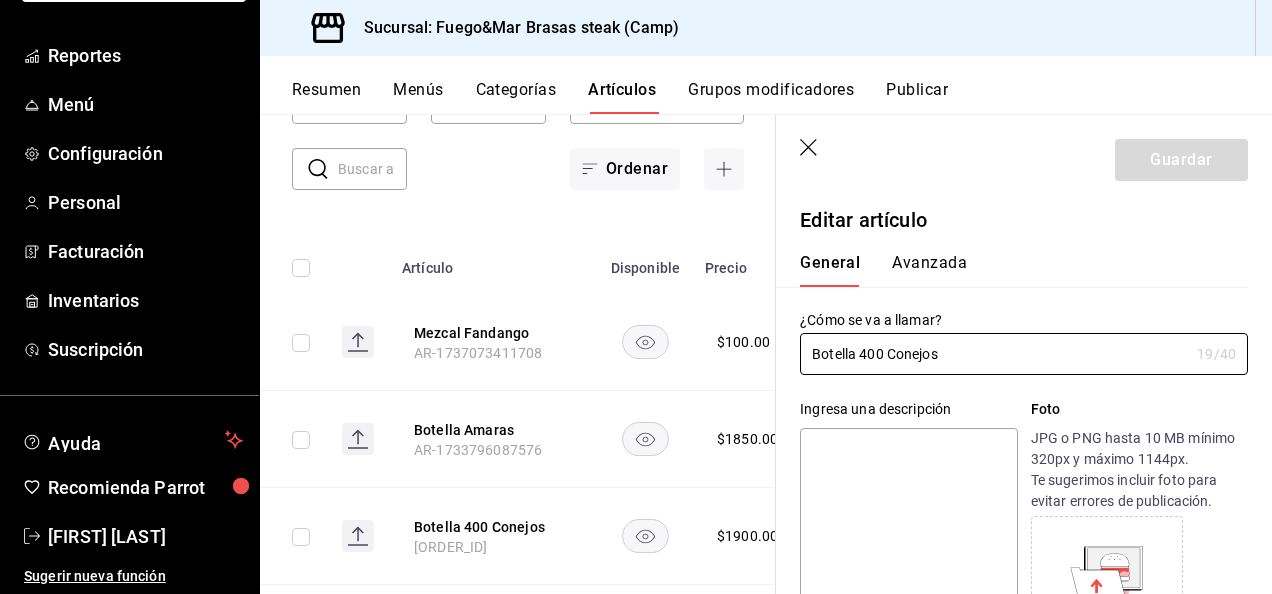 scroll, scrollTop: 520, scrollLeft: 0, axis: vertical 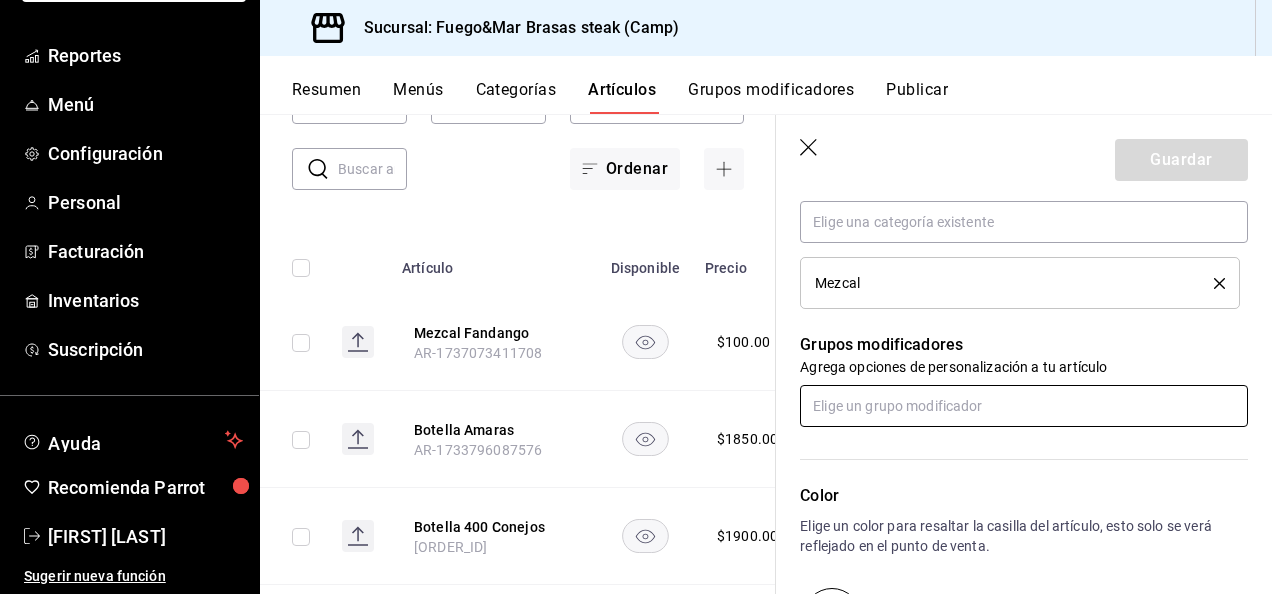 click at bounding box center (1024, 406) 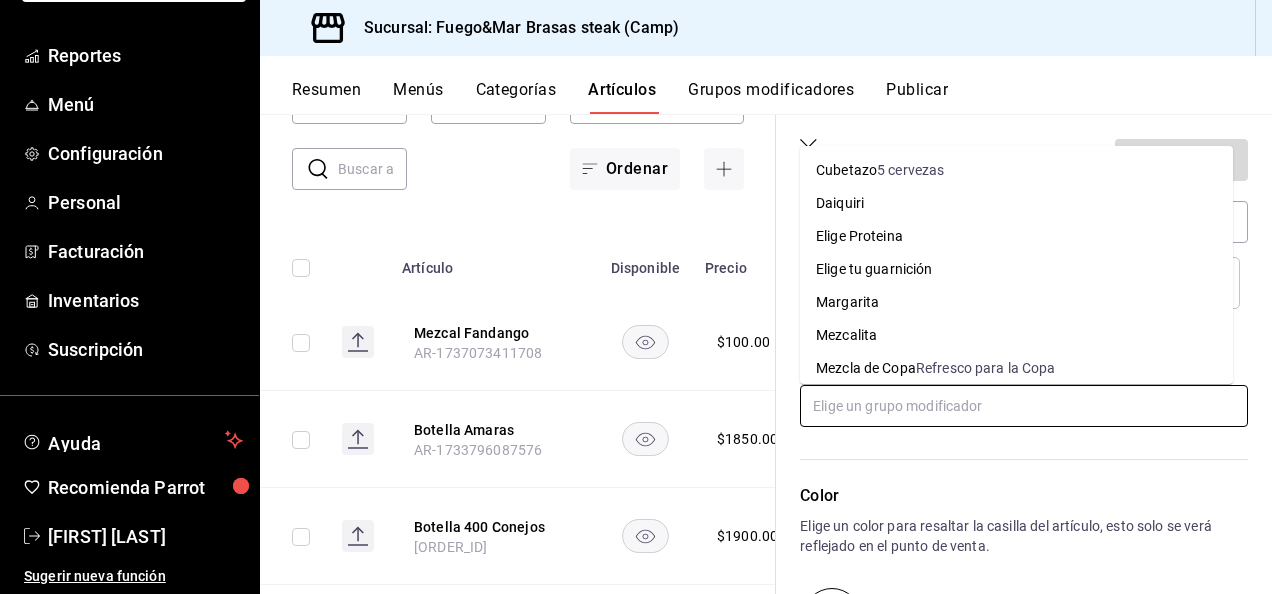 scroll, scrollTop: 183, scrollLeft: 0, axis: vertical 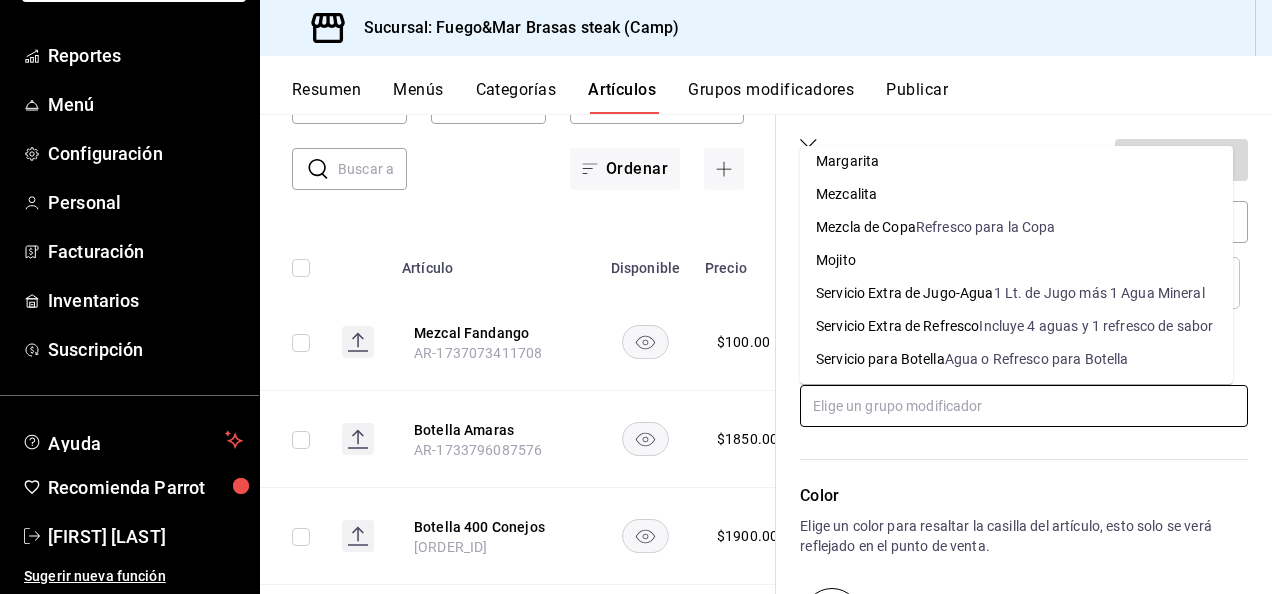 click on "Servicio para Botella Agua o Refresco para Botella" at bounding box center (1016, 359) 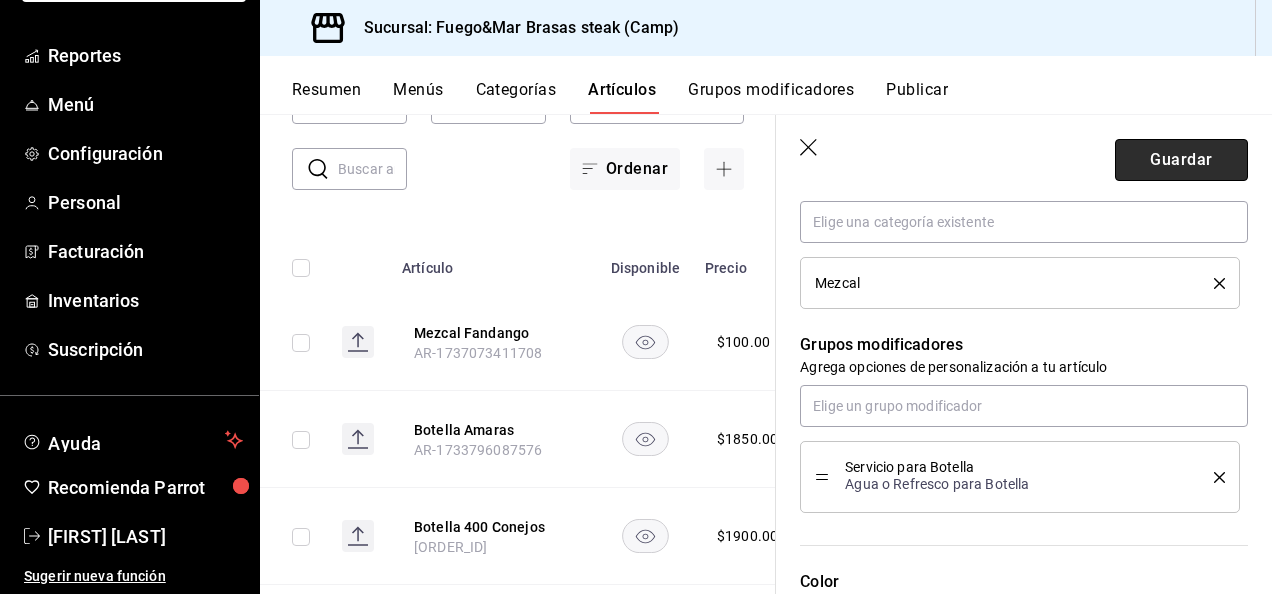 click on "Guardar" at bounding box center (1181, 160) 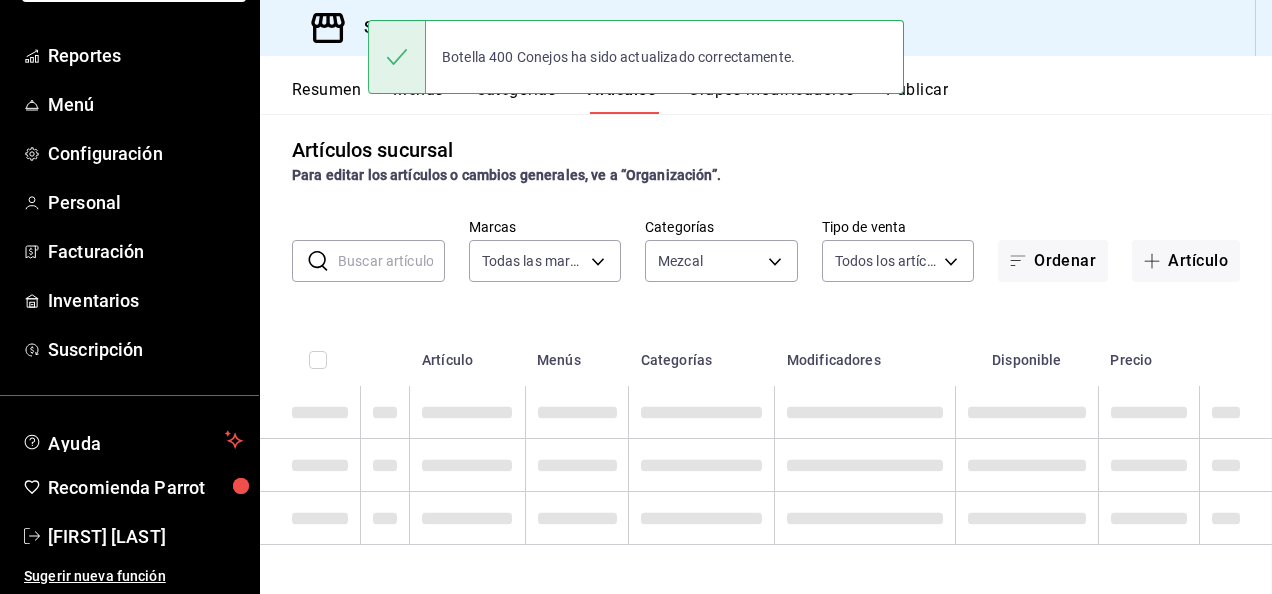 scroll, scrollTop: 10, scrollLeft: 0, axis: vertical 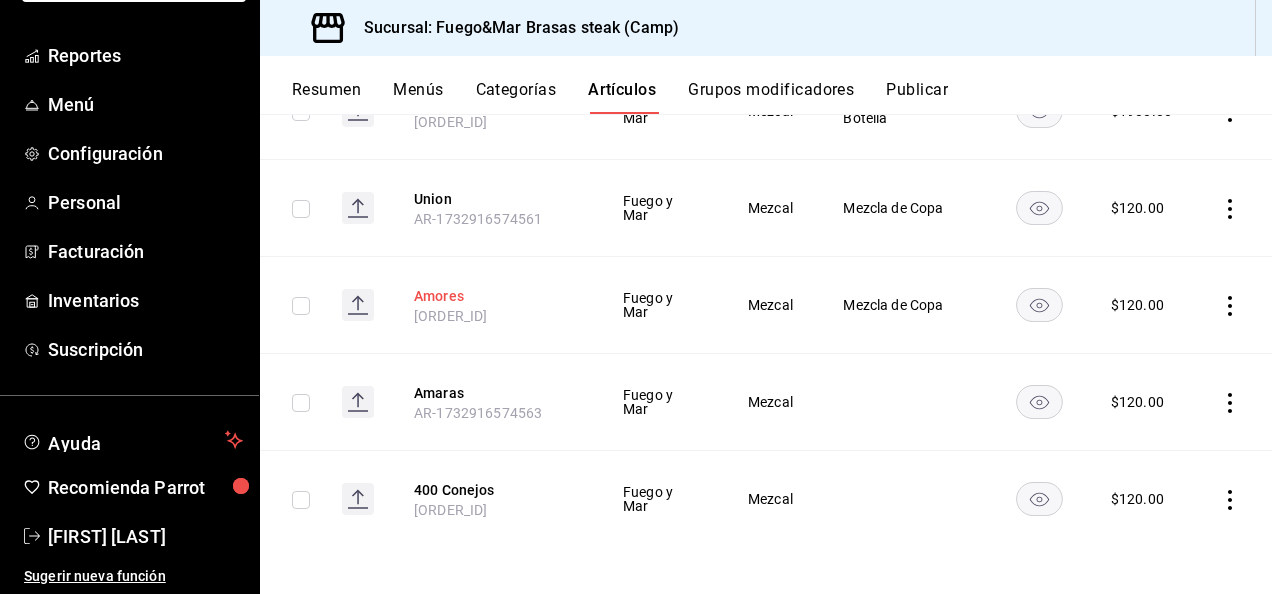 click on "Amores" at bounding box center [494, 296] 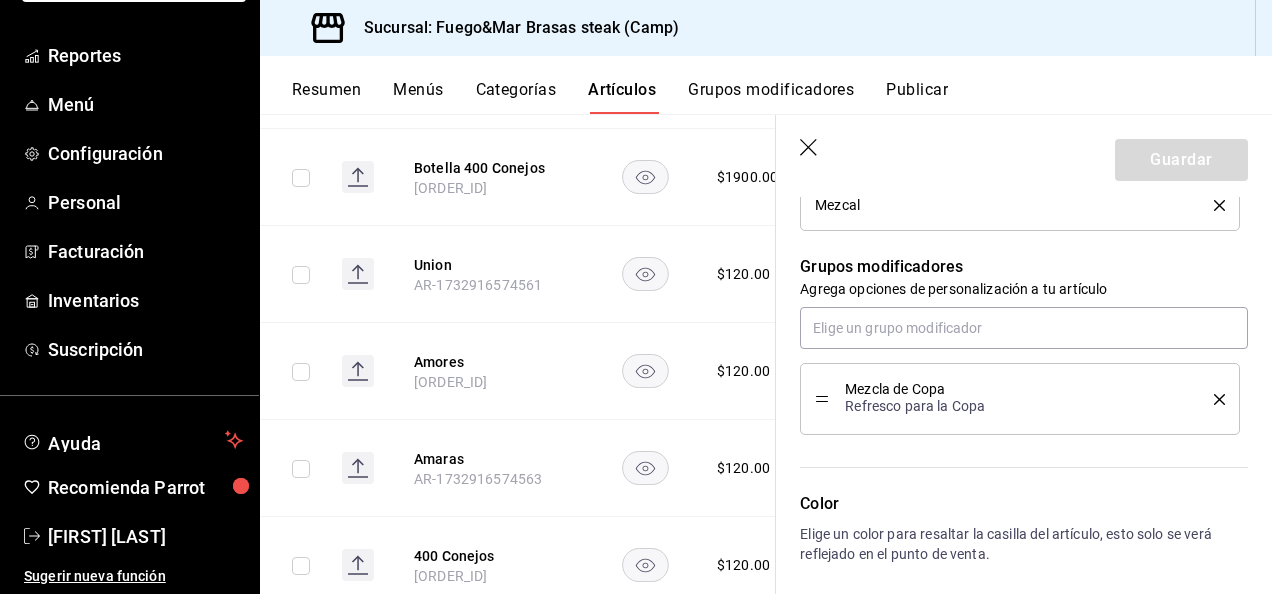 scroll, scrollTop: 852, scrollLeft: 0, axis: vertical 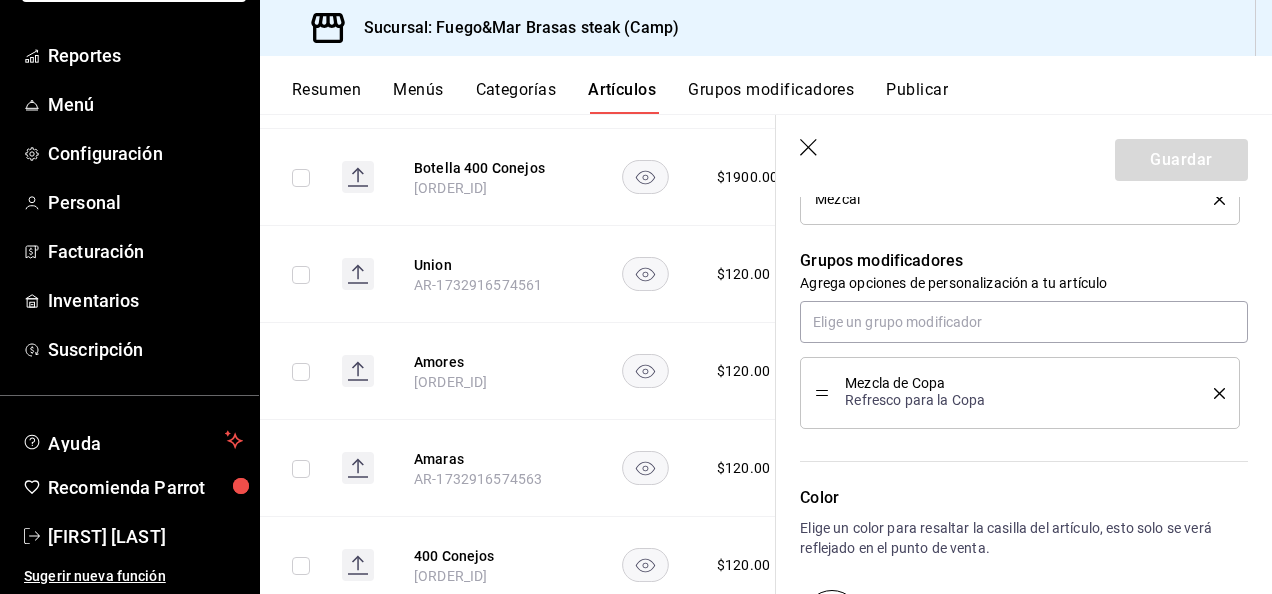 click 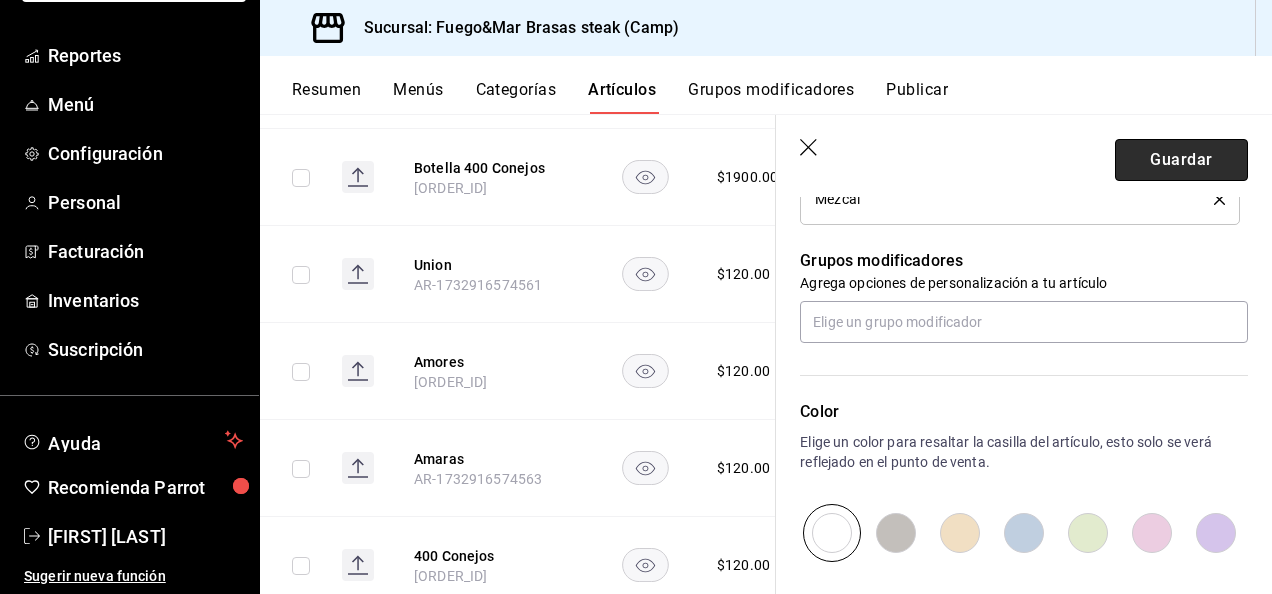 click on "Guardar" at bounding box center [1181, 160] 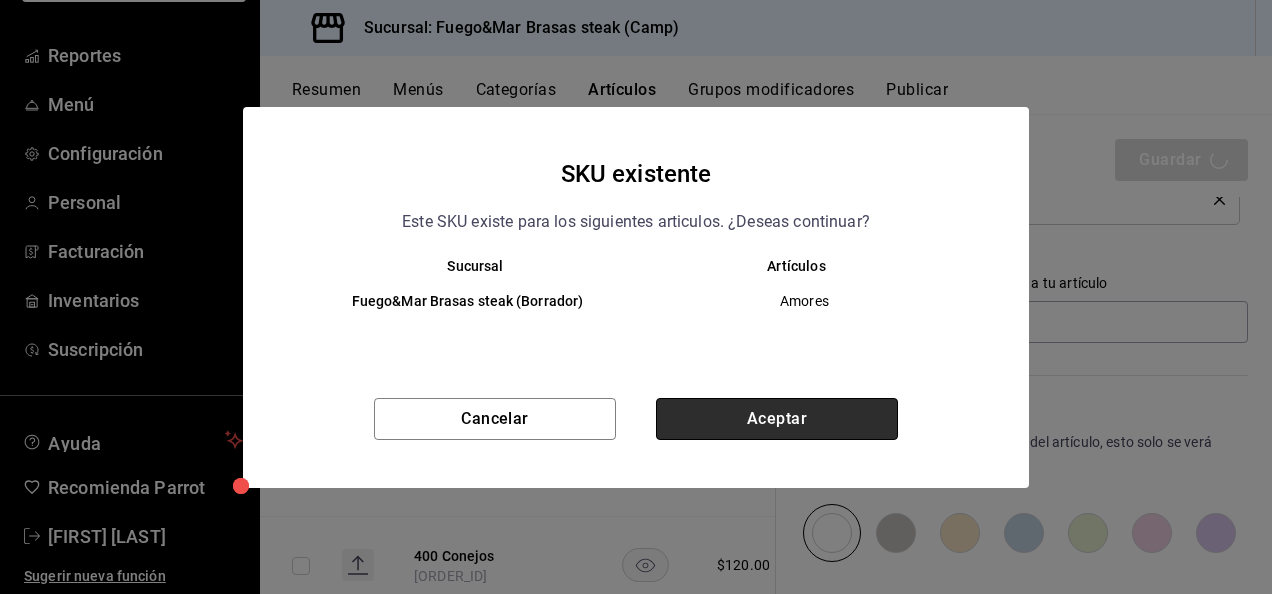 click on "Aceptar" at bounding box center (777, 419) 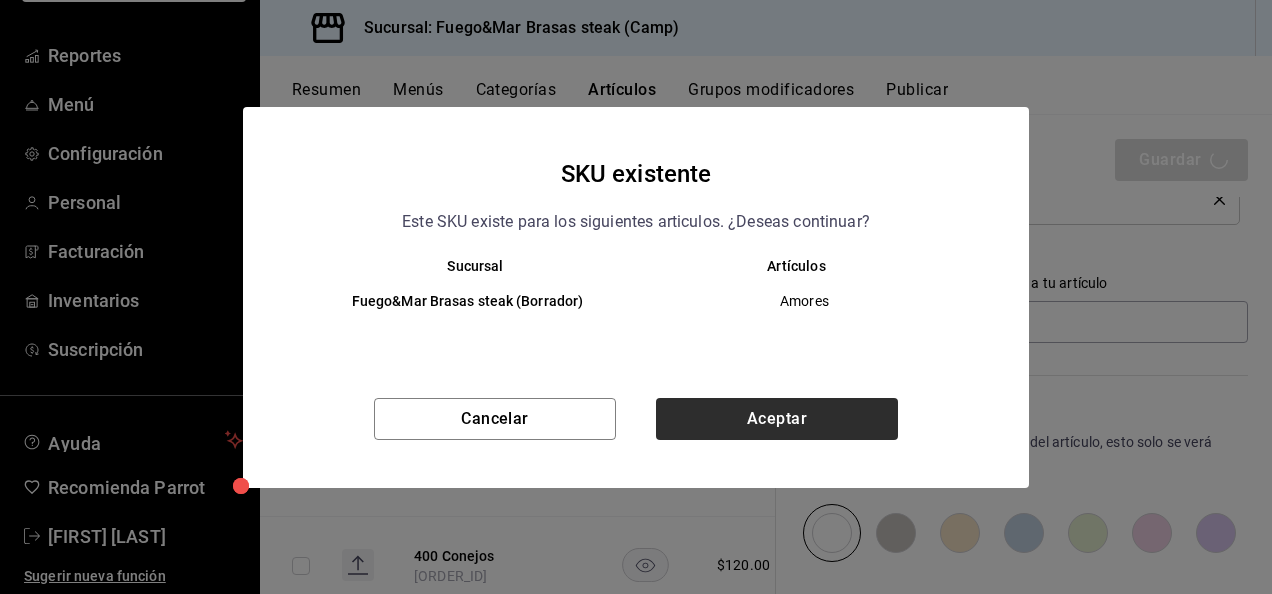 type on "x" 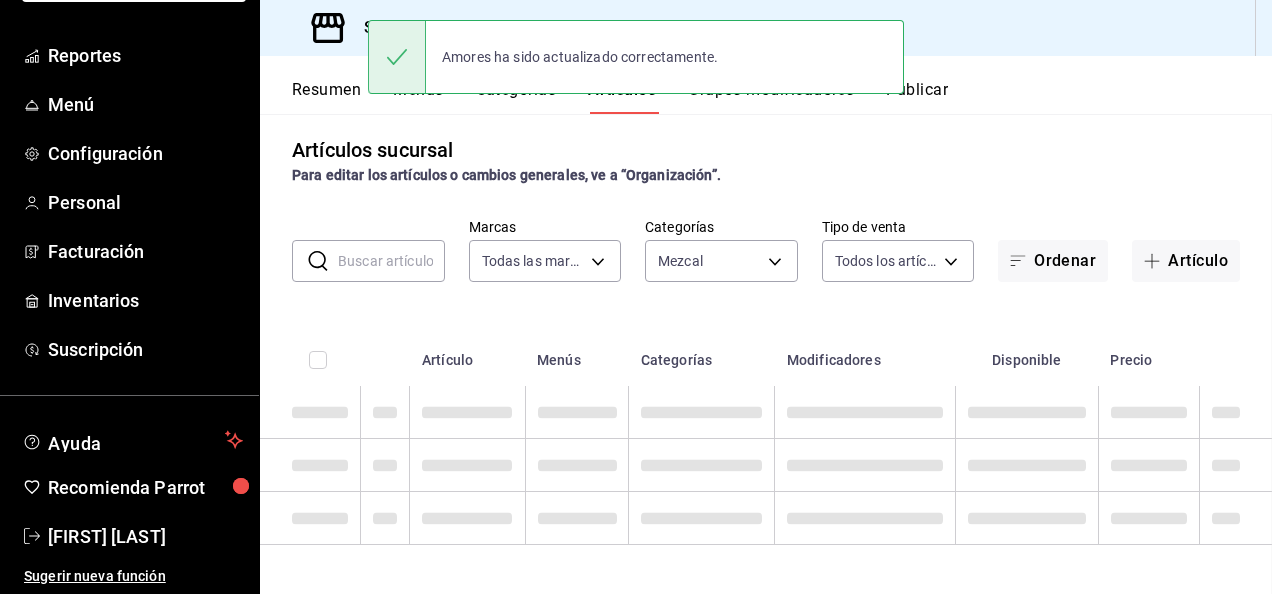 scroll, scrollTop: 10, scrollLeft: 0, axis: vertical 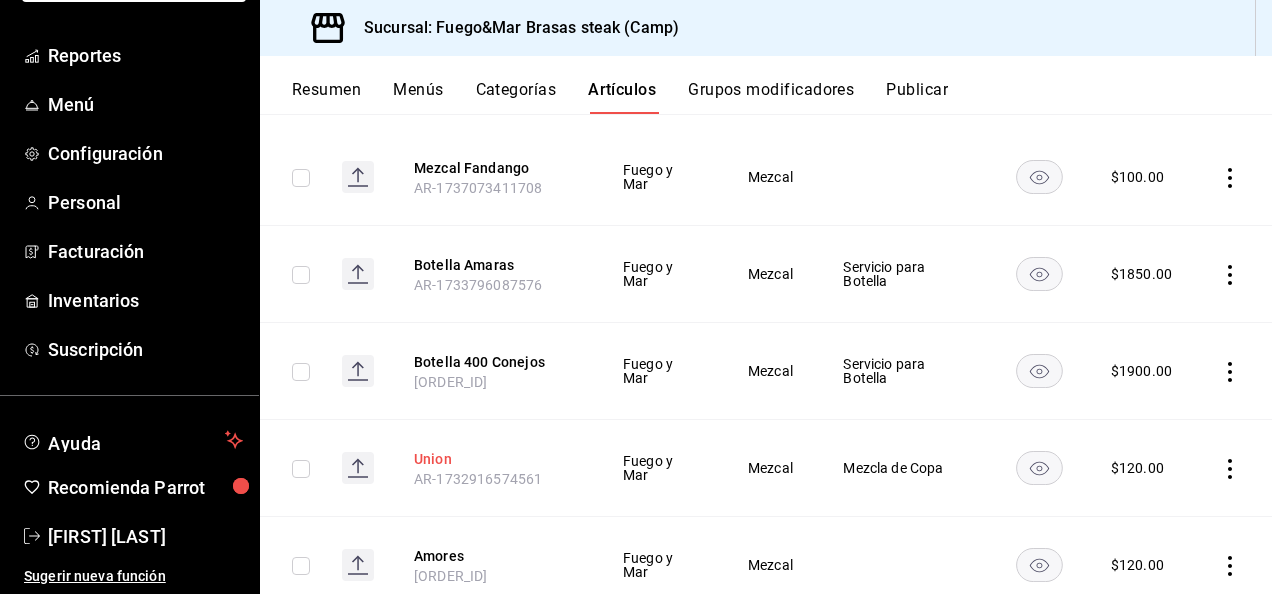 click on "Union" at bounding box center (494, 459) 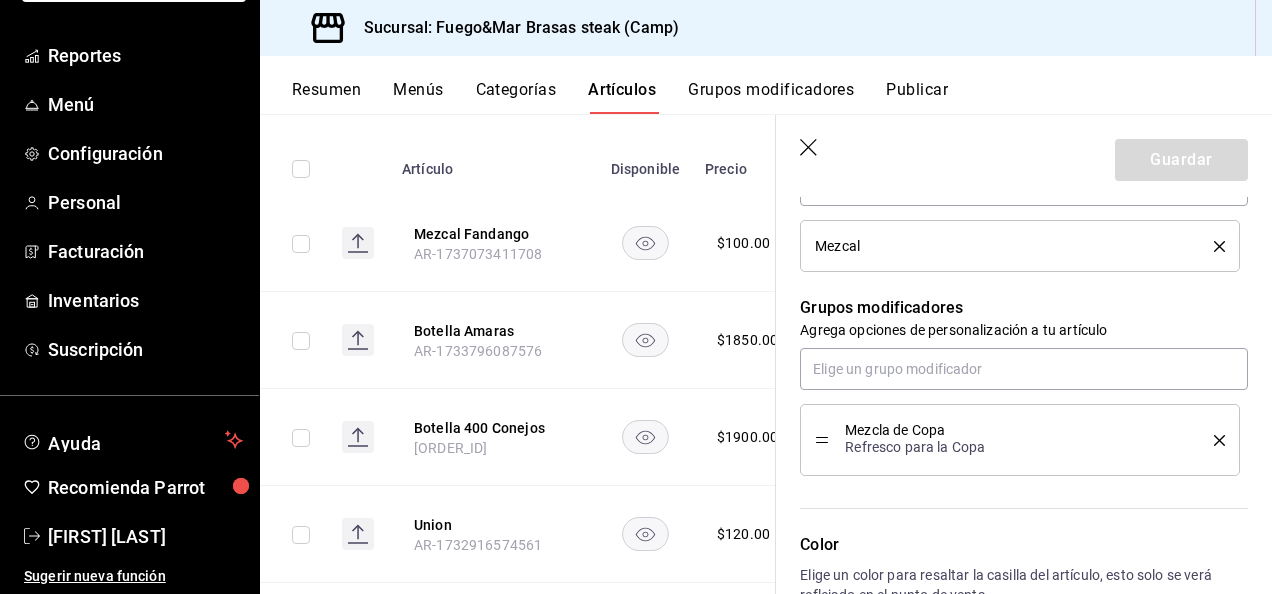 scroll, scrollTop: 807, scrollLeft: 0, axis: vertical 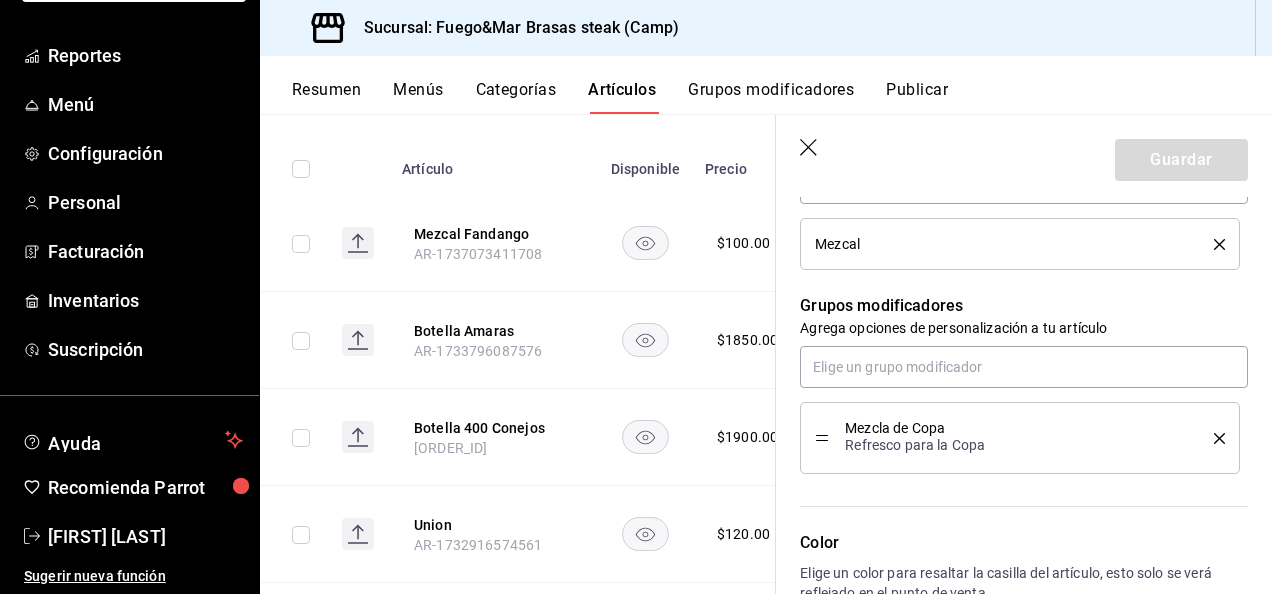 click 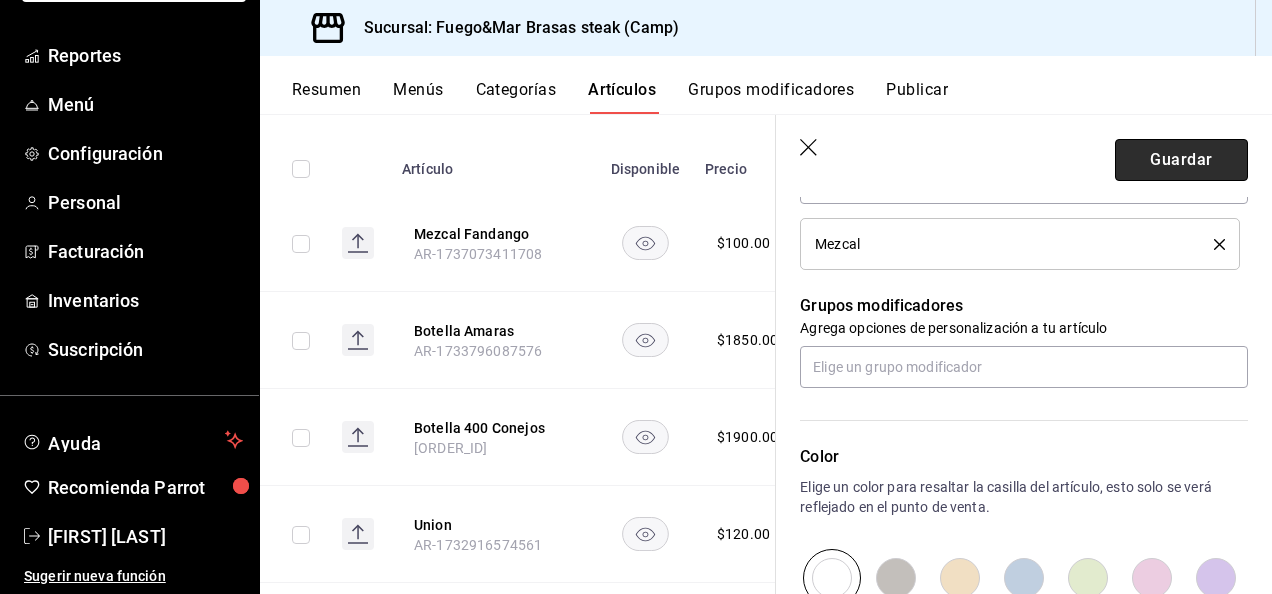 click on "Guardar" at bounding box center (1181, 160) 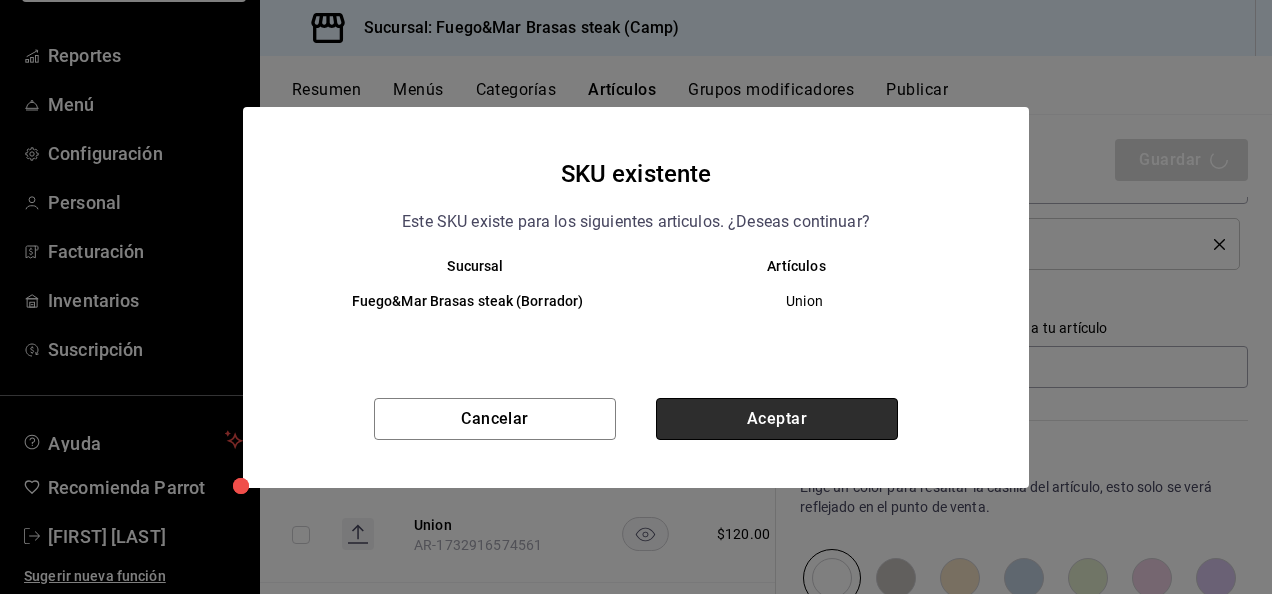 click on "Aceptar" at bounding box center [777, 419] 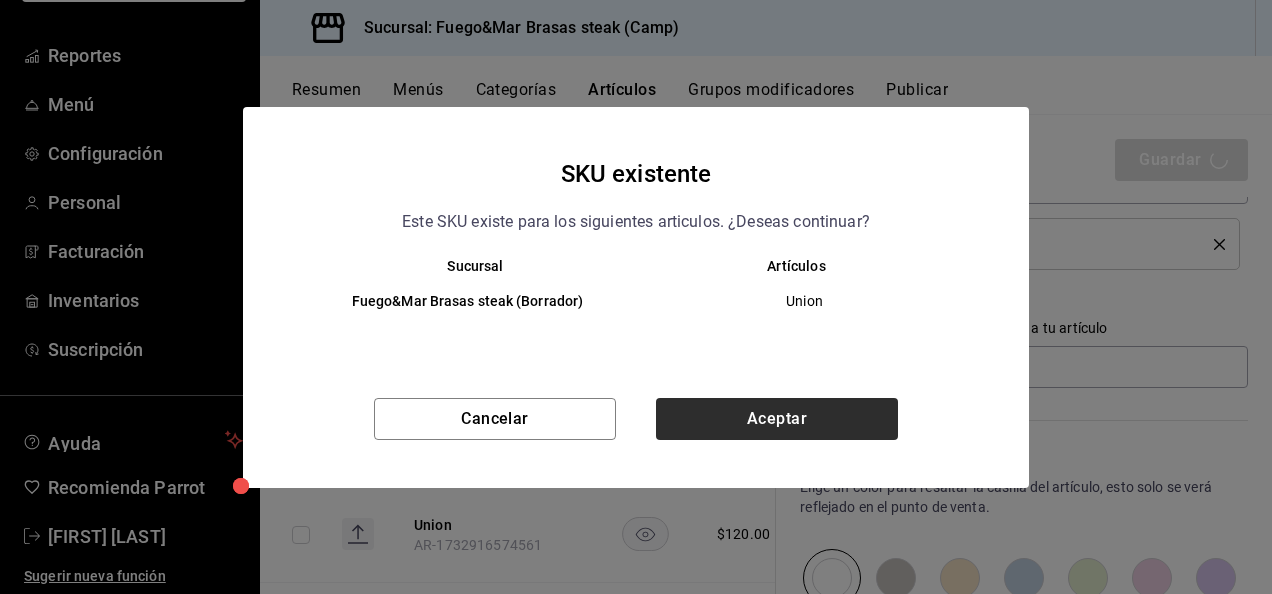 type on "x" 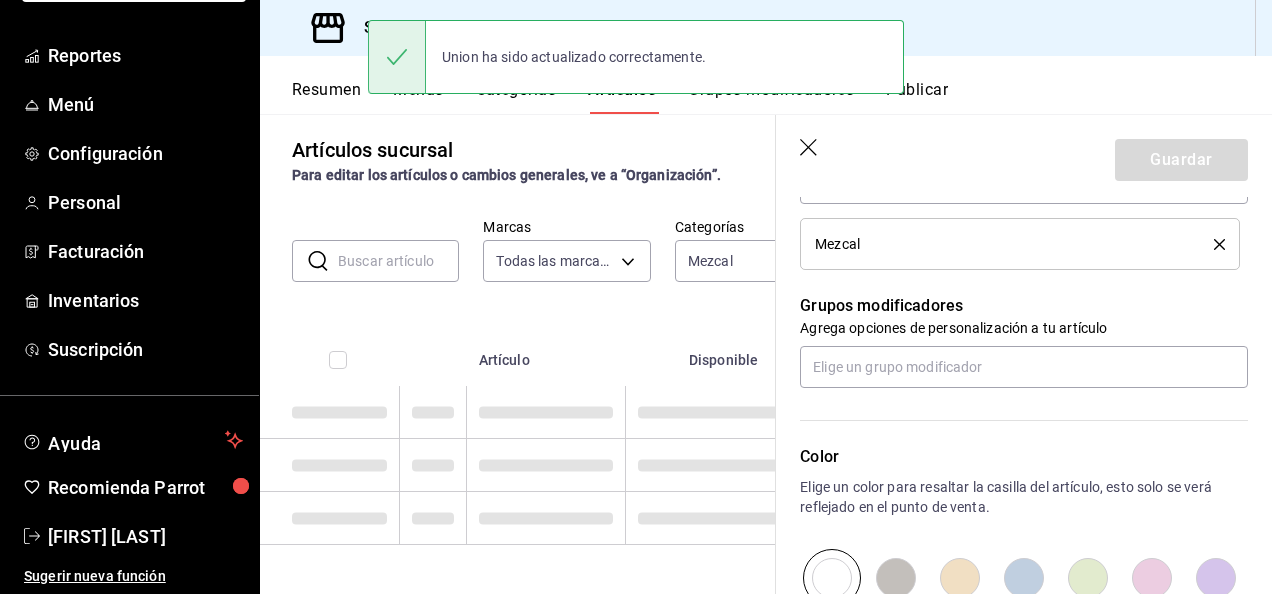 scroll, scrollTop: 10, scrollLeft: 0, axis: vertical 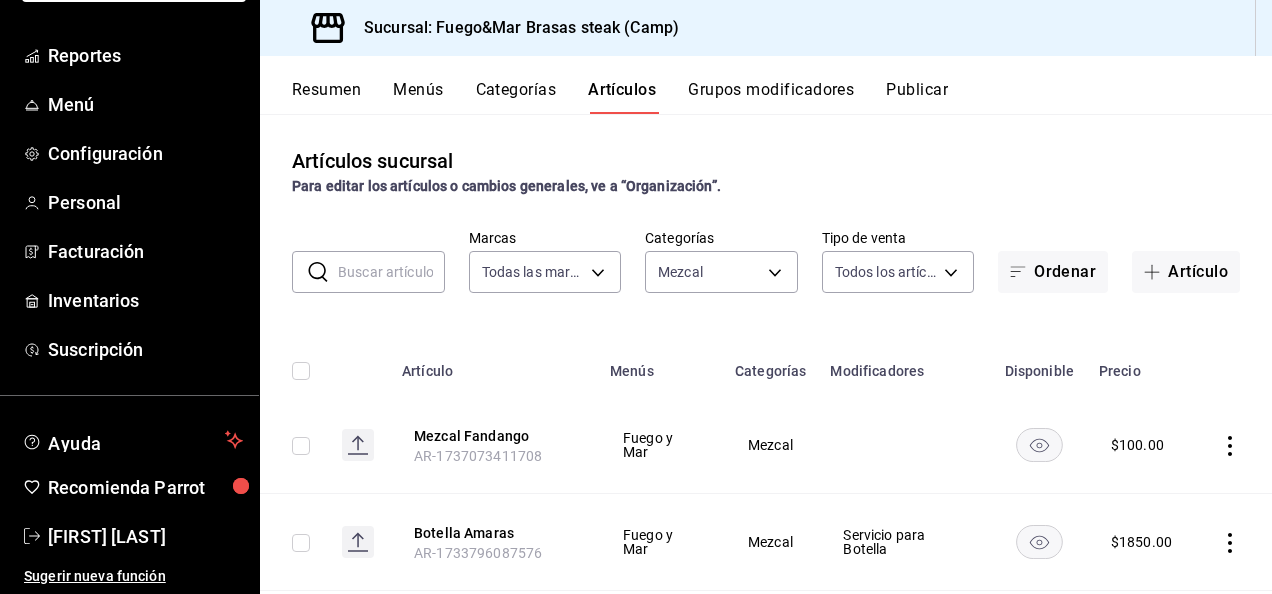 click at bounding box center (391, 272) 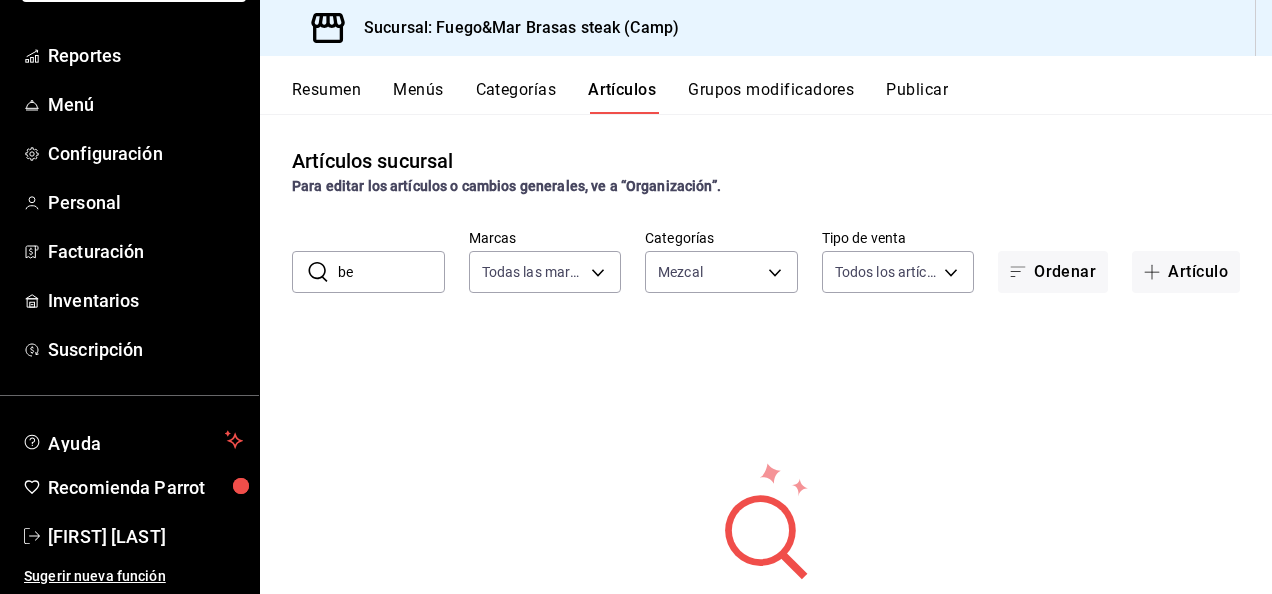 type on "b" 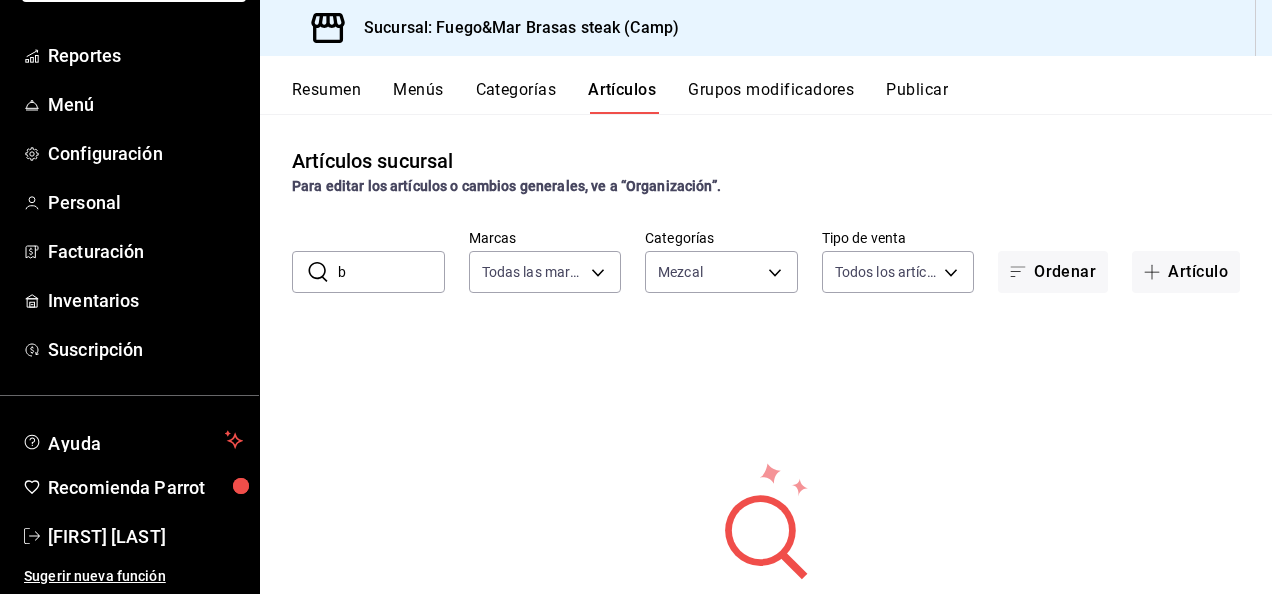 type 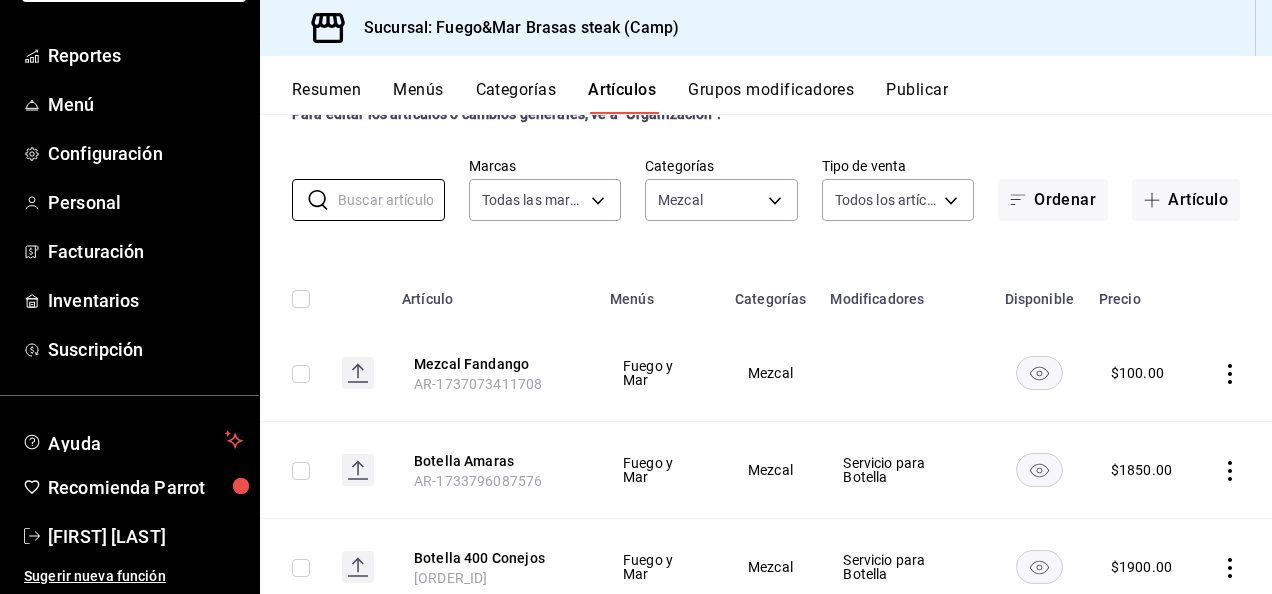 scroll, scrollTop: 0, scrollLeft: 0, axis: both 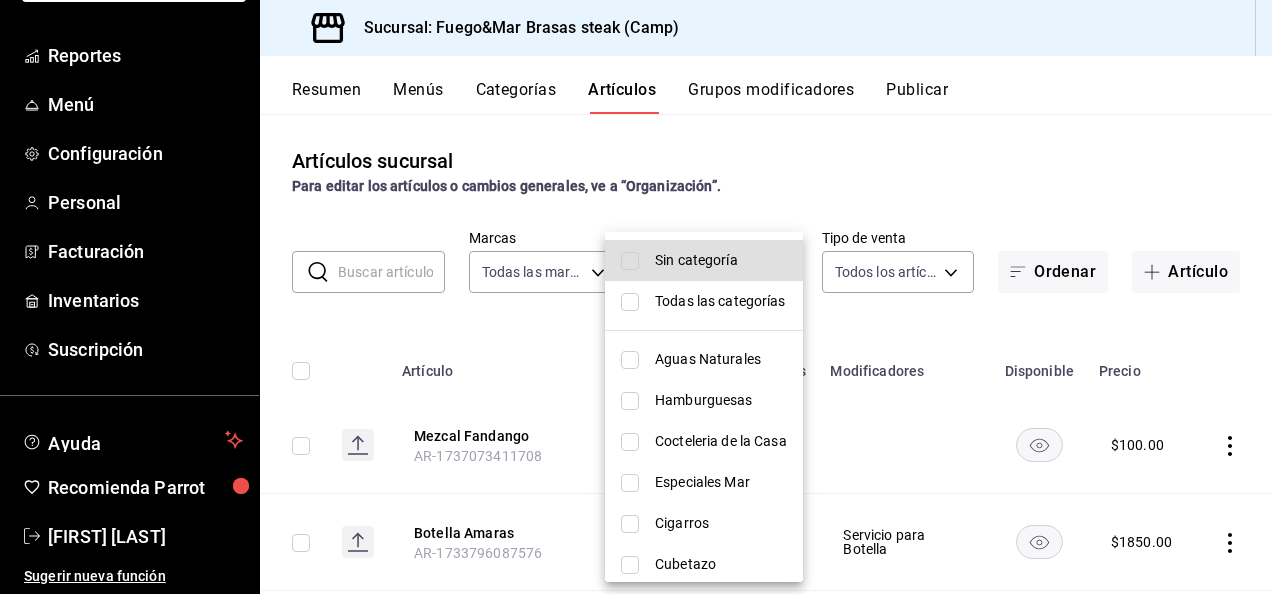 click on "Pregunta a Parrot AI Reportes   Menú   Configuración   Personal   Facturación   Inventarios   Suscripción   Ayuda Recomienda Parrot   [FIRST] [LAST]   Sugerir nueva función   Sucursal: Fuego&Mar Brasas steak (Camp) Resumen Menús Categorías Artículos Grupos modificadores Publicar Artículos sucursal Para editar los artículos o cambios generales, ve a “Organización”. ​ ​ Marcas Todas las marcas, Sin marca [UUID] Categorías Mezcal [UUID] Tipo de venta Todos los artículos ALL Ordenar Artículo Artículo Menús Categorías Modificadores Disponible Precio Mezcal Fandango AR-1737073411708 Fuego y Mar Mezcal $ 100.00 Botella Amaras AR-1733796087576 Fuego y Mar Mezcal Servicio para Botella $ 1850.00 Botella 400 Conejos AR-1733796063578 Fuego y Mar Mezcal Servicio para Botella $ 1900.00 Union AR-1732916574561 Fuego y Mar Mezcal $ 120.00 Amores AR-1732916574564 Fuego y Mar Mezcal $ 120.00 Amaras AR-1732916574563 Fuego y Mar Mezcal $ 120.00 $" at bounding box center (636, 297) 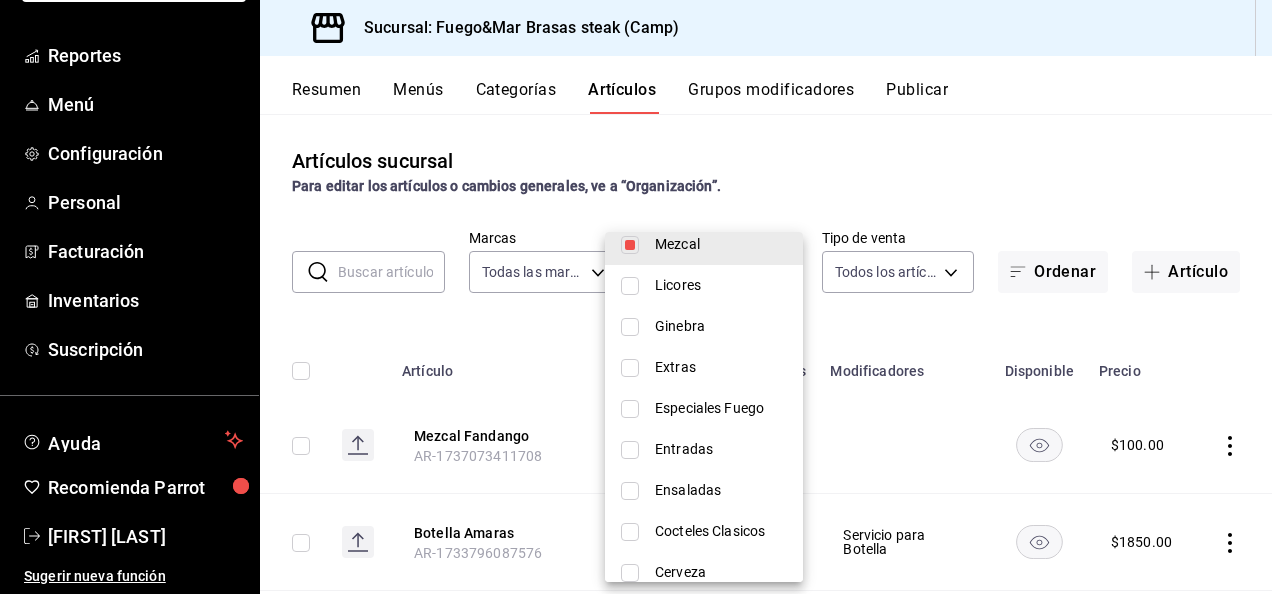 scroll, scrollTop: 926, scrollLeft: 0, axis: vertical 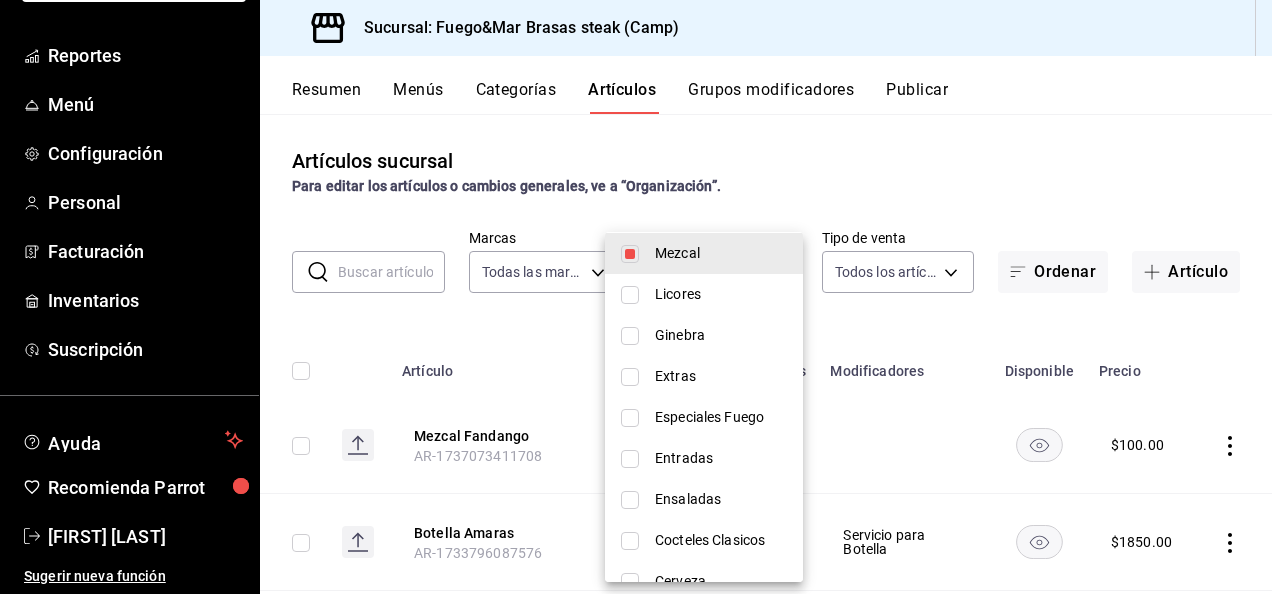 click at bounding box center (630, 254) 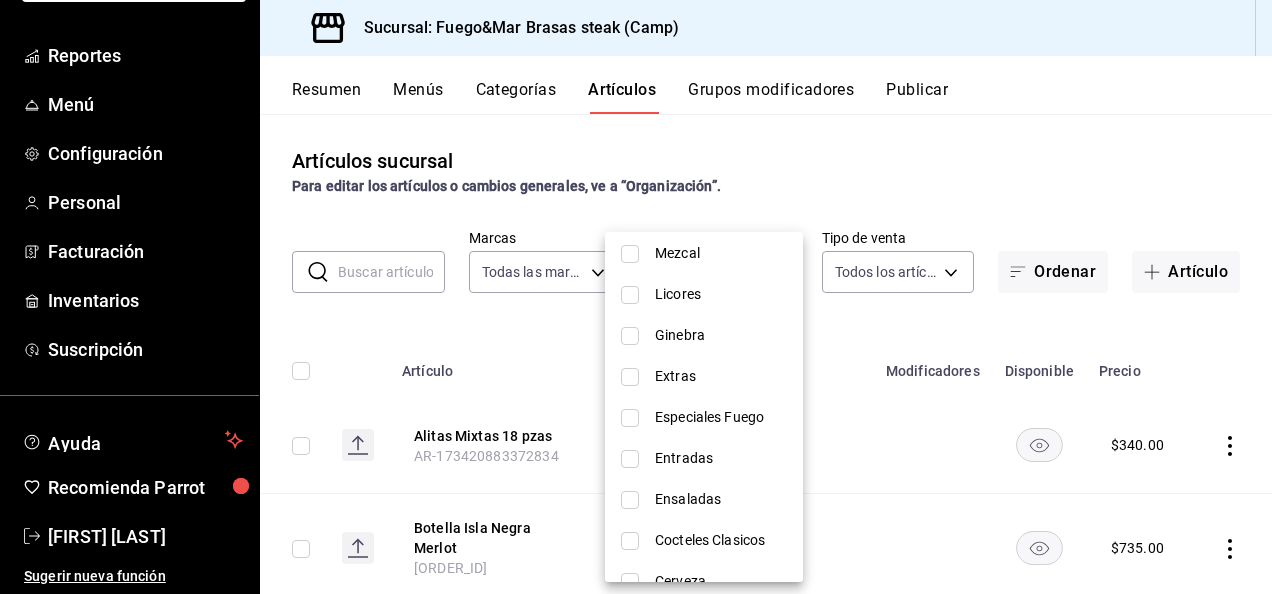 click on "Ginebra" at bounding box center [704, 335] 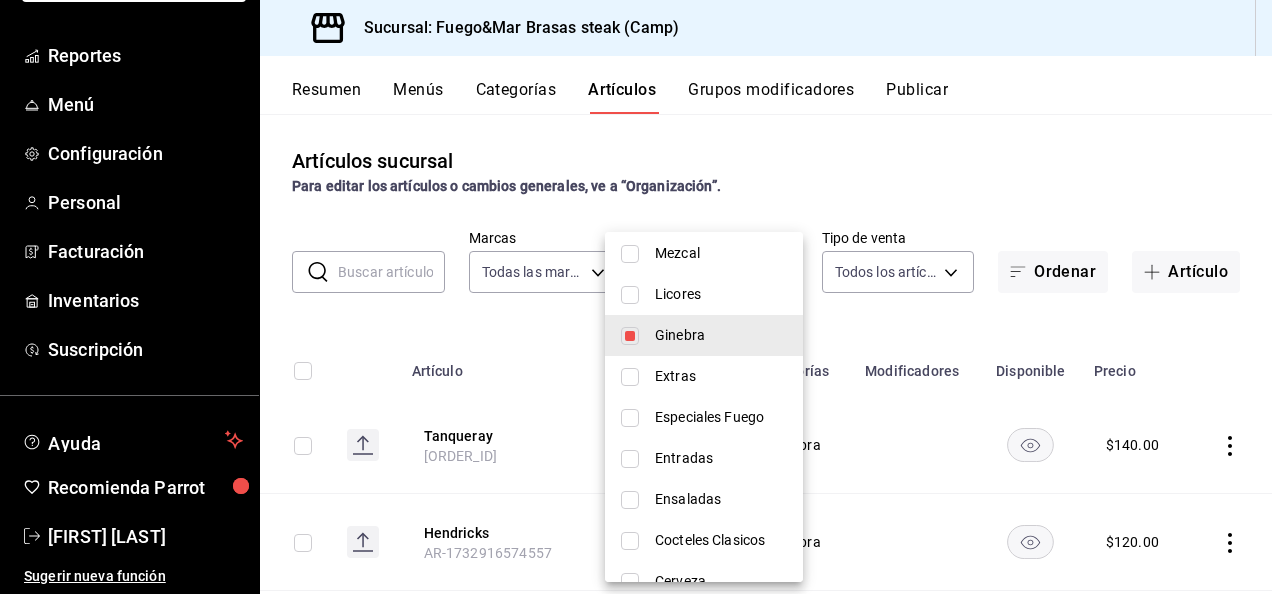 click at bounding box center [636, 297] 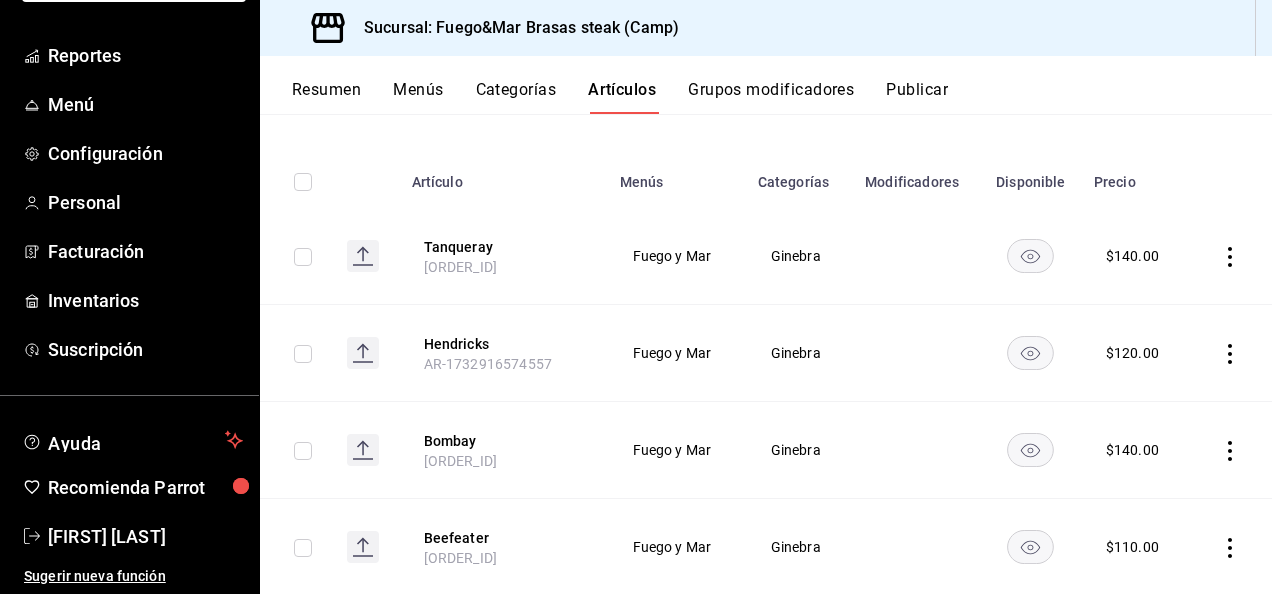 scroll, scrollTop: 238, scrollLeft: 0, axis: vertical 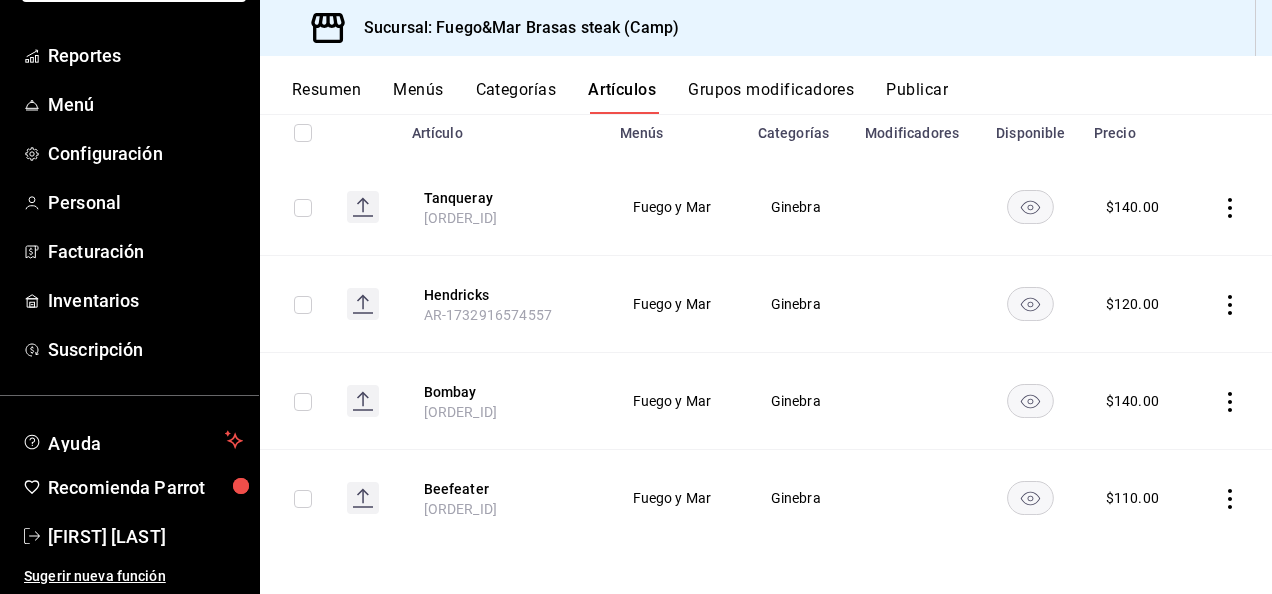 click 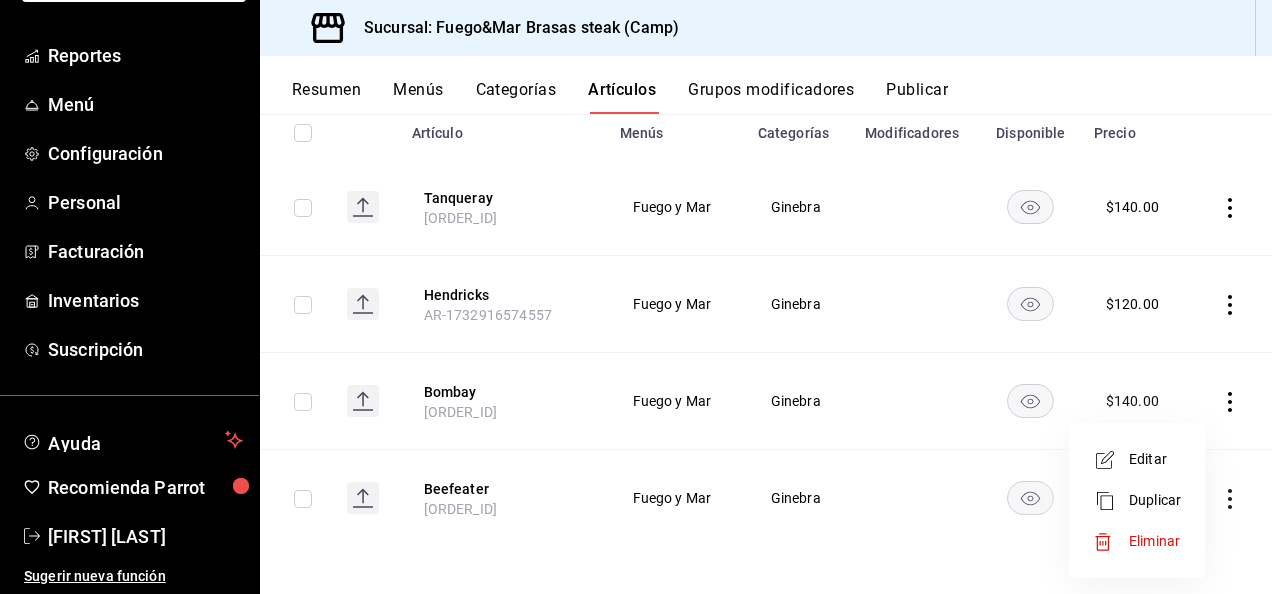 click on "Duplicar" at bounding box center (1155, 500) 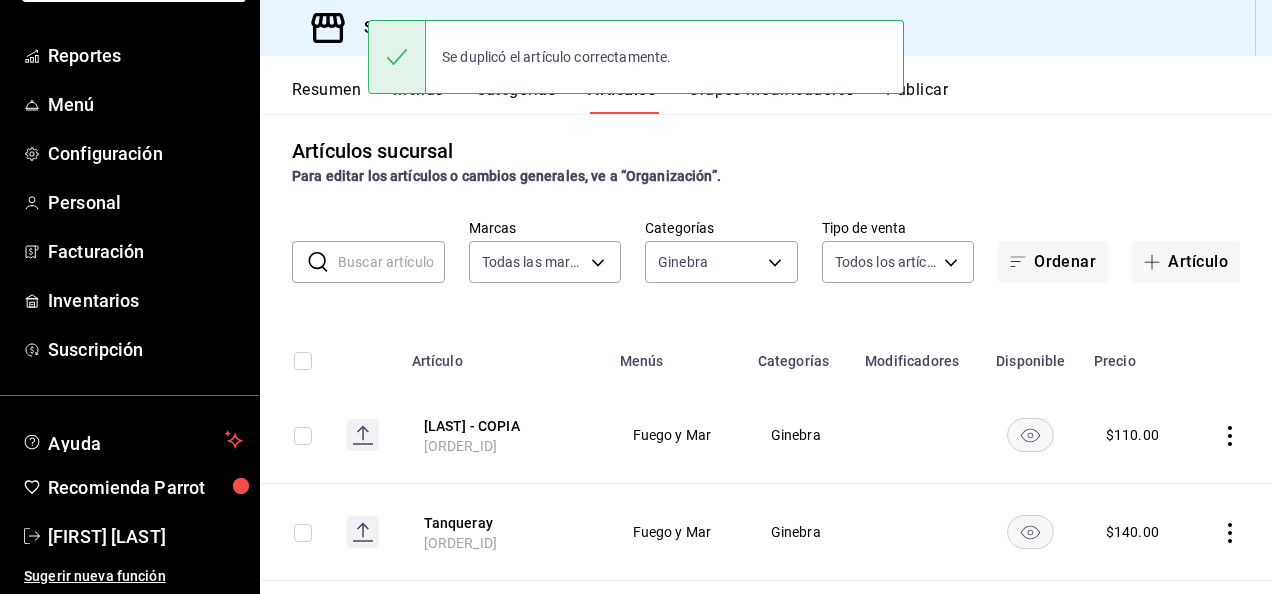 scroll, scrollTop: 238, scrollLeft: 0, axis: vertical 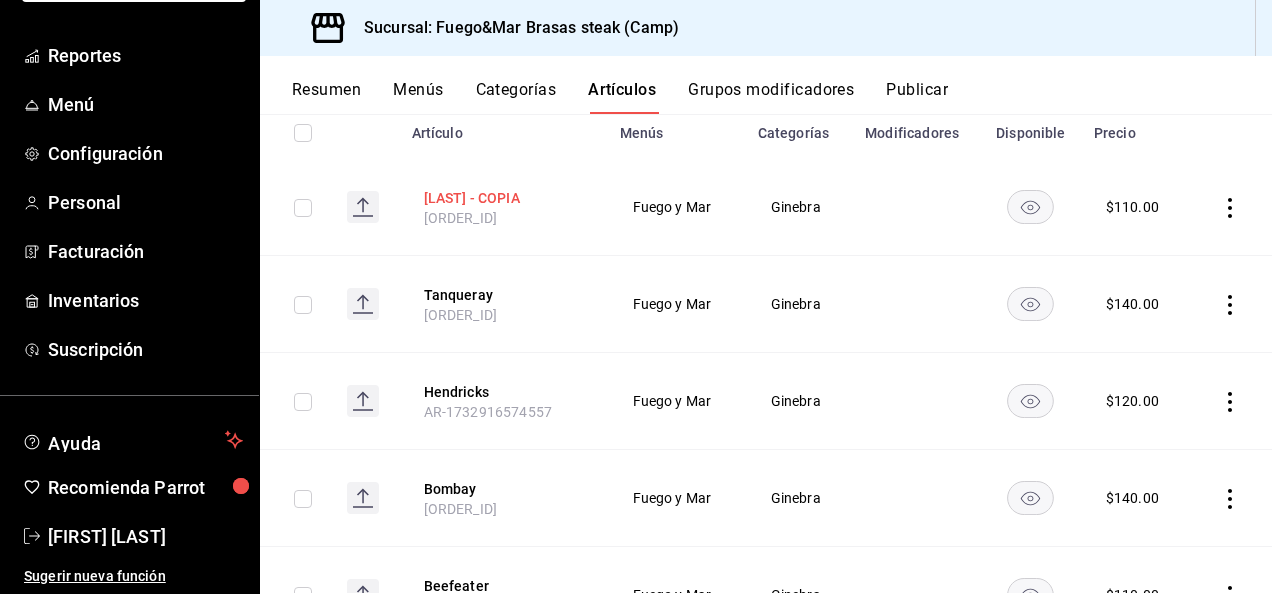 click on "[LAST] - COPIA" at bounding box center (504, 198) 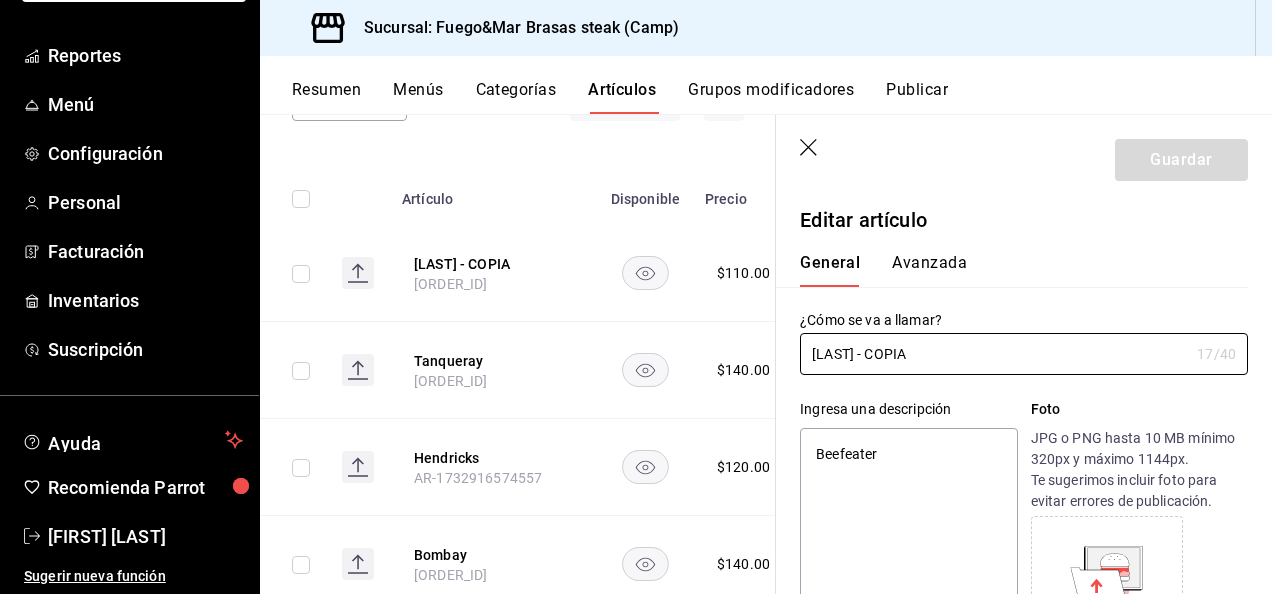 type on "x" 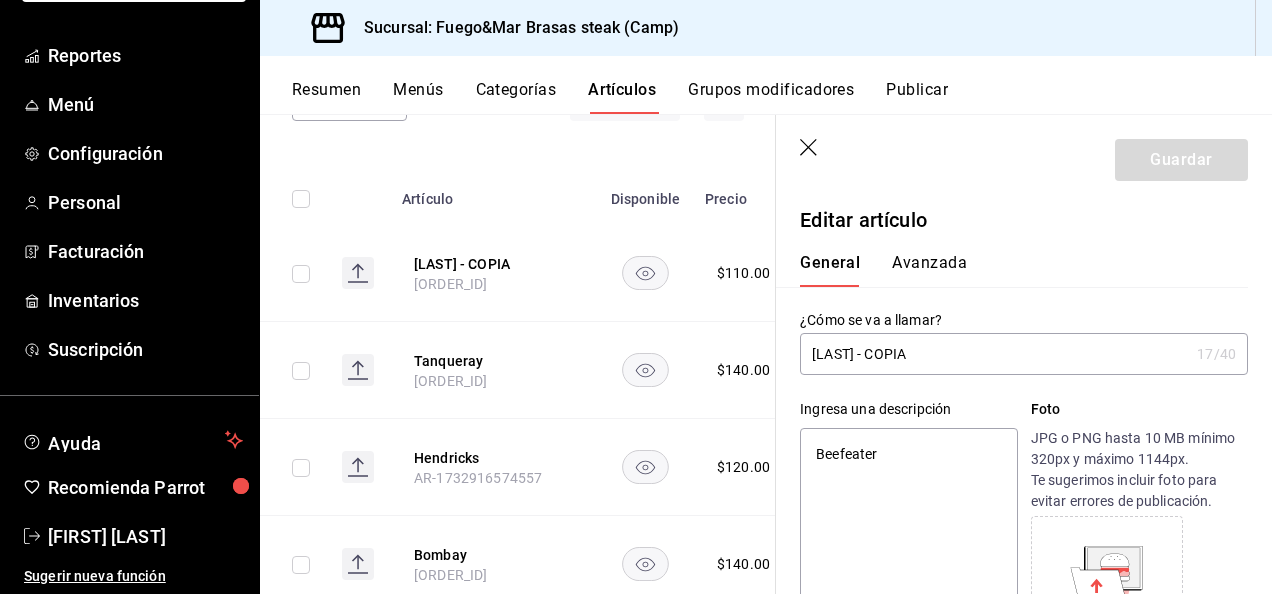 type on "B[LAST] - COPIA" 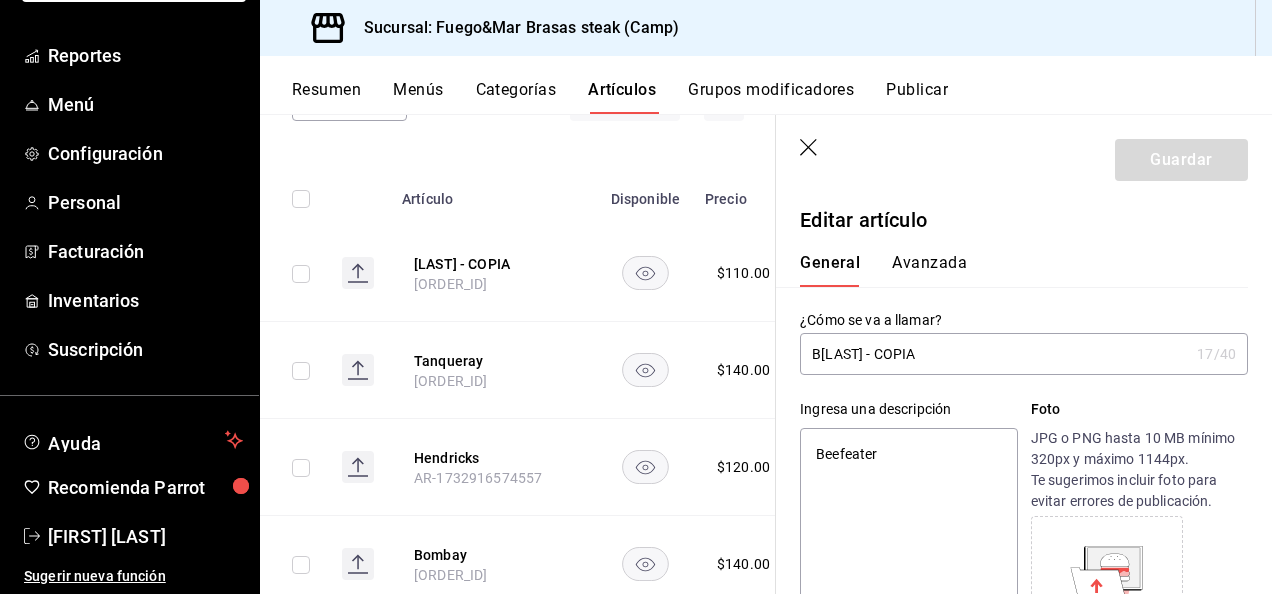 type on "x" 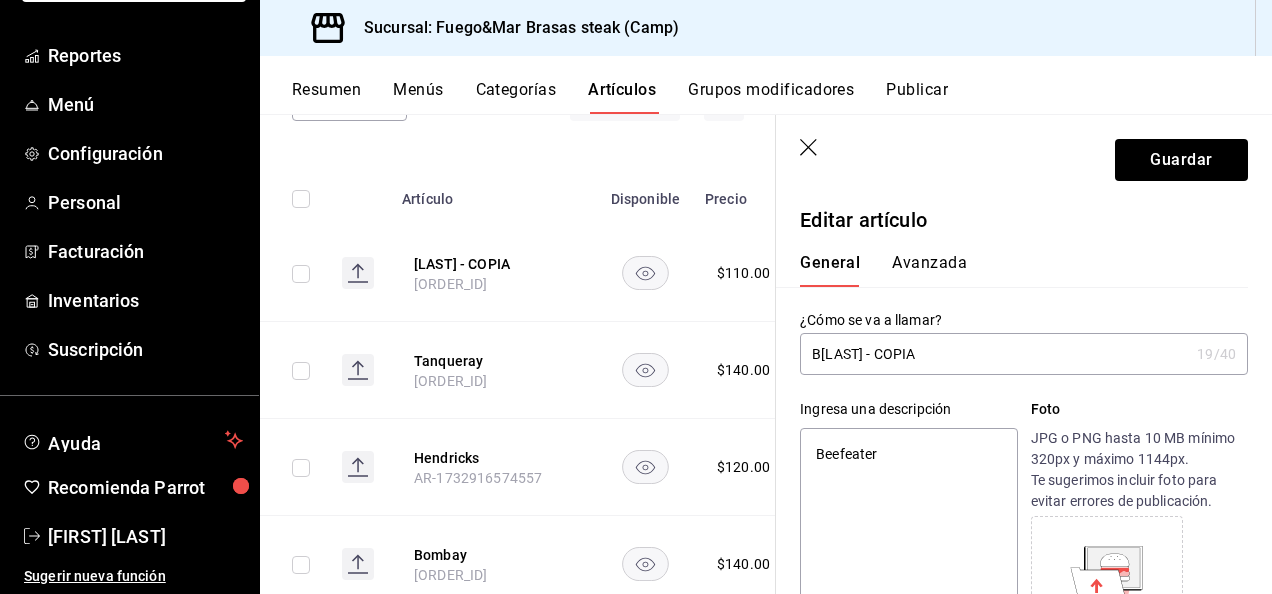 type on "Bot[LAST] - COPIA" 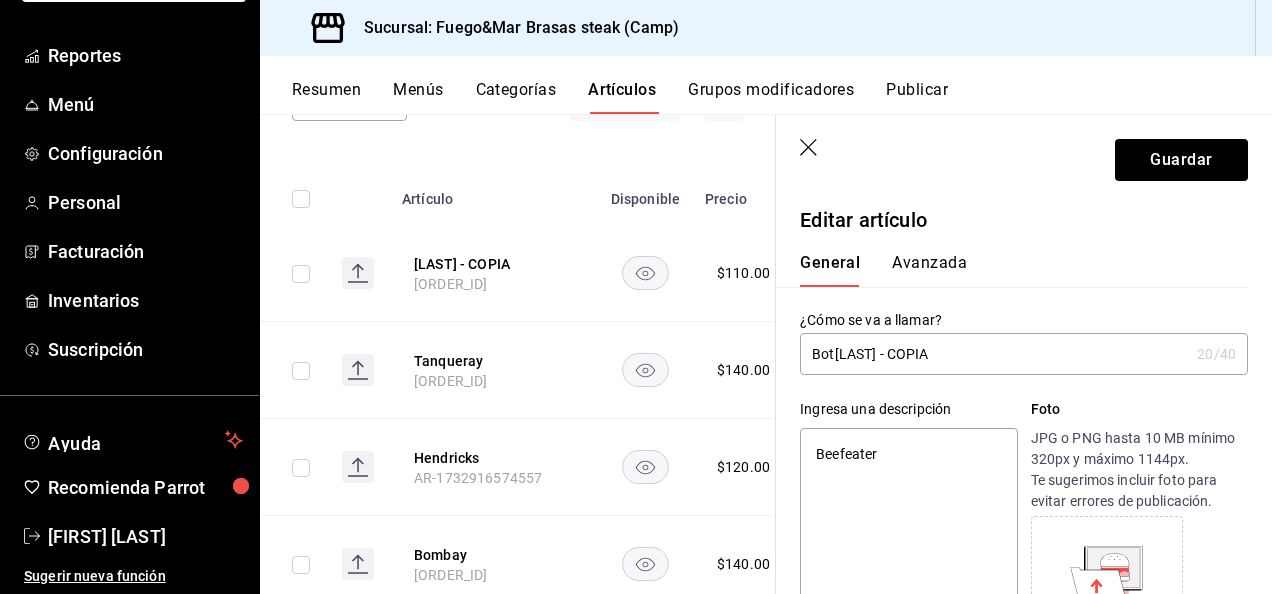 type on "BoteBeefeater - COPIA" 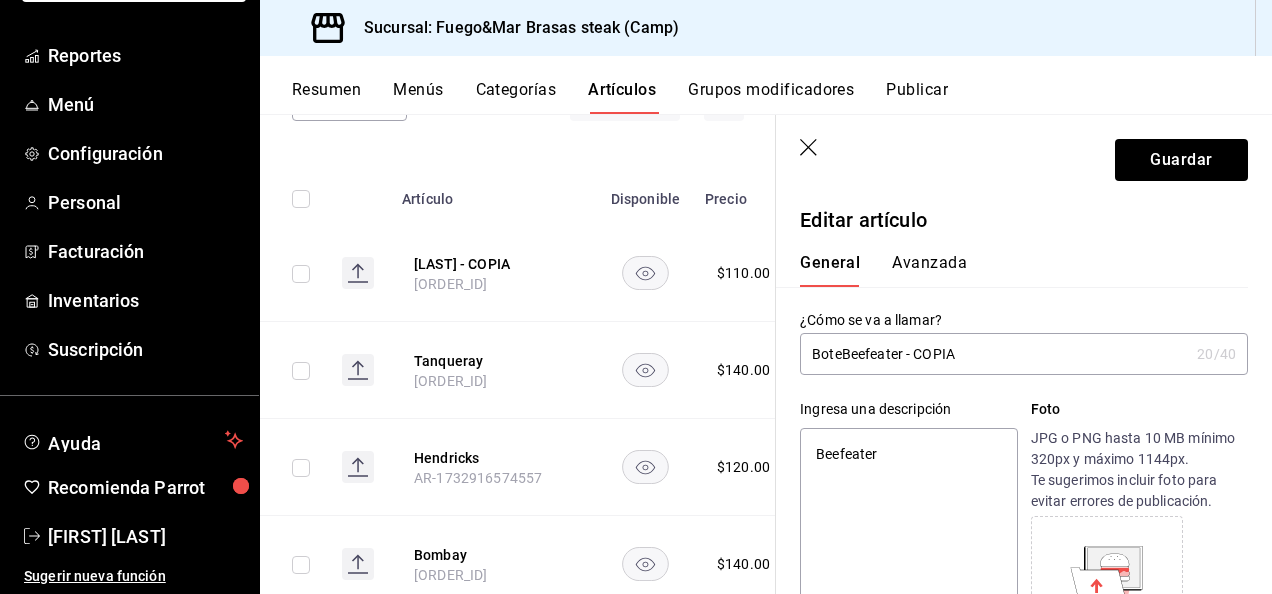 type on "x" 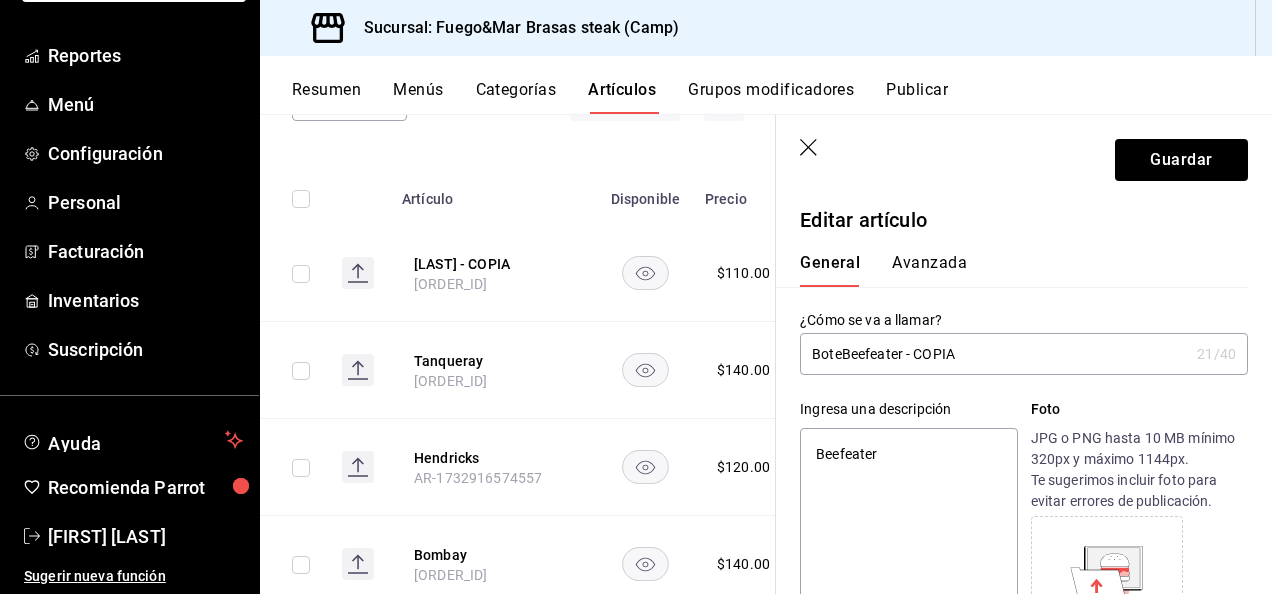 type on "BotelBeefeater - COPIA" 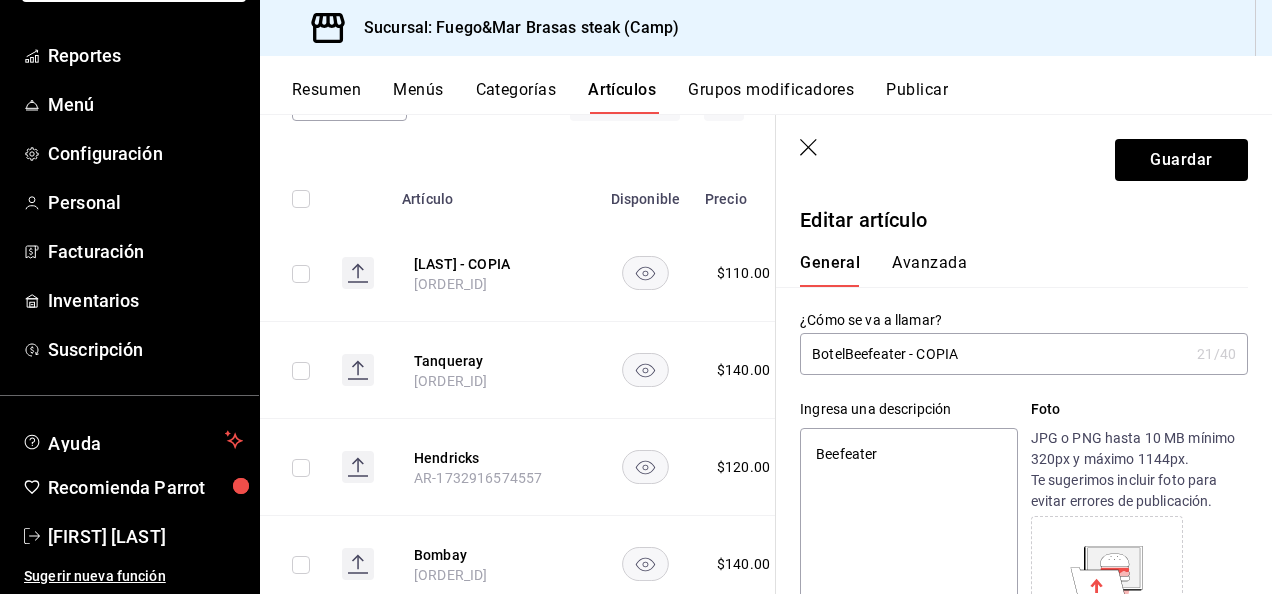 type on "x" 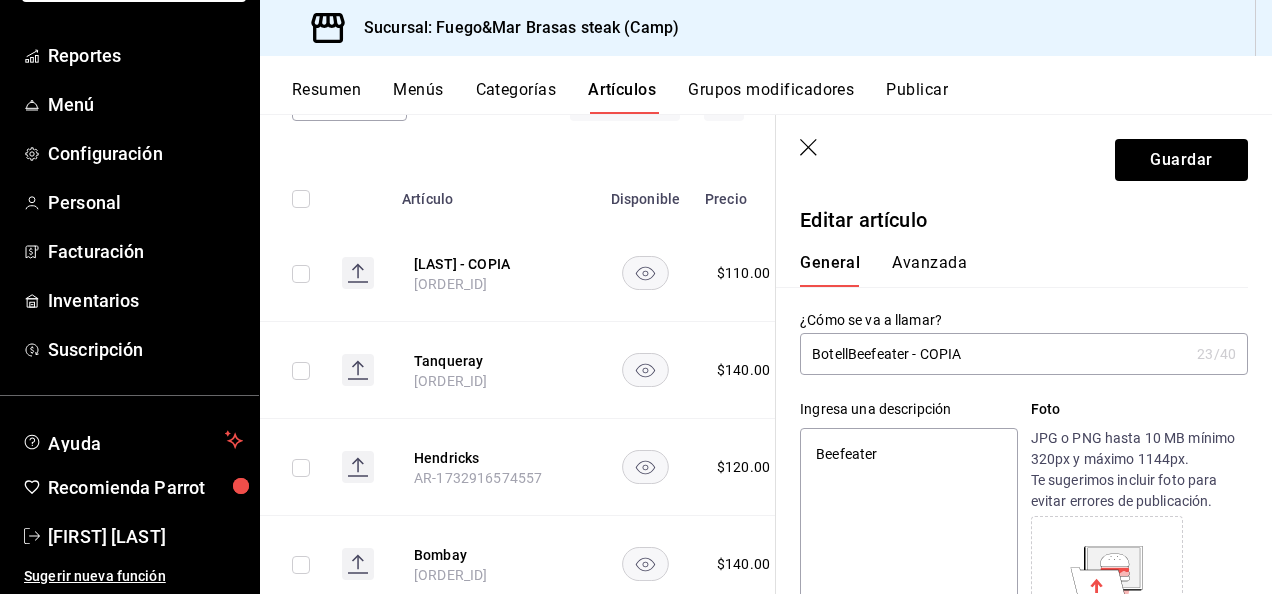 type on "BotellaBeefeater - COPIA" 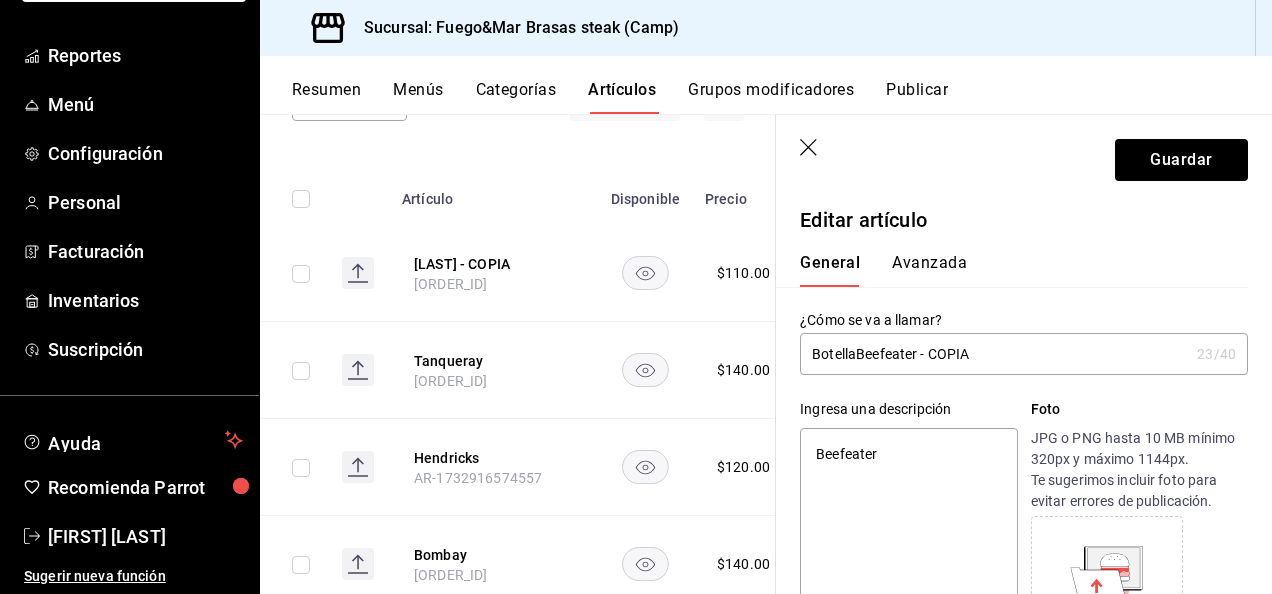 type on "x" 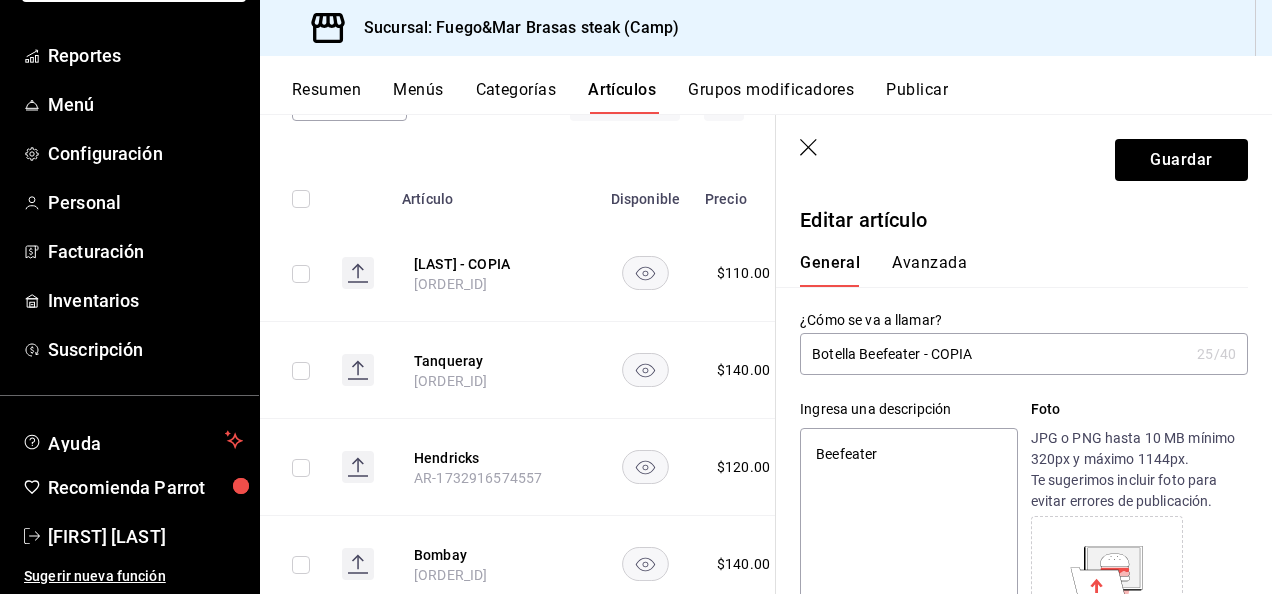 click on "Botella Beefeater - COPIA" at bounding box center (994, 354) 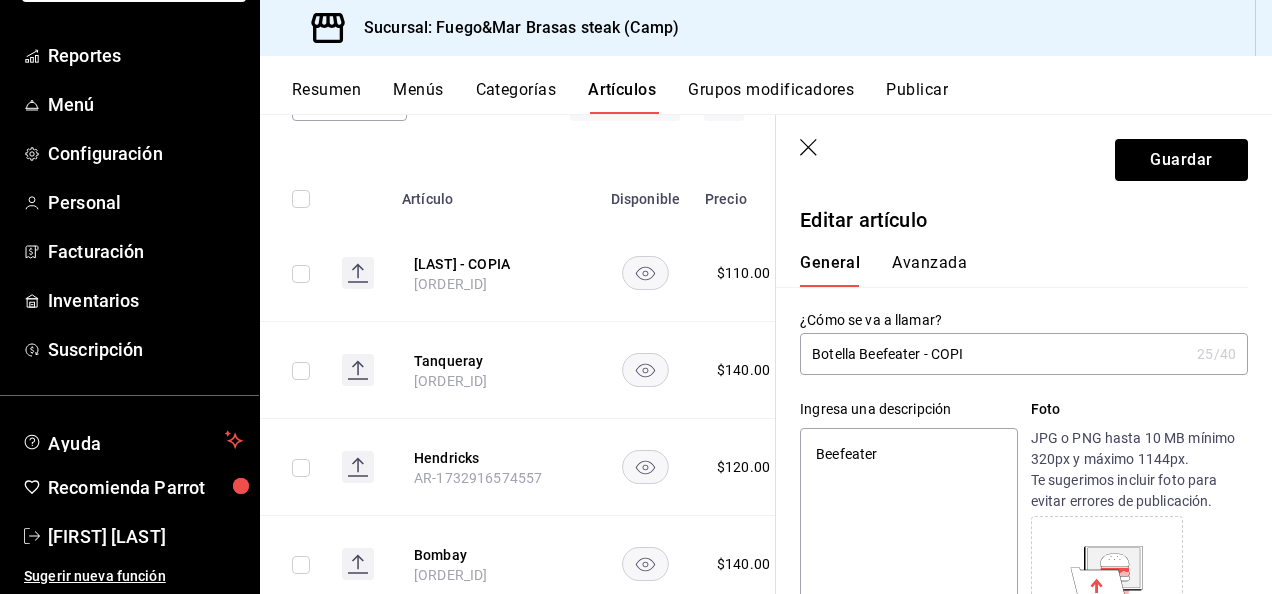 type on "Botella Beefeater - COP" 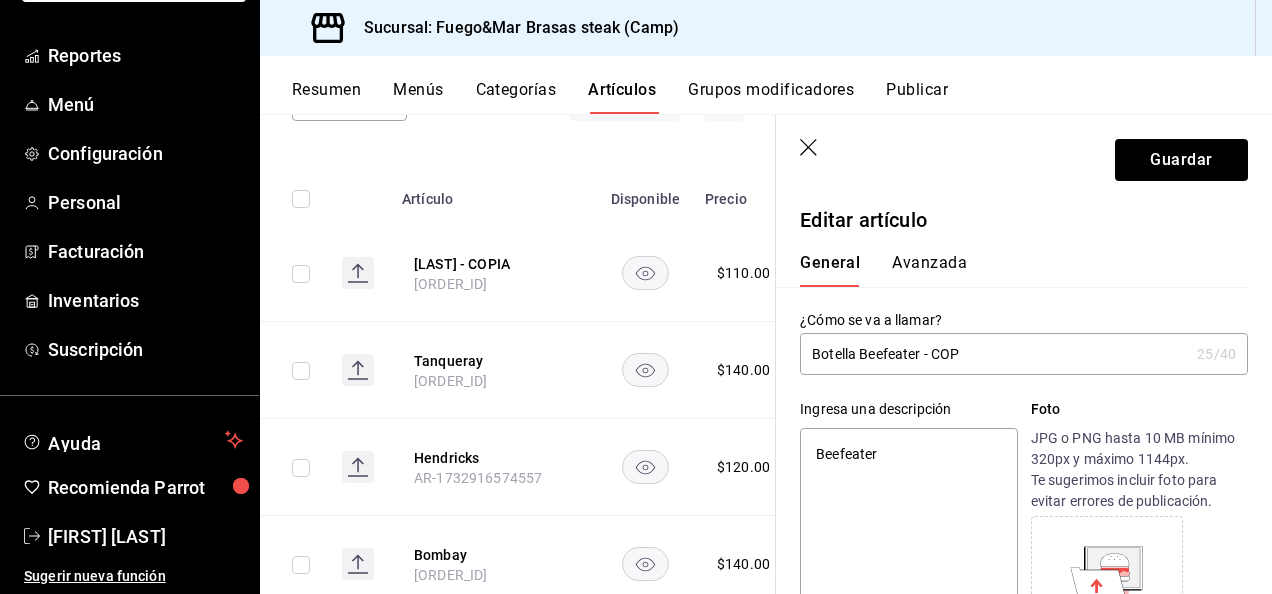 type on "x" 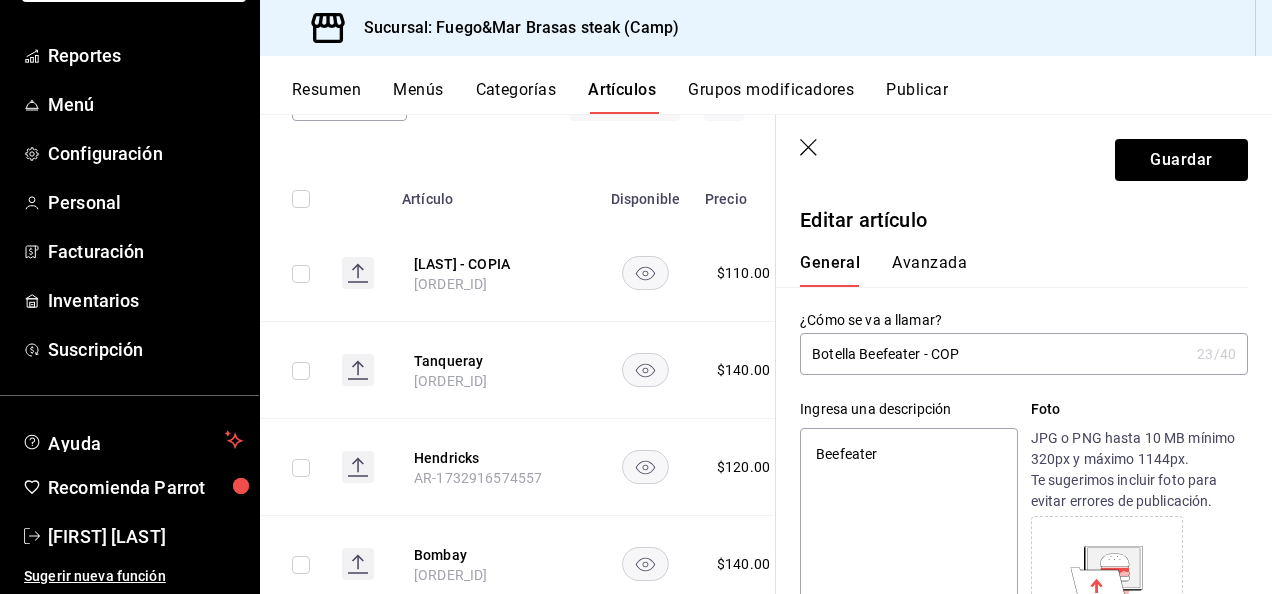type on "Botella Beefeater - CO" 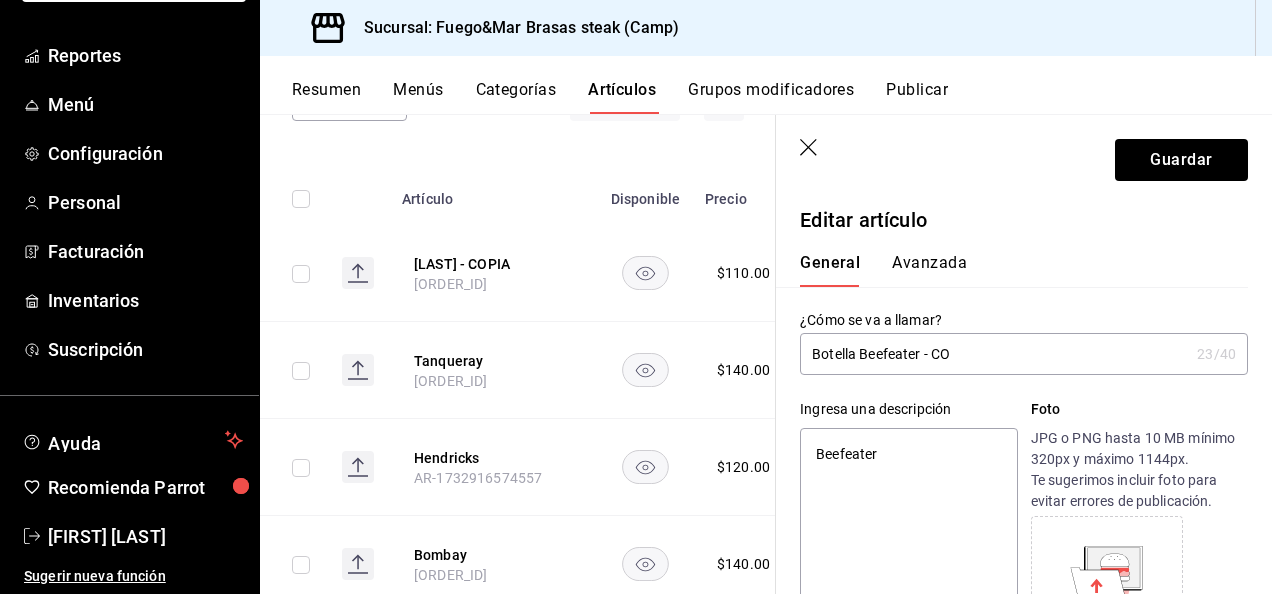 type on "Botella Beefeater - C" 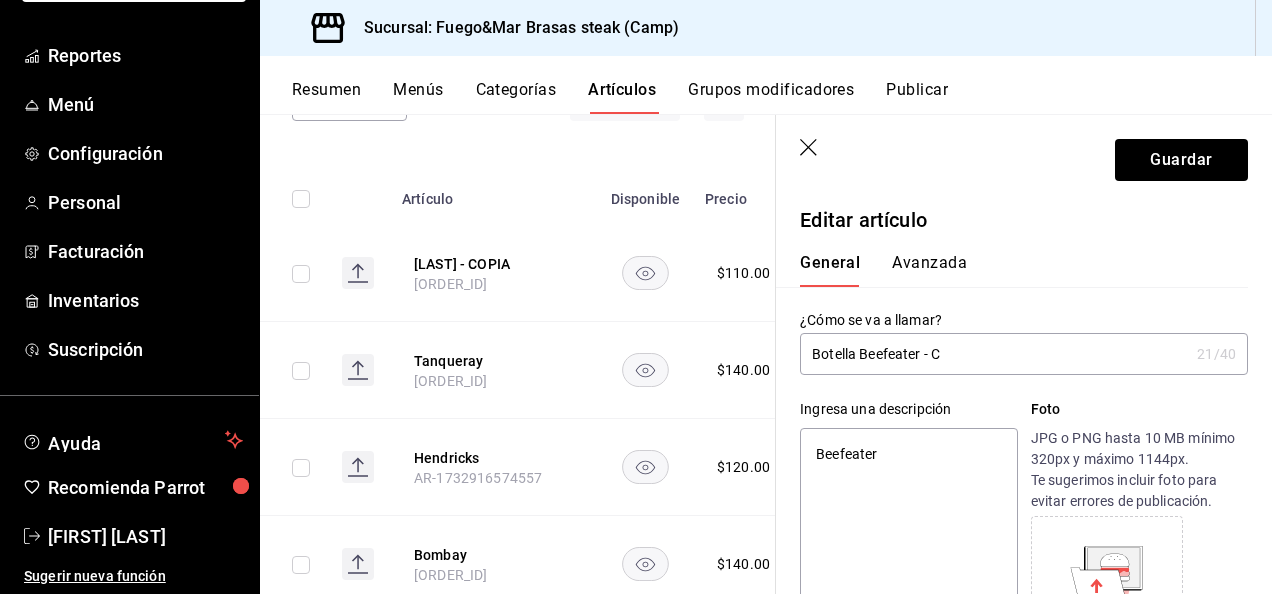type on "Botella Beefeater -" 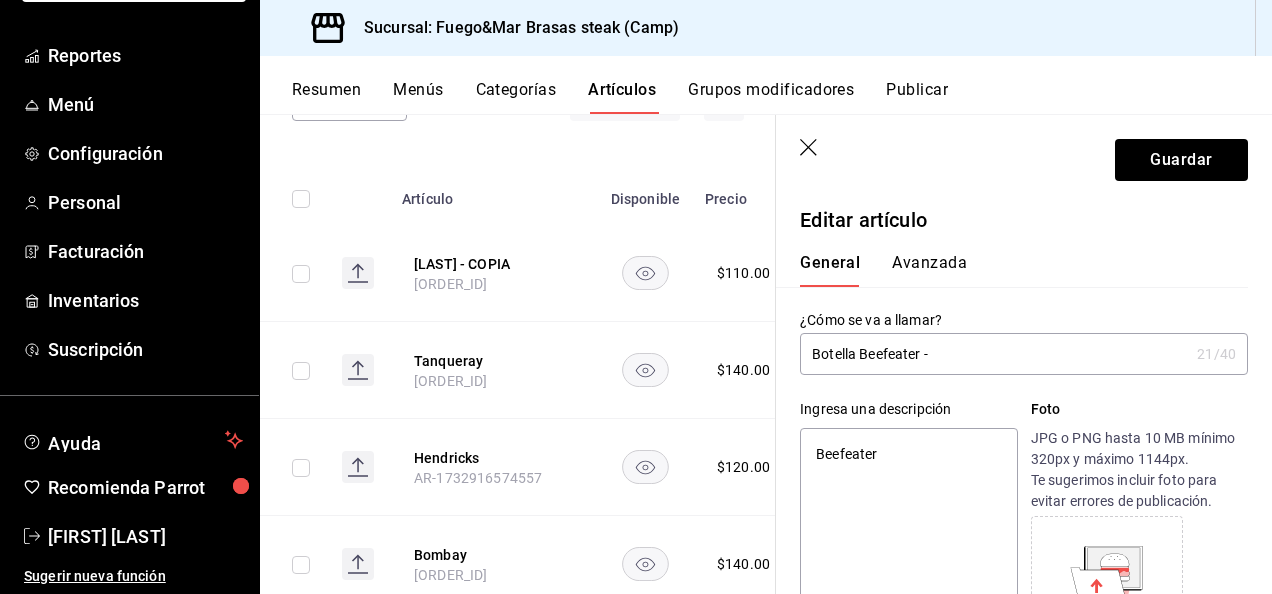 type on "x" 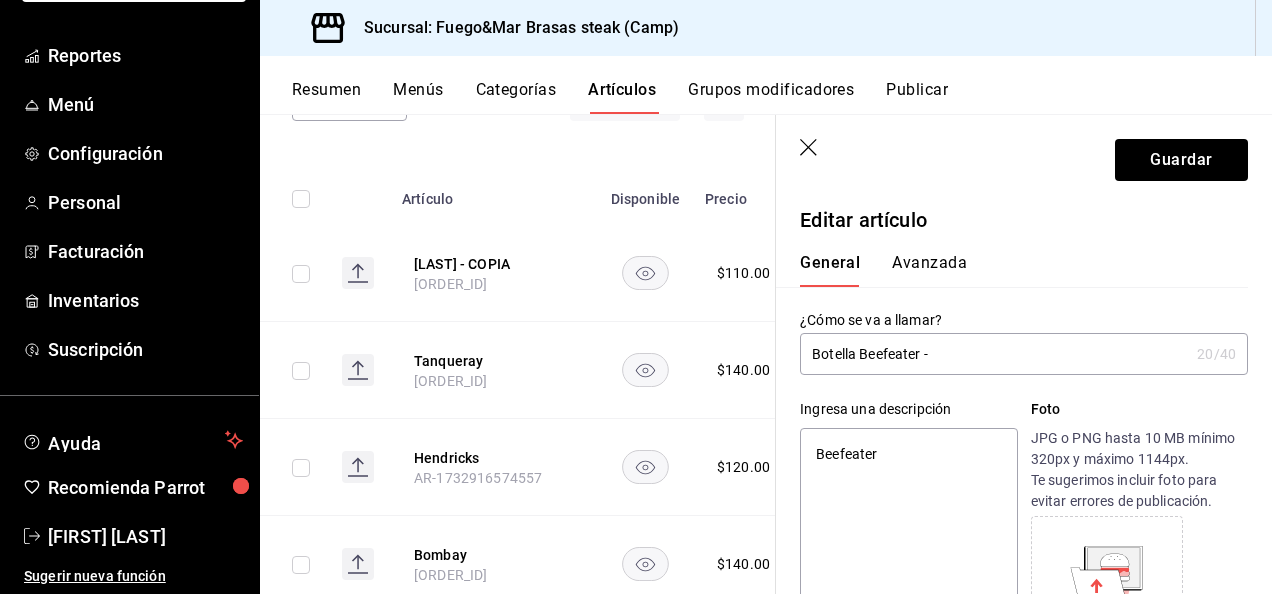 type on "Botella Beefeater -" 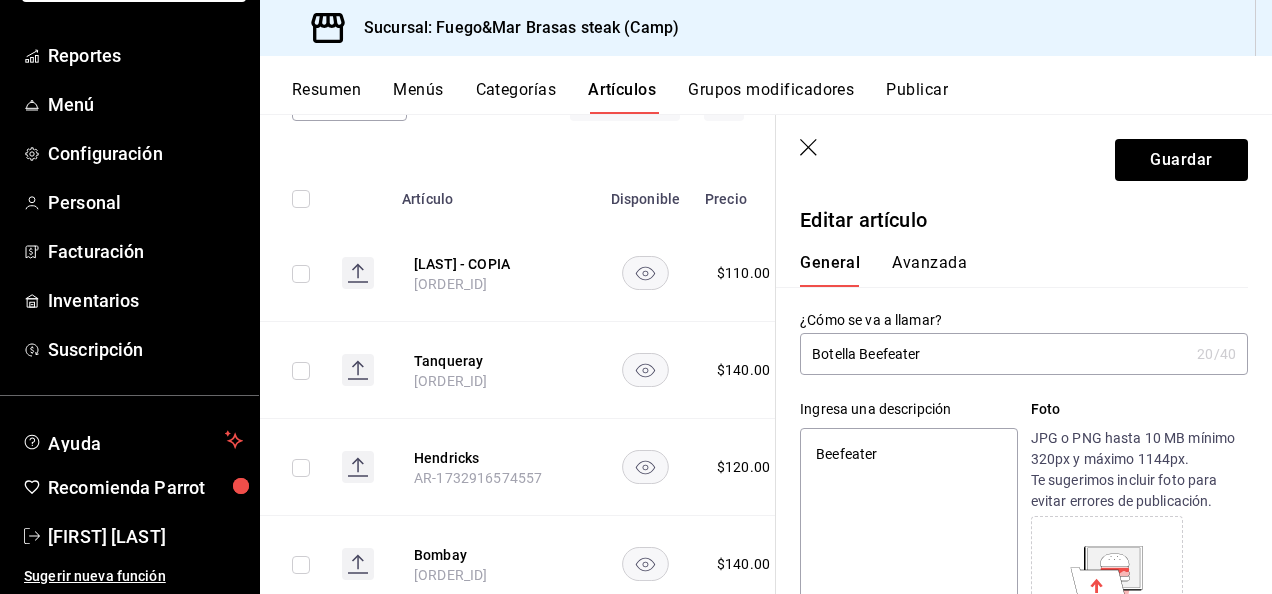 type on "x" 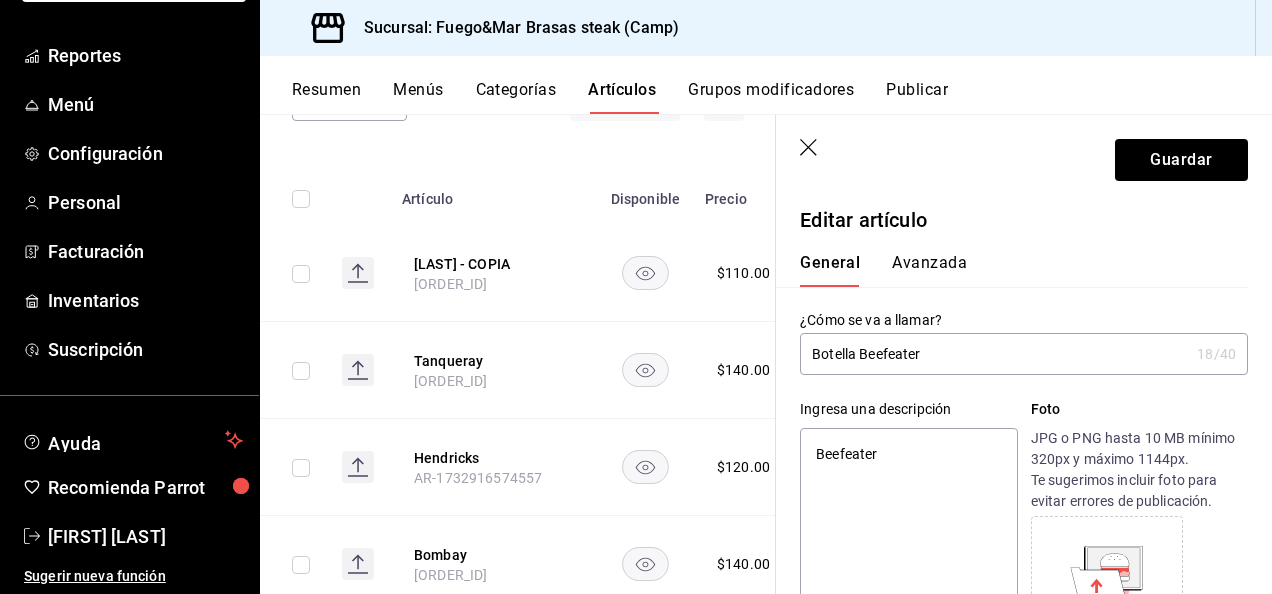 type on "Botella Beefeater" 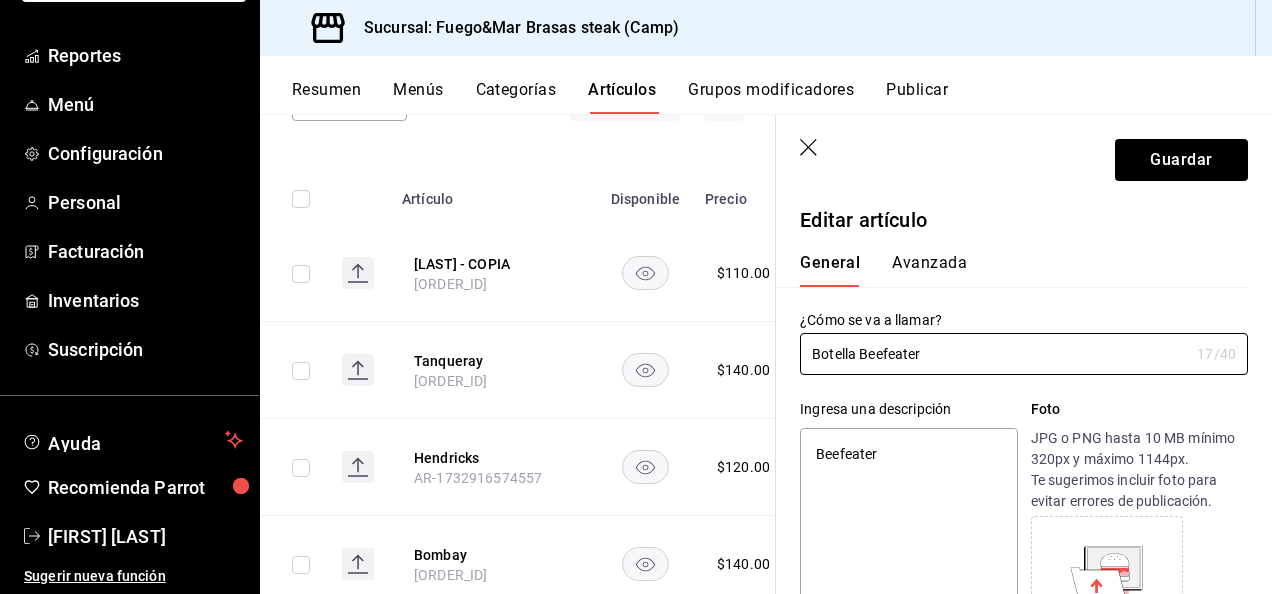 scroll, scrollTop: 474, scrollLeft: 0, axis: vertical 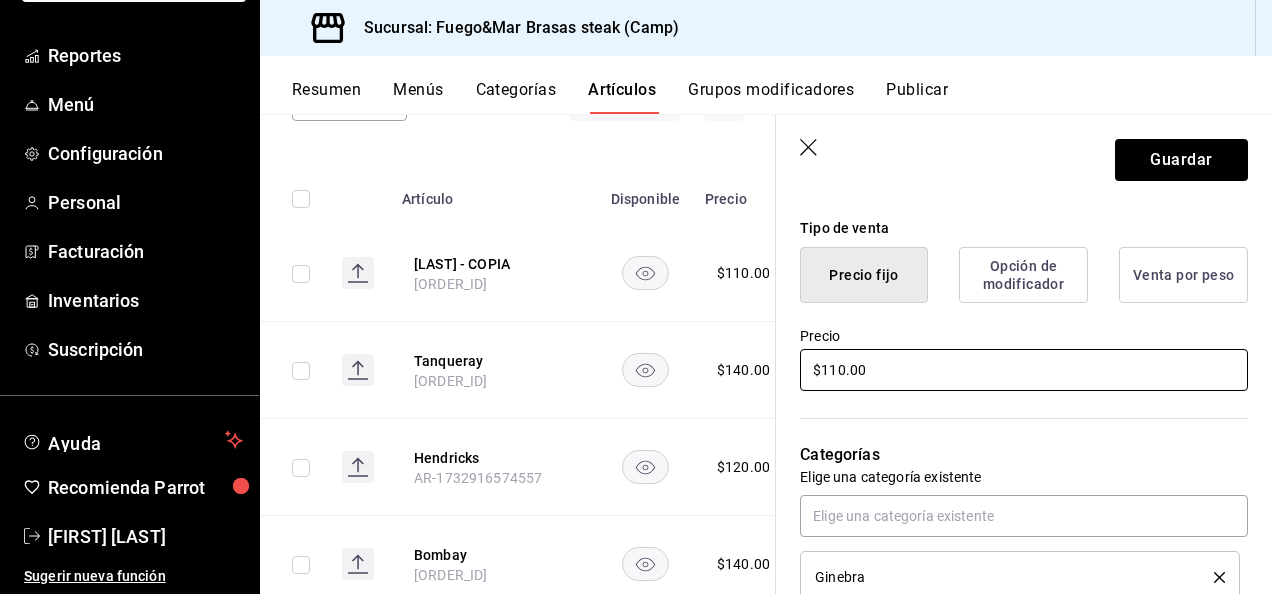 type on "Botella Beefeater" 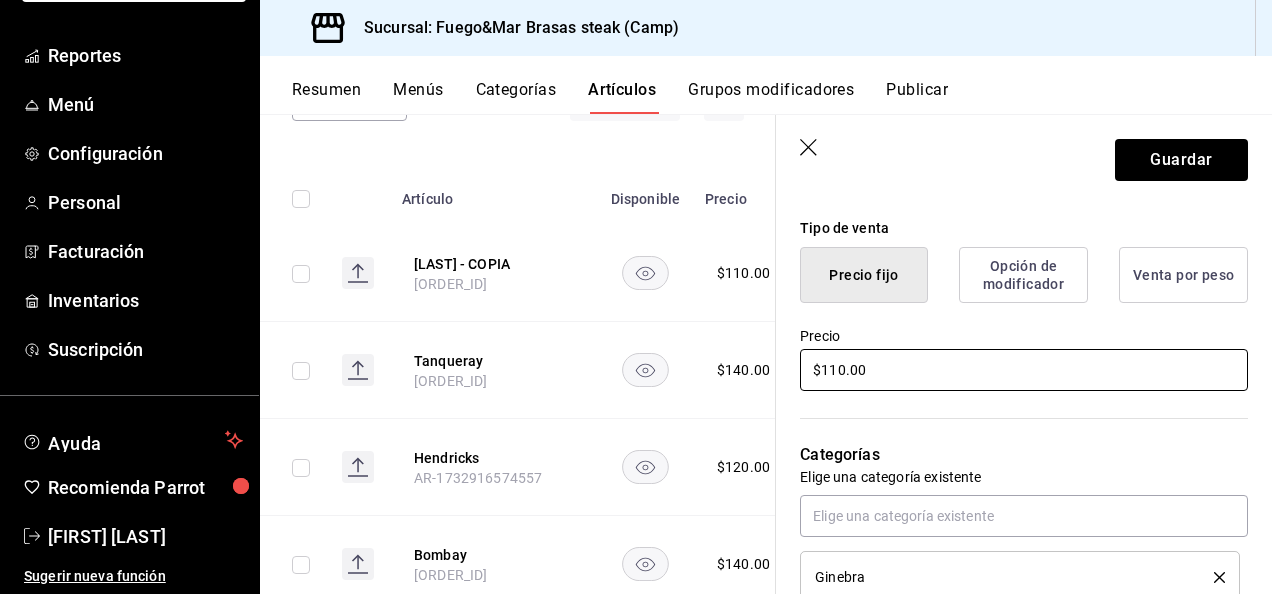 type on "x" 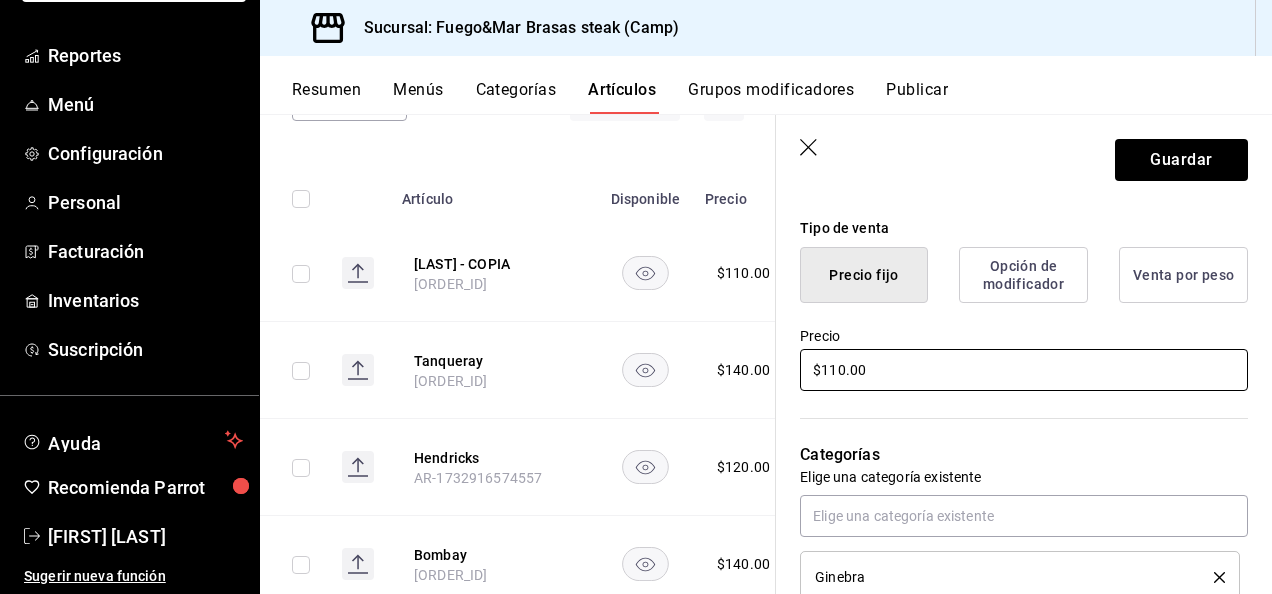 type on "x" 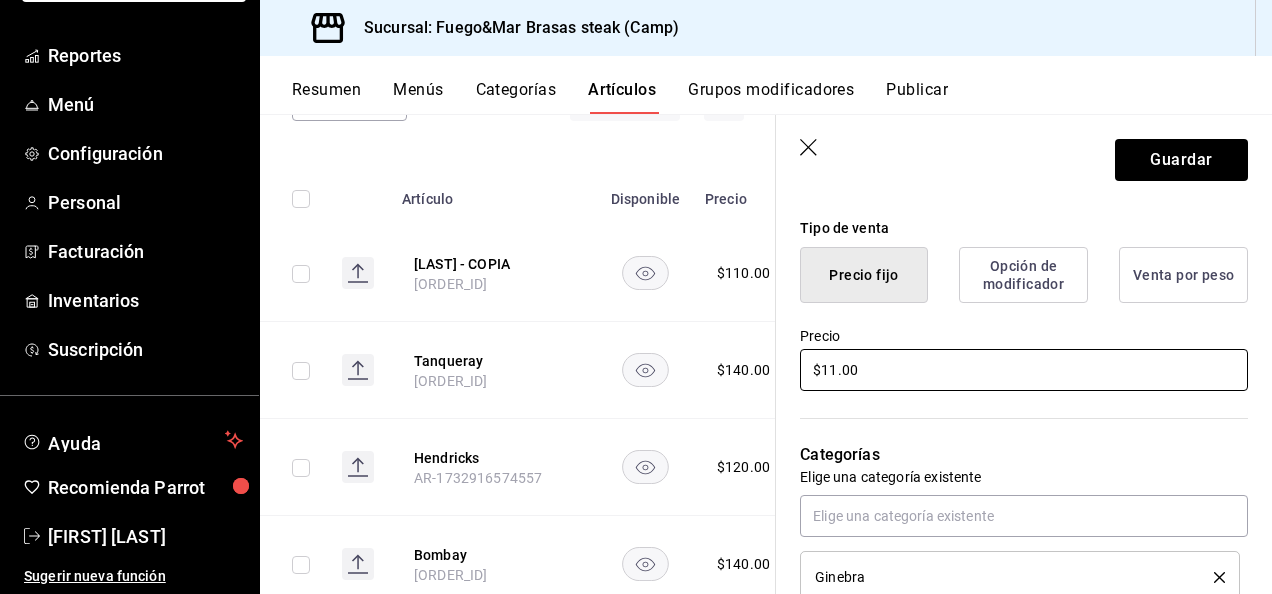 type on "x" 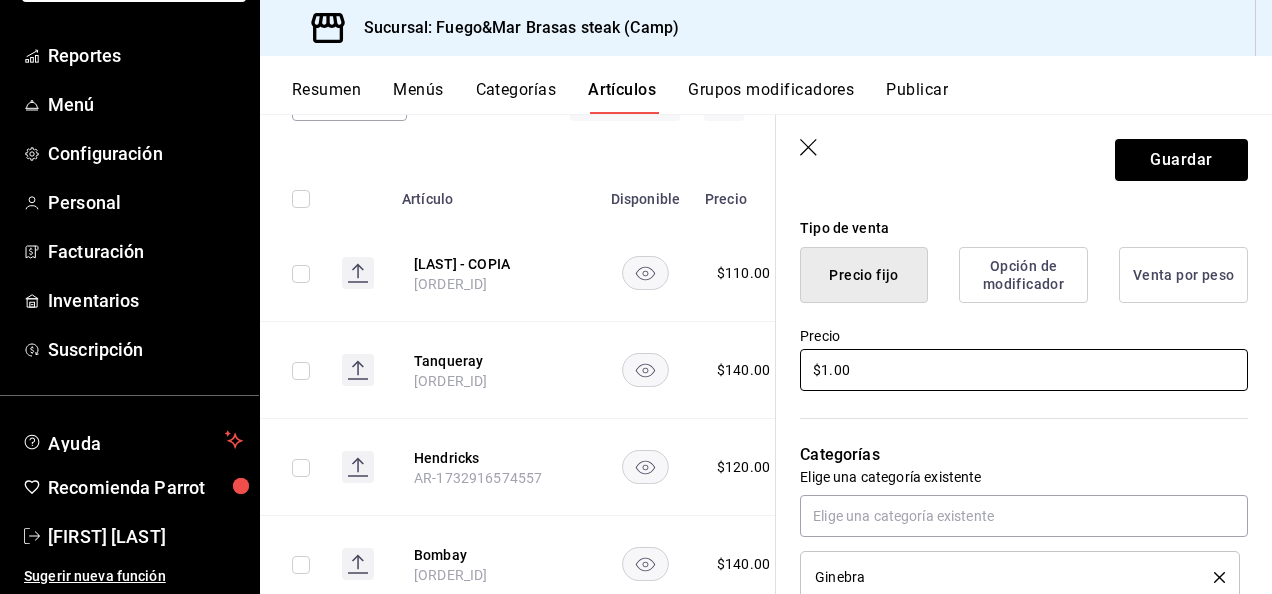 type on "x" 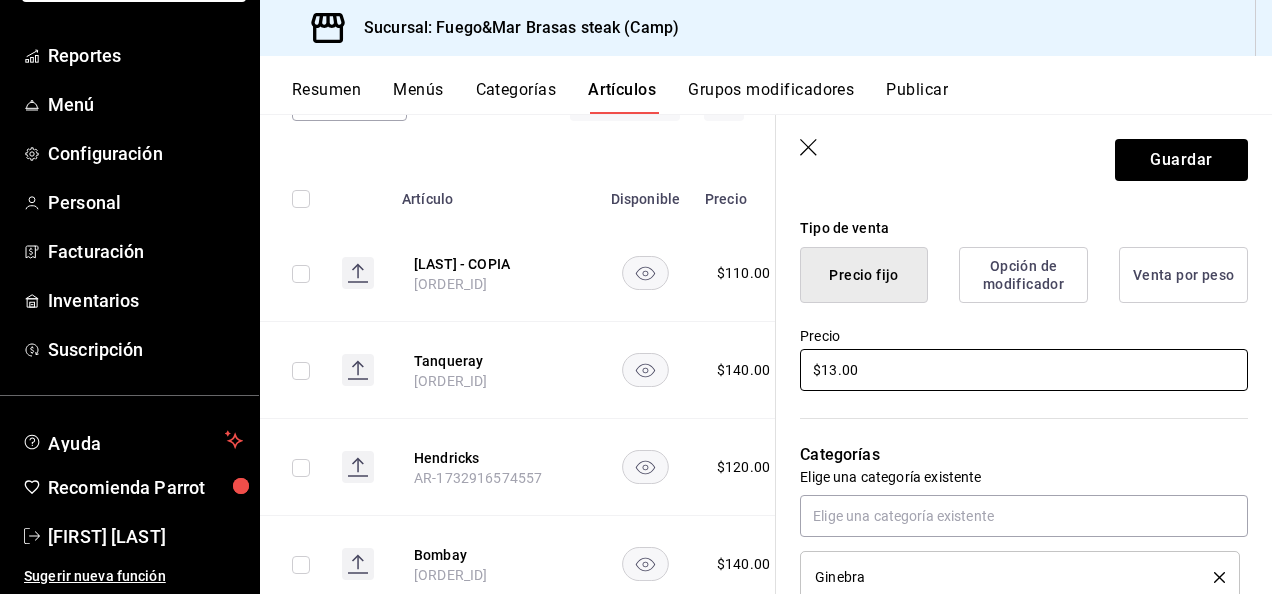 type on "x" 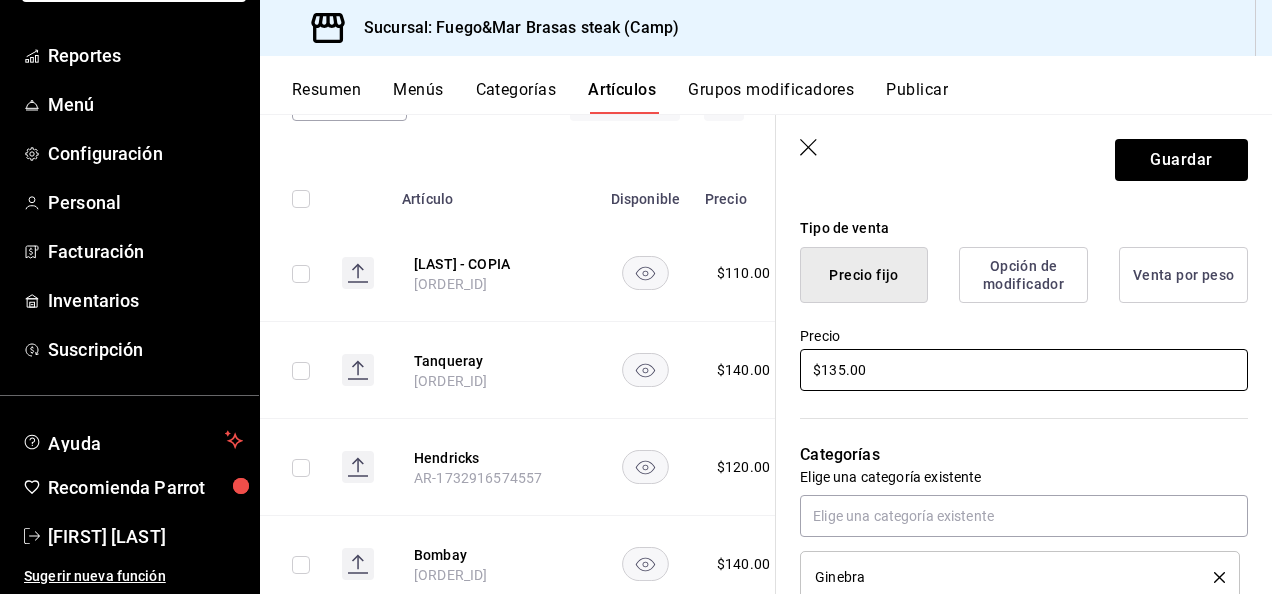 type on "x" 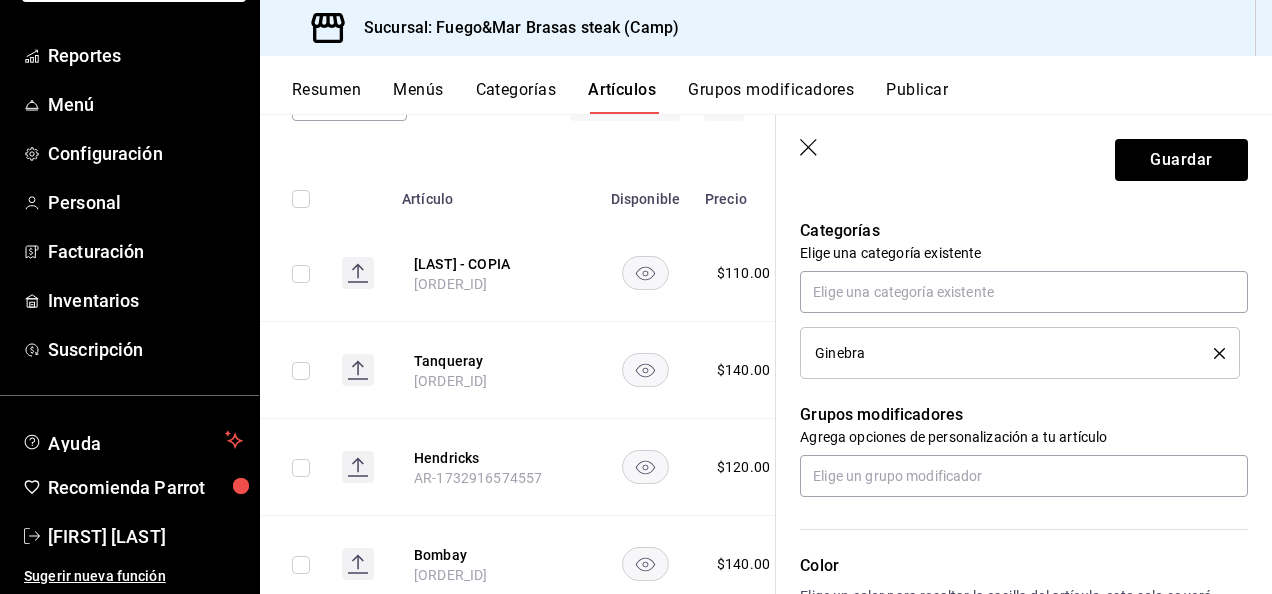 scroll, scrollTop: 763, scrollLeft: 0, axis: vertical 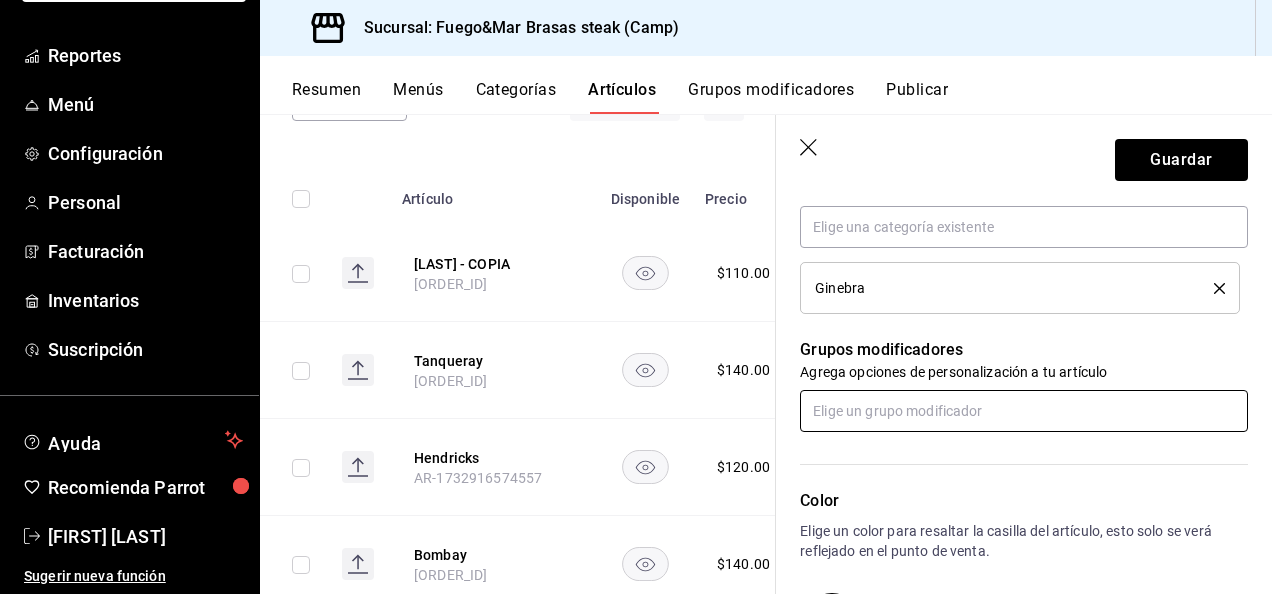 type on "$1350.00" 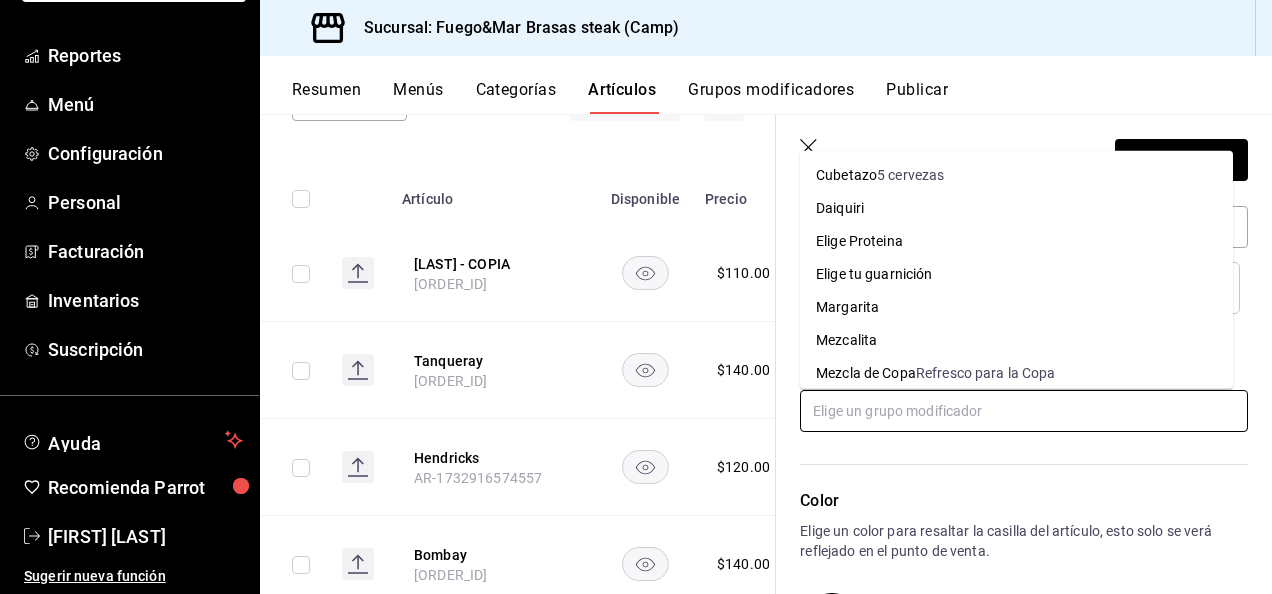 scroll, scrollTop: 183, scrollLeft: 0, axis: vertical 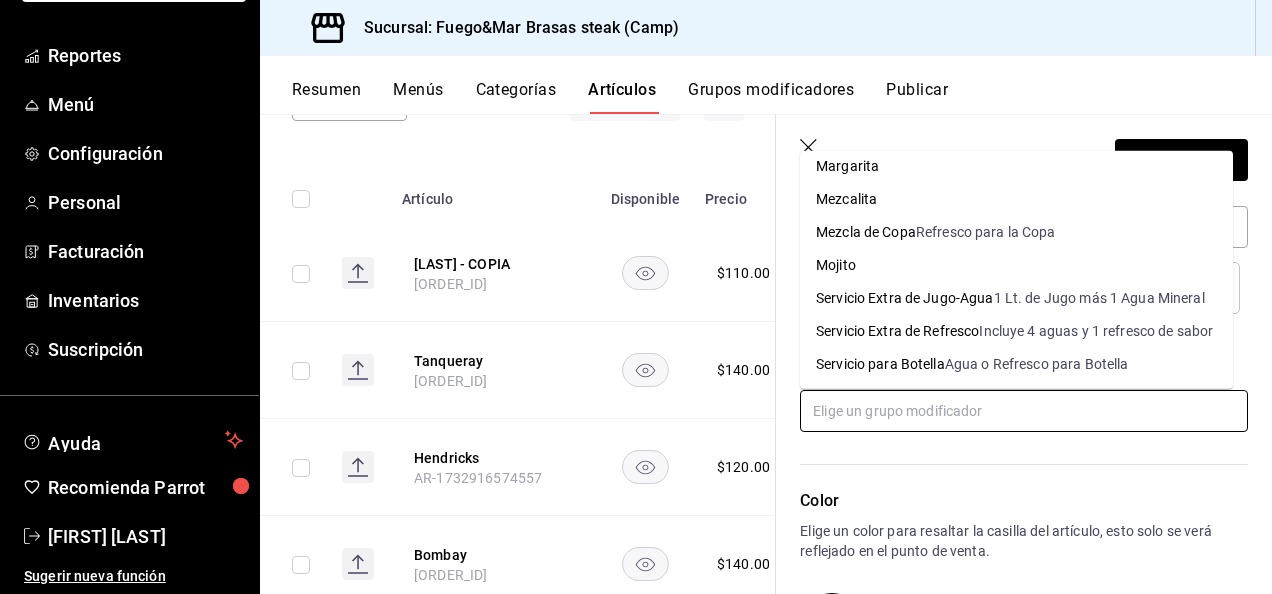 click on "Agua o Refresco para Botella" at bounding box center [1037, 364] 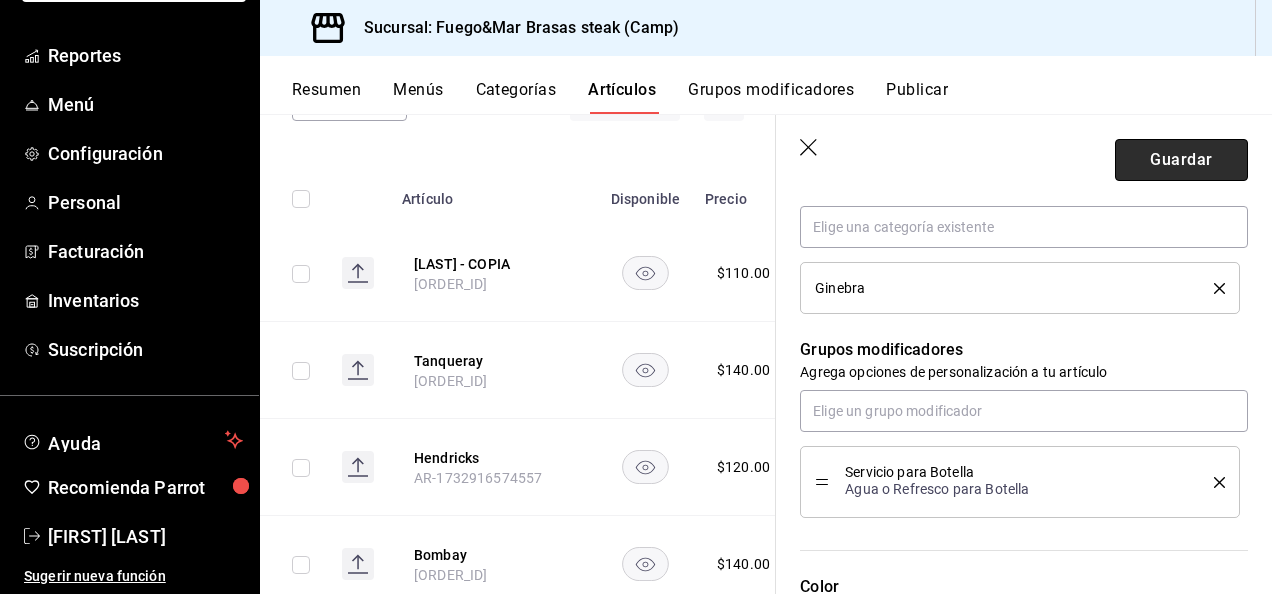 click on "Guardar" at bounding box center (1181, 160) 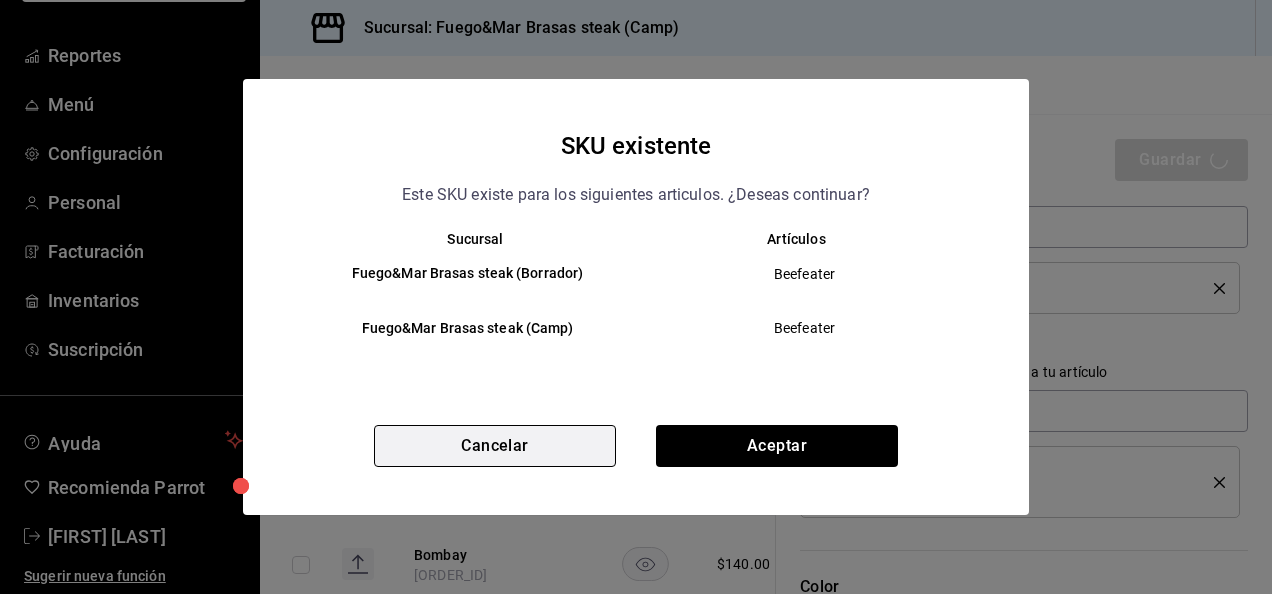 click on "Cancelar" at bounding box center [495, 446] 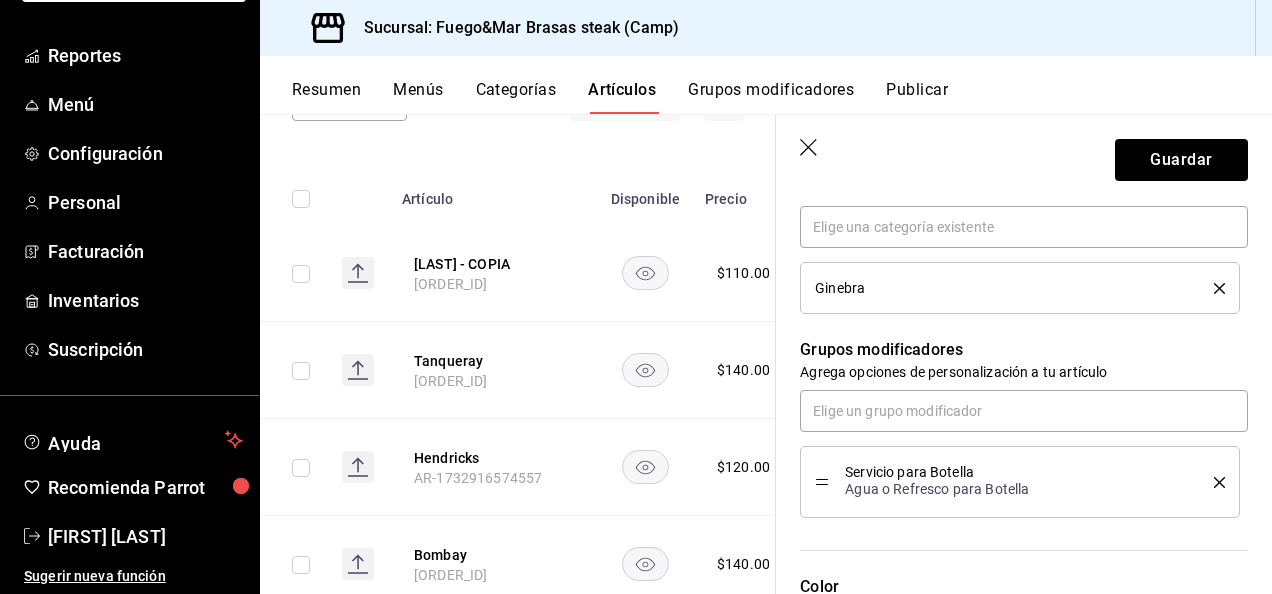 scroll, scrollTop: 1154, scrollLeft: 0, axis: vertical 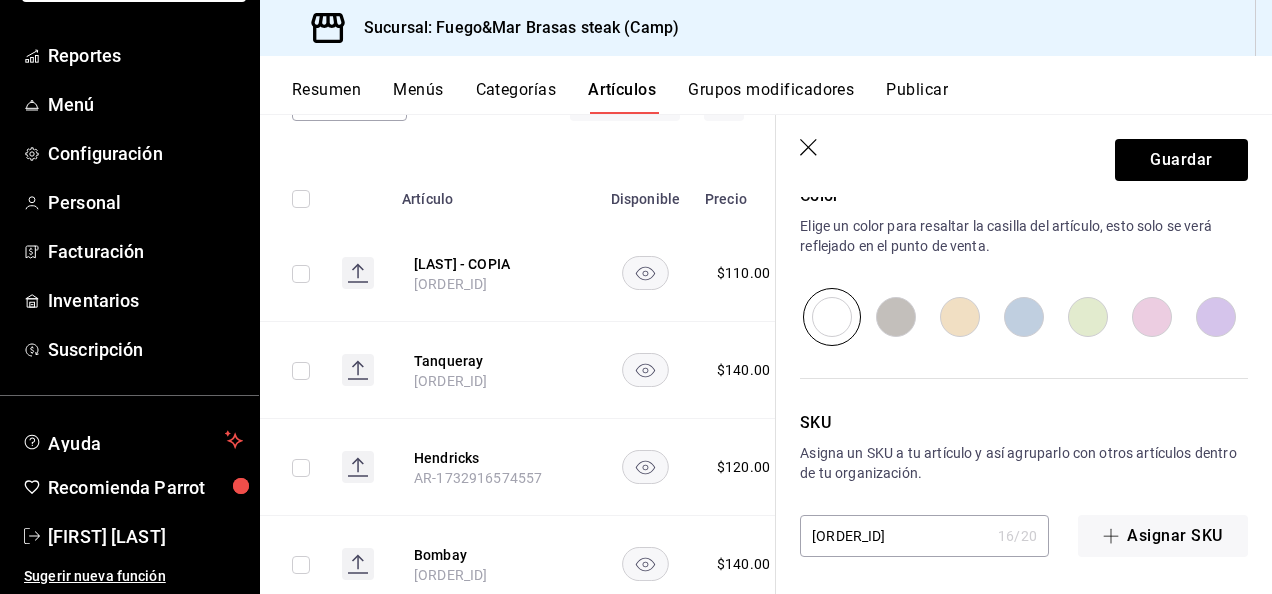 click on "[ORDER_ID]" at bounding box center [895, 536] 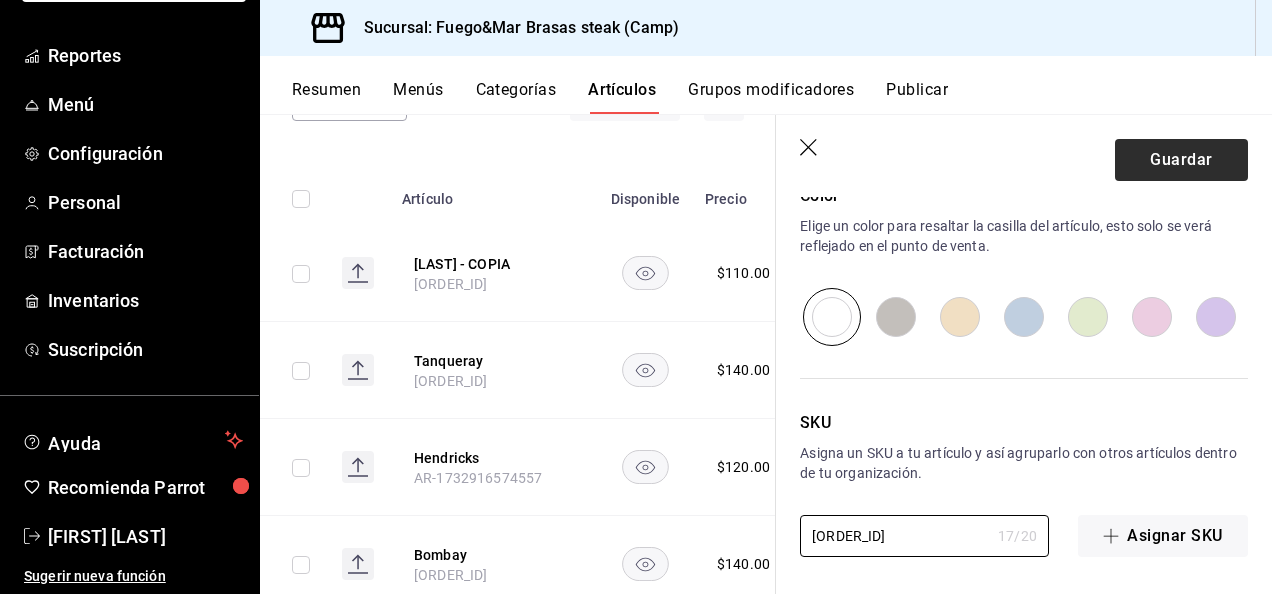 type on "[ORDER_ID]" 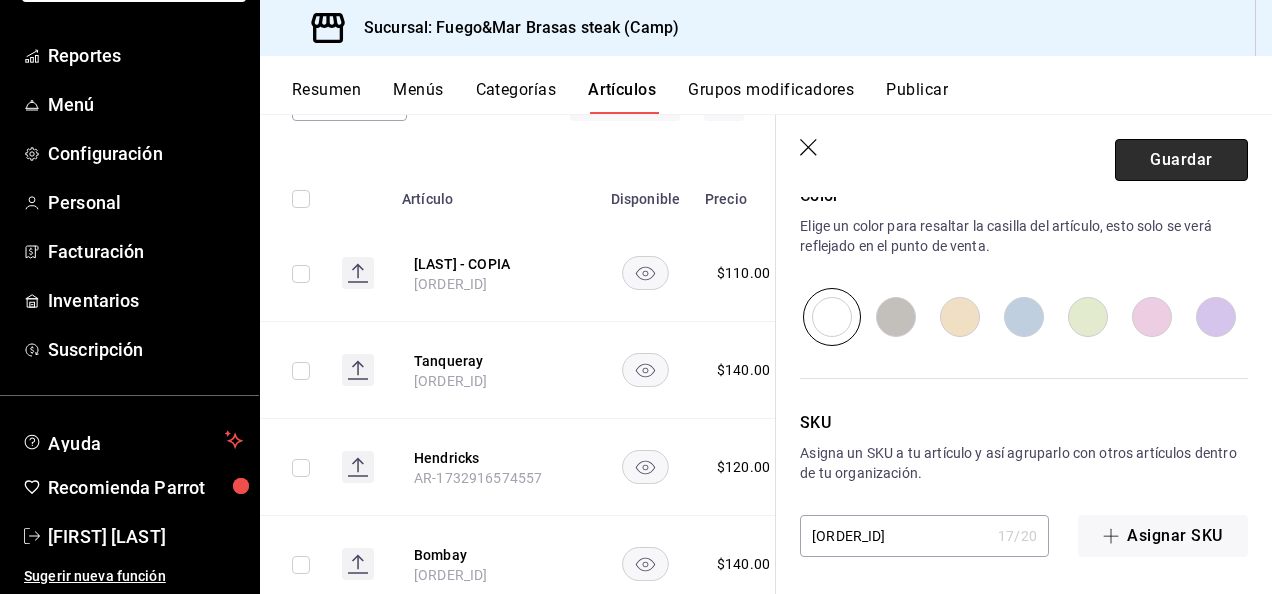 click on "Guardar" at bounding box center (1181, 160) 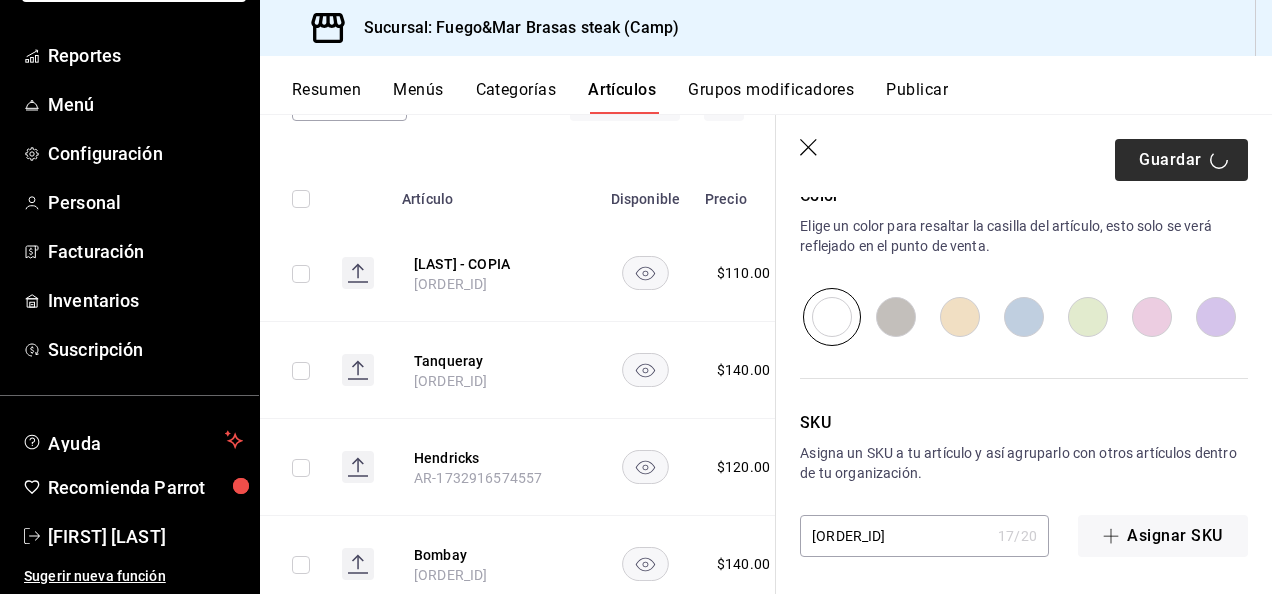 type on "x" 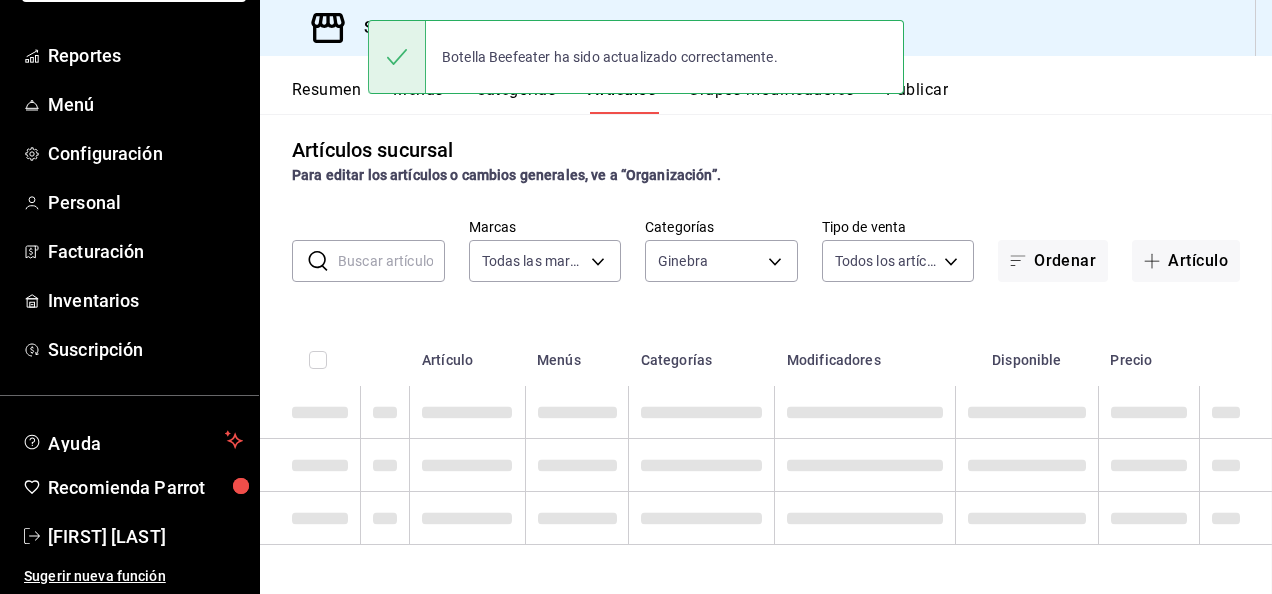 scroll, scrollTop: 10, scrollLeft: 0, axis: vertical 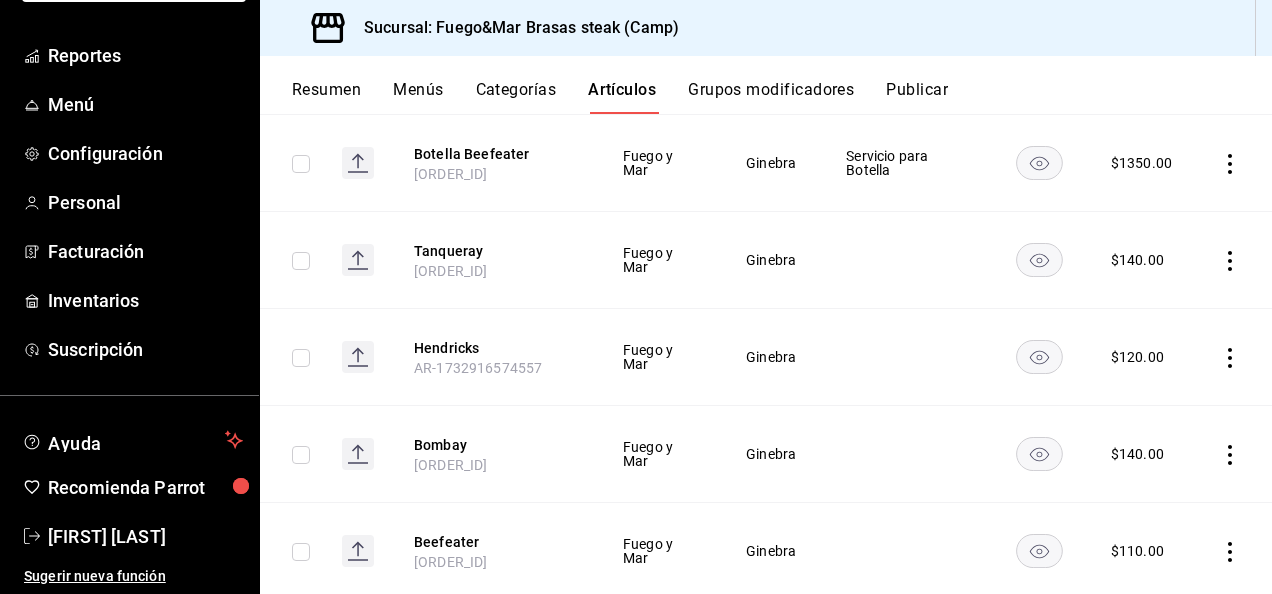 click 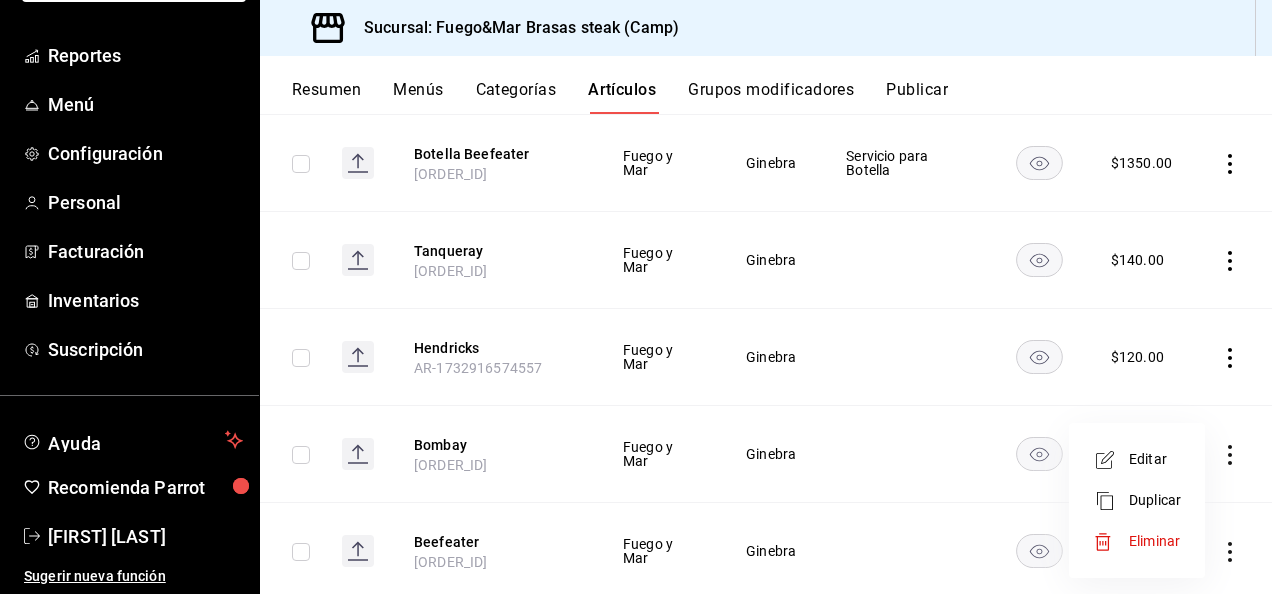 click at bounding box center [636, 297] 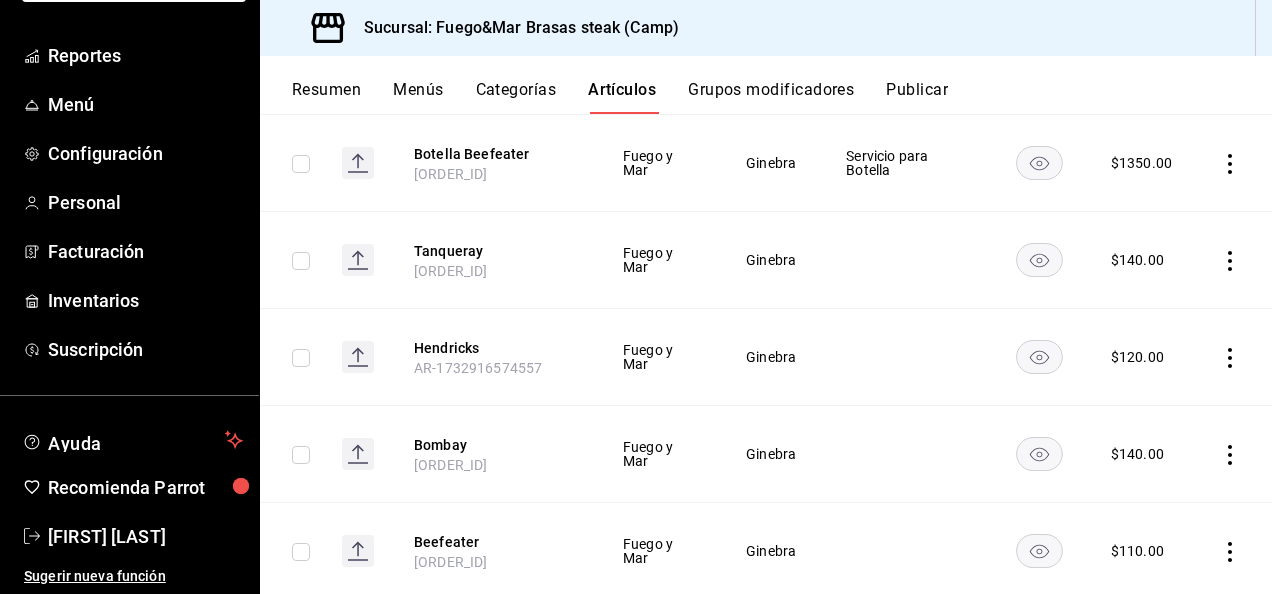 click 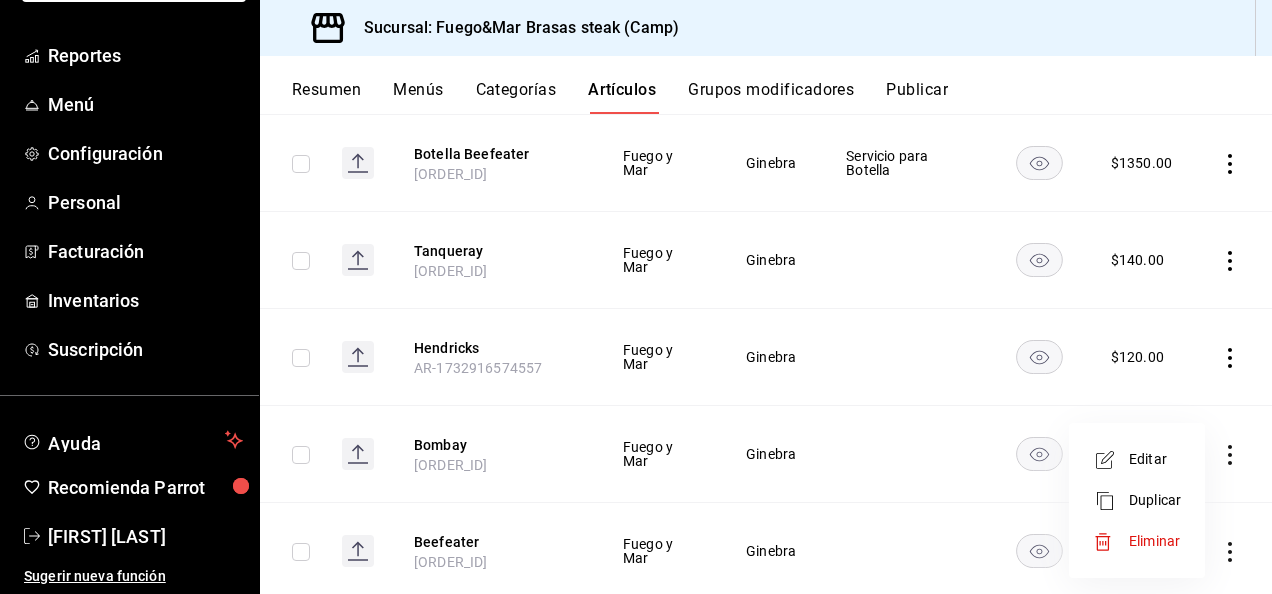 click on "Duplicar" at bounding box center [1137, 500] 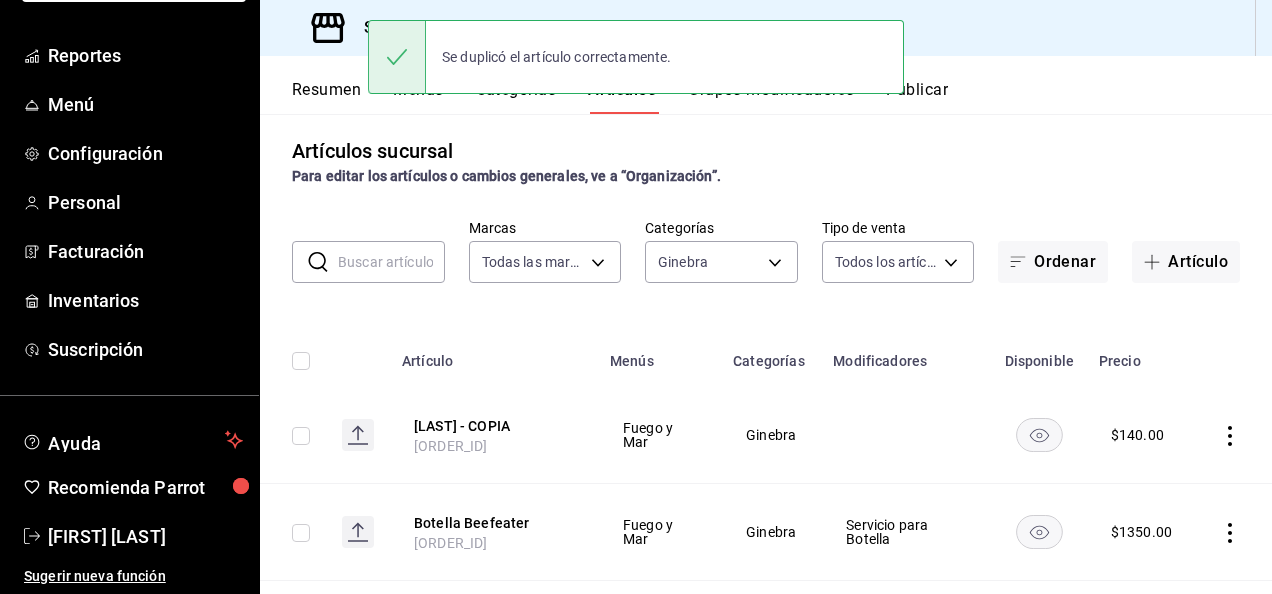 scroll, scrollTop: 282, scrollLeft: 0, axis: vertical 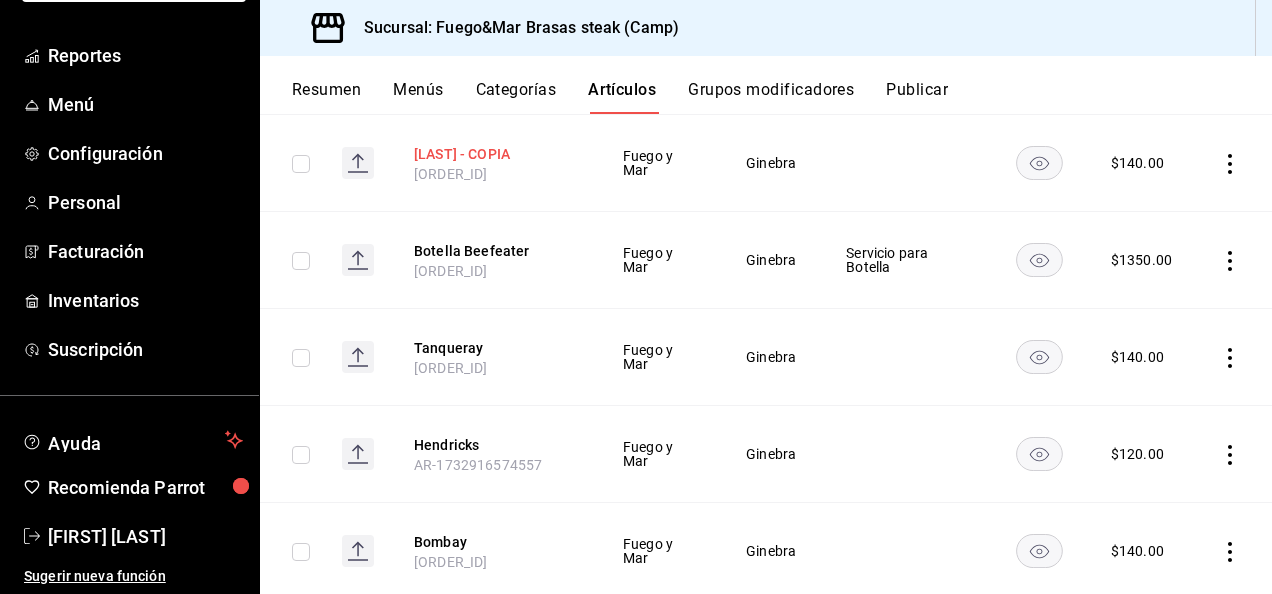 click on "[LAST] - COPIA" at bounding box center [494, 154] 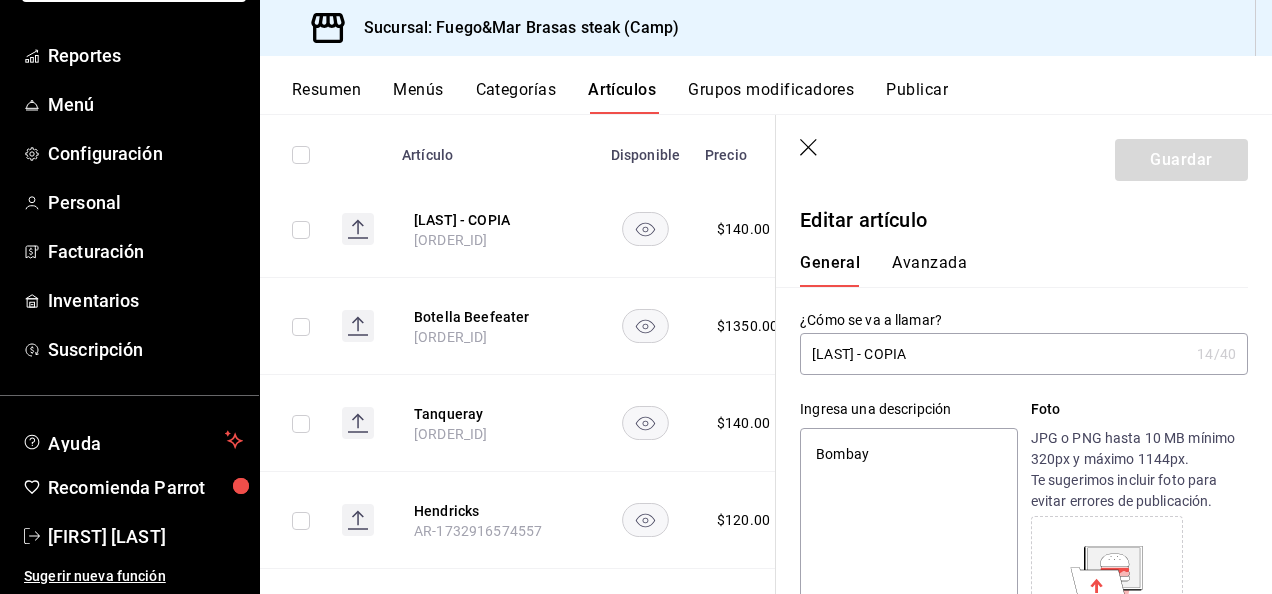 click on "[LAST] - COPIA" at bounding box center [994, 354] 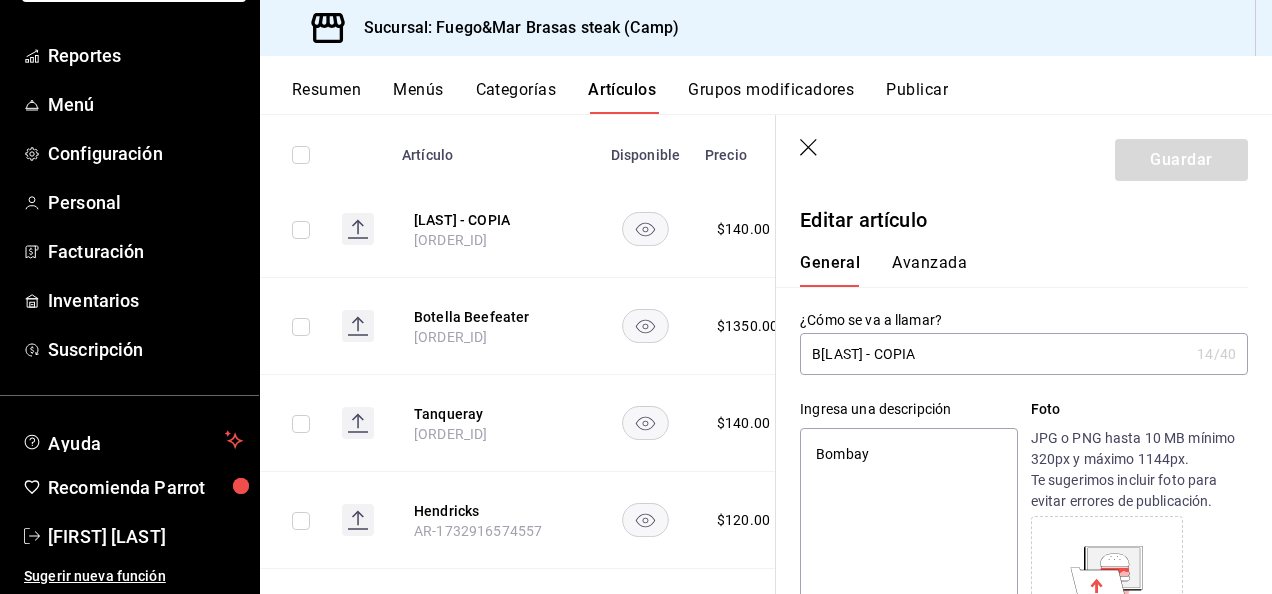 type on "x" 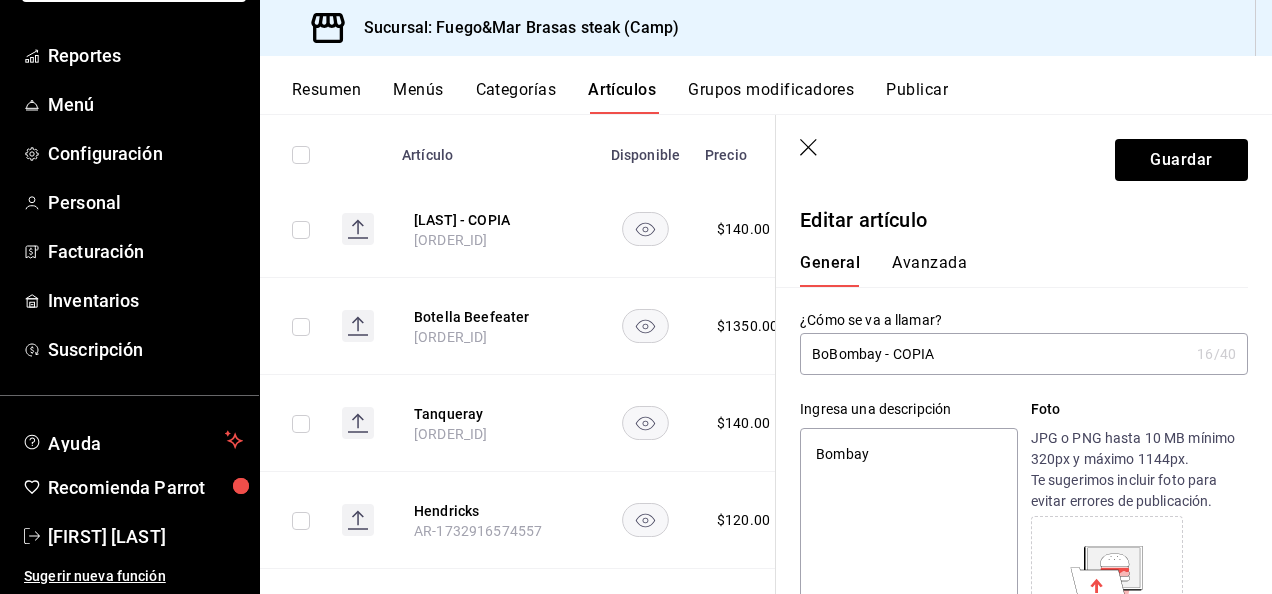 type on "Bot[LAST] - COPIA" 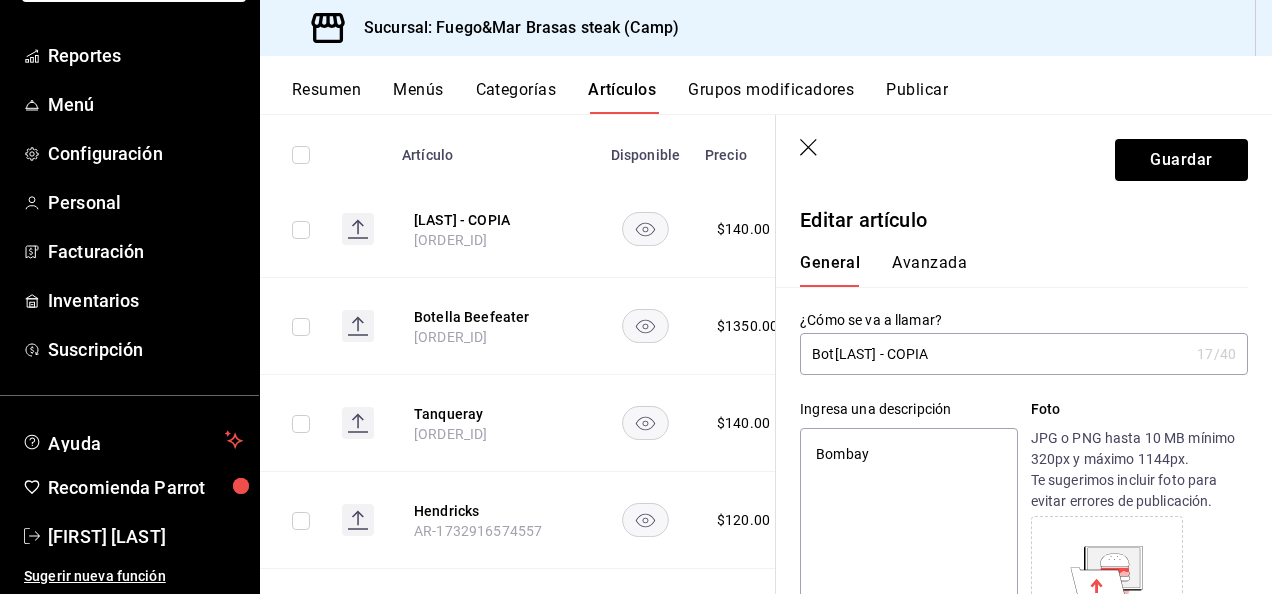 type on "BoteBombay - COPIA" 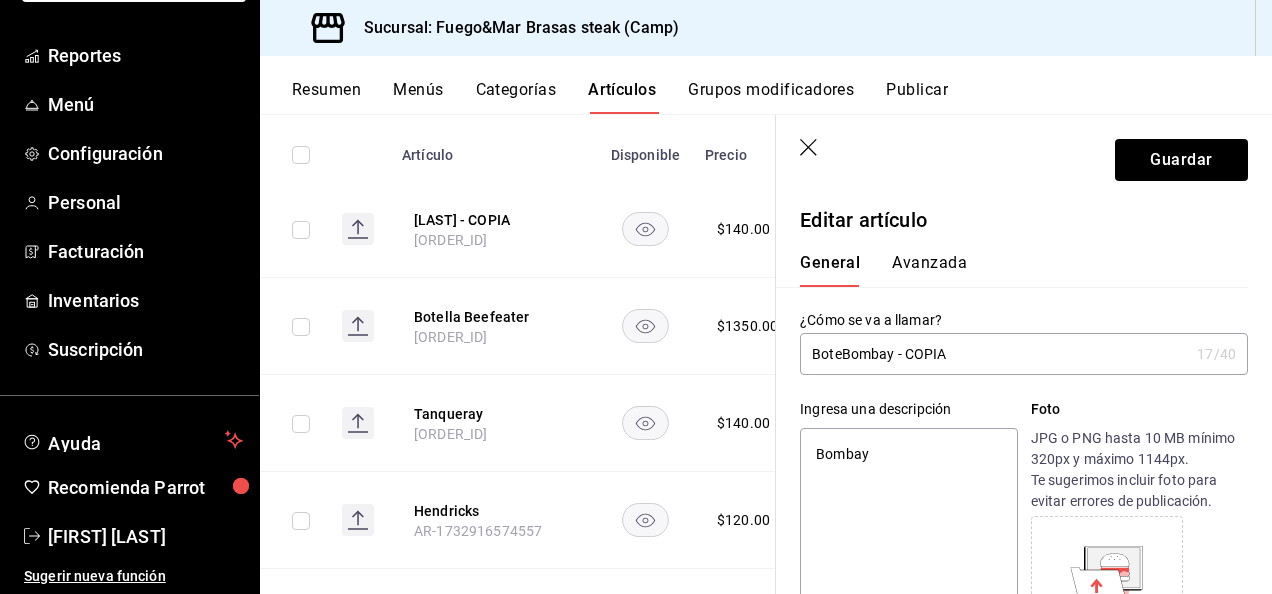 type on "Botel[LAST] - COPIA" 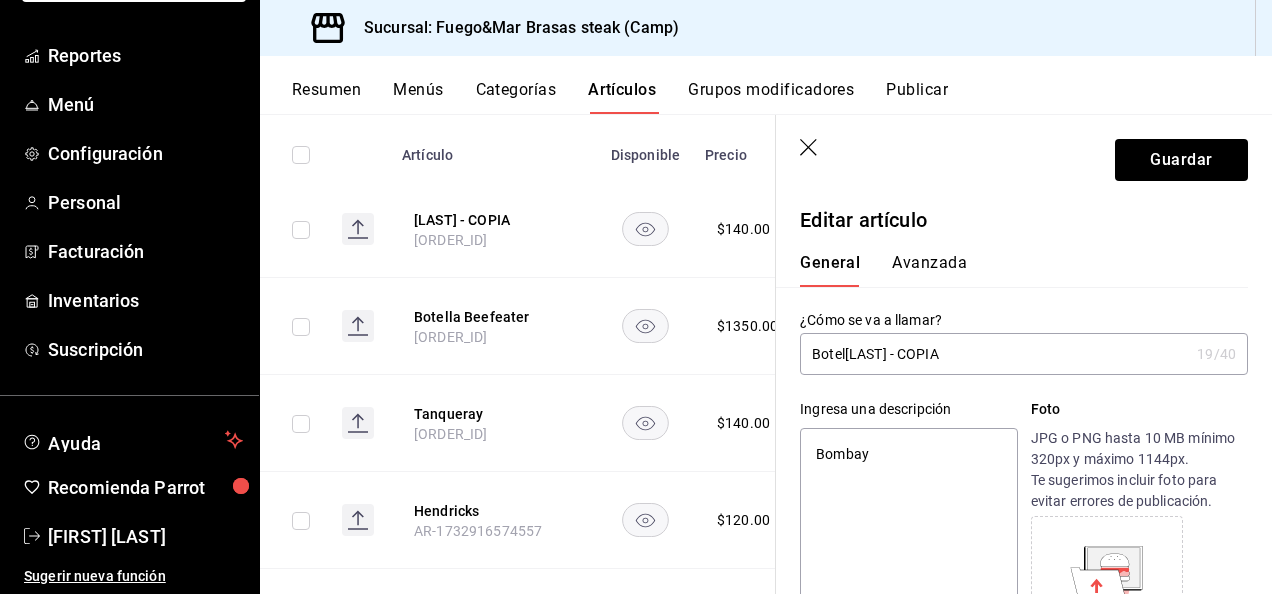 type on "BotellaBombay - COPIA" 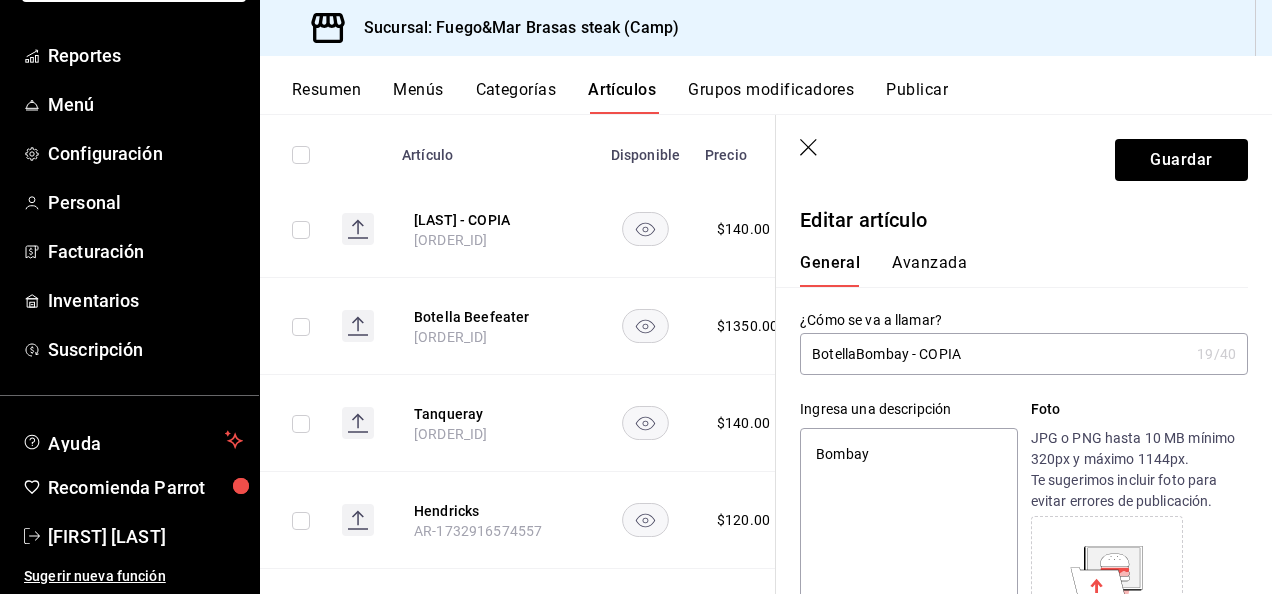 type on "x" 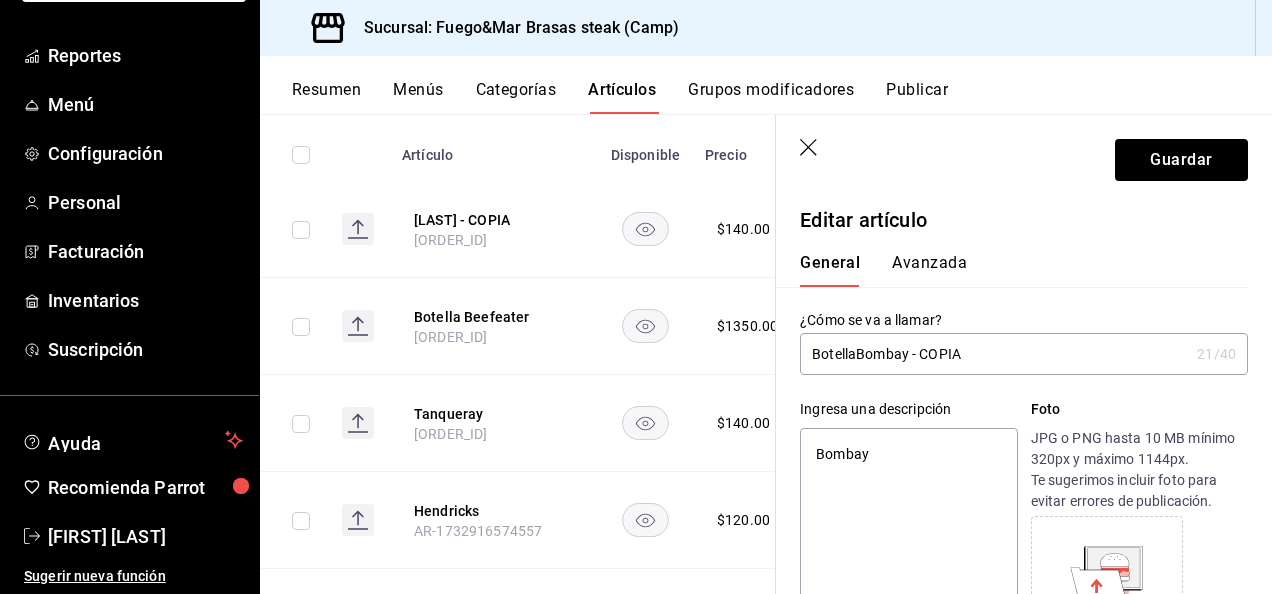 type on "Botella Bombay - COPIA" 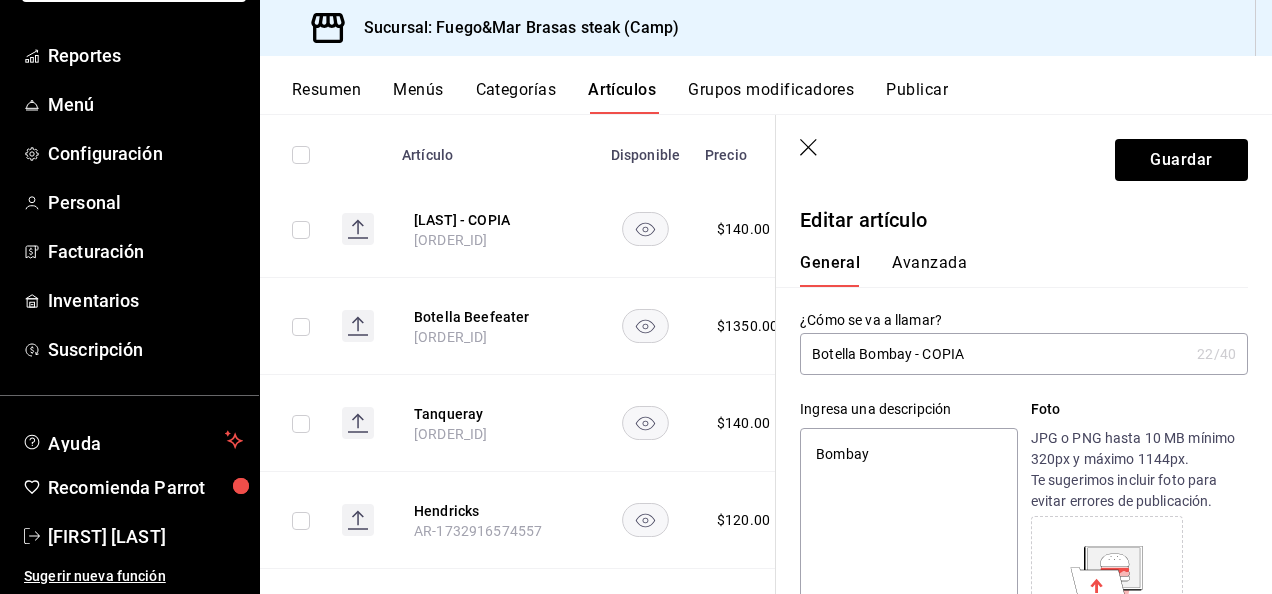 click on "Botella Bombay - COPIA" at bounding box center (994, 354) 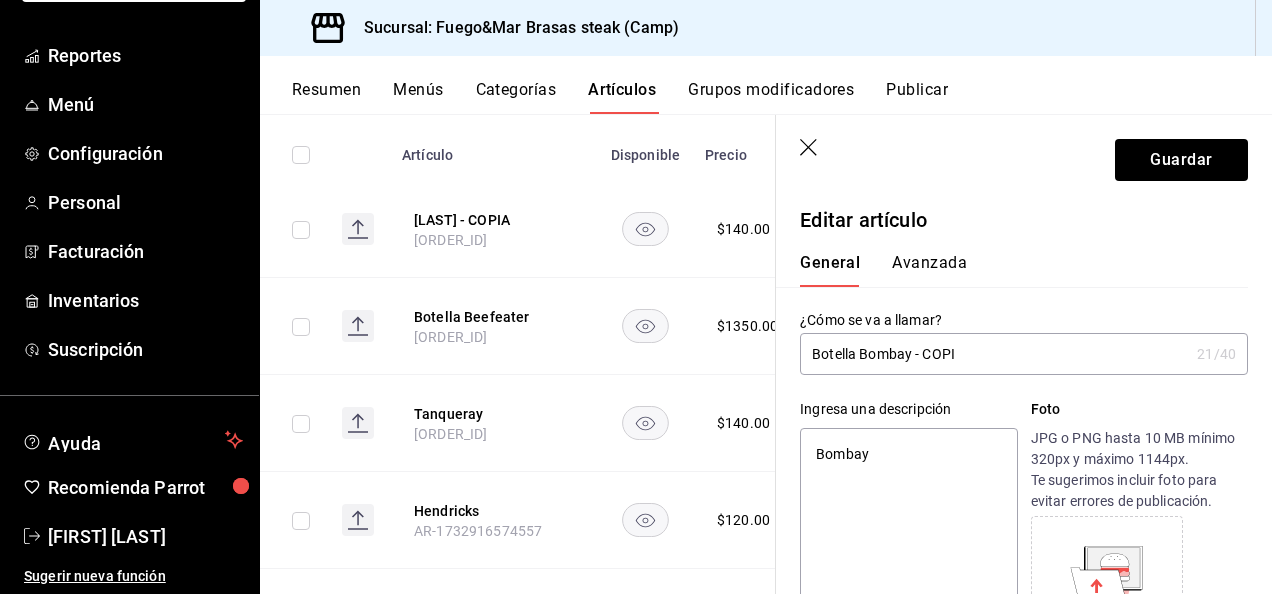 type on "Botella Bombay - COP" 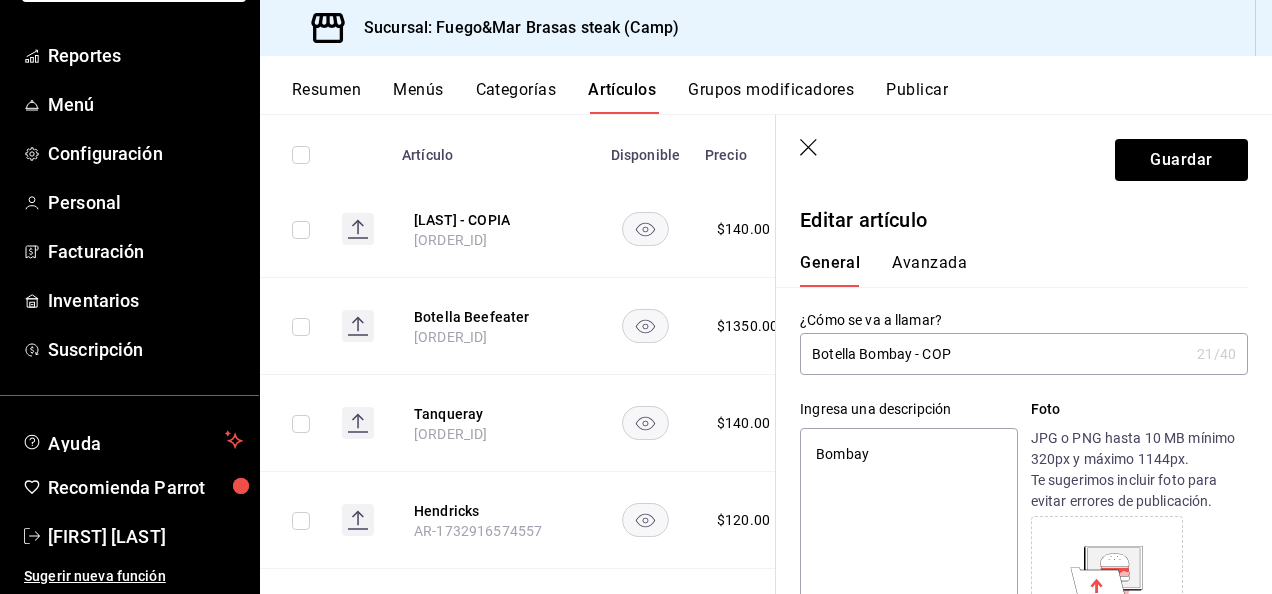 type on "Botella Bombay - CO" 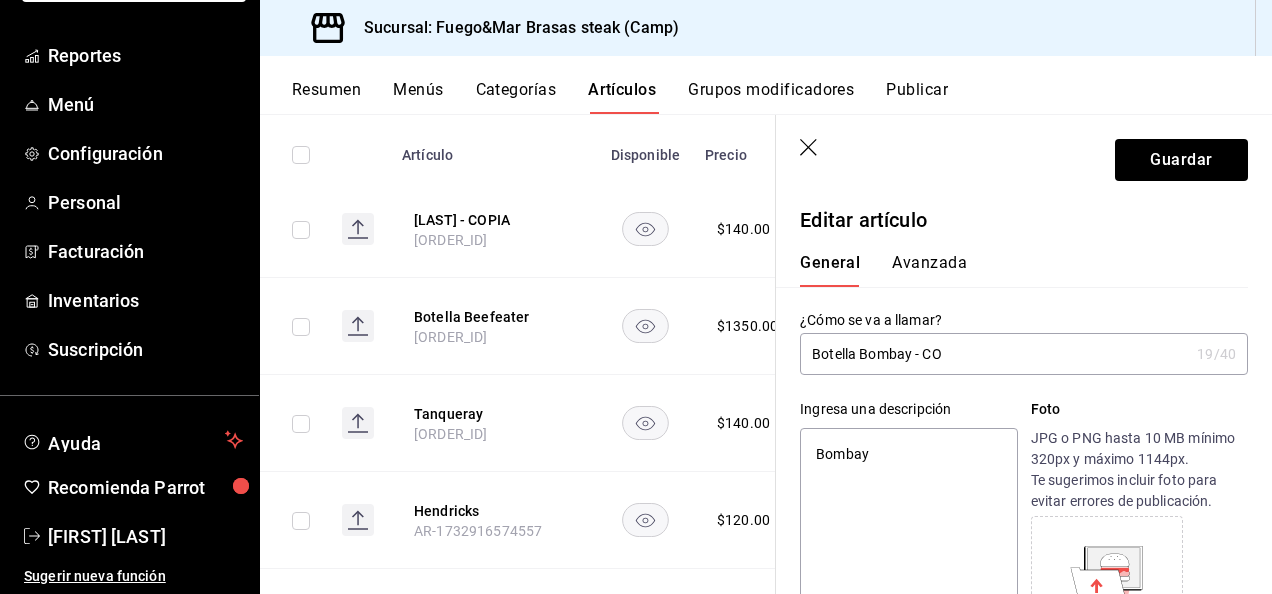 type on "Botella Bombay - C" 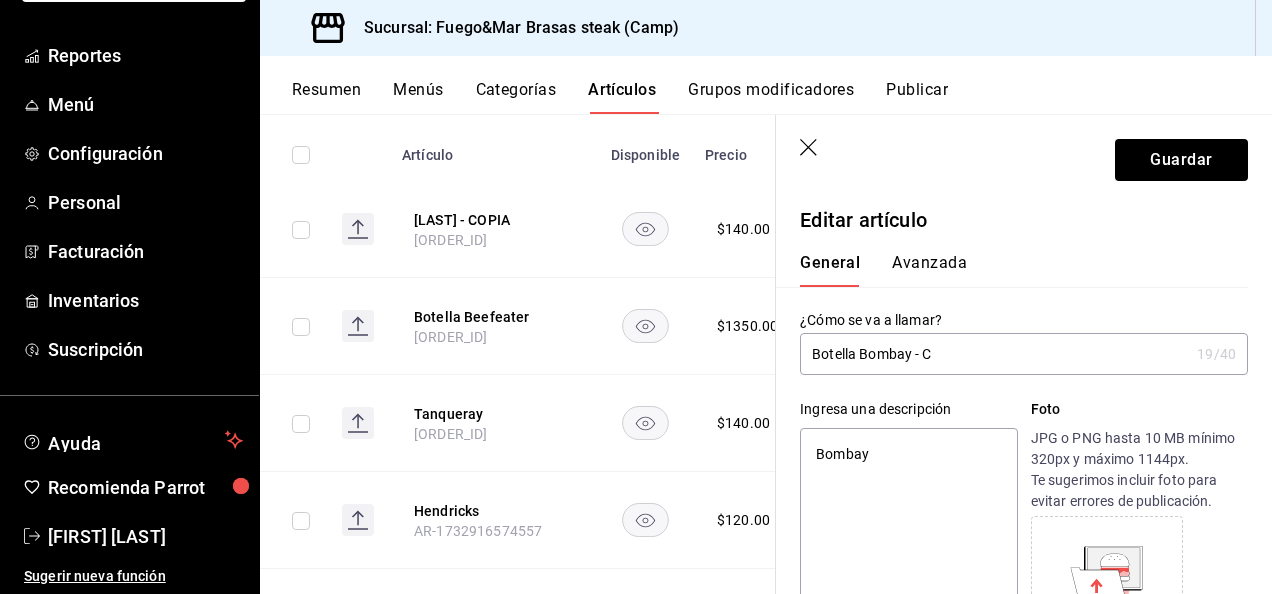 type on "x" 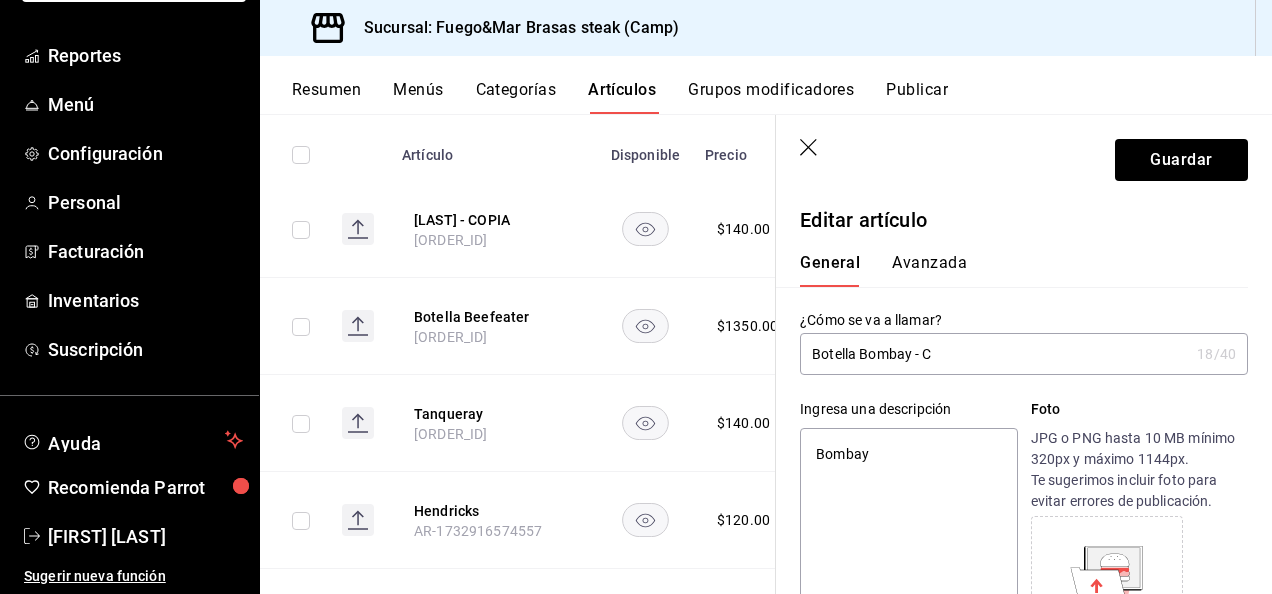 type on "Botella Bombay -" 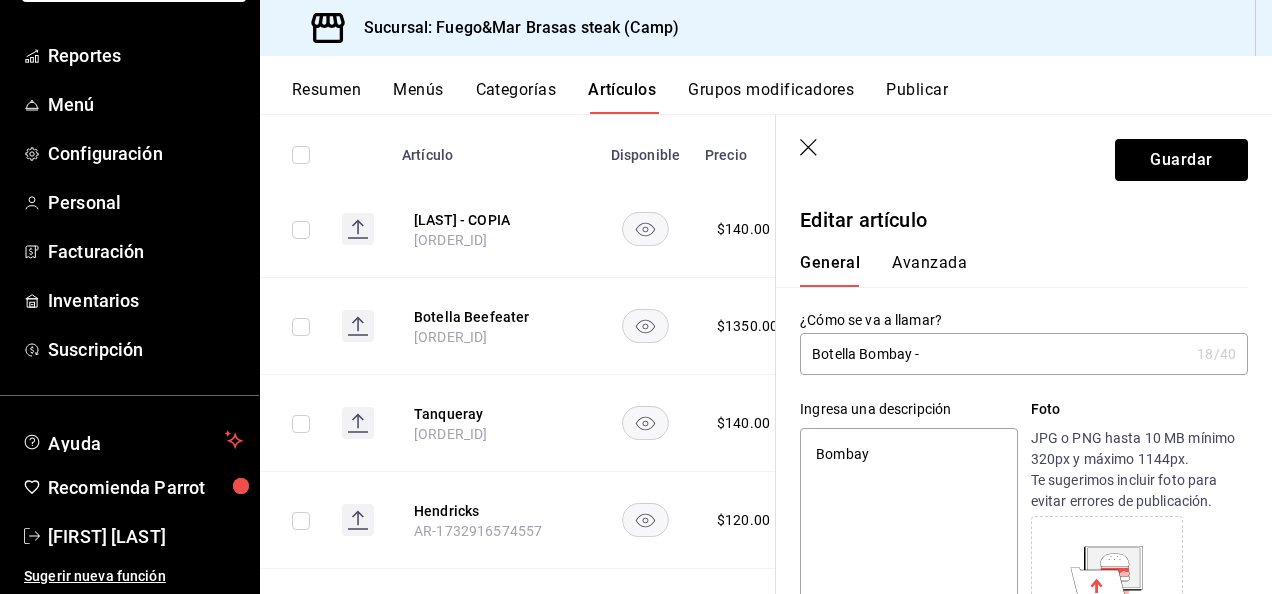 type on "x" 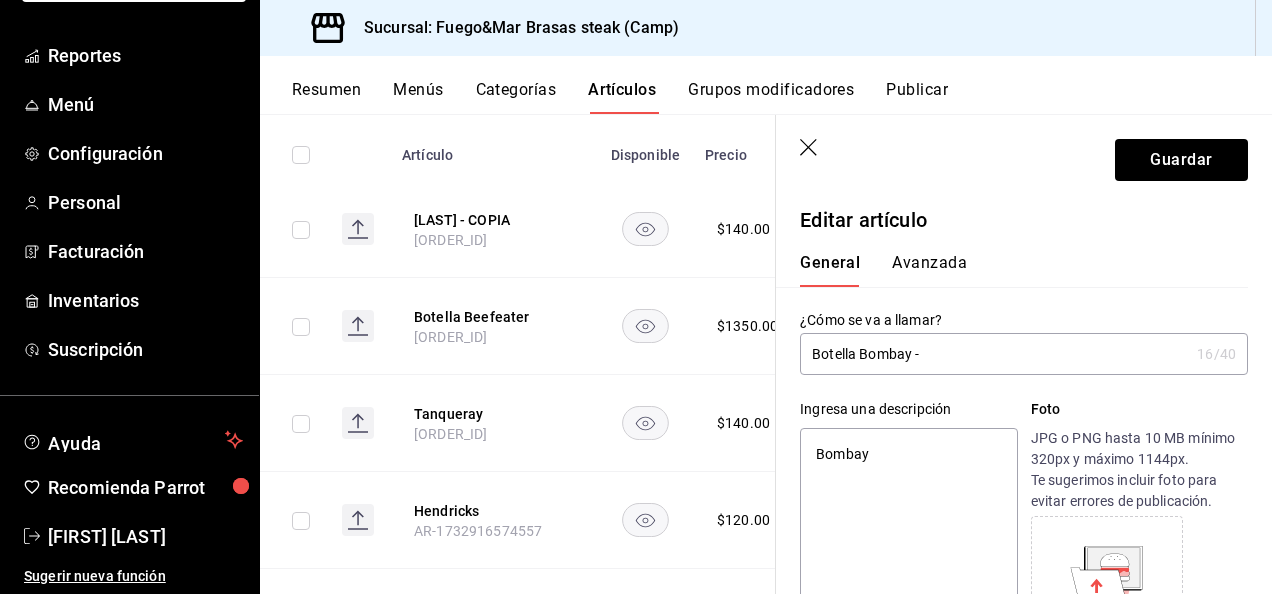 type on "Botella Bombay" 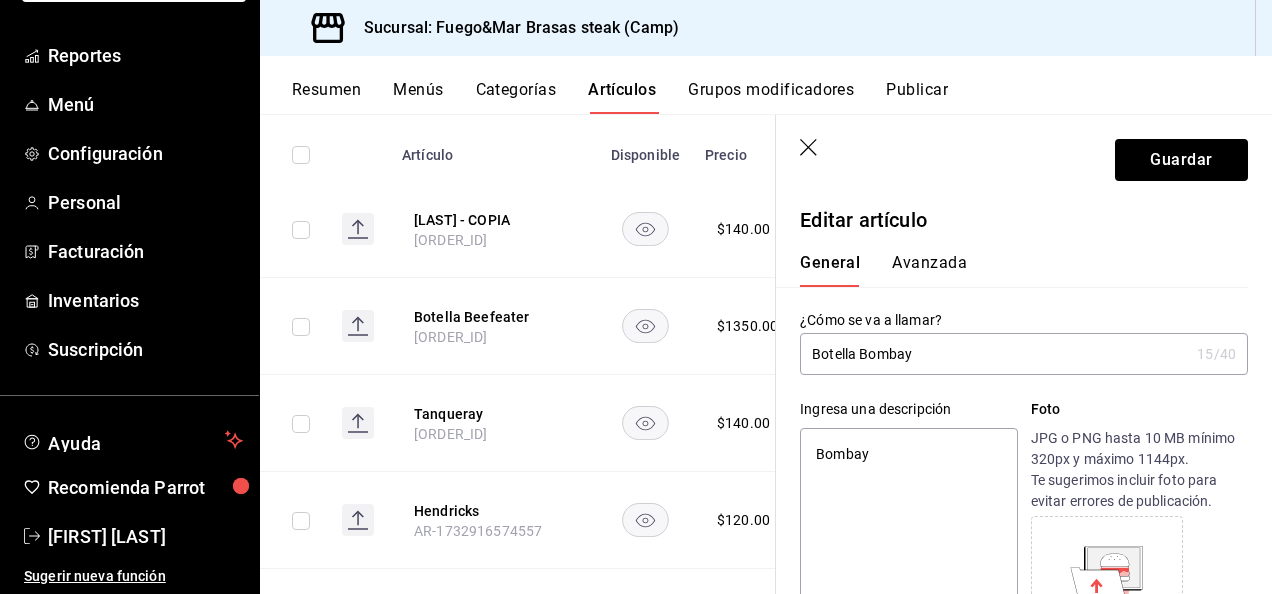 type on "Botella Bombay" 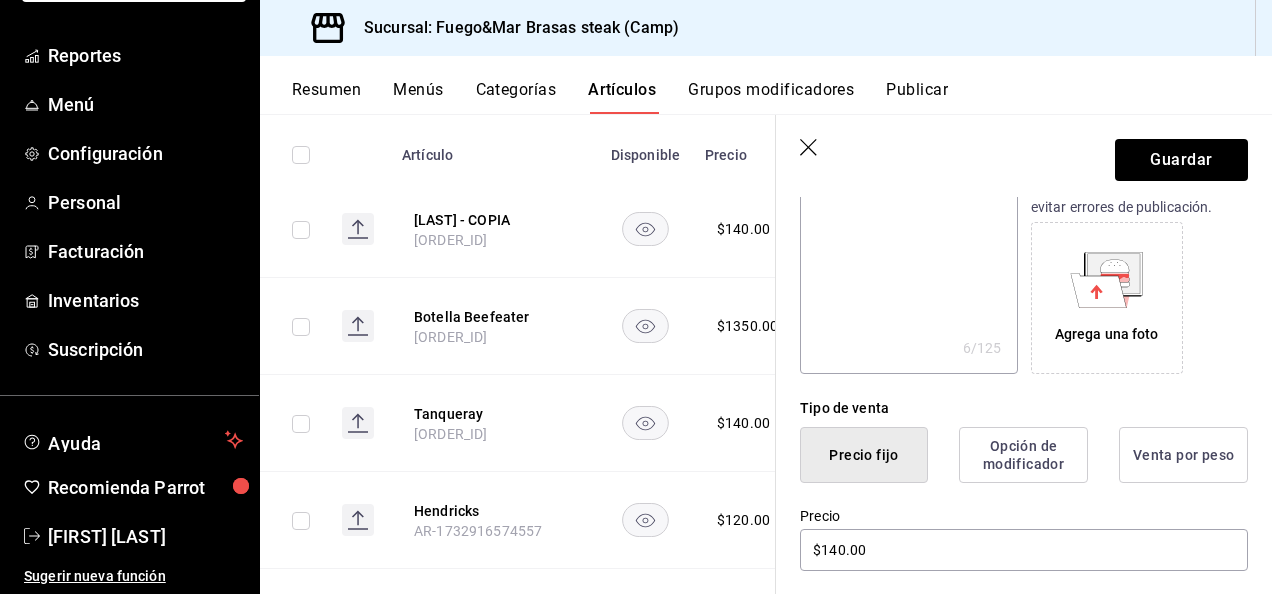 scroll, scrollTop: 404, scrollLeft: 0, axis: vertical 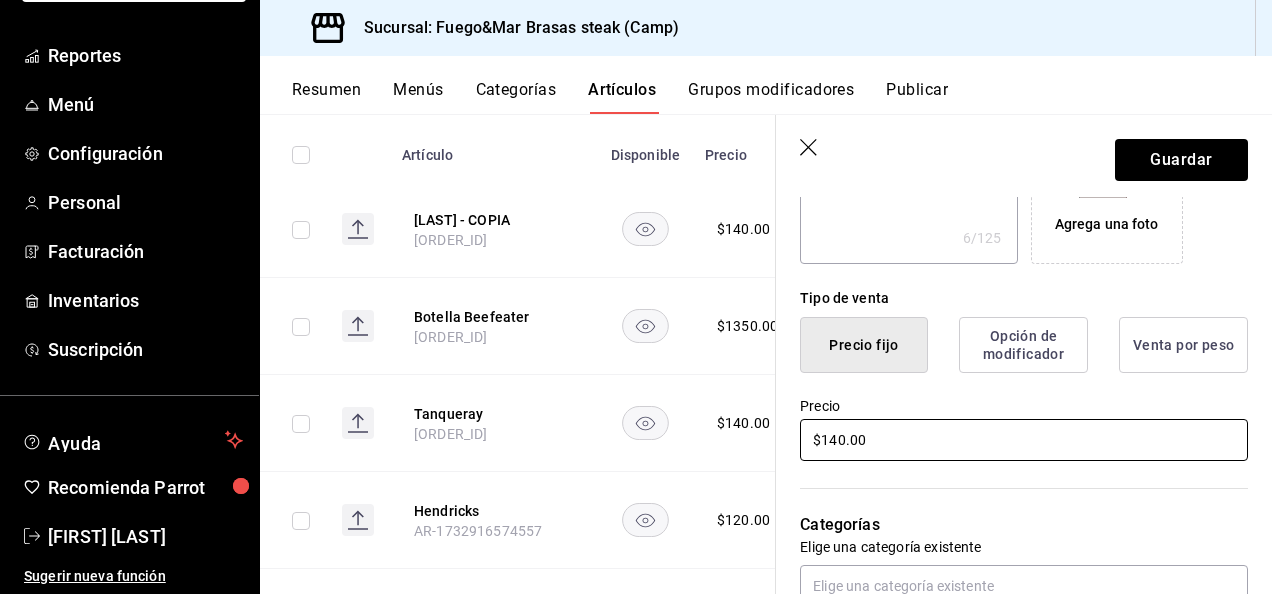 type on "Botella Bombay" 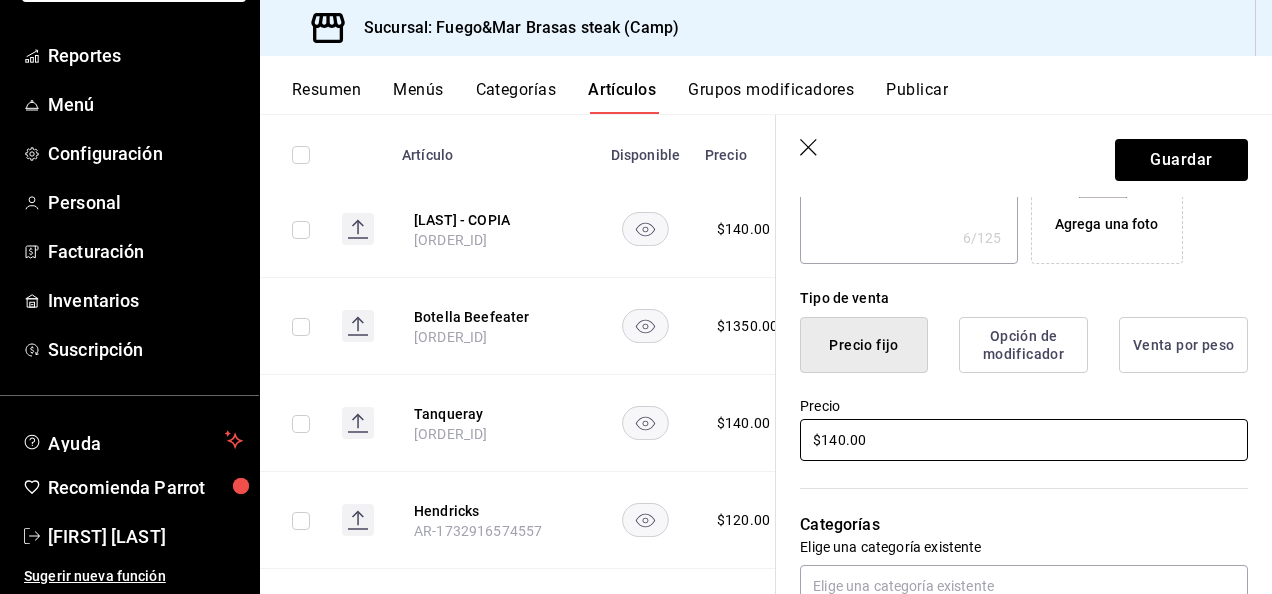 type on "x" 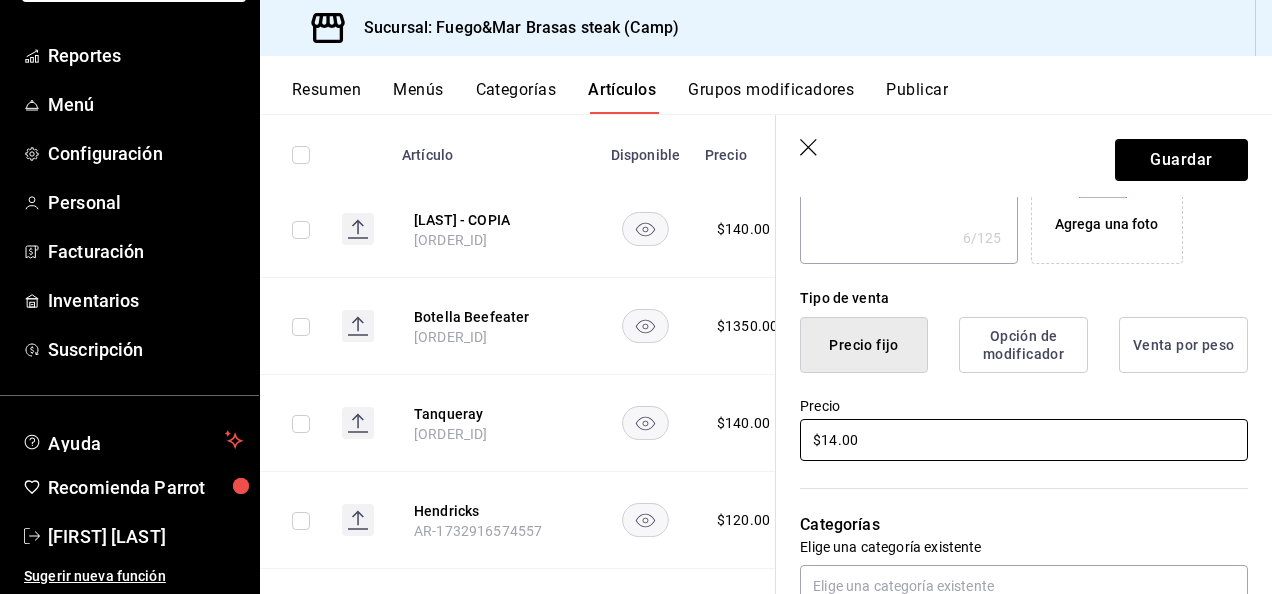 type on "x" 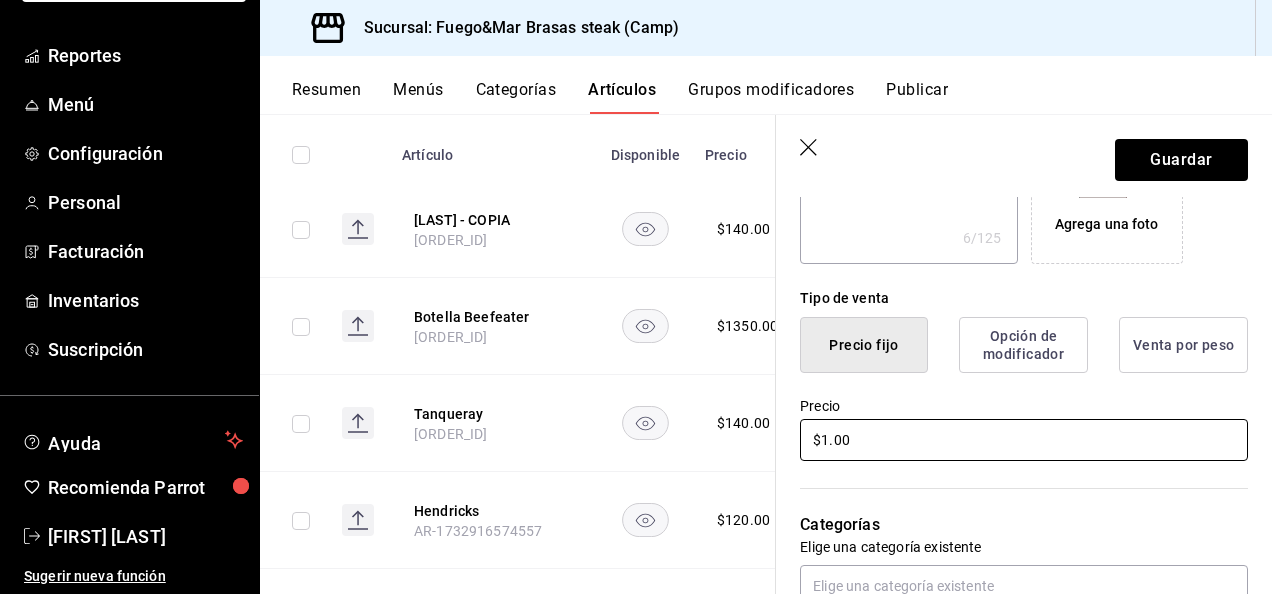 type 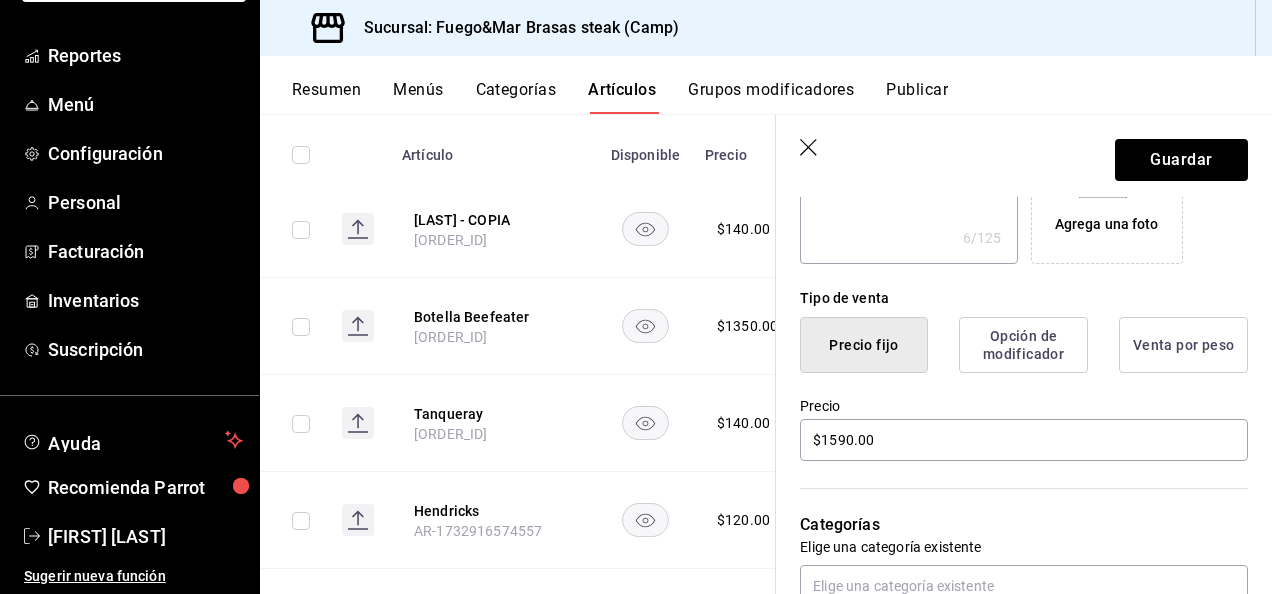 drag, startPoint x: 1268, startPoint y: 326, endPoint x: 786, endPoint y: 278, distance: 484.38416 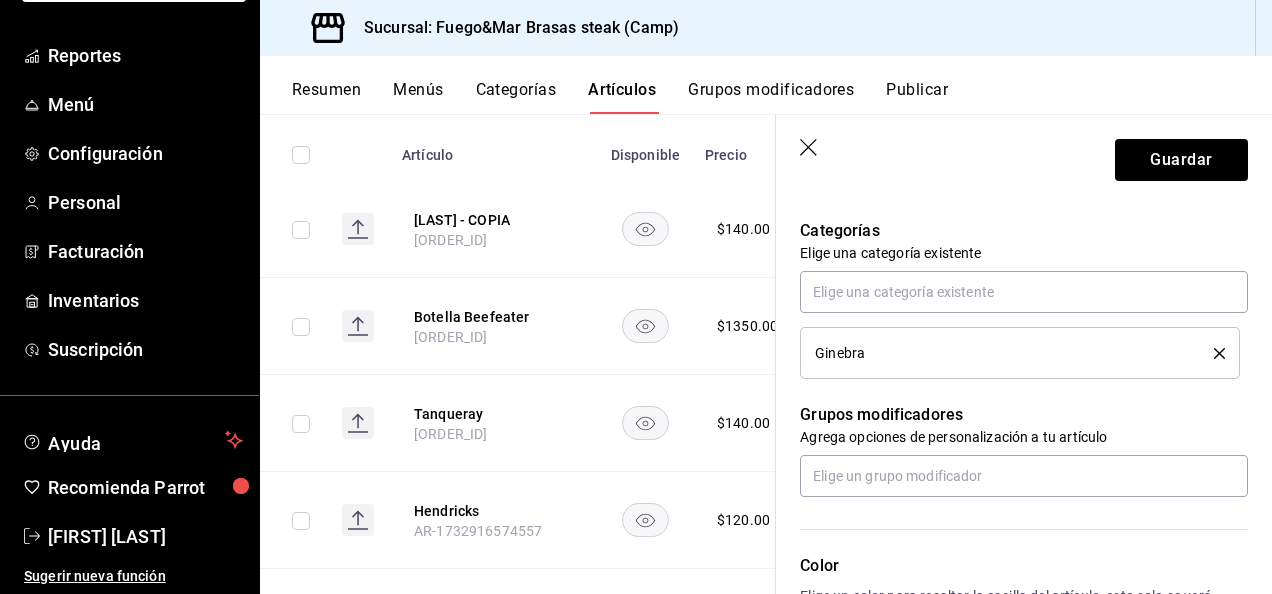 scroll, scrollTop: 700, scrollLeft: 0, axis: vertical 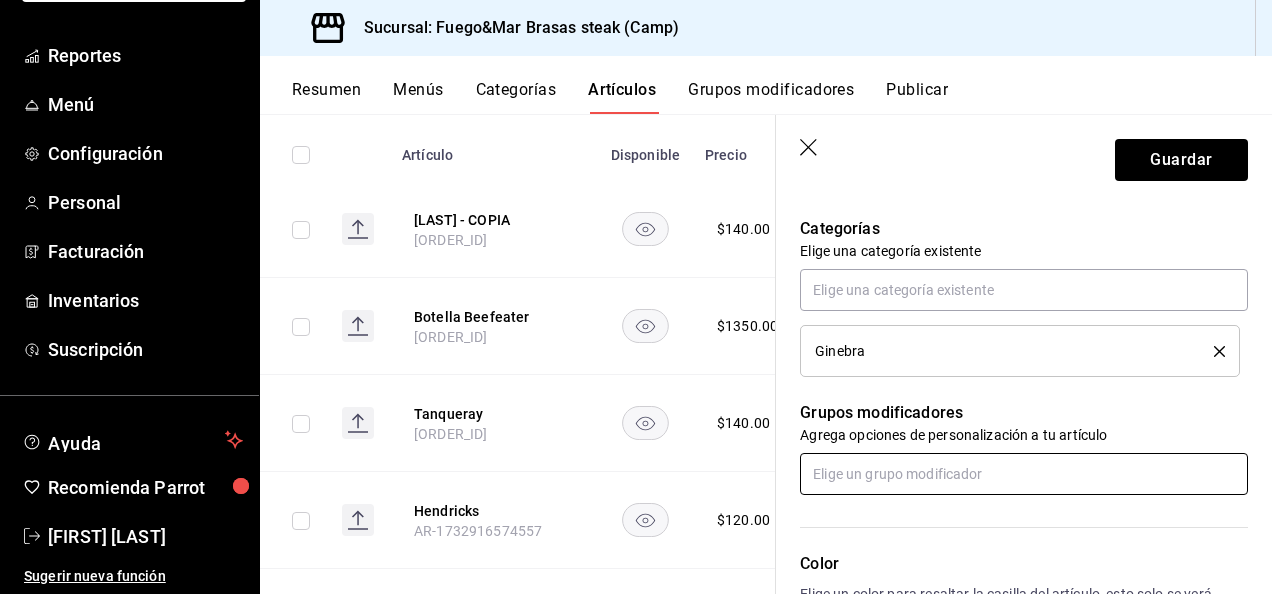 click at bounding box center [1024, 474] 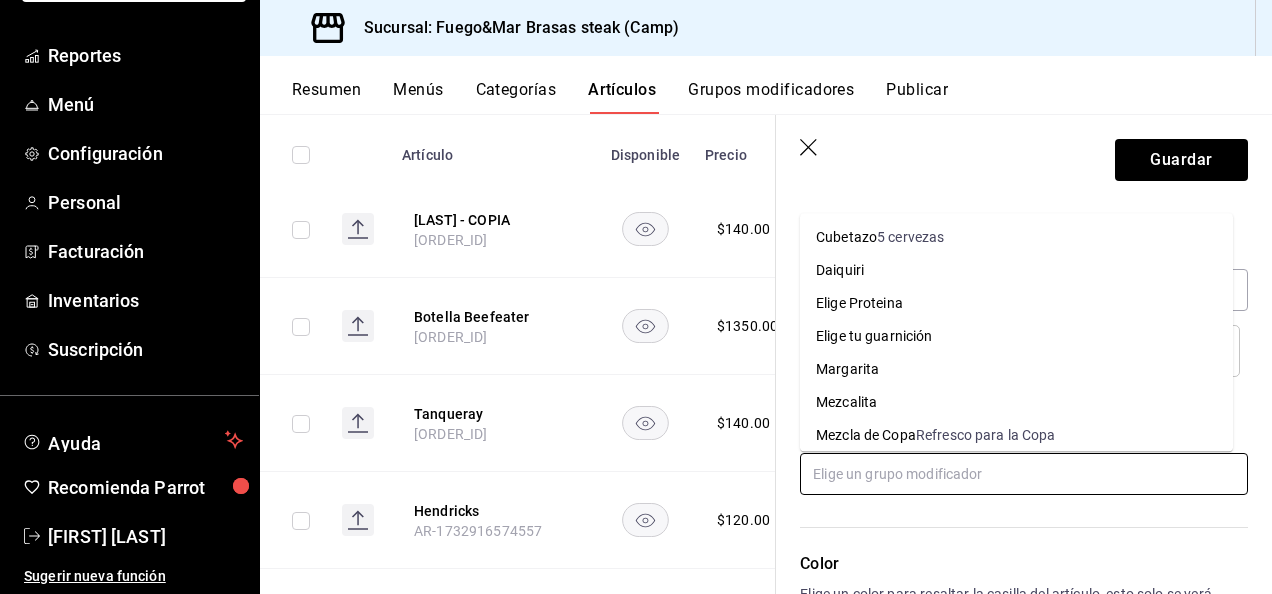 scroll, scrollTop: 183, scrollLeft: 0, axis: vertical 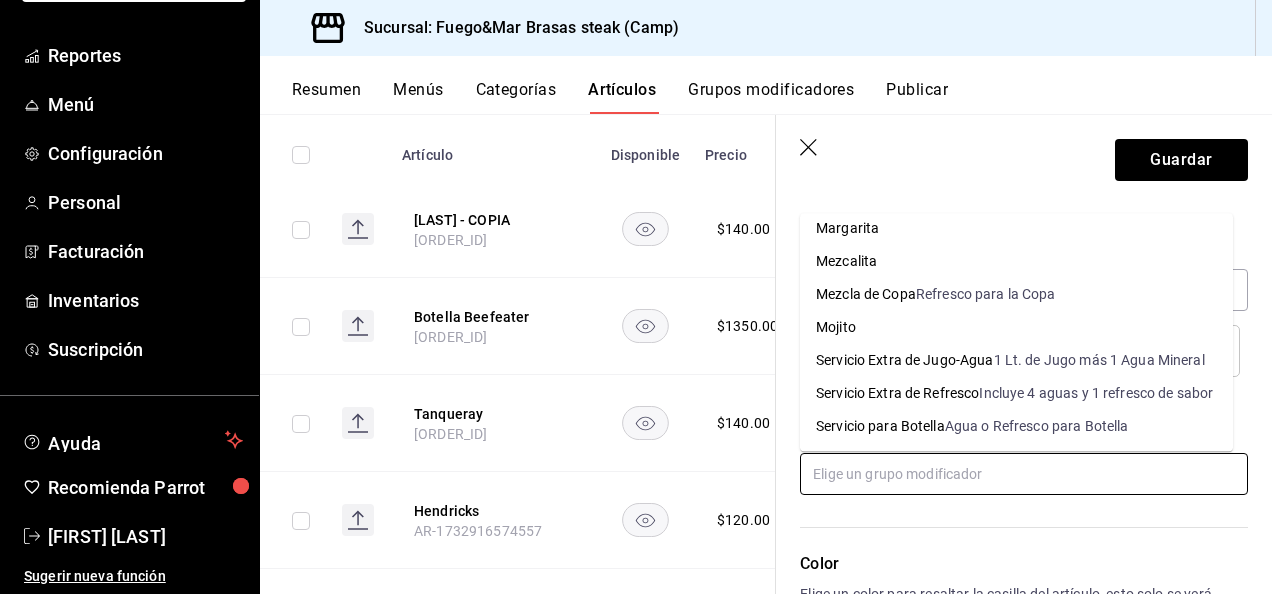 click on "Servicio para Botella Agua o Refresco para Botella" at bounding box center (1016, 427) 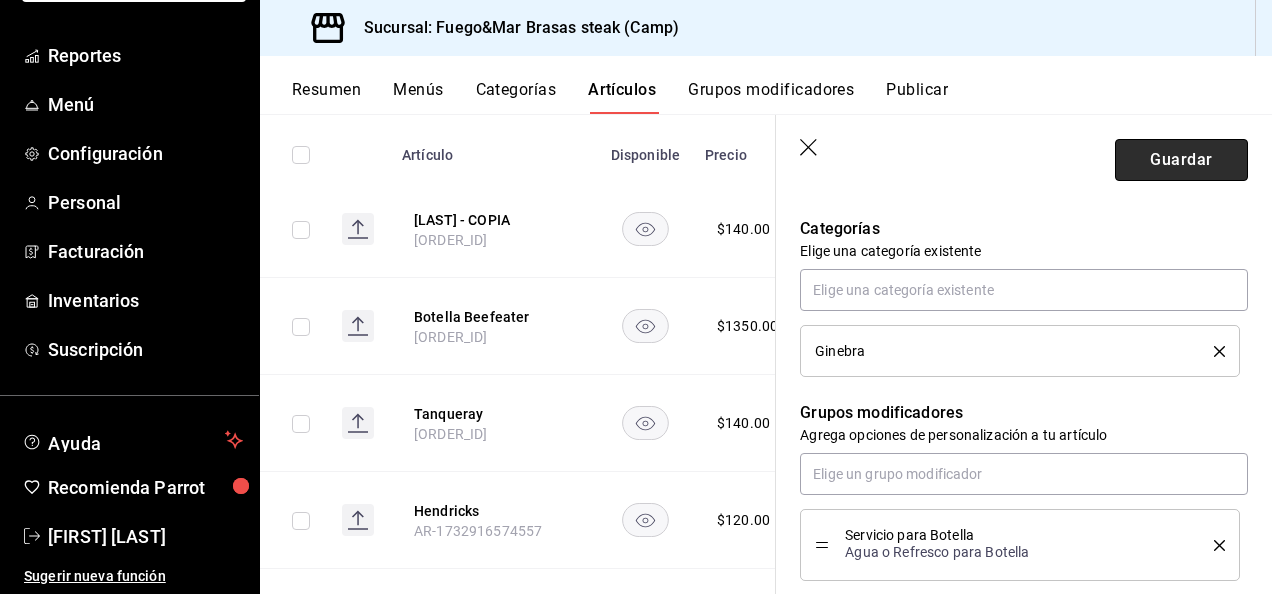 click on "Guardar" at bounding box center (1181, 160) 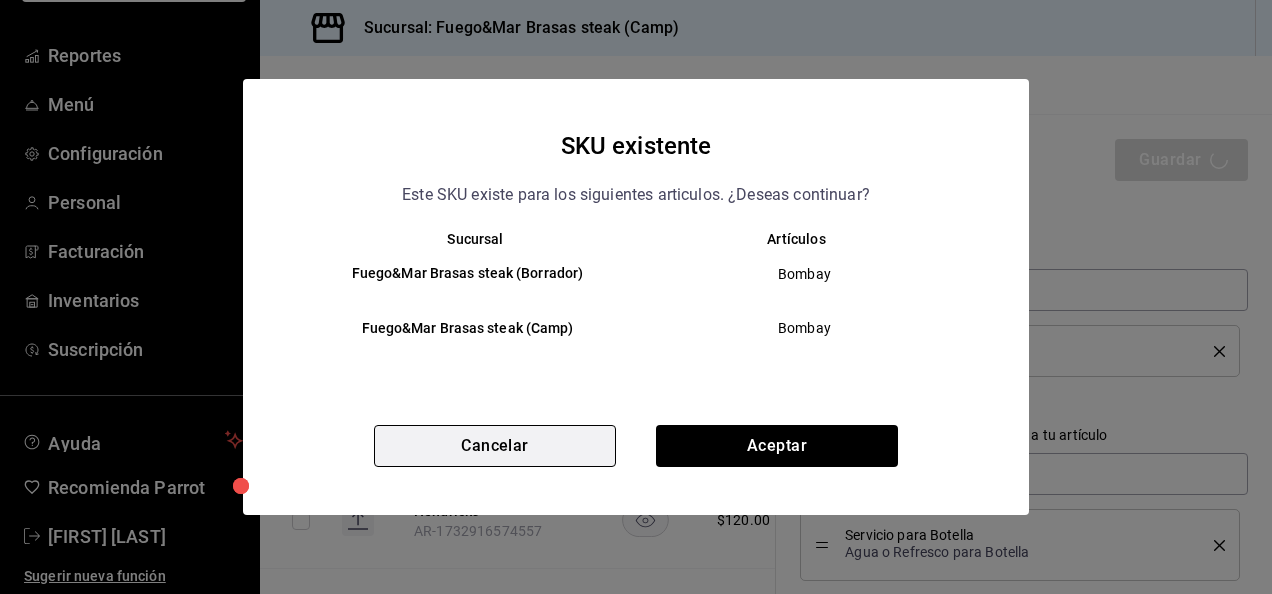 click on "Cancelar" at bounding box center [495, 446] 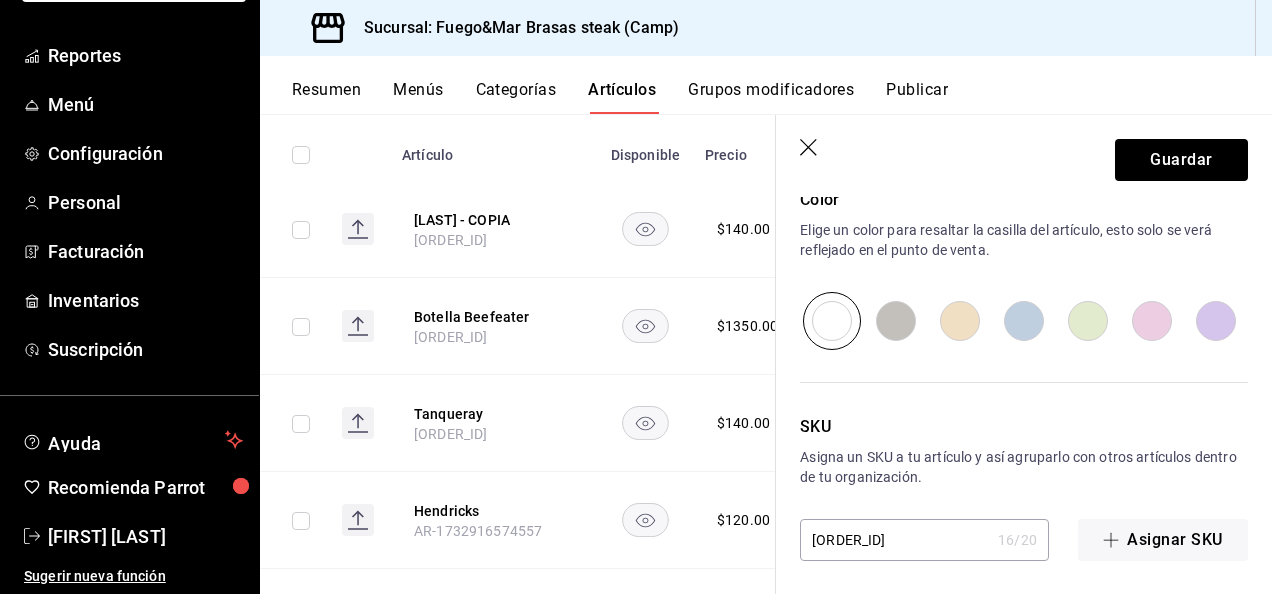 scroll, scrollTop: 1154, scrollLeft: 0, axis: vertical 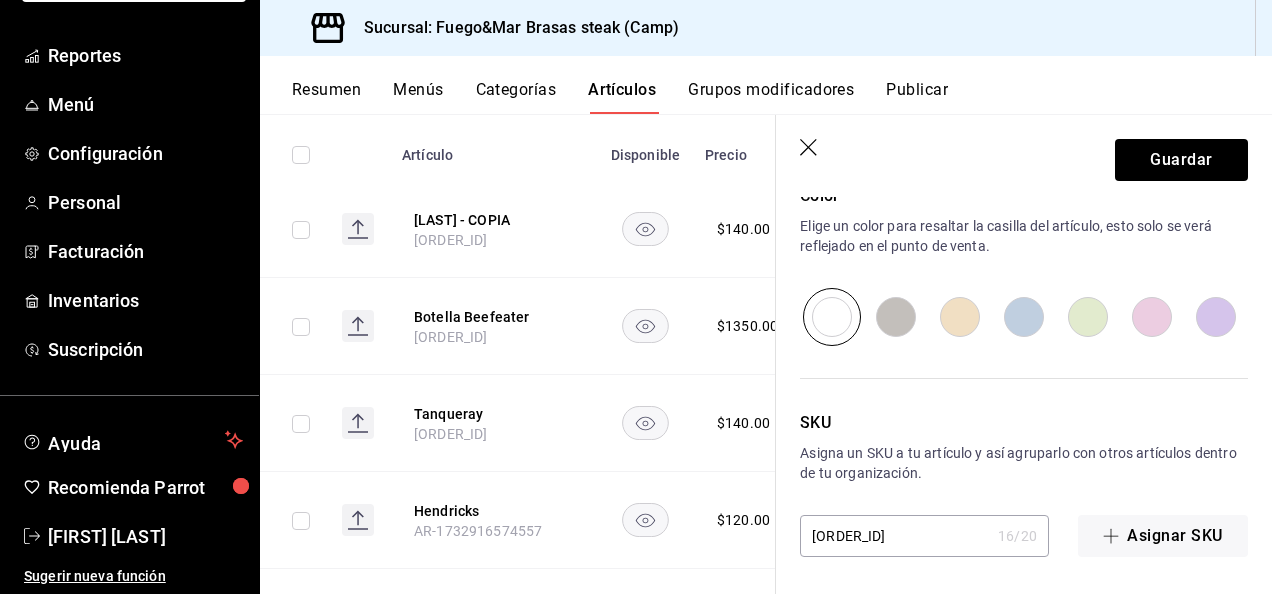 click on "[ORDER_ID]" at bounding box center [895, 536] 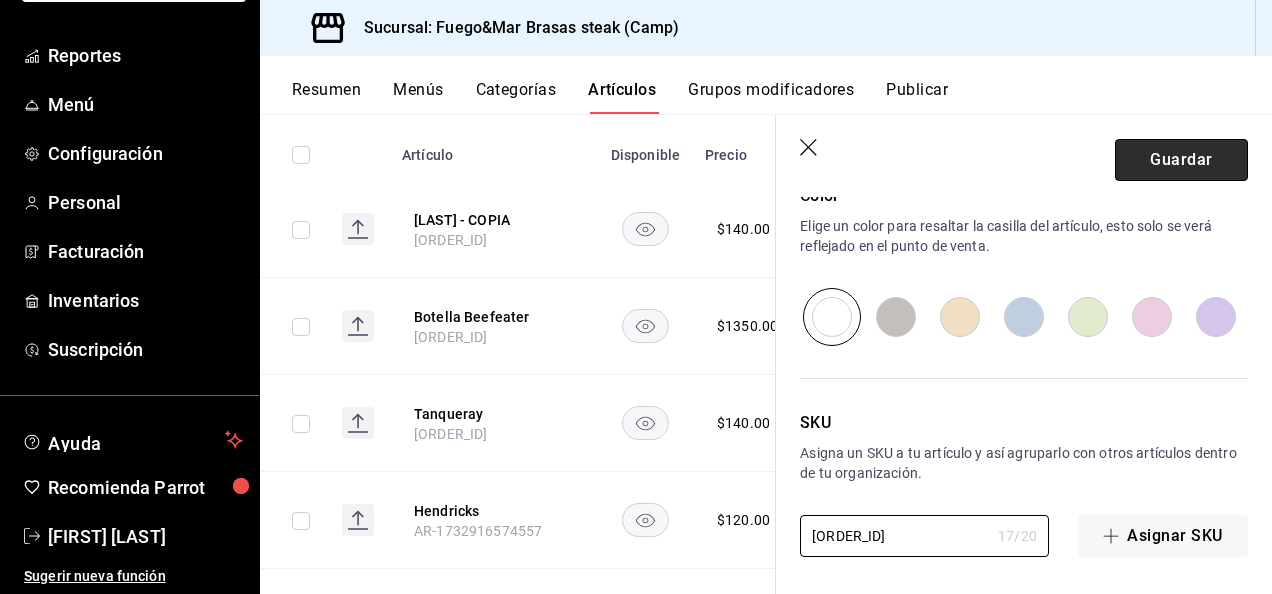 click on "Guardar" at bounding box center [1181, 160] 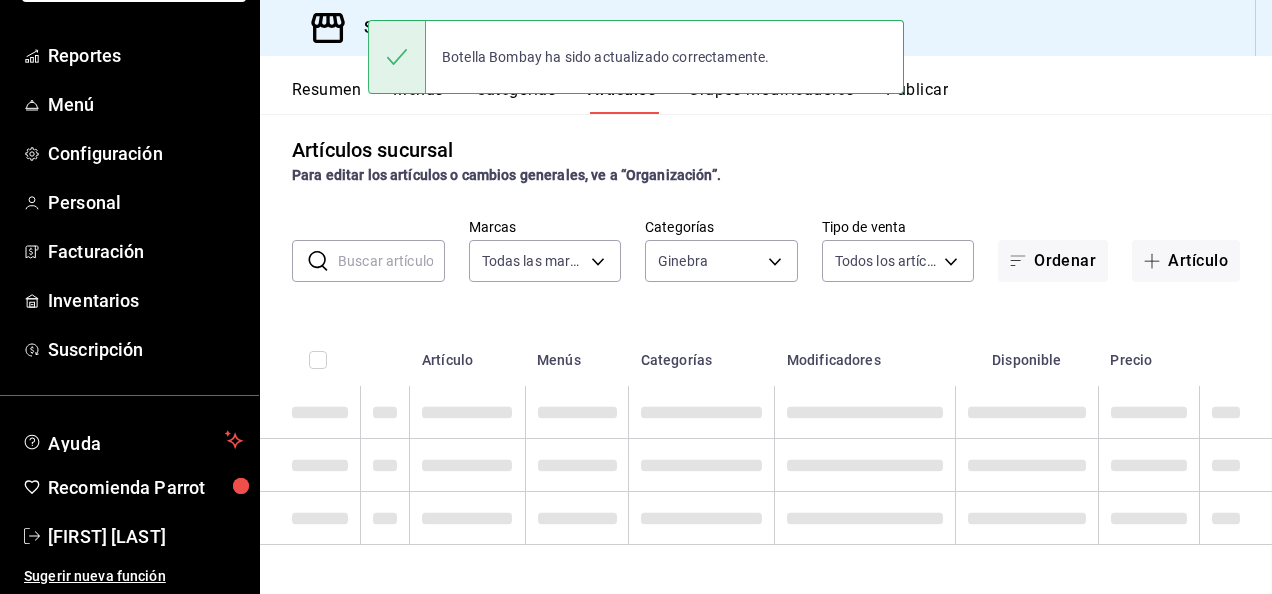 scroll, scrollTop: 10, scrollLeft: 0, axis: vertical 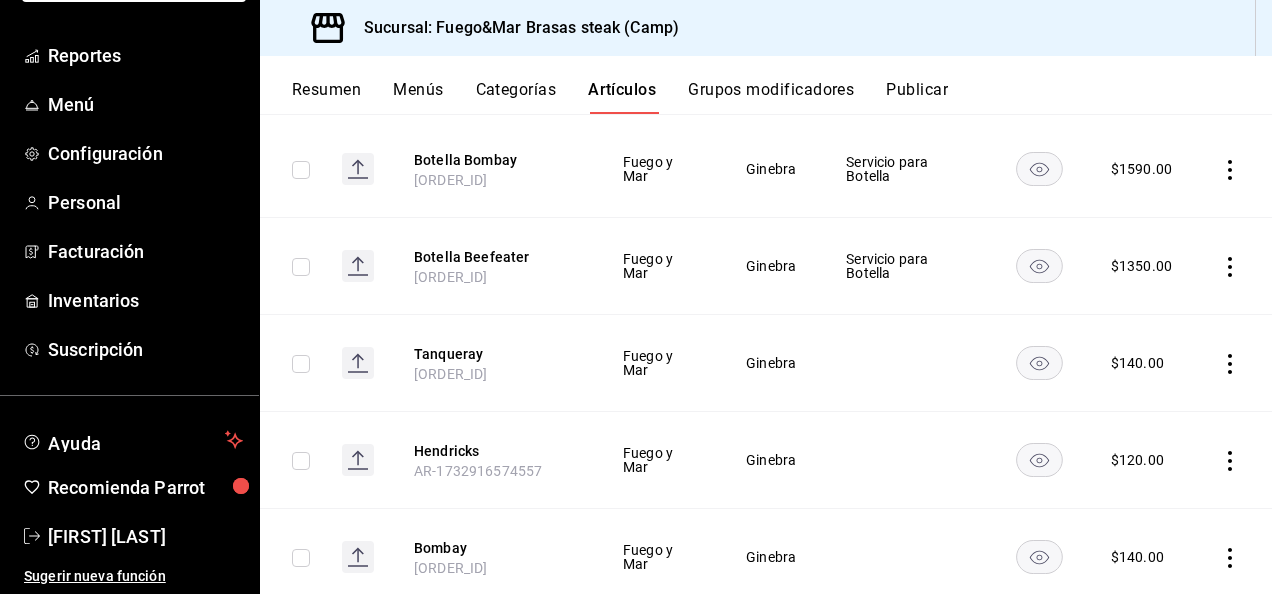 click 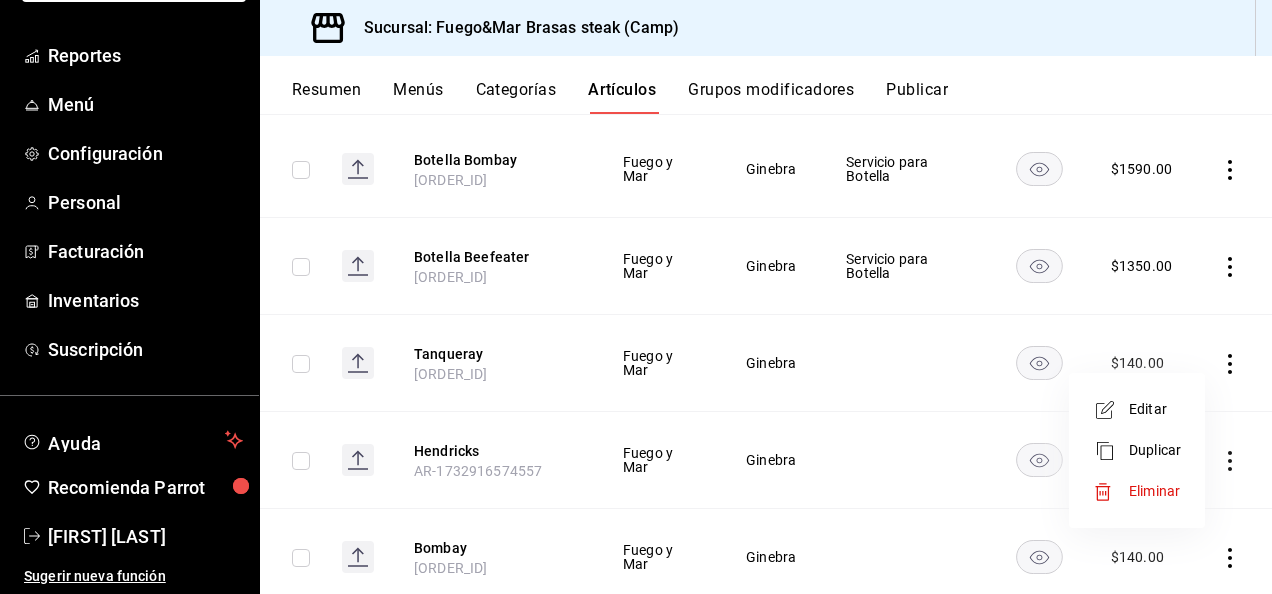 click on "Duplicar" at bounding box center [1155, 450] 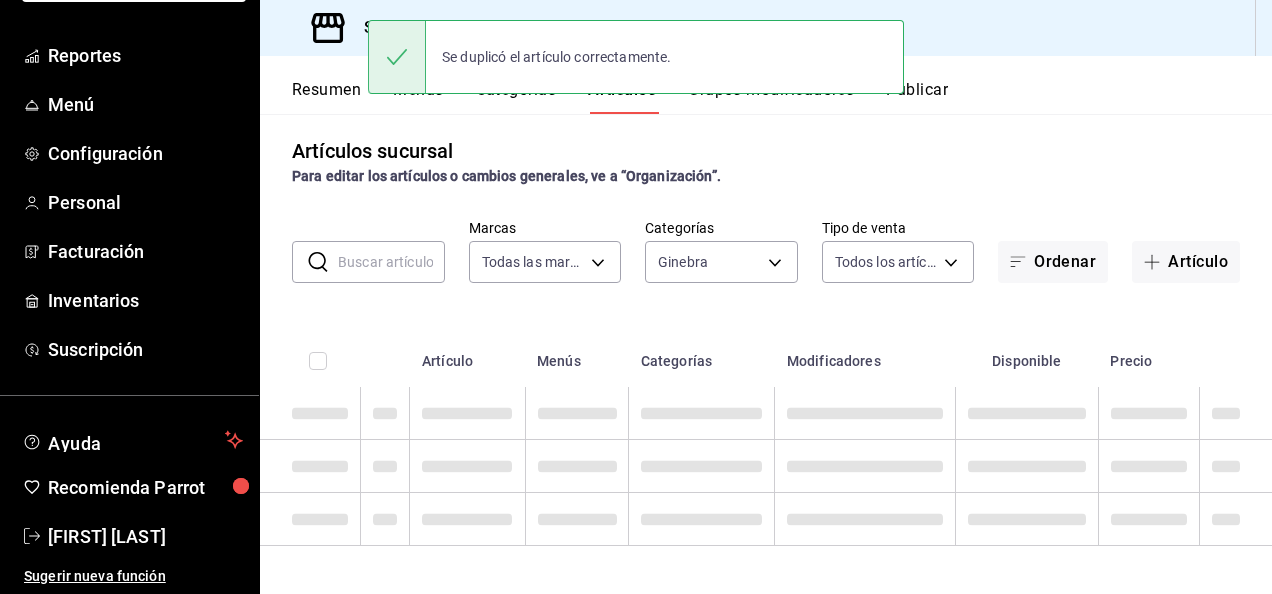 scroll, scrollTop: 276, scrollLeft: 0, axis: vertical 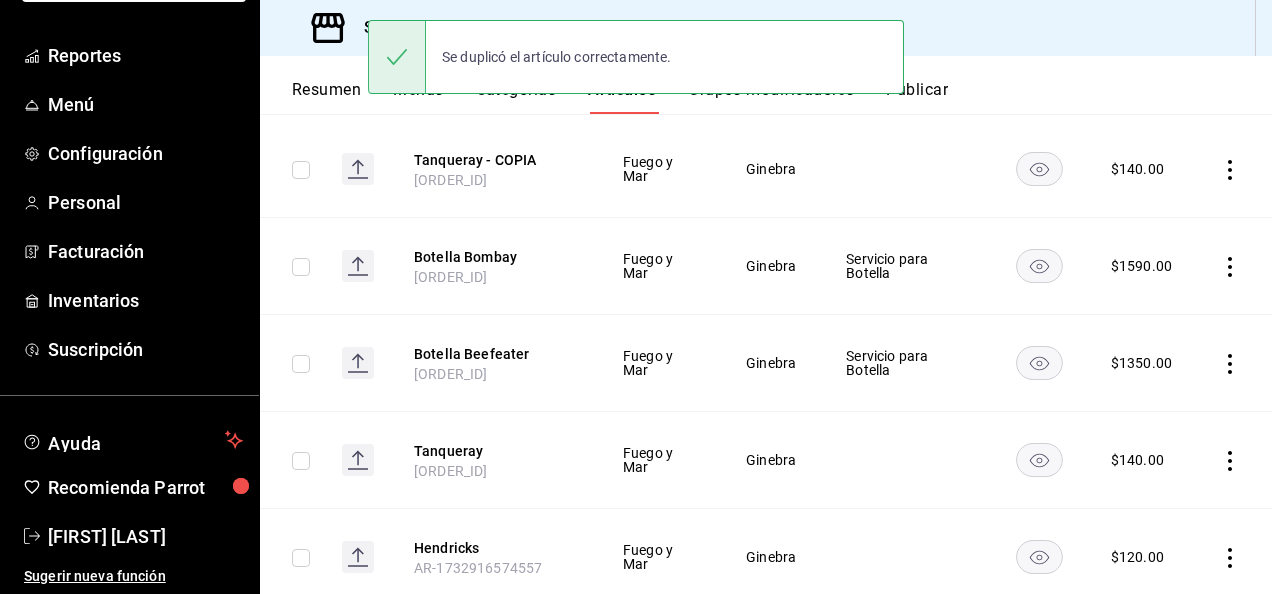 click on "[LAST] - COPIA [ORDER_ID]" at bounding box center [494, 169] 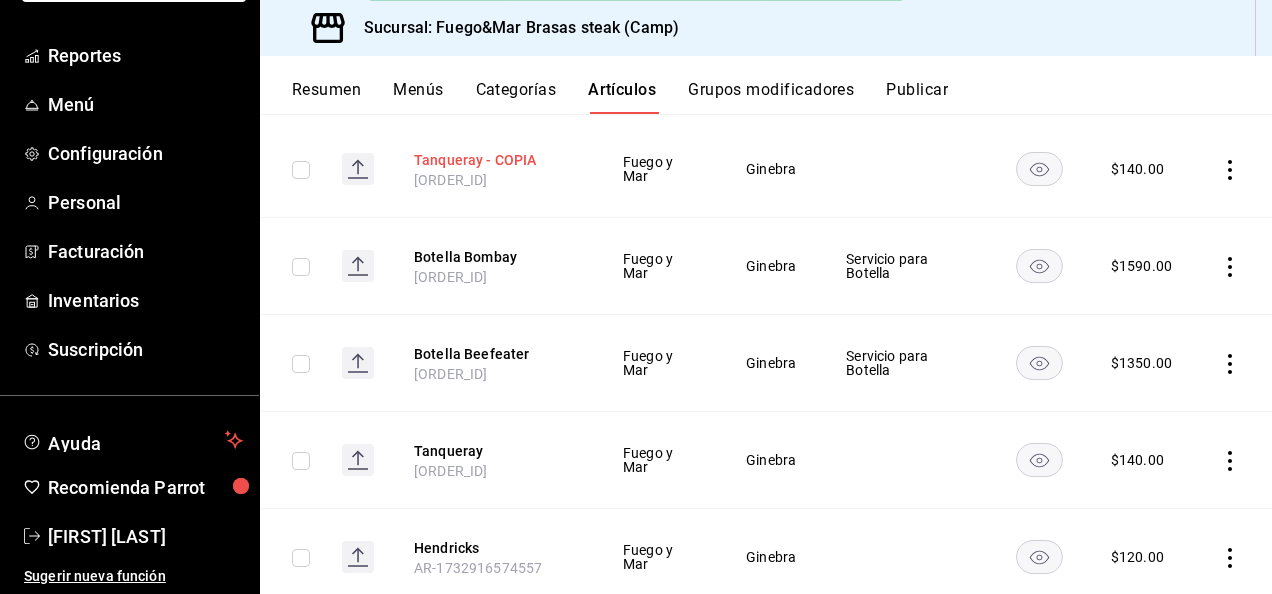click on "Tanqueray - COPIA" at bounding box center [494, 160] 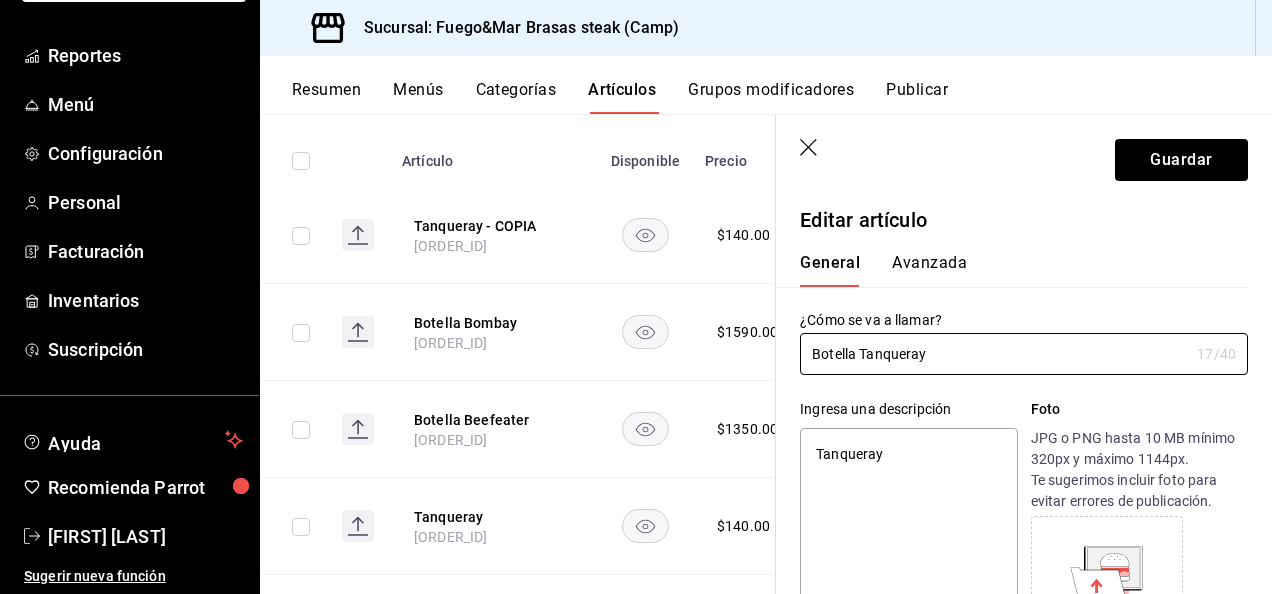 scroll, scrollTop: 401, scrollLeft: 0, axis: vertical 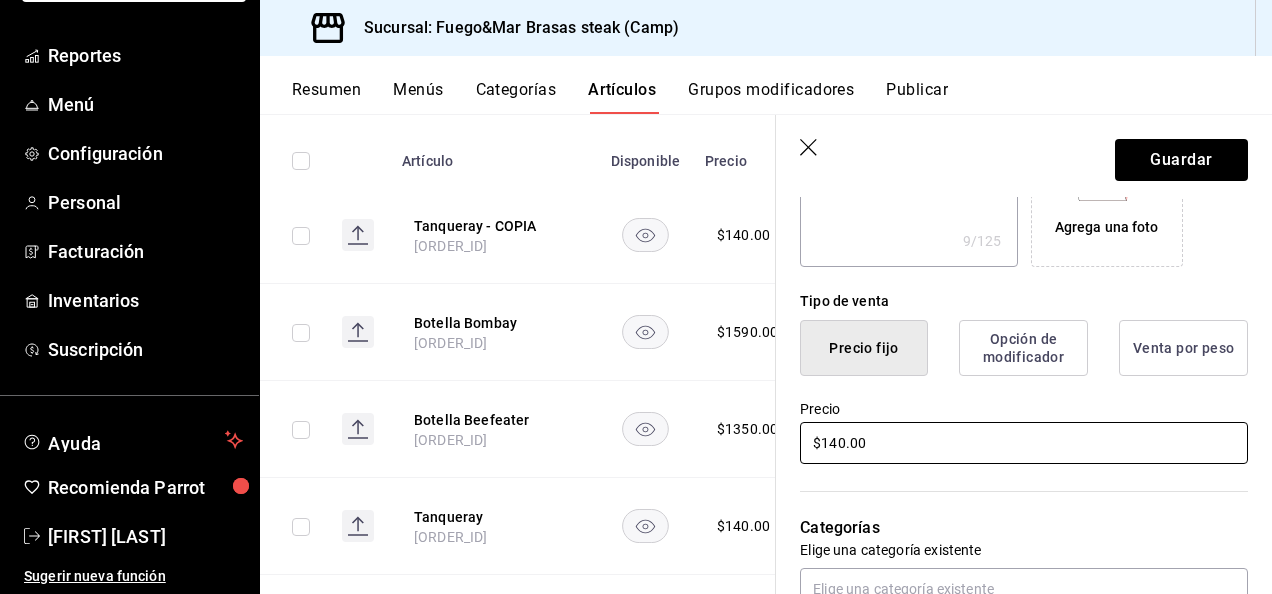 click on "$140.00" at bounding box center [1024, 443] 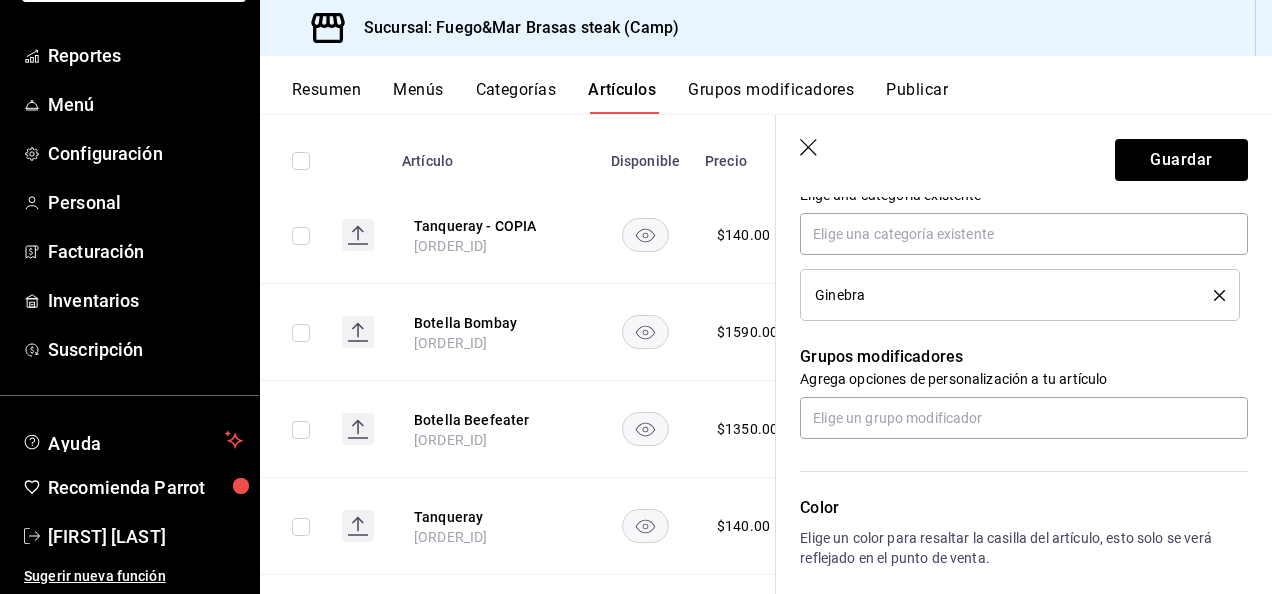 scroll, scrollTop: 754, scrollLeft: 0, axis: vertical 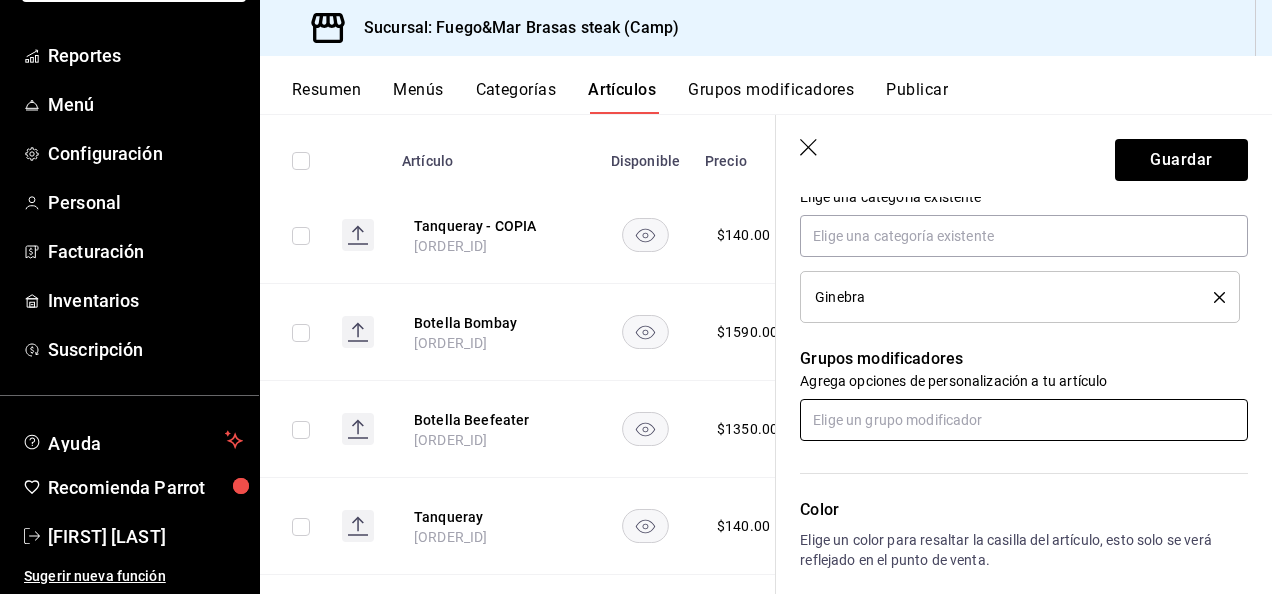 click at bounding box center (1024, 420) 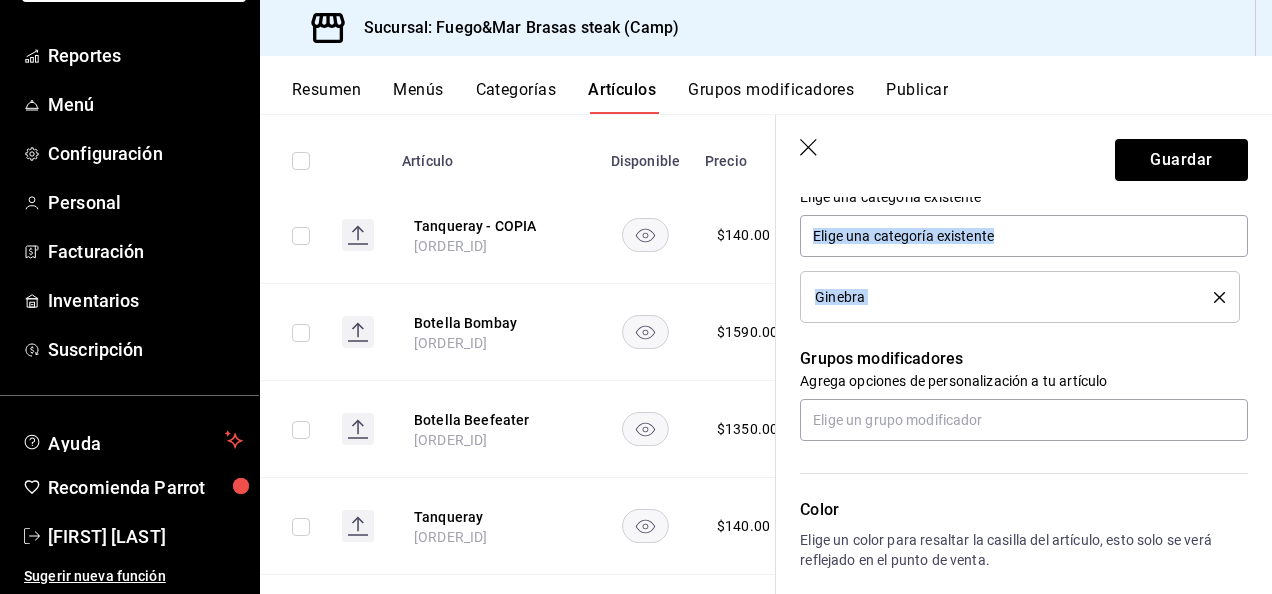 click on "Editar artículo General Avanzada ¿Cómo se va a llamar? Botella Tanqueray 17 /40 ¿Cómo se va a llamar? Ingresa una descripción Tanqueray x 9 /125 ​ Foto JPG o PNG hasta 10 MB mínimo 320px y máximo 1144px. Te sugerimos incluir foto para evitar errores de publicación. Agrega una foto Tipo de venta Precio fijo Opción de modificador Venta por peso Precio $1850.00 Categorías Elige una categoría existente Ginebra Grupos modificadores Agrega opciones de personalización a tu artículo Color Elige un color para resaltar la casilla del artículo, esto solo se verá reflejado en el punto de venta. SKU Asigna un SKU a tu artículo y así agruparlo con otros artículos dentro de tu organización. AR-1732916574556 16 / 20 ​ Asignar SKU Nombre en el Punto de venta 0 /70 Nombre en el Punto de venta Código de barras 0 /30 Código de barras SAT  (Opcional) Unidad de medida E48 - Unidad de servicio E48 Catálogo de producto 90101500 - Establecimientos para comer y beber 90101500 Impuestos Exento IVA IVA - 16%" at bounding box center [1024, 177] 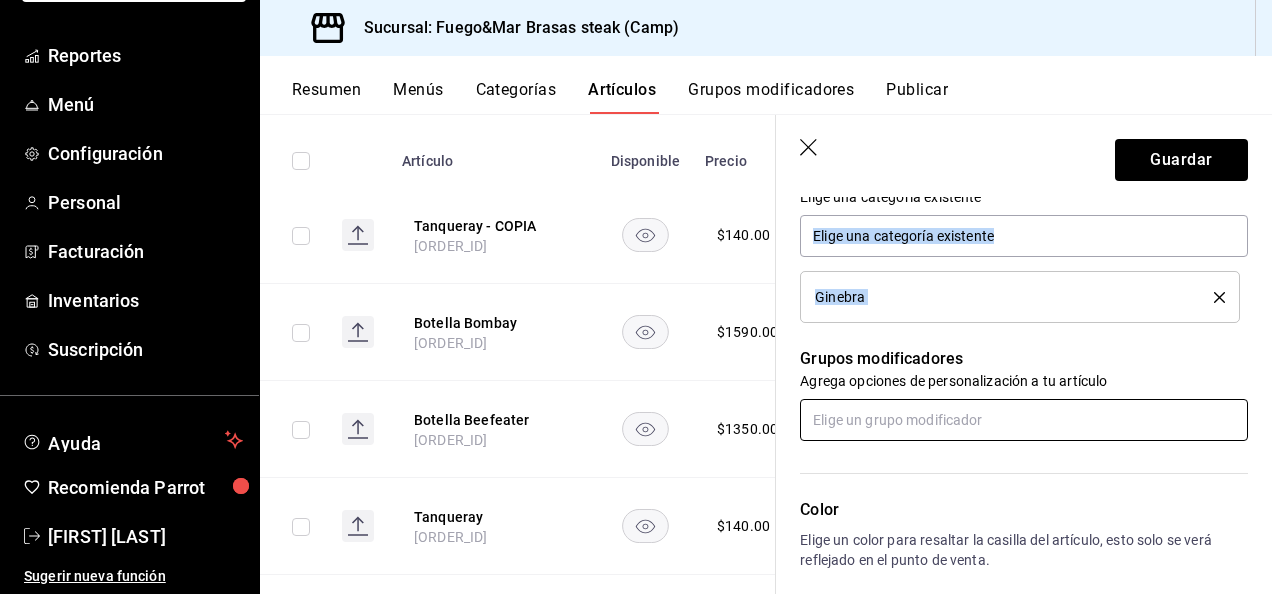 click at bounding box center (1024, 420) 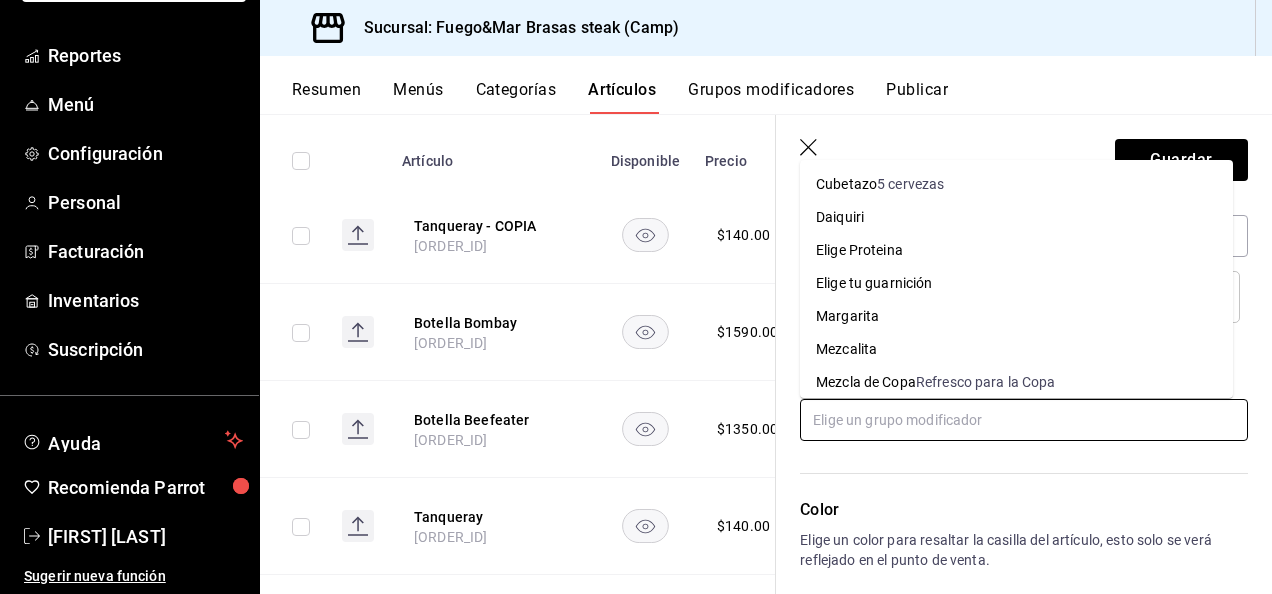 scroll, scrollTop: 183, scrollLeft: 0, axis: vertical 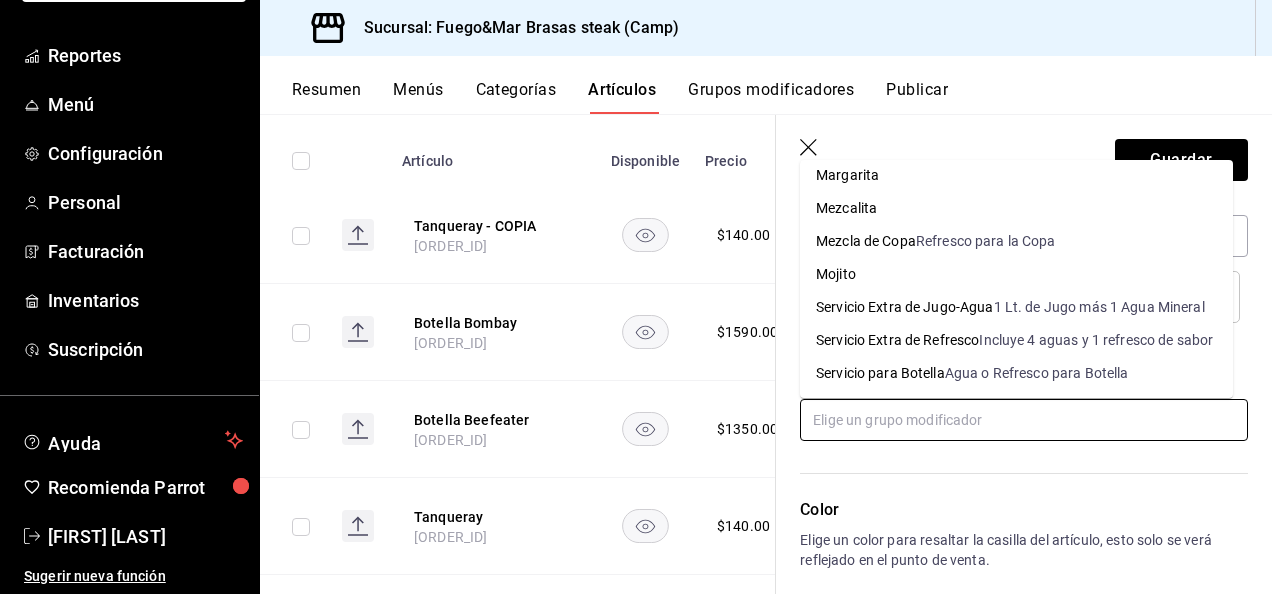 click on "Agua o Refresco para Botella" at bounding box center [1037, 373] 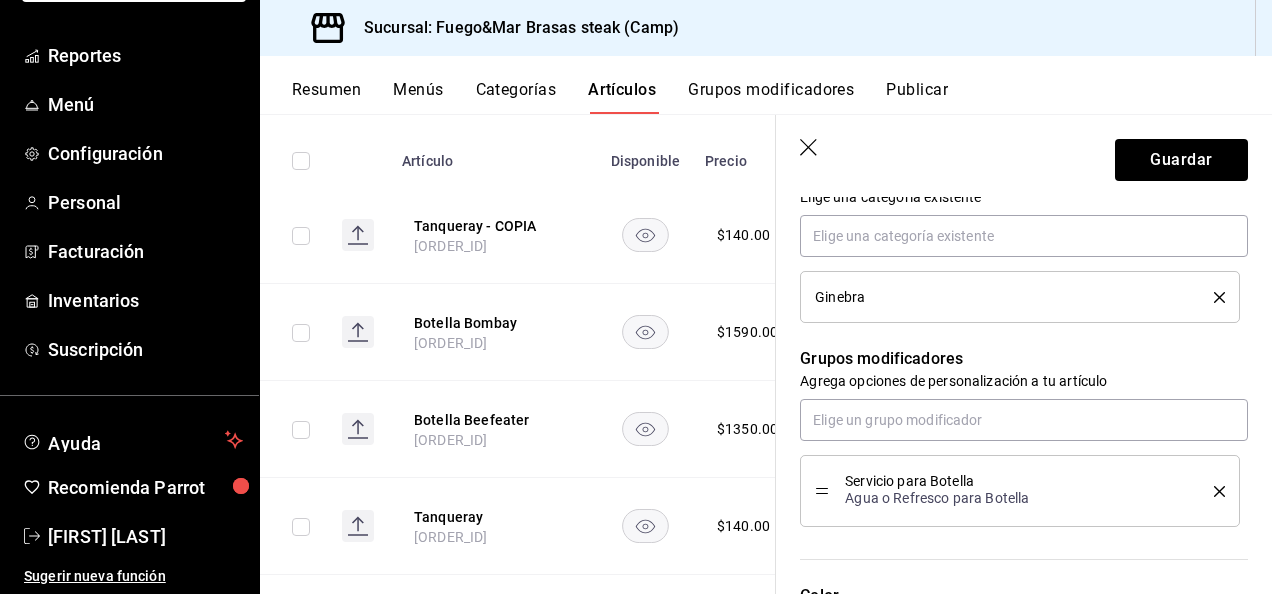 click on "Servicio para Botella Agua o Refresco para Botella" at bounding box center [1020, 491] 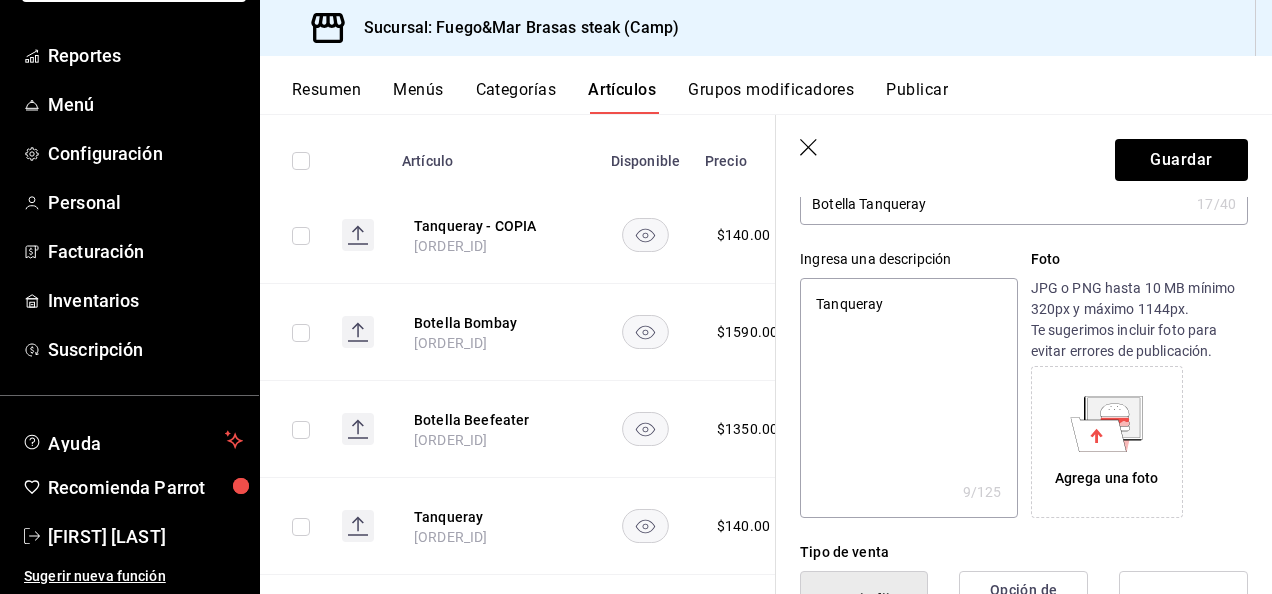 scroll, scrollTop: 0, scrollLeft: 0, axis: both 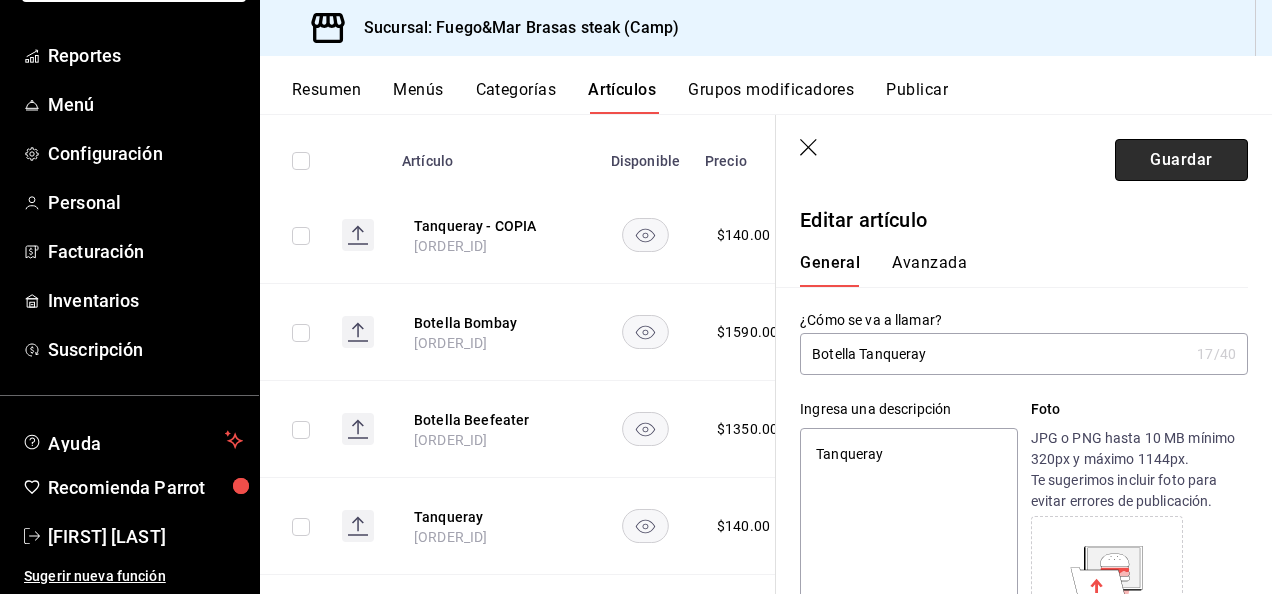 click on "Guardar" at bounding box center (1181, 160) 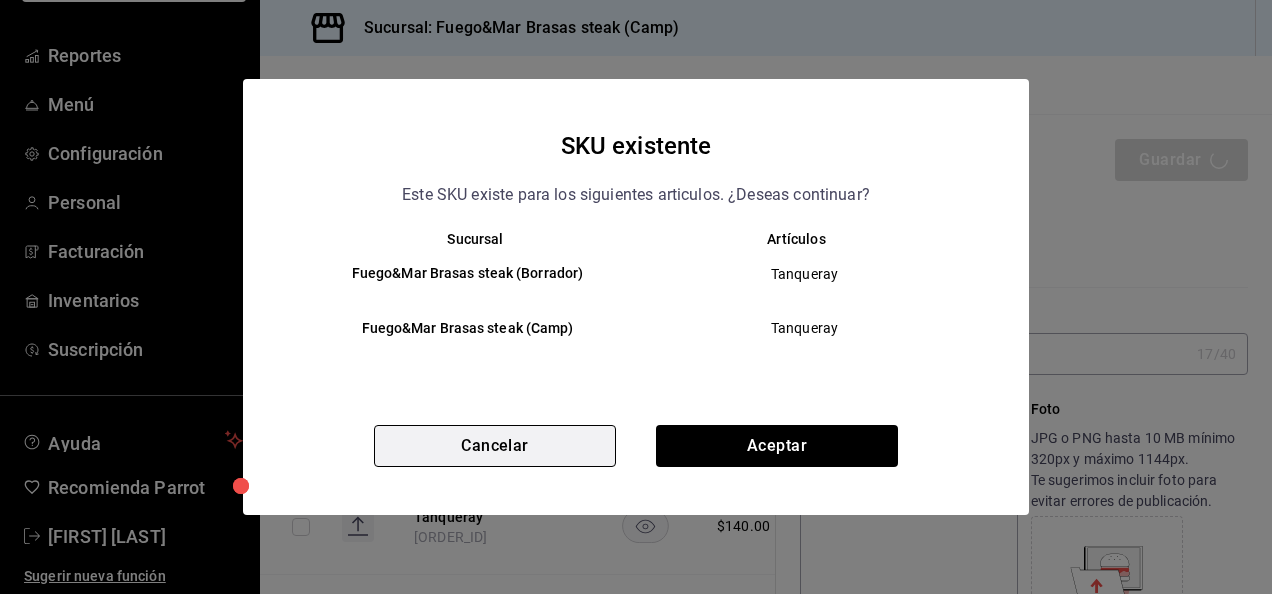 click on "Cancelar" at bounding box center [495, 446] 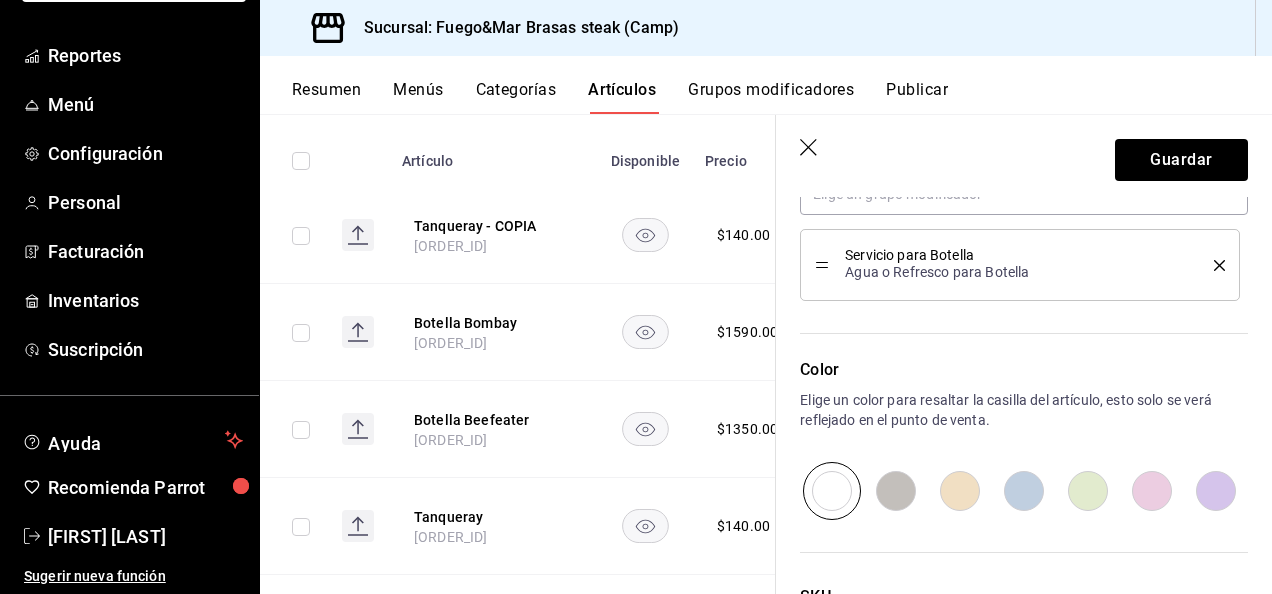 scroll, scrollTop: 1154, scrollLeft: 0, axis: vertical 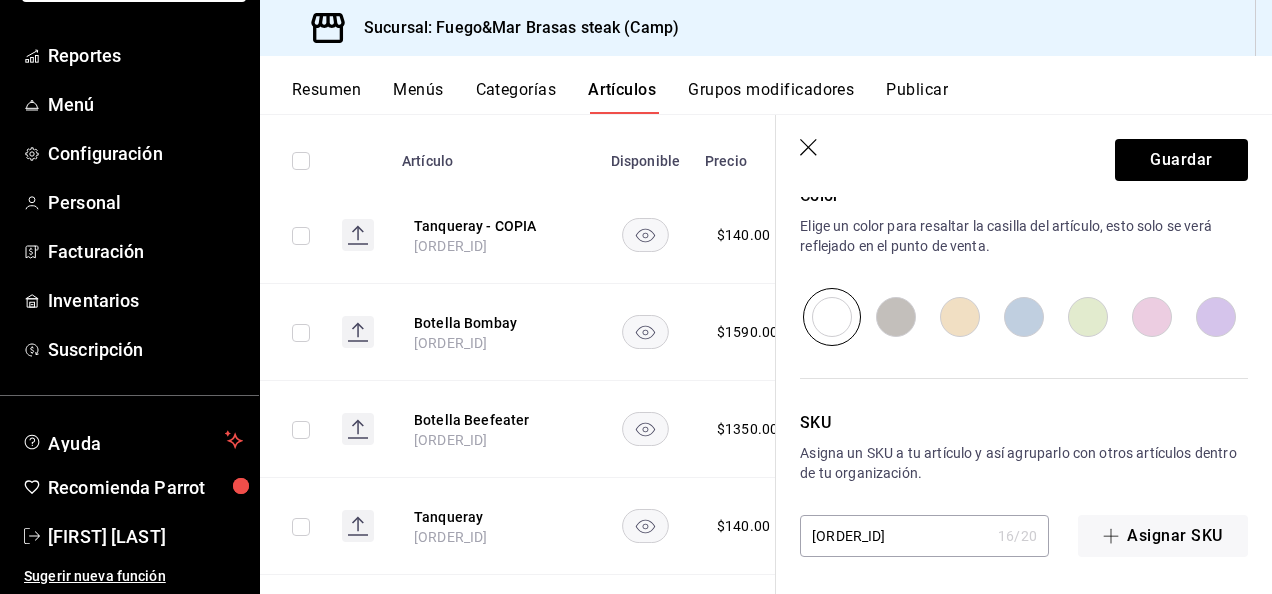 click on "[ORDER_ID]" at bounding box center (895, 536) 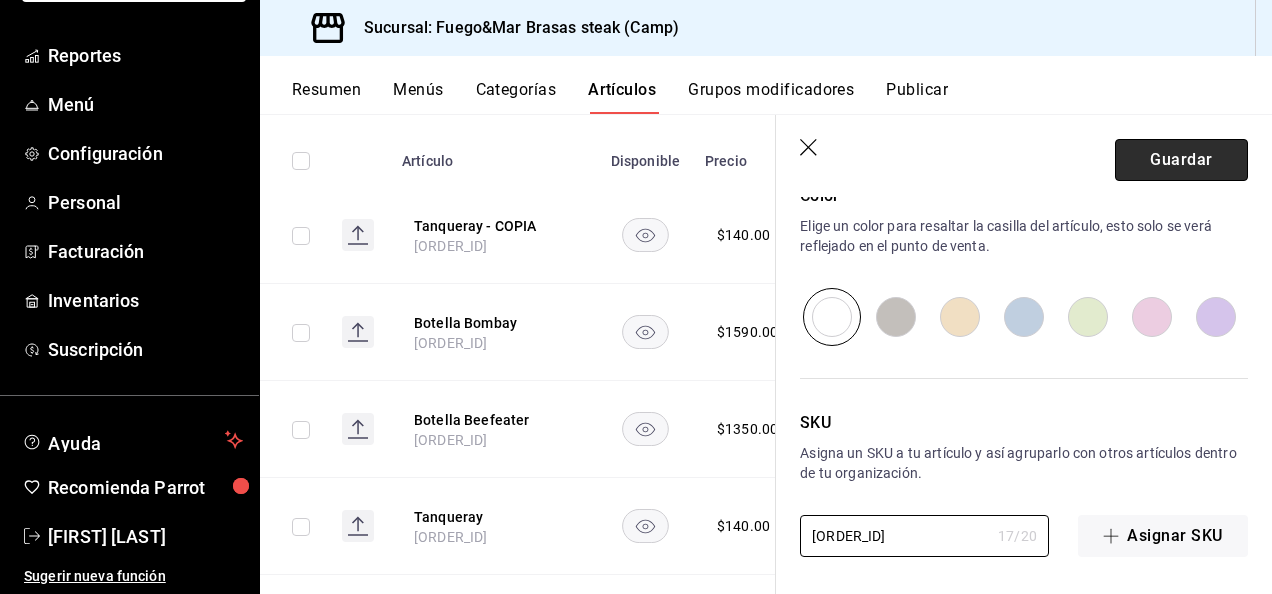 click on "Guardar" at bounding box center [1181, 160] 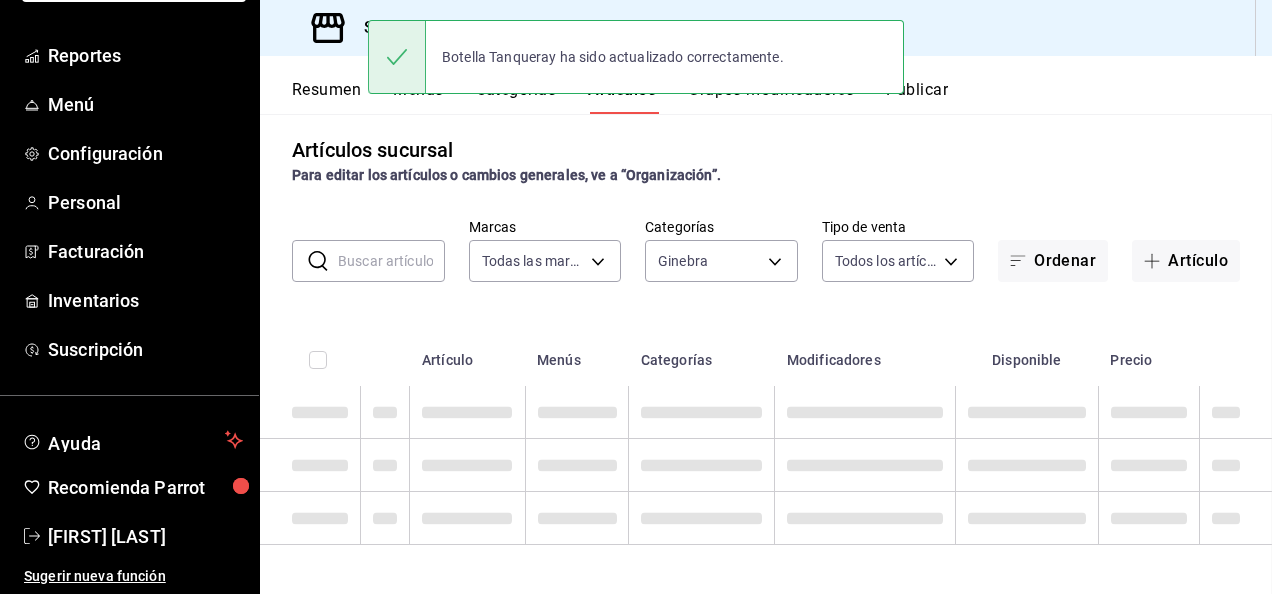 scroll, scrollTop: 10, scrollLeft: 0, axis: vertical 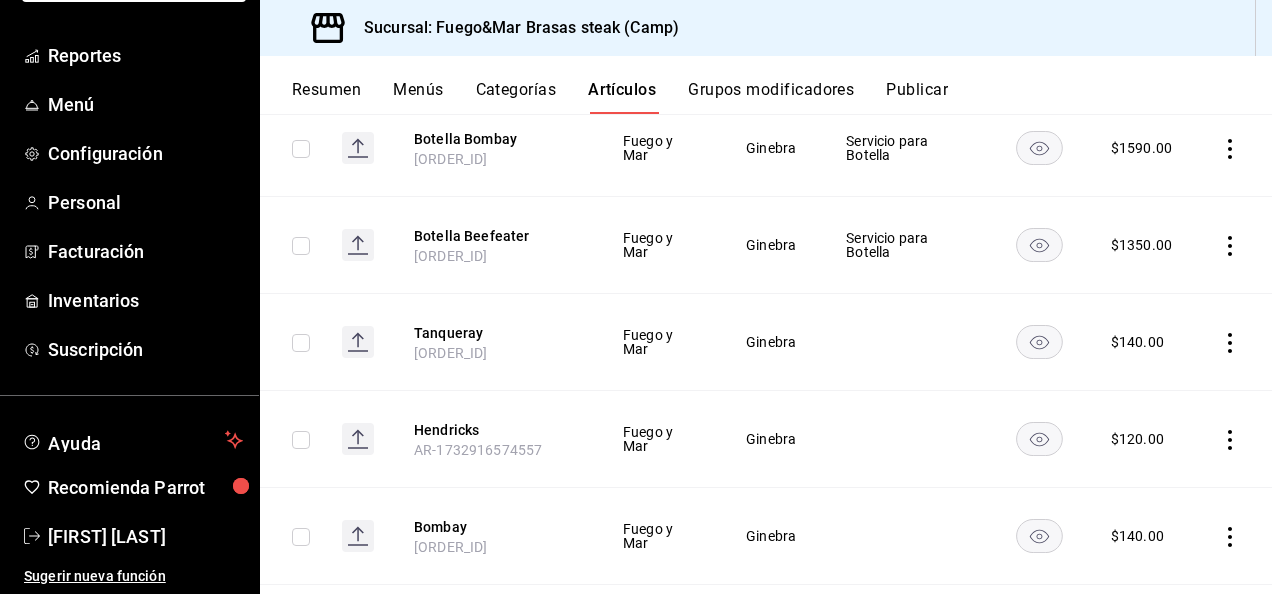 click 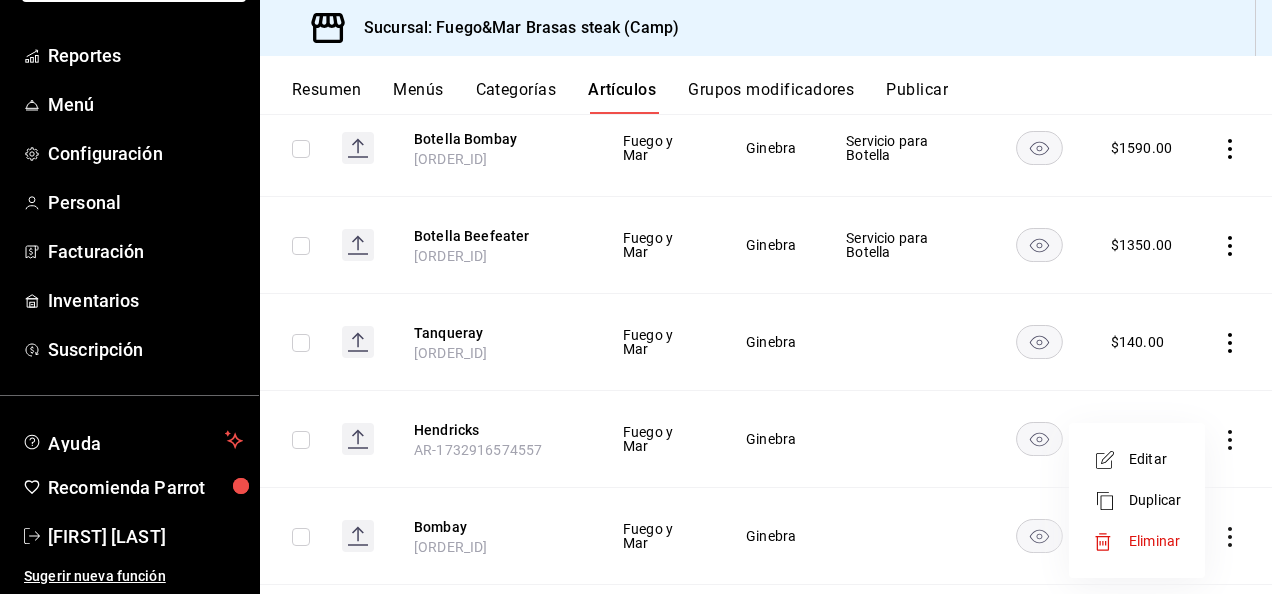 click on "Duplicar" at bounding box center [1155, 500] 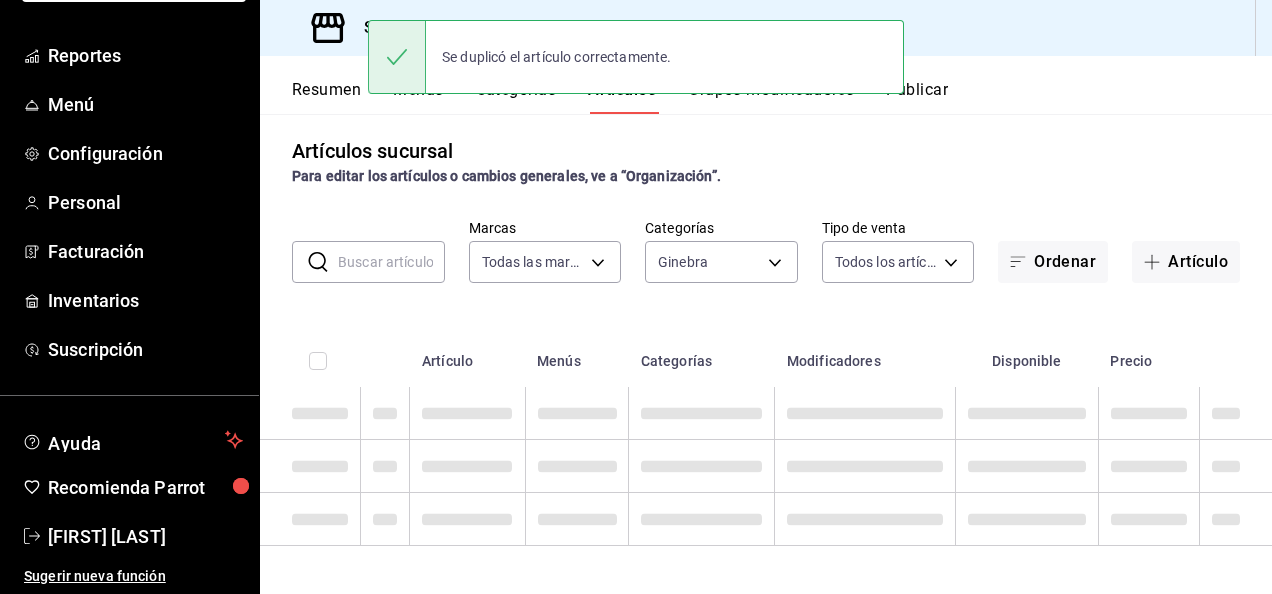 scroll, scrollTop: 394, scrollLeft: 0, axis: vertical 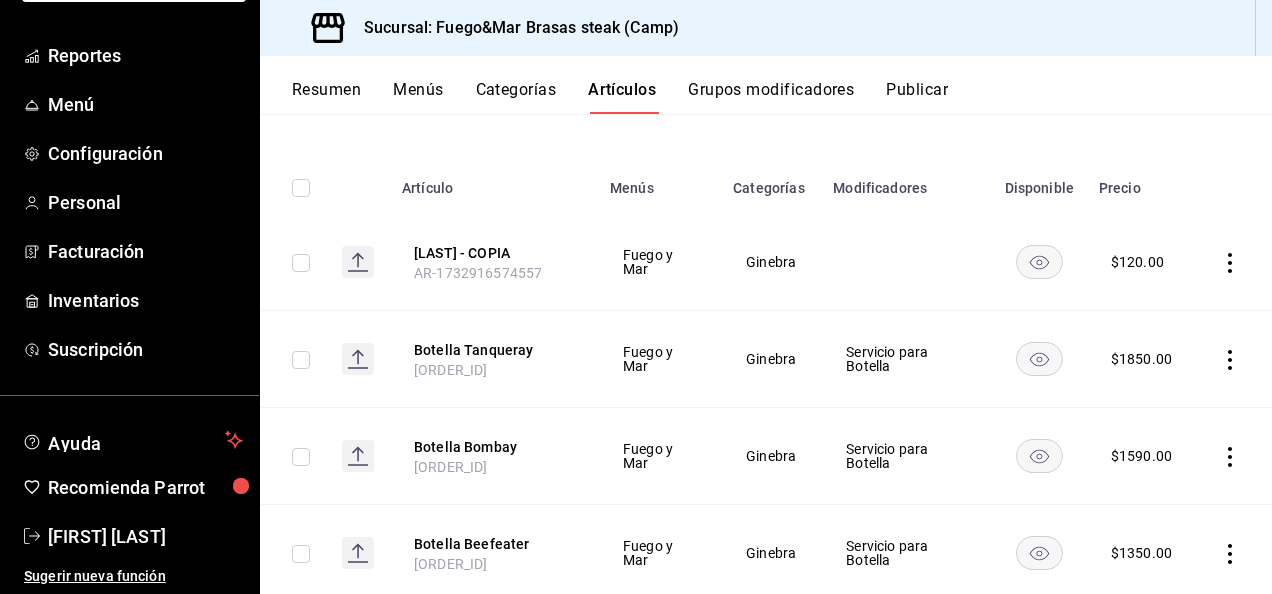 click on "AR-1732916574557" at bounding box center (478, 273) 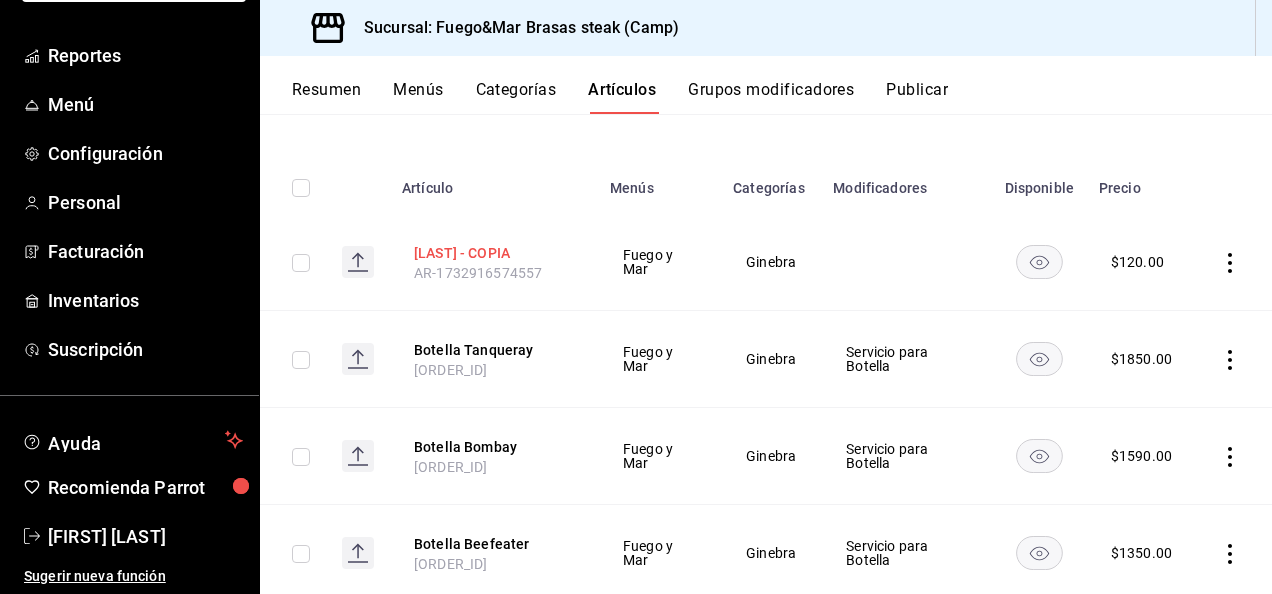 click on "[LAST] - COPIA" at bounding box center (494, 253) 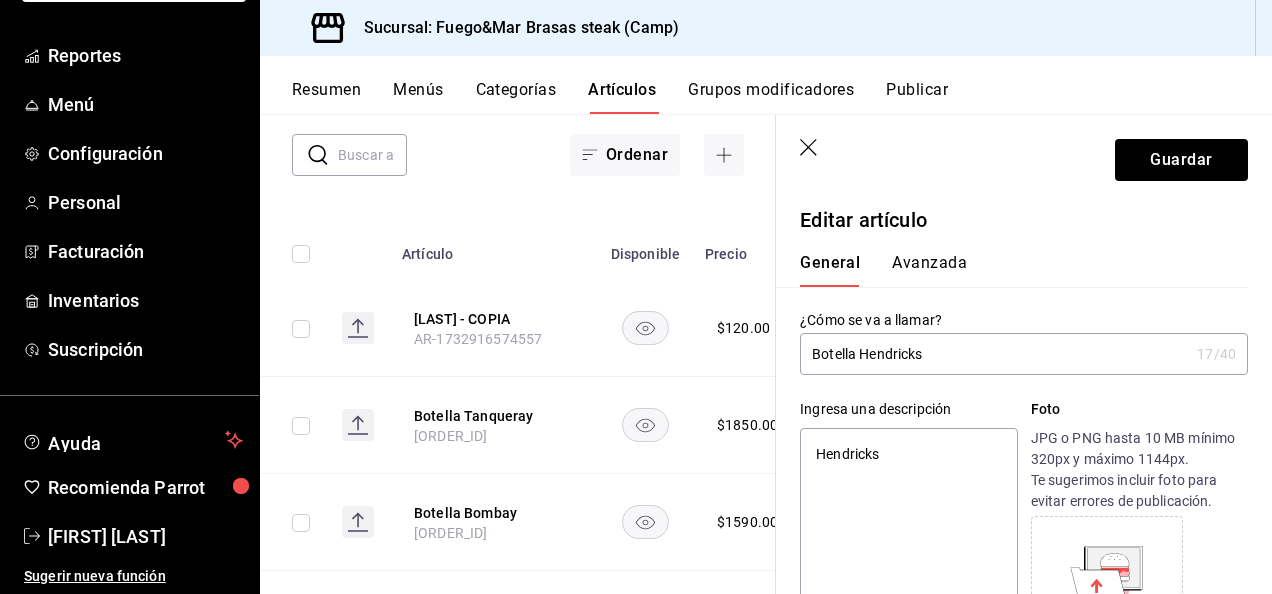 click on "Botella Hendricks" at bounding box center [994, 354] 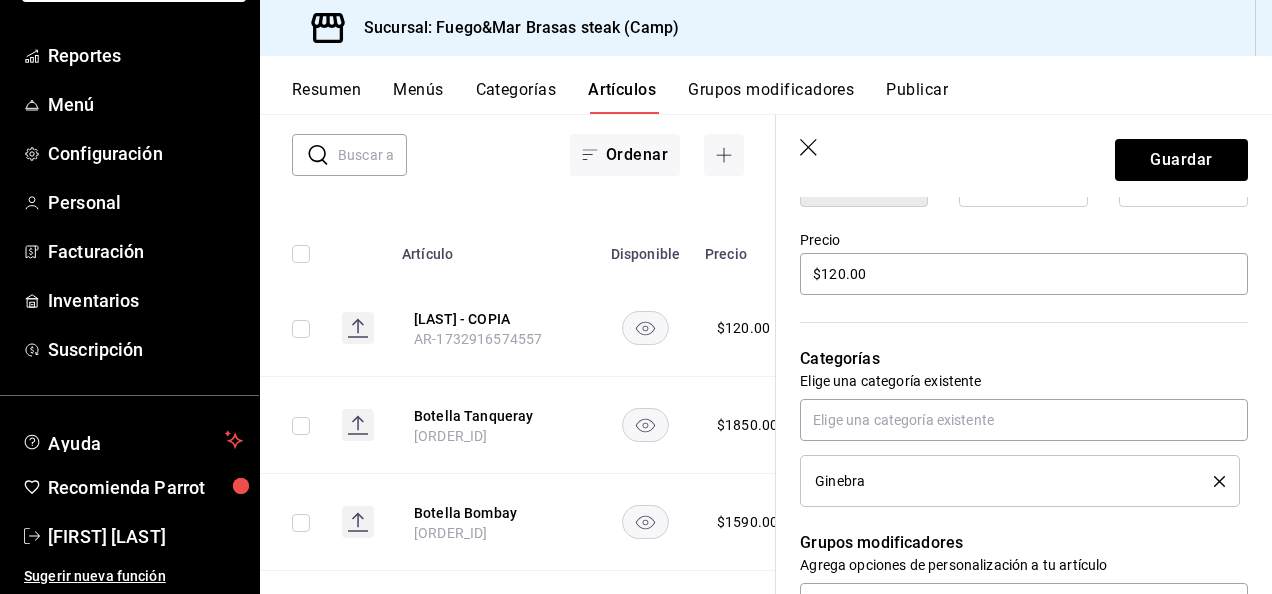 scroll, scrollTop: 504, scrollLeft: 0, axis: vertical 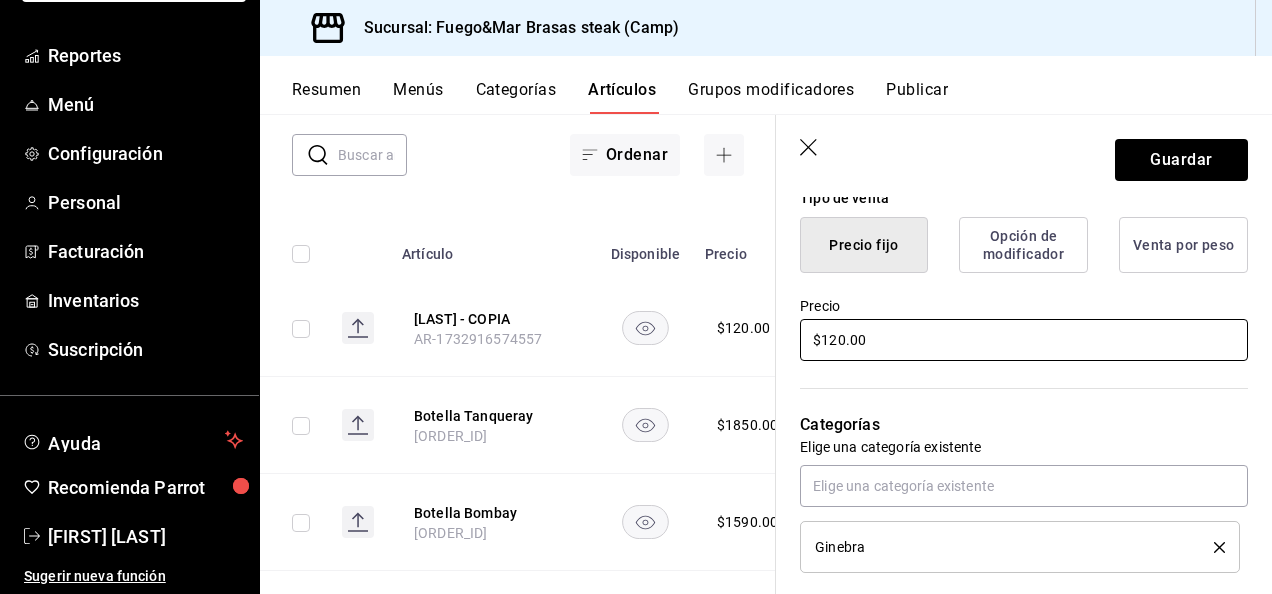 click on "$120.00" at bounding box center (1024, 340) 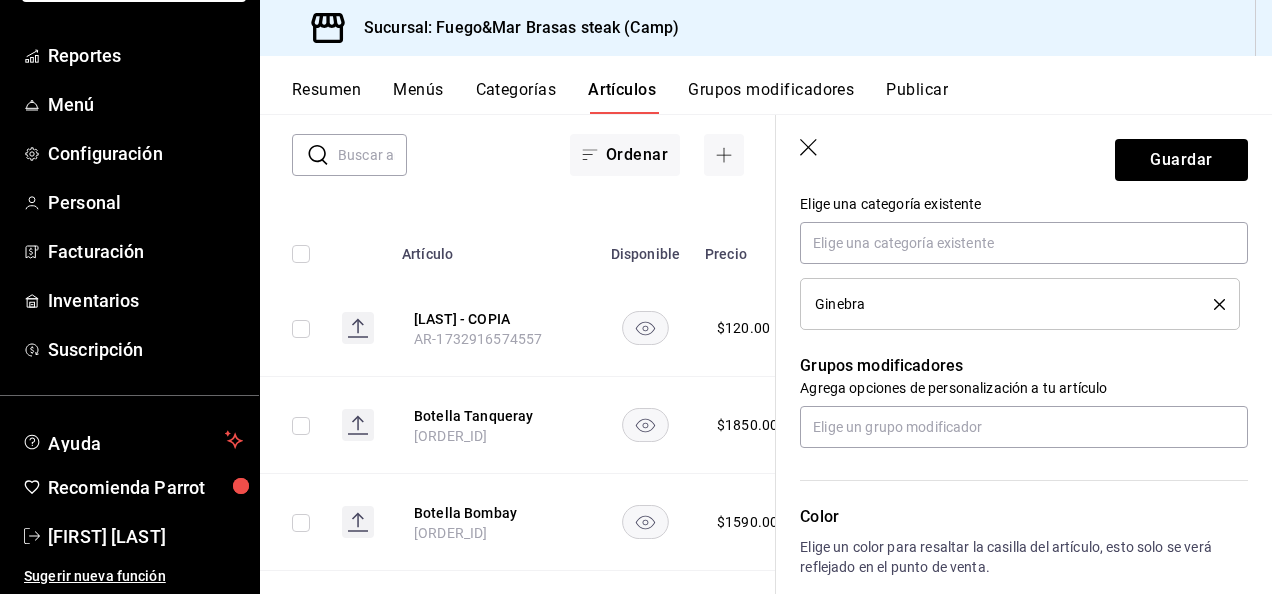 scroll, scrollTop: 896, scrollLeft: 0, axis: vertical 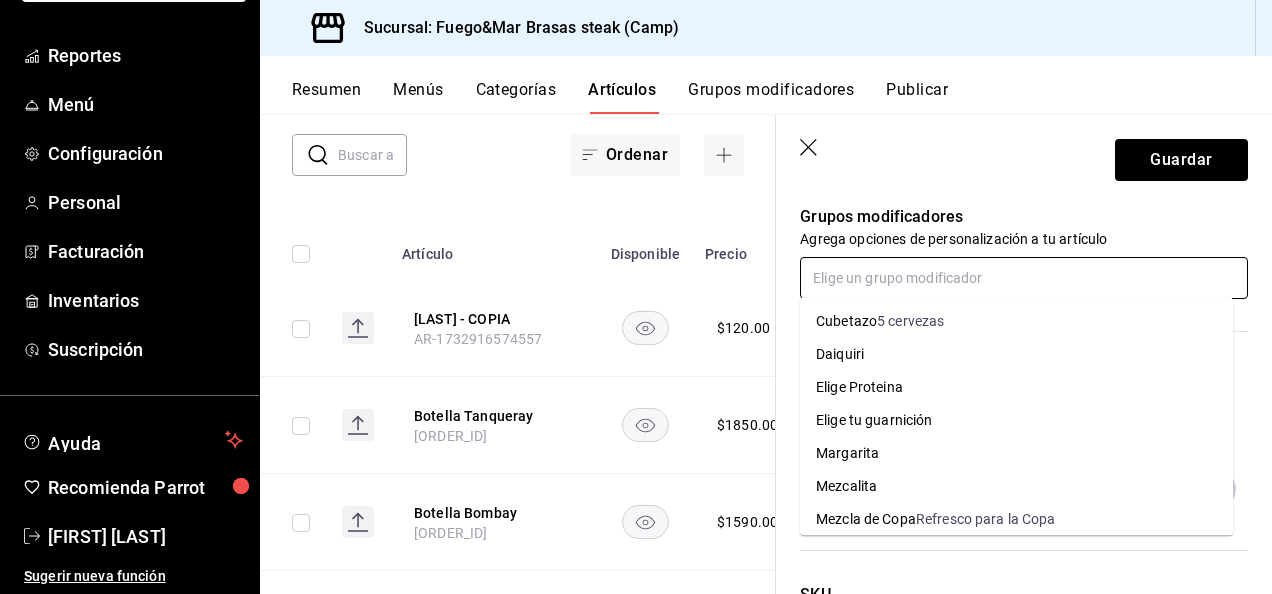 click at bounding box center [1024, 278] 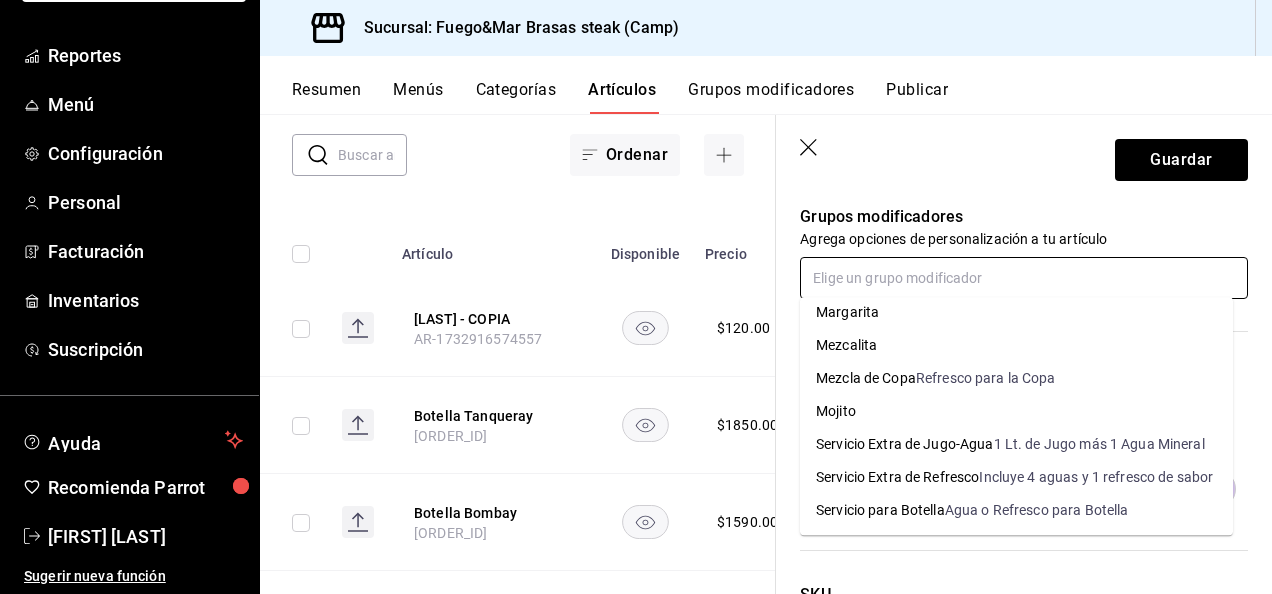 click on "Agua o Refresco para Botella" at bounding box center (1037, 510) 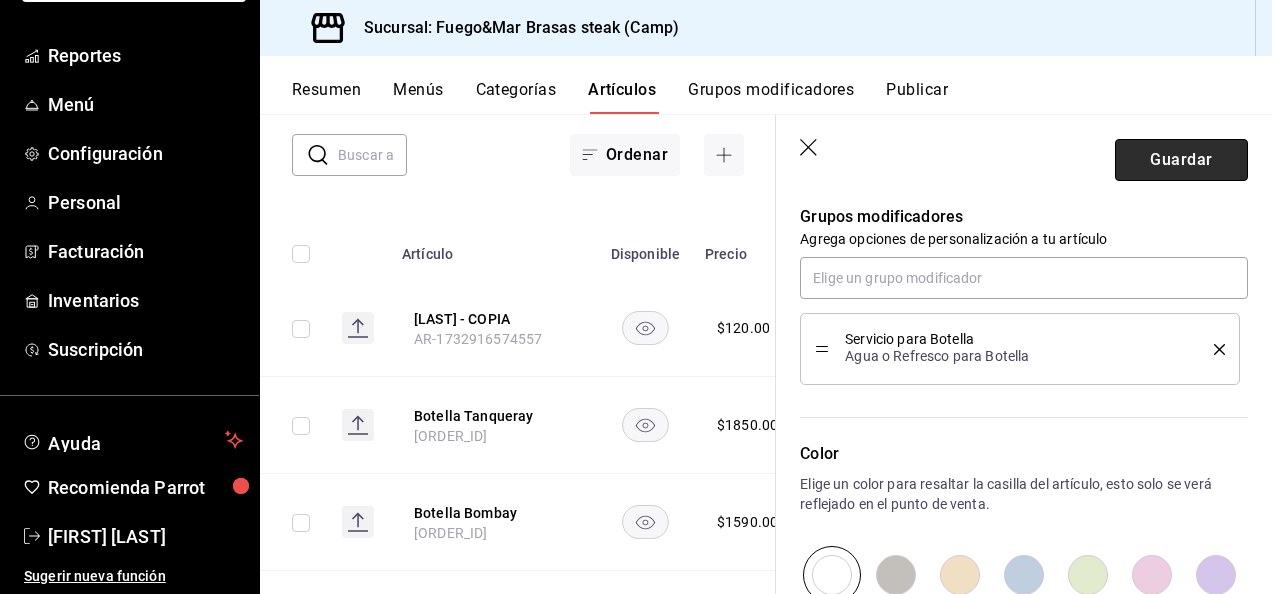 click on "Guardar" at bounding box center [1181, 160] 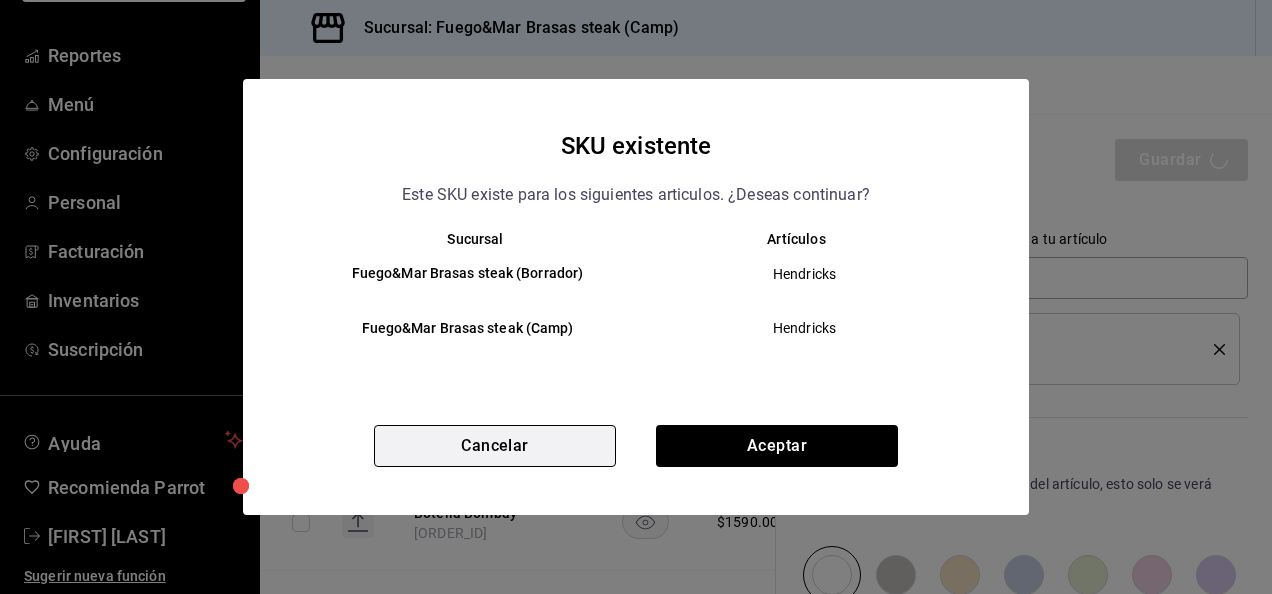 click on "Cancelar" at bounding box center [495, 446] 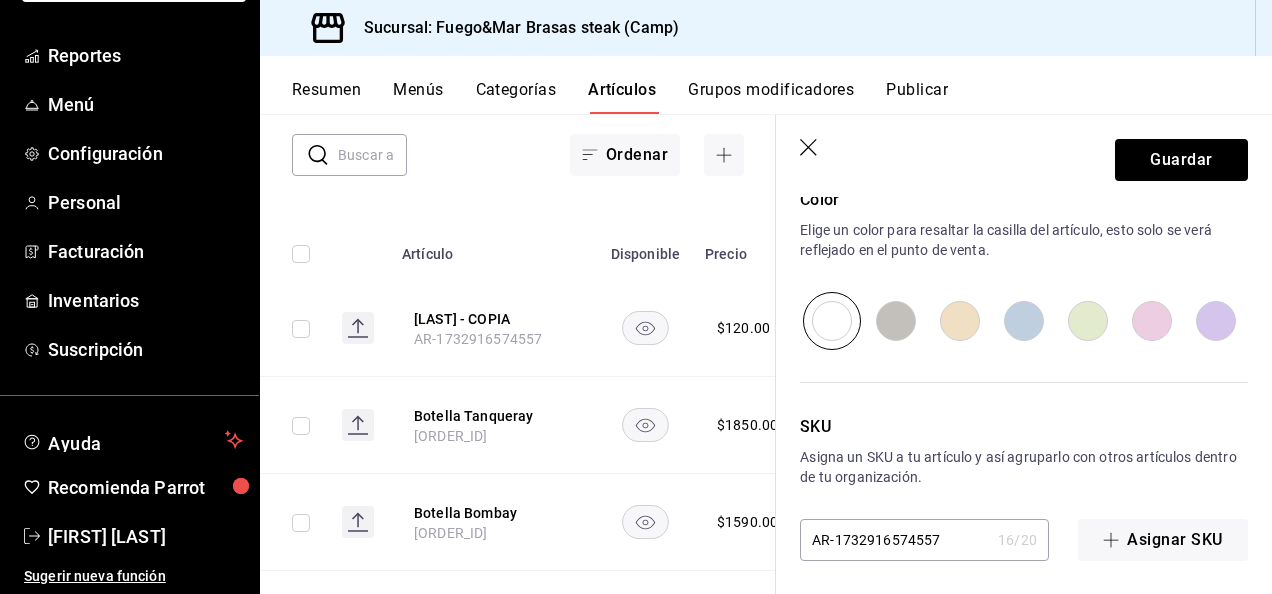 scroll, scrollTop: 1154, scrollLeft: 0, axis: vertical 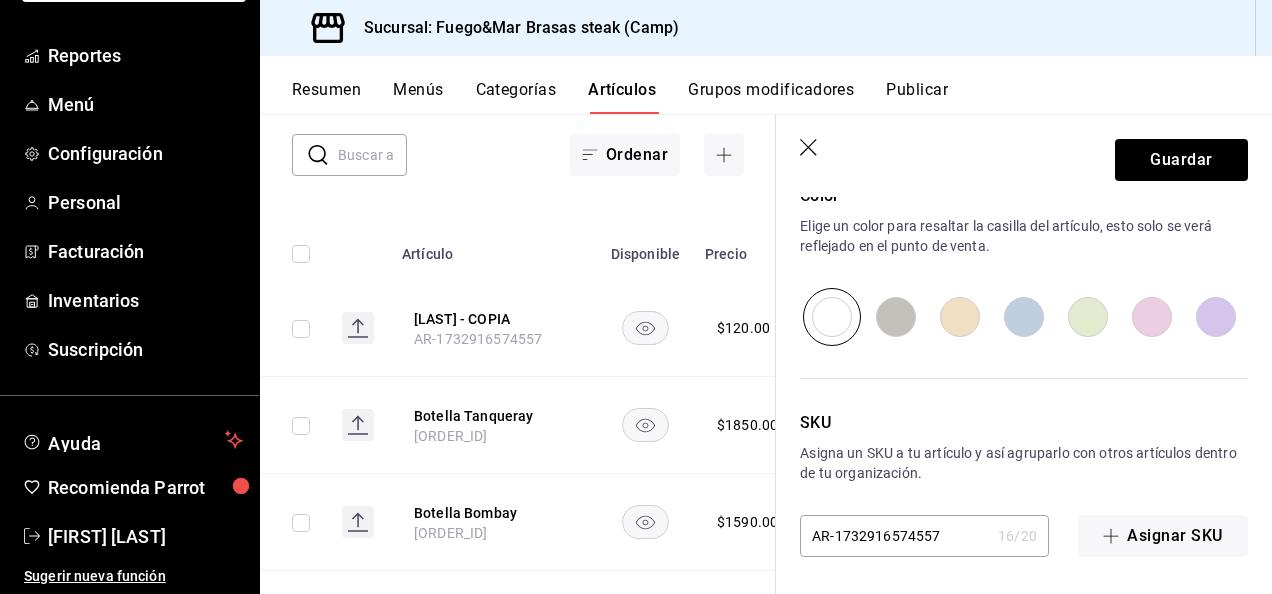 click on "AR-1732916574557" at bounding box center [895, 536] 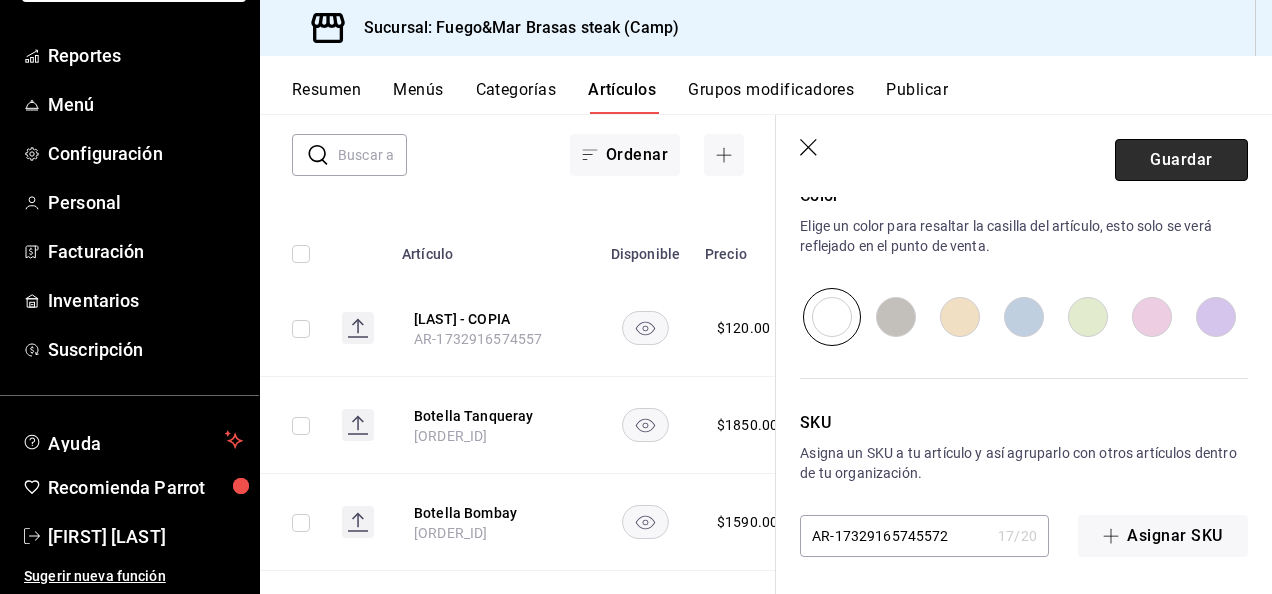 click on "Guardar" at bounding box center [1181, 160] 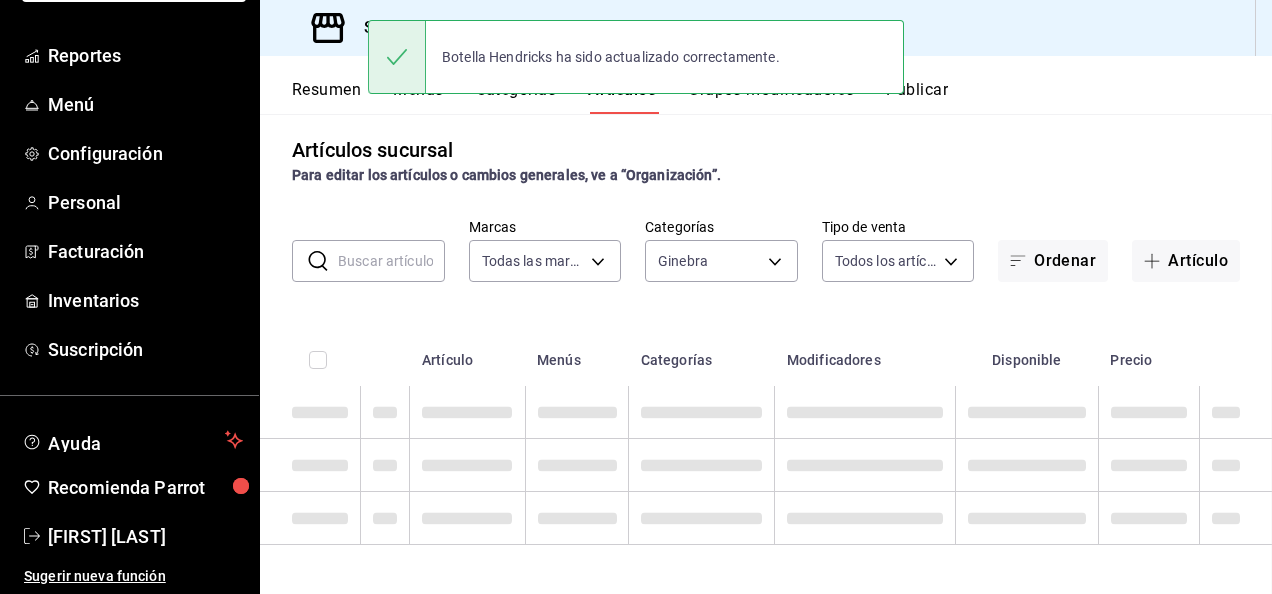 scroll, scrollTop: 10, scrollLeft: 0, axis: vertical 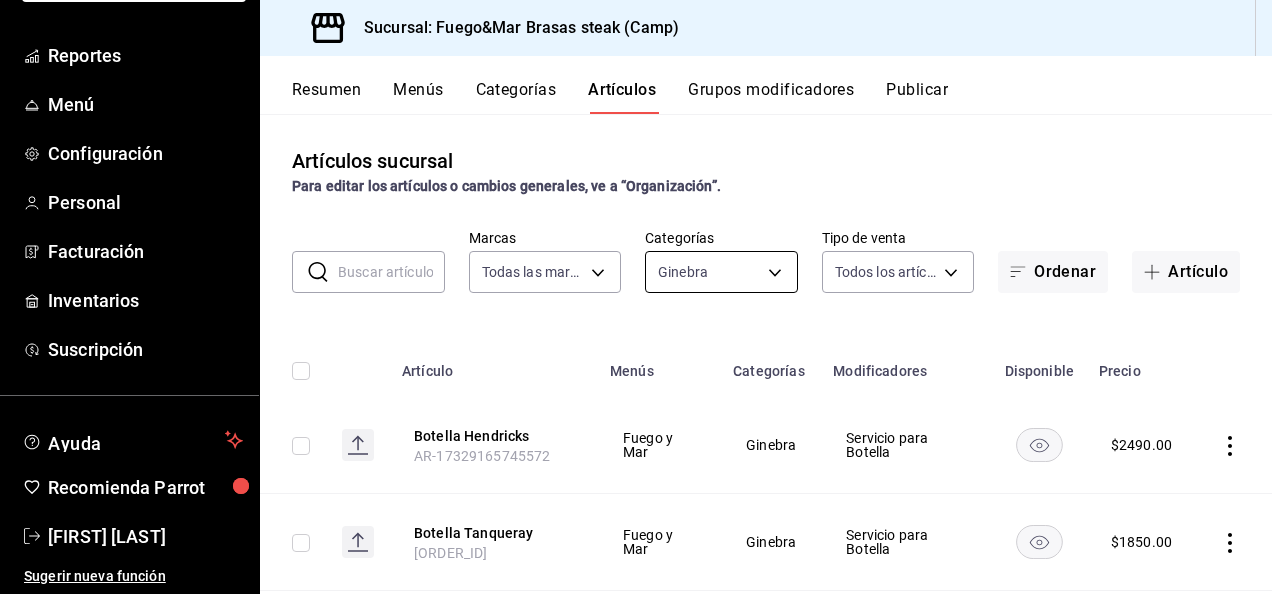 click on "Pregunta a Parrot AI Reportes   Menú   Configuración   Personal   Facturación   Inventarios   Suscripción   Ayuda Recomienda Parrot   [FIRST] [LAST]   Sugerir nueva función   Sucursal: Fuego&Mar Brasas steak (Camp) Resumen Menús Categorías Artículos Grupos modificadores Publicar Artículos sucursal Para editar los artículos o cambios generales, ve a “Organización”. ​ ​ Marcas Todas las marcas, Sin marca [UUID] Categorías Ginebra [UUID] Tipo de venta Todos los artículos ALL Ordenar Artículo Artículo Menús Categorías Modificadores Disponible Precio Botella Hendricks [ORDER_ID]2 Fuego y Mar Ginebra Servicio para Botella $ 2490.00 Botella Tanqueray [ORDER_ID]3 Fuego y Mar Ginebra Servicio para Botella $ 1850.00 Botella Bombay [ORDER_ID]2 Fuego y Mar Ginebra Servicio para Botella $ 1590.00 Botella Beefeater [ORDER_ID]1 Fuego y Mar Ginebra Servicio para Botella $ 1350.00 Tanqueray [ORDER_ID] Fuego y Mar" at bounding box center [636, 297] 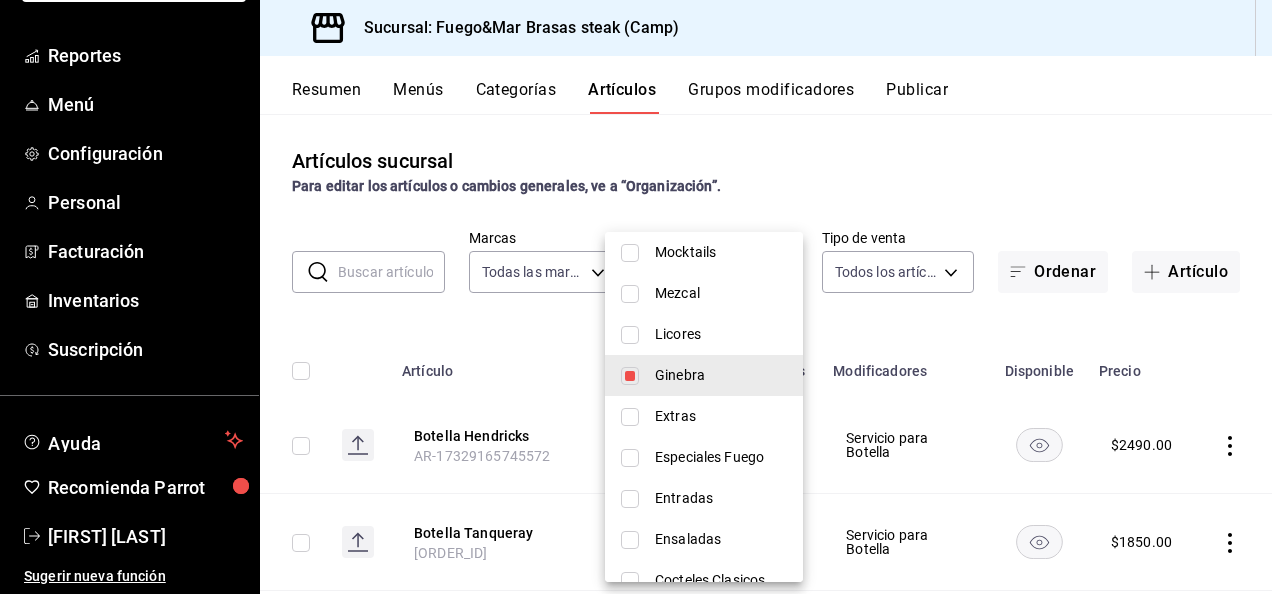 scroll, scrollTop: 909, scrollLeft: 0, axis: vertical 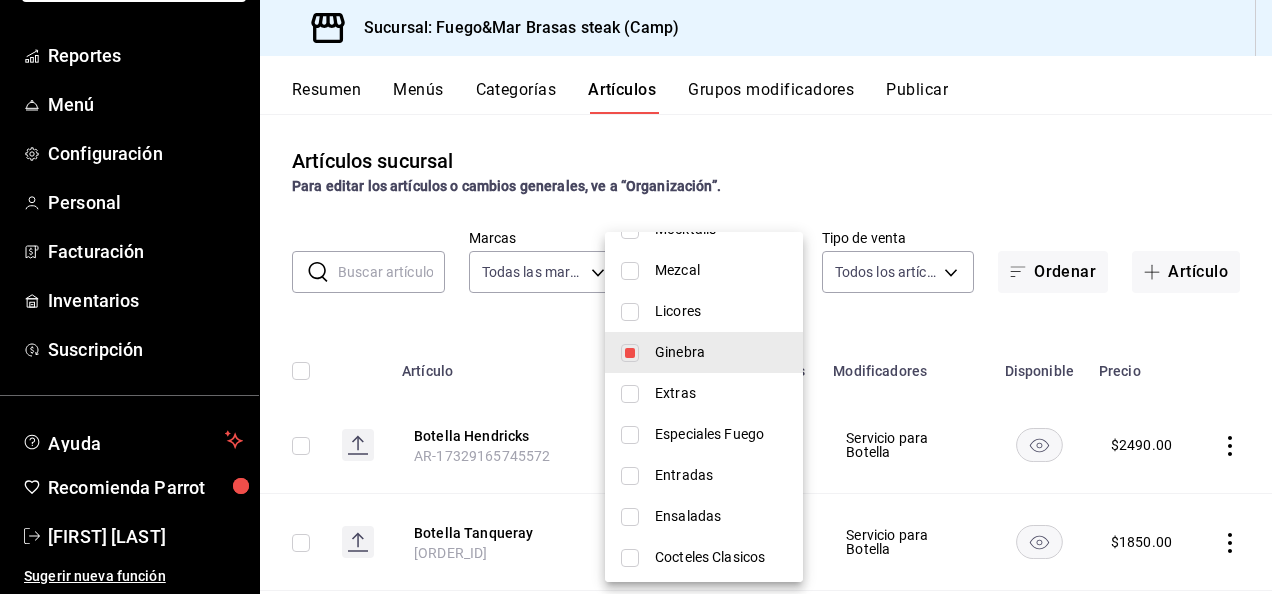 click at bounding box center [630, 312] 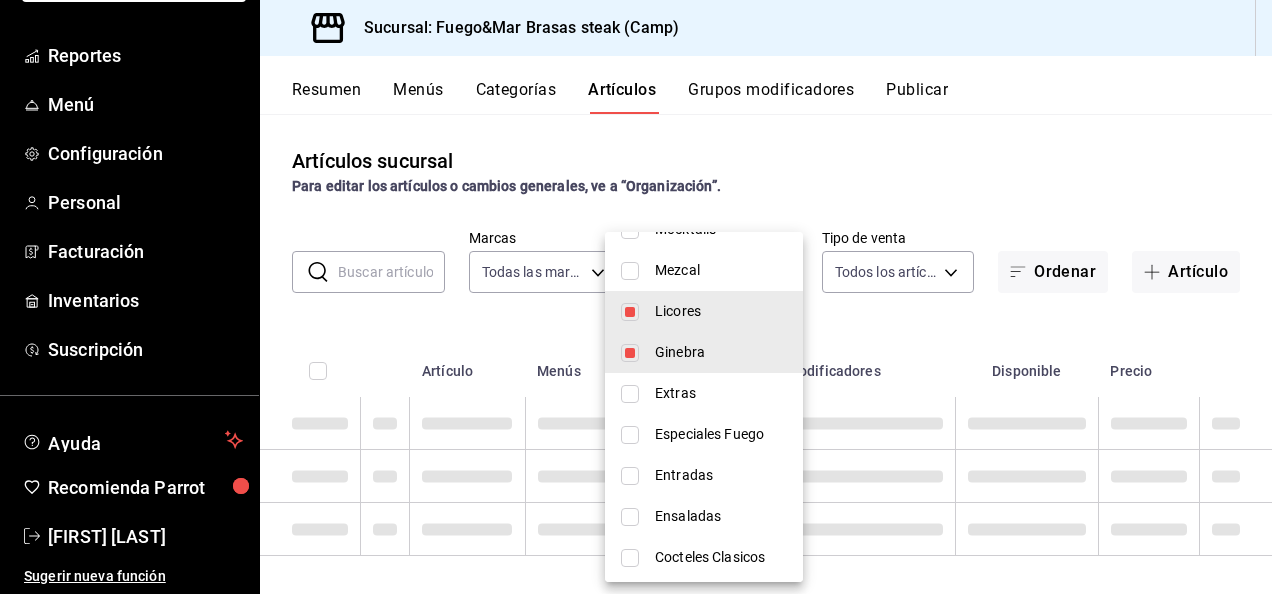 click at bounding box center [630, 353] 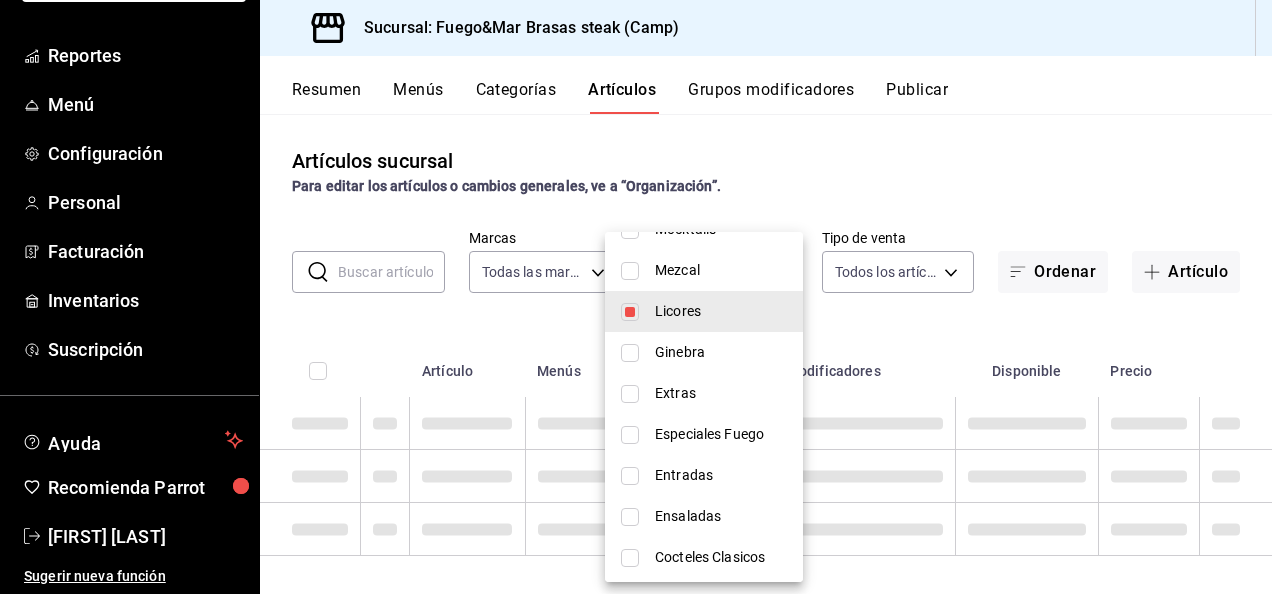 click at bounding box center [636, 297] 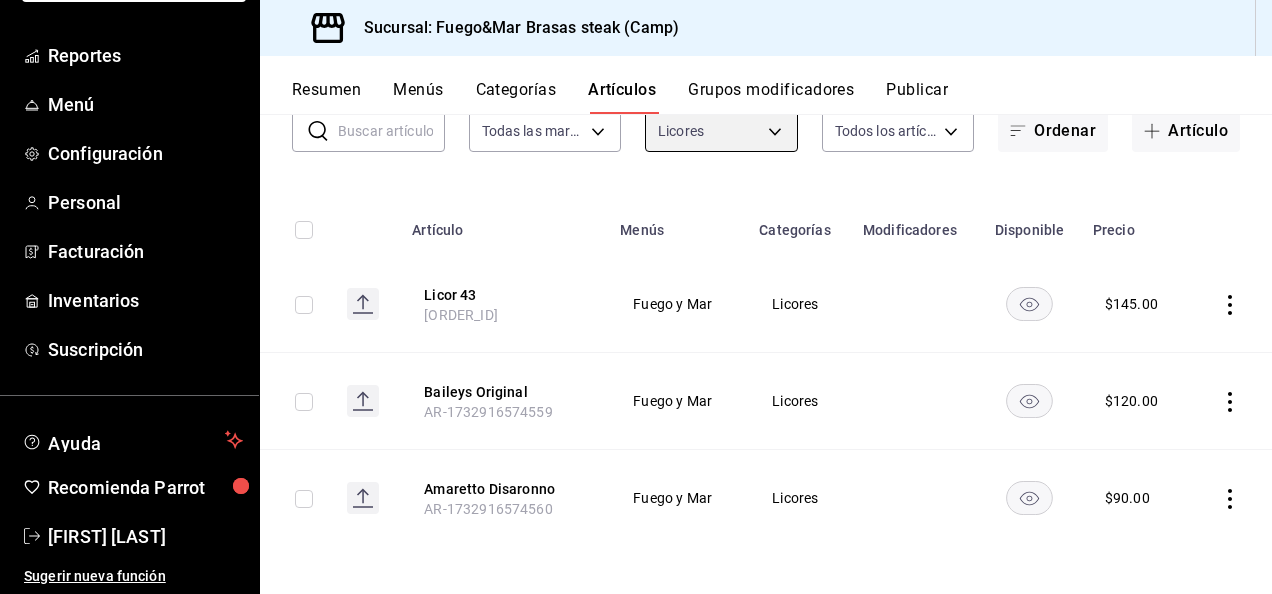 scroll, scrollTop: 0, scrollLeft: 0, axis: both 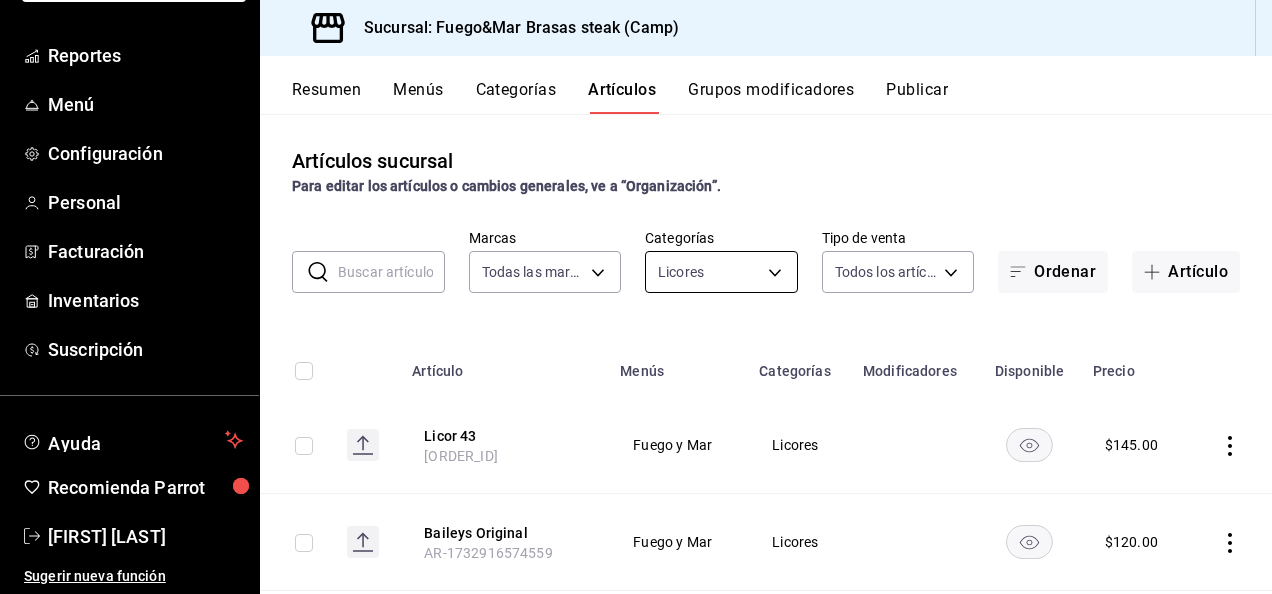 click on "Pregunta a Parrot AI Reportes   Menú   Configuración   Personal   Facturación   Inventarios   Suscripción   Ayuda Recomienda Parrot   [FIRST] [LAST]   Sugerir nueva función   Sucursal: Fuego&Mar Brasas steak (Camp) Resumen Menús Categorías Artículos Grupos modificadores Publicar Artículos sucursal Para editar los artículos o cambios generales, ve a “Organización”. ​ ​ Marcas Todas las marcas, Sin marca 34642819-79bc-44a0-a972-e216a15f5f6e Categorías Licores 007614ac-3980-4a9f-b559-b0d05ab577a8 Tipo de venta Todos los artículos ALL Ordenar Artículo Artículo Menús Categorías Modificadores Disponible Precio Licor 43 AR-1732916574558 Fuego y Mar Licores $ 145.00 Baileys Original AR-1732916574559 Fuego y Mar Licores $ 120.00 Amaretto Disaronno AR-1732916574560 Fuego y Mar Licores $ 90.00 Guardar GANA 1 MES GRATIS EN TU SUSCRIPCIÓN AQUÍ Ver video tutorial Ir a video Pregunta a Parrot AI Reportes   Menú   Configuración   Personal   Facturación   Inventarios   Suscripción   Ayuda" at bounding box center [636, 297] 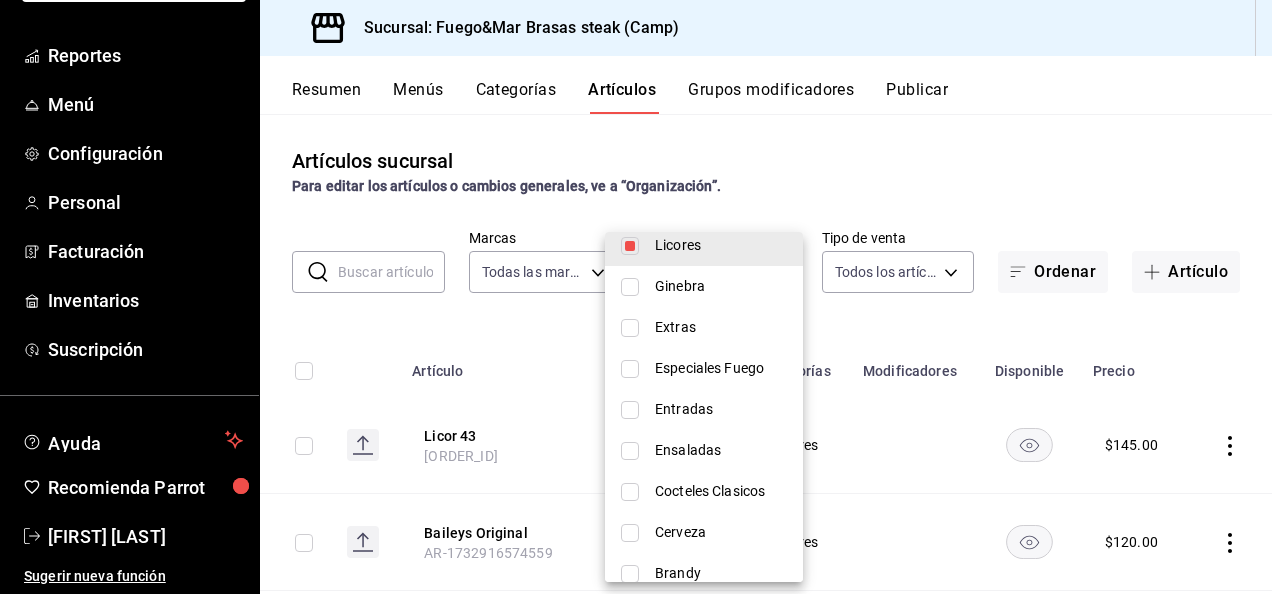 scroll, scrollTop: 995, scrollLeft: 0, axis: vertical 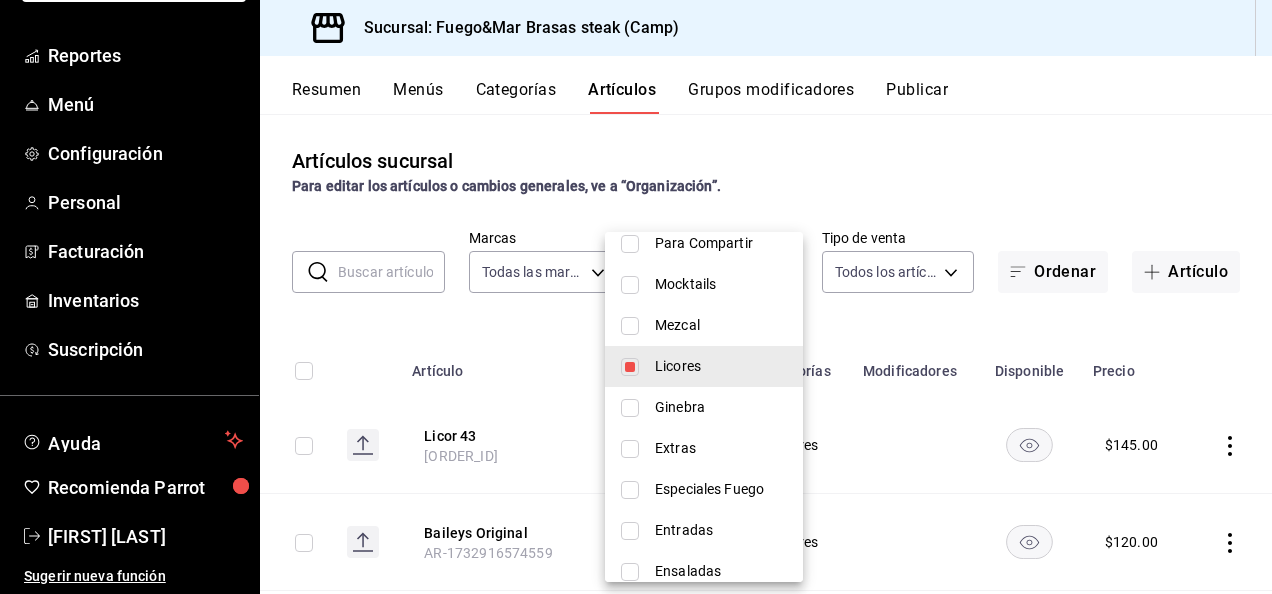 click on "Licores" at bounding box center [704, 366] 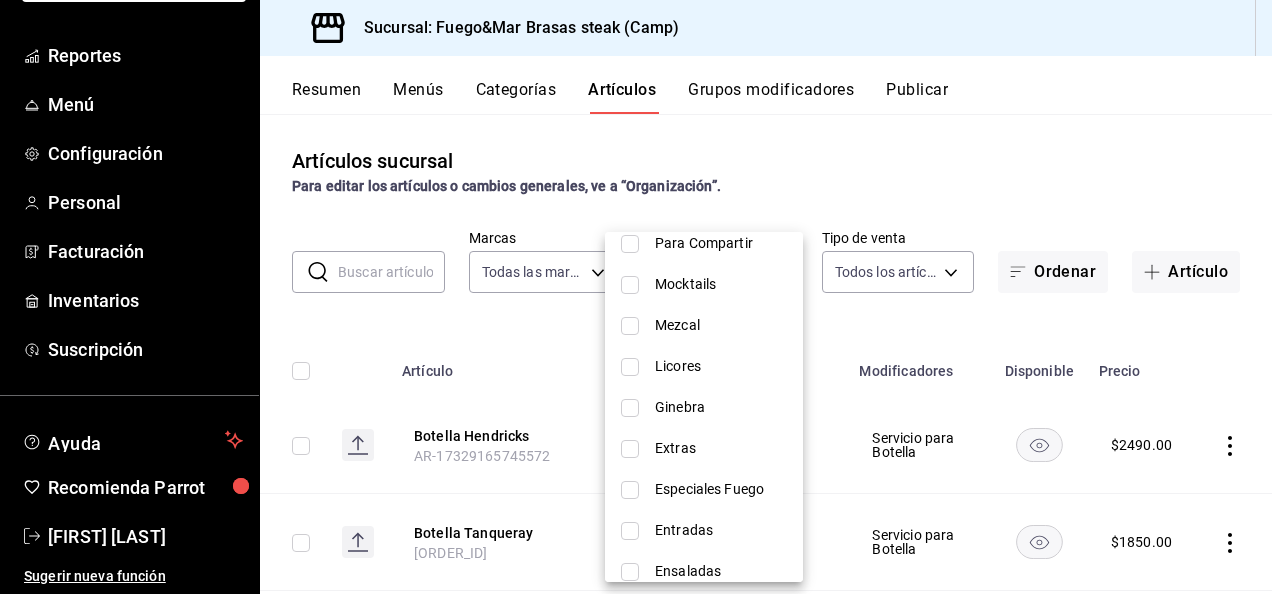 scroll, scrollTop: 995, scrollLeft: 0, axis: vertical 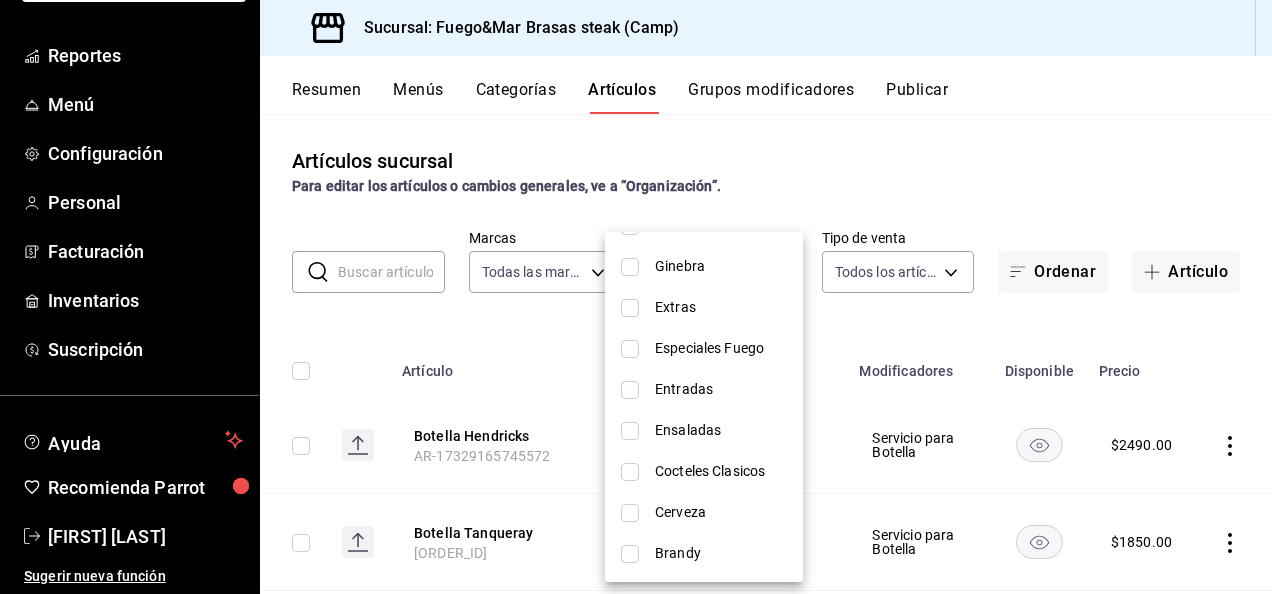 click at bounding box center [630, 554] 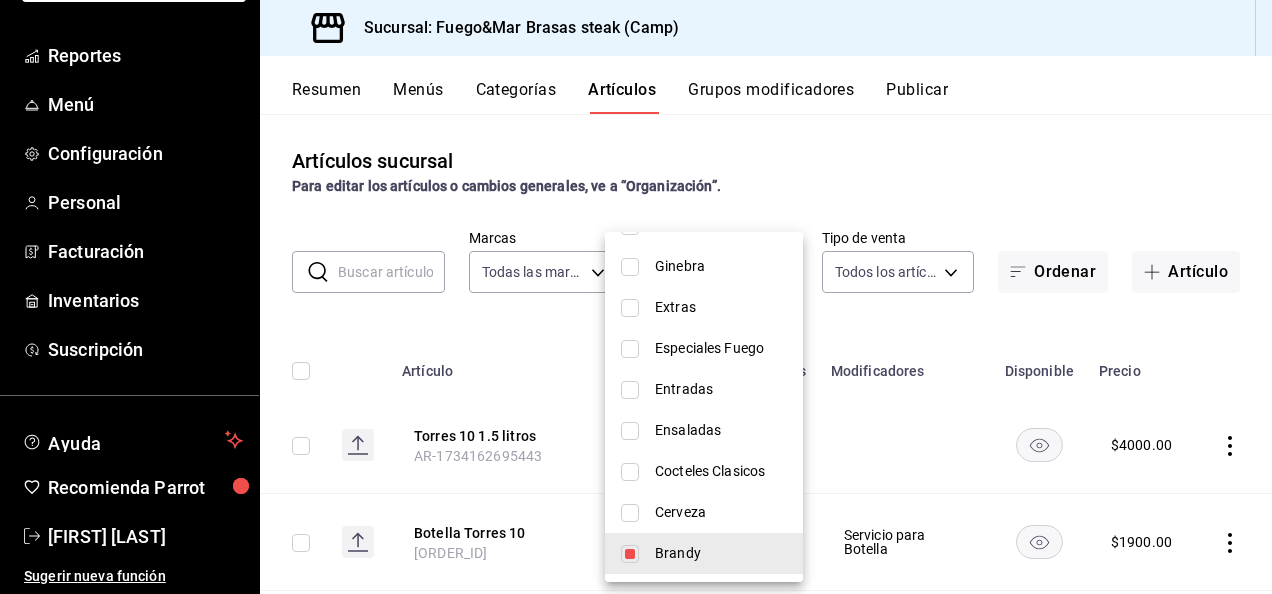 click at bounding box center (636, 297) 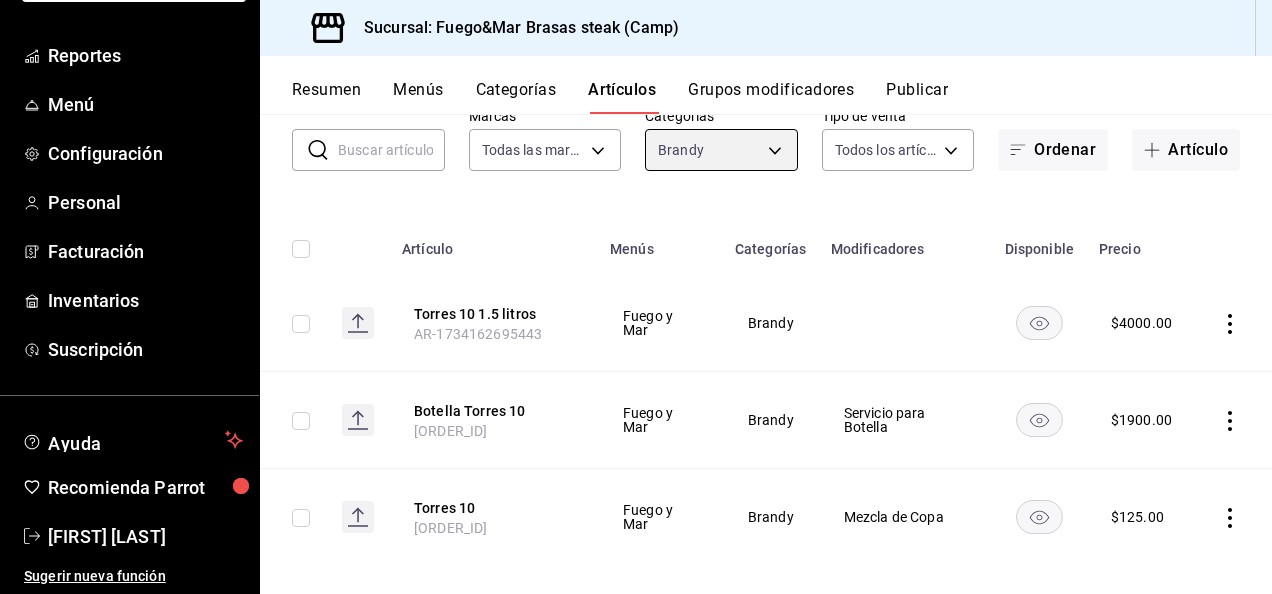 scroll, scrollTop: 125, scrollLeft: 0, axis: vertical 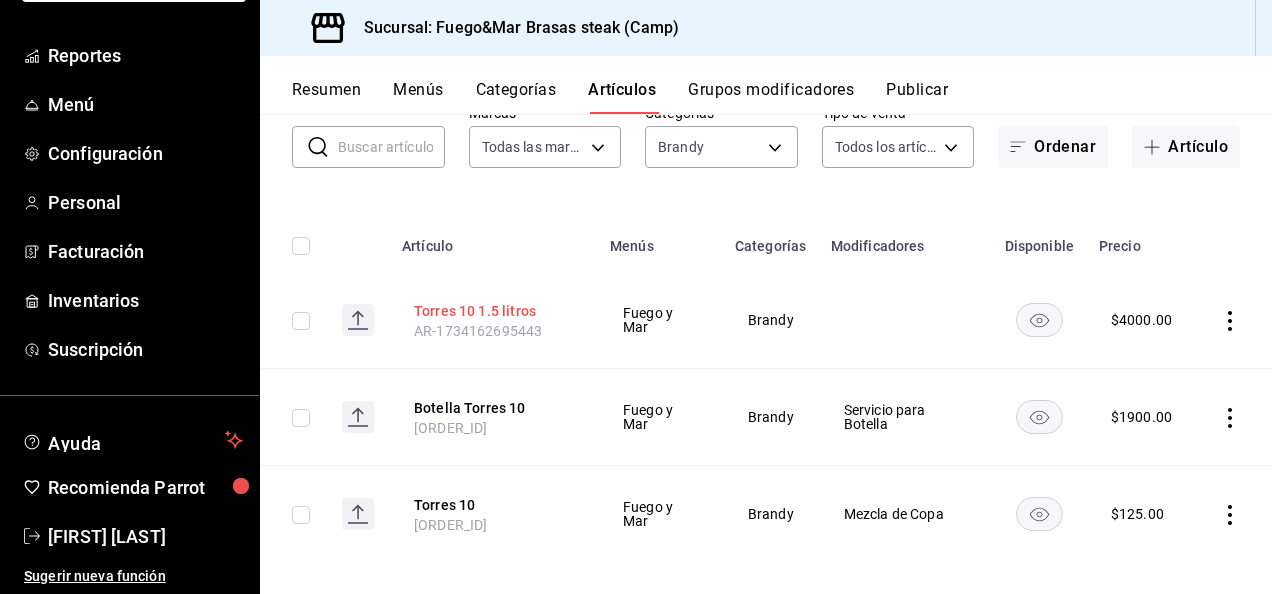click on "Torres 10 1.5 litros" at bounding box center (494, 311) 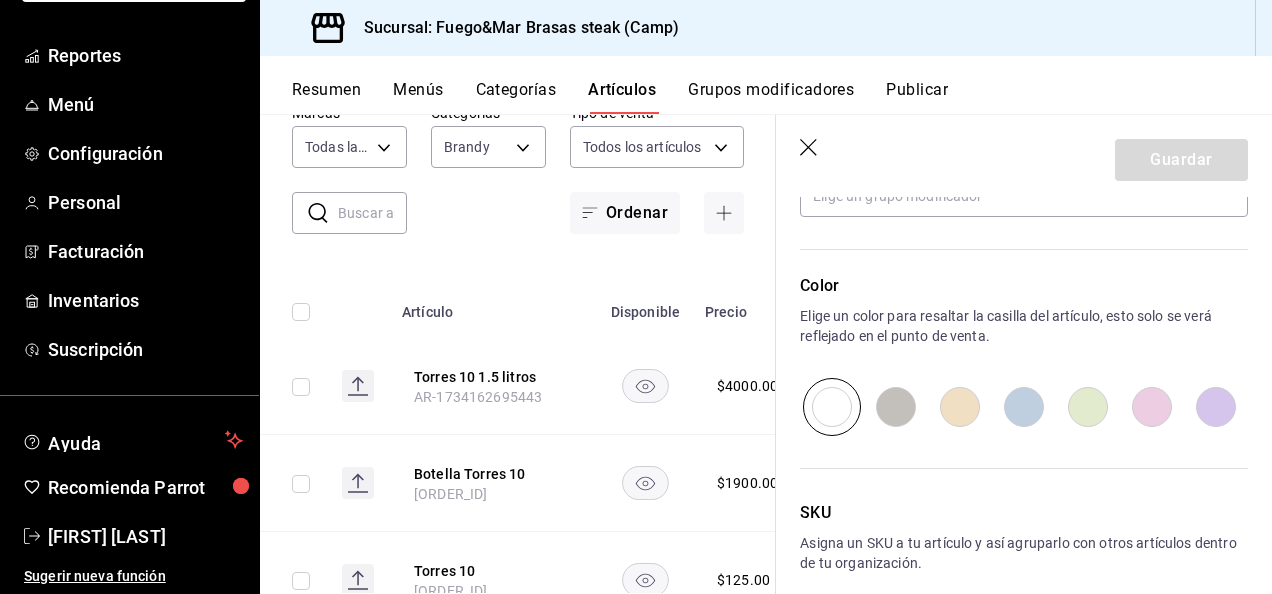 scroll, scrollTop: 847, scrollLeft: 0, axis: vertical 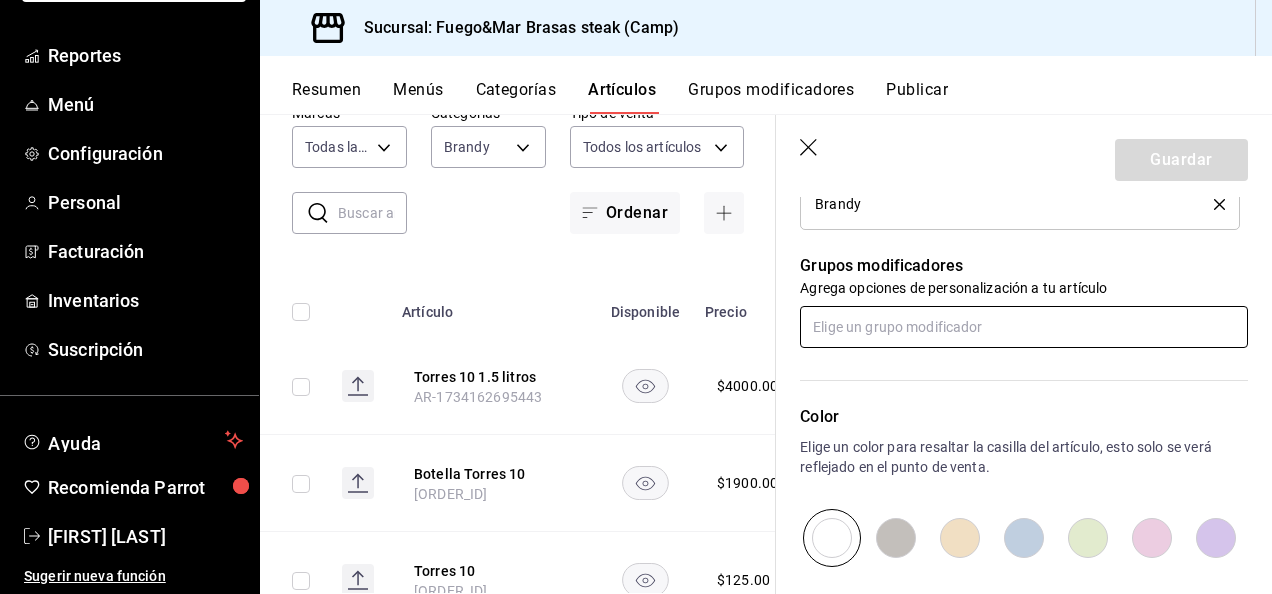 click at bounding box center [1024, 327] 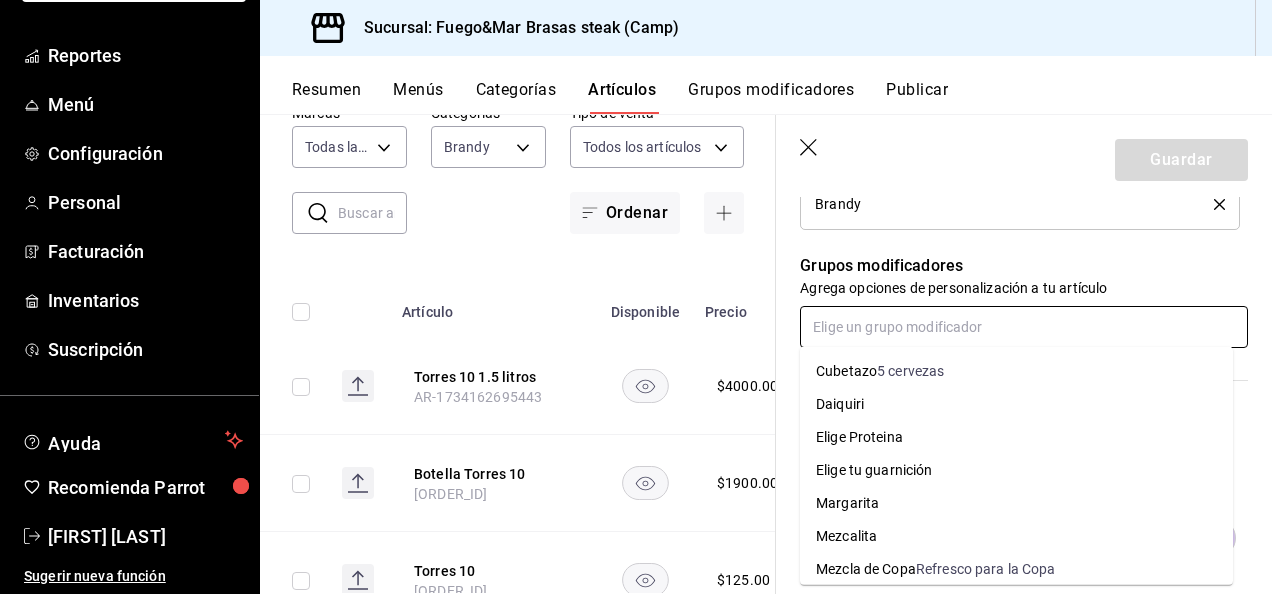 scroll, scrollTop: 184, scrollLeft: 0, axis: vertical 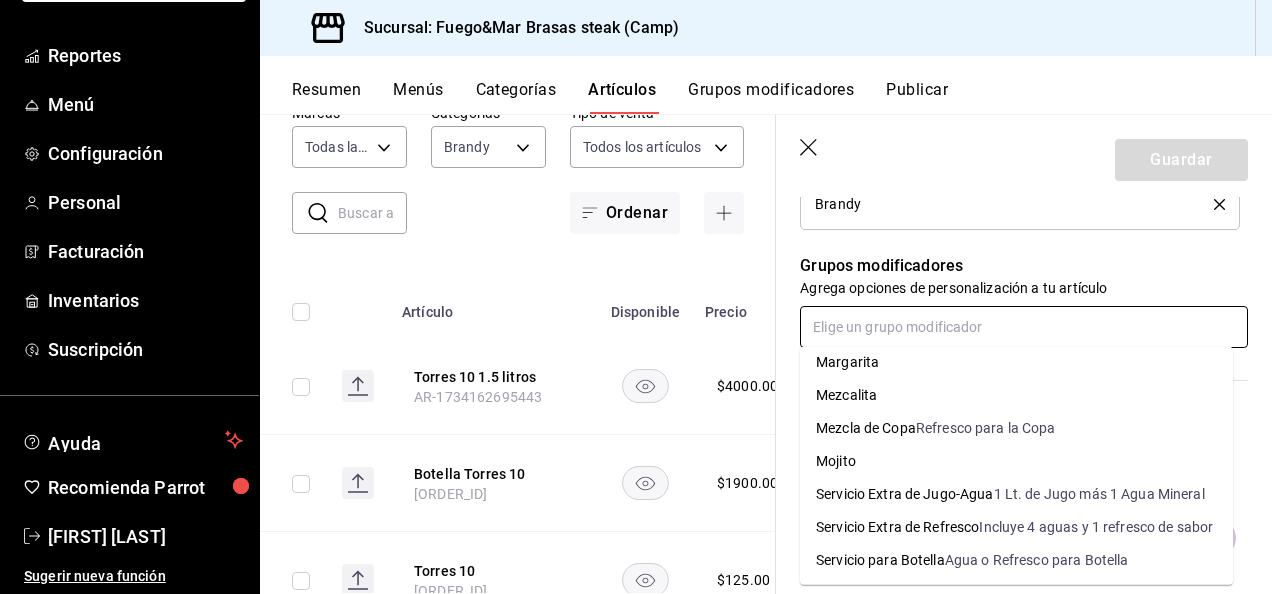 click on "Agua o Refresco para Botella" at bounding box center (1037, 560) 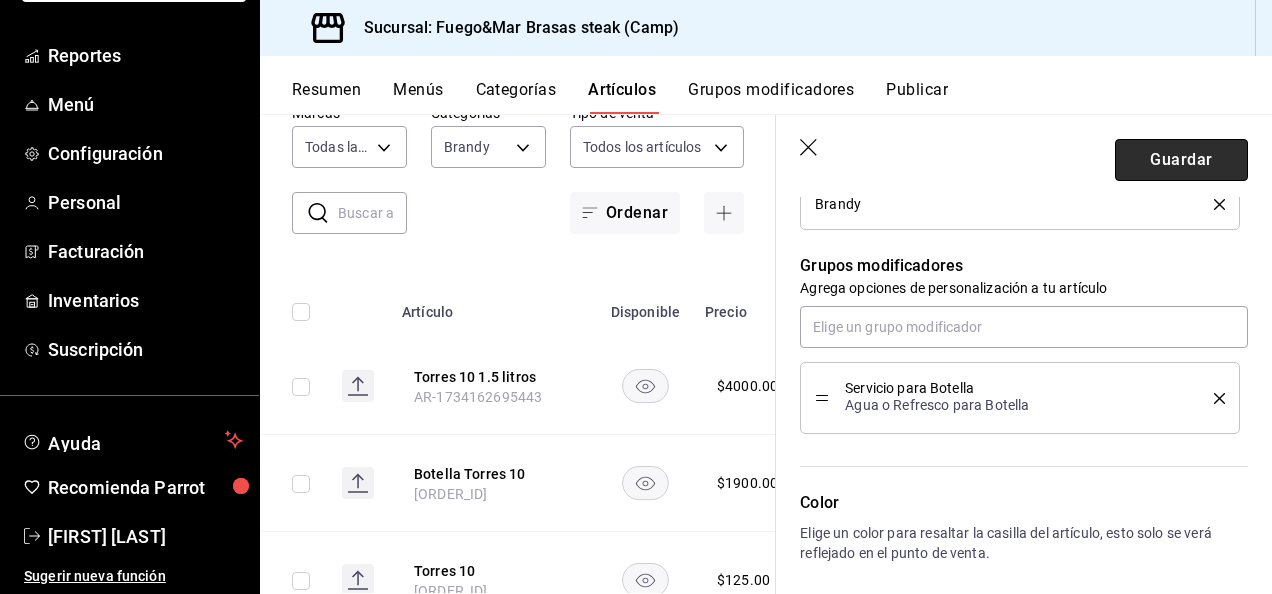 click on "Guardar" at bounding box center (1181, 160) 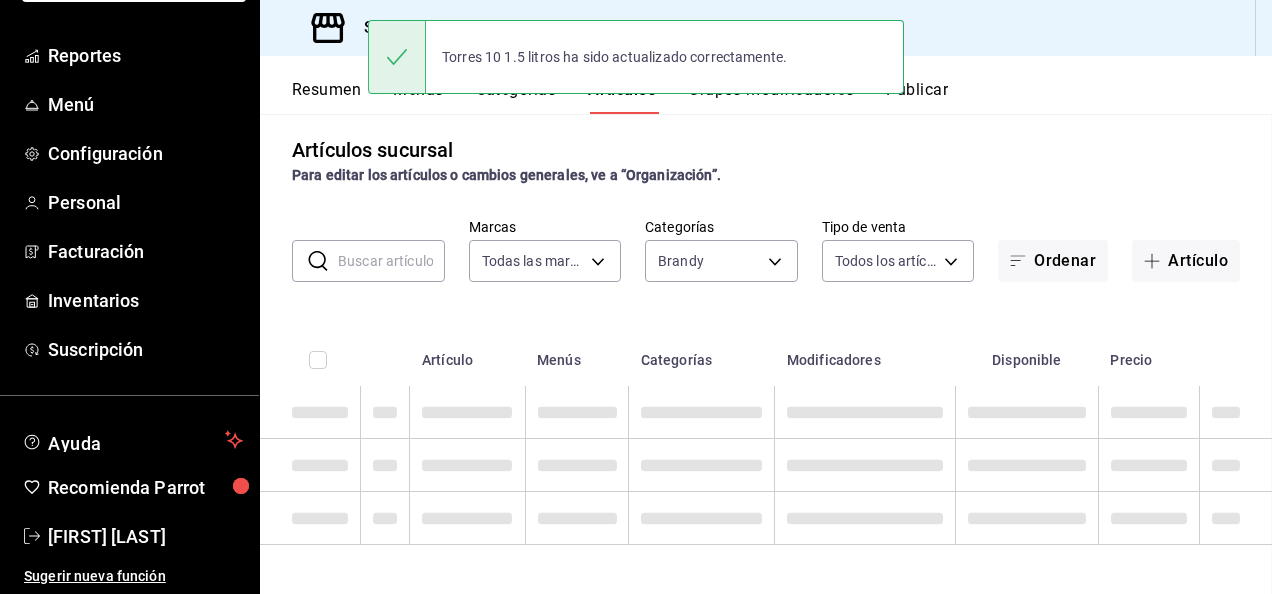scroll, scrollTop: 10, scrollLeft: 0, axis: vertical 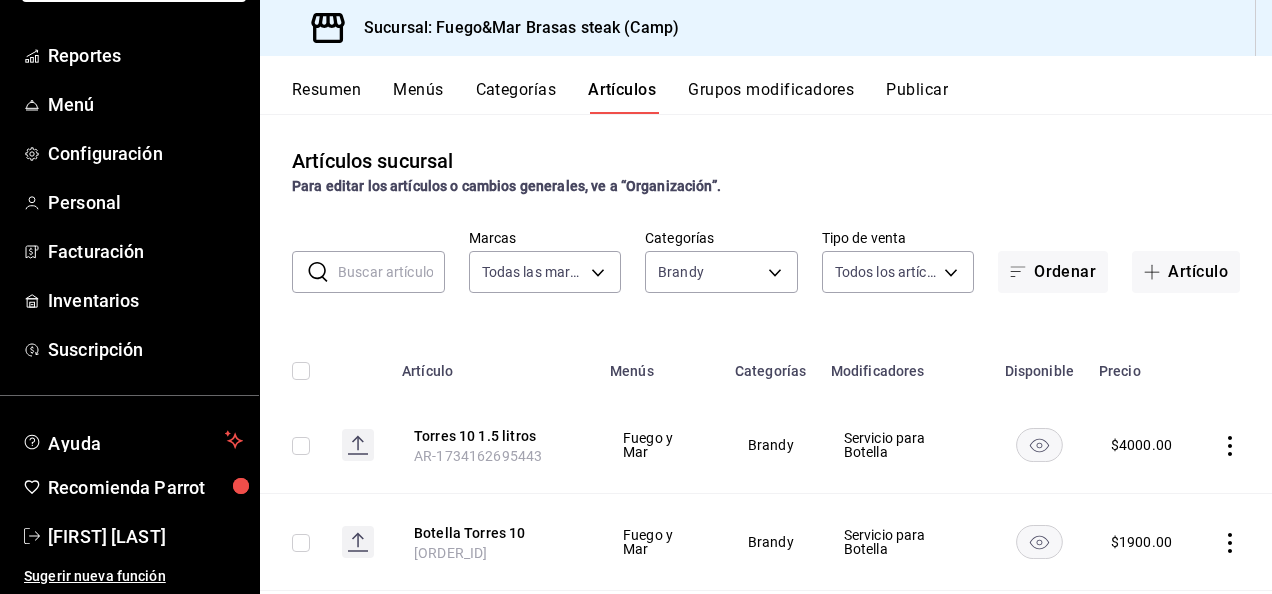 click on "Grupos modificadores" at bounding box center (771, 97) 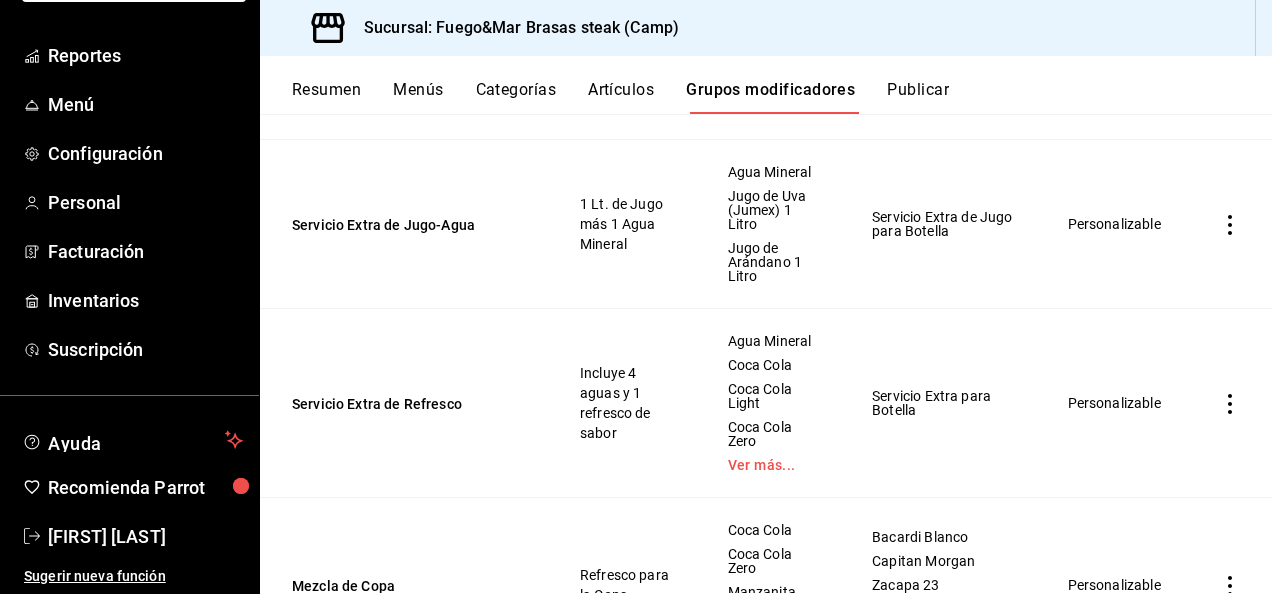scroll, scrollTop: 1048, scrollLeft: 0, axis: vertical 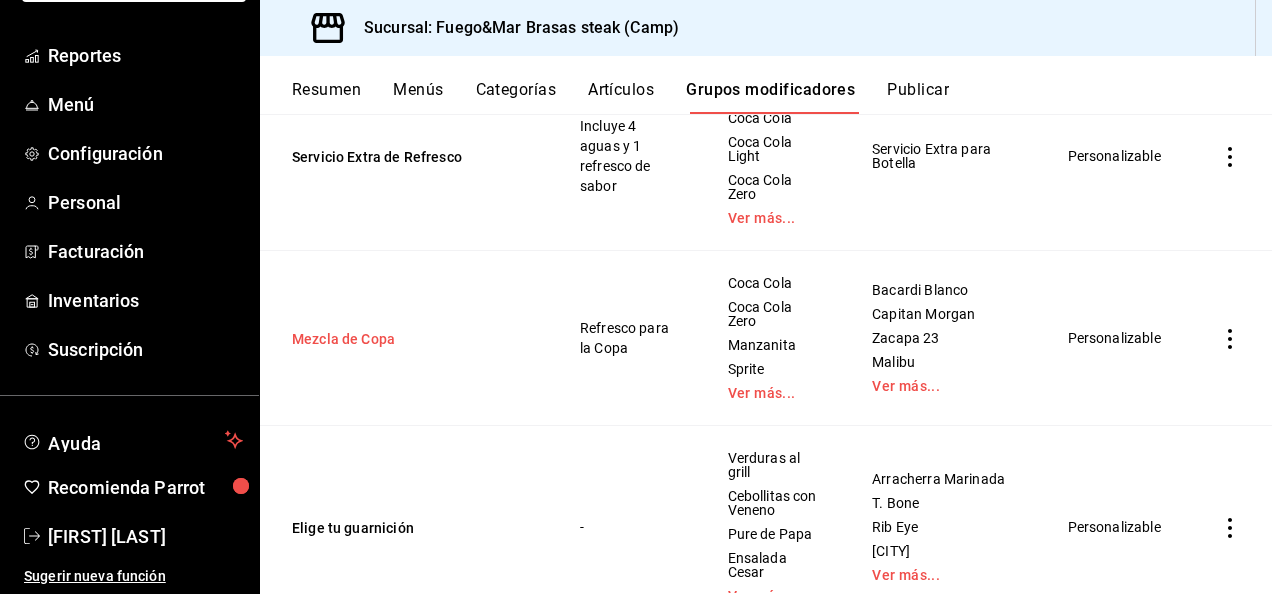 click on "Mezcla de Copa" at bounding box center [412, 339] 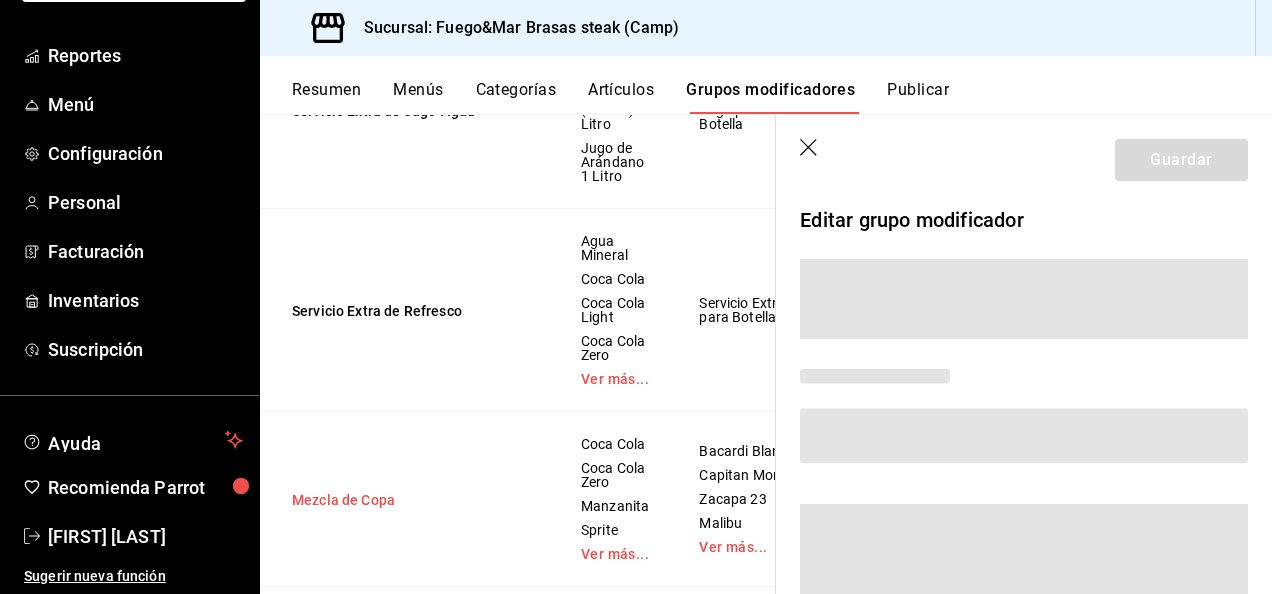scroll, scrollTop: 897, scrollLeft: 0, axis: vertical 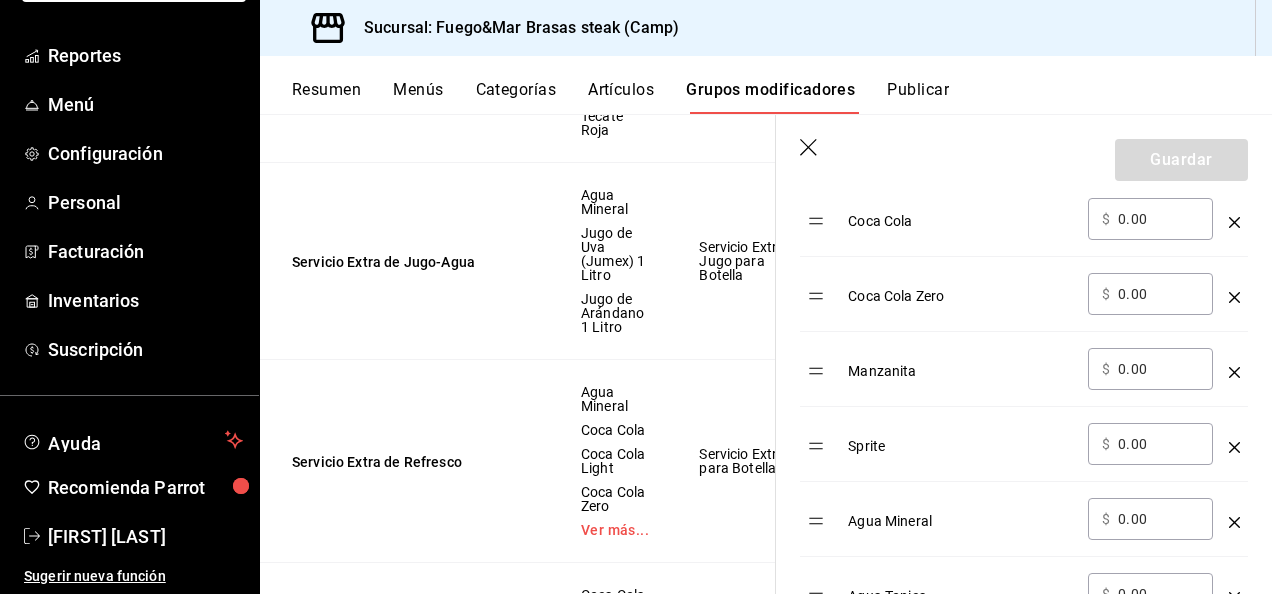 click 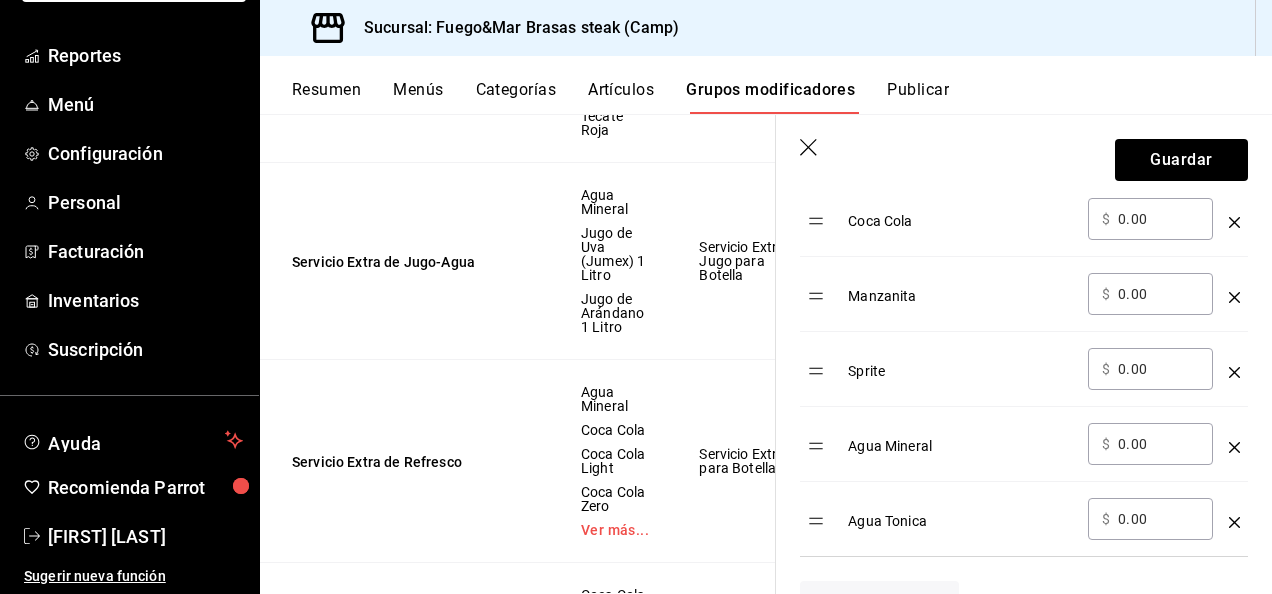 click 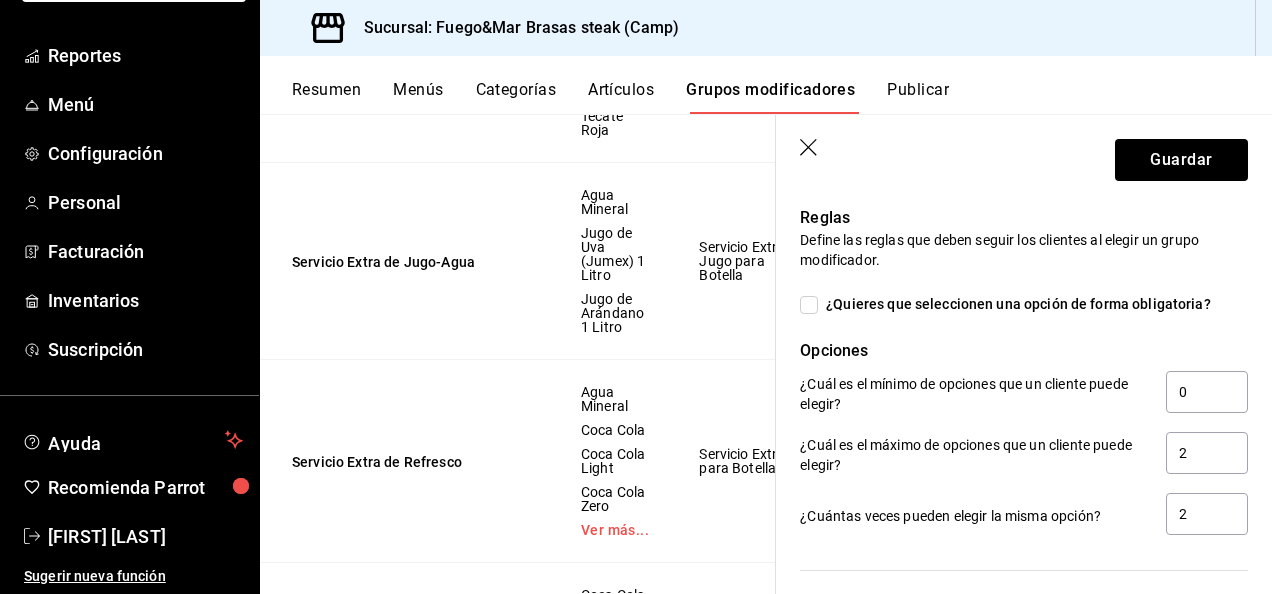 scroll, scrollTop: 1108, scrollLeft: 0, axis: vertical 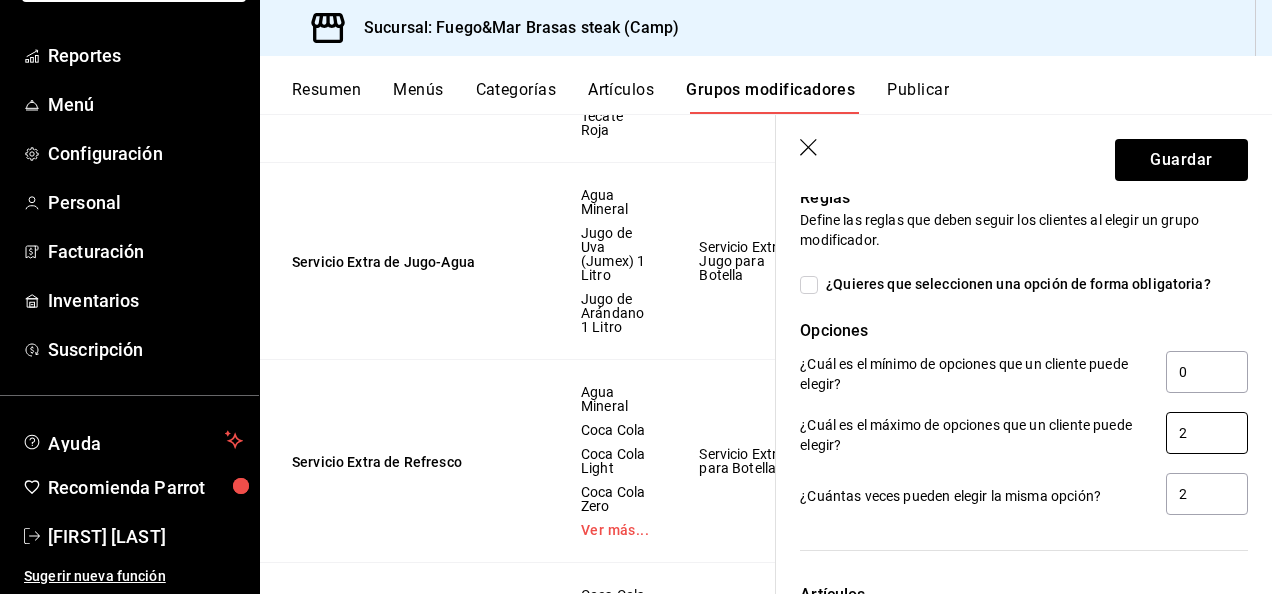 click on "2" at bounding box center (1207, 433) 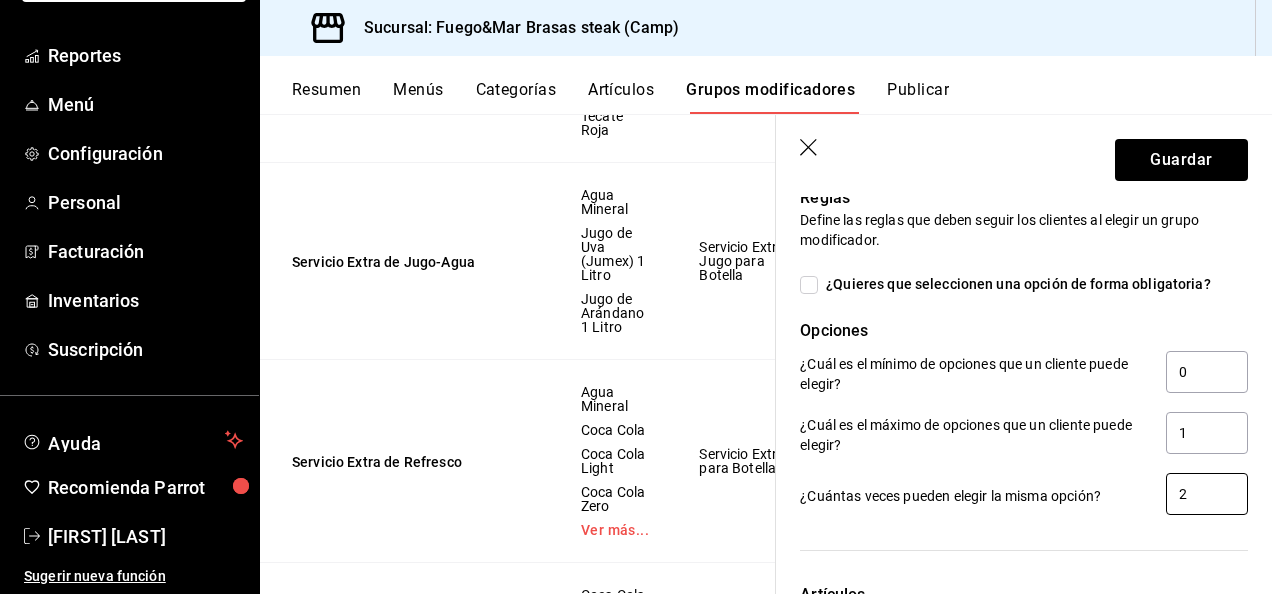 click on "2" at bounding box center [1207, 494] 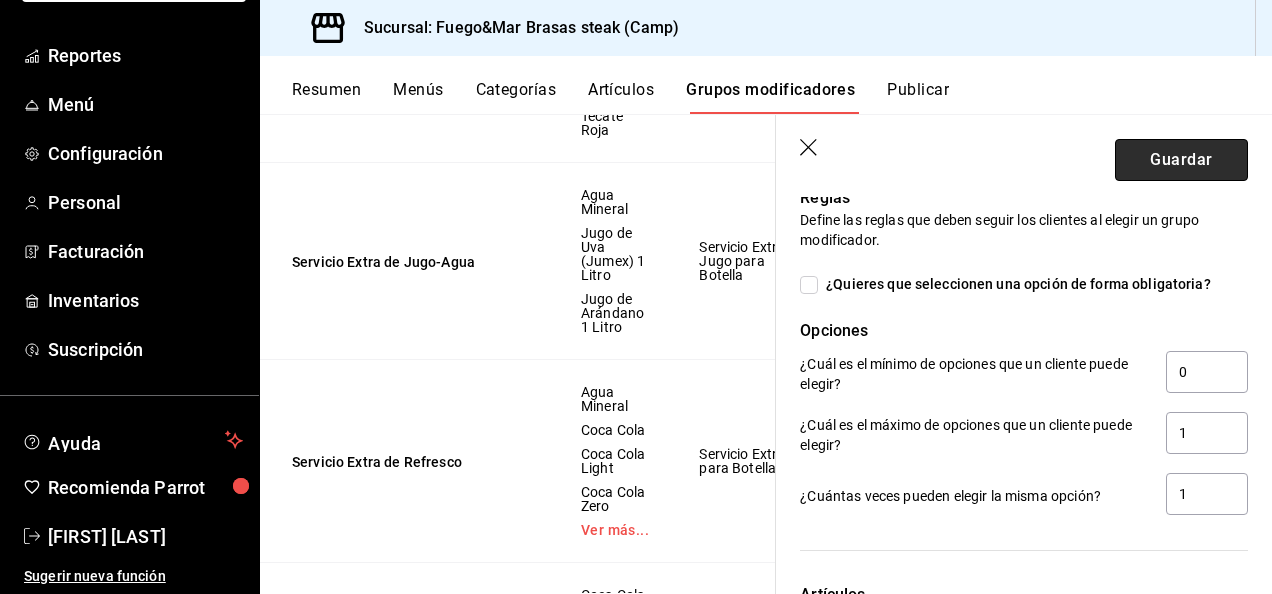 click on "Guardar" at bounding box center [1181, 160] 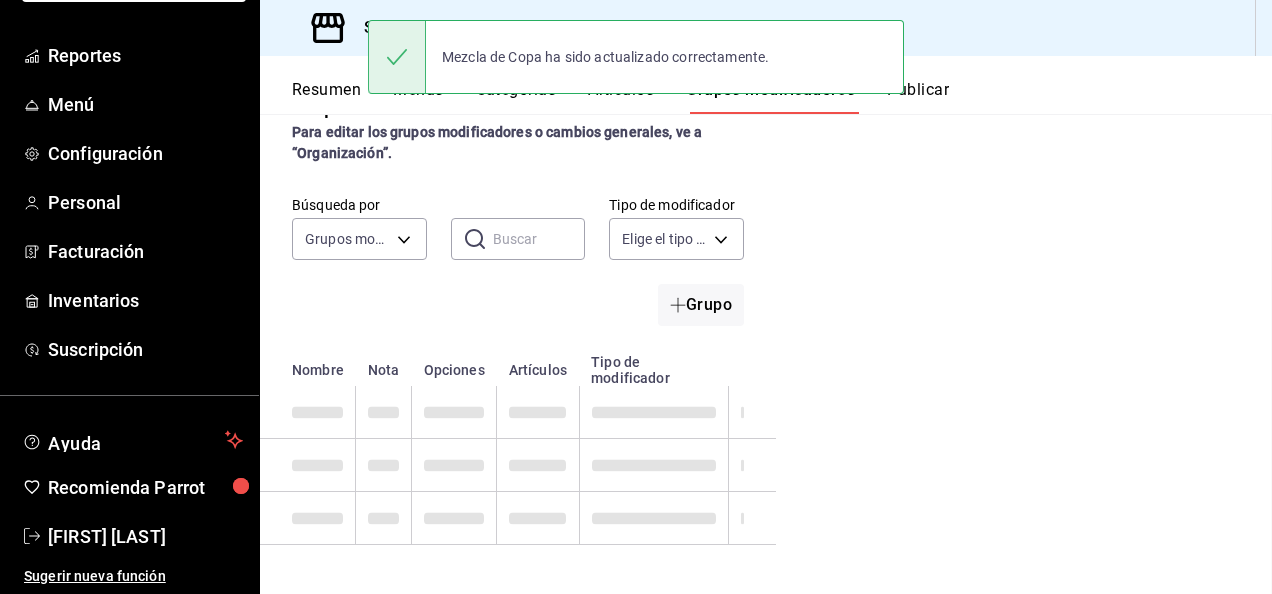 scroll, scrollTop: 0, scrollLeft: 0, axis: both 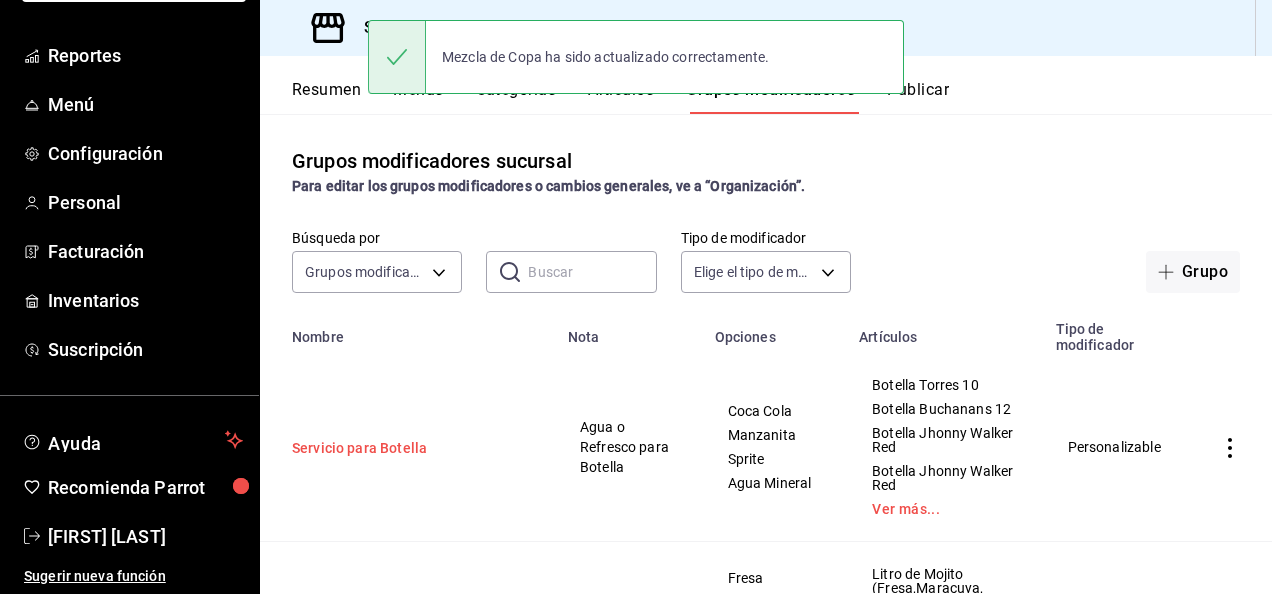 click on "Servicio para Botella" at bounding box center [412, 448] 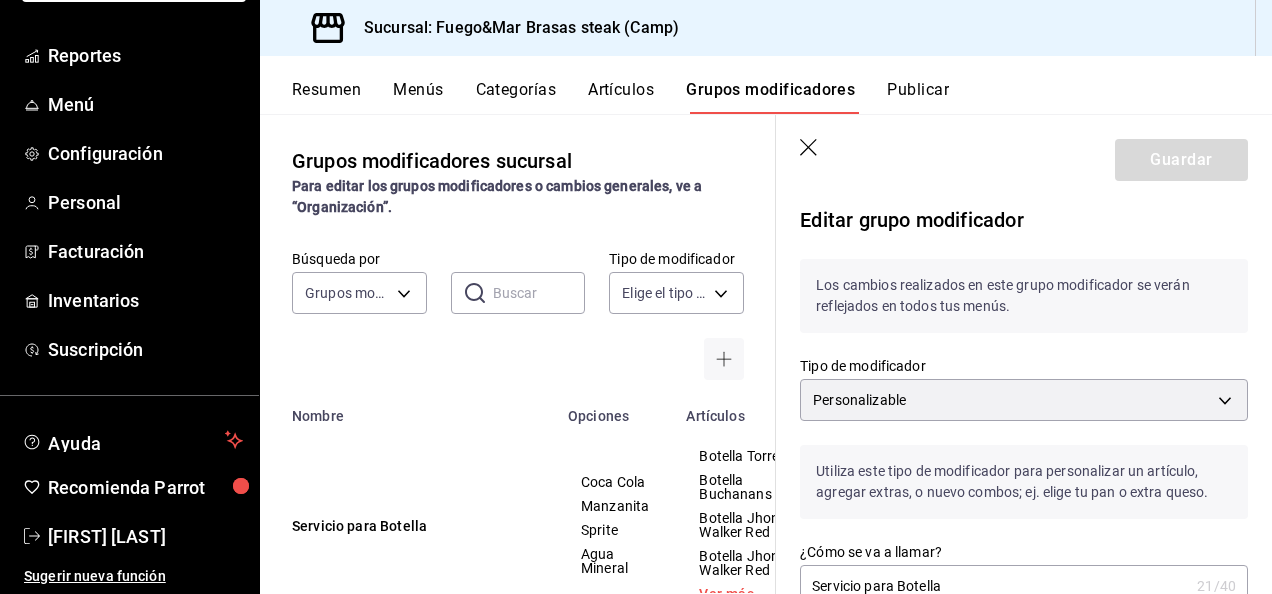 click 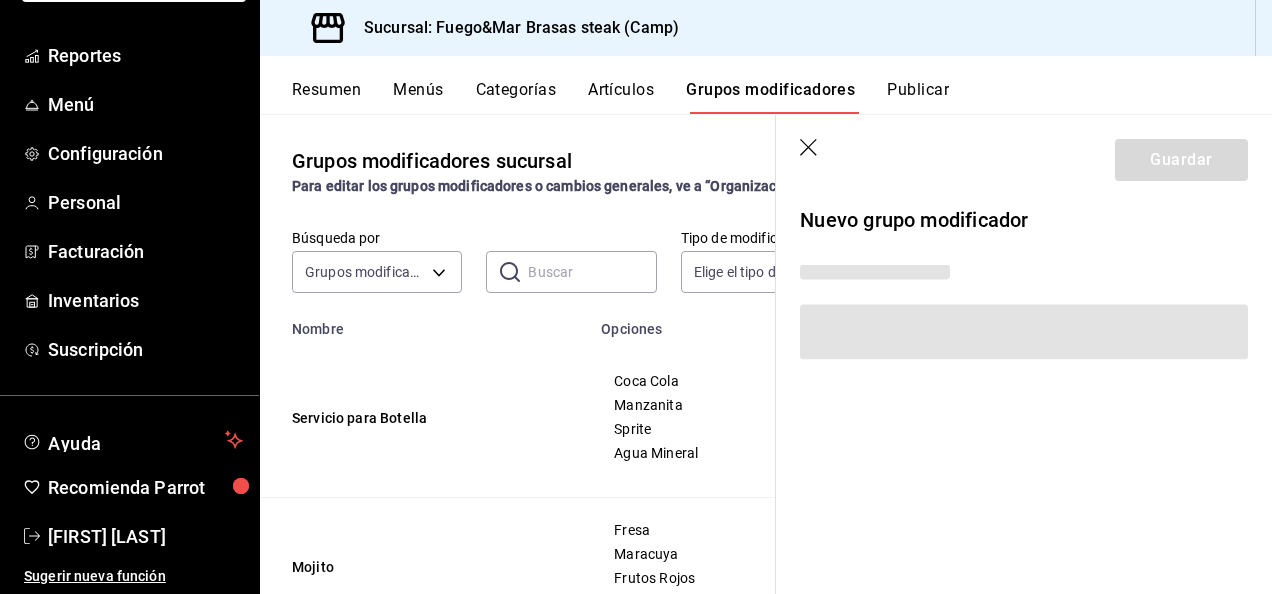 scroll, scrollTop: 0, scrollLeft: 0, axis: both 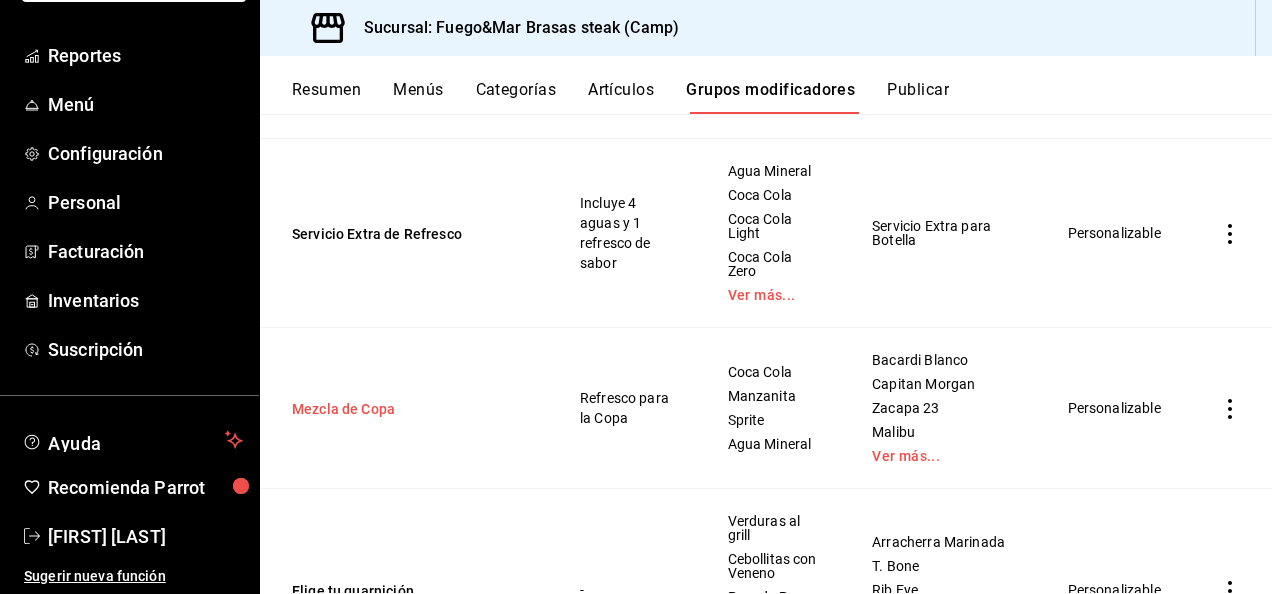 click on "Mezcla de Copa" at bounding box center (412, 409) 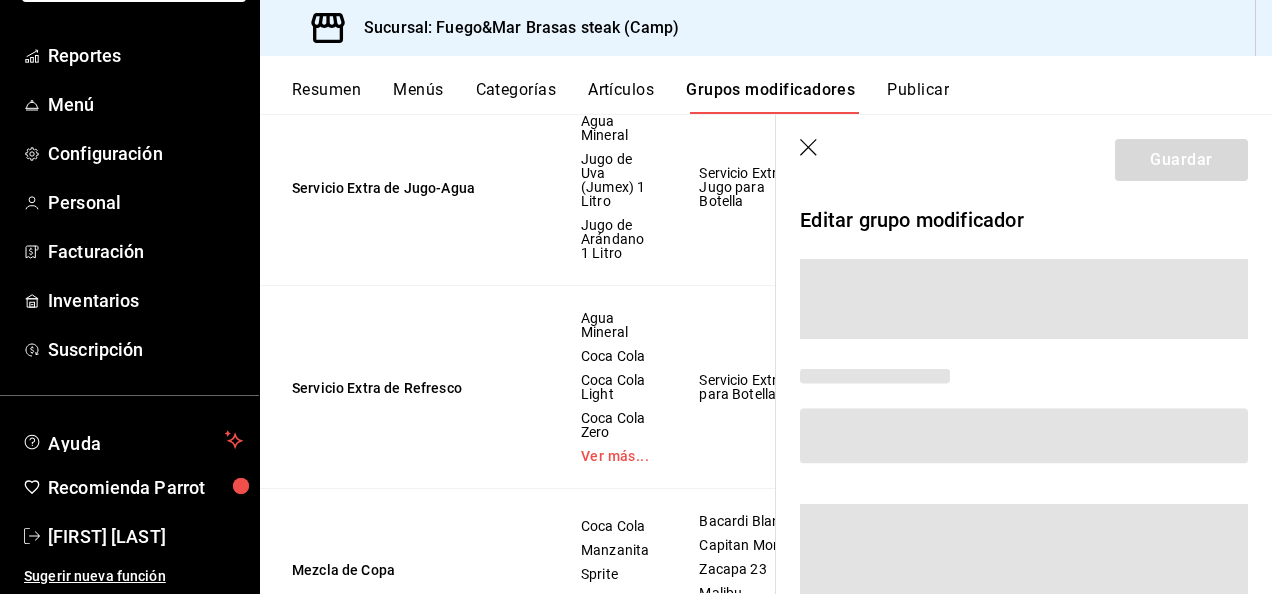 scroll, scrollTop: 890, scrollLeft: 0, axis: vertical 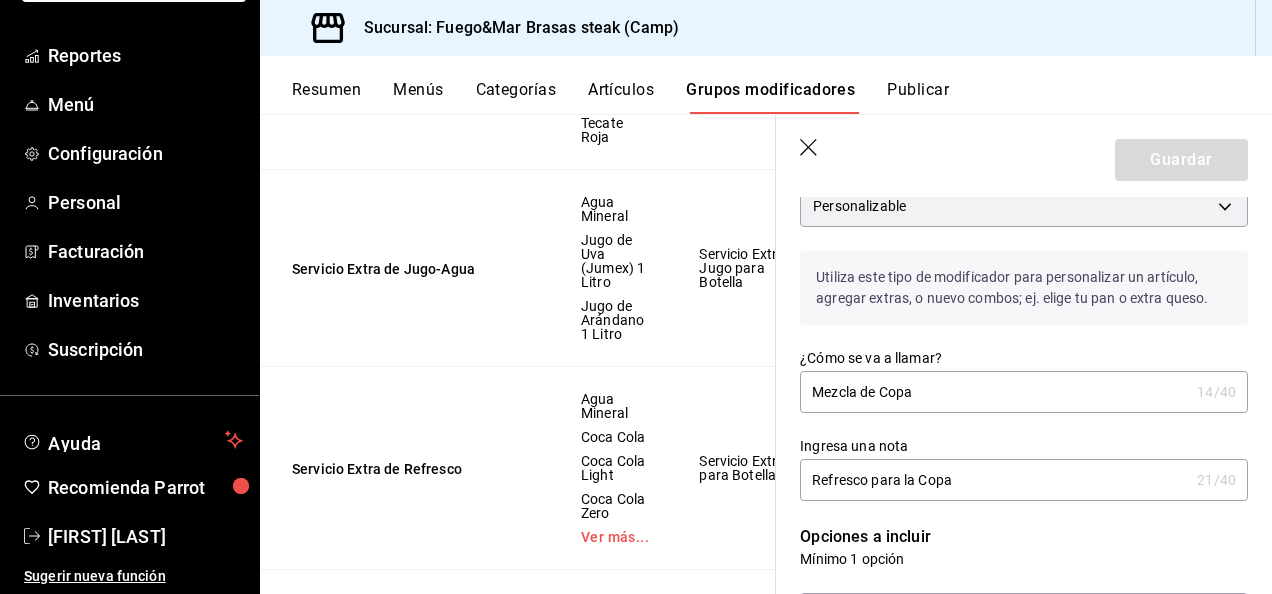 click 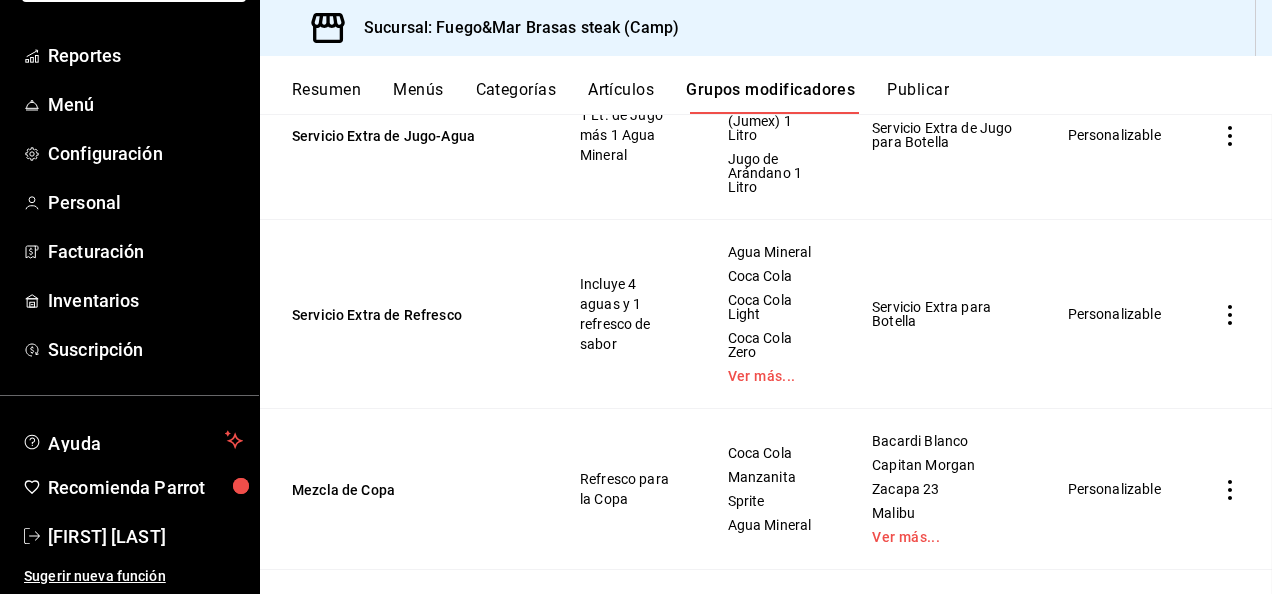 scroll, scrollTop: 0, scrollLeft: 0, axis: both 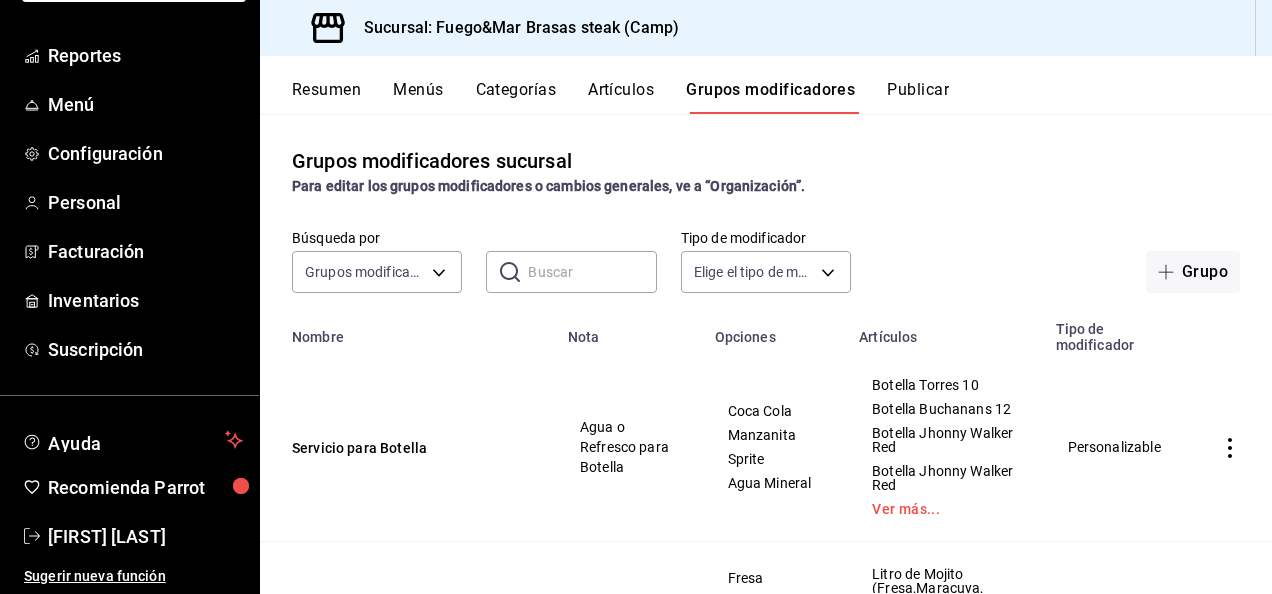 click on "Artículos" at bounding box center (621, 97) 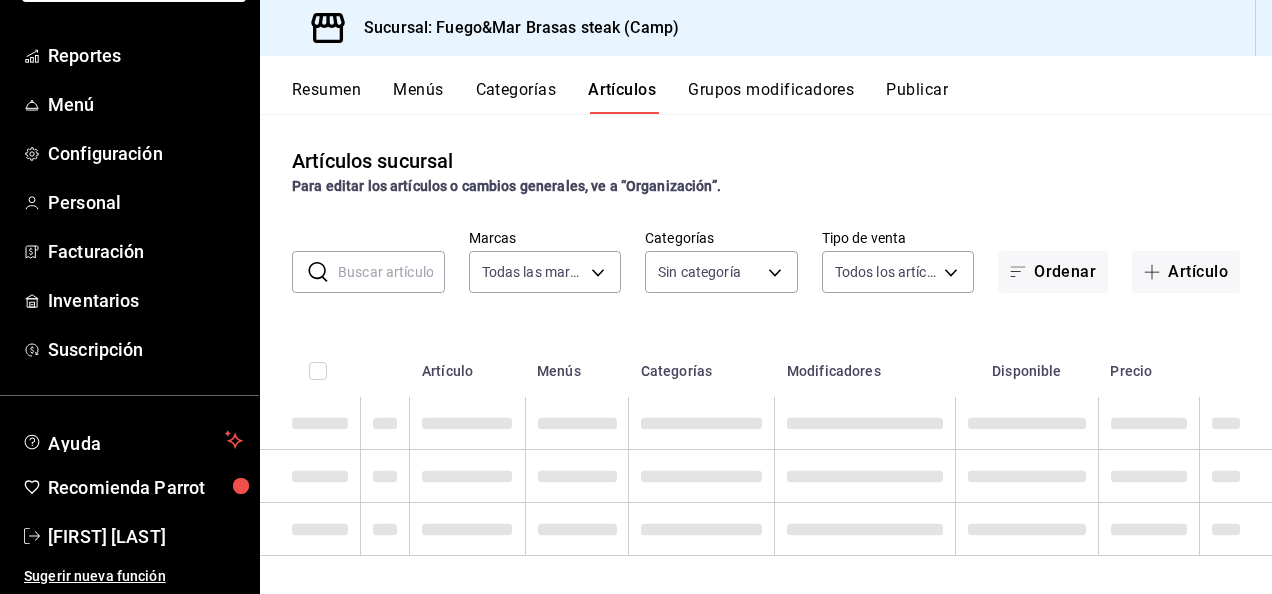 click at bounding box center [391, 272] 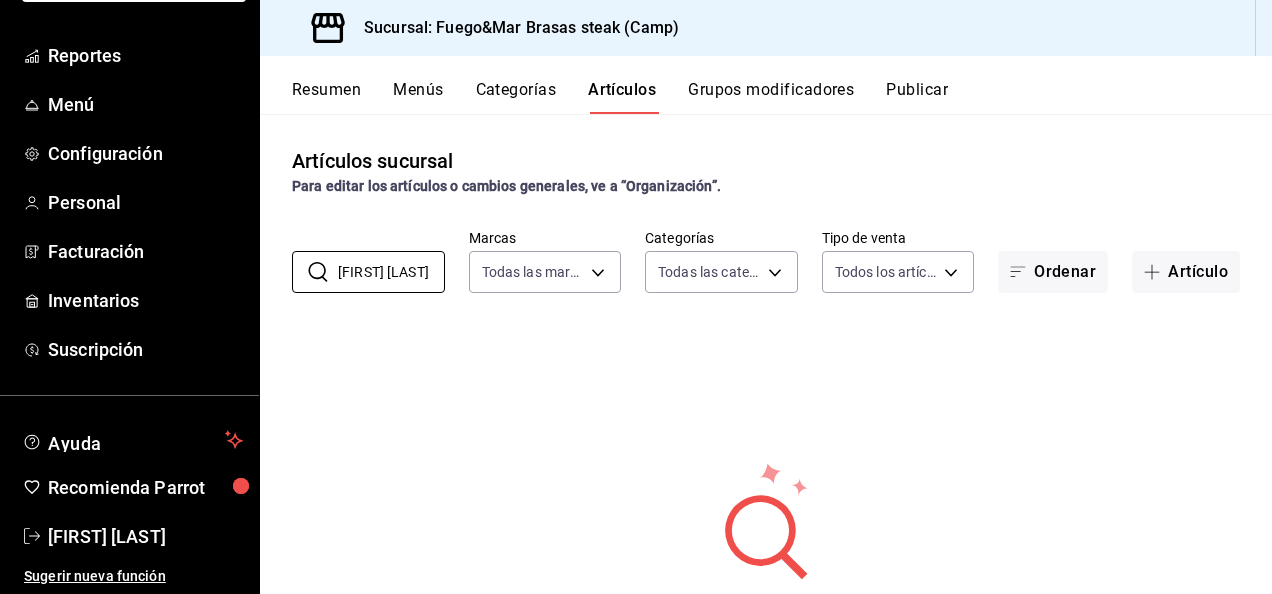 click on "Artículos sucursal Para editar los artículos o cambios generales, ve a “Organización”." at bounding box center [766, 171] 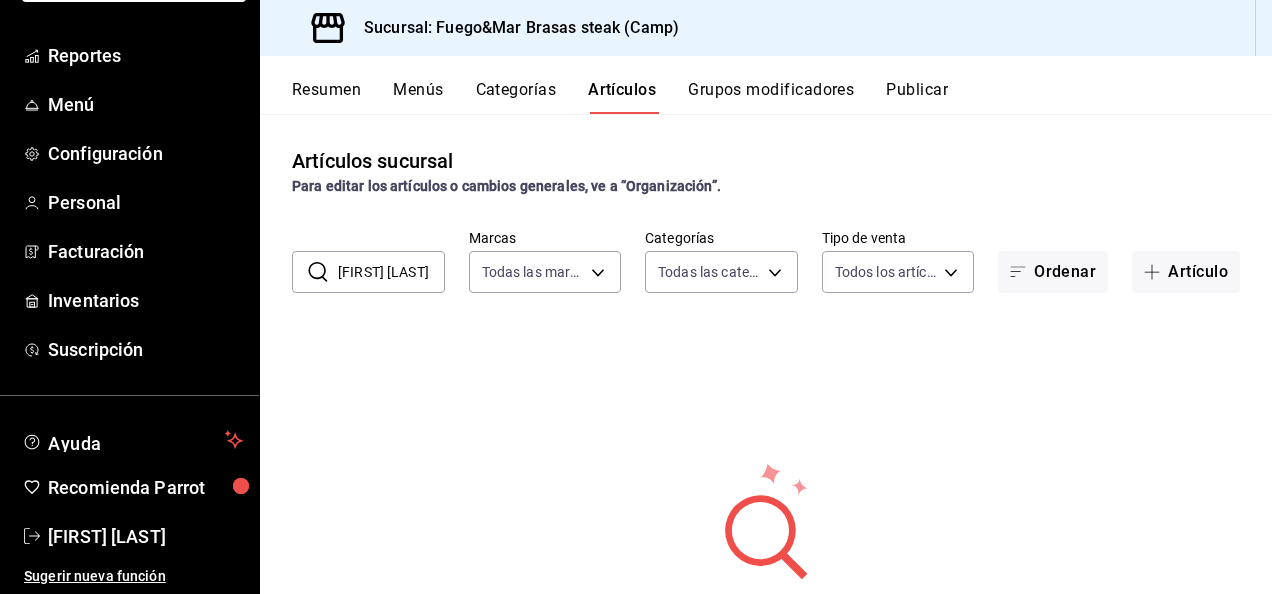 click on "[FIRST] [LAST]" at bounding box center [391, 272] 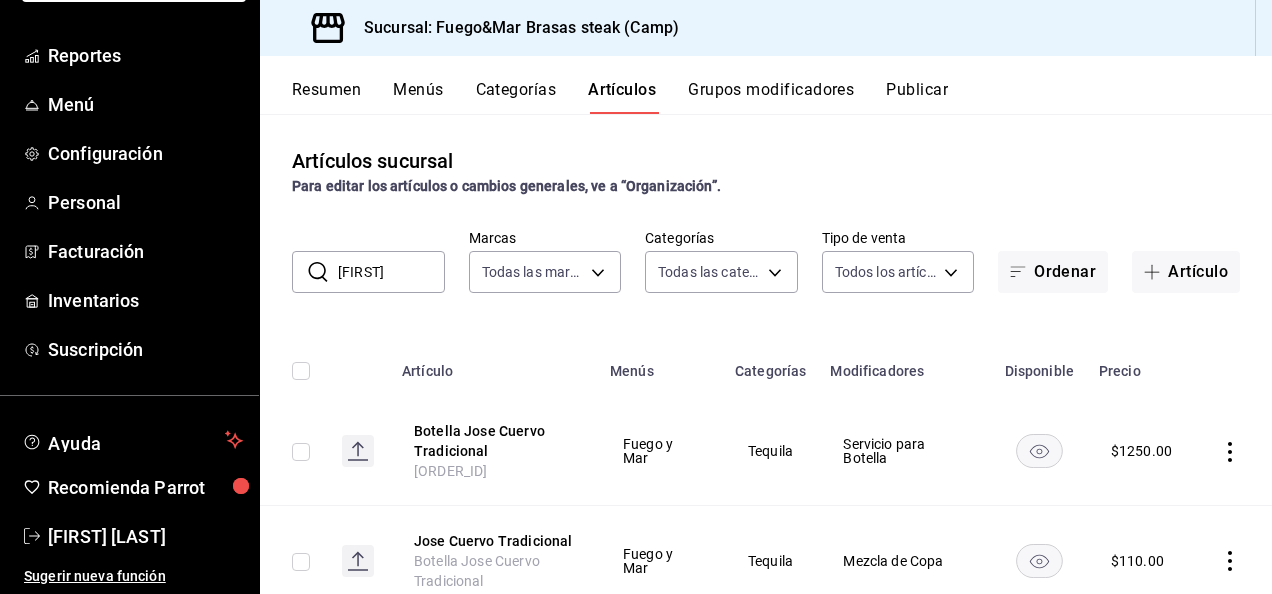 drag, startPoint x: 1256, startPoint y: 332, endPoint x: 1258, endPoint y: 398, distance: 66.0303 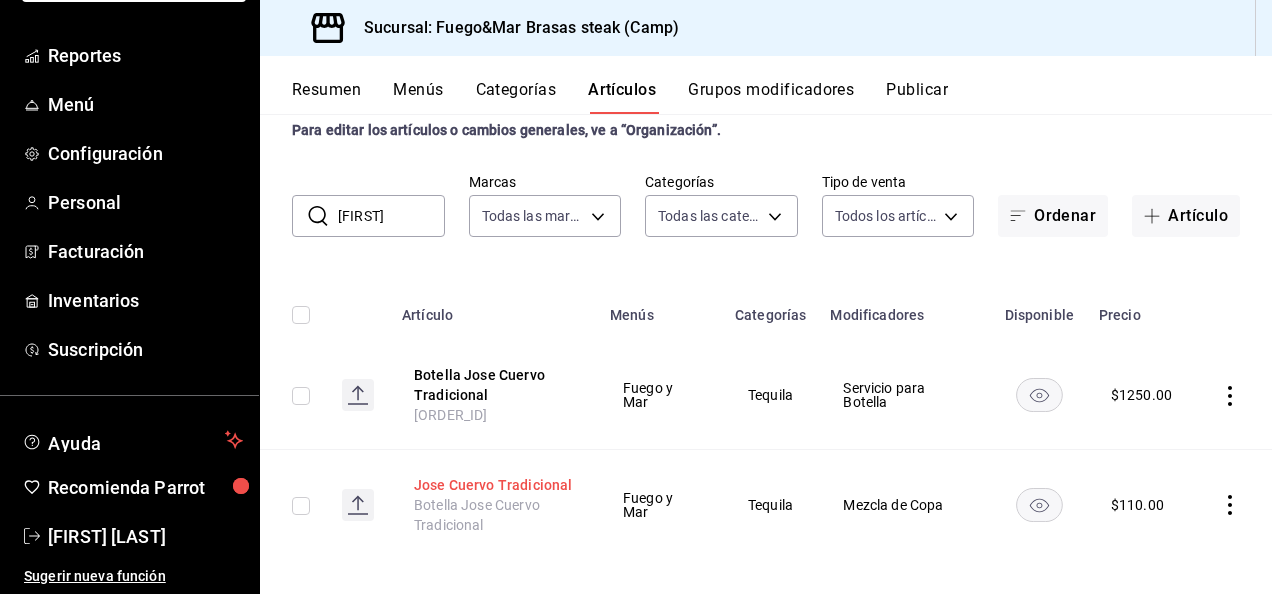 click on "Jose Cuervo Tradicional" at bounding box center (494, 485) 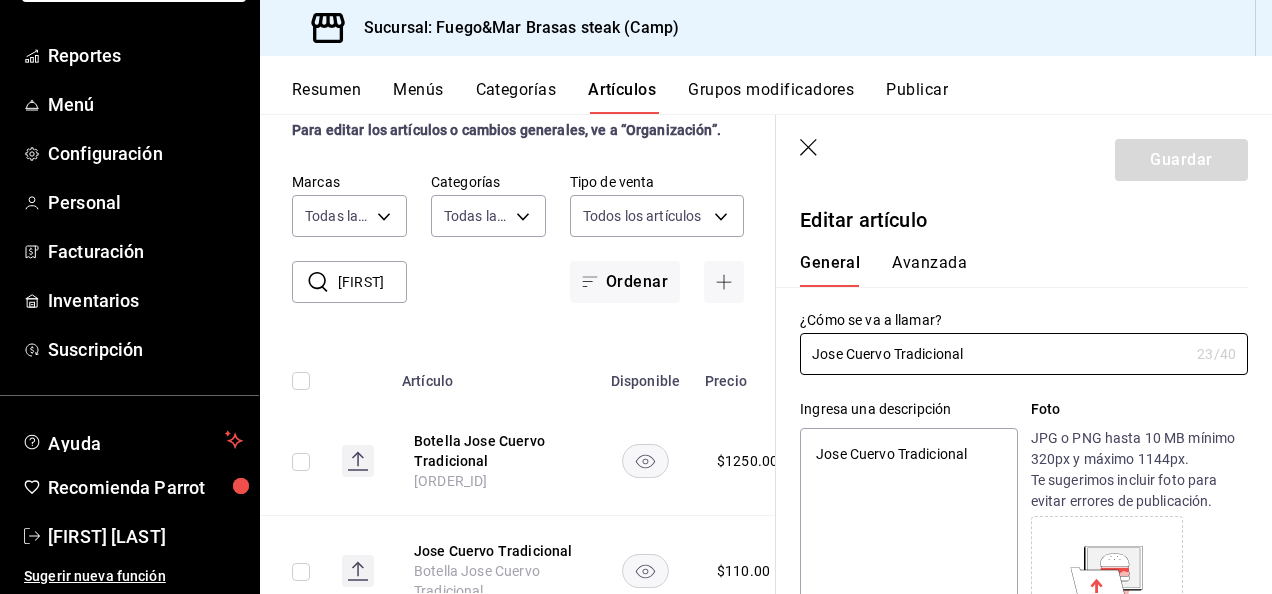 scroll, scrollTop: 817, scrollLeft: 0, axis: vertical 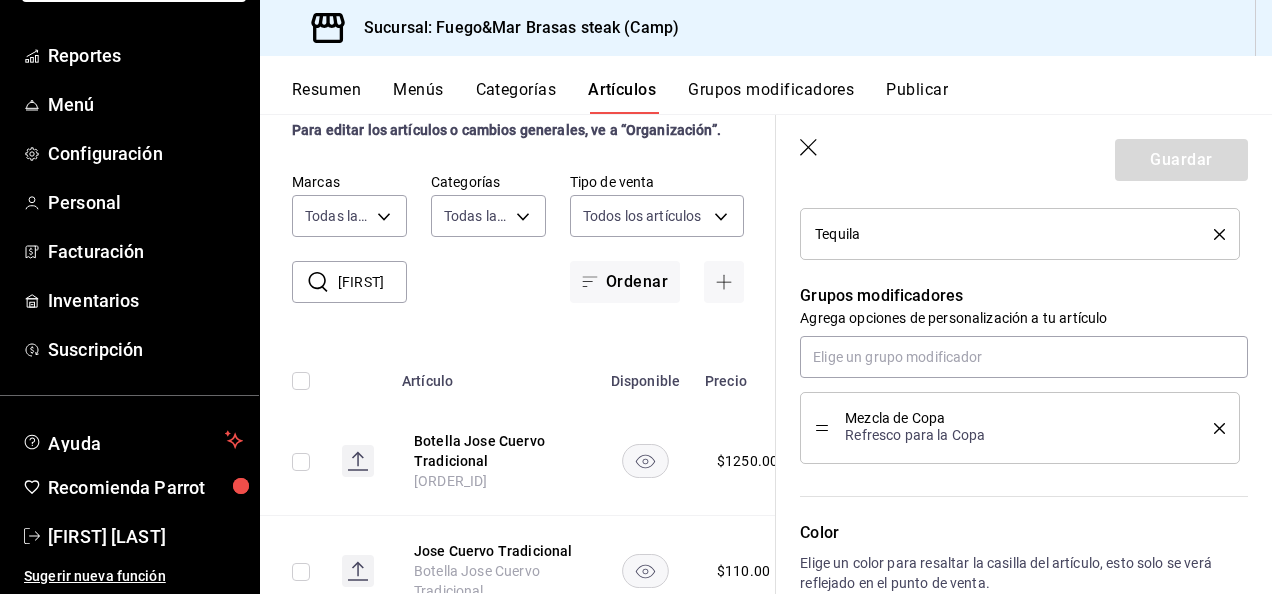 click on "Mezcla de Copa Refresco para la Copa" at bounding box center (1020, 428) 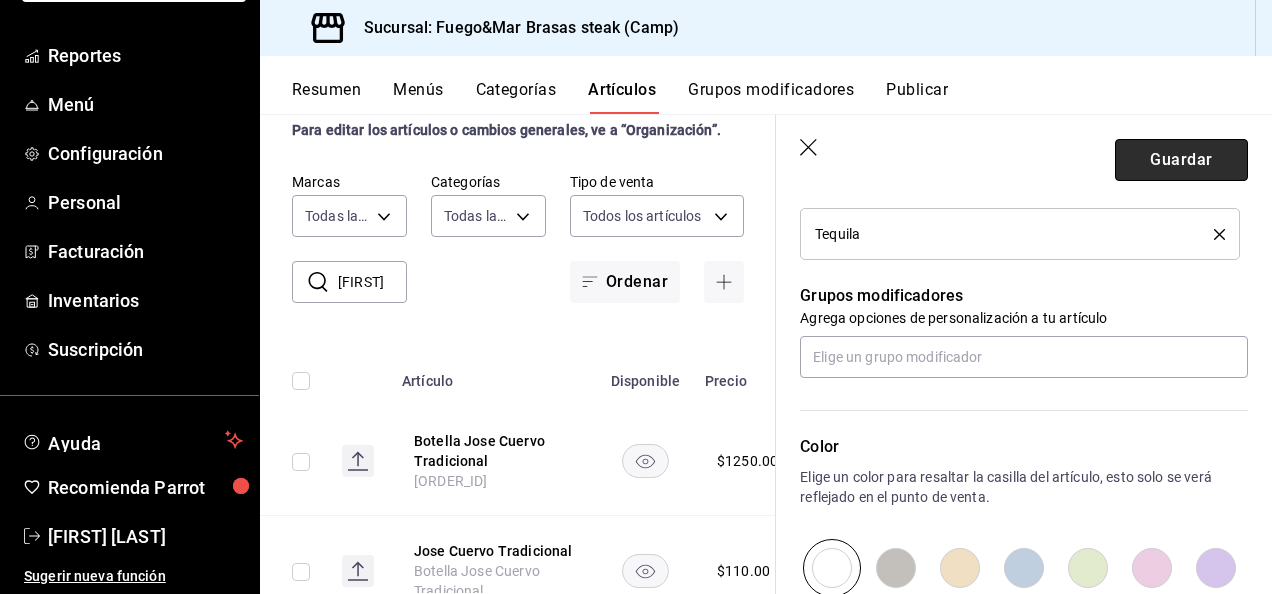 click on "Guardar" at bounding box center [1181, 160] 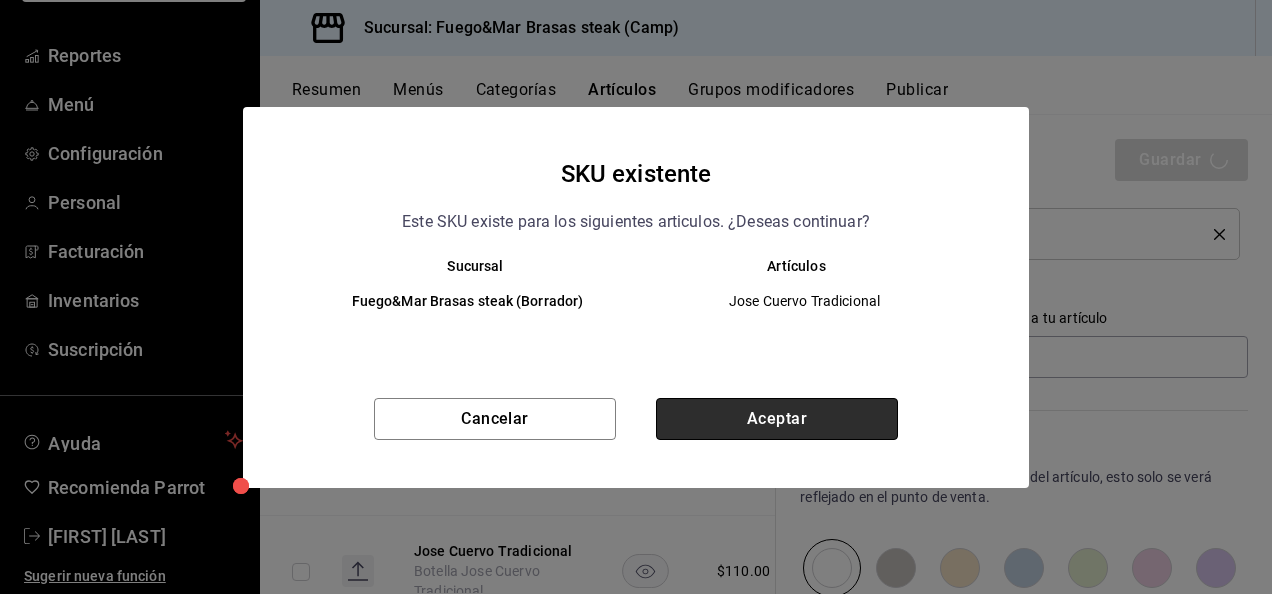 click on "Aceptar" at bounding box center [777, 419] 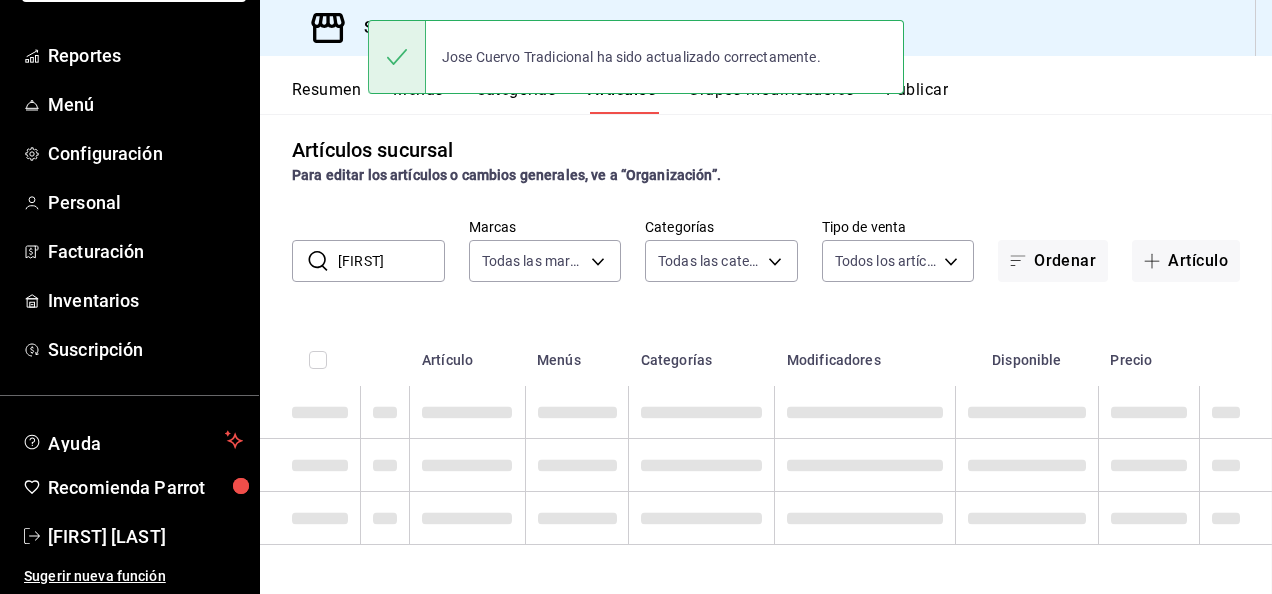 scroll, scrollTop: 10, scrollLeft: 0, axis: vertical 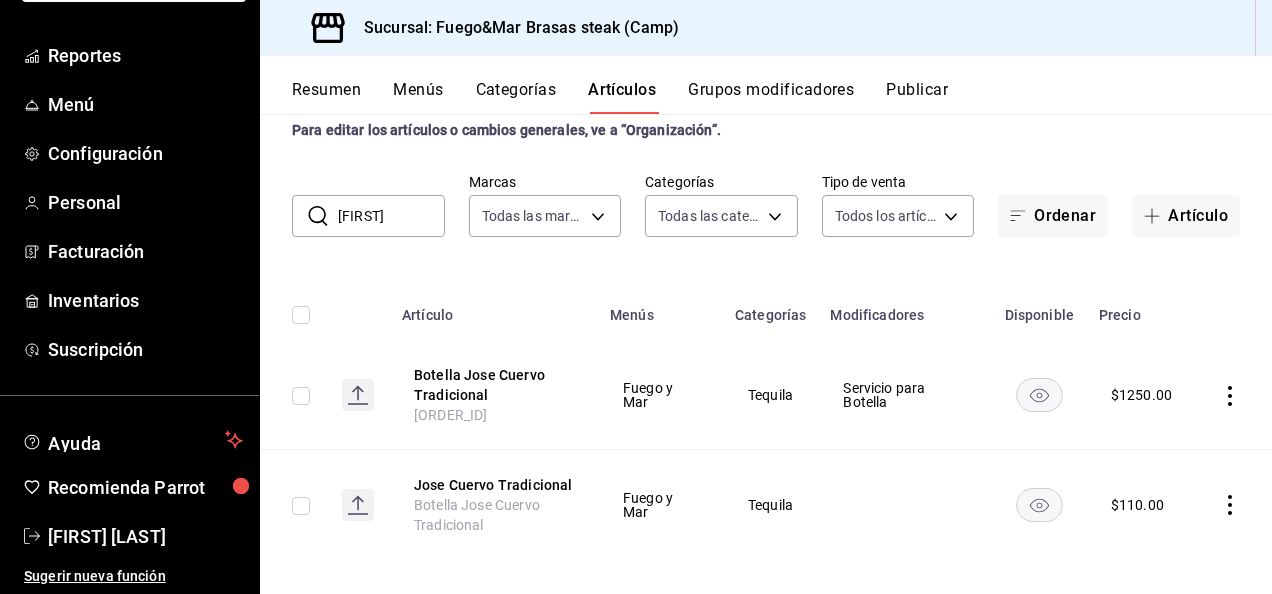click on "Resumen" at bounding box center (326, 97) 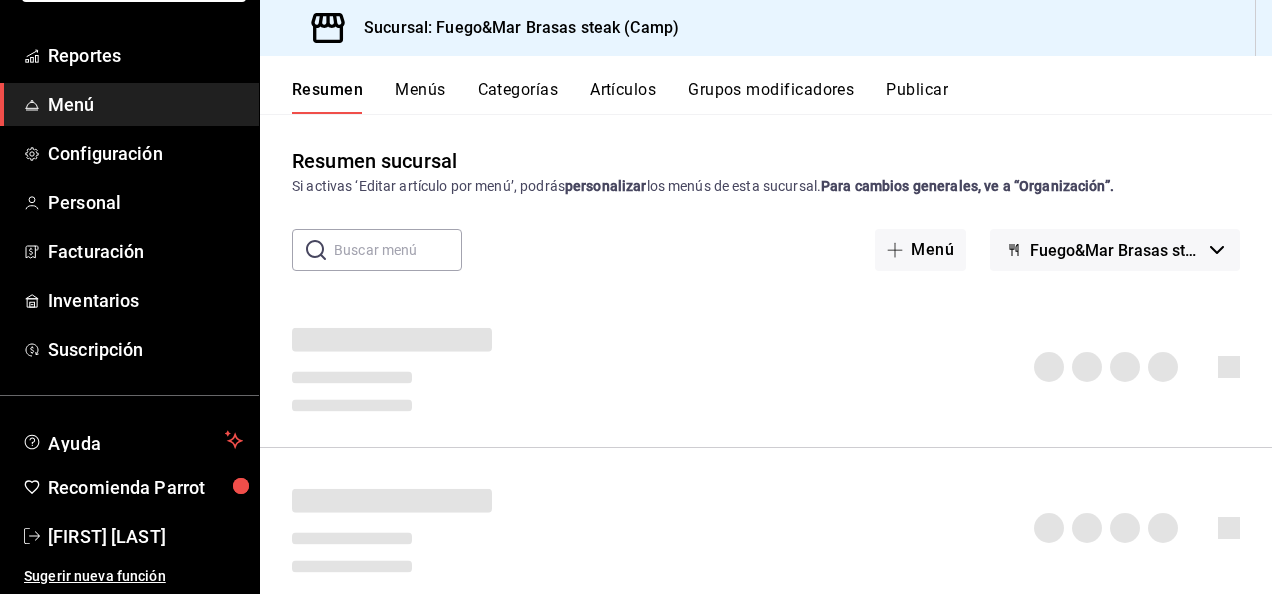 click at bounding box center (398, 250) 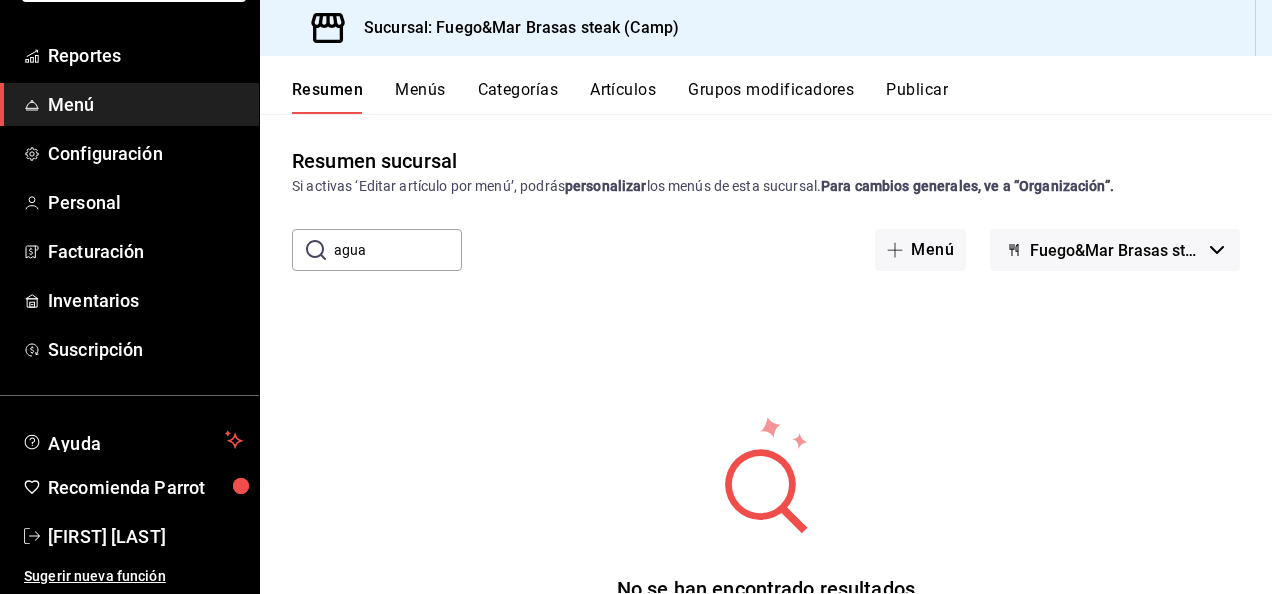 click on "Artículos" at bounding box center [623, 97] 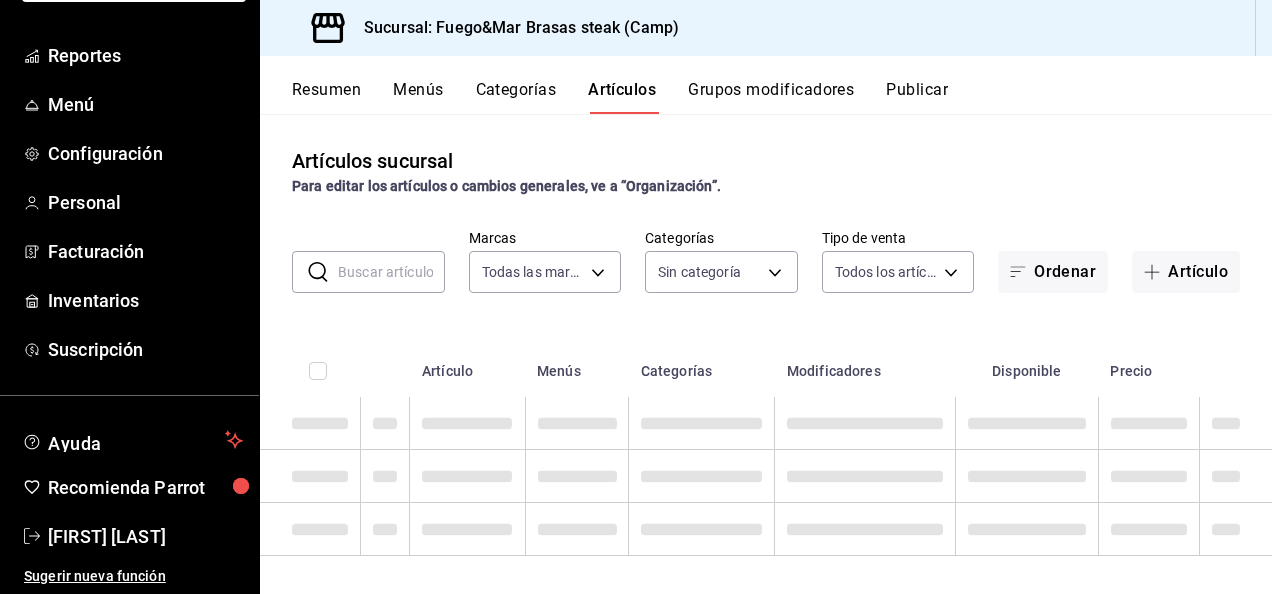 click at bounding box center [391, 272] 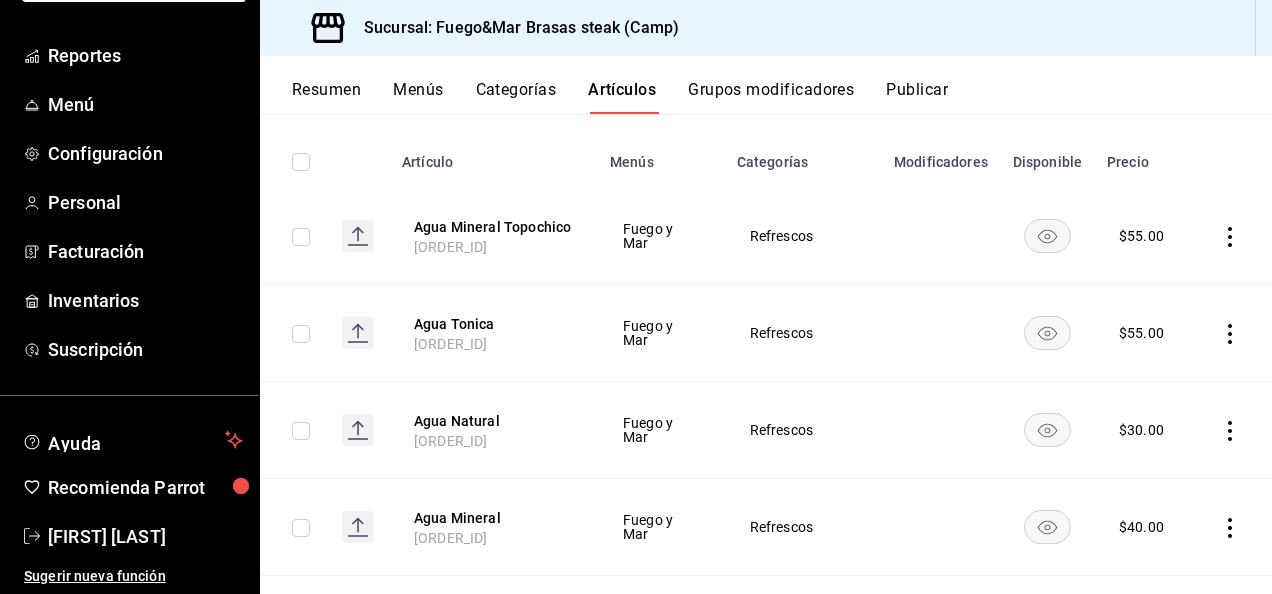 scroll, scrollTop: 212, scrollLeft: 0, axis: vertical 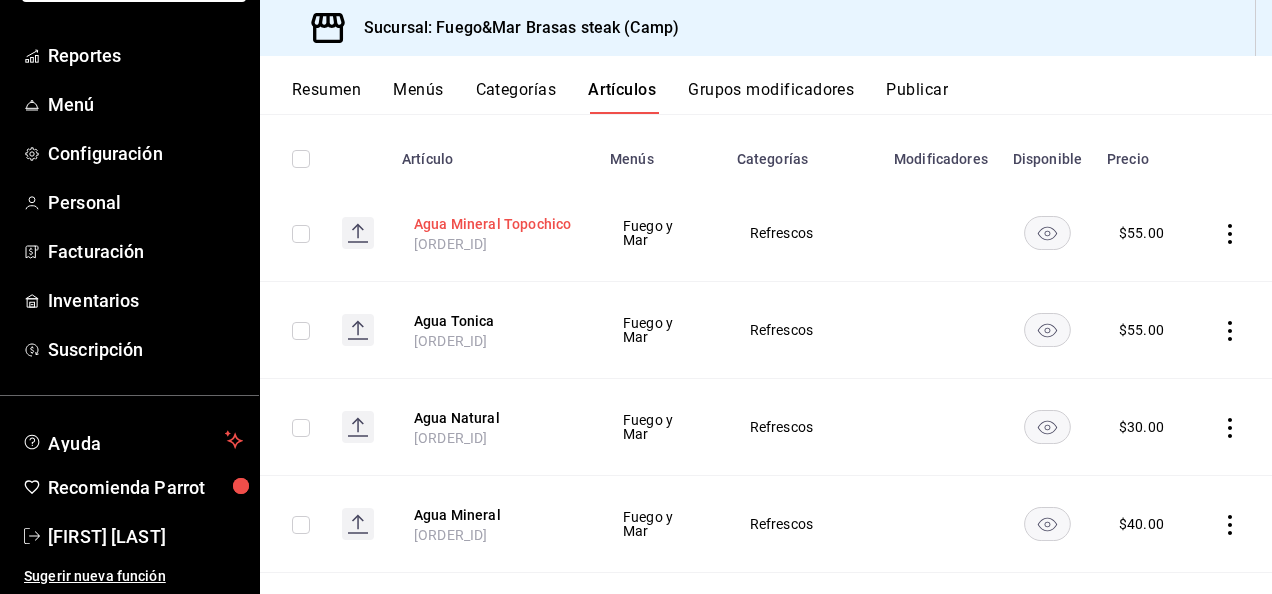 click on "Agua Mineral Topochico" at bounding box center (494, 224) 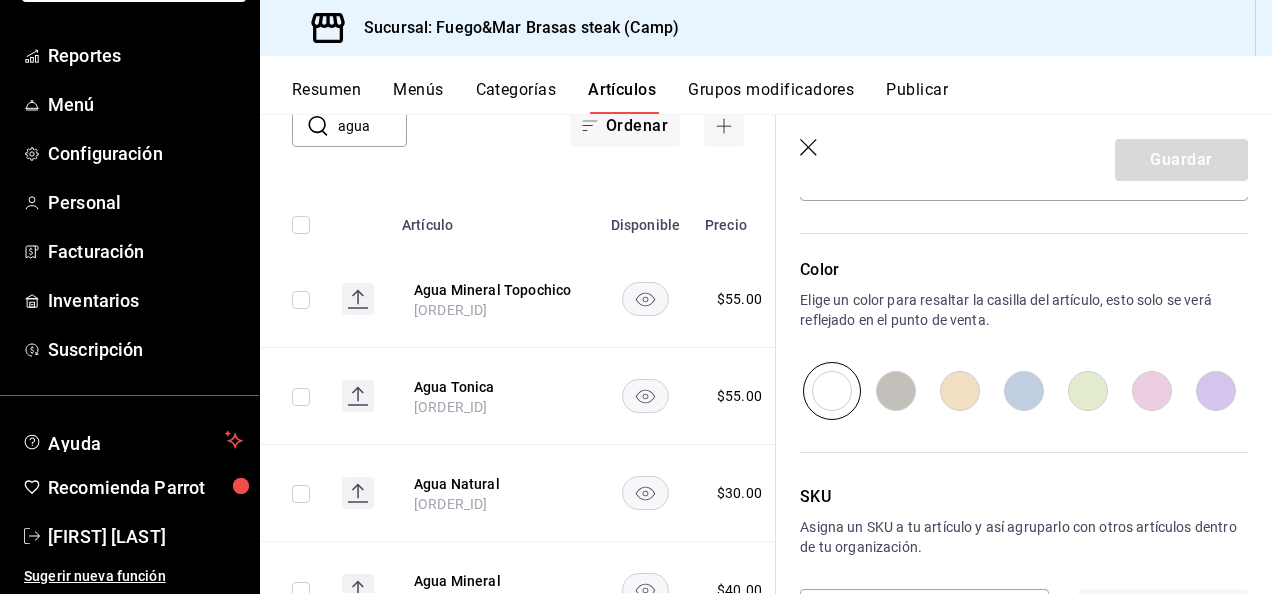 scroll, scrollTop: 1004, scrollLeft: 0, axis: vertical 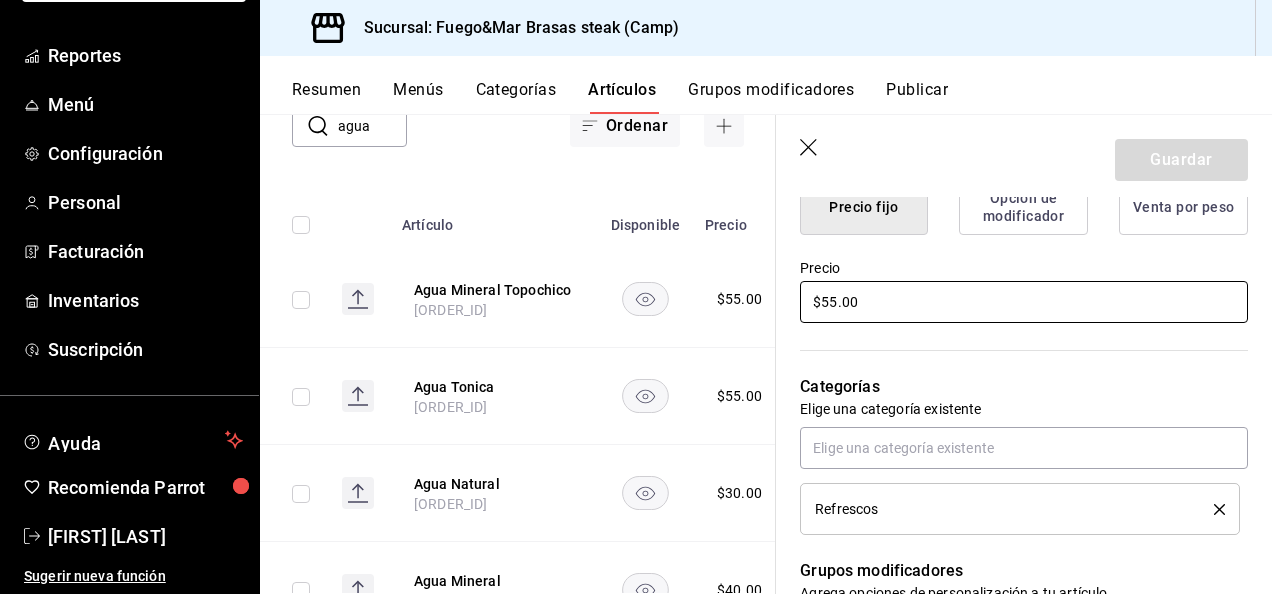 click on "$55.00" at bounding box center [1024, 302] 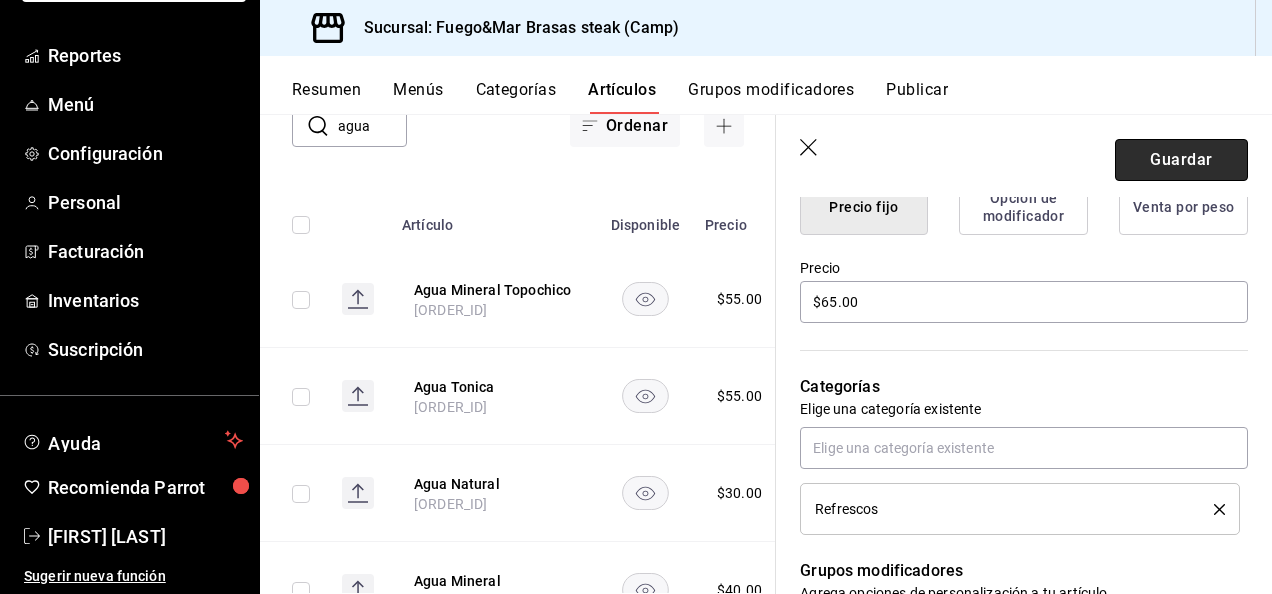 click on "Guardar" at bounding box center (1181, 160) 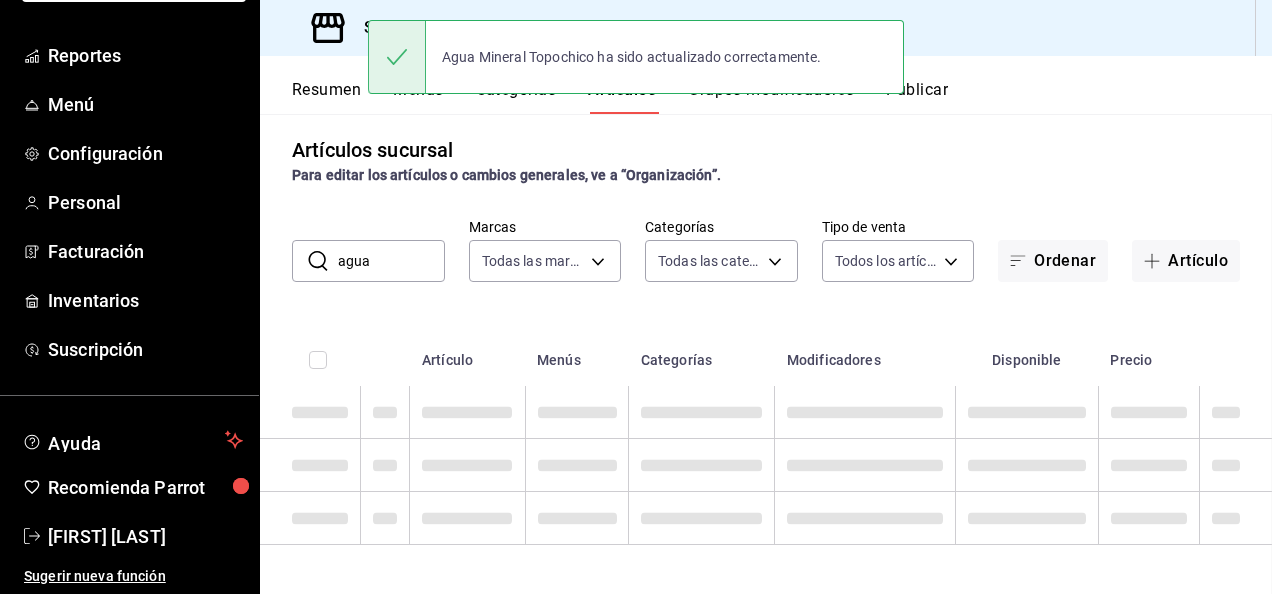 scroll, scrollTop: 10, scrollLeft: 0, axis: vertical 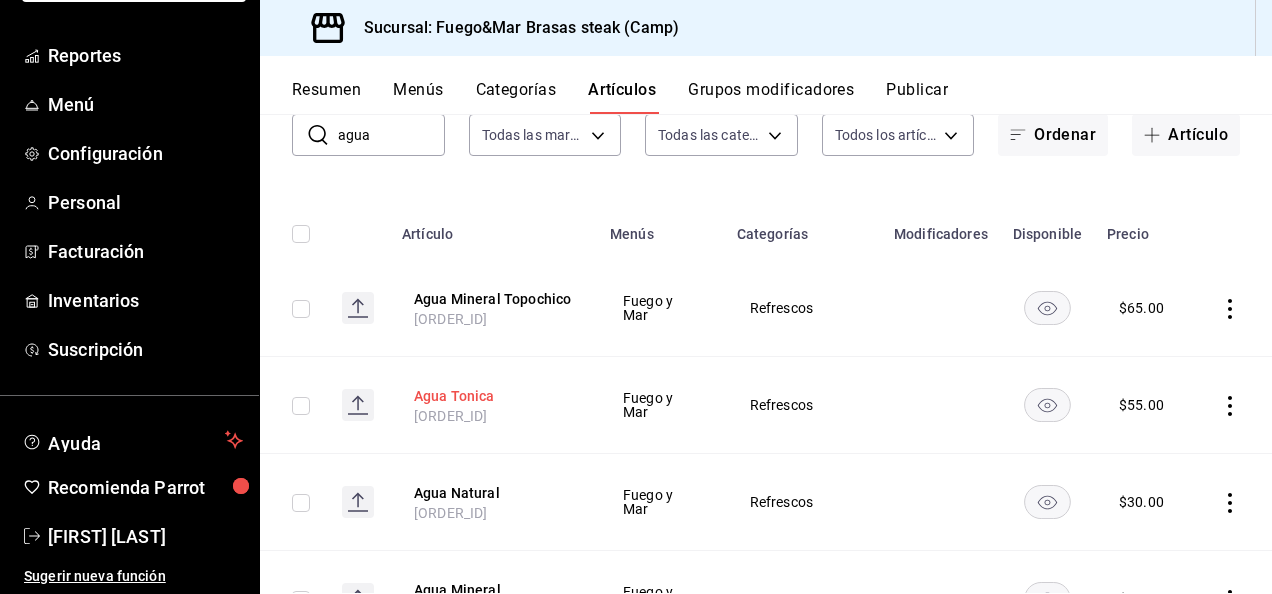 click on "Agua Tonica" at bounding box center (494, 396) 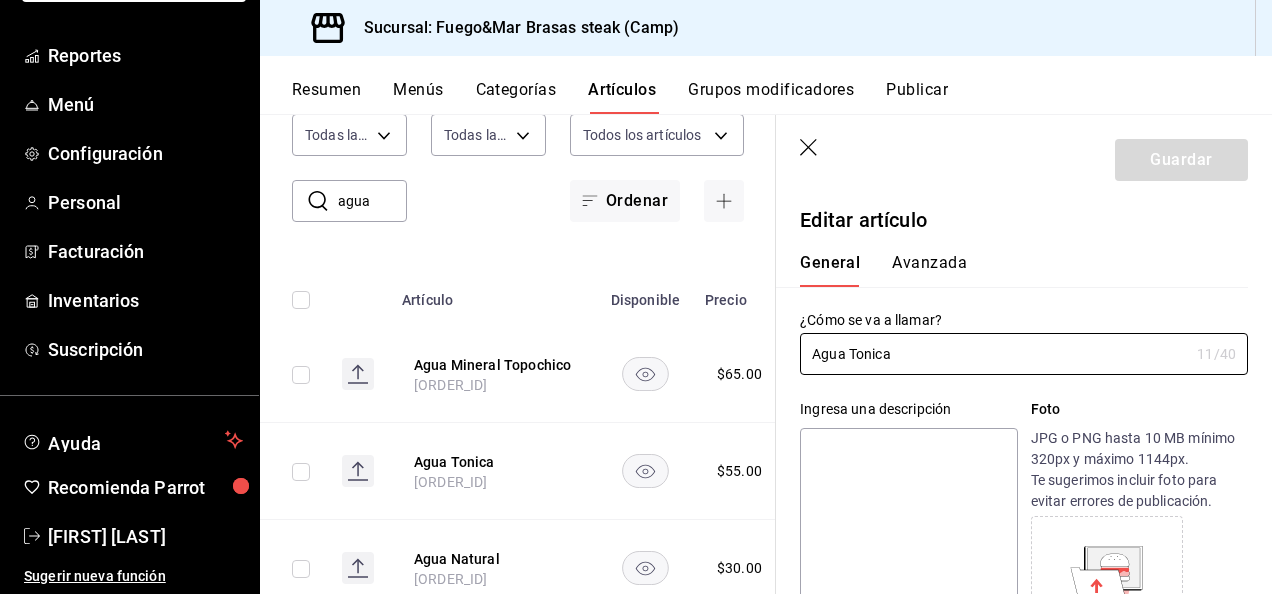 scroll, scrollTop: 396, scrollLeft: 0, axis: vertical 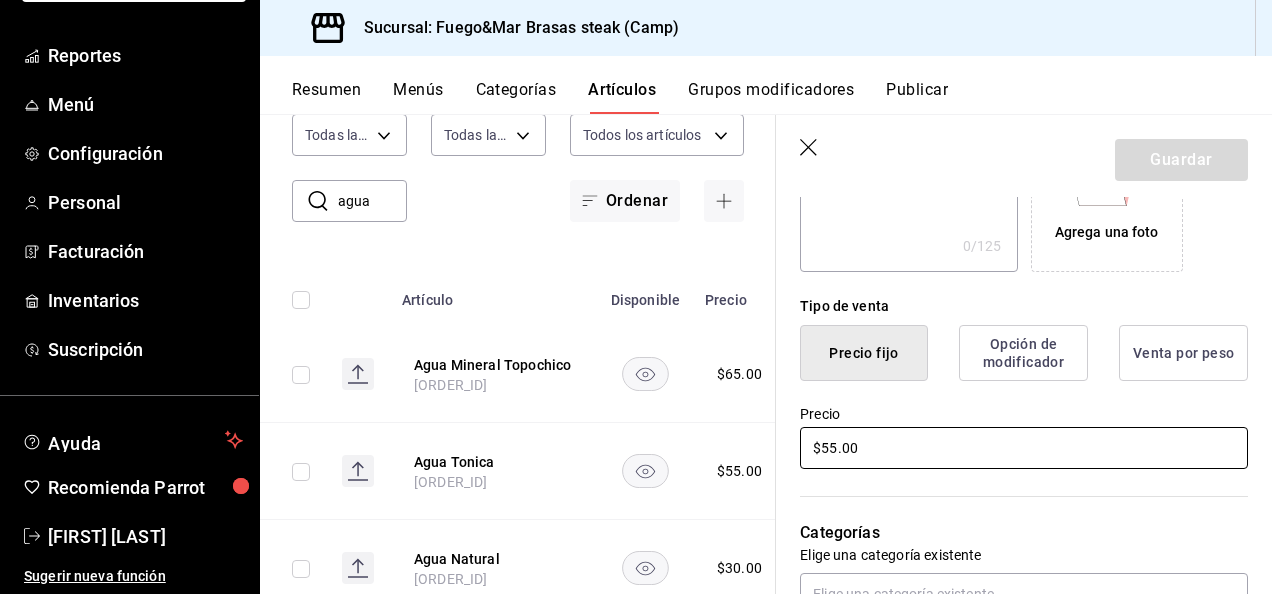 click on "$55.00" at bounding box center (1024, 448) 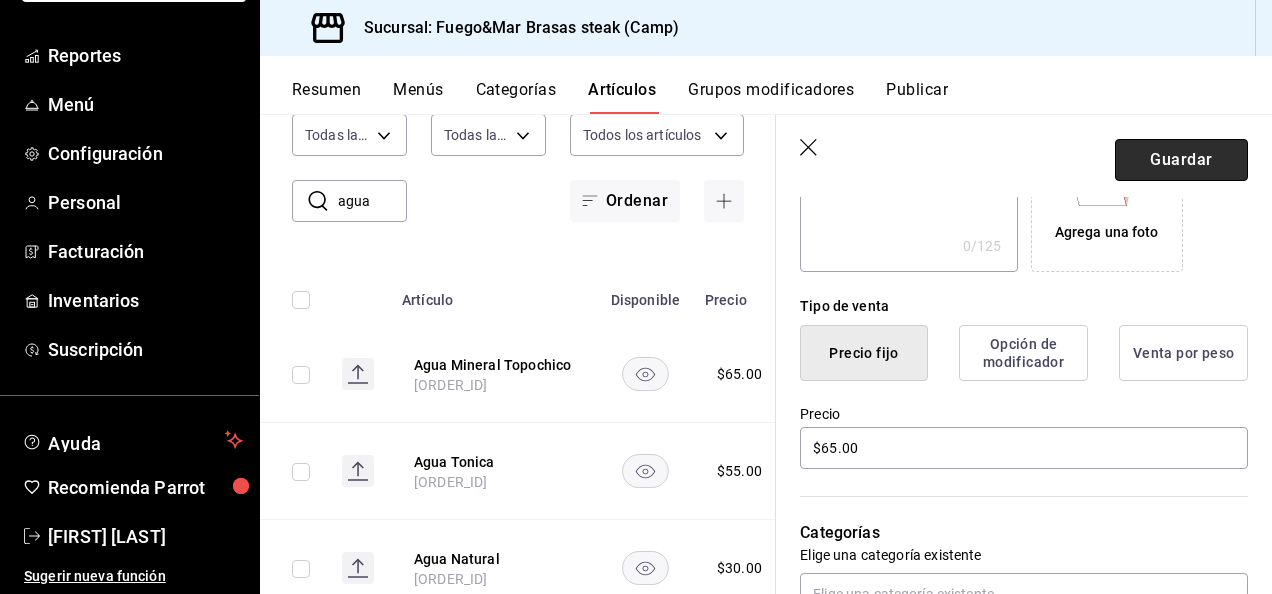click on "Guardar" at bounding box center [1181, 160] 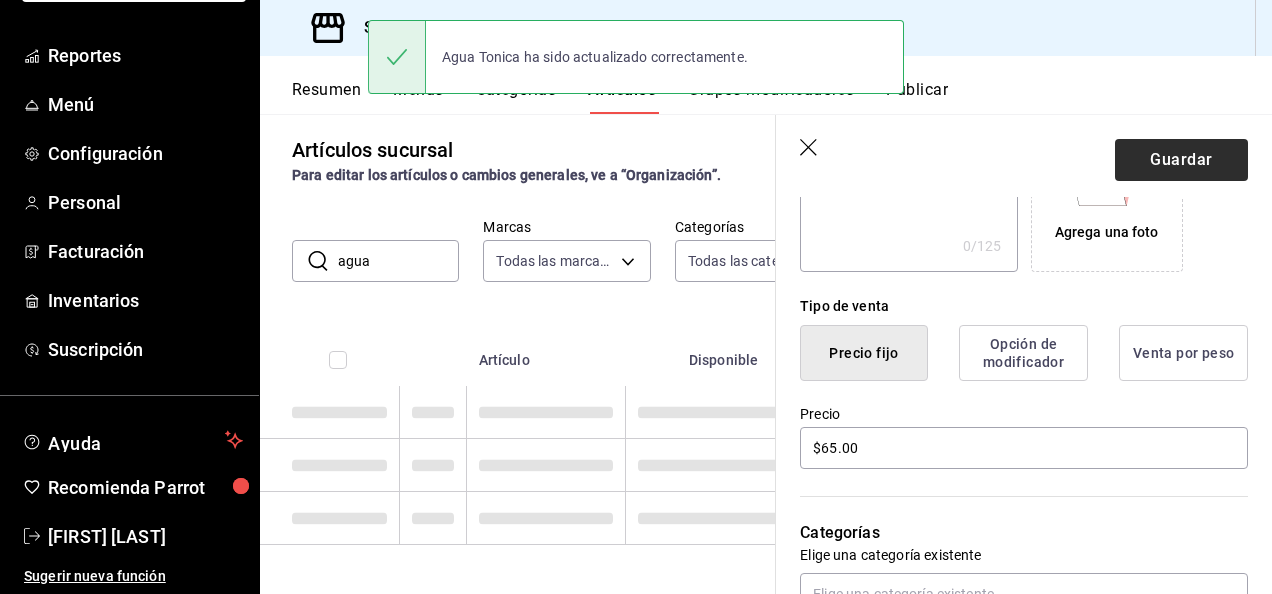 scroll, scrollTop: 10, scrollLeft: 0, axis: vertical 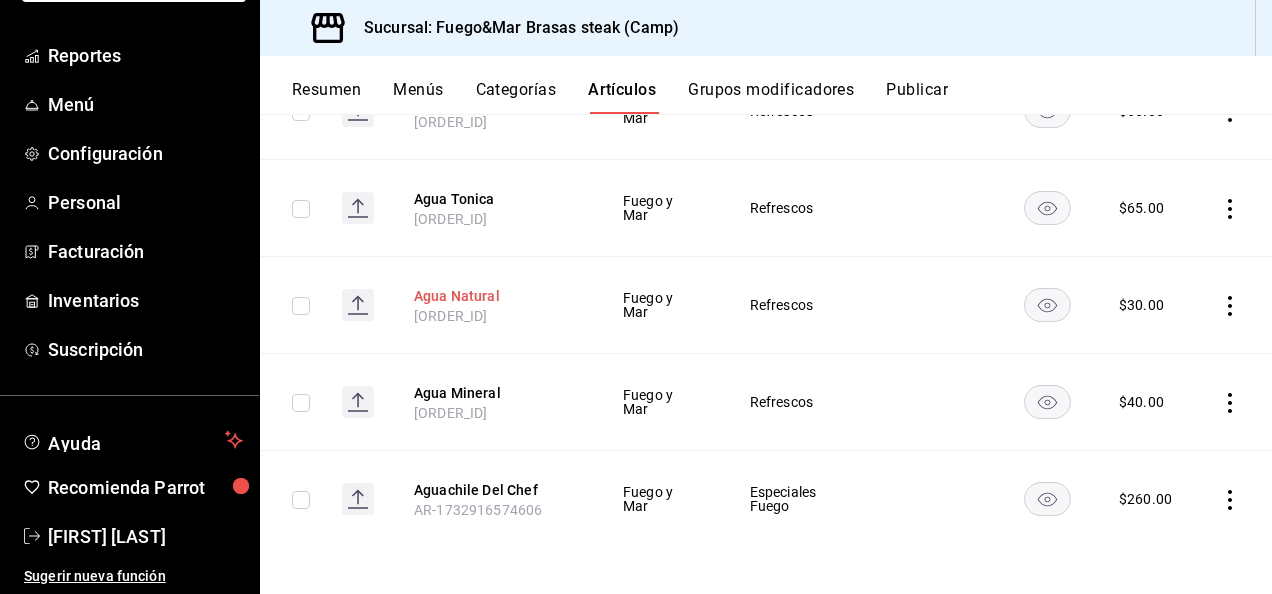 click on "Agua Natural" at bounding box center [494, 296] 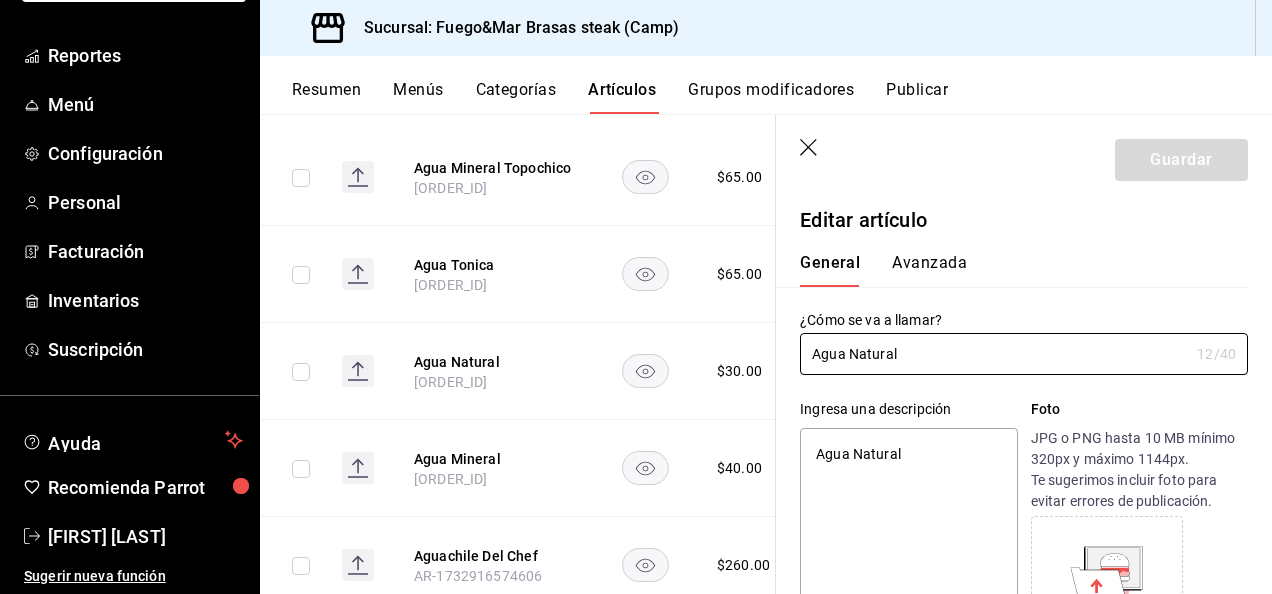 scroll, scrollTop: 259, scrollLeft: 0, axis: vertical 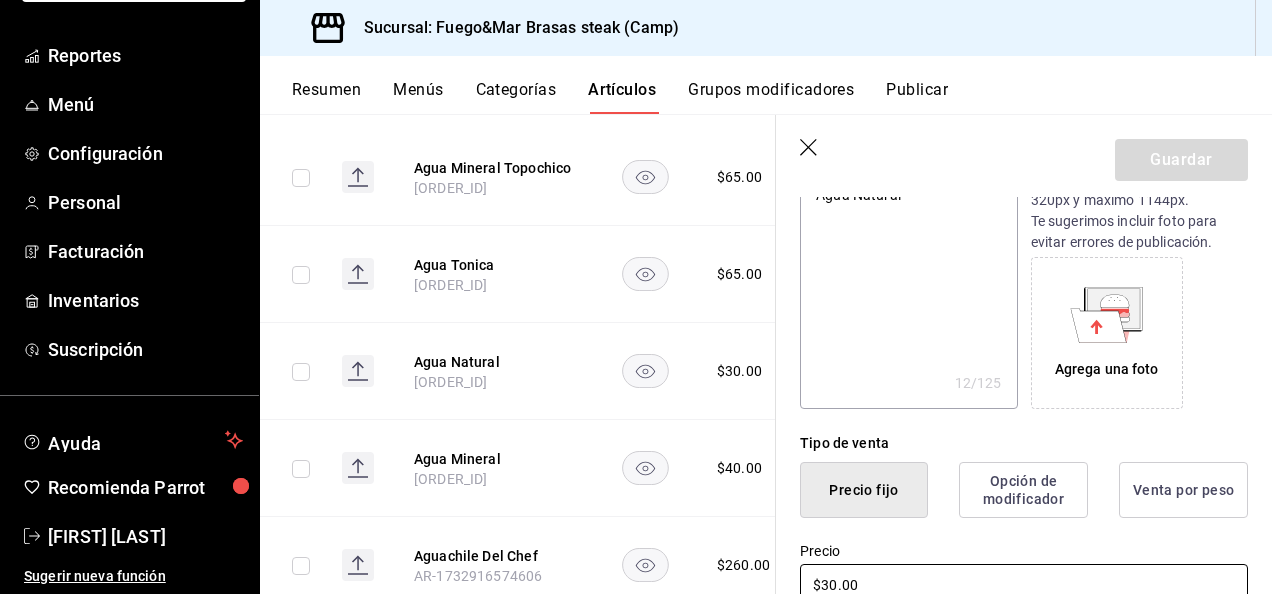 click on "$30.00" at bounding box center (1024, 585) 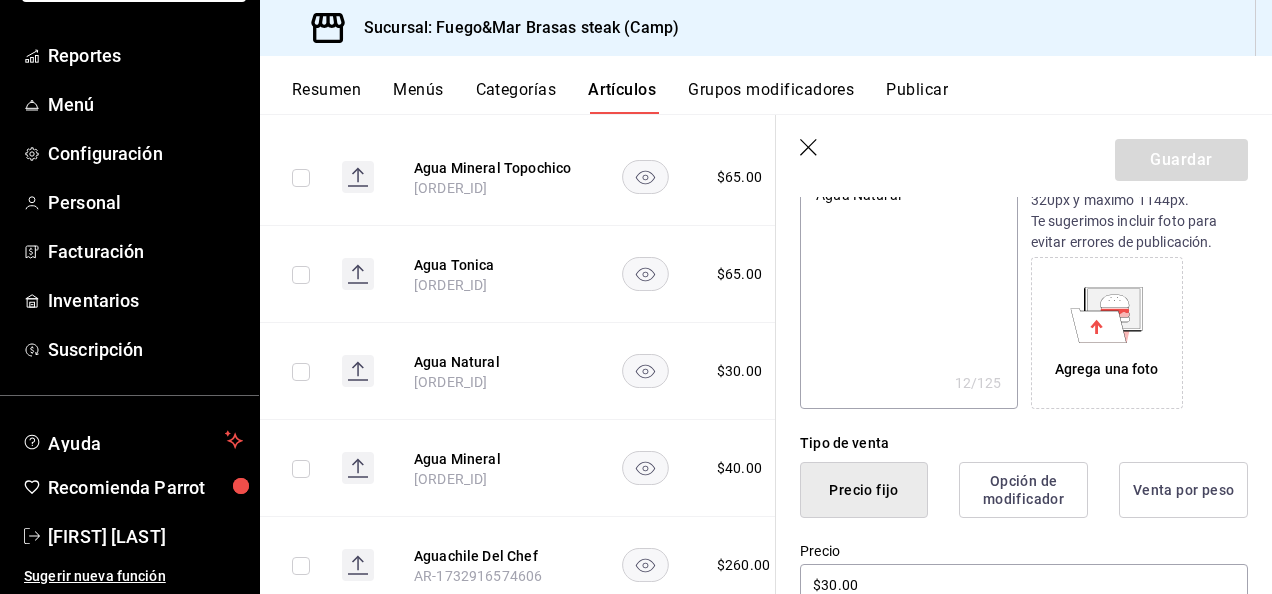 click 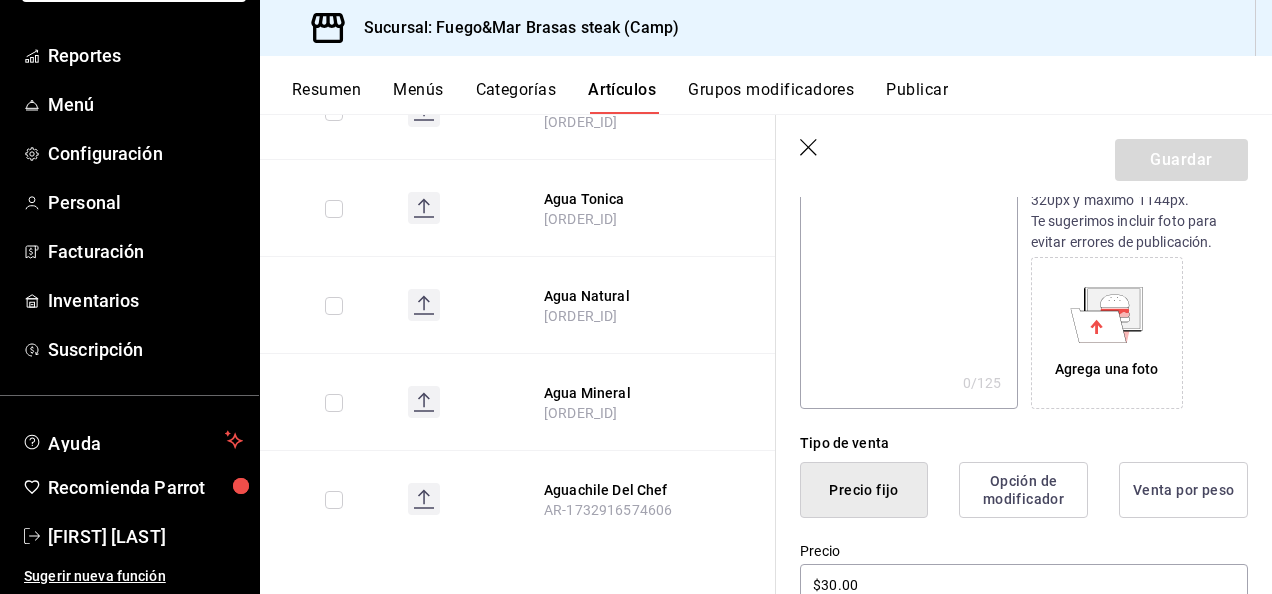 scroll, scrollTop: 268, scrollLeft: 0, axis: vertical 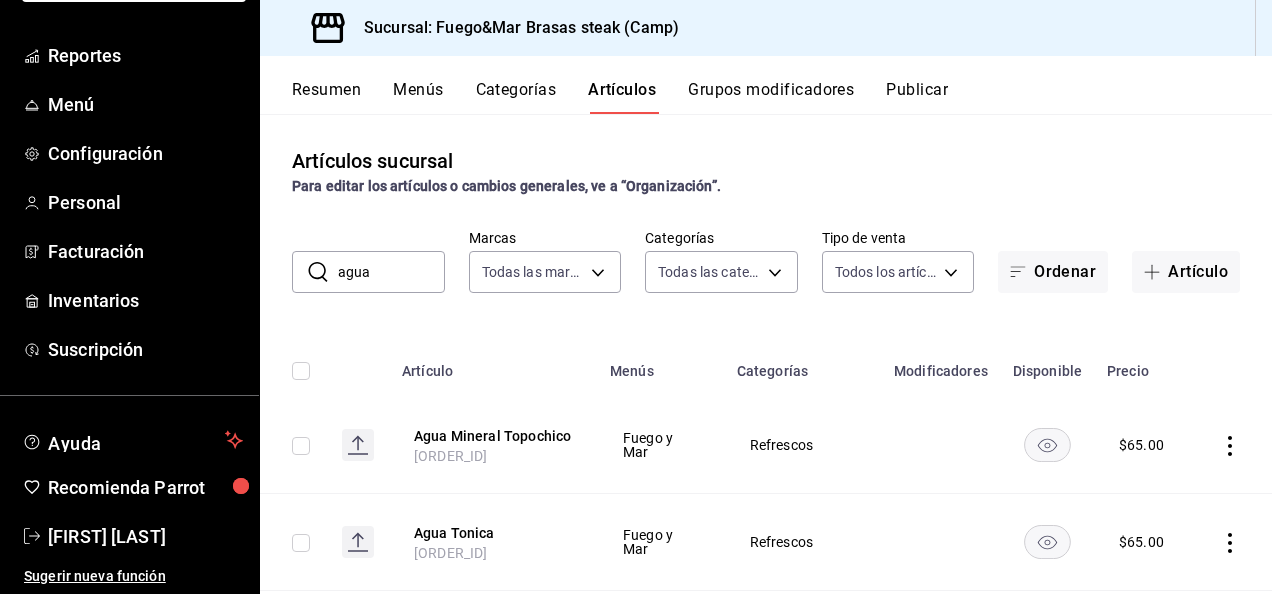 click on "agua" at bounding box center [391, 272] 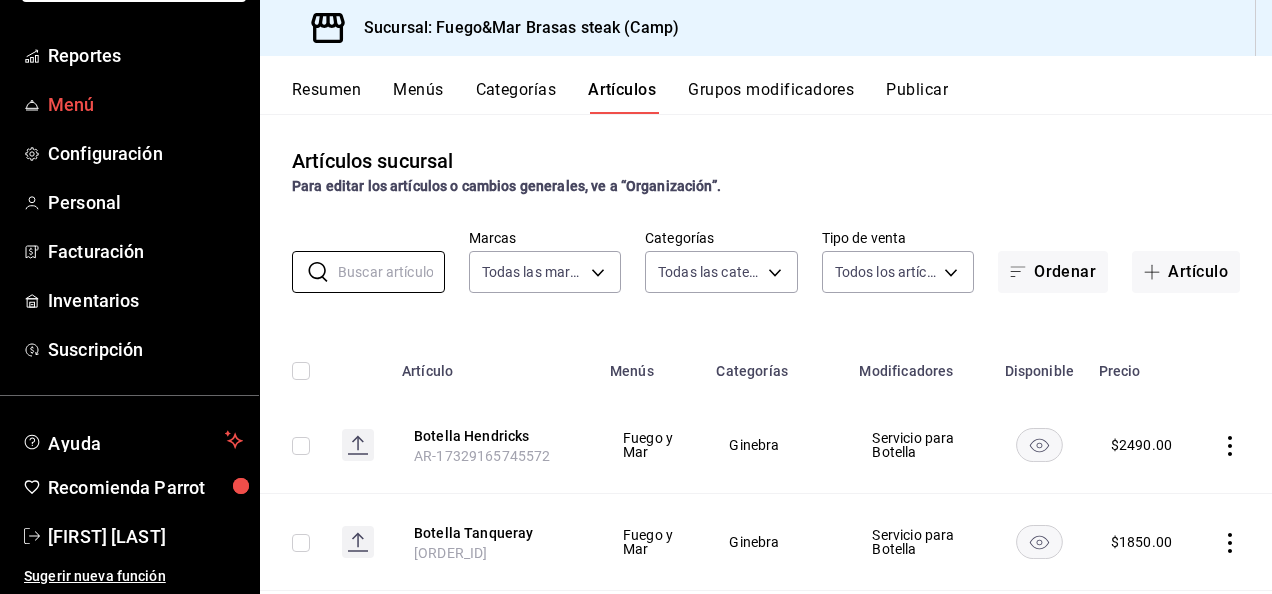 click on "Menú" at bounding box center (145, 104) 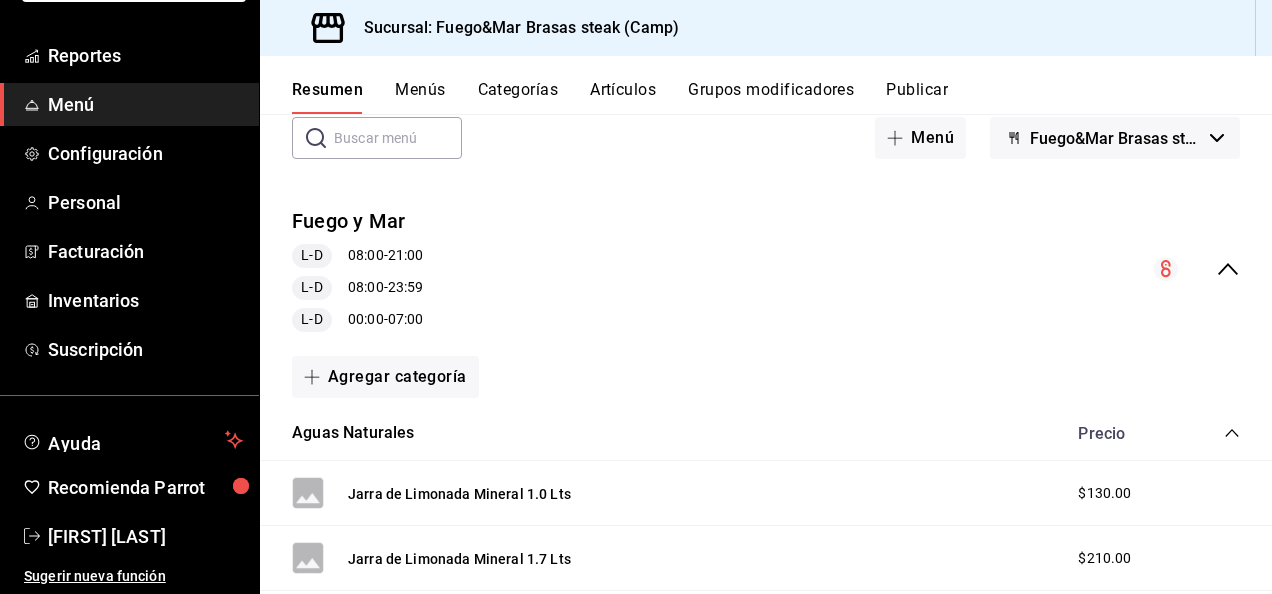 scroll, scrollTop: 0, scrollLeft: 0, axis: both 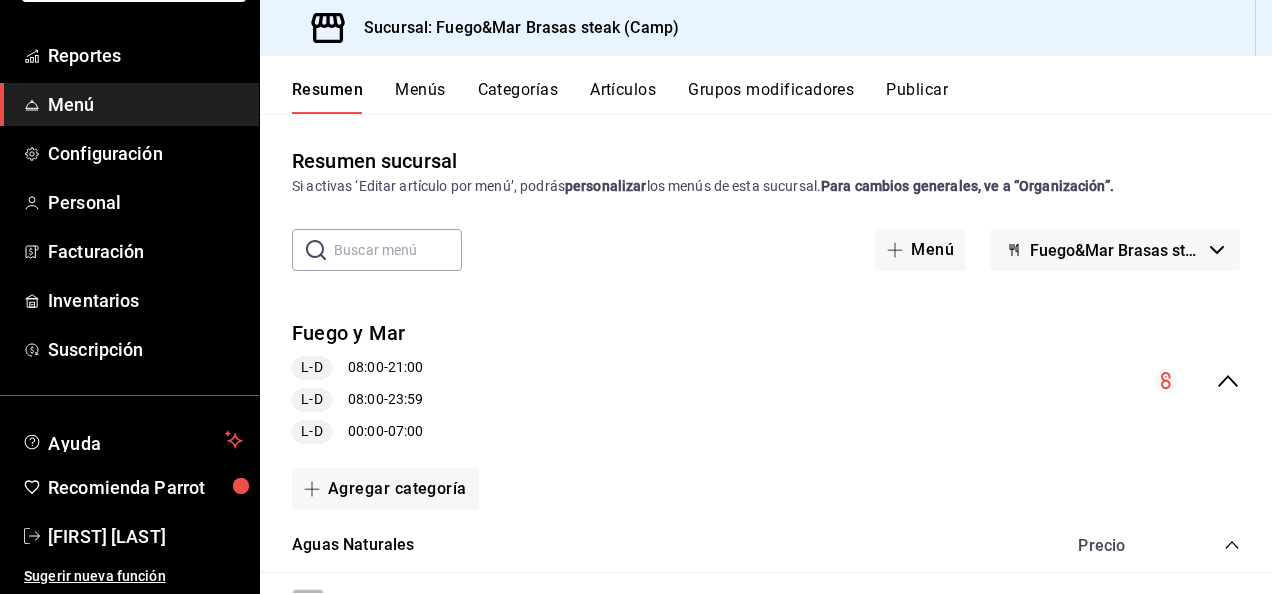 click on "Artículos" at bounding box center [623, 97] 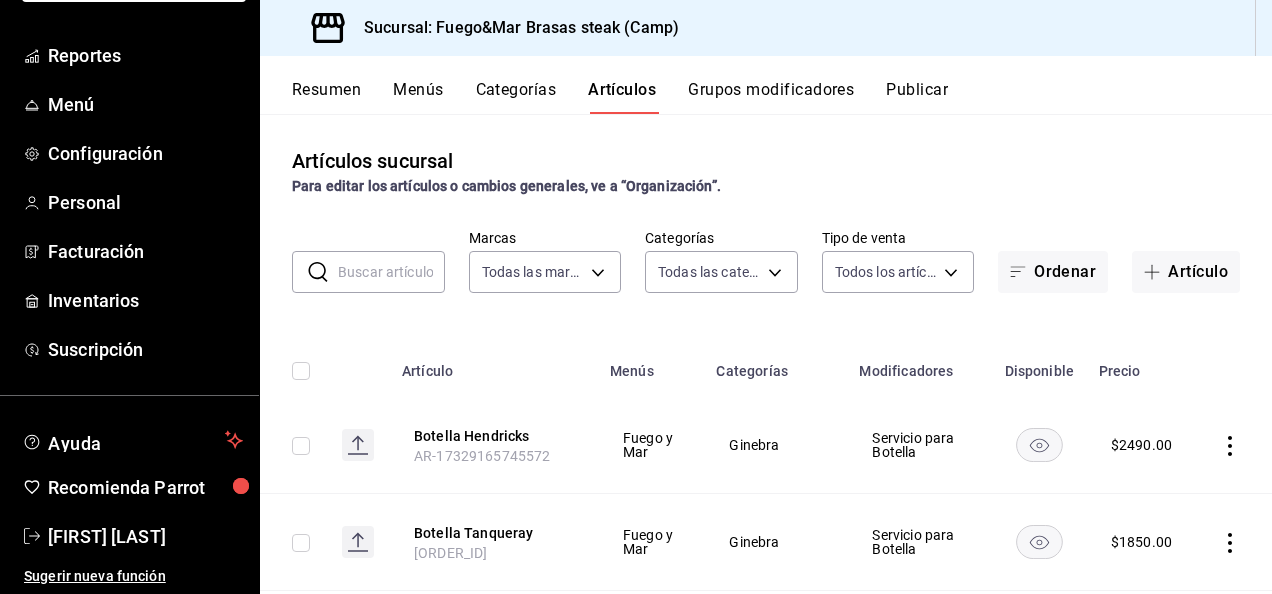 click at bounding box center [391, 272] 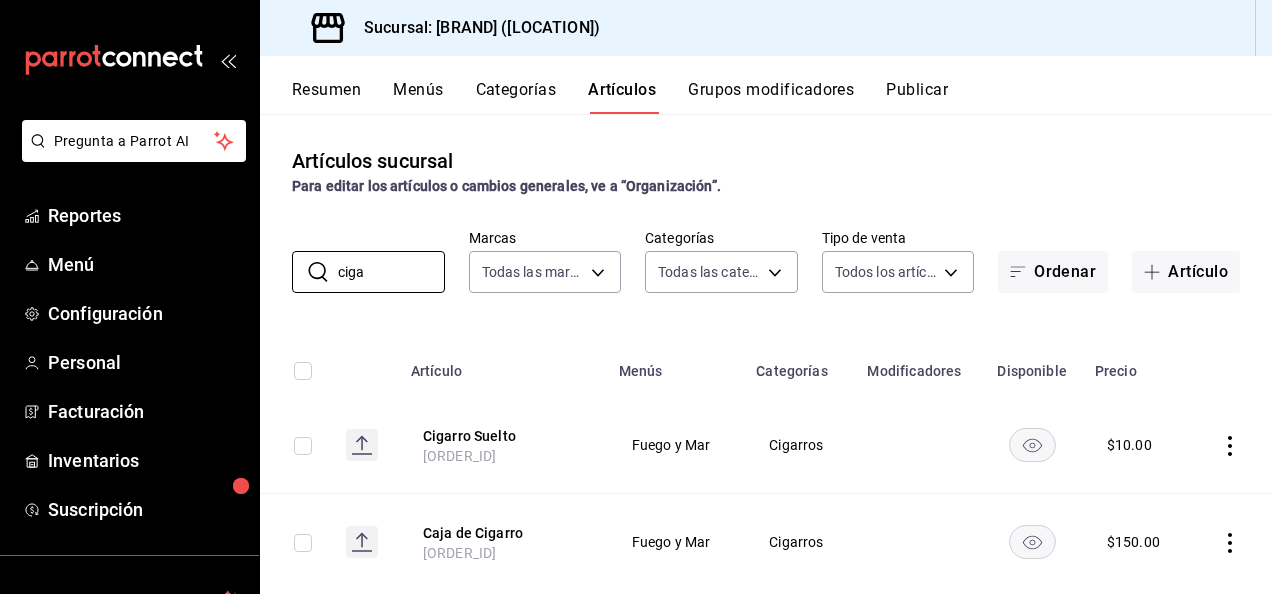 scroll, scrollTop: 0, scrollLeft: 0, axis: both 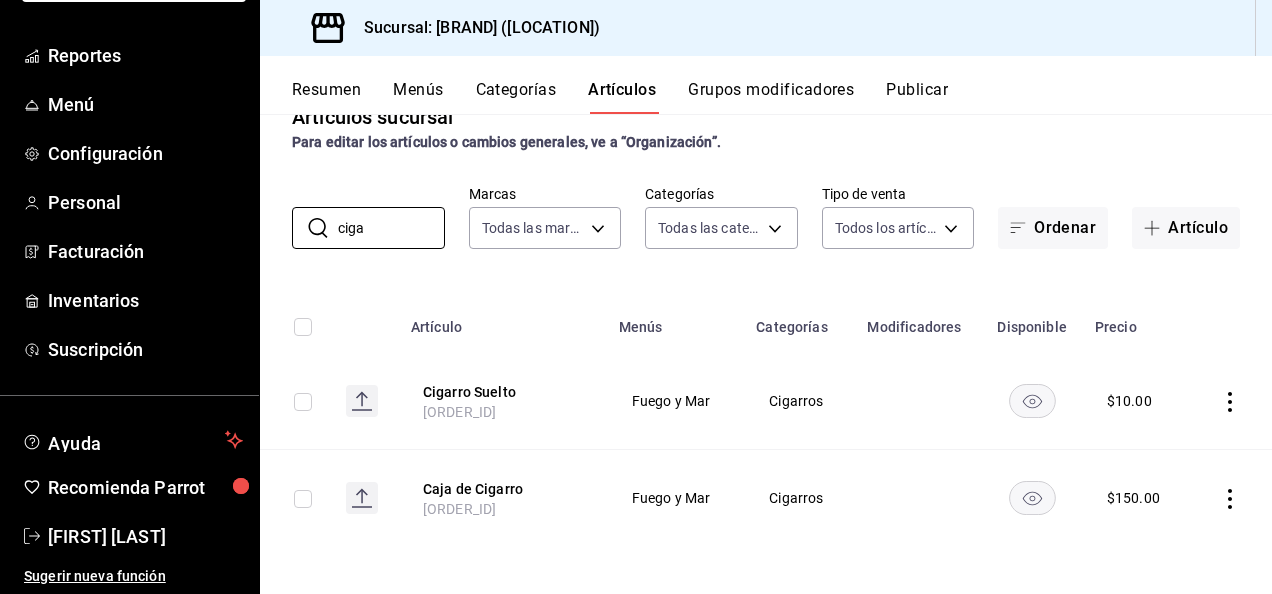 type on "ciga" 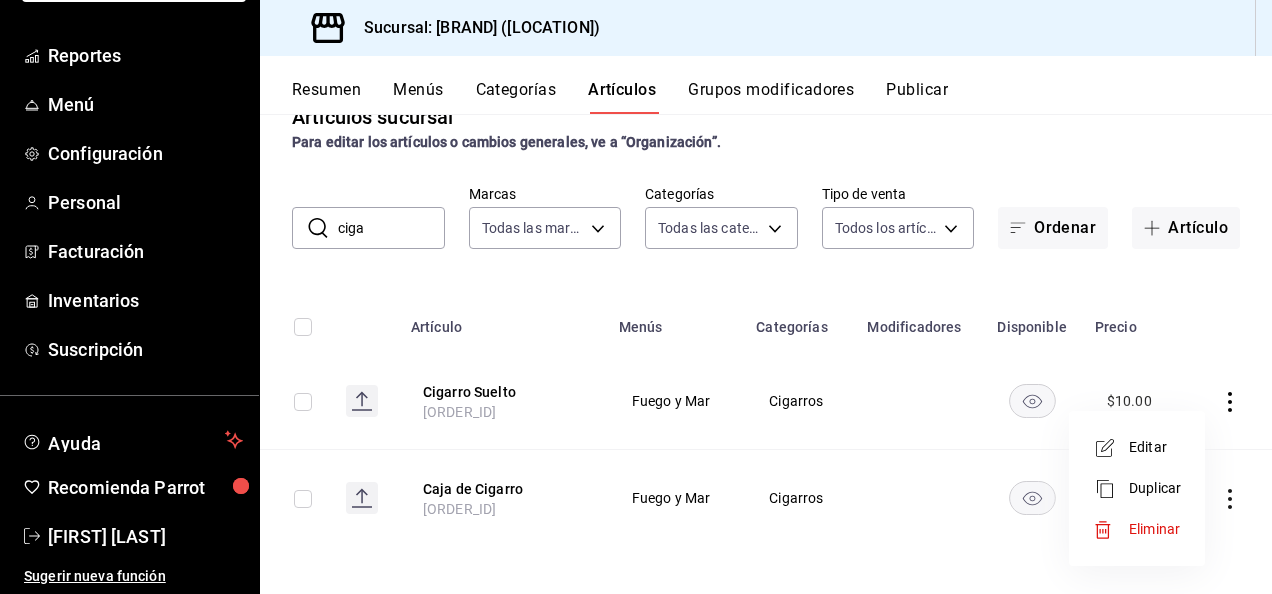 click on "Eliminar" at bounding box center (1154, 529) 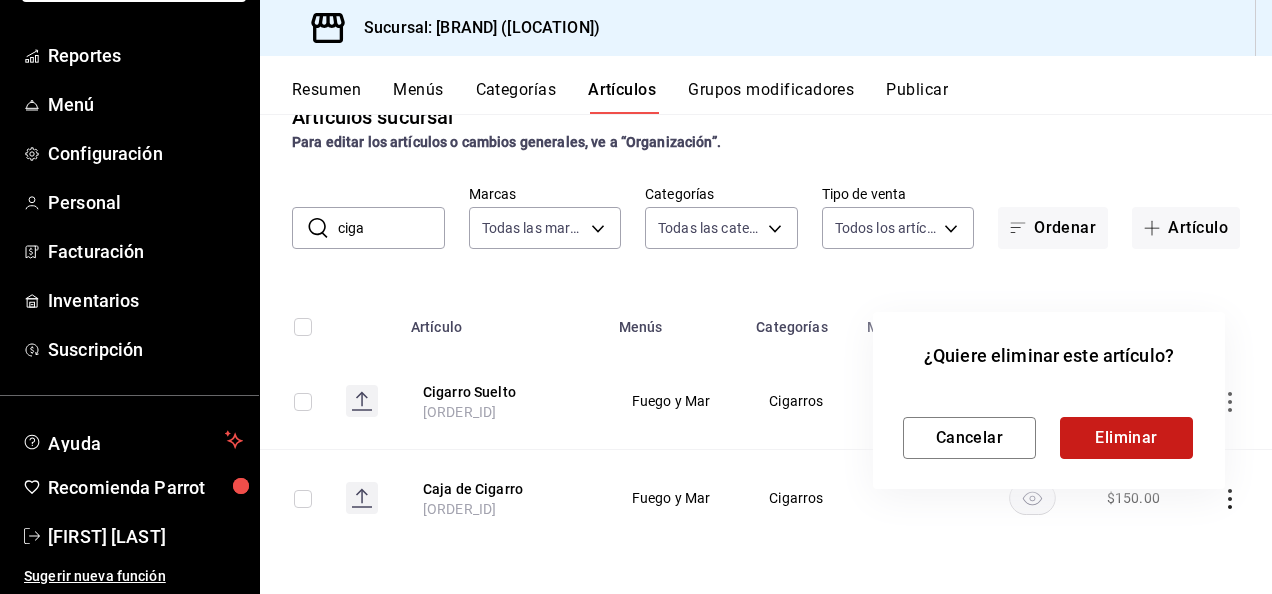 click on "Eliminar" at bounding box center (1126, 438) 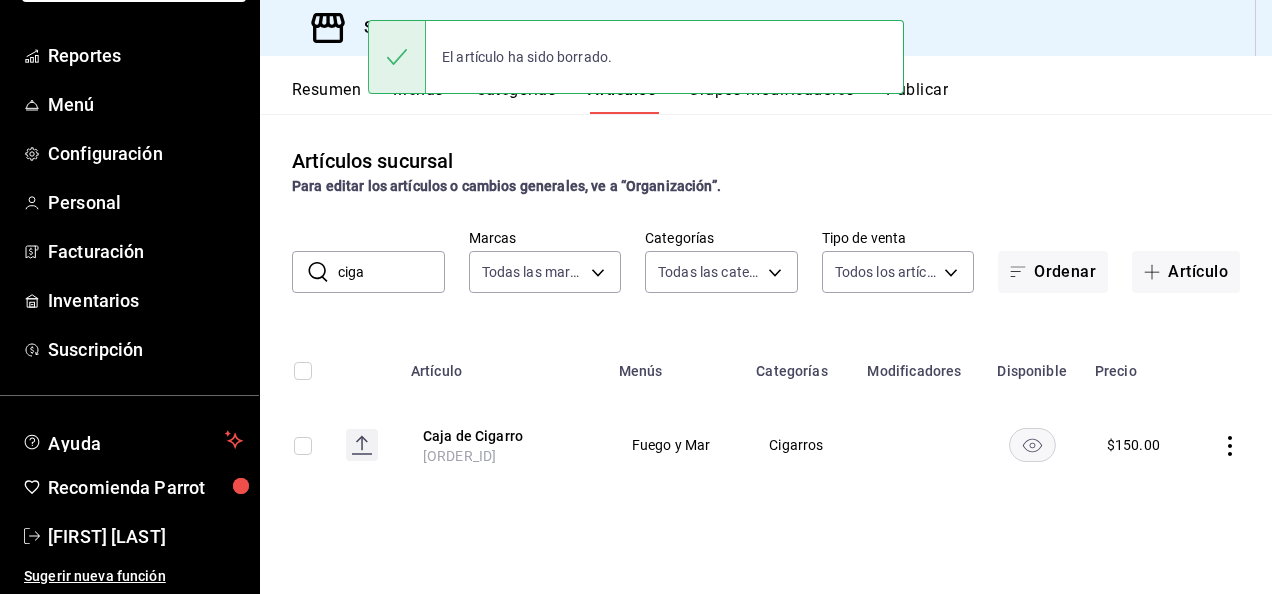 scroll, scrollTop: 0, scrollLeft: 0, axis: both 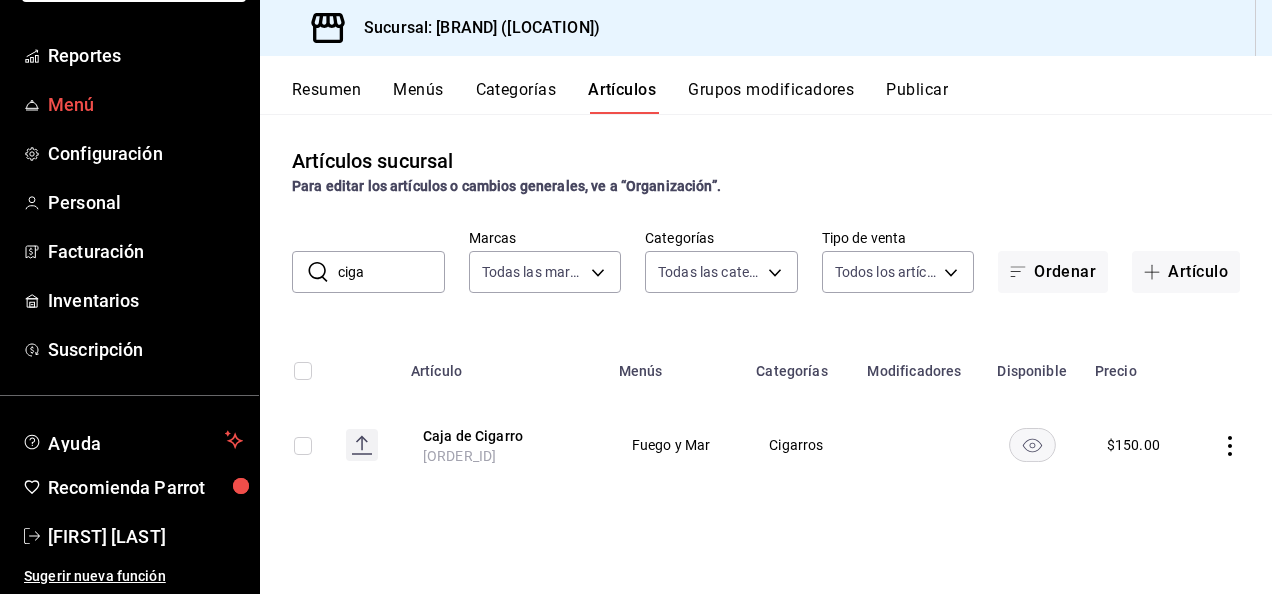 click on "Menú" at bounding box center (145, 104) 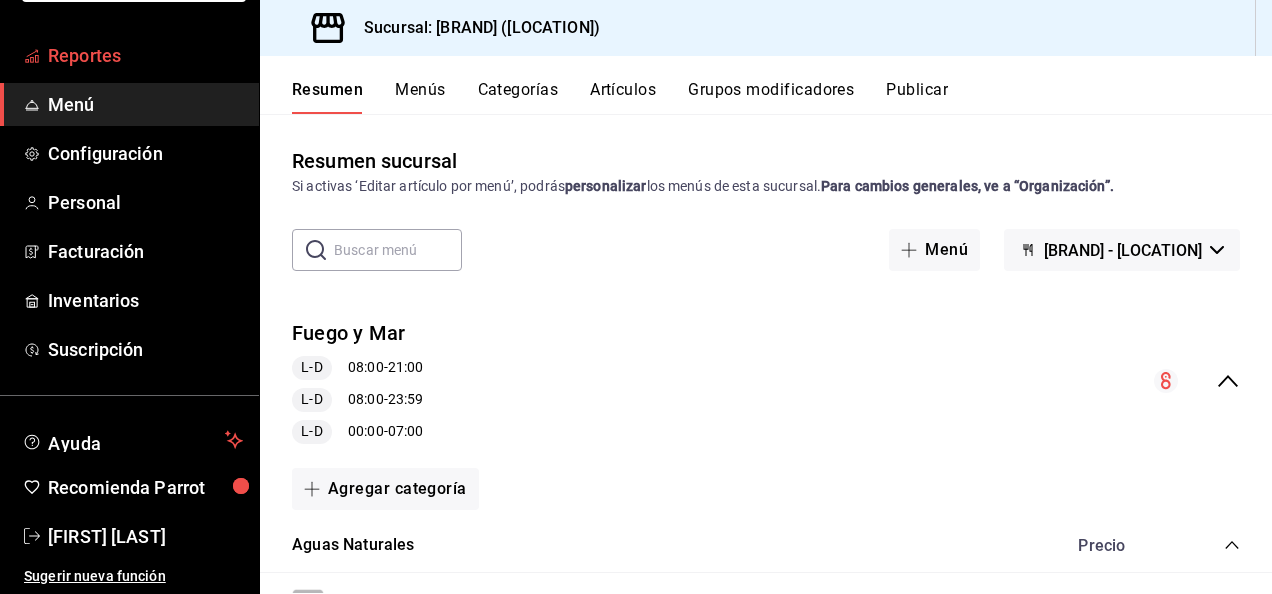 click on "Reportes" at bounding box center (145, 55) 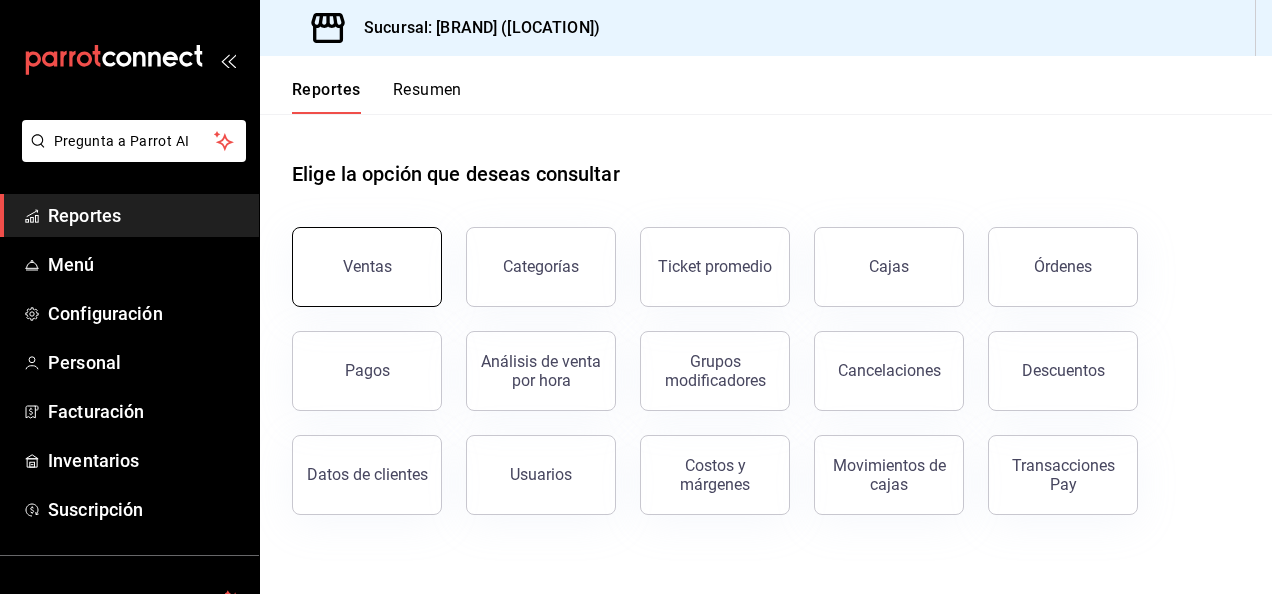 click on "Ventas" at bounding box center (367, 267) 